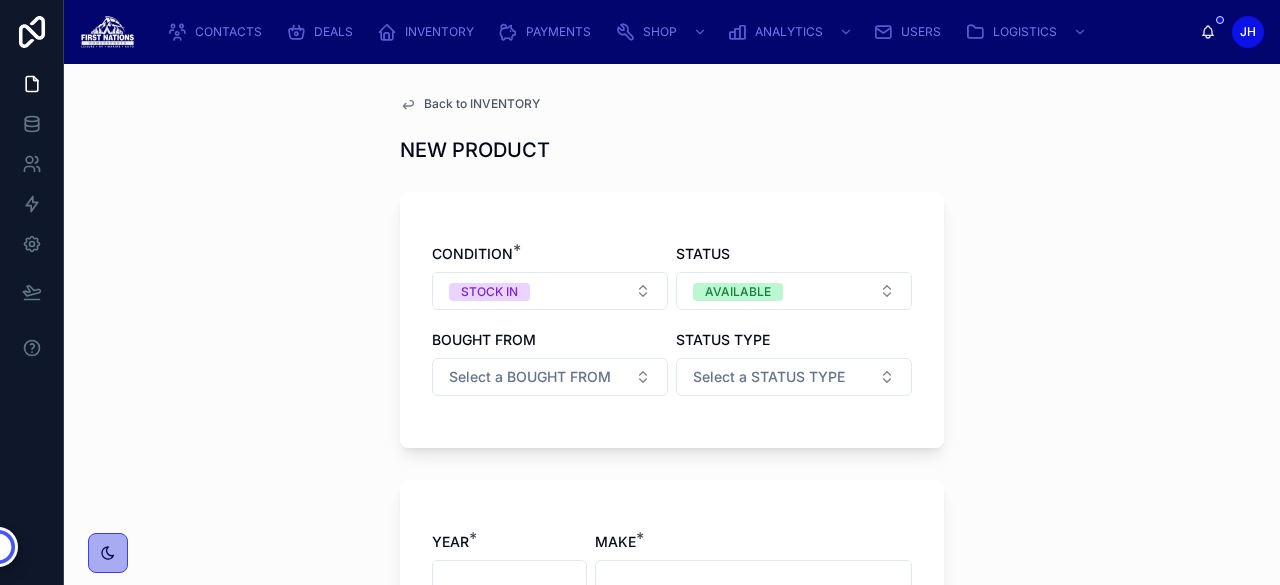scroll, scrollTop: 0, scrollLeft: 0, axis: both 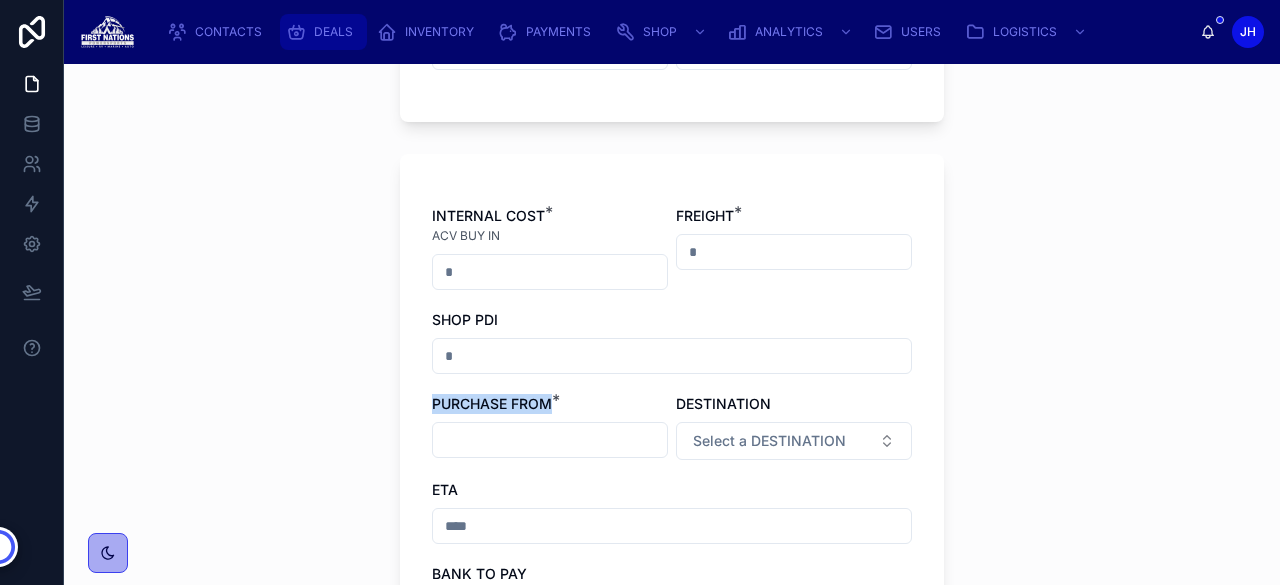 click on "DEALS" at bounding box center (323, 32) 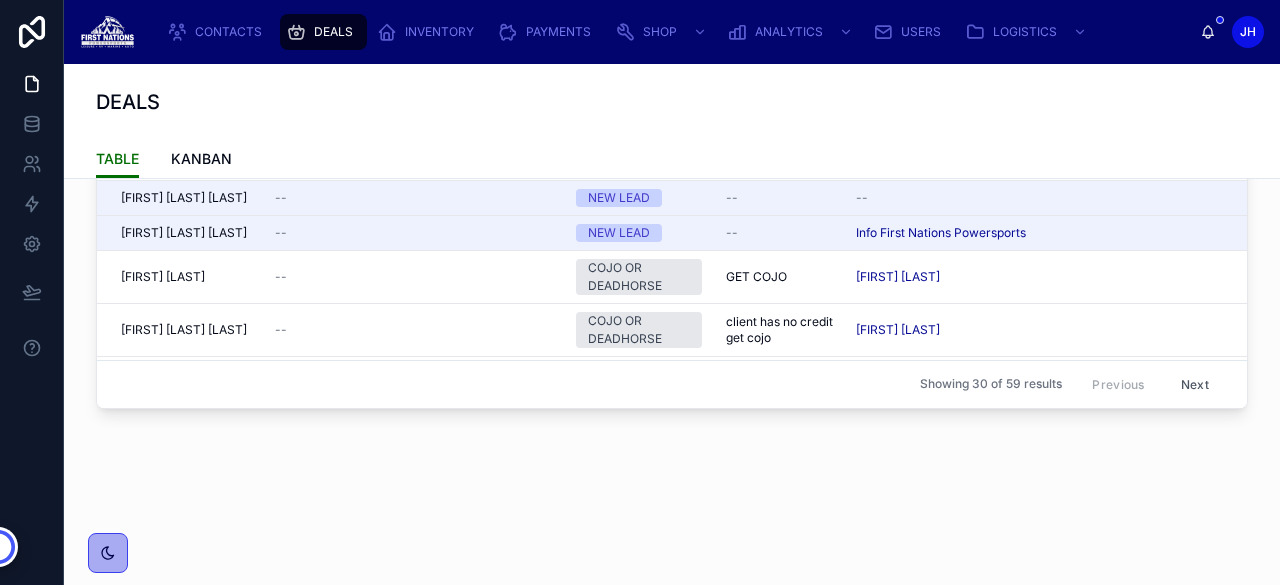 scroll, scrollTop: 0, scrollLeft: 0, axis: both 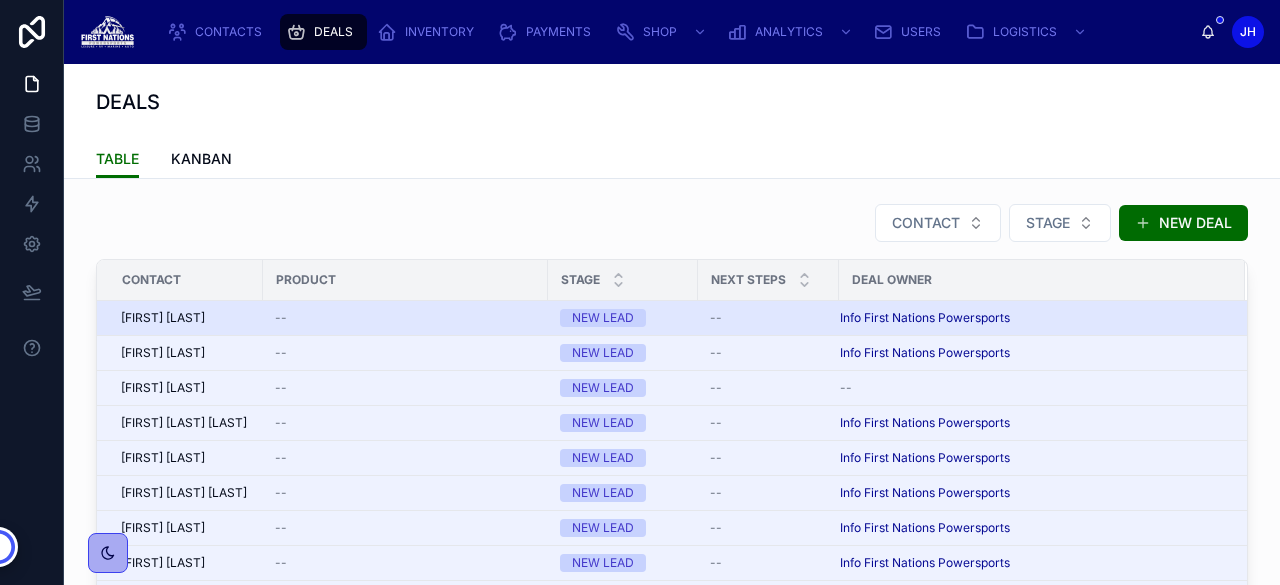 click on "[FIRST] [LAST]" at bounding box center (186, 318) 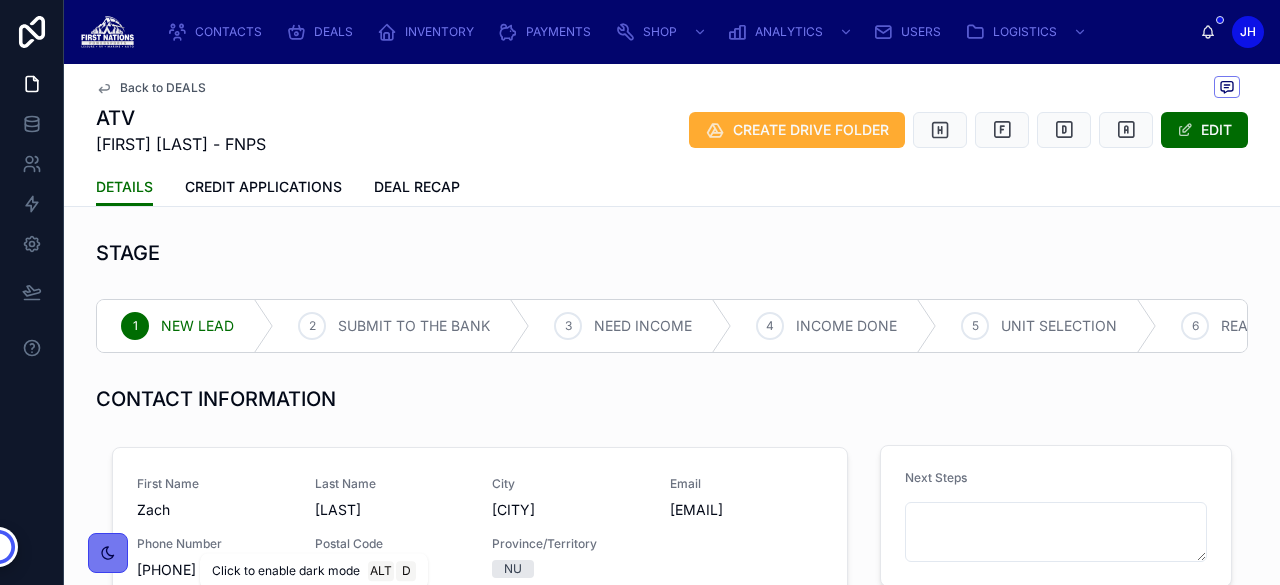 click at bounding box center [108, 553] 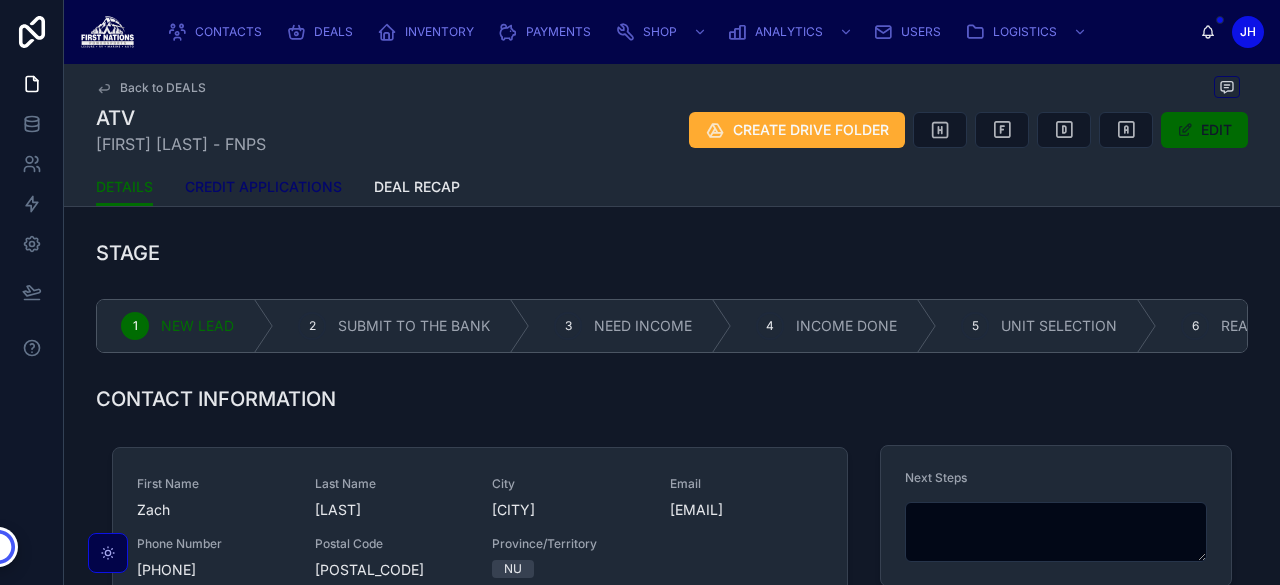 click on "CREDIT APPLICATIONS" at bounding box center (263, 189) 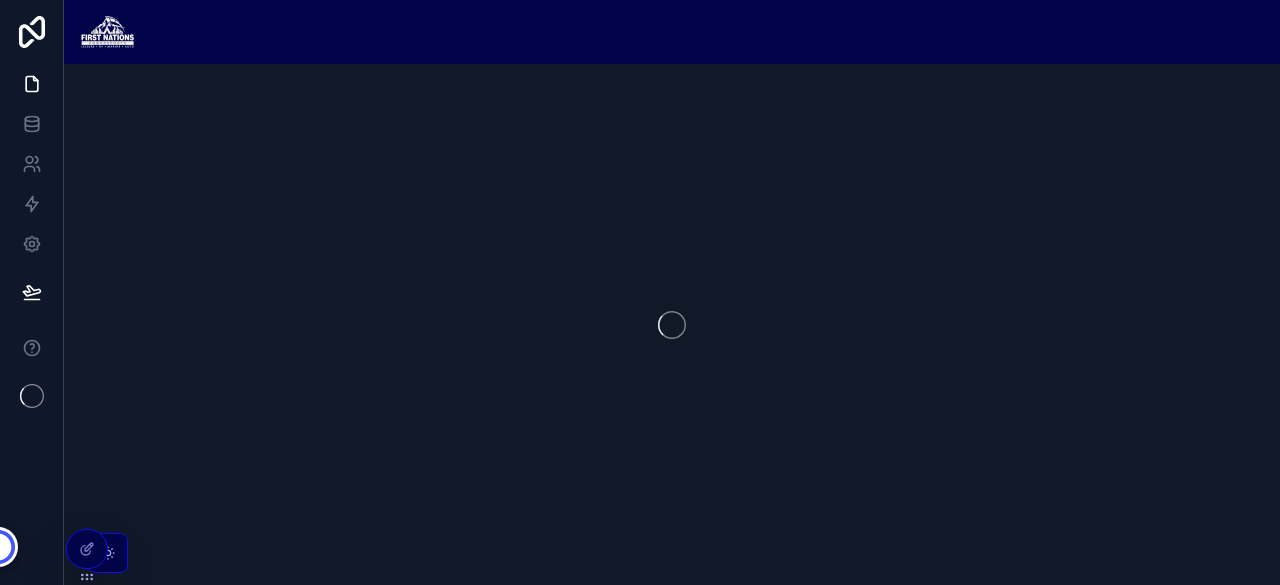 scroll, scrollTop: 0, scrollLeft: 0, axis: both 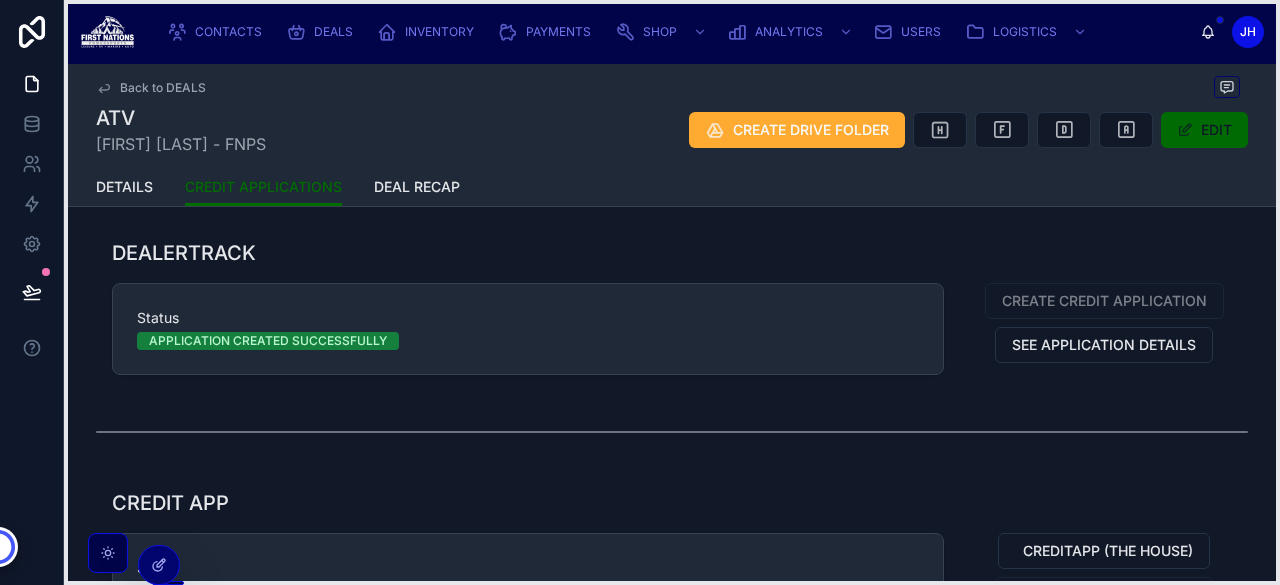 drag, startPoint x: 91, startPoint y: 575, endPoint x: 163, endPoint y: 574, distance: 72.00694 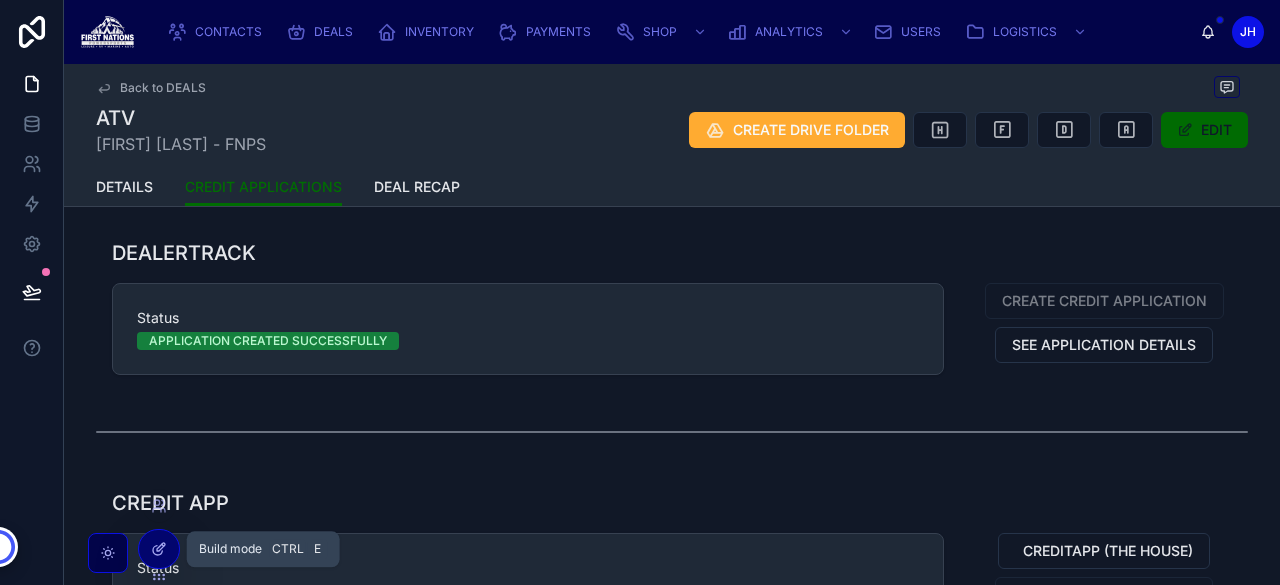 click at bounding box center [159, 549] 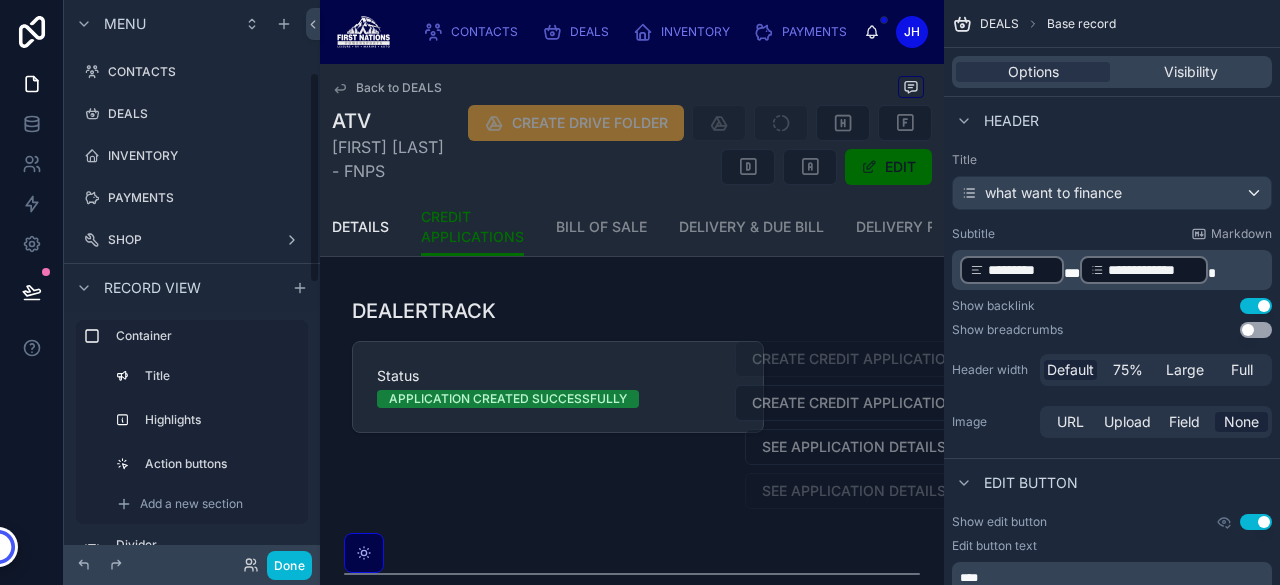 scroll, scrollTop: 193, scrollLeft: 0, axis: vertical 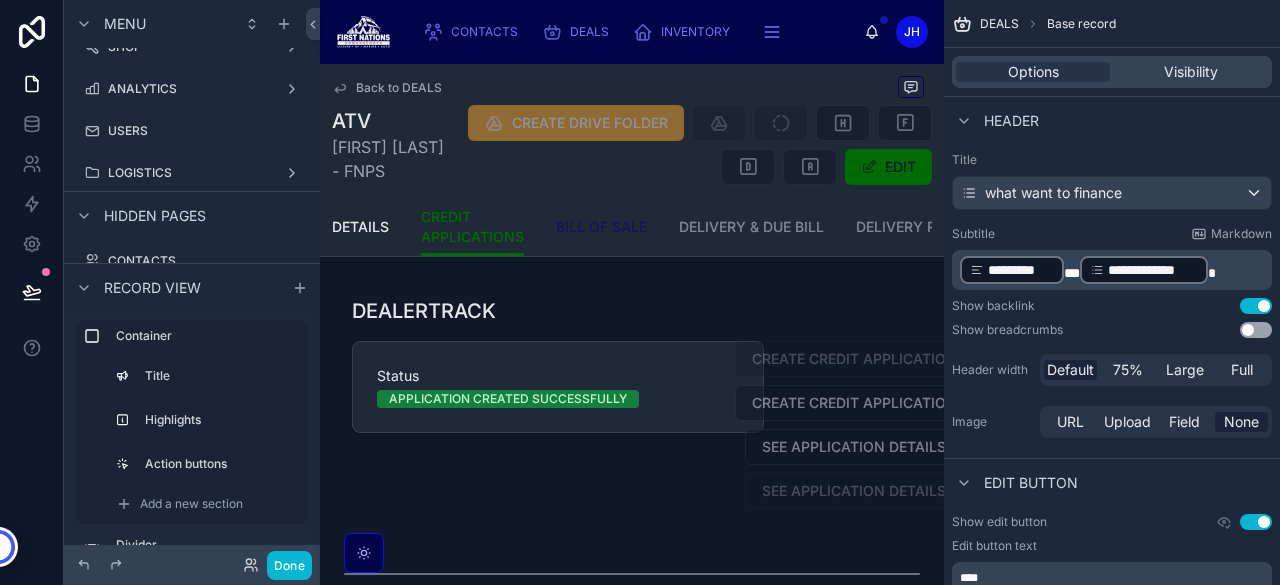 click on "BILL OF SALE" at bounding box center [601, 229] 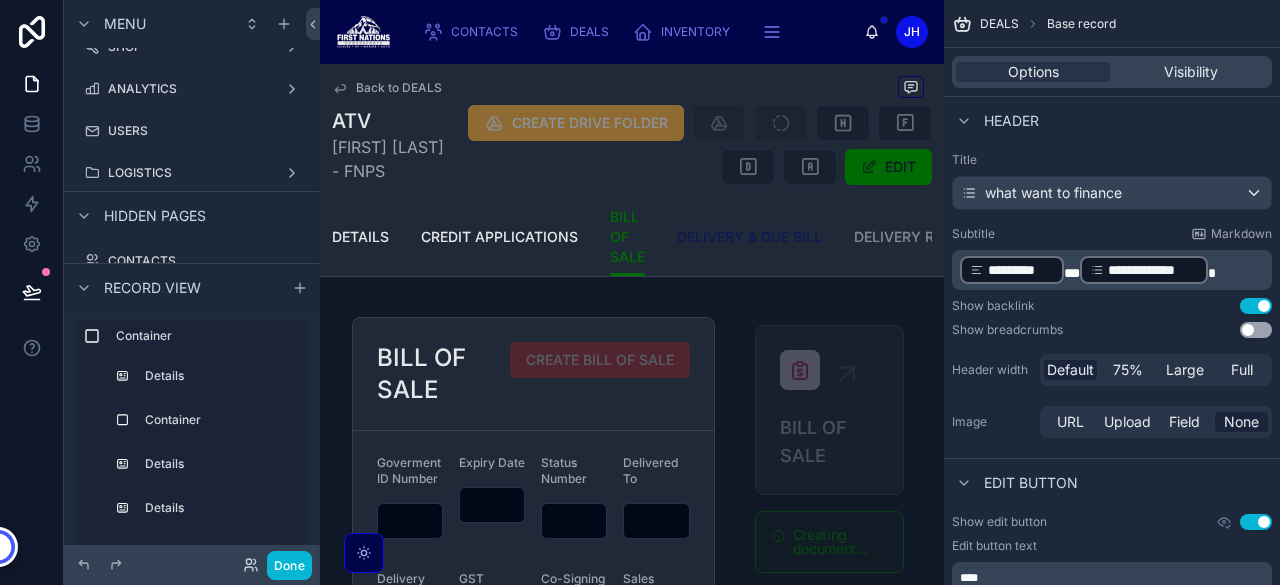 click on "DELIVERY & DUE BILL" at bounding box center (749, 237) 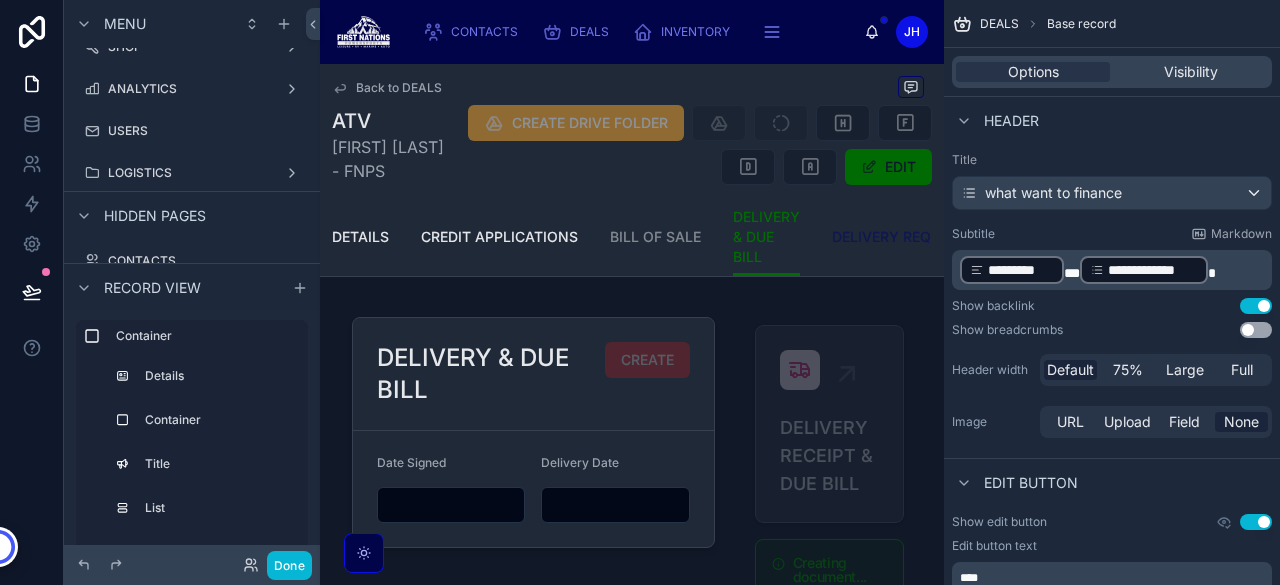 click on "DELIVERY REQUEST" at bounding box center [899, 237] 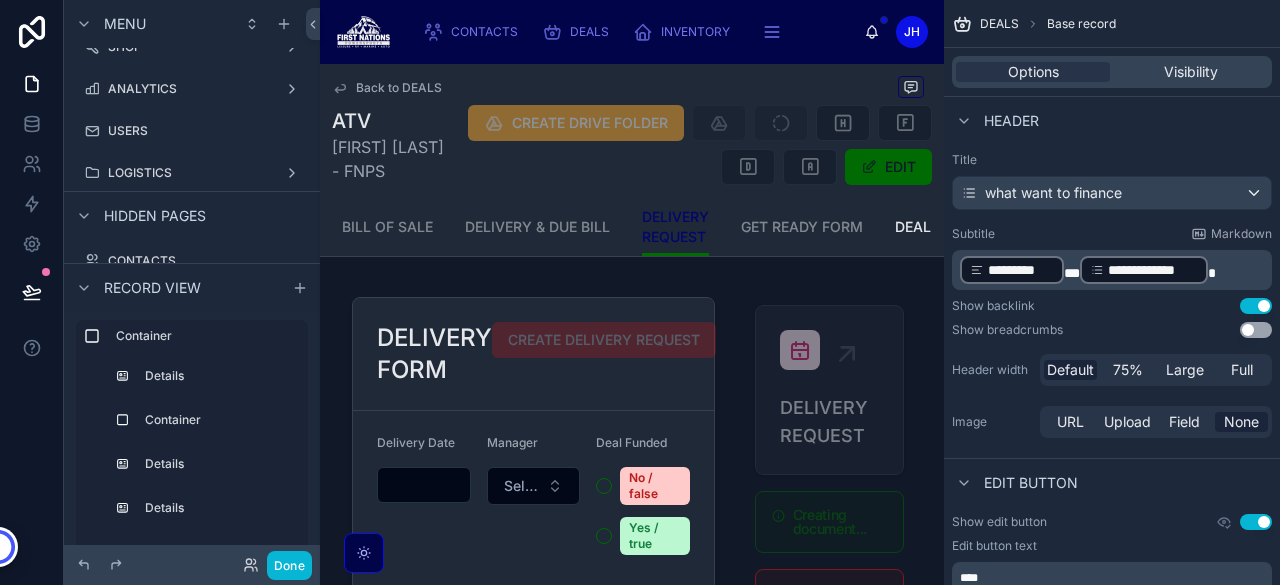 scroll, scrollTop: 0, scrollLeft: 280, axis: horizontal 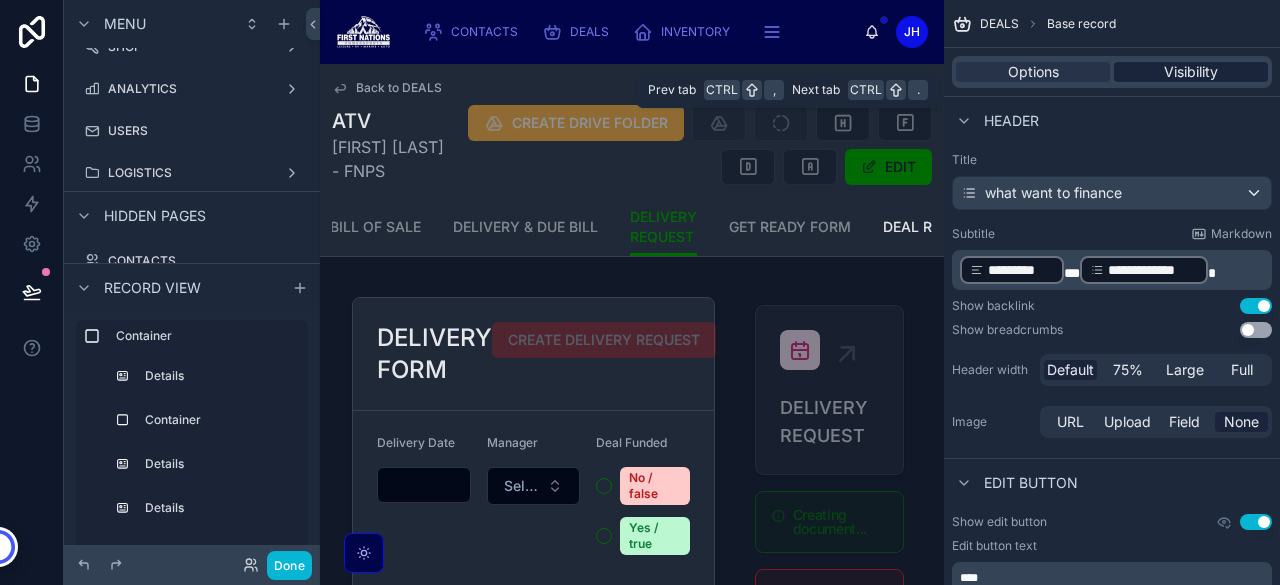 click on "Visibility" at bounding box center [1191, 72] 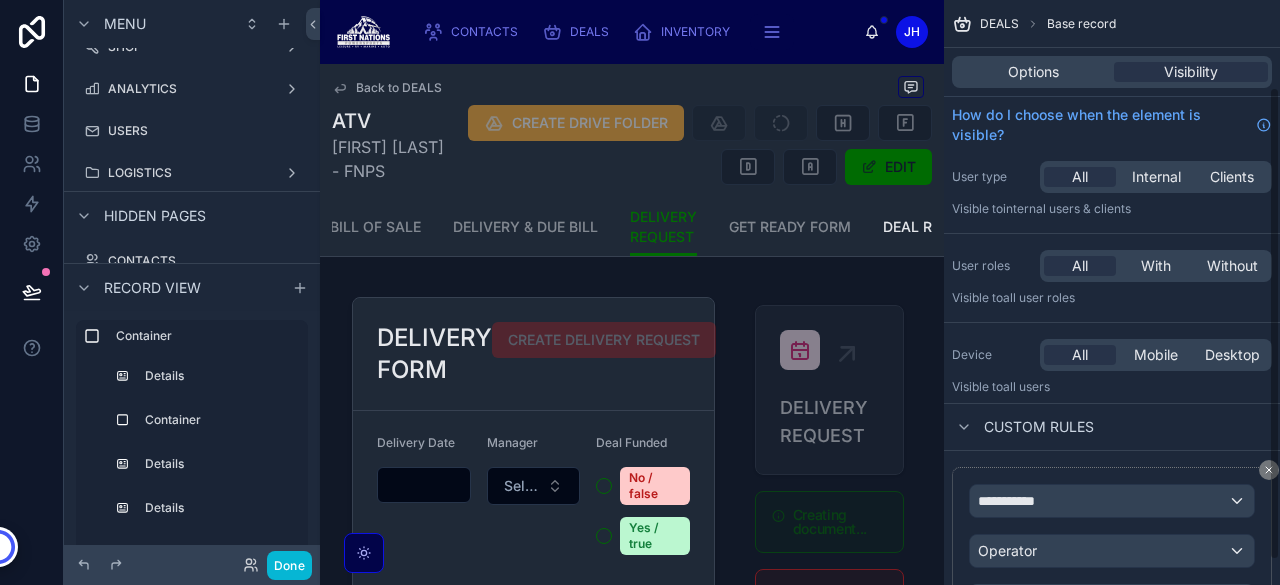 scroll, scrollTop: 138, scrollLeft: 0, axis: vertical 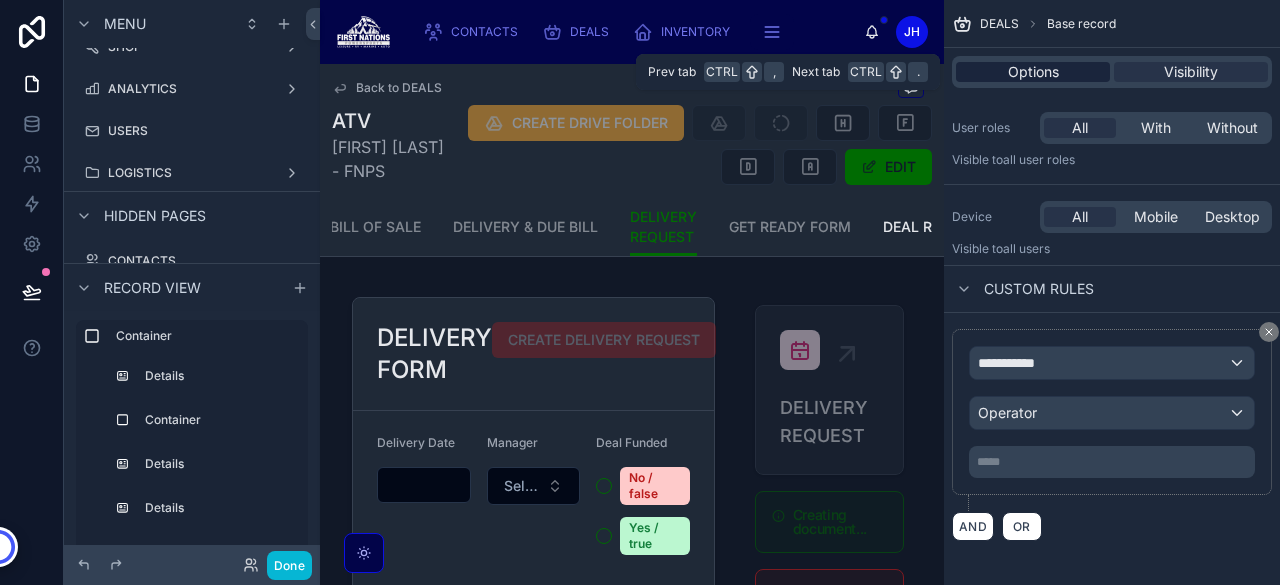 click on "Options" at bounding box center (1033, 72) 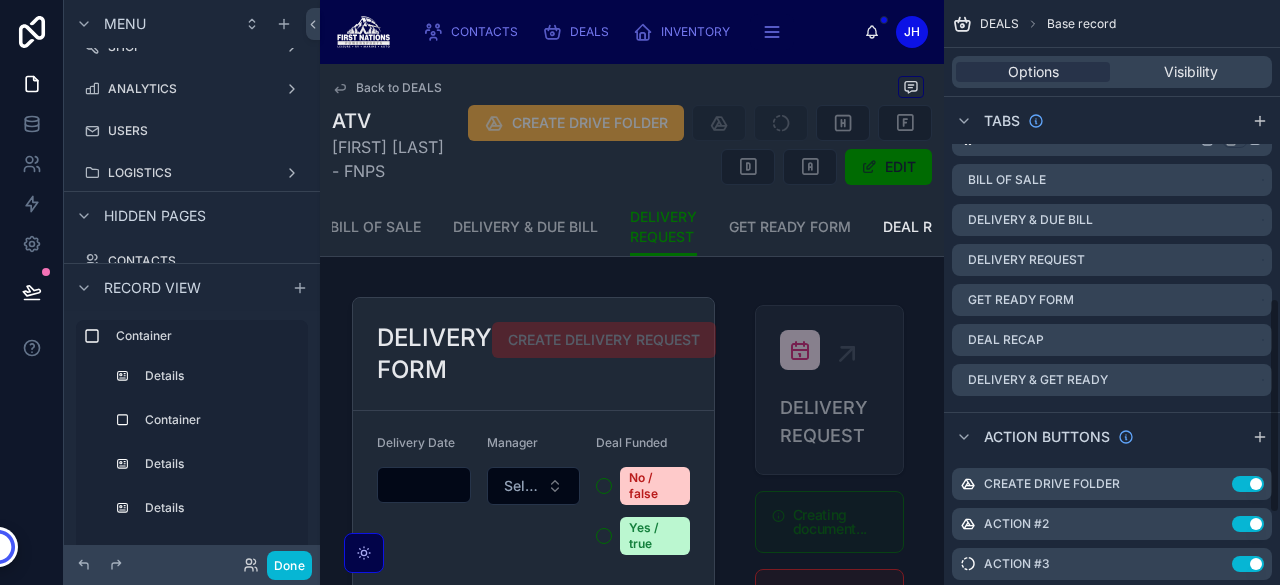 scroll, scrollTop: 807, scrollLeft: 0, axis: vertical 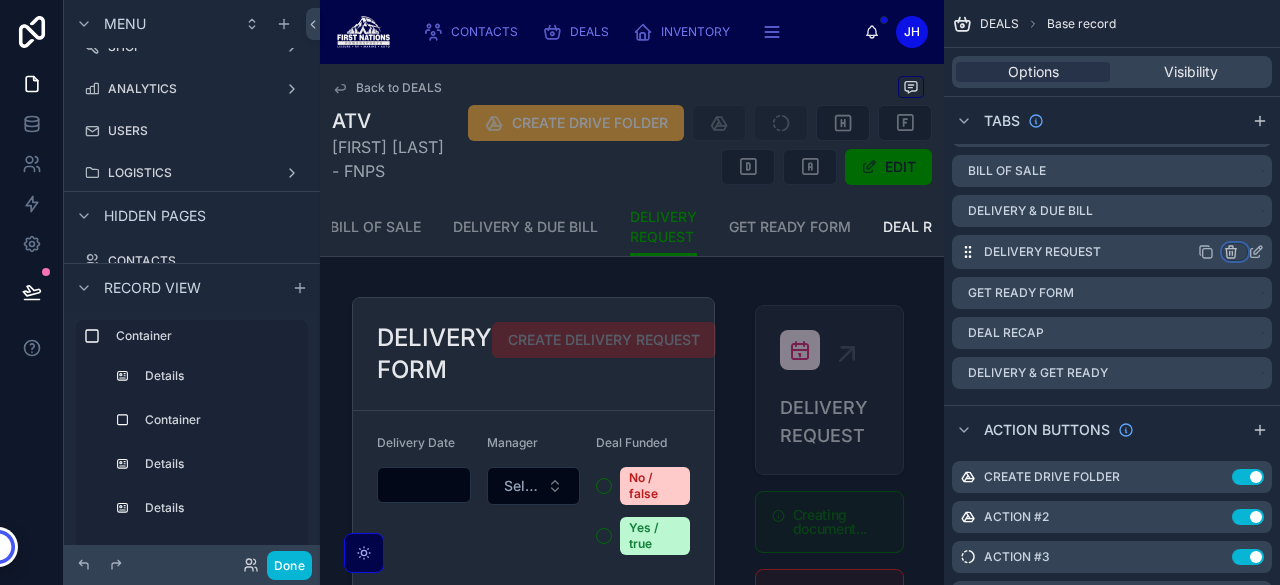 click at bounding box center (1235, 252) 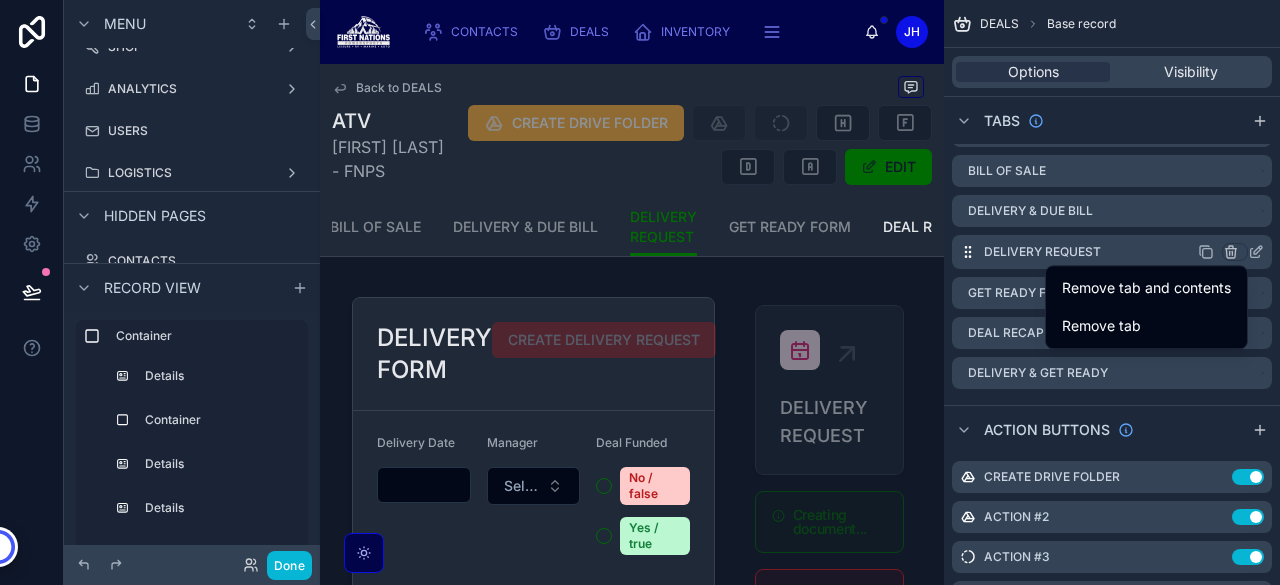 click at bounding box center (640, 292) 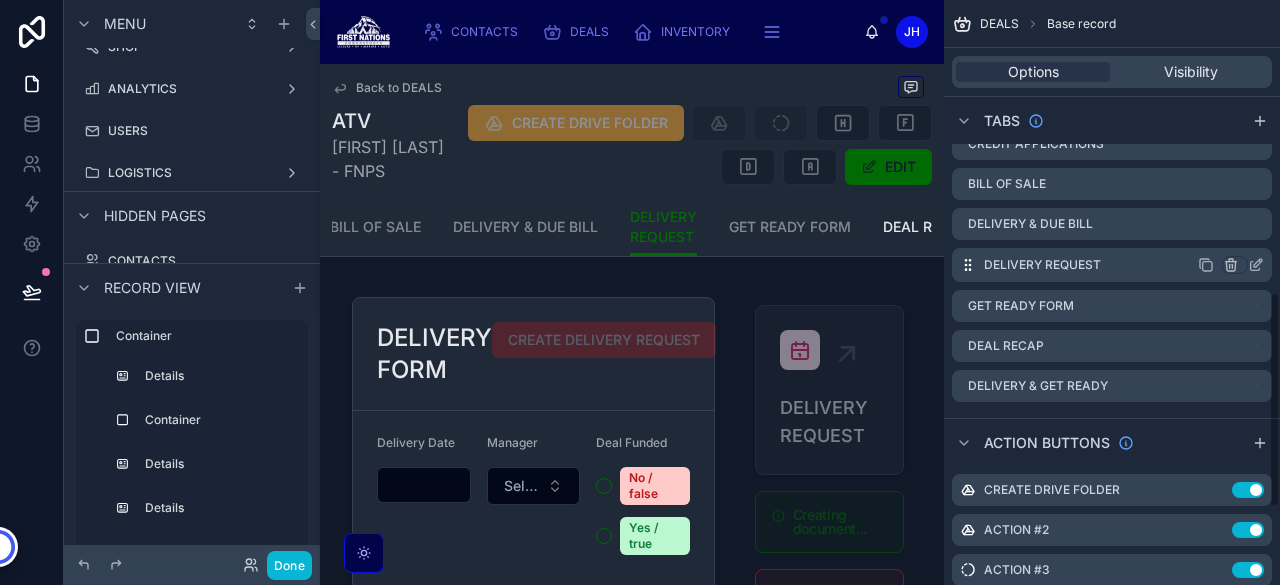 scroll, scrollTop: 793, scrollLeft: 0, axis: vertical 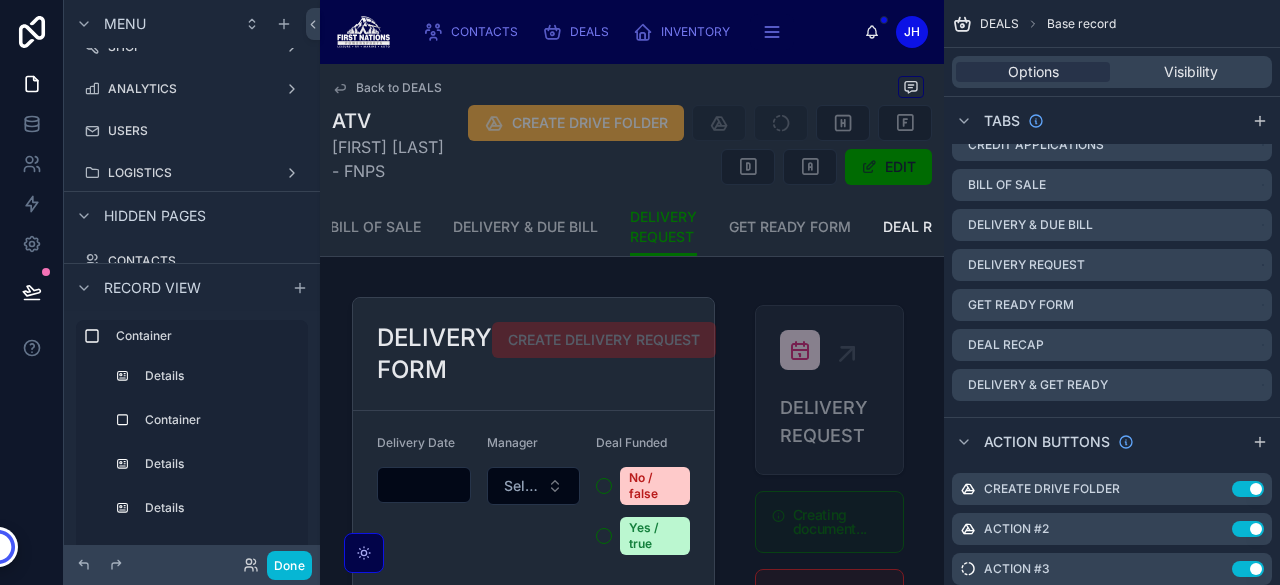 click 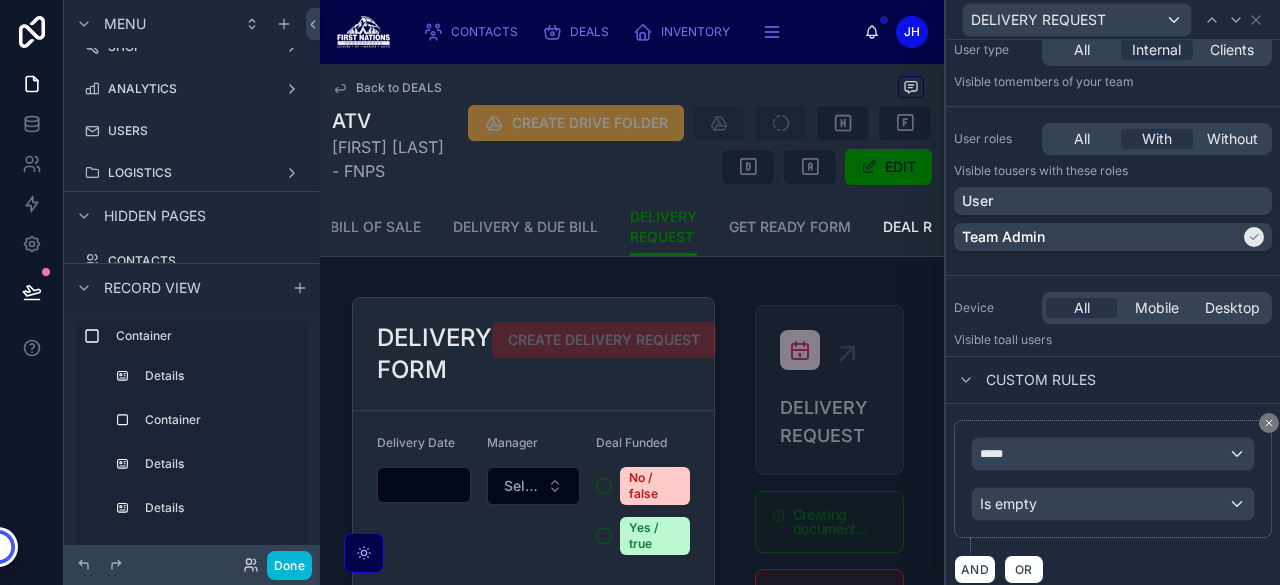 scroll, scrollTop: 130, scrollLeft: 0, axis: vertical 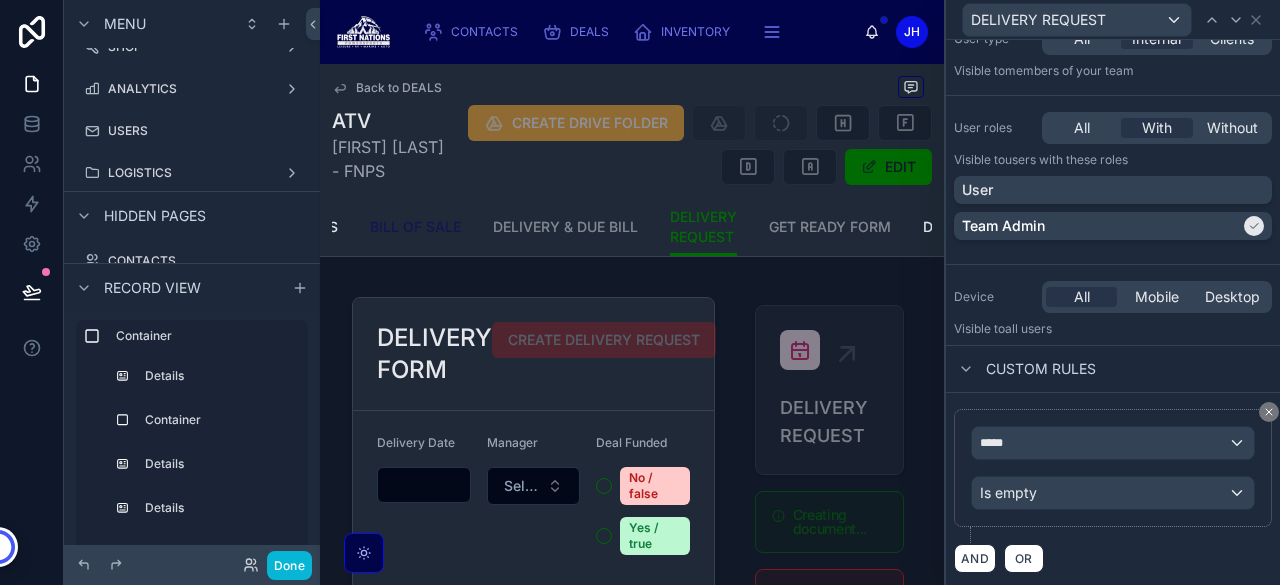 click on "BILL OF SALE" at bounding box center [415, 227] 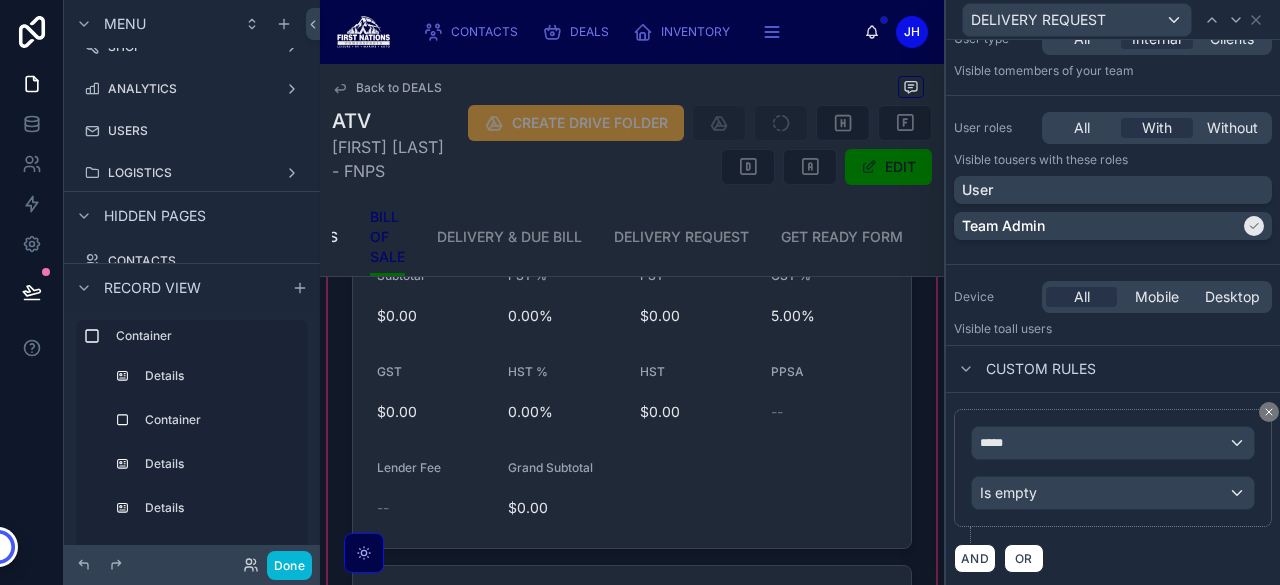 scroll, scrollTop: 1572, scrollLeft: 0, axis: vertical 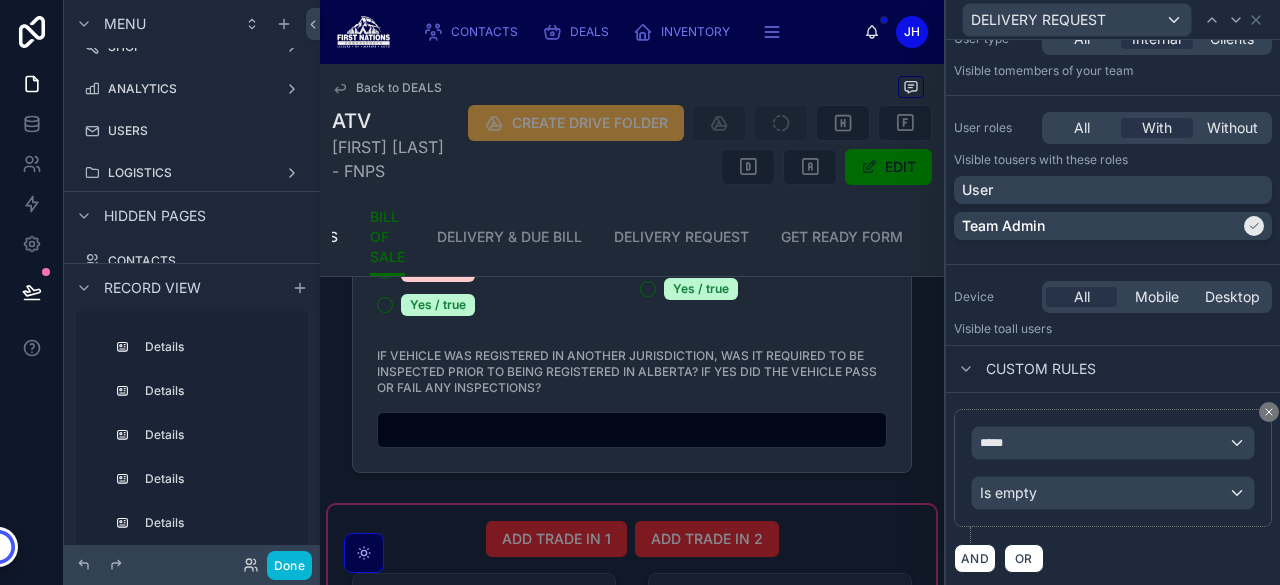 click at bounding box center [632, 876] 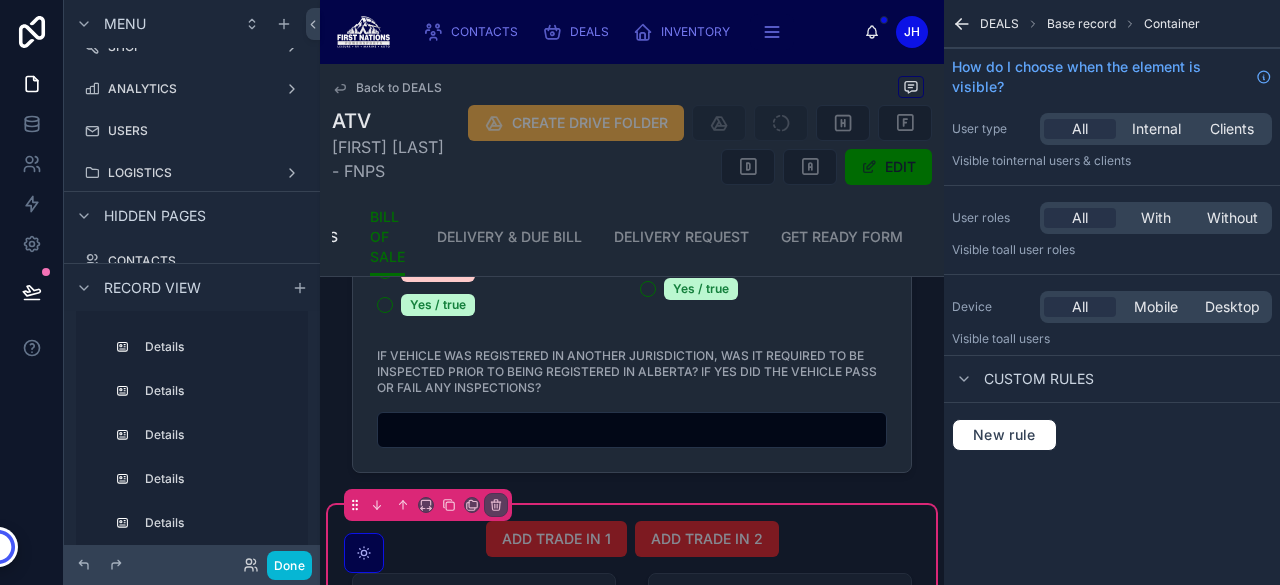 scroll, scrollTop: 0, scrollLeft: 0, axis: both 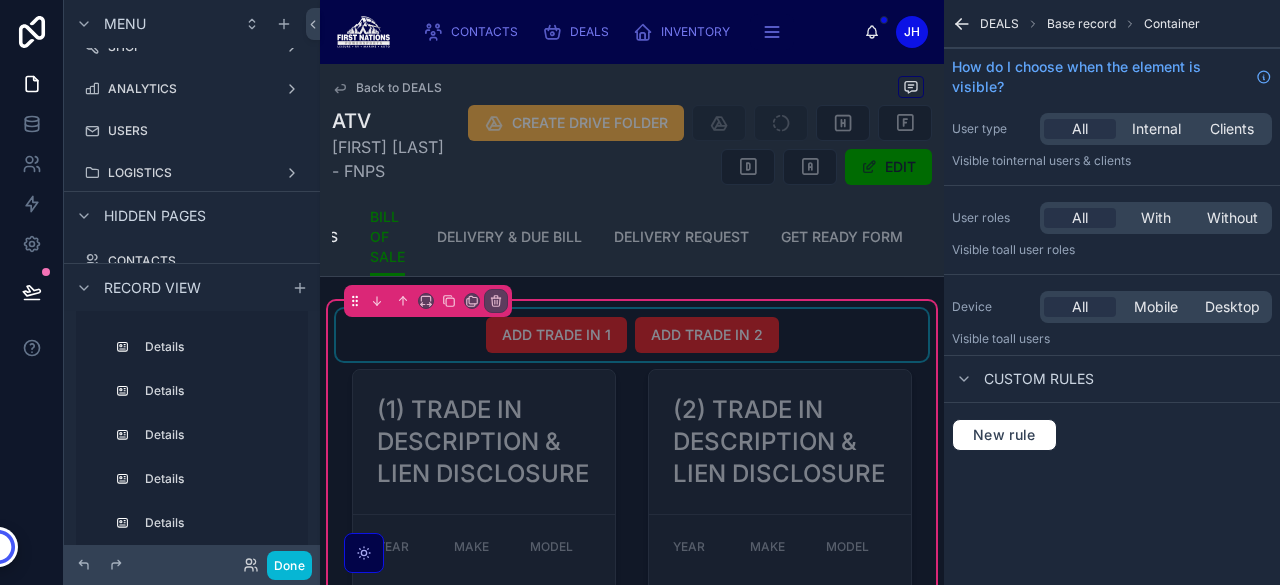 click at bounding box center [632, 335] 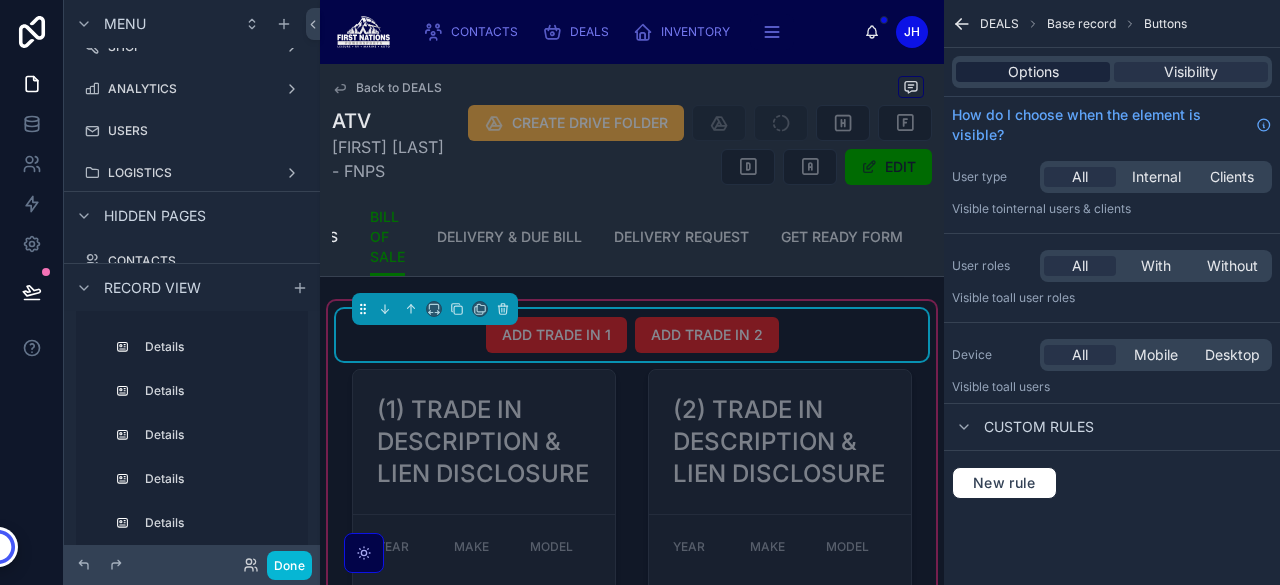 click on "Options" at bounding box center [1033, 72] 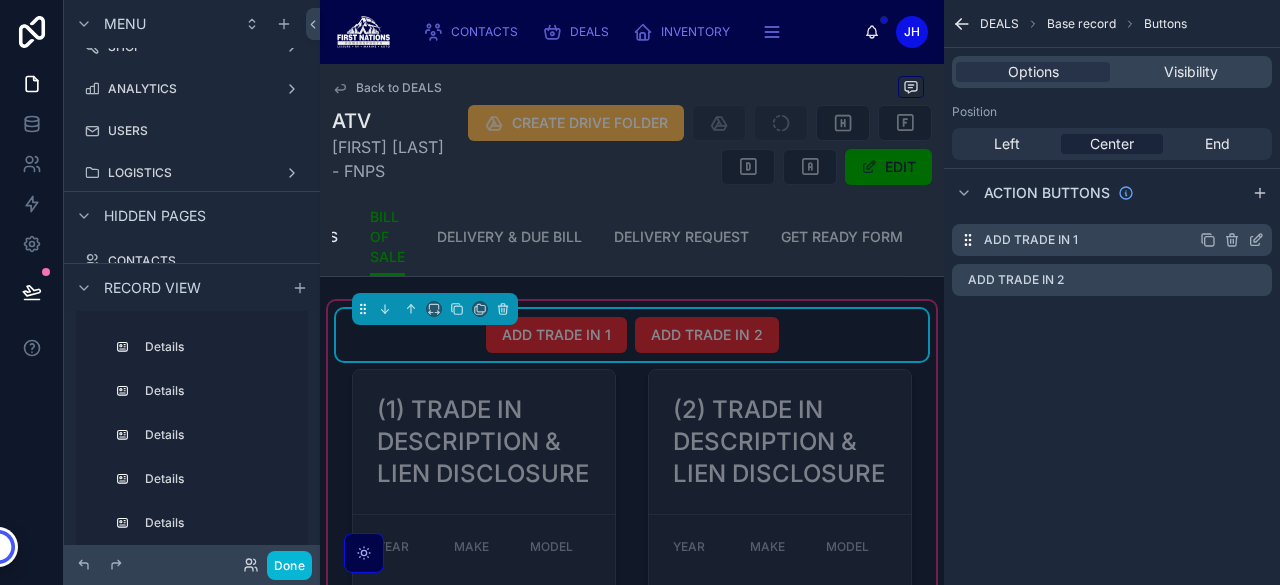 click 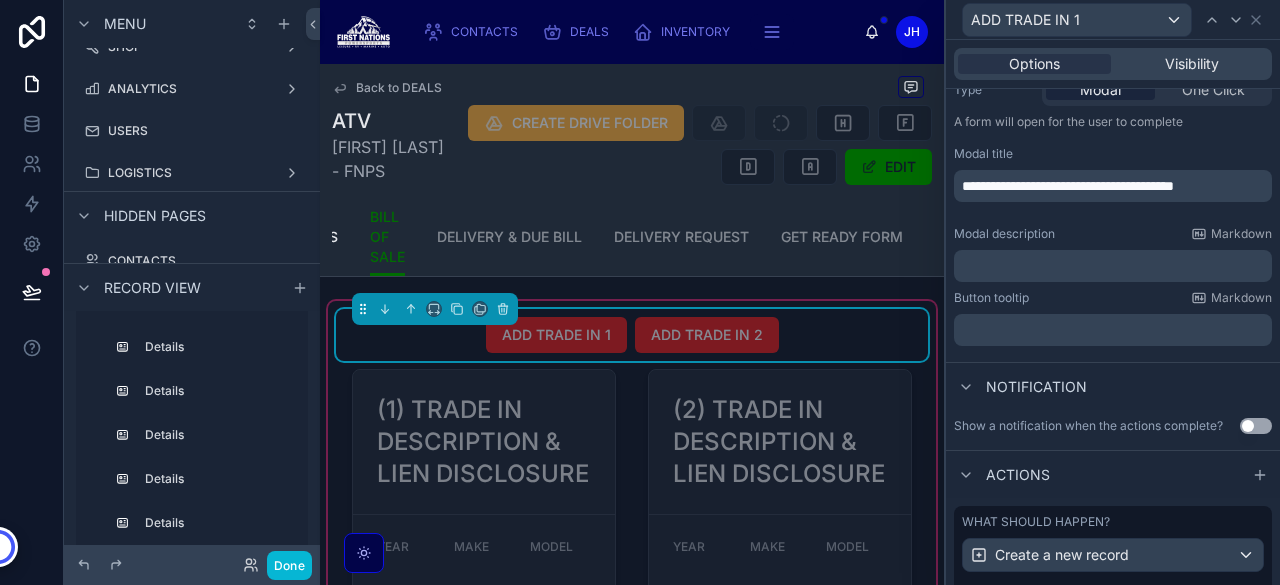 scroll, scrollTop: 438, scrollLeft: 0, axis: vertical 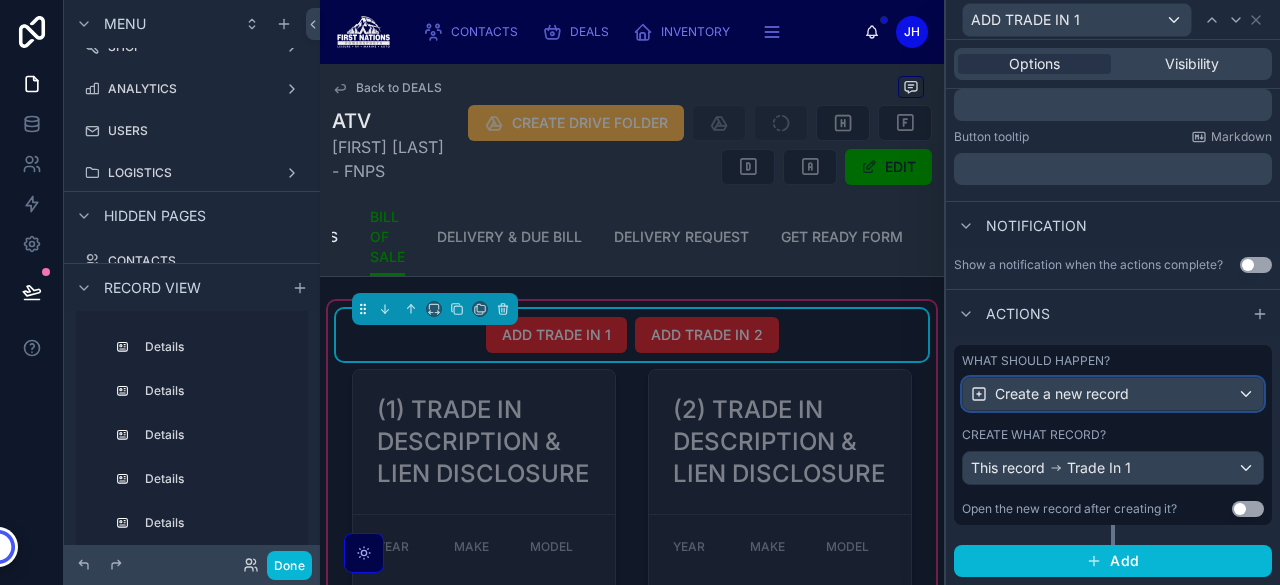 click on "Create a new record" at bounding box center [1062, 394] 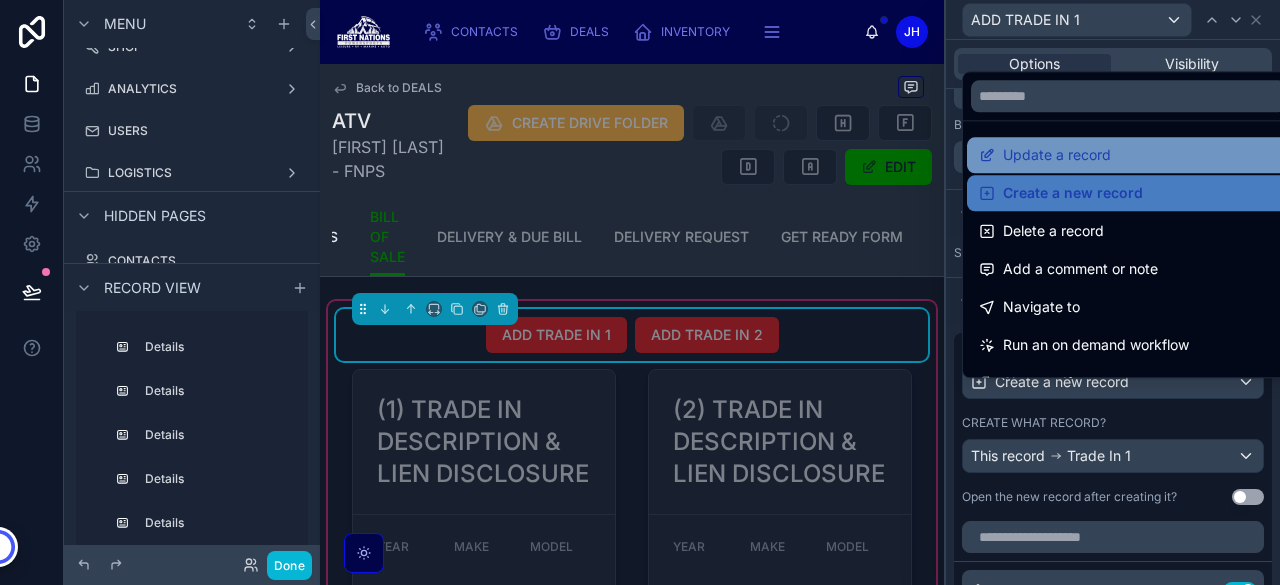 click on "Update a record" at bounding box center [1057, 155] 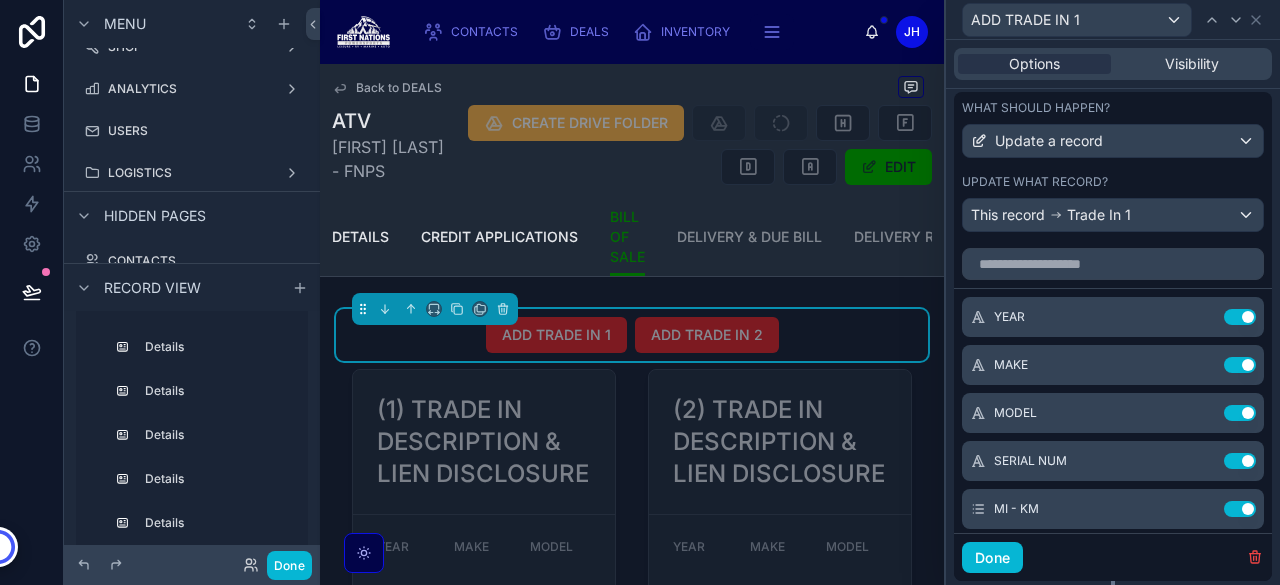 scroll, scrollTop: 680, scrollLeft: 0, axis: vertical 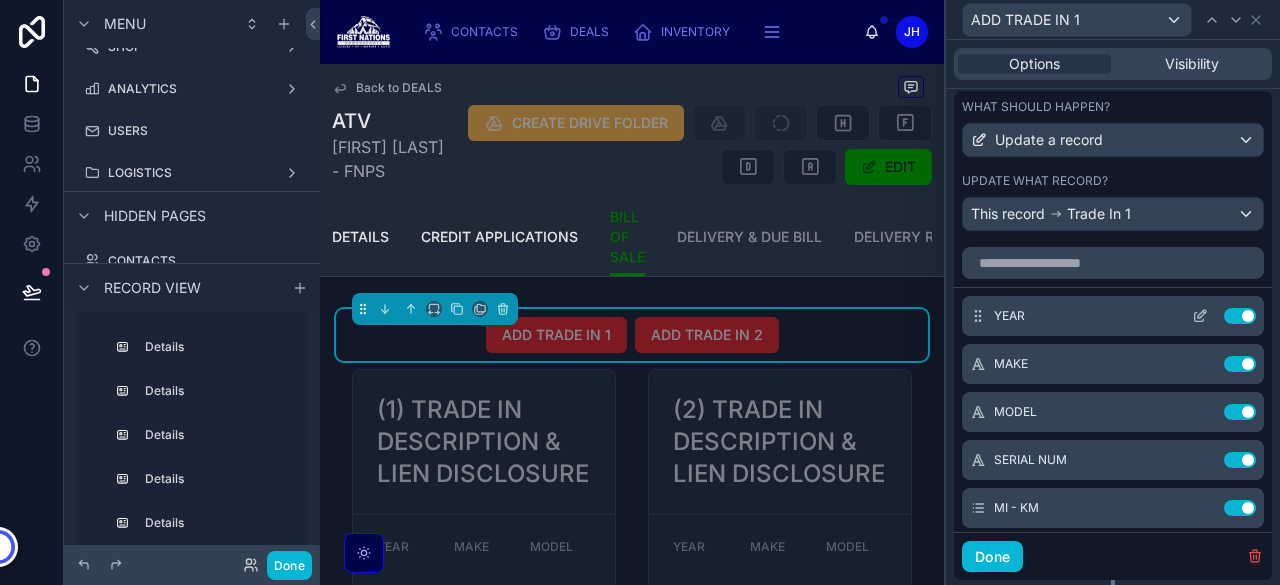 click on "Use setting" at bounding box center (1240, 316) 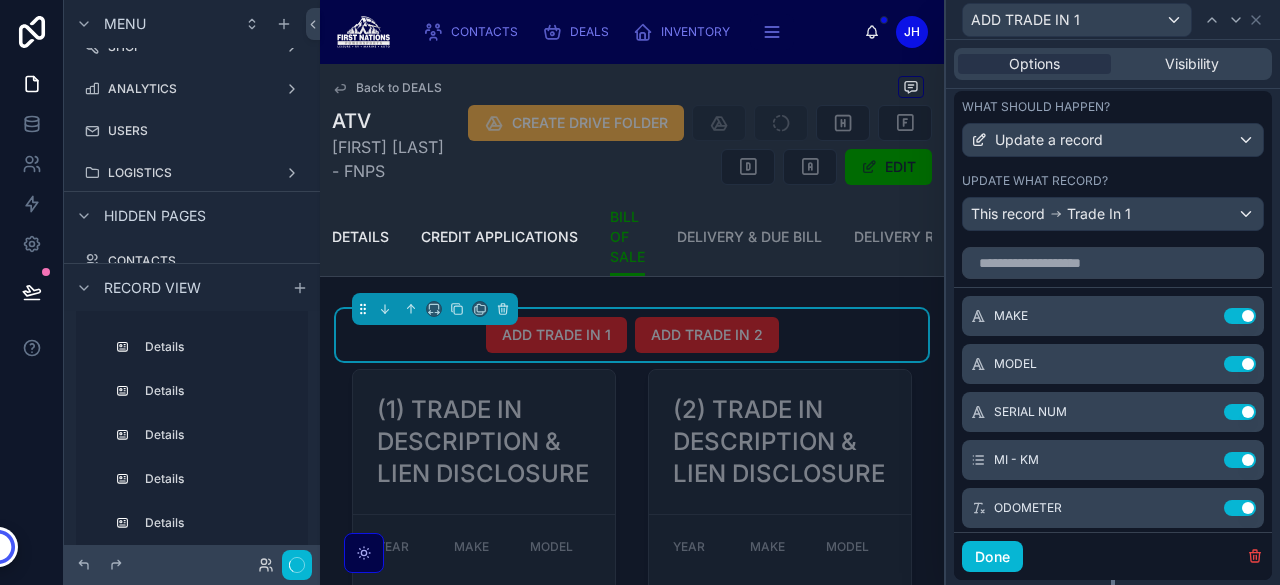 click on "Use setting" at bounding box center [1240, 316] 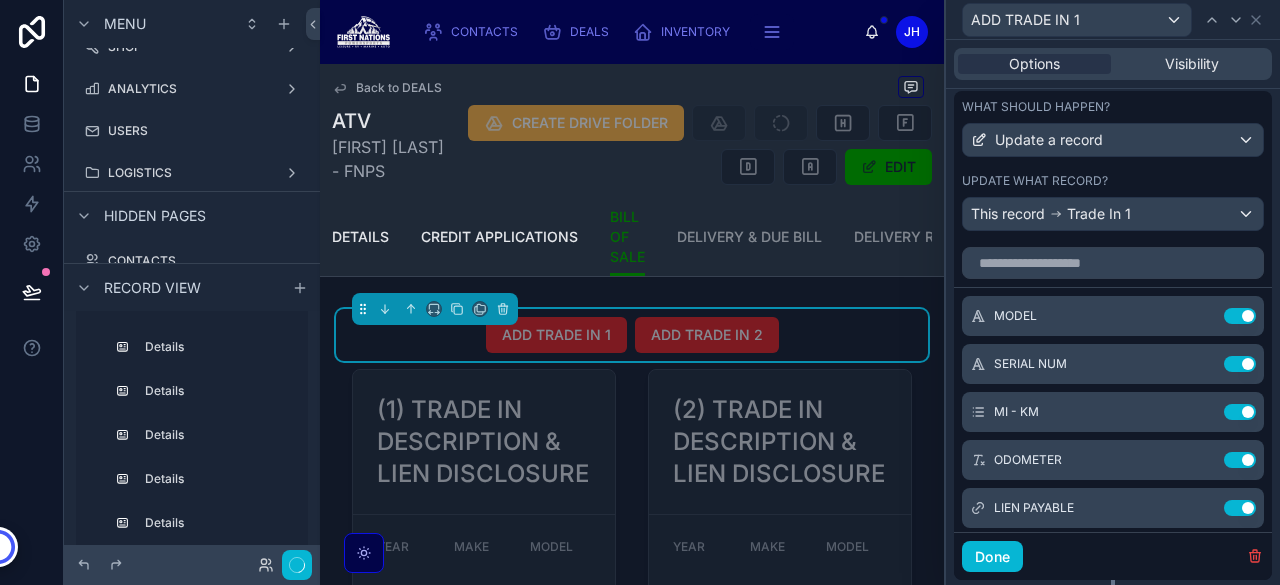 click on "Use setting" at bounding box center (1240, 316) 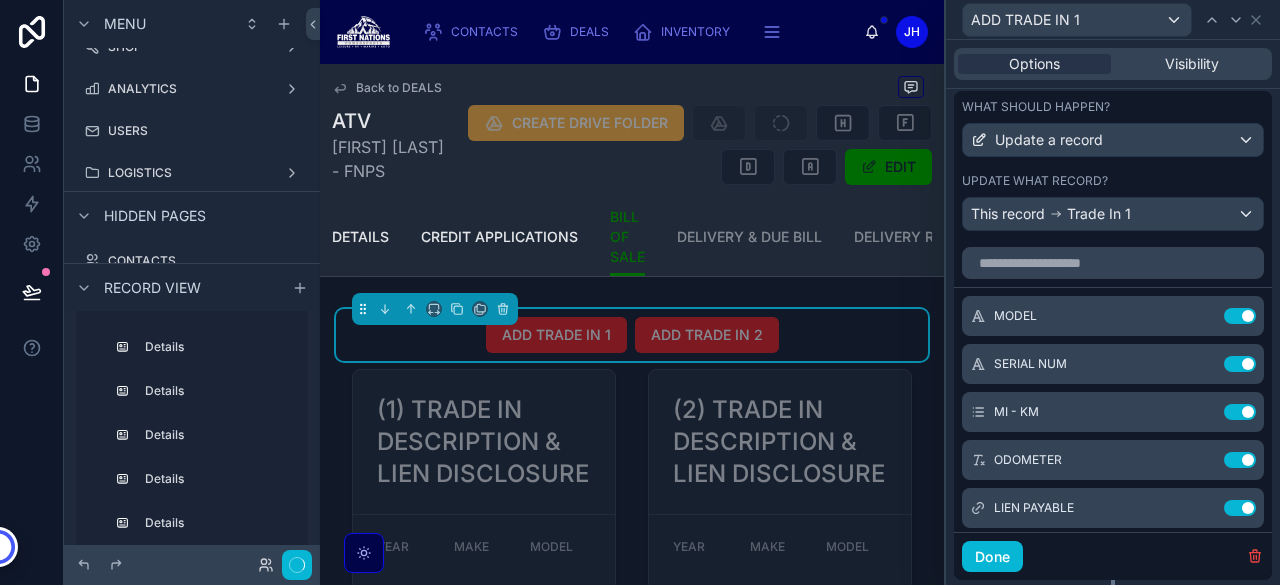 click on "Use setting" at bounding box center [1240, 364] 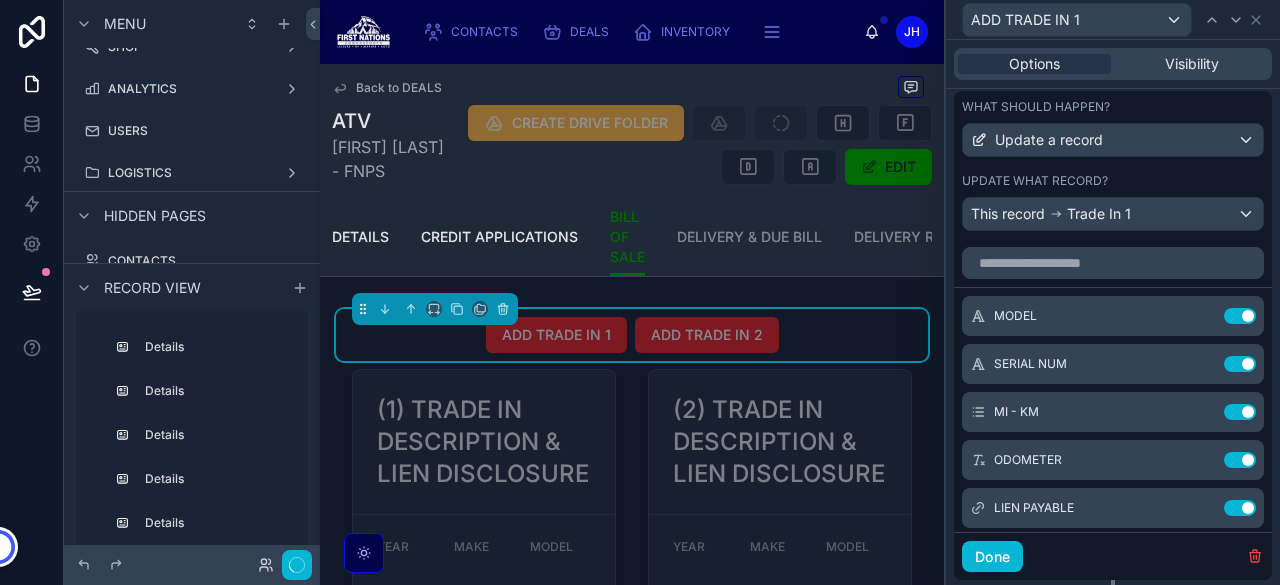 click on "Use setting" at bounding box center [1240, 412] 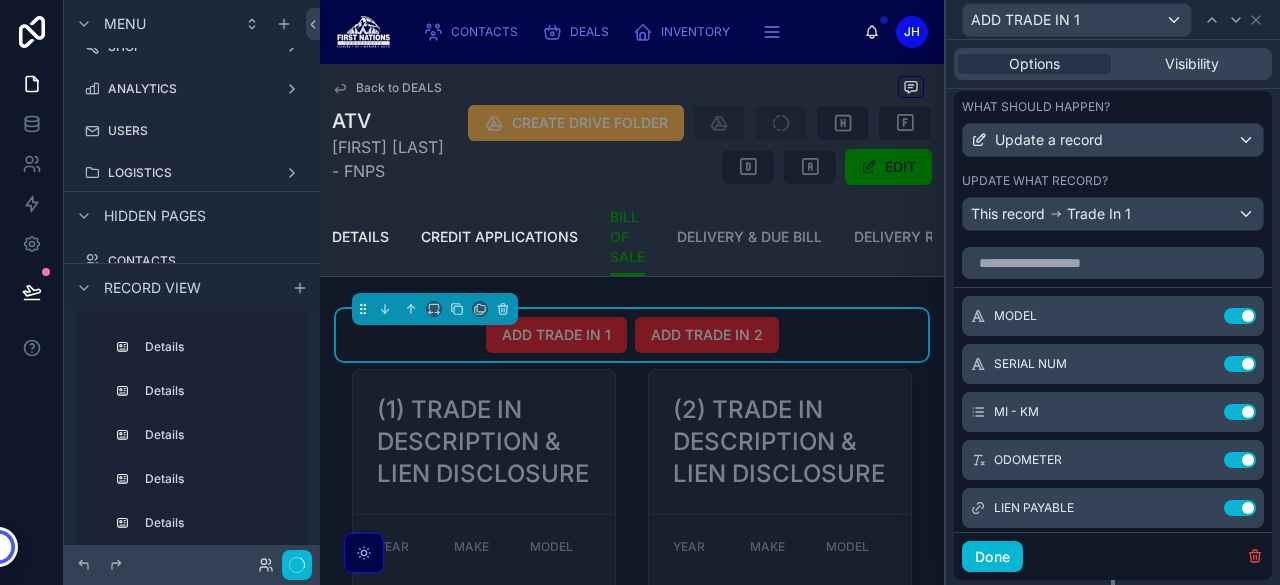 click on "Use setting" at bounding box center [1240, 460] 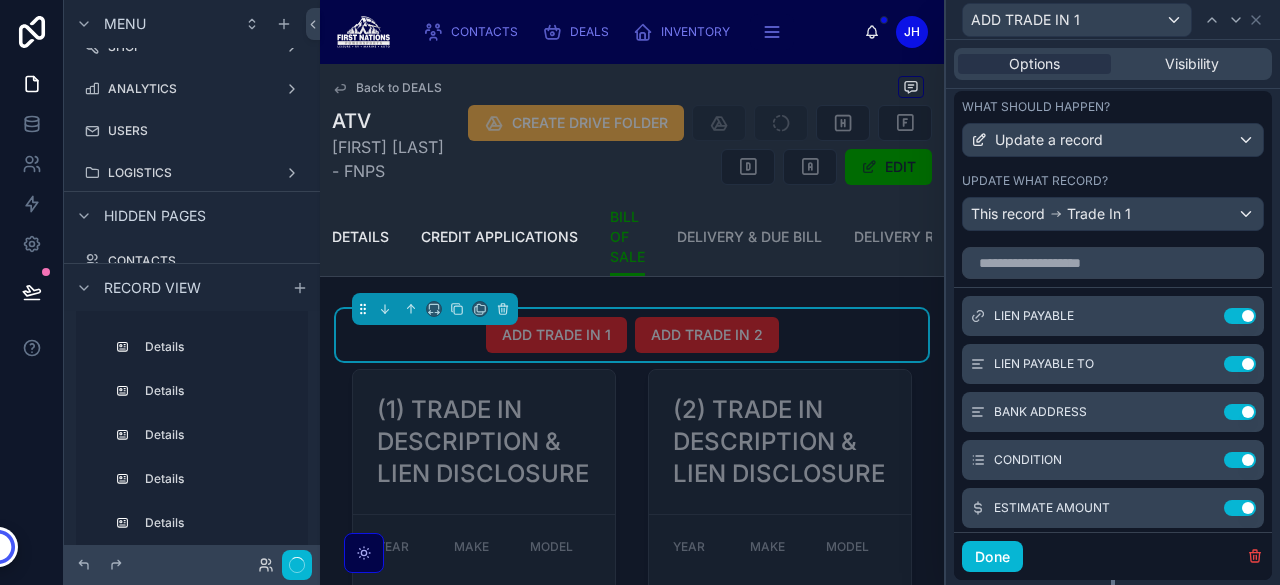 click on "Use setting" at bounding box center [1240, 316] 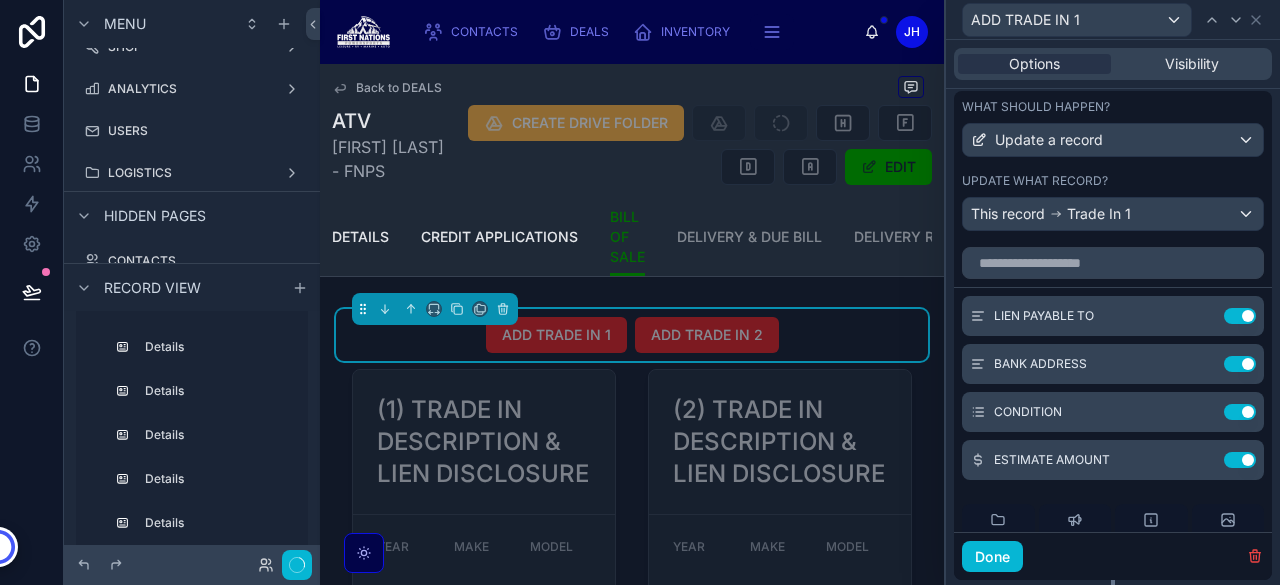 click on "Use setting" at bounding box center (1240, 316) 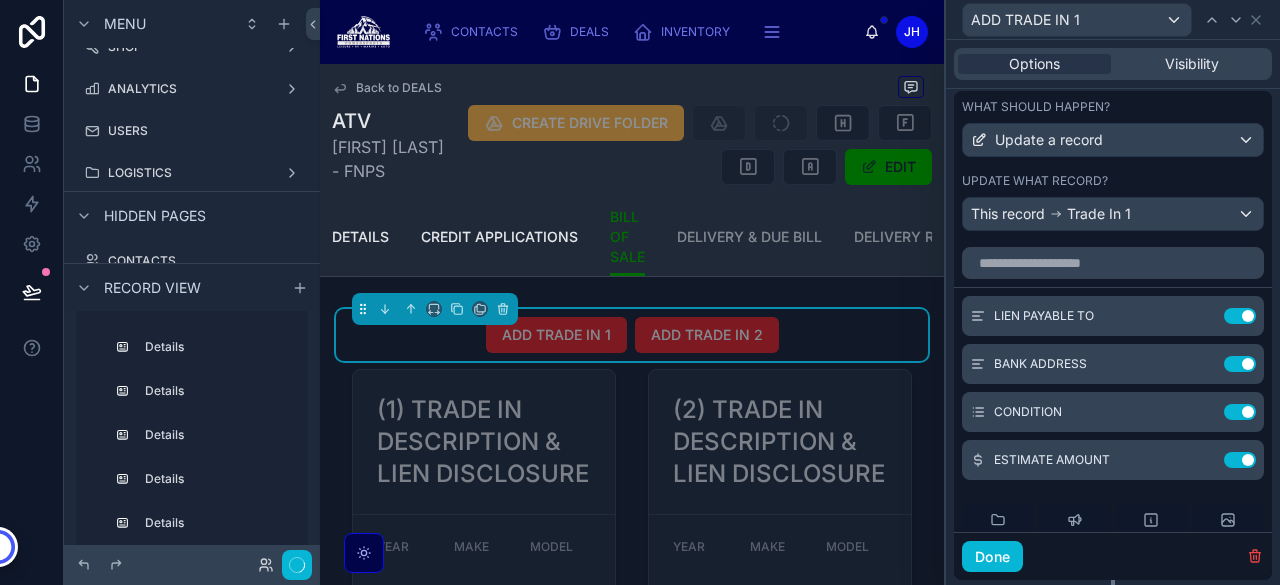 click on "Use setting" at bounding box center [1240, 364] 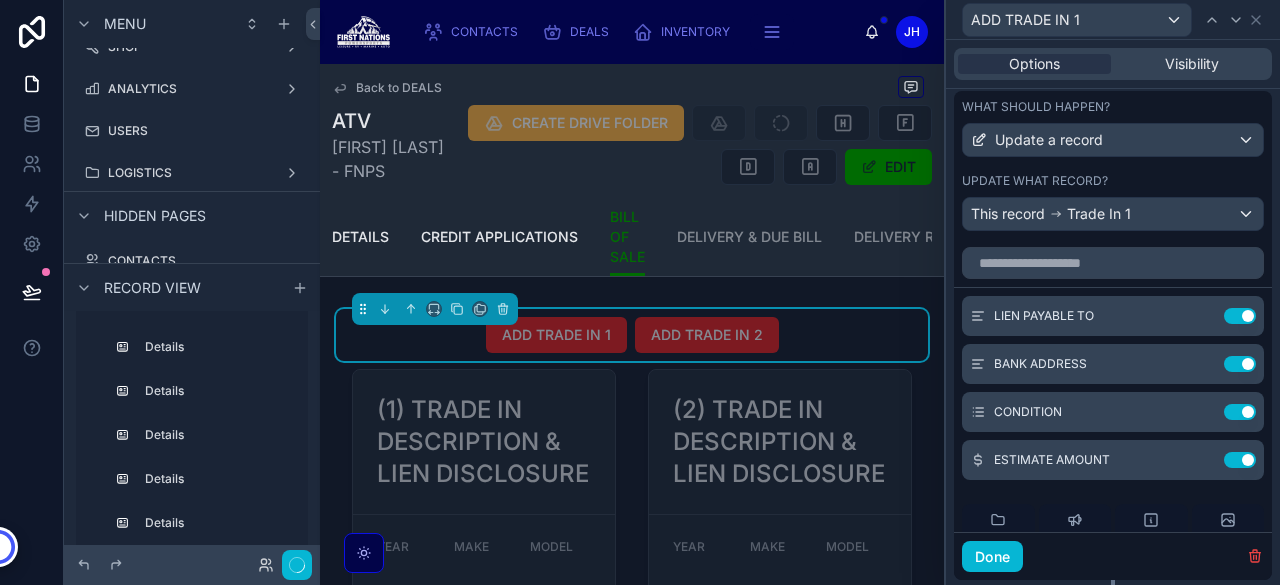 click on "Use setting" at bounding box center (1240, 412) 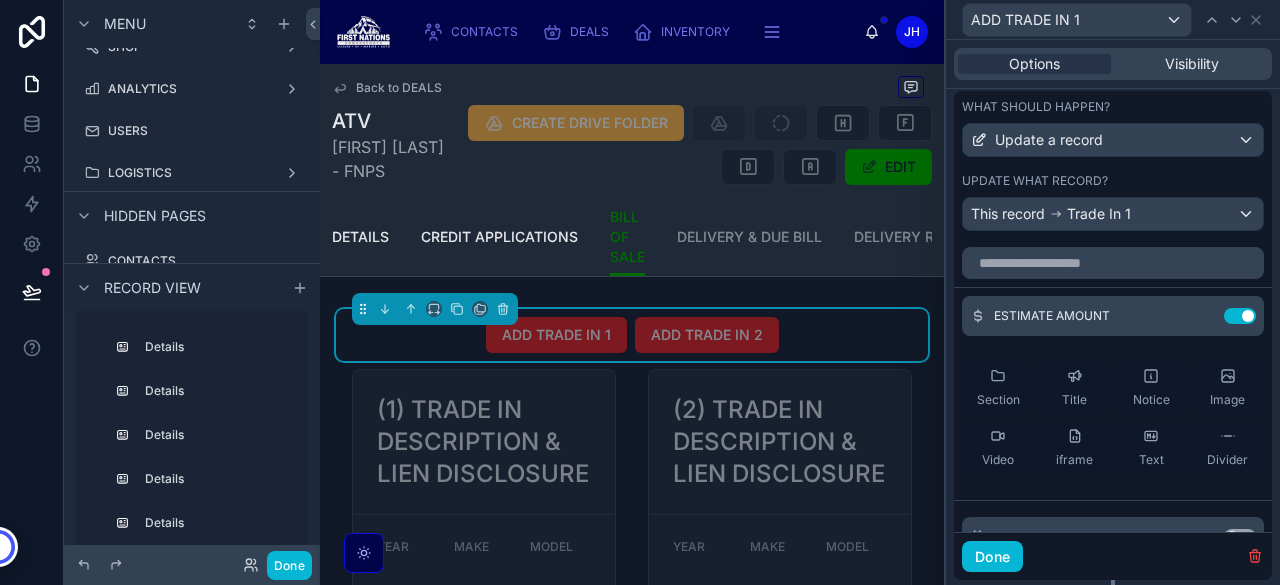 click on "Use setting" at bounding box center [1240, 316] 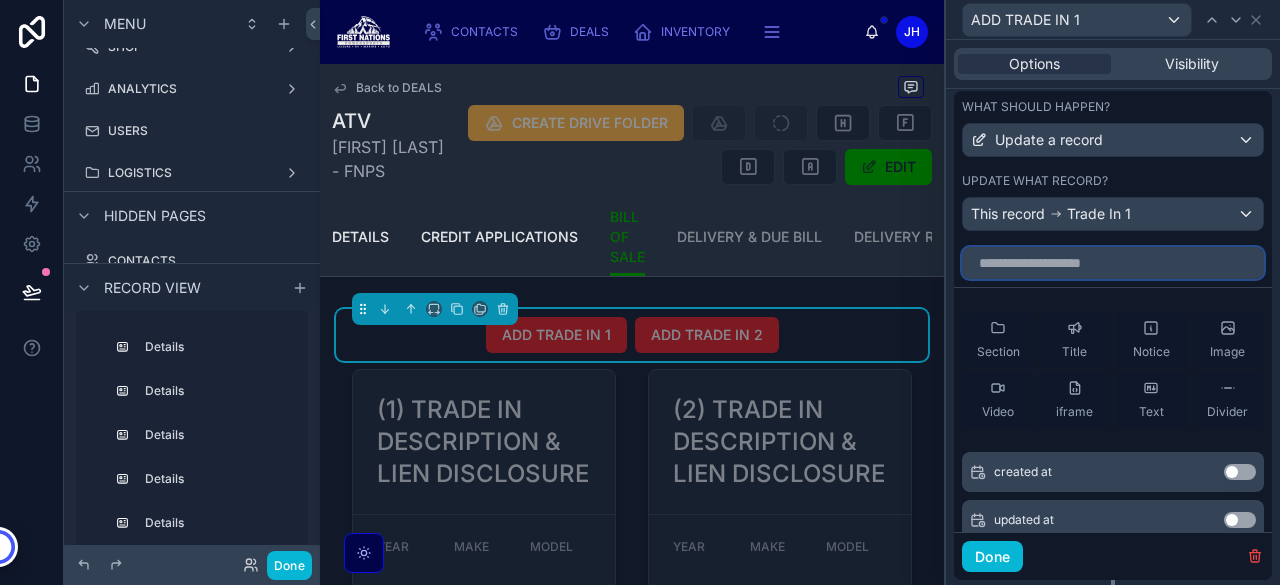 click at bounding box center (1113, 263) 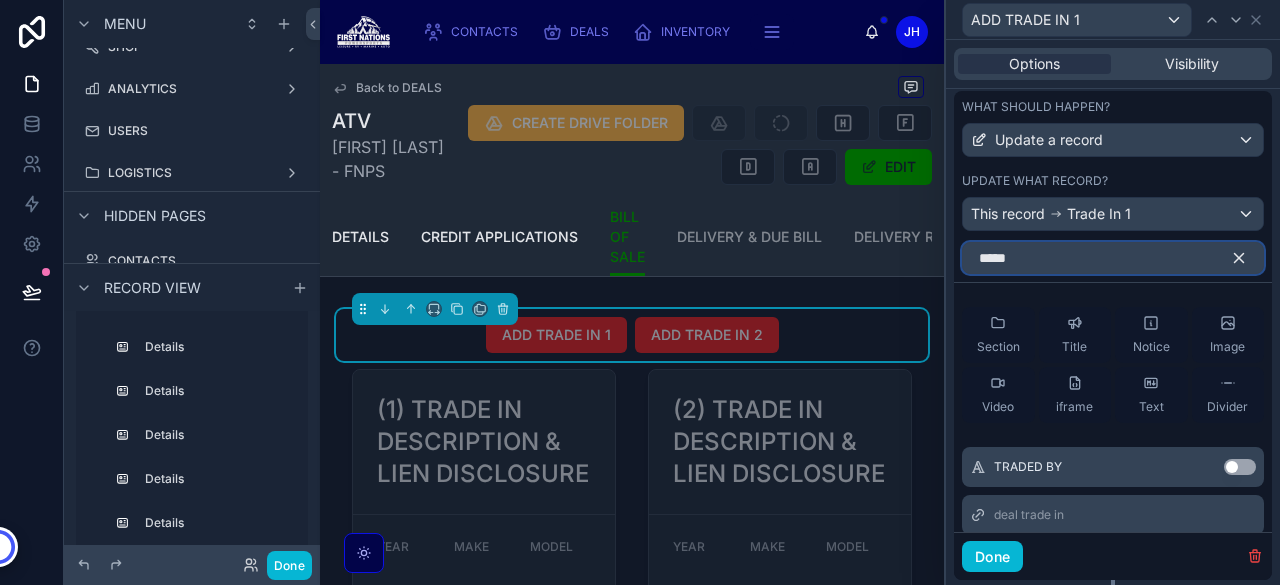 scroll, scrollTop: 0, scrollLeft: 0, axis: both 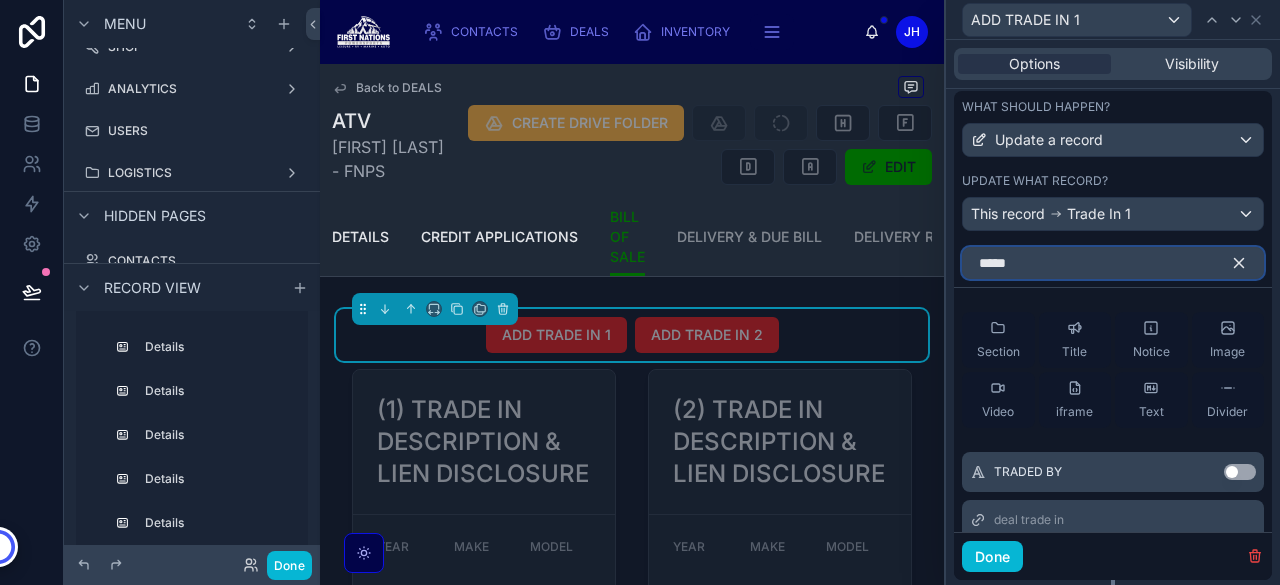type on "*****" 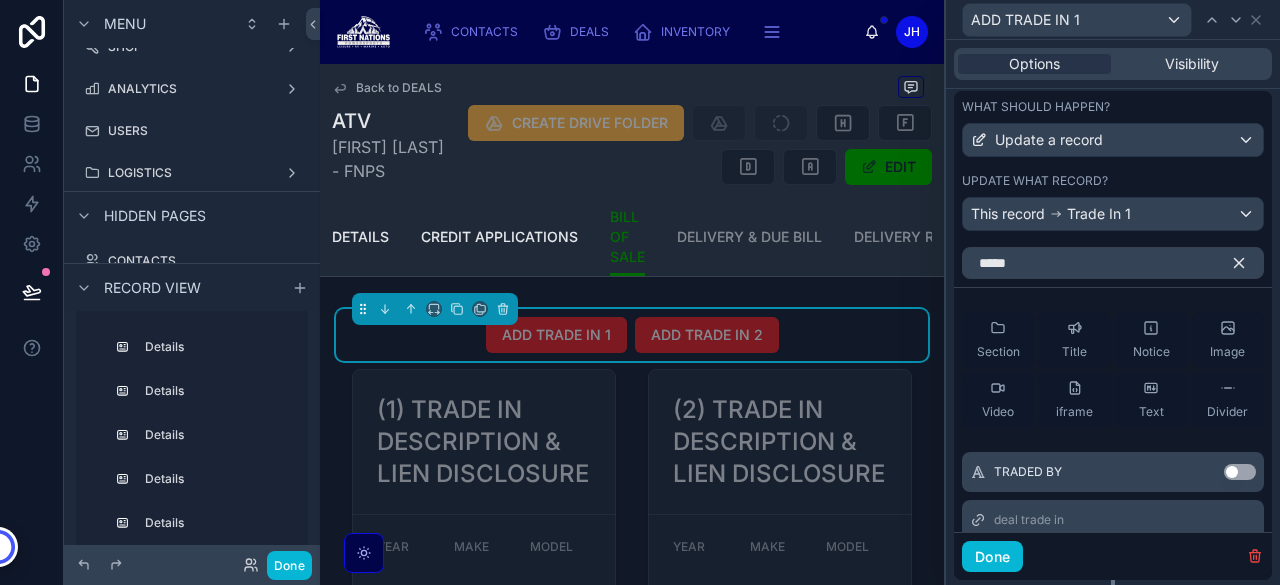 click 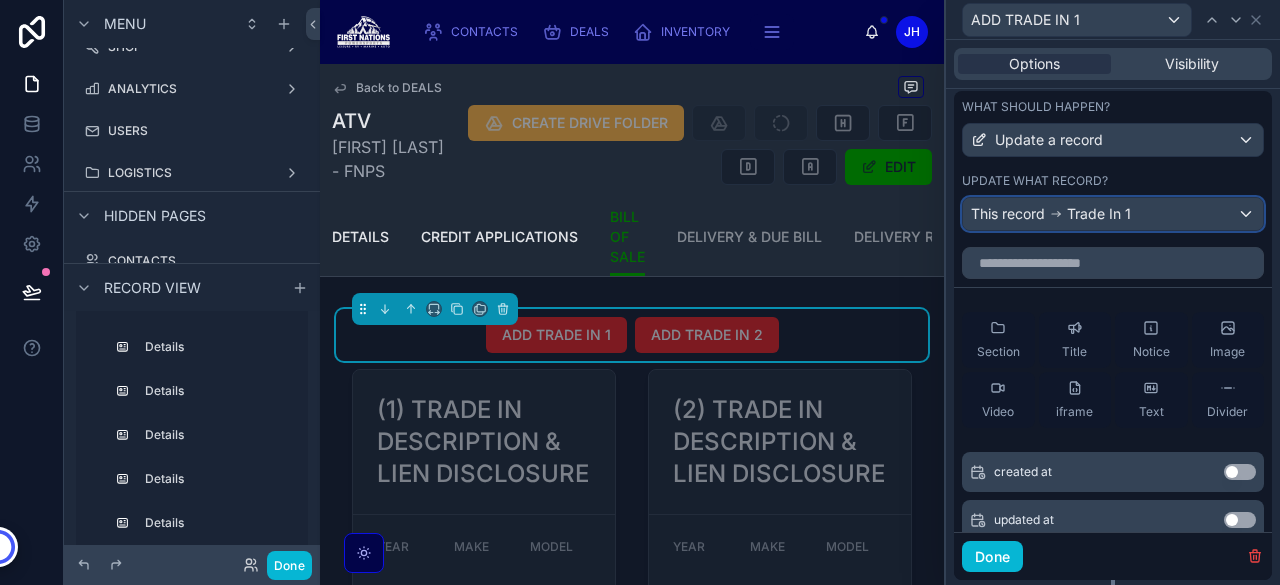 click on "Trade In 1" at bounding box center [1099, 214] 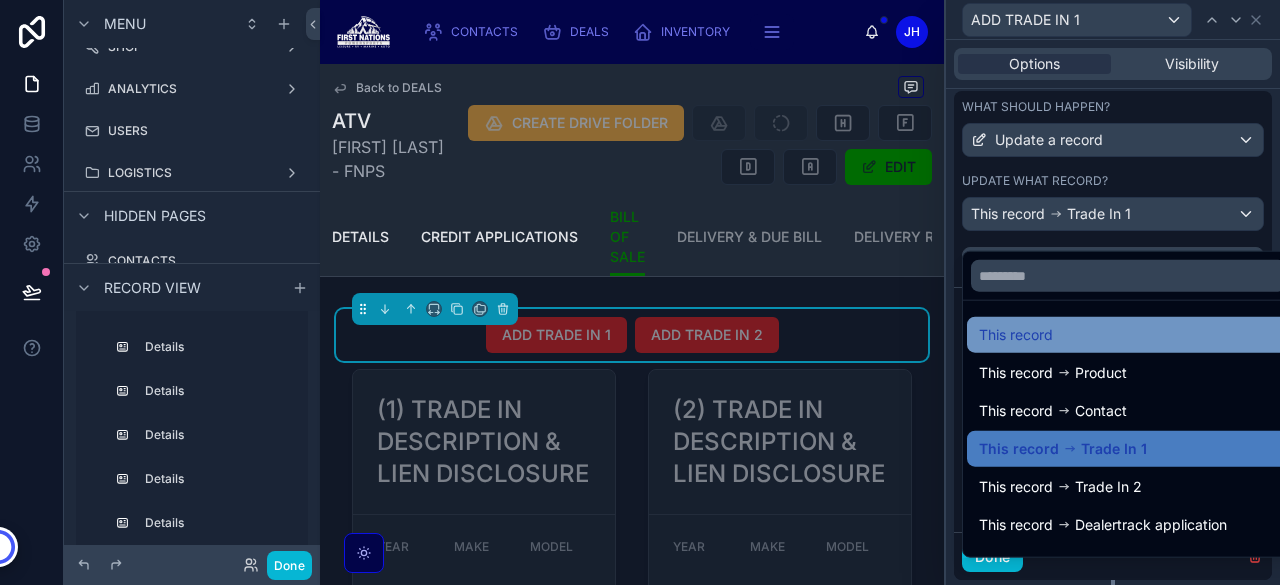 click on "This record" at bounding box center [1128, 335] 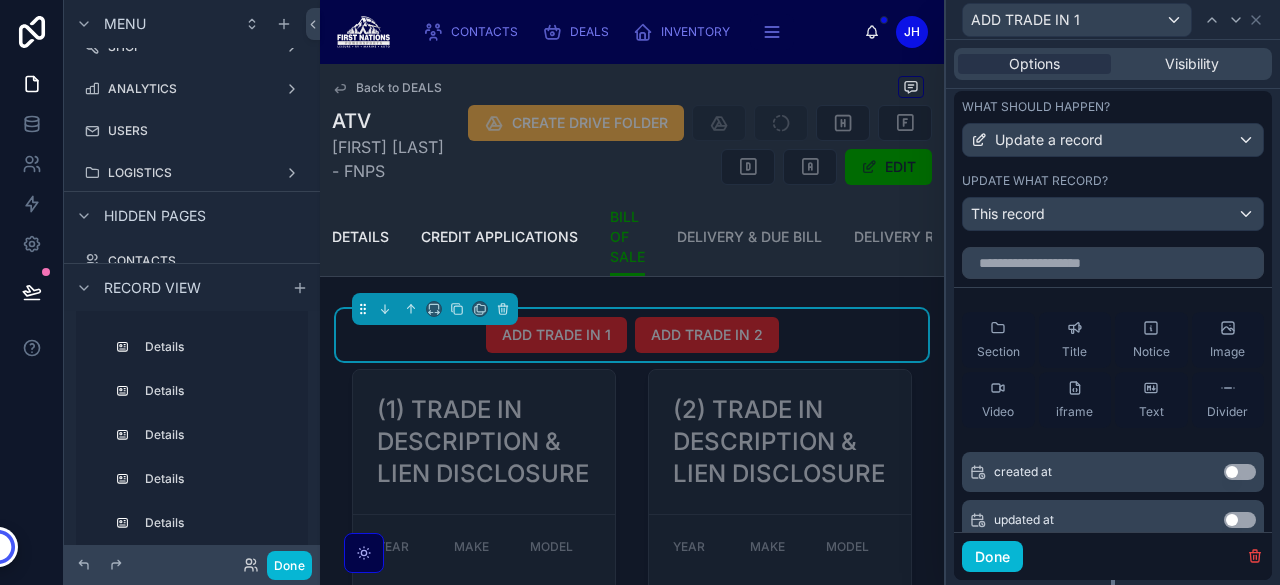 click on "Title" at bounding box center [1074, 340] 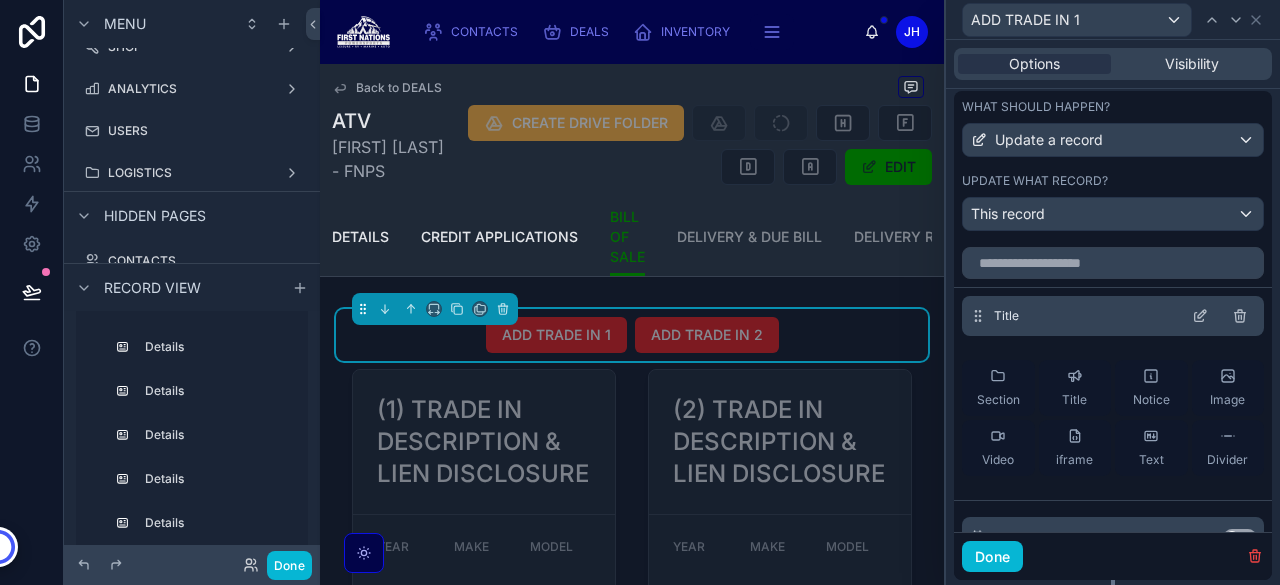 click 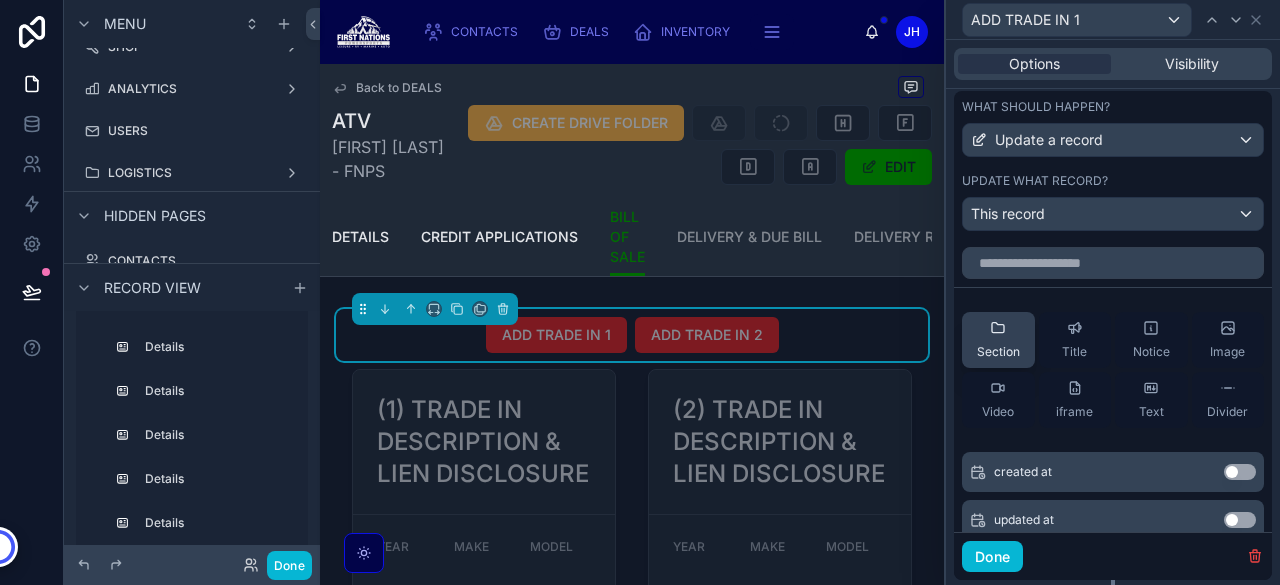 click on "Section" at bounding box center [998, 340] 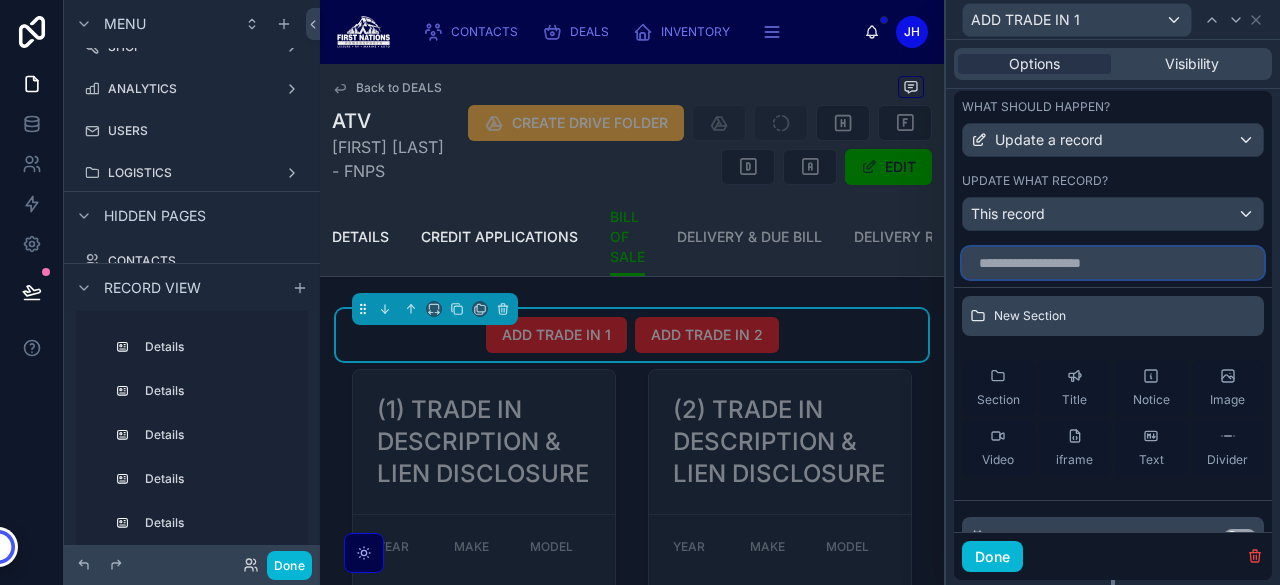 click at bounding box center [1113, 263] 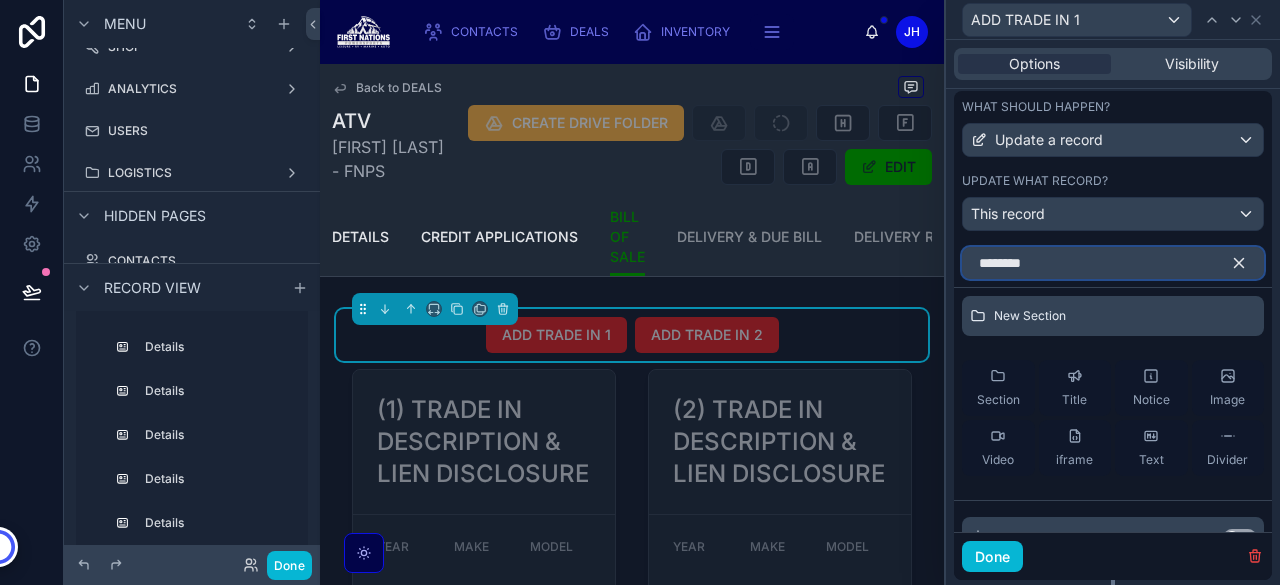 scroll, scrollTop: 192, scrollLeft: 0, axis: vertical 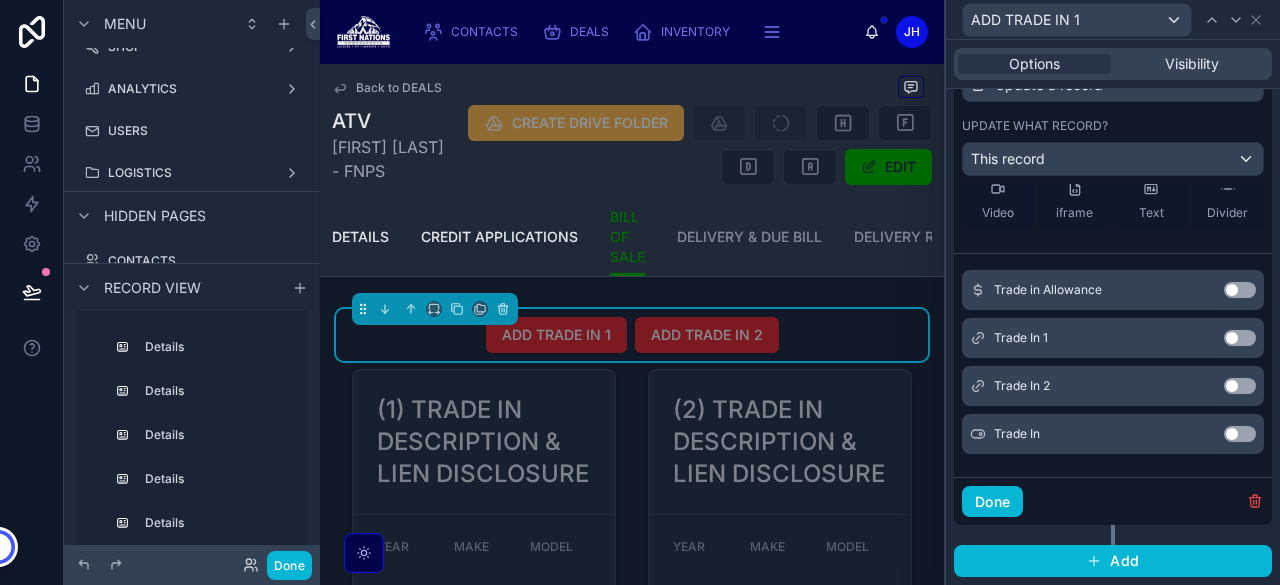 type on "********" 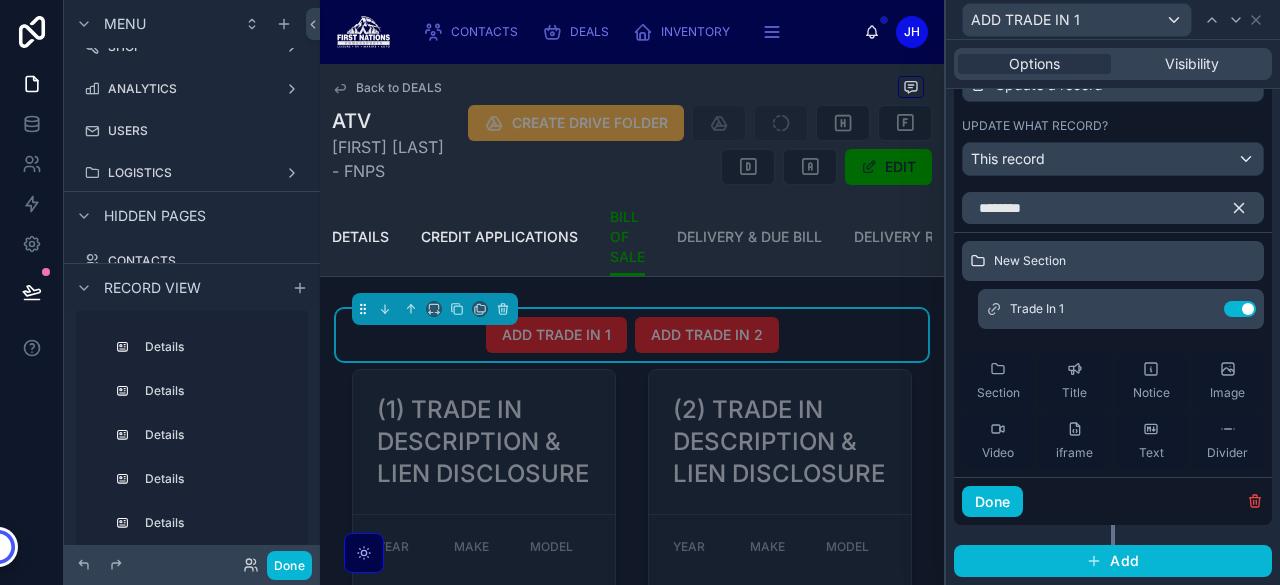 scroll, scrollTop: 1, scrollLeft: 0, axis: vertical 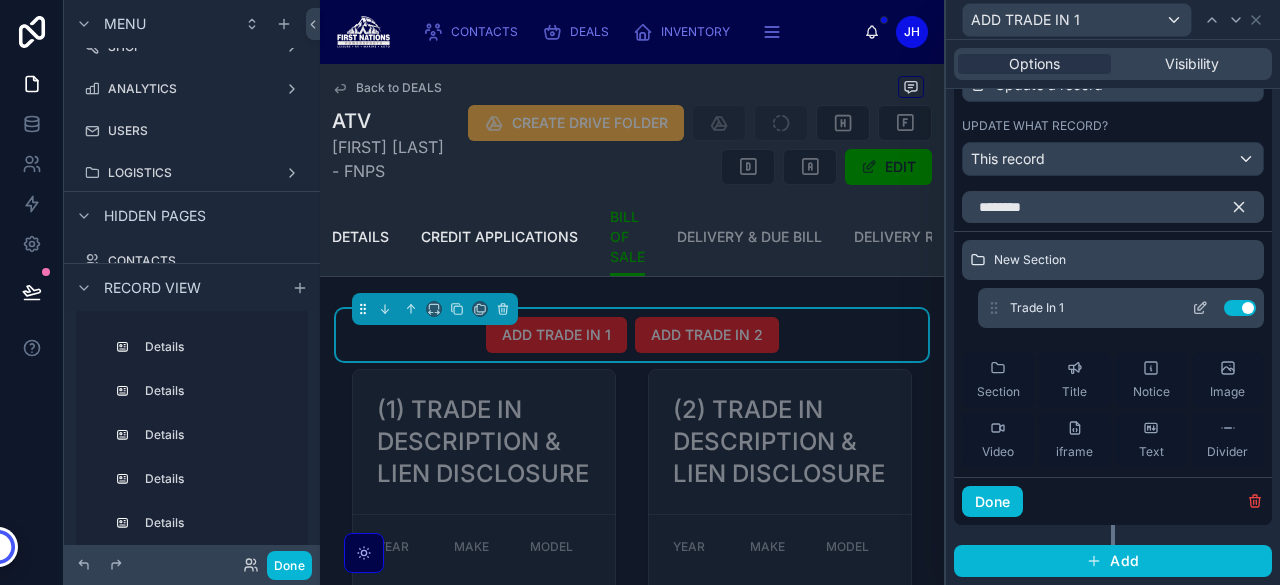 click 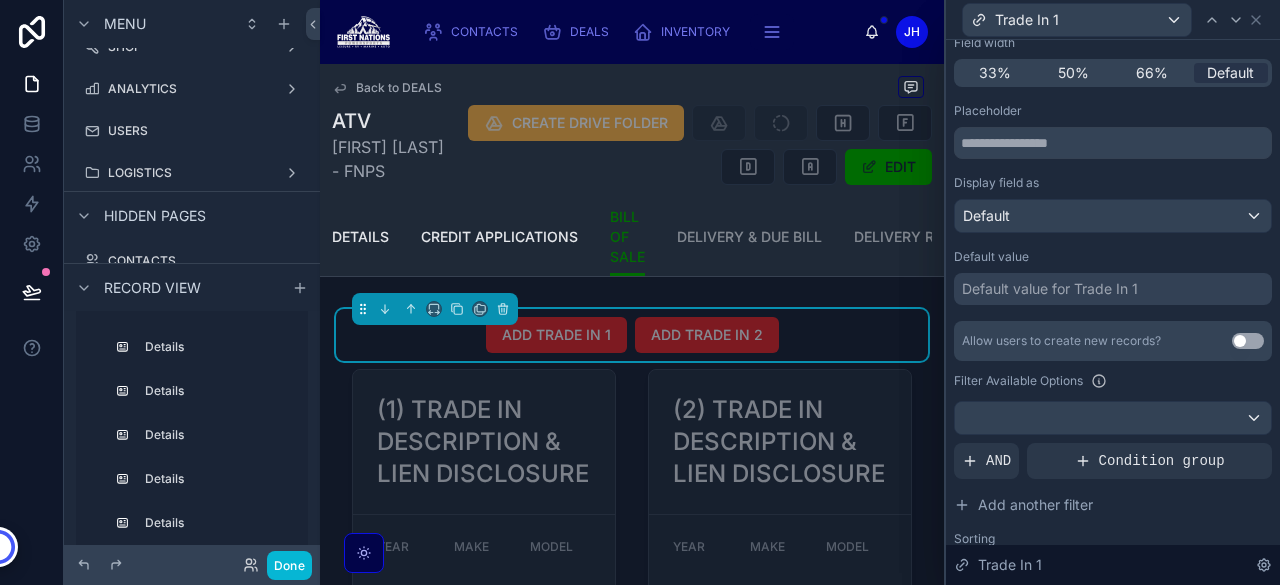 scroll, scrollTop: 212, scrollLeft: 0, axis: vertical 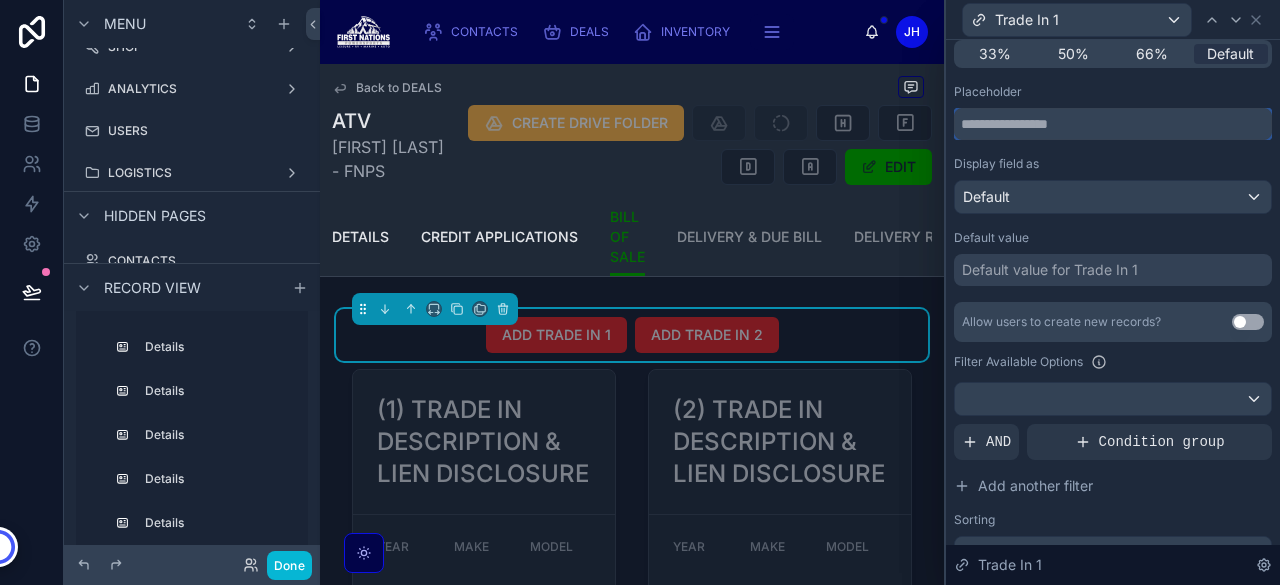 click at bounding box center (1113, 124) 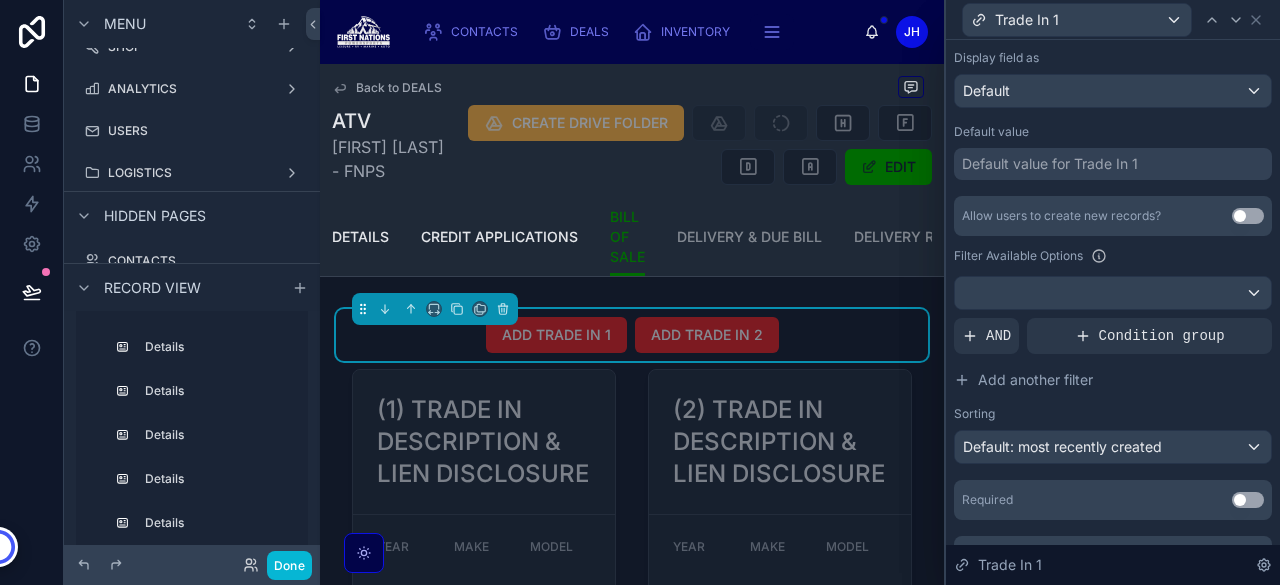 scroll, scrollTop: 326, scrollLeft: 0, axis: vertical 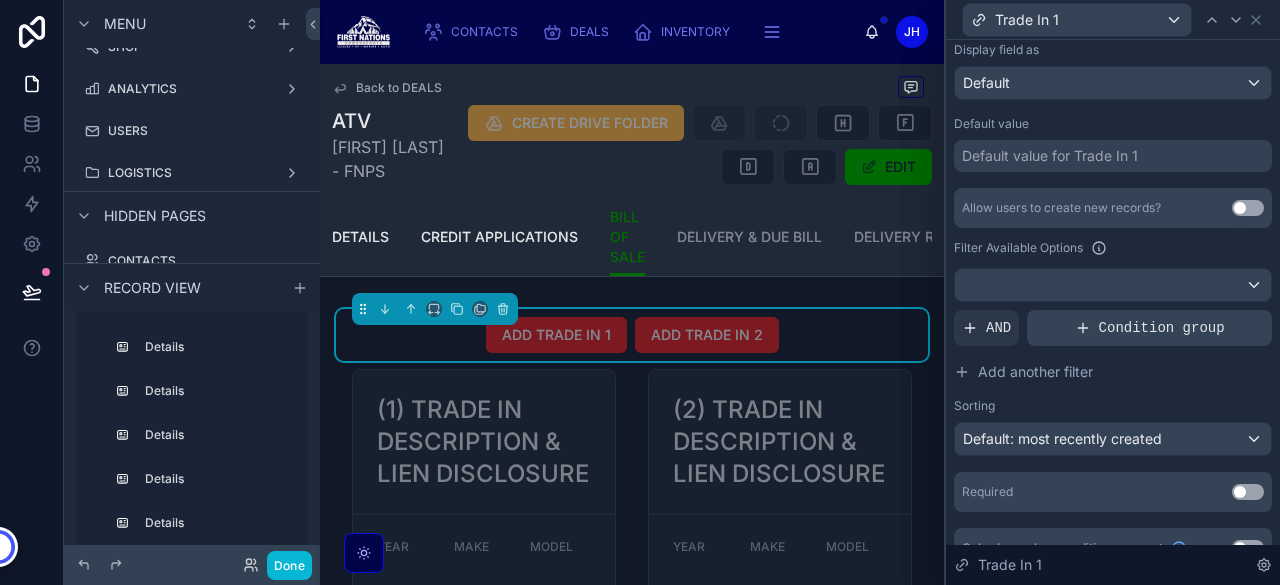 click on "Condition group" at bounding box center (1149, 328) 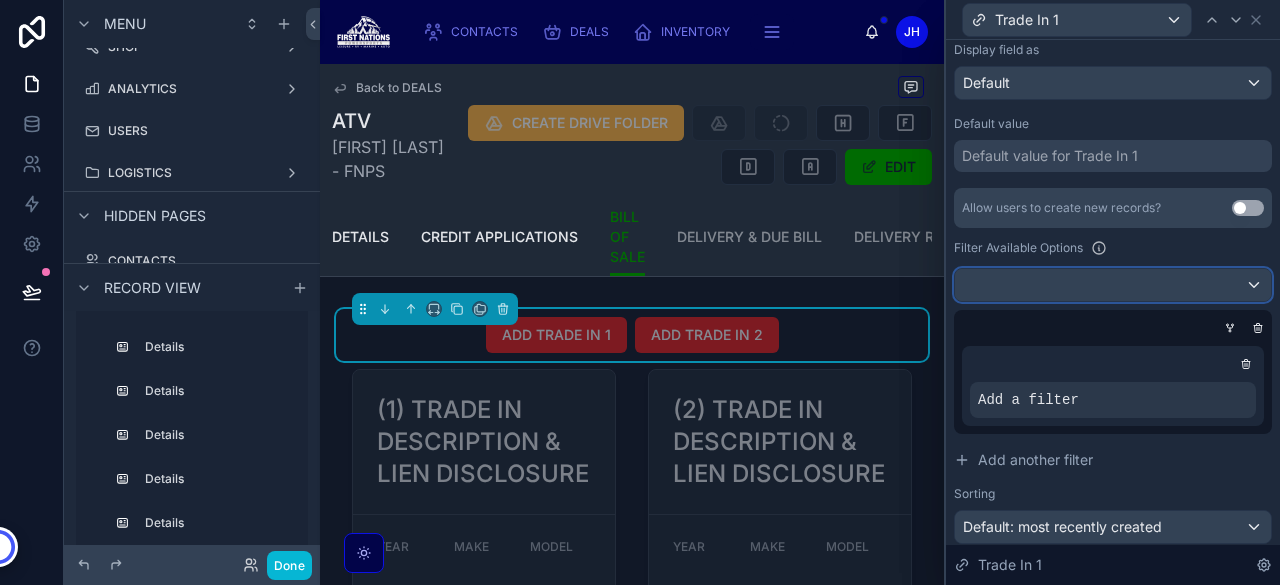 click at bounding box center [1113, 285] 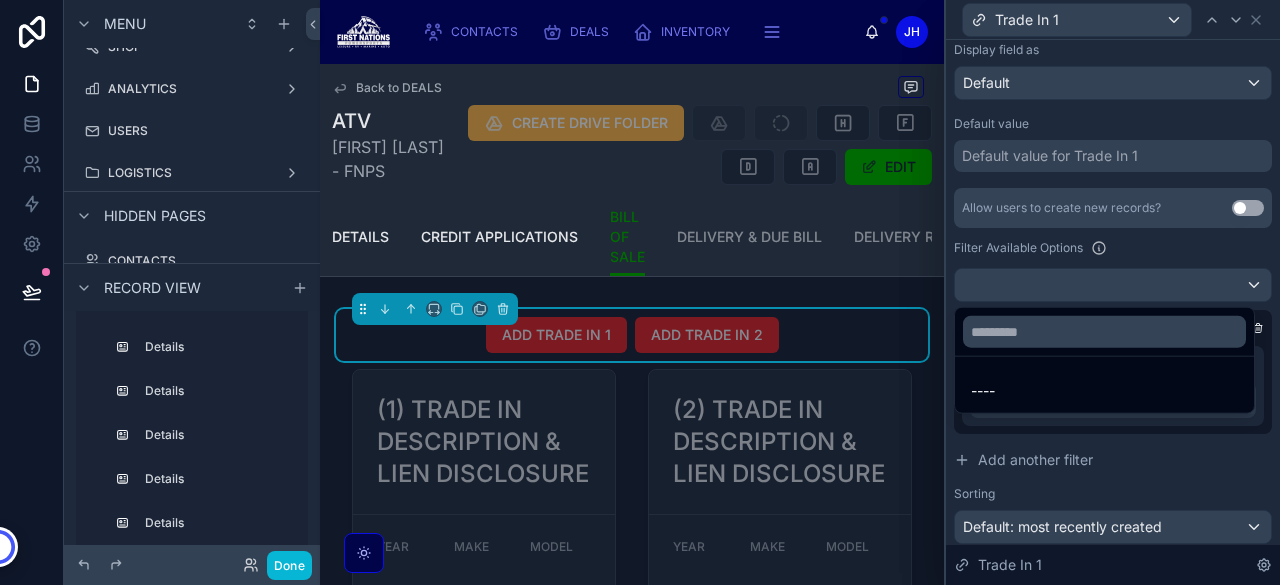click at bounding box center (1113, 292) 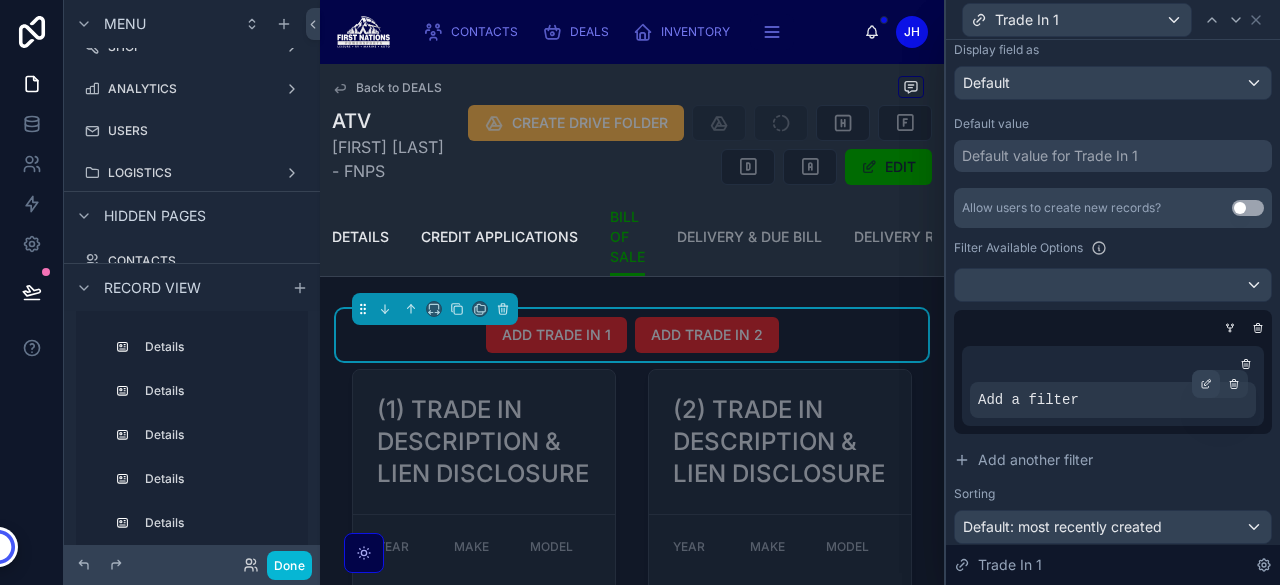 click 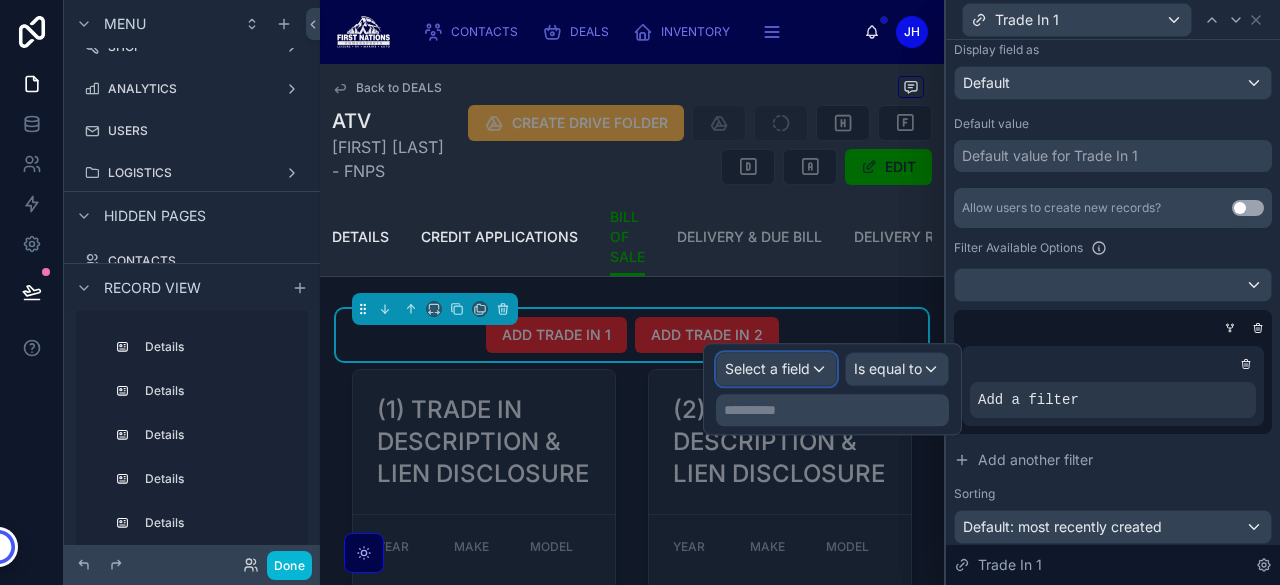 click on "Select a field" at bounding box center [767, 368] 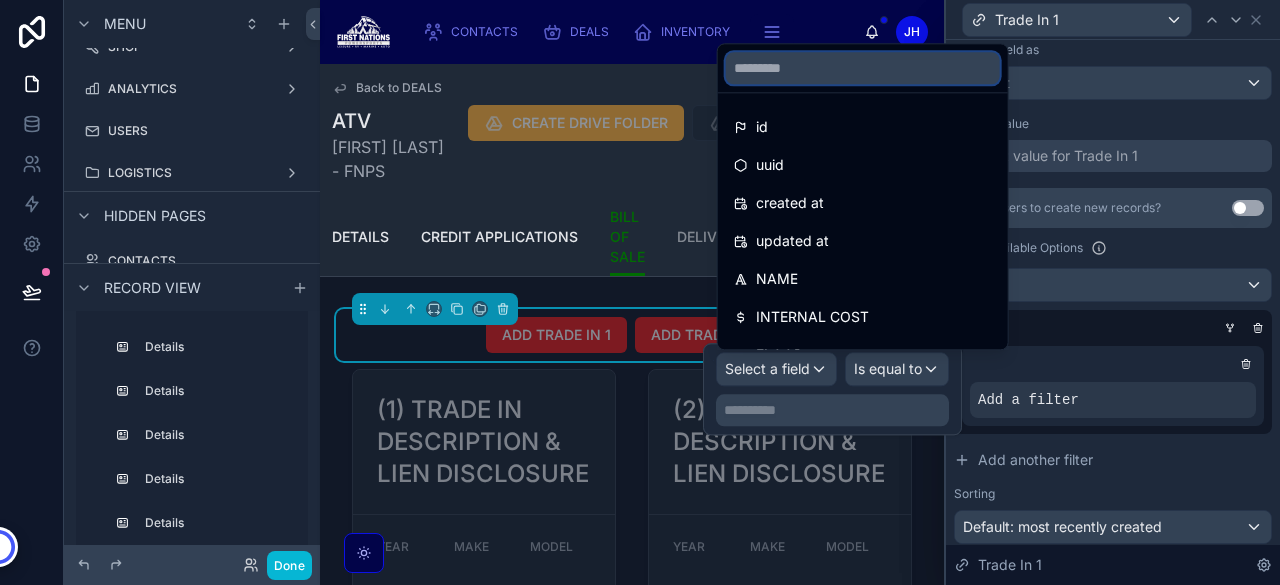 click at bounding box center [863, 68] 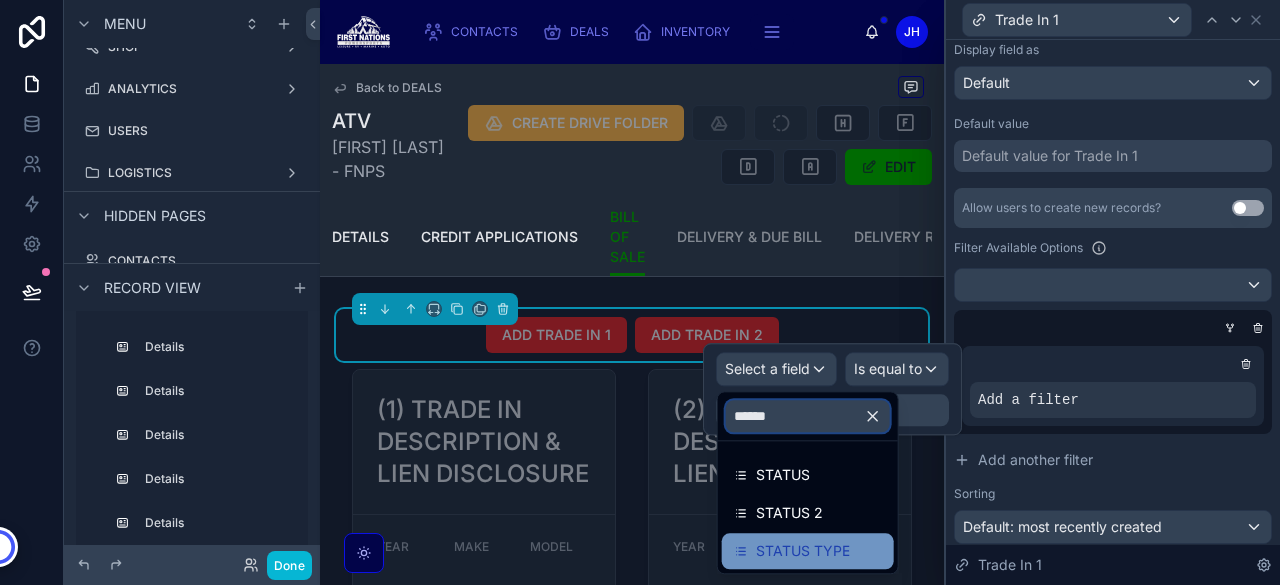 type on "******" 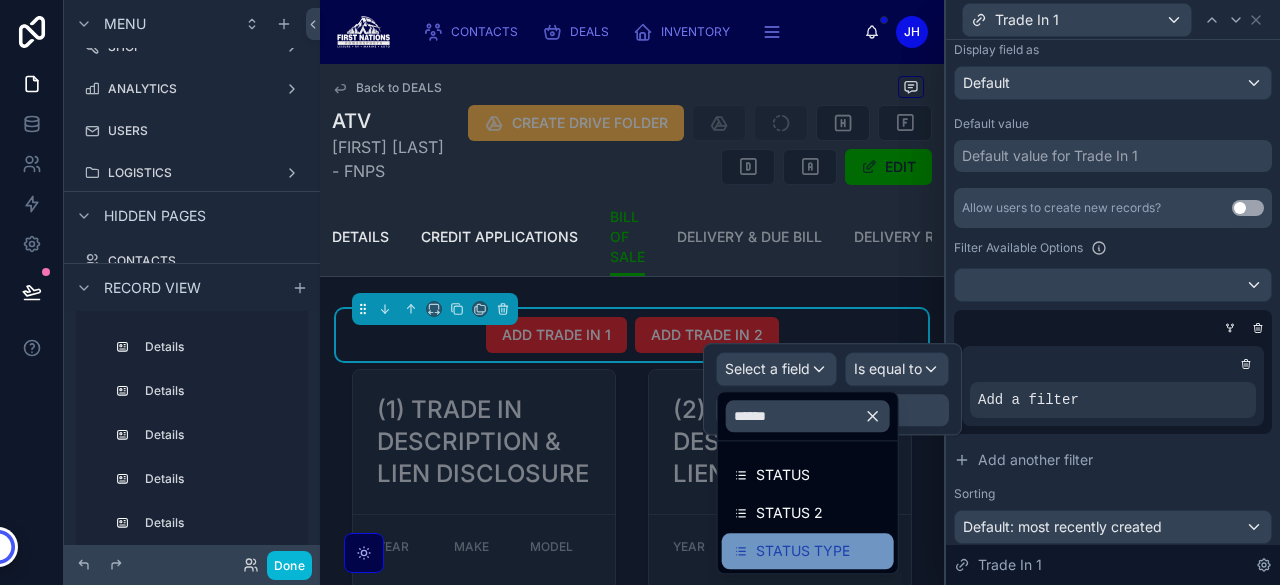 click on "STATUS TYPE" at bounding box center [803, 551] 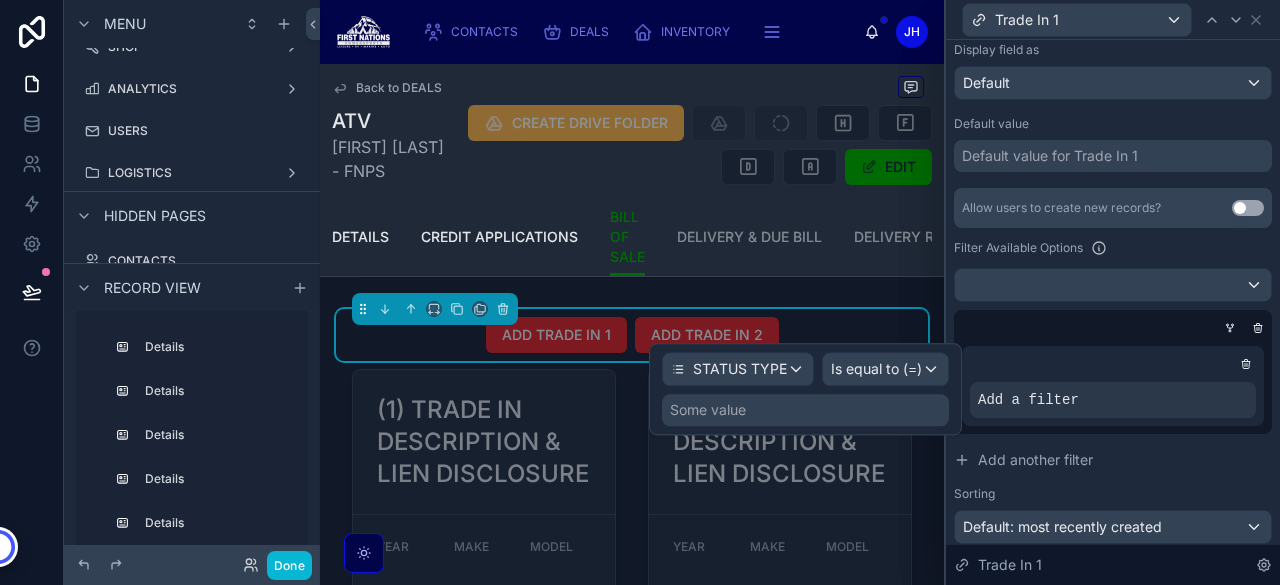 click on "Some value" at bounding box center [805, 410] 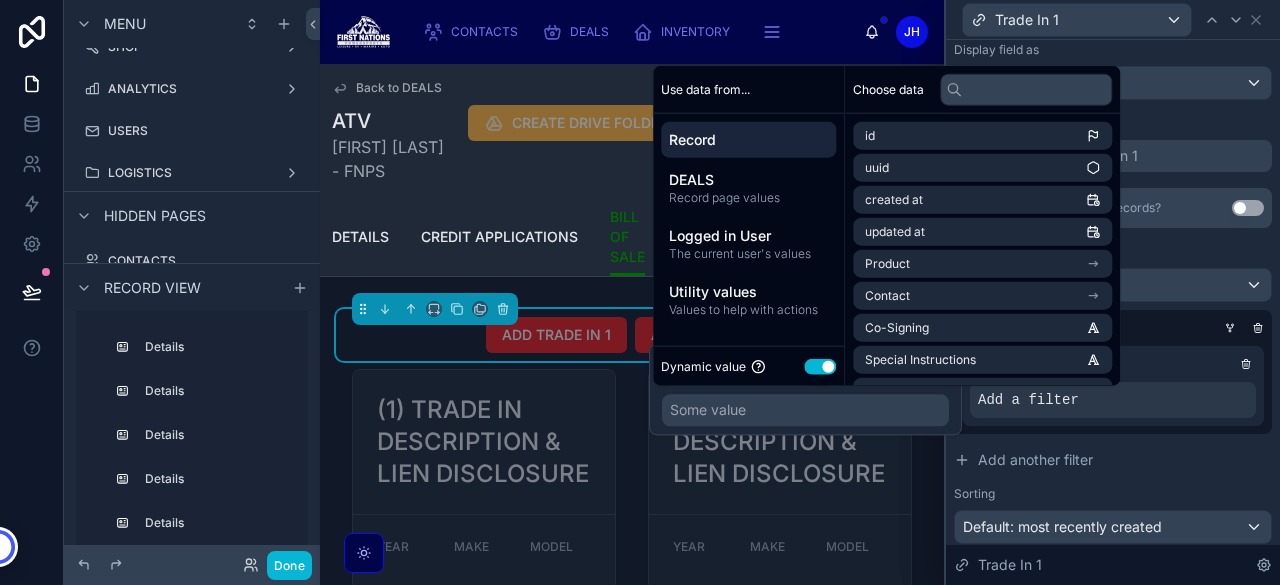 click on "Use setting" at bounding box center [820, 366] 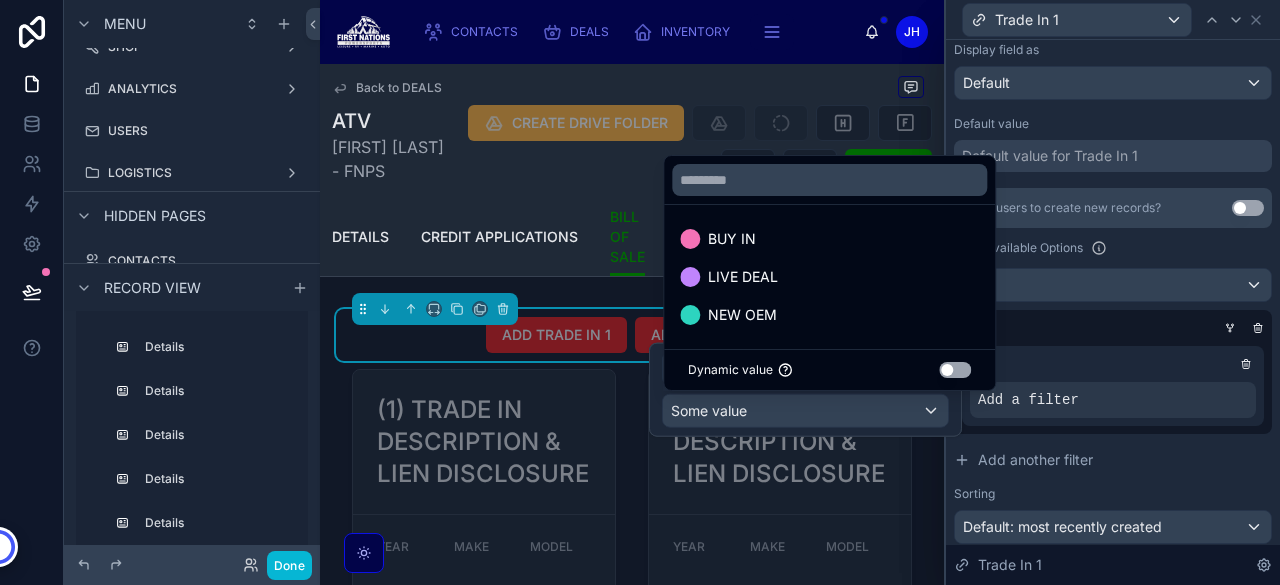 click at bounding box center (805, 390) 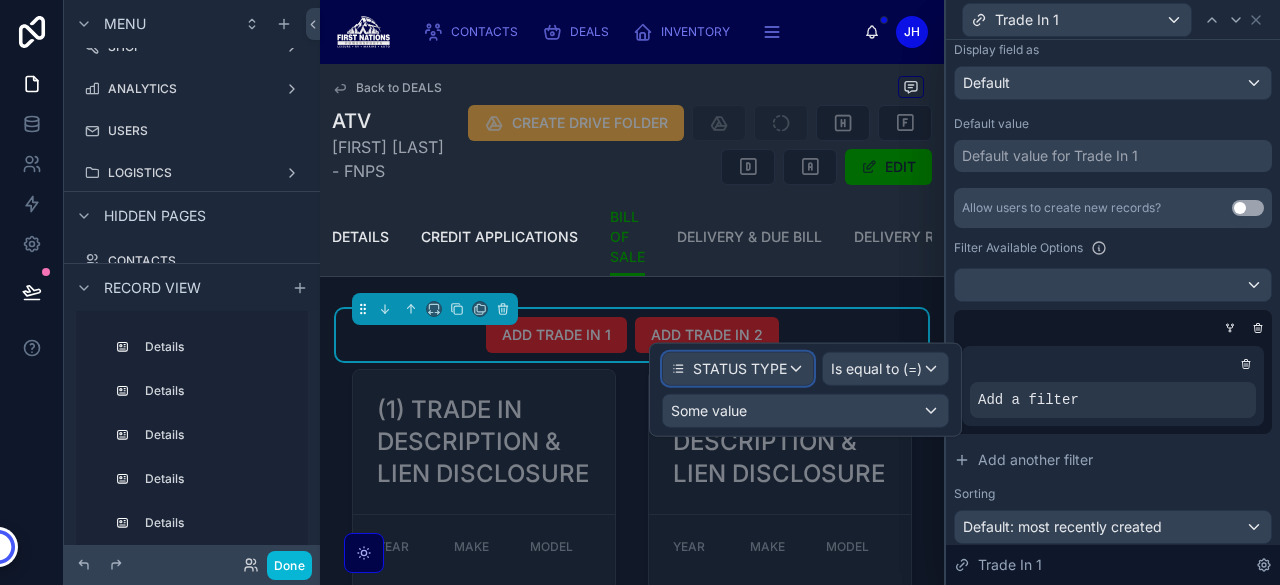 click on "STATUS TYPE" at bounding box center [740, 369] 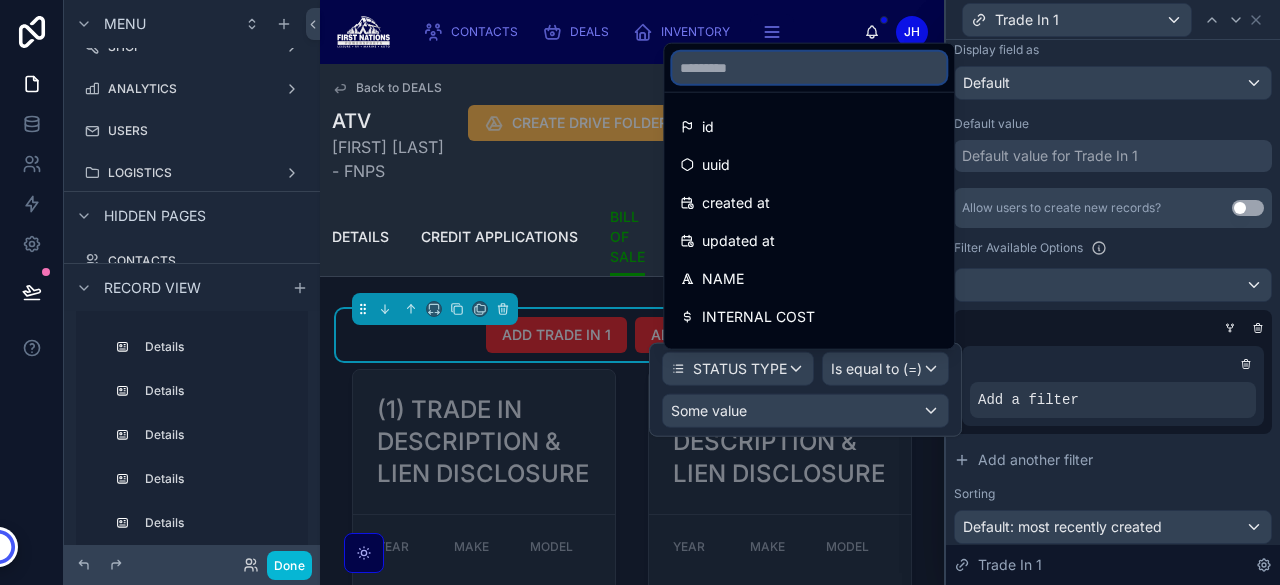 click at bounding box center [809, 68] 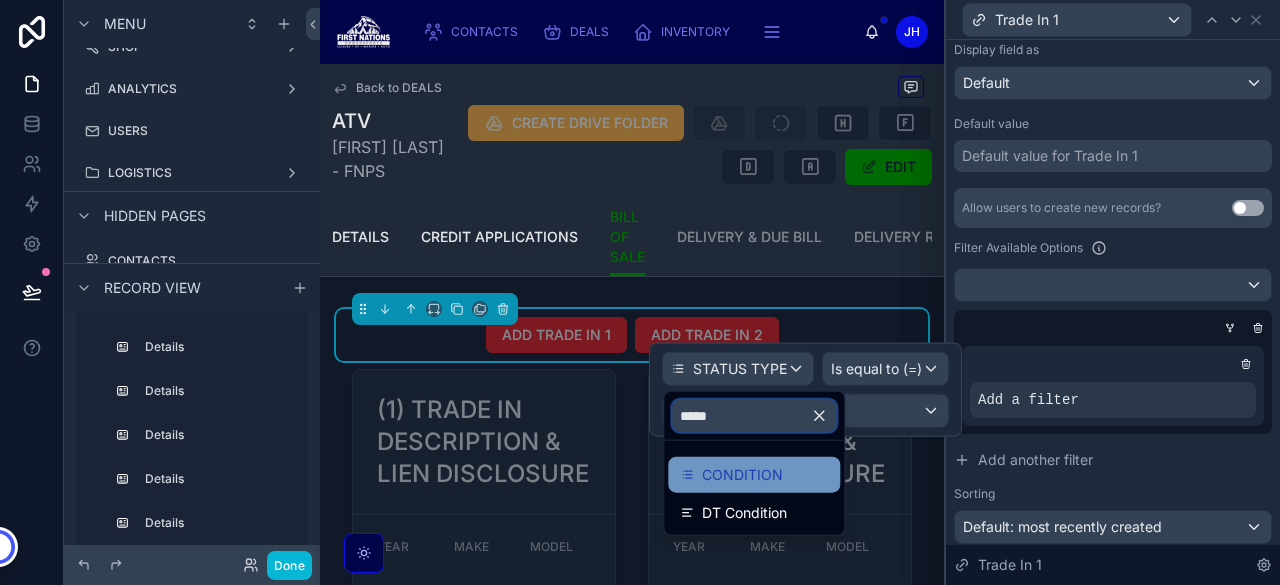 type on "*****" 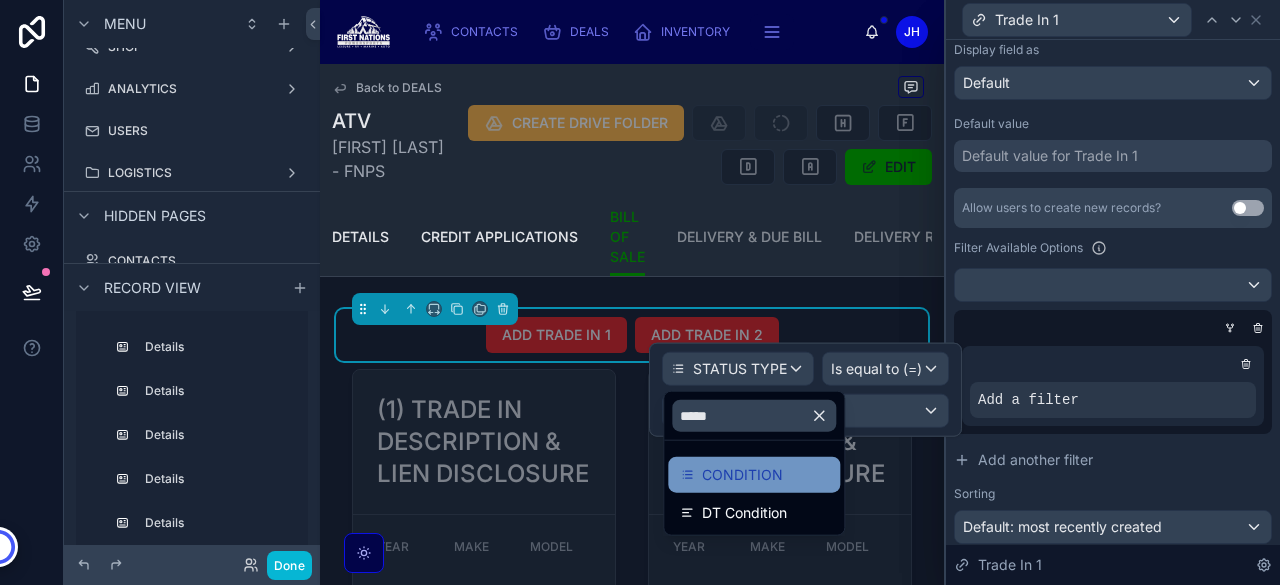 click on "CONDITION" at bounding box center [754, 475] 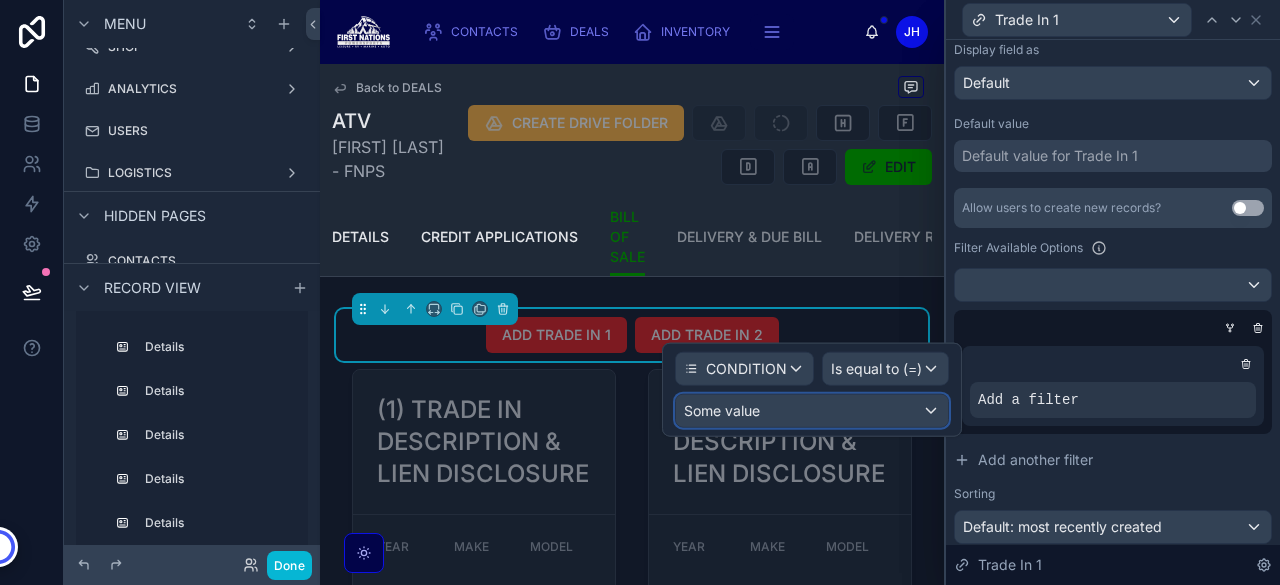 click on "Some value" at bounding box center [812, 411] 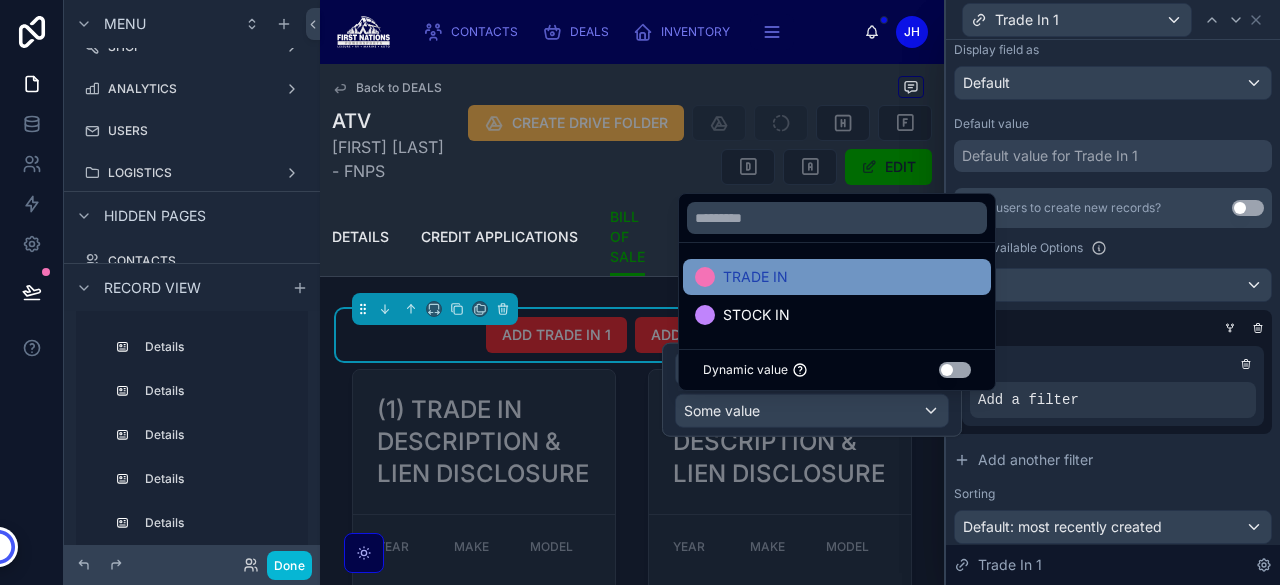 click on "TRADE IN" at bounding box center [755, 277] 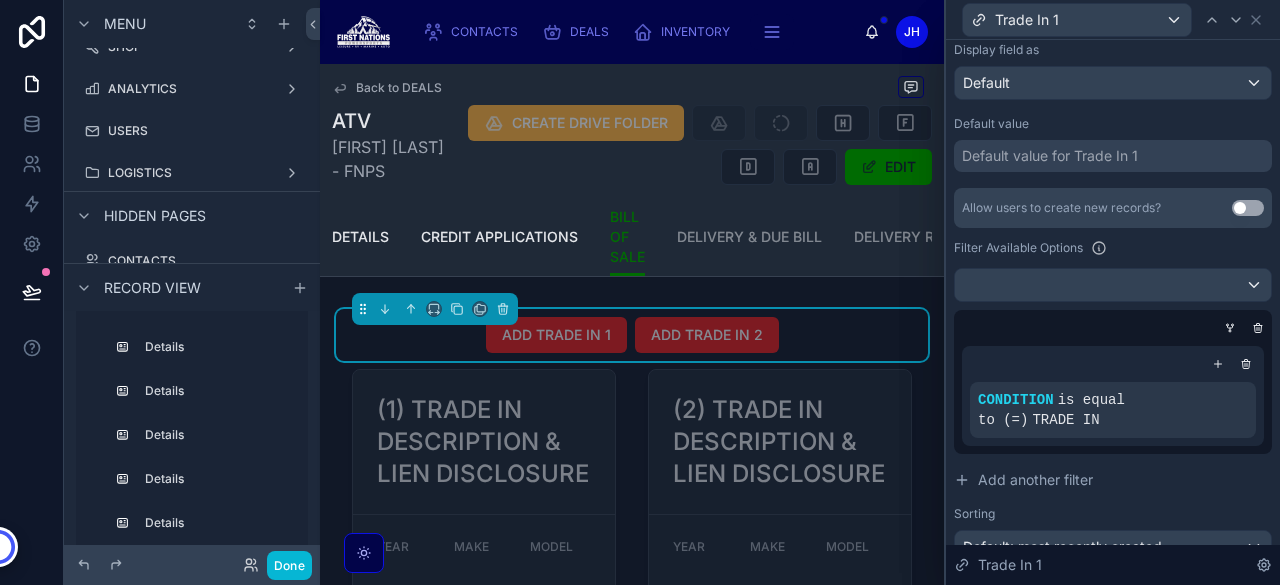 click at bounding box center [1109, 328] 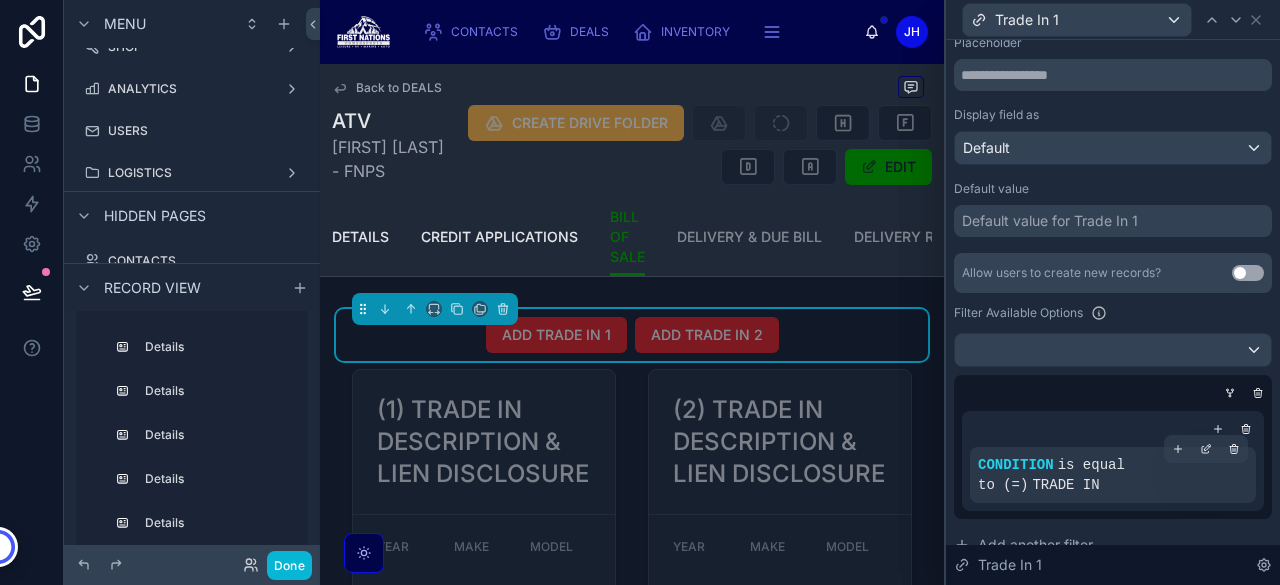 scroll, scrollTop: 262, scrollLeft: 0, axis: vertical 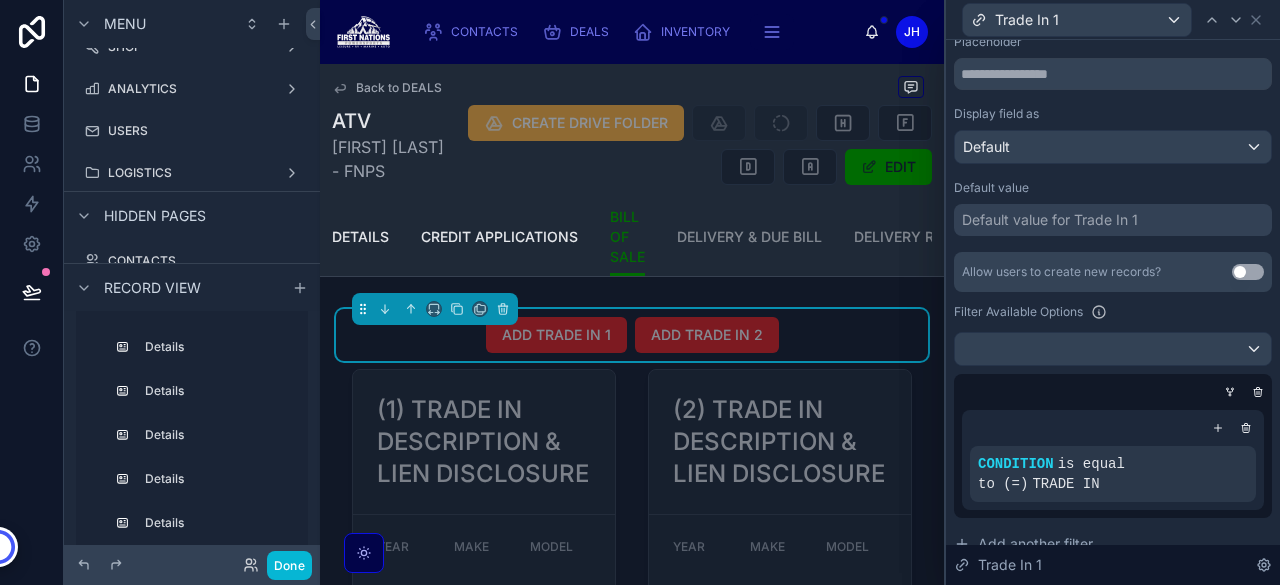 click on "Use setting" at bounding box center [1248, 272] 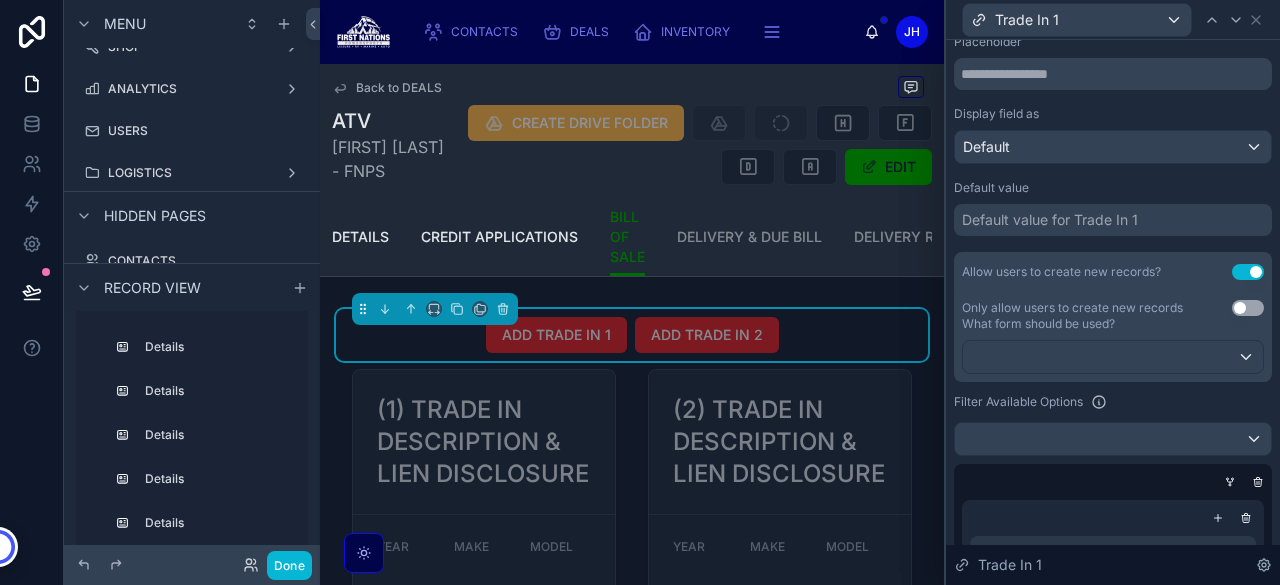 click on "Use setting" at bounding box center [1248, 308] 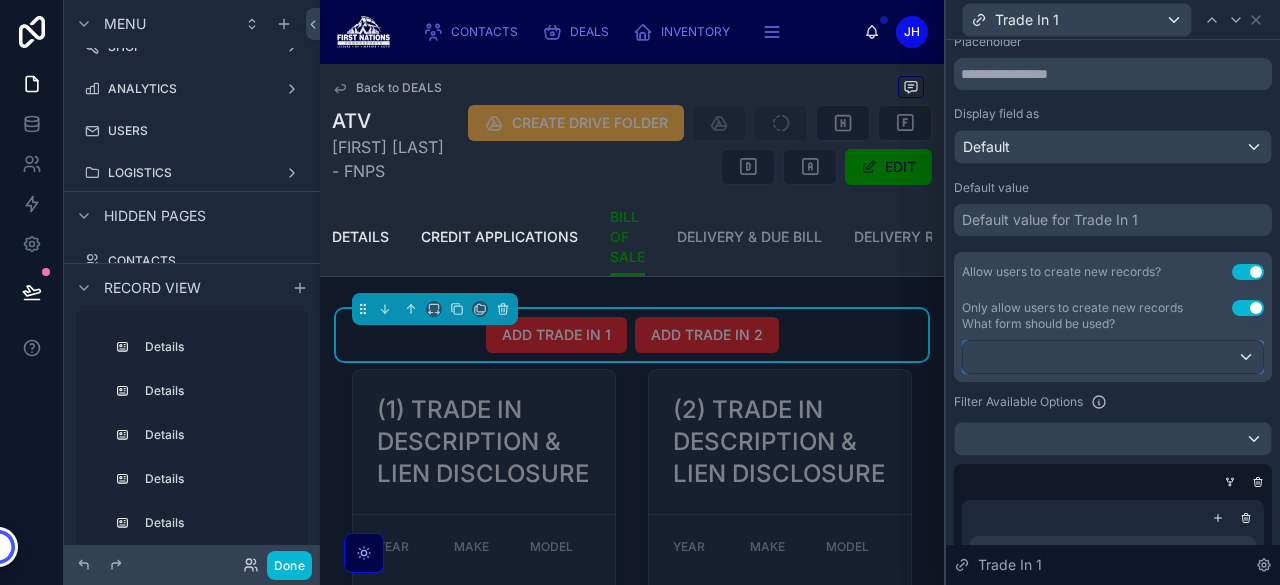 click at bounding box center [1113, 357] 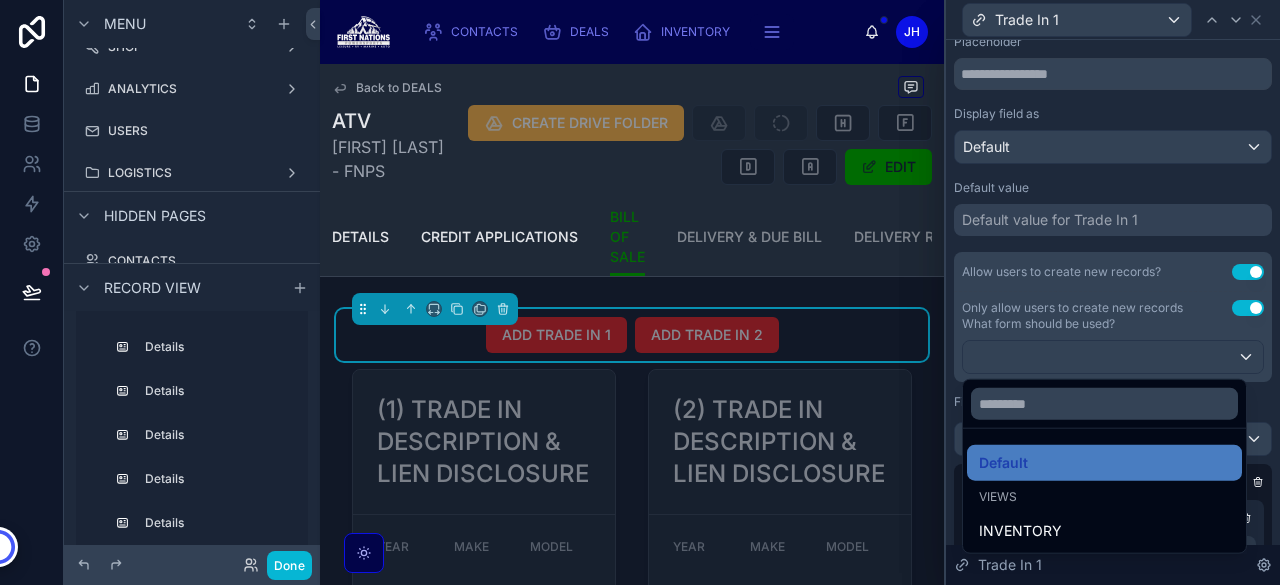 click at bounding box center [1113, 292] 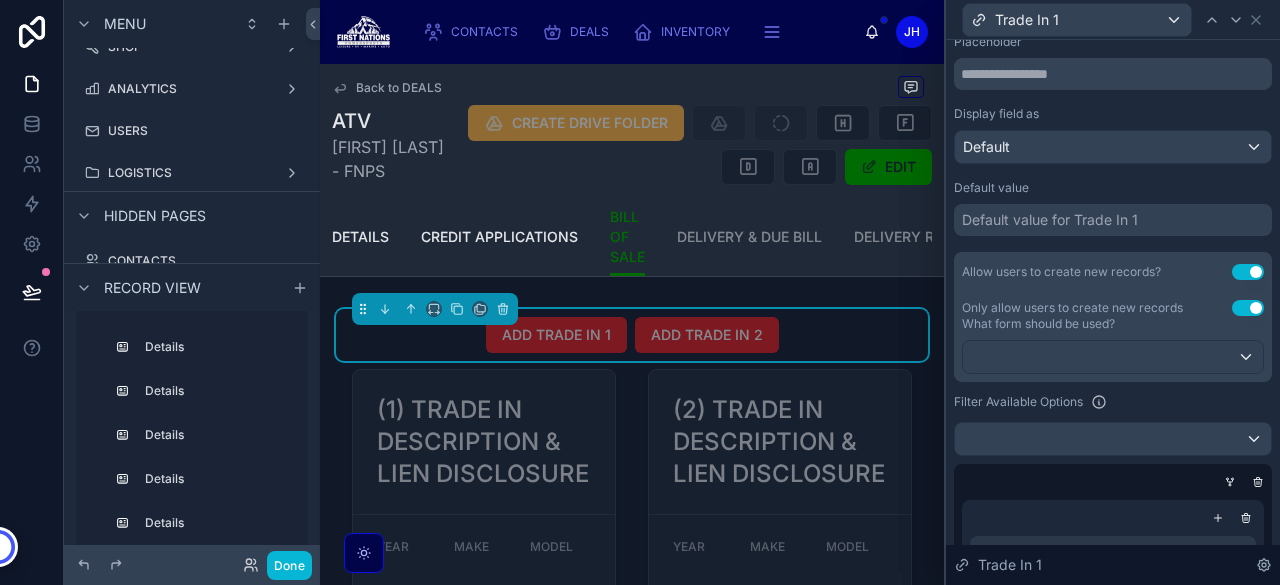 click on "Use setting" at bounding box center [1248, 308] 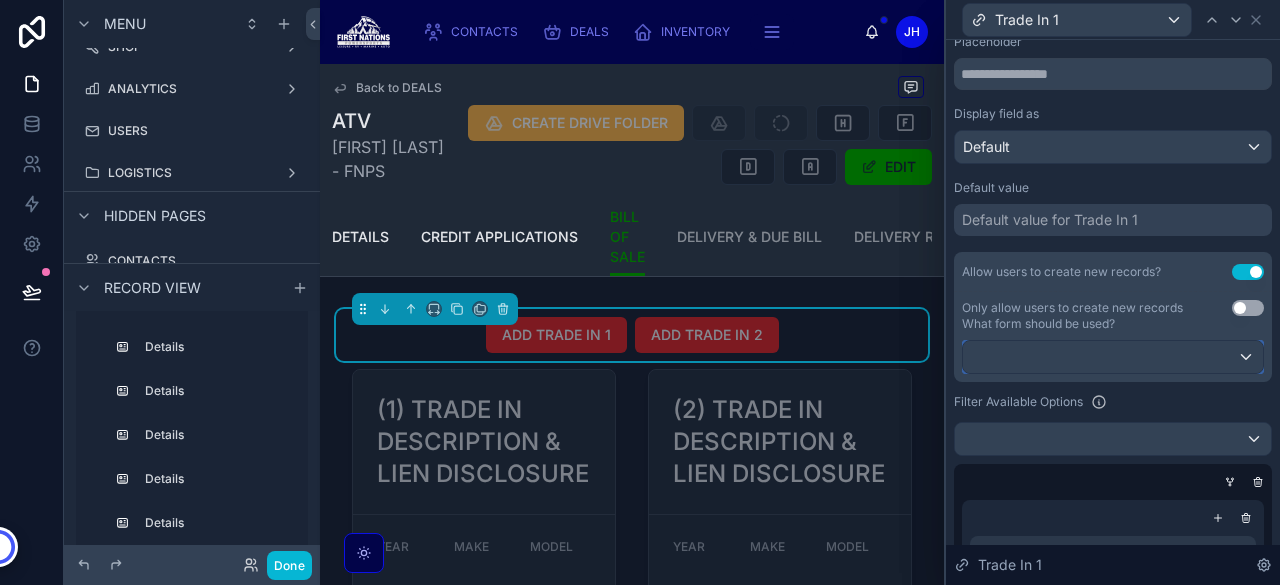 click at bounding box center (1113, 357) 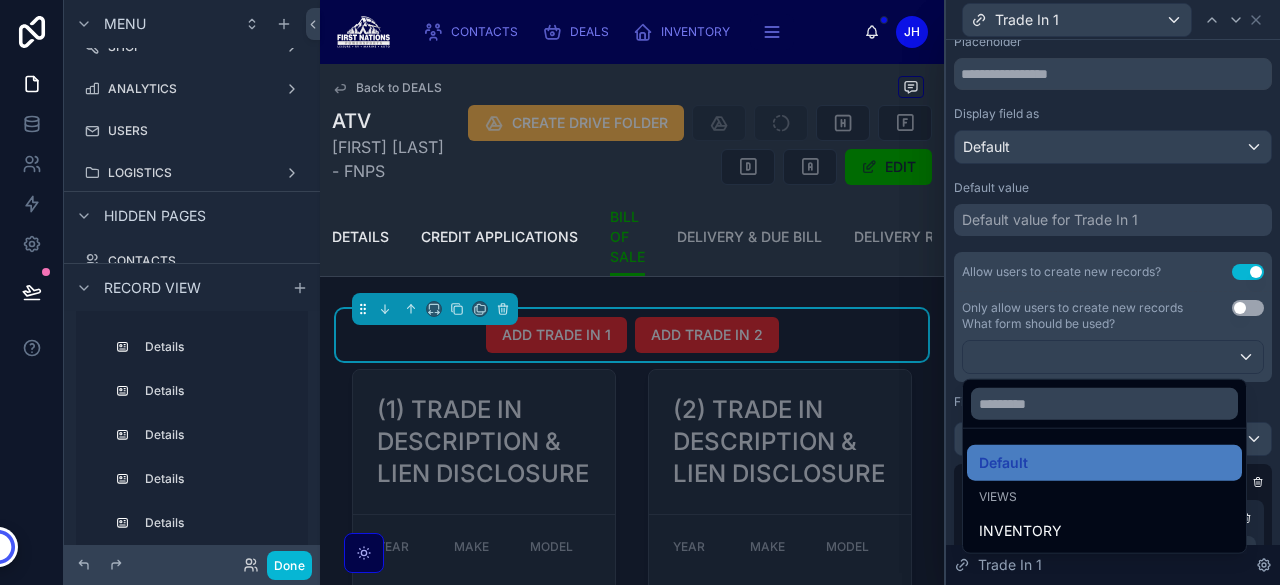 click at bounding box center (1113, 292) 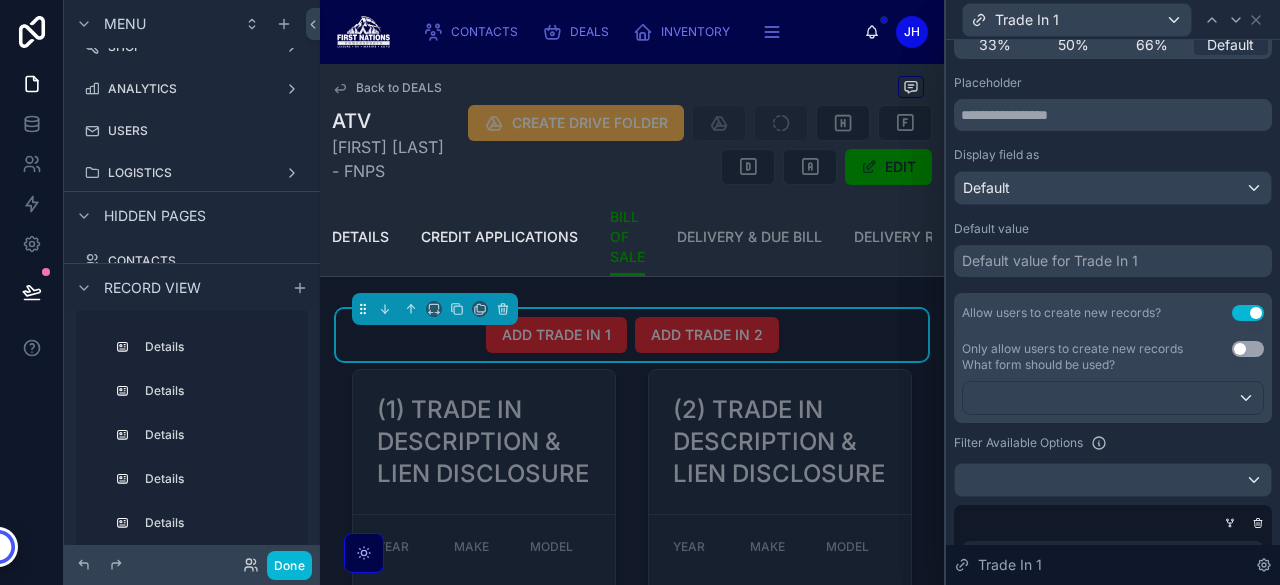 scroll, scrollTop: 190, scrollLeft: 0, axis: vertical 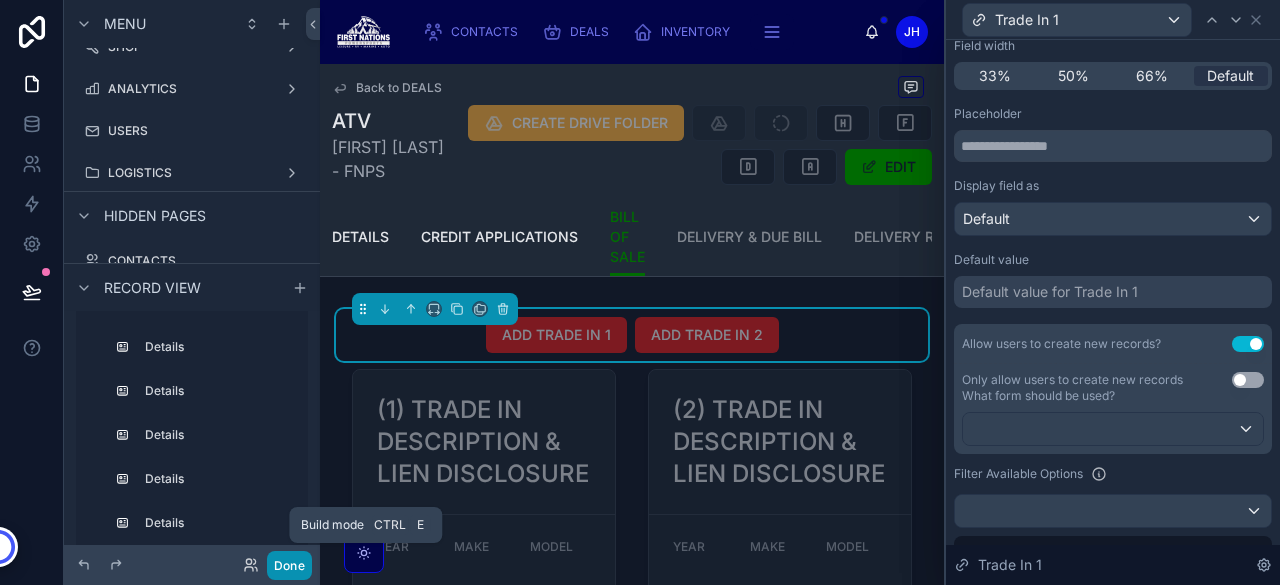 click on "Done" at bounding box center (289, 565) 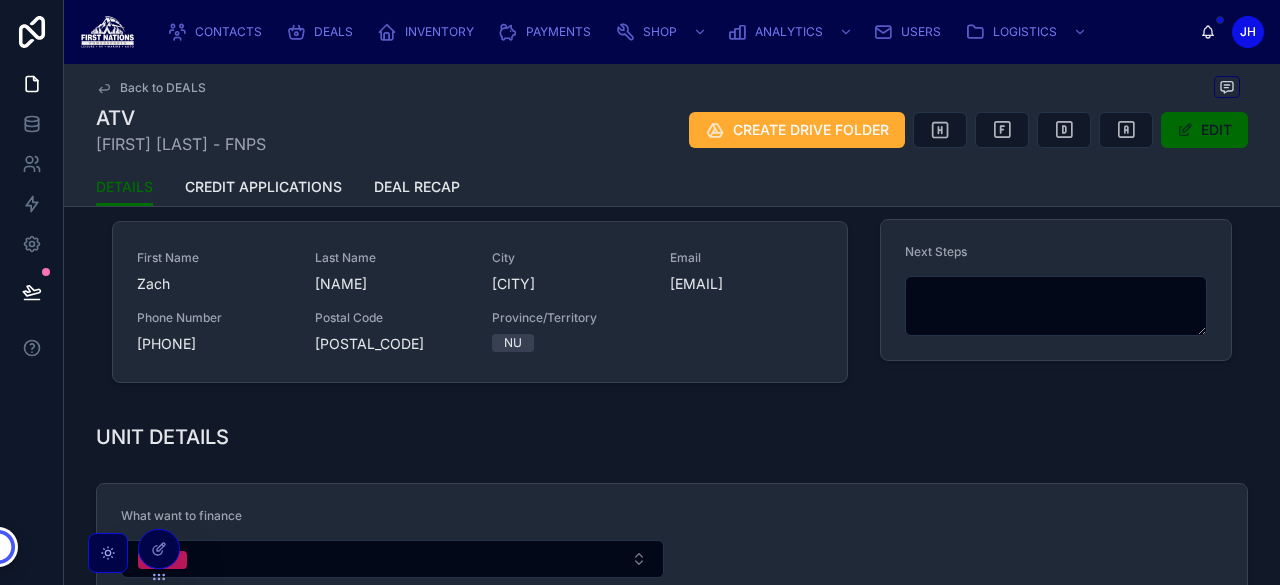 scroll, scrollTop: 200, scrollLeft: 0, axis: vertical 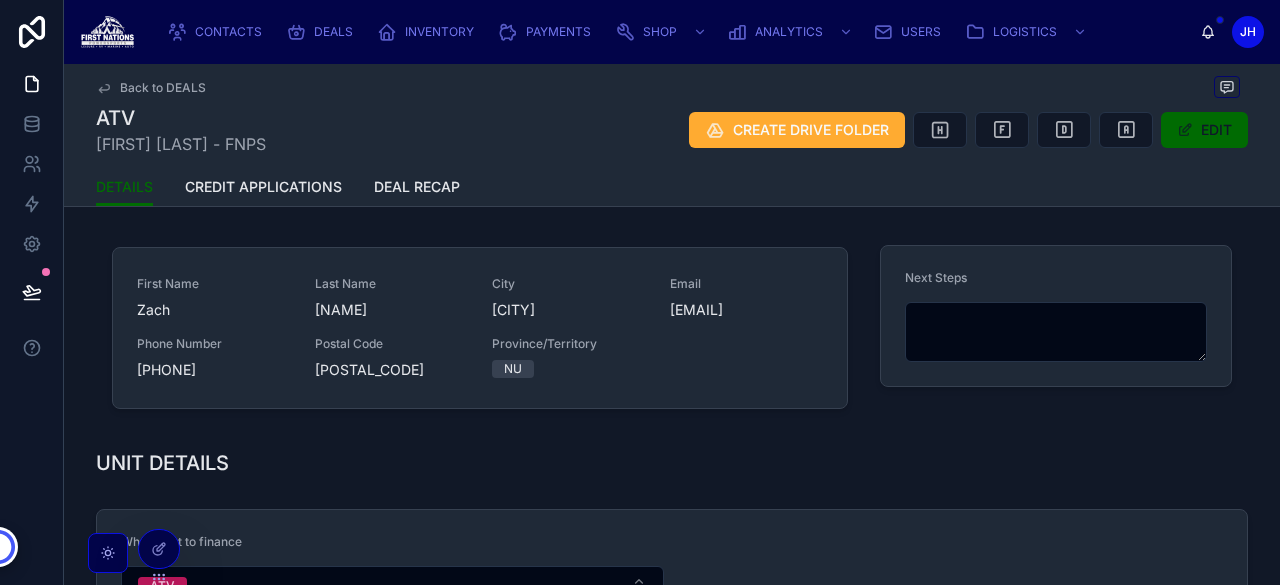 click on "Back to DEALS" at bounding box center (163, 88) 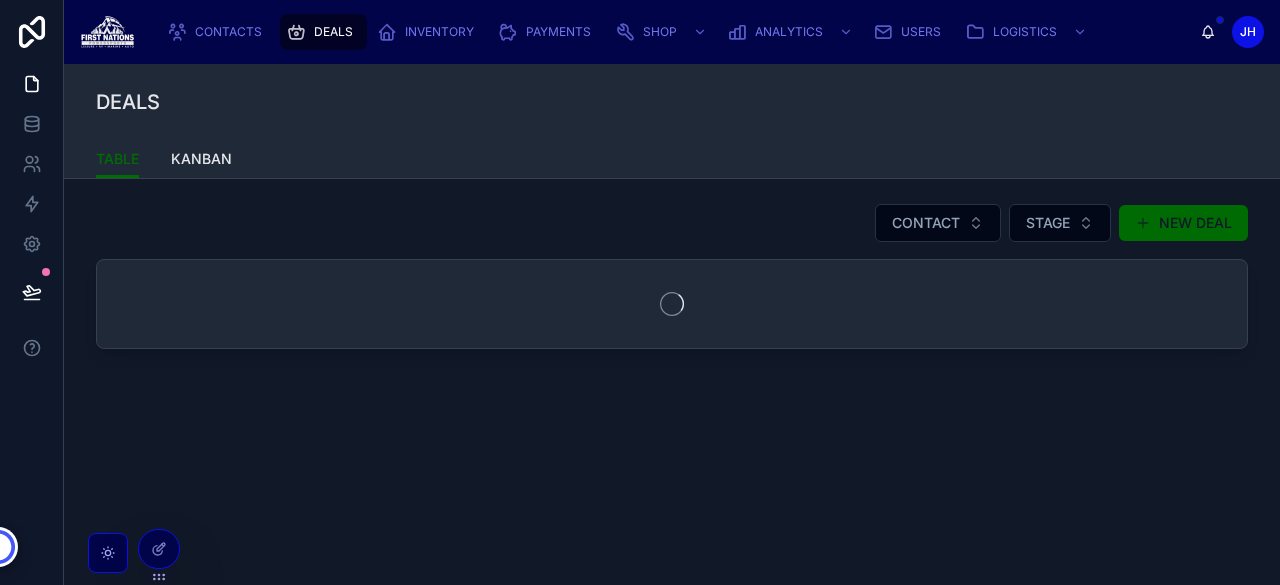 scroll, scrollTop: 0, scrollLeft: 0, axis: both 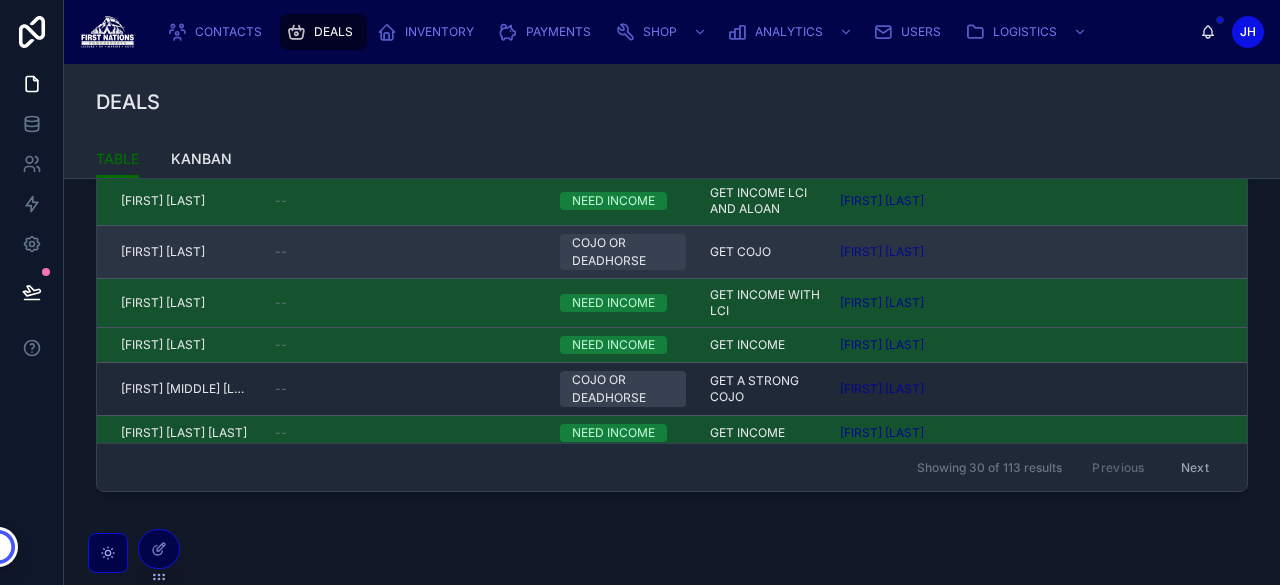 click on "--" at bounding box center (405, 252) 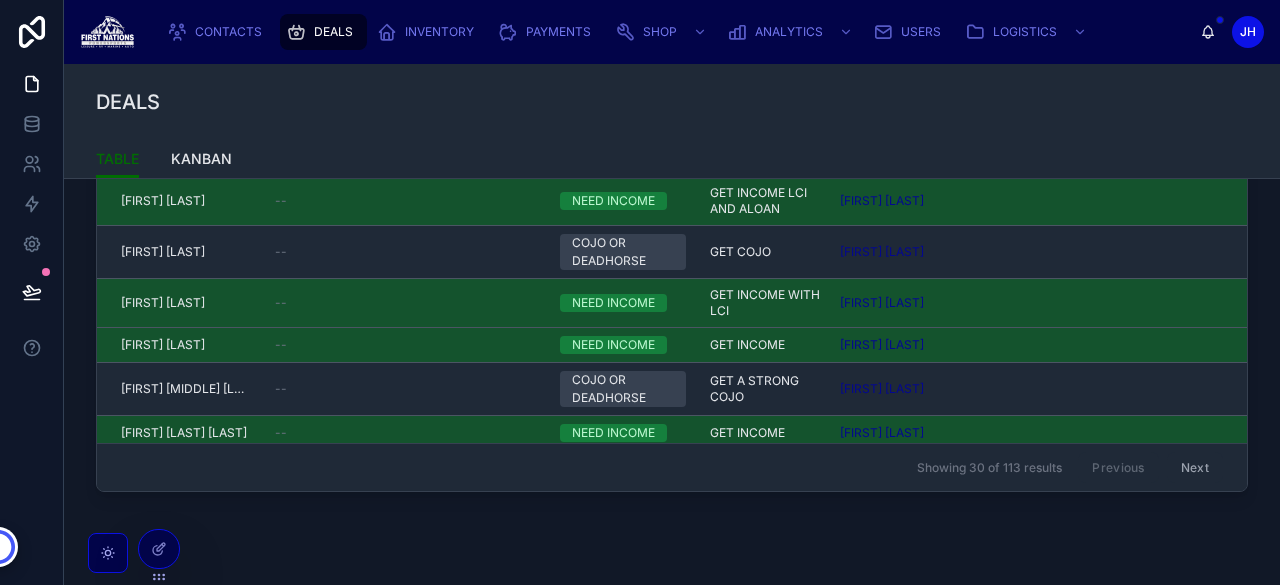 click on "Next" at bounding box center [1195, 467] 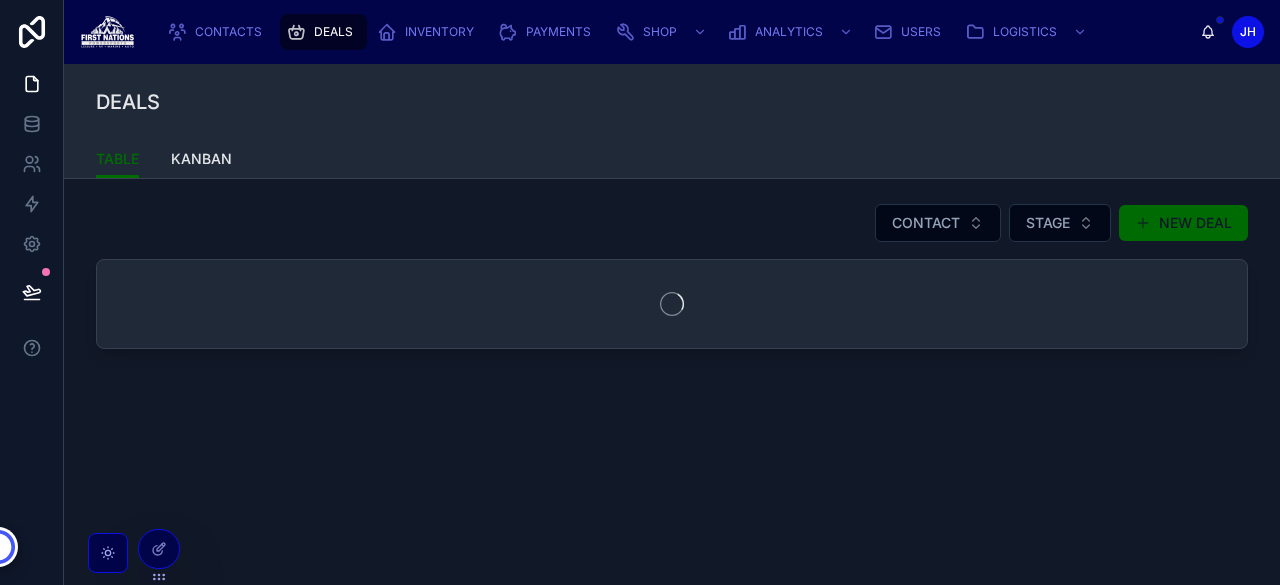 scroll, scrollTop: 0, scrollLeft: 0, axis: both 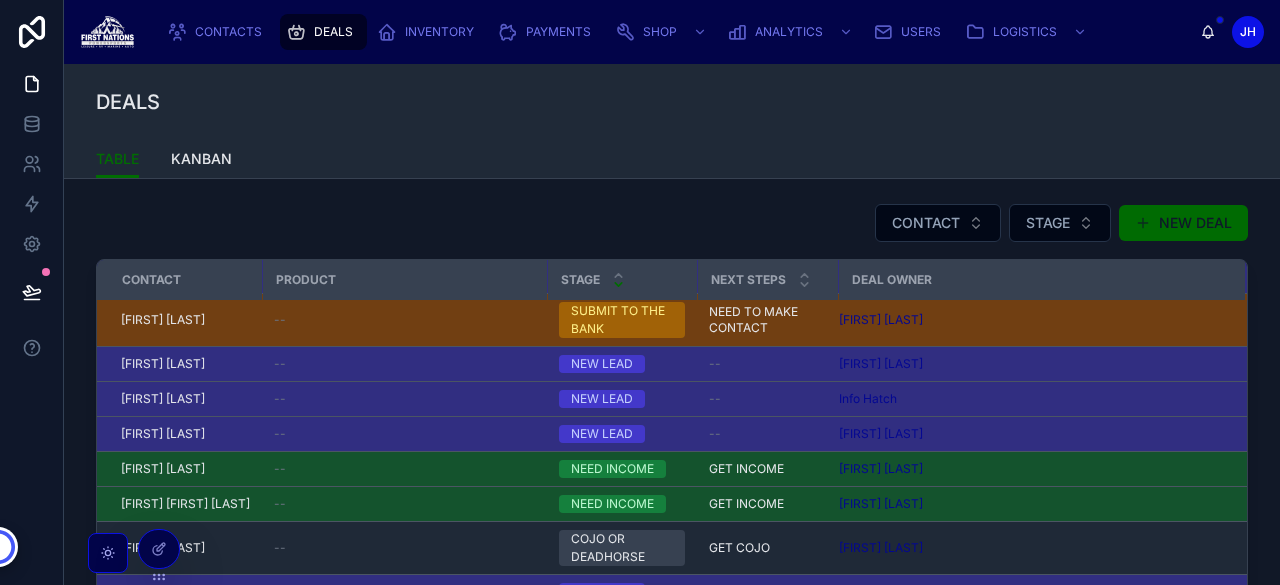 click 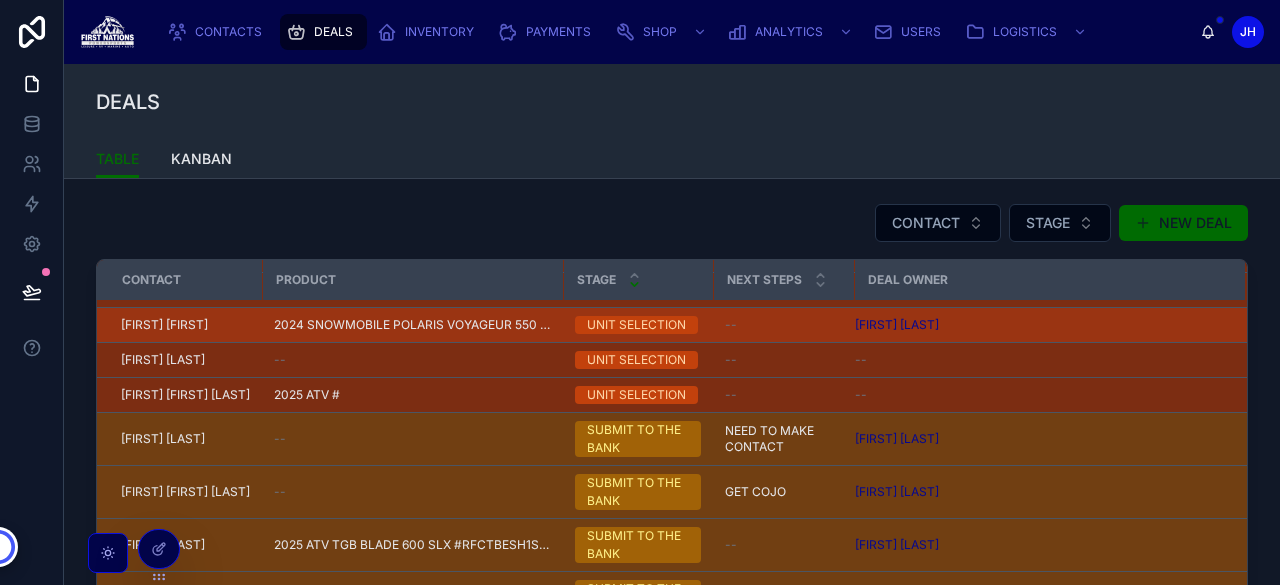 scroll, scrollTop: 64, scrollLeft: 0, axis: vertical 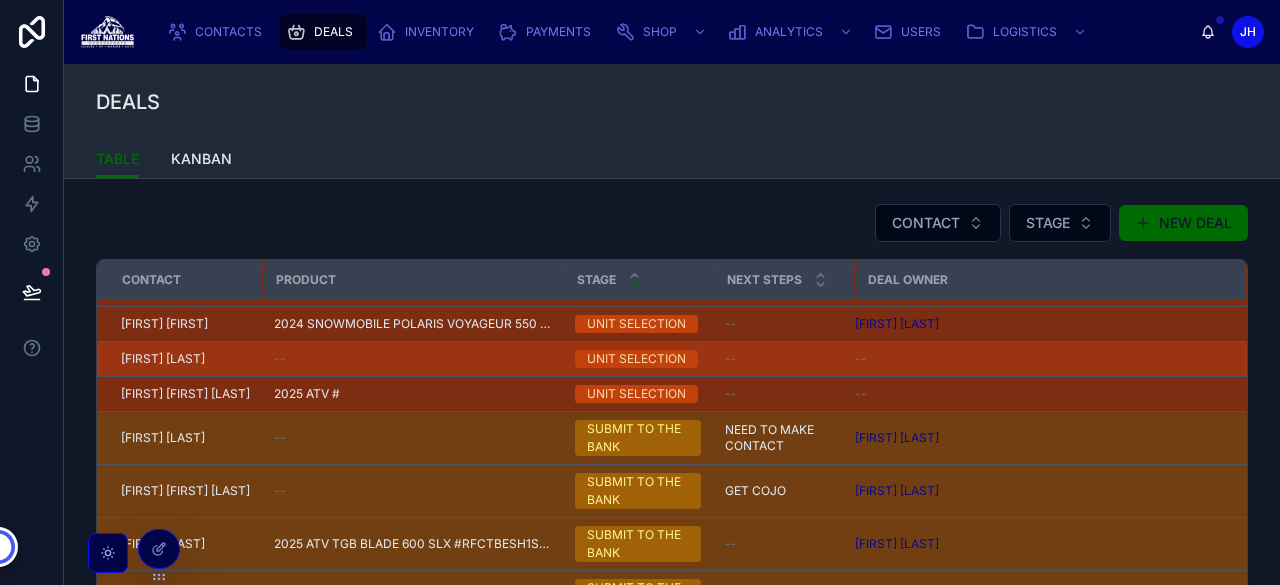 click on "--" at bounding box center (412, 359) 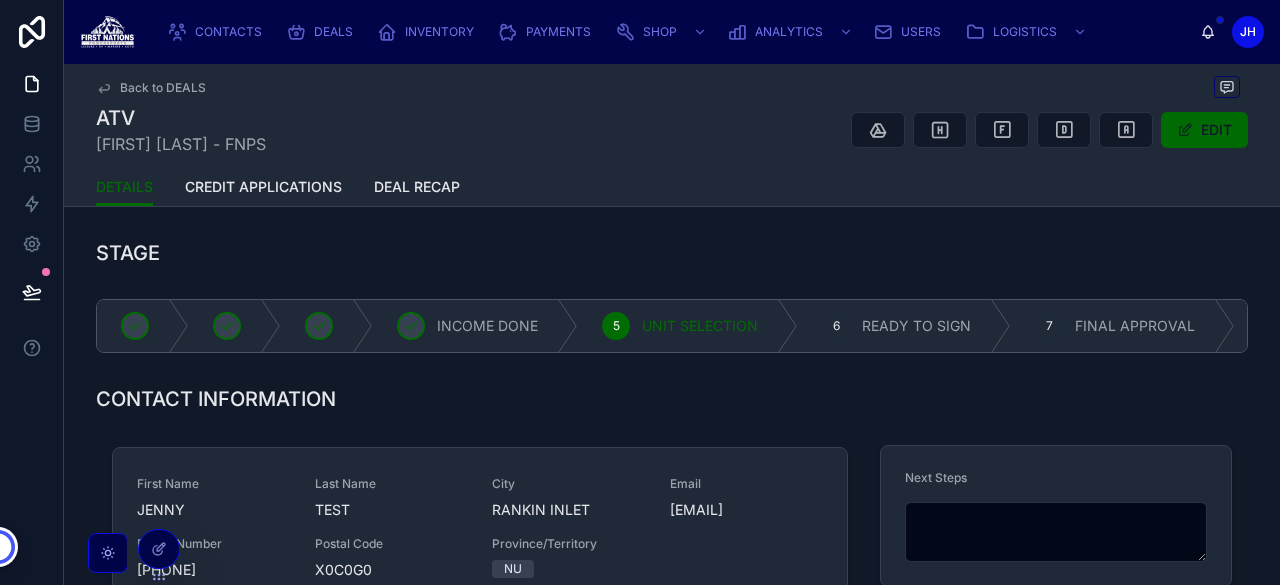 click on "Back to DEALS" at bounding box center [163, 88] 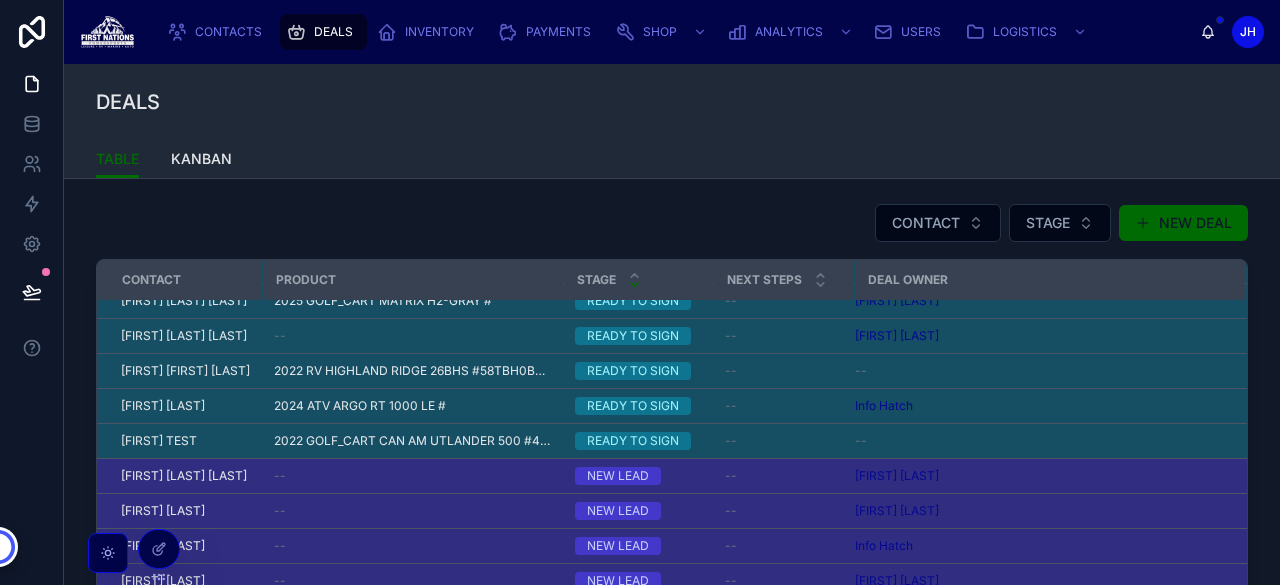 scroll, scrollTop: 522, scrollLeft: 0, axis: vertical 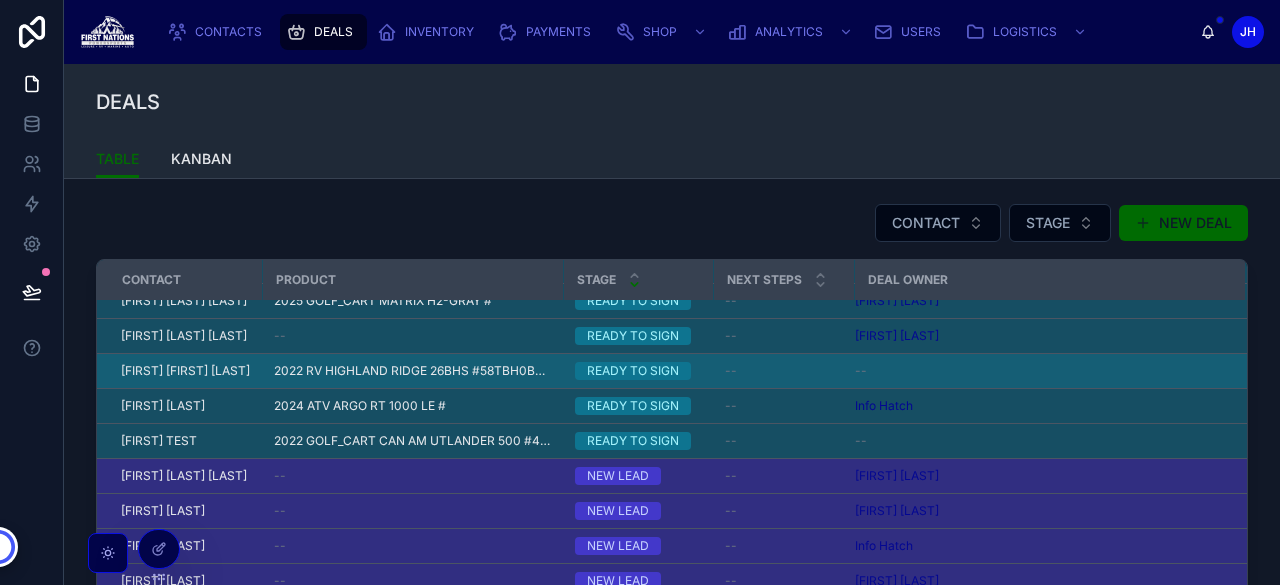 click on "2022 RV HIGHLAND RIDGE 26BHS #58TBH0BP5NL3387" at bounding box center [412, 371] 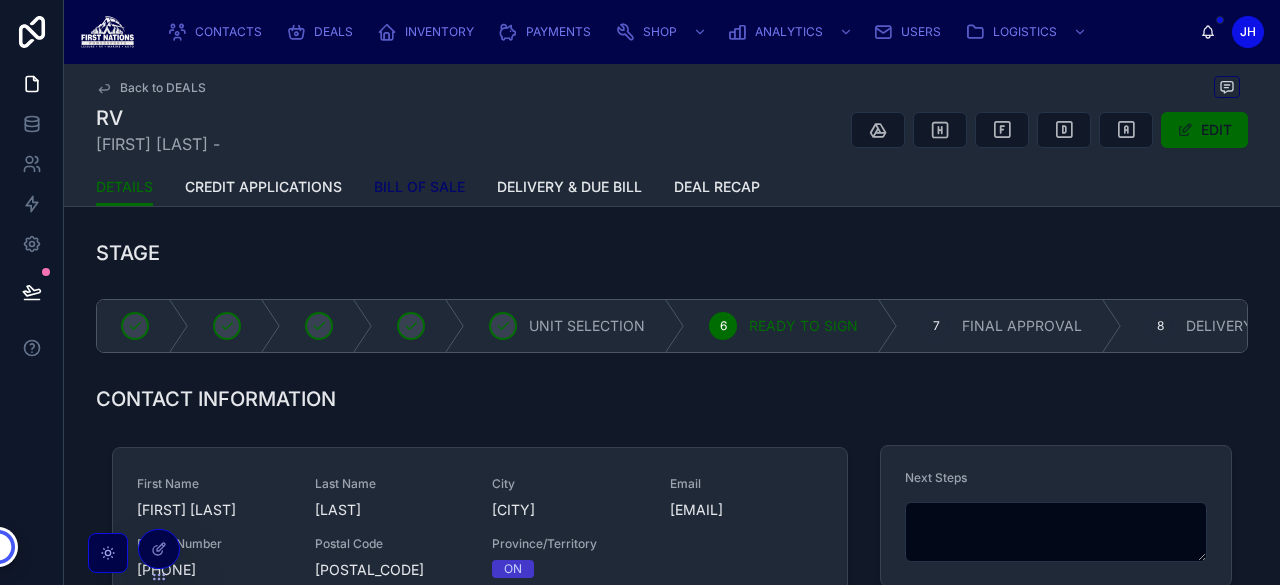 click on "BILL OF SALE" at bounding box center [419, 187] 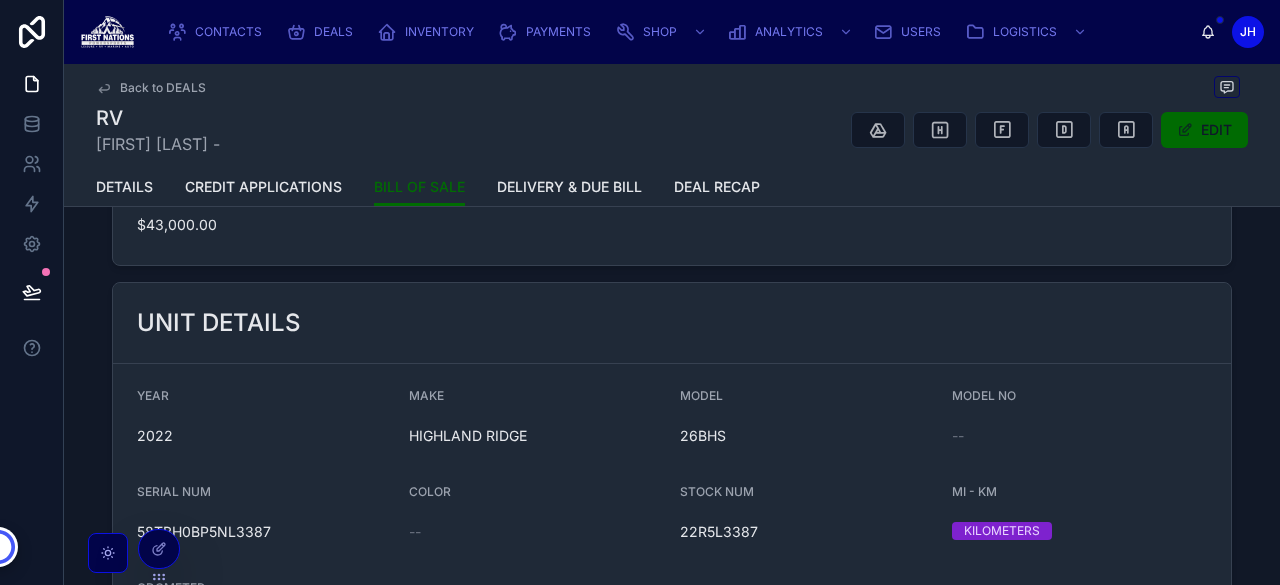 scroll, scrollTop: 2344, scrollLeft: 0, axis: vertical 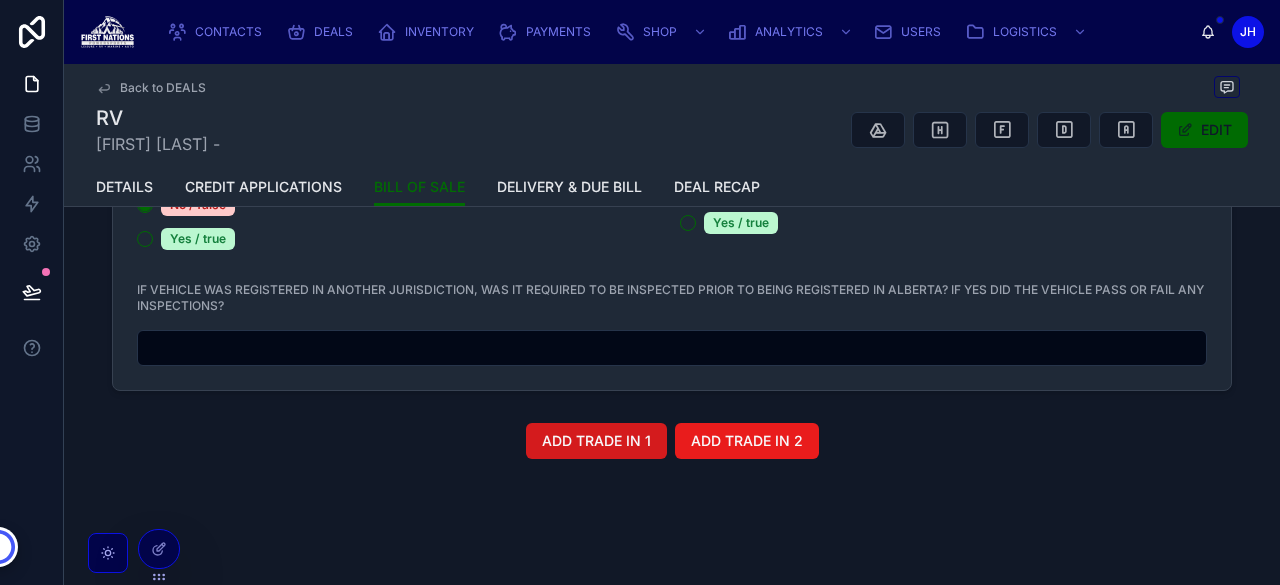 click on "ADD TRADE IN 1" at bounding box center [596, 441] 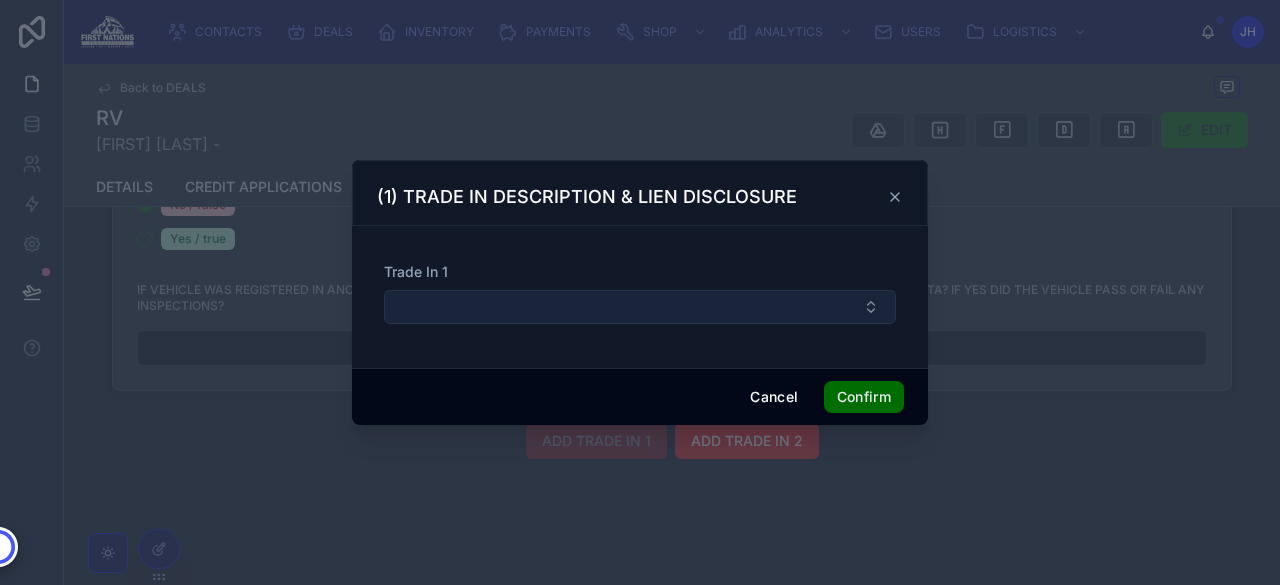 click at bounding box center (640, 307) 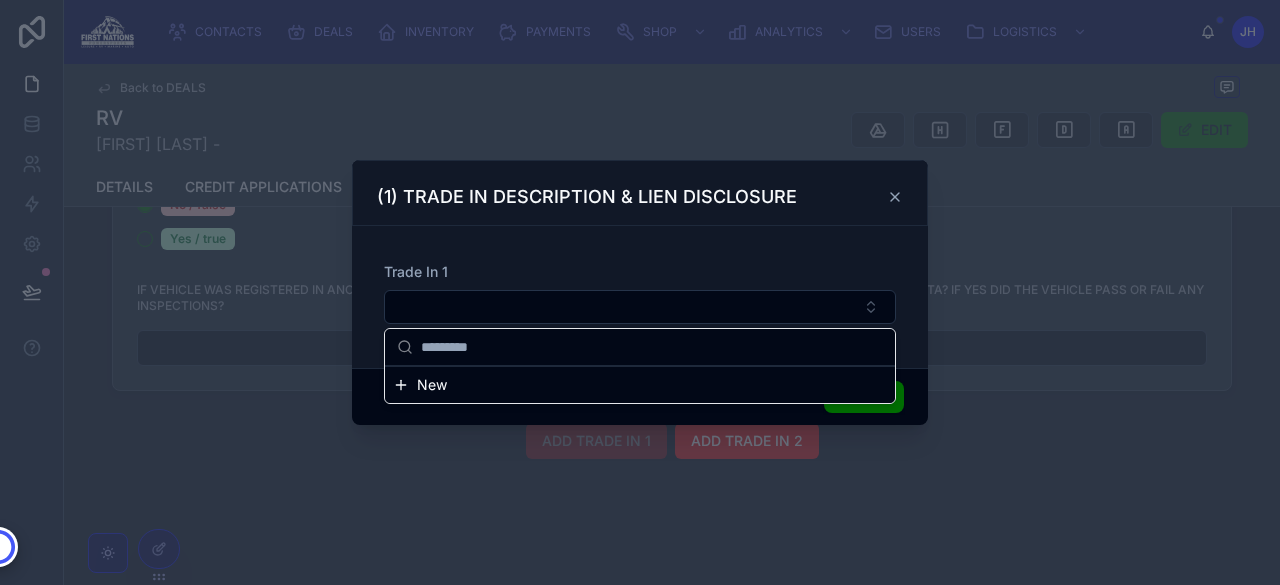 click on "New" at bounding box center [640, 385] 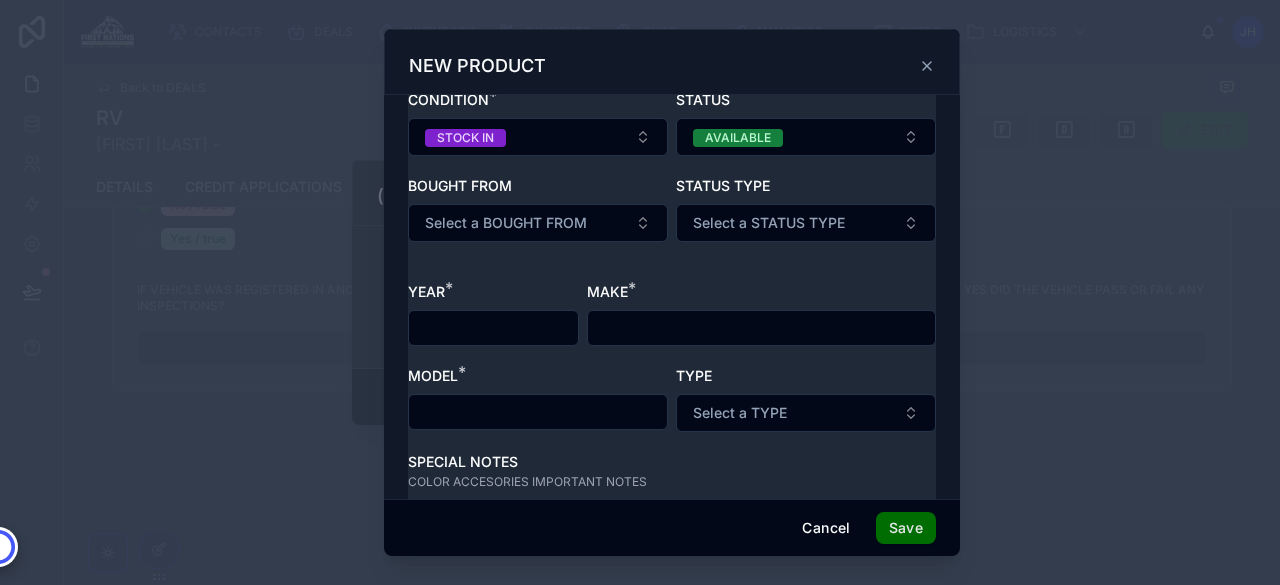 scroll, scrollTop: 0, scrollLeft: 0, axis: both 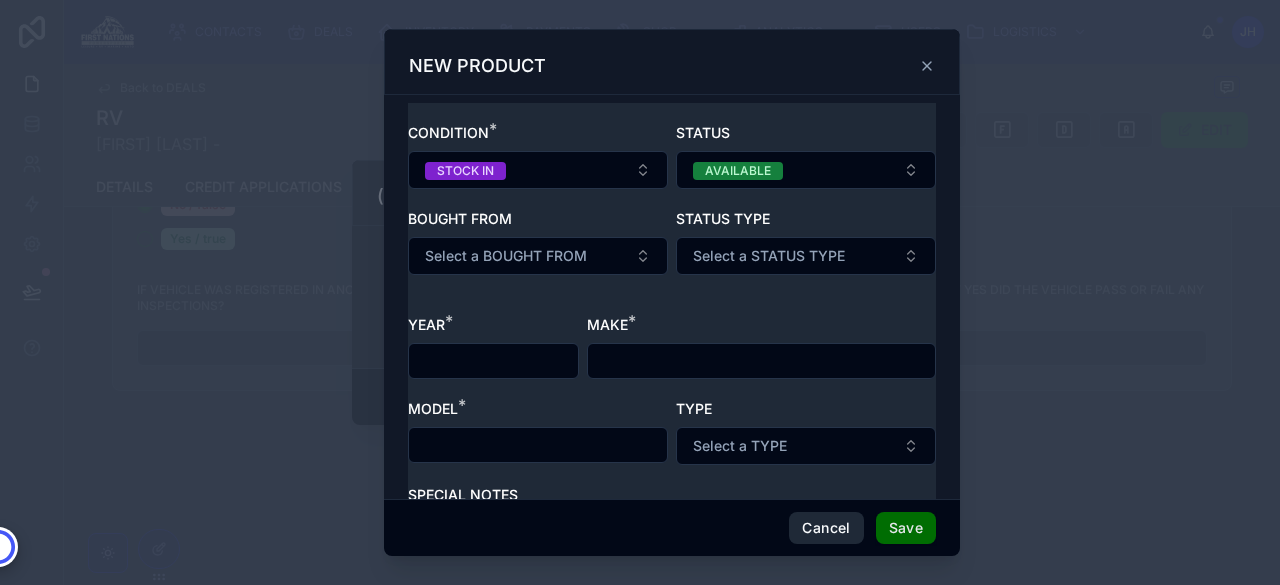 click on "Cancel" at bounding box center [826, 528] 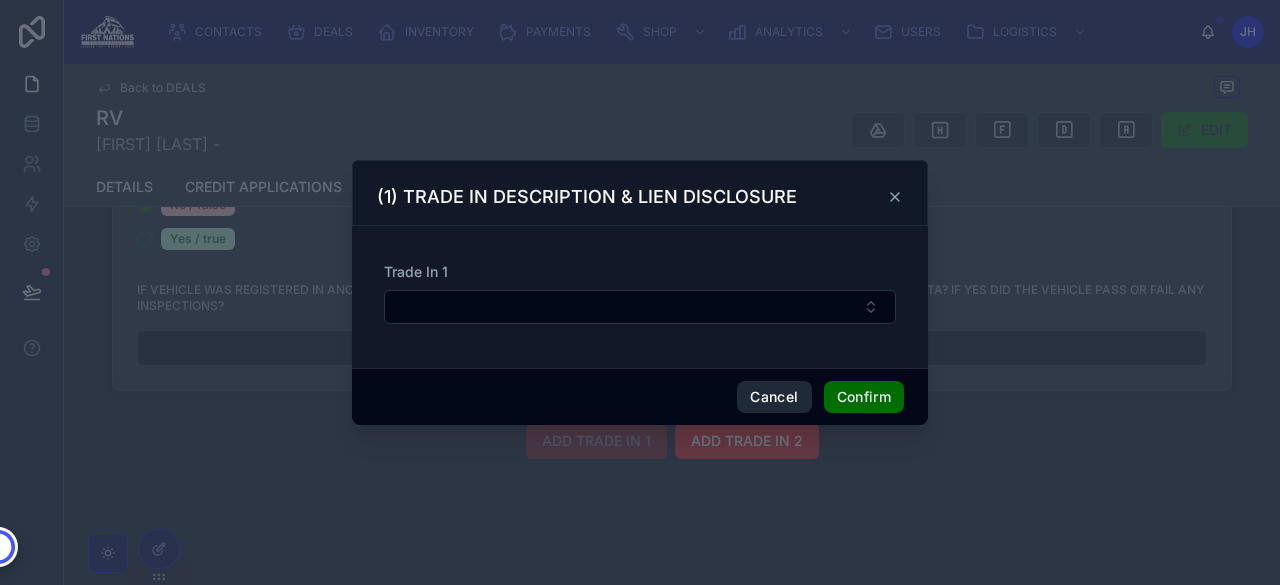 click on "Cancel" at bounding box center [774, 397] 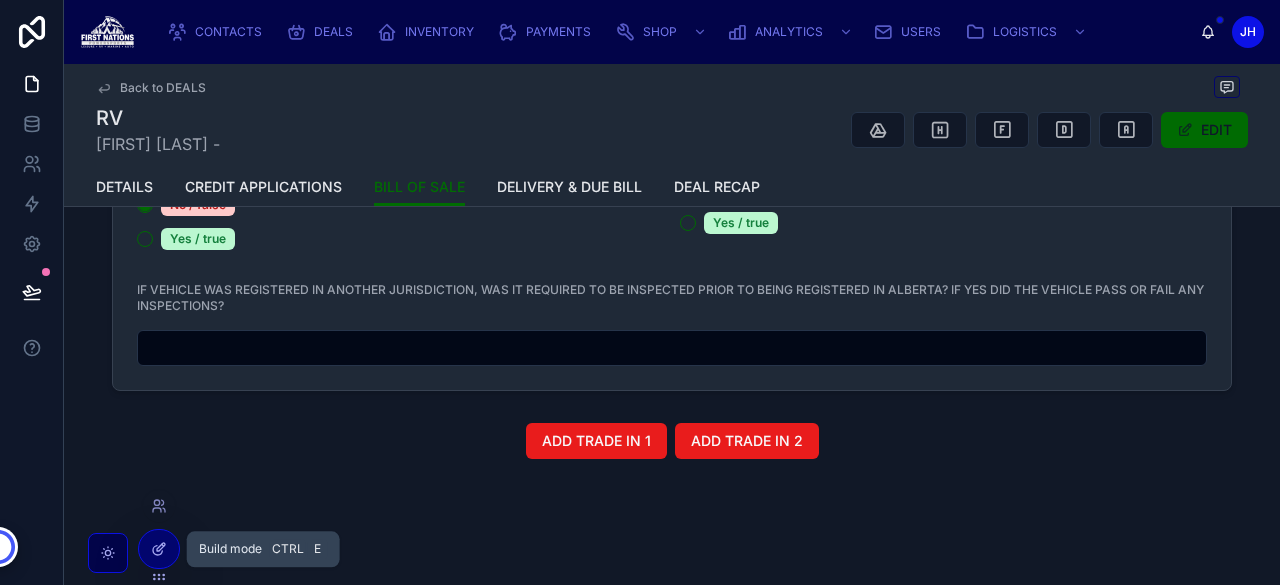 click at bounding box center (159, 549) 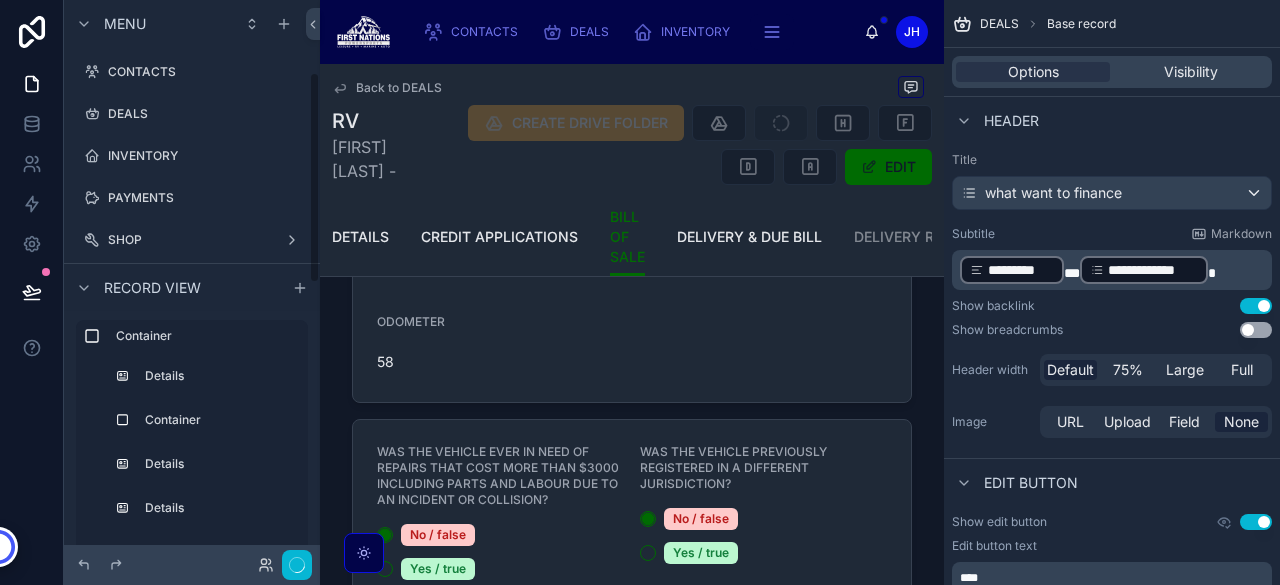 scroll, scrollTop: 193, scrollLeft: 0, axis: vertical 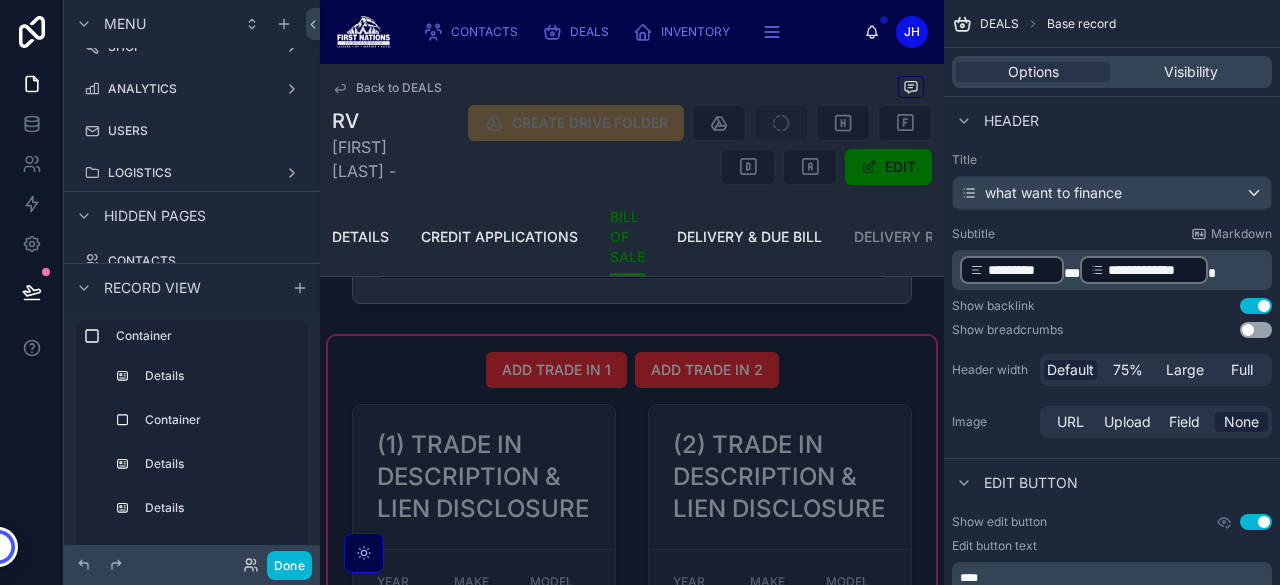 click at bounding box center [632, 707] 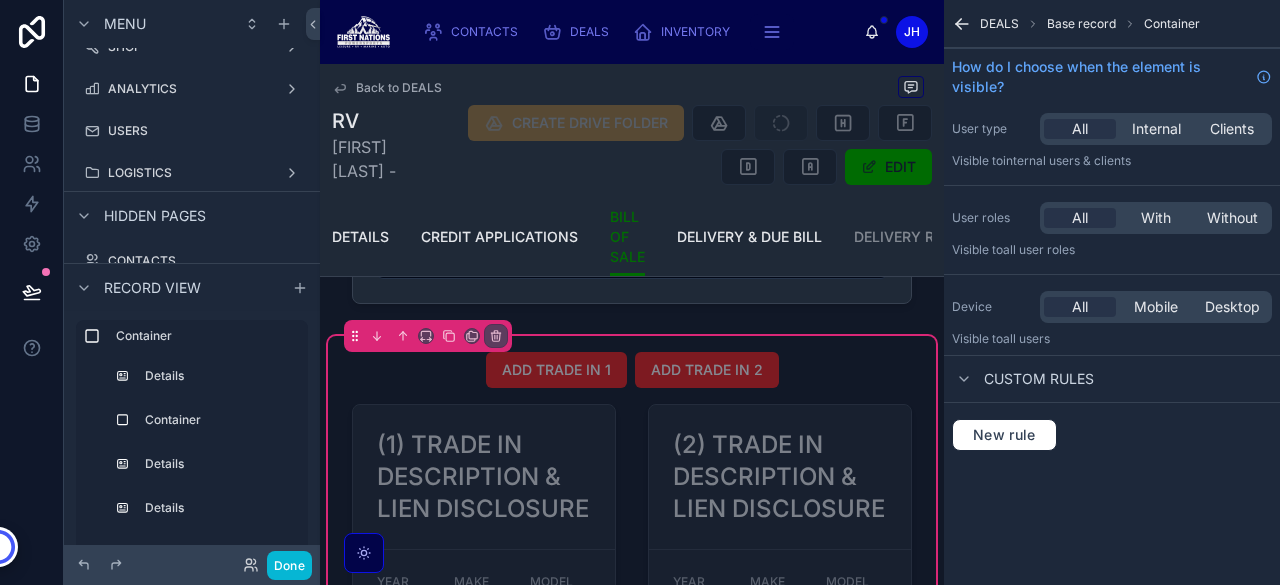 click at bounding box center (632, 370) 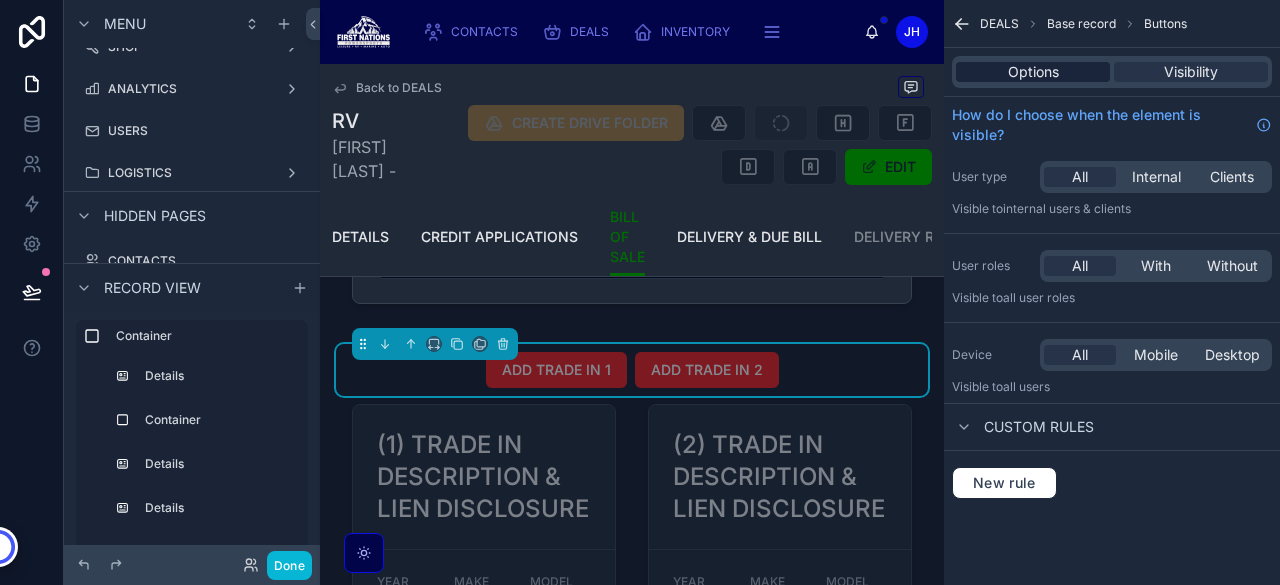 click on "Options" at bounding box center (1033, 72) 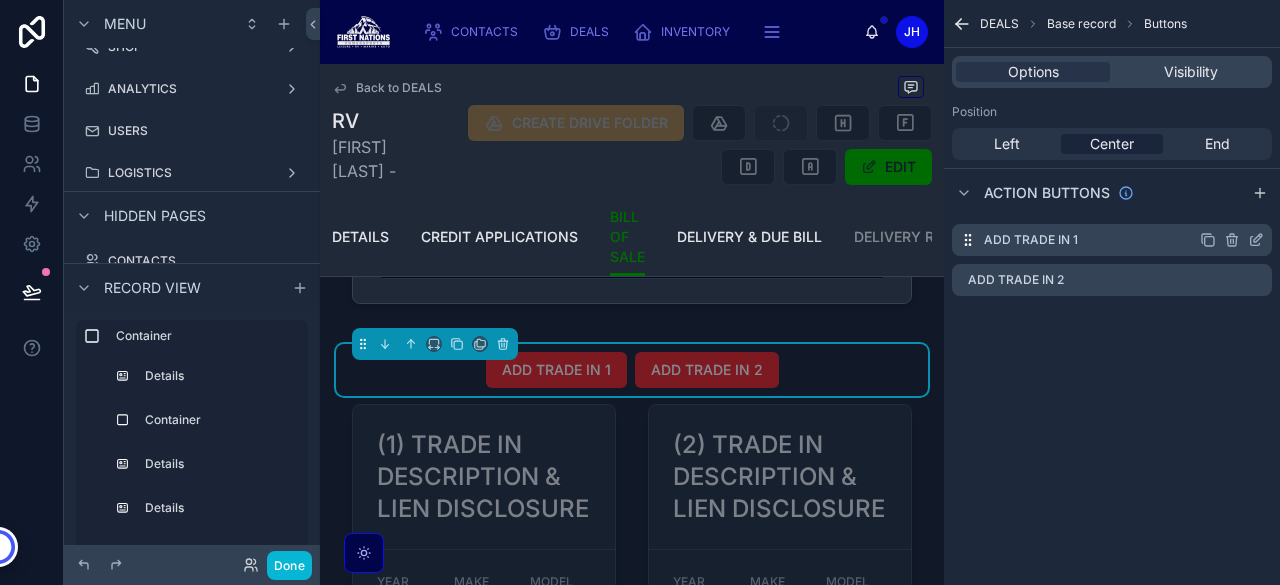 click 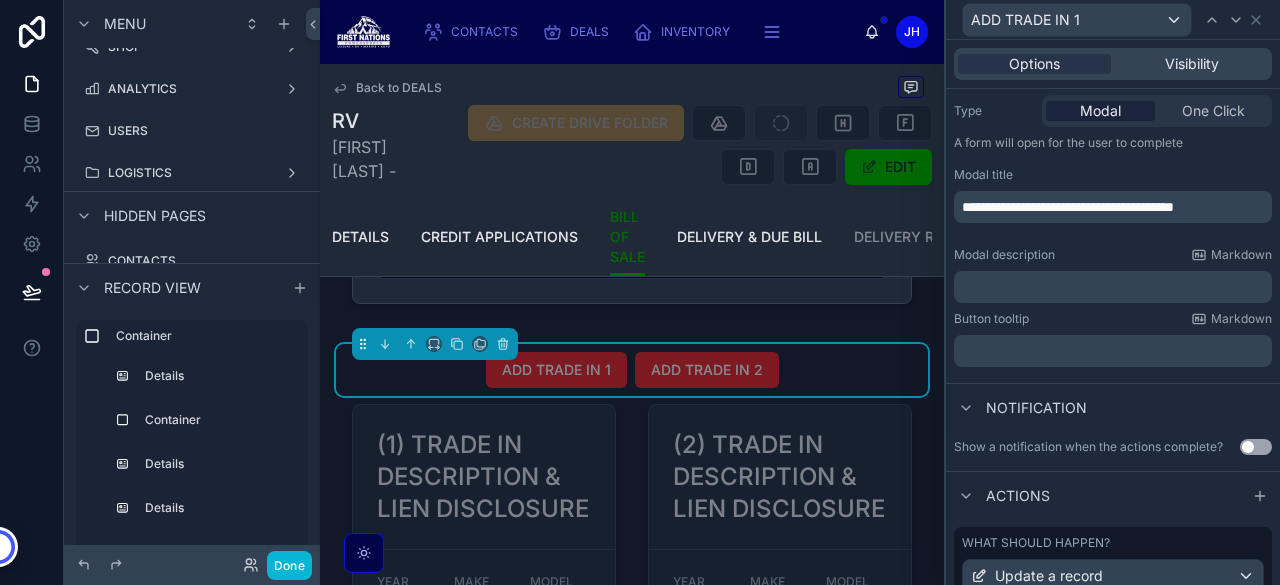 scroll, scrollTop: 406, scrollLeft: 0, axis: vertical 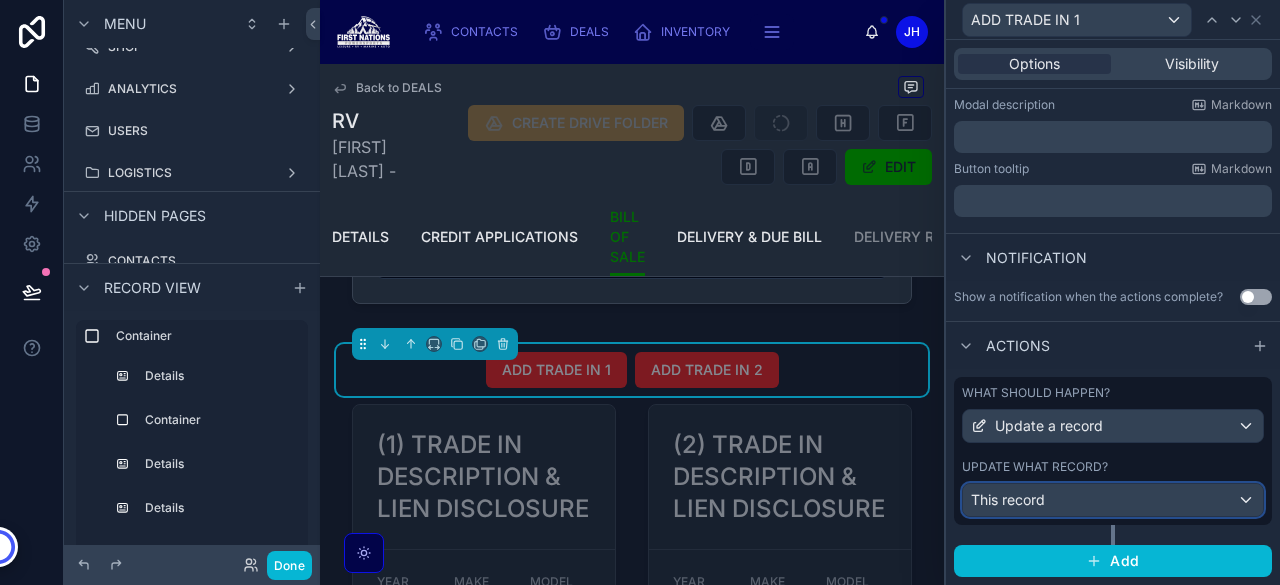click on "This record" at bounding box center [1008, 500] 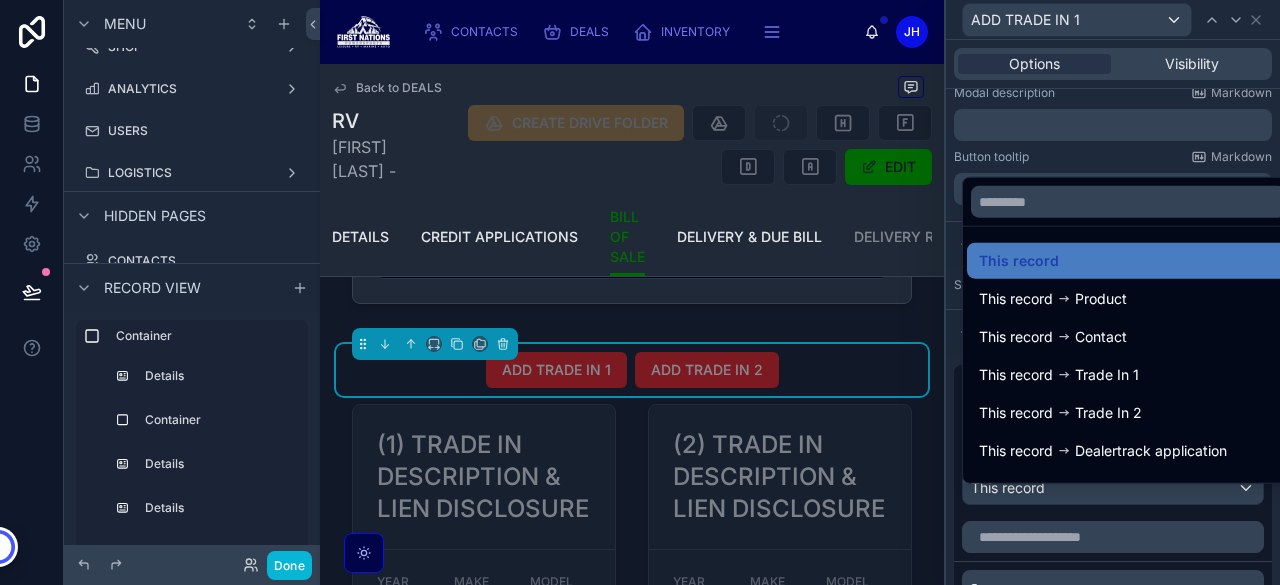click at bounding box center [1113, 292] 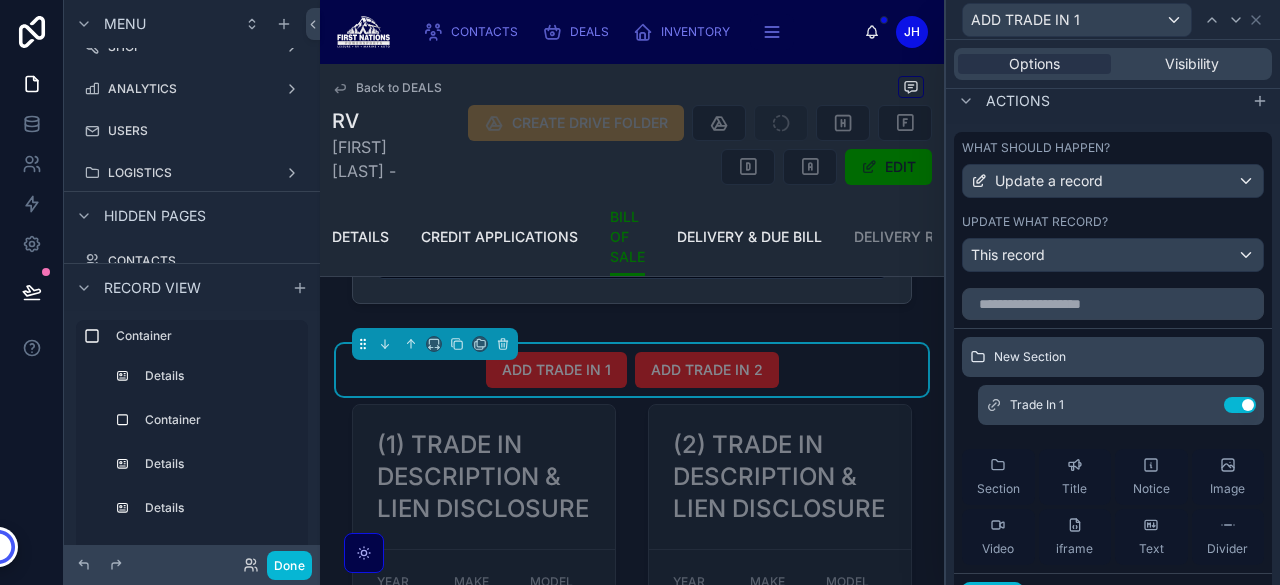 scroll, scrollTop: 640, scrollLeft: 0, axis: vertical 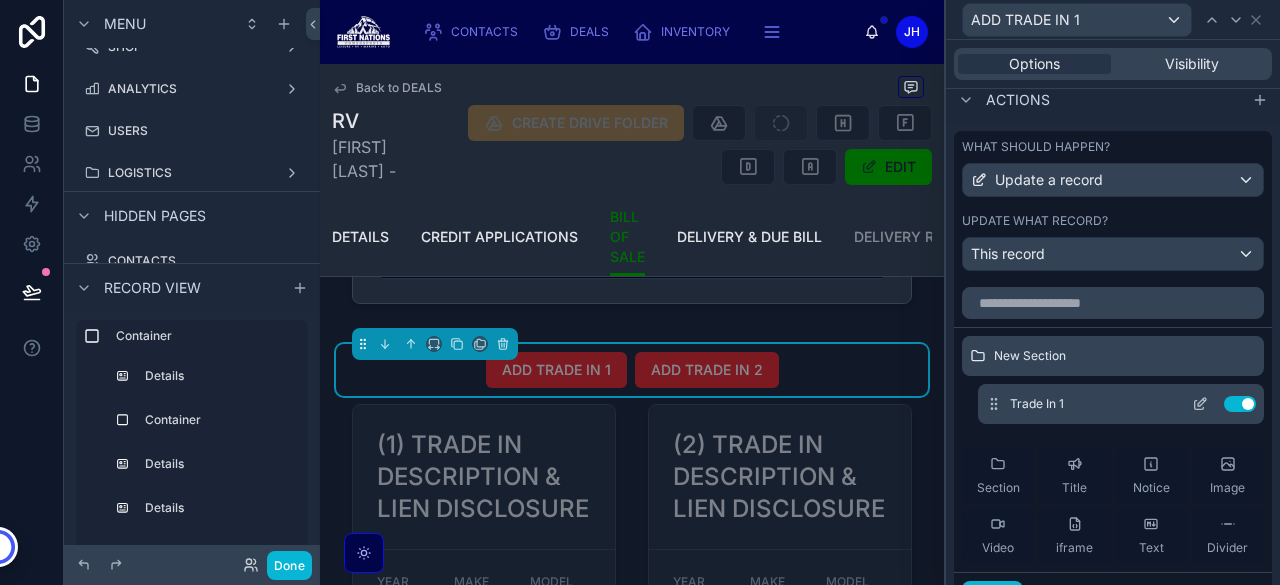 click 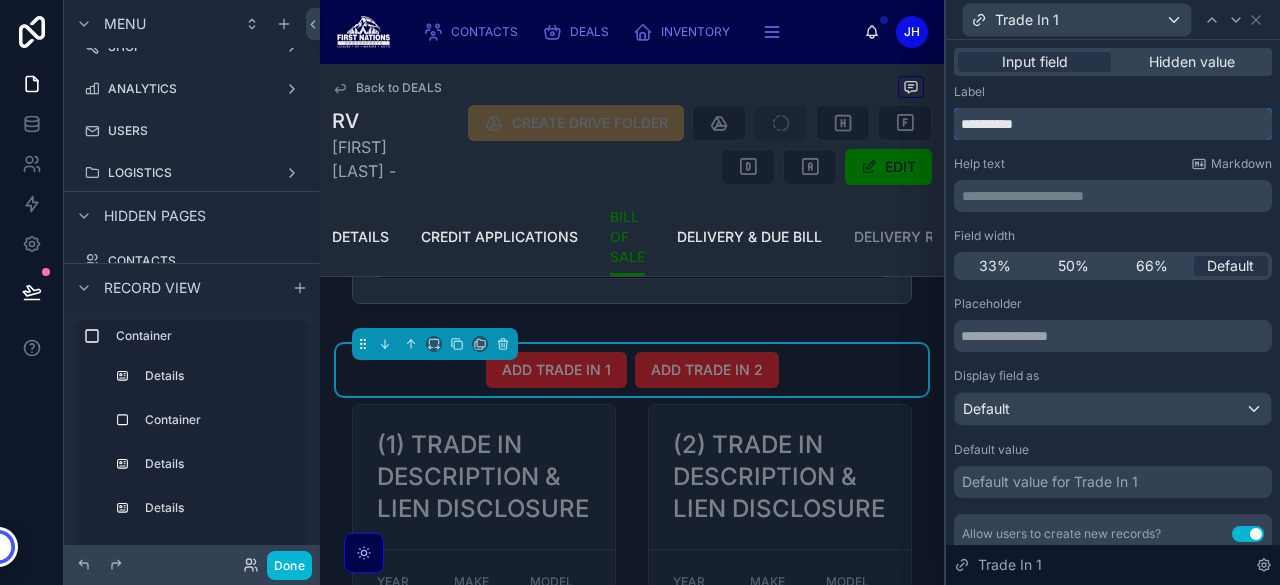 click on "**********" at bounding box center [1113, 124] 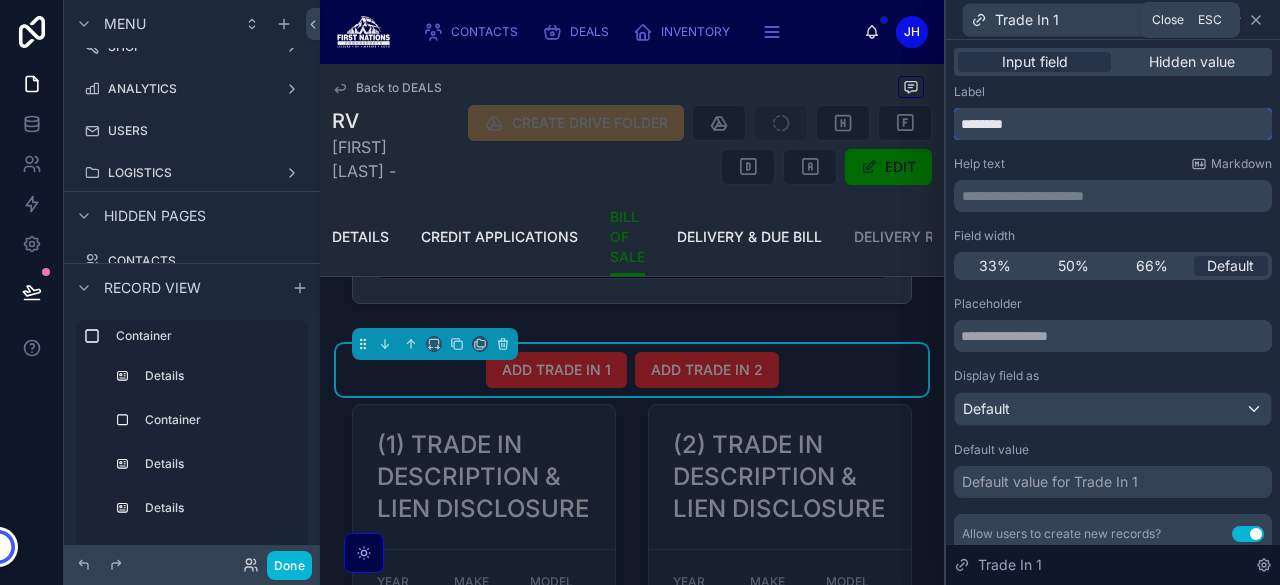 type on "********" 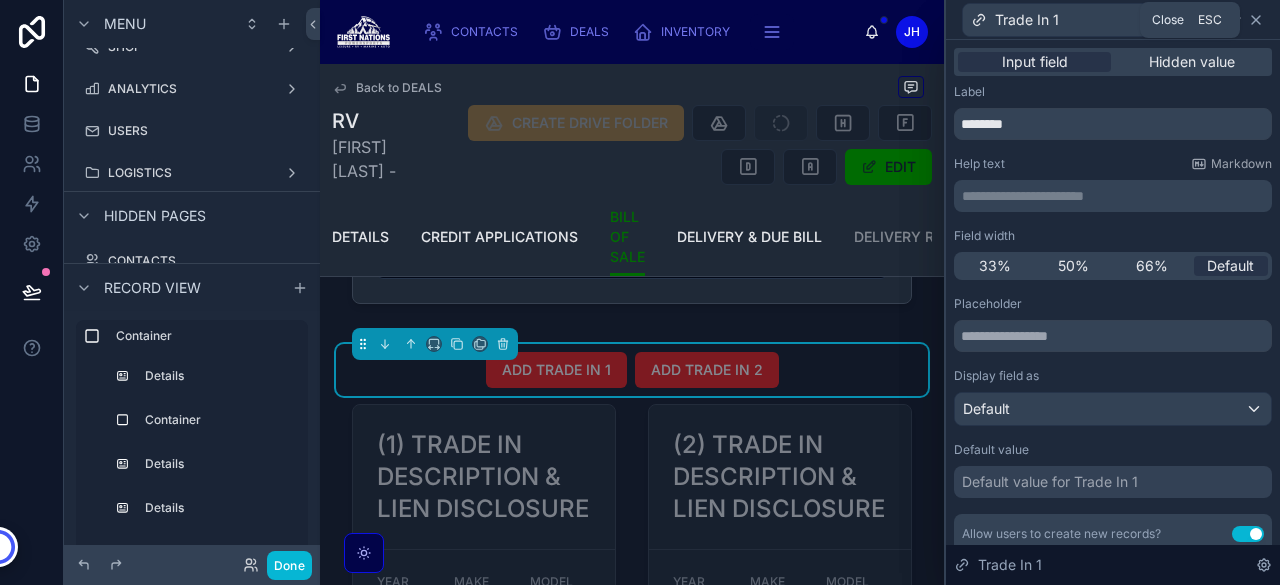 click 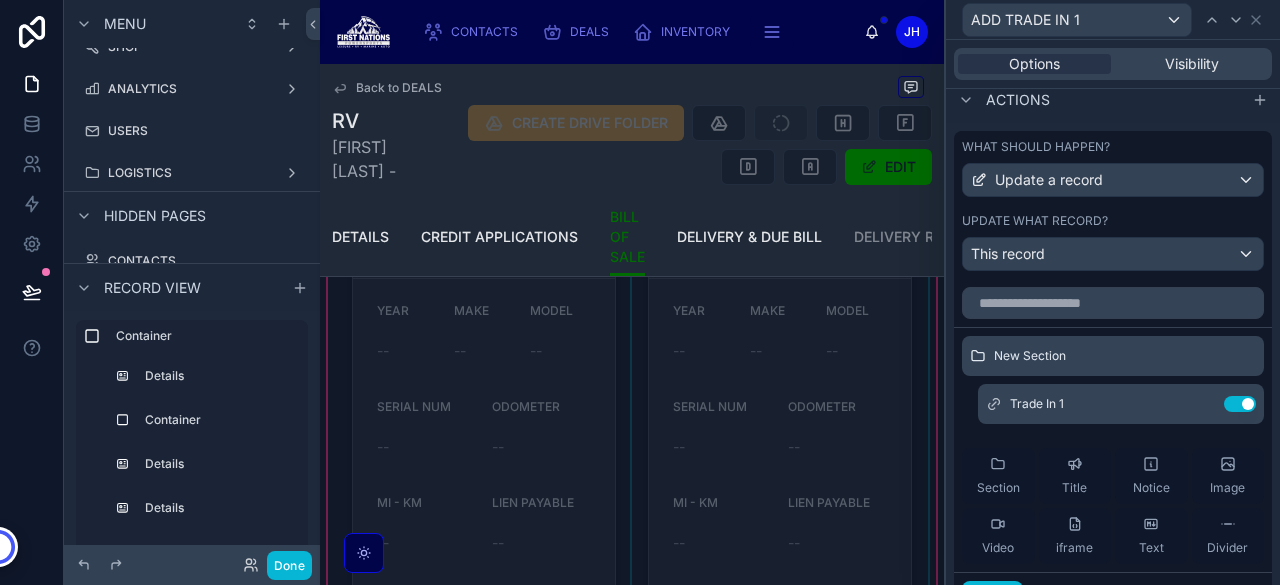 scroll, scrollTop: 3043, scrollLeft: 0, axis: vertical 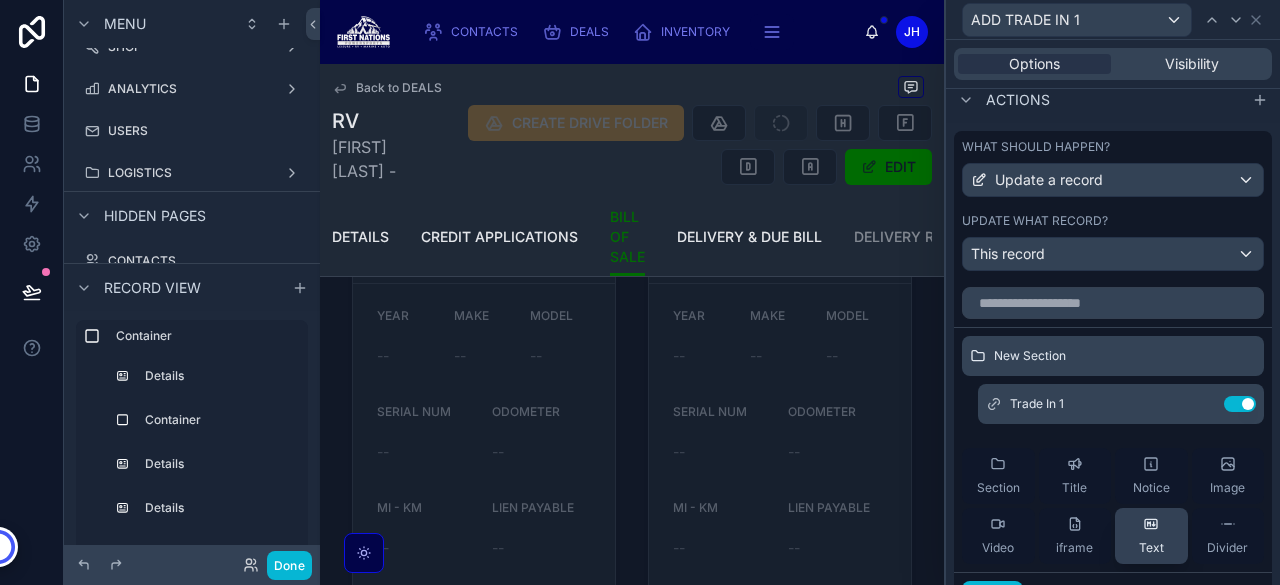 click on "Text" at bounding box center (1151, 536) 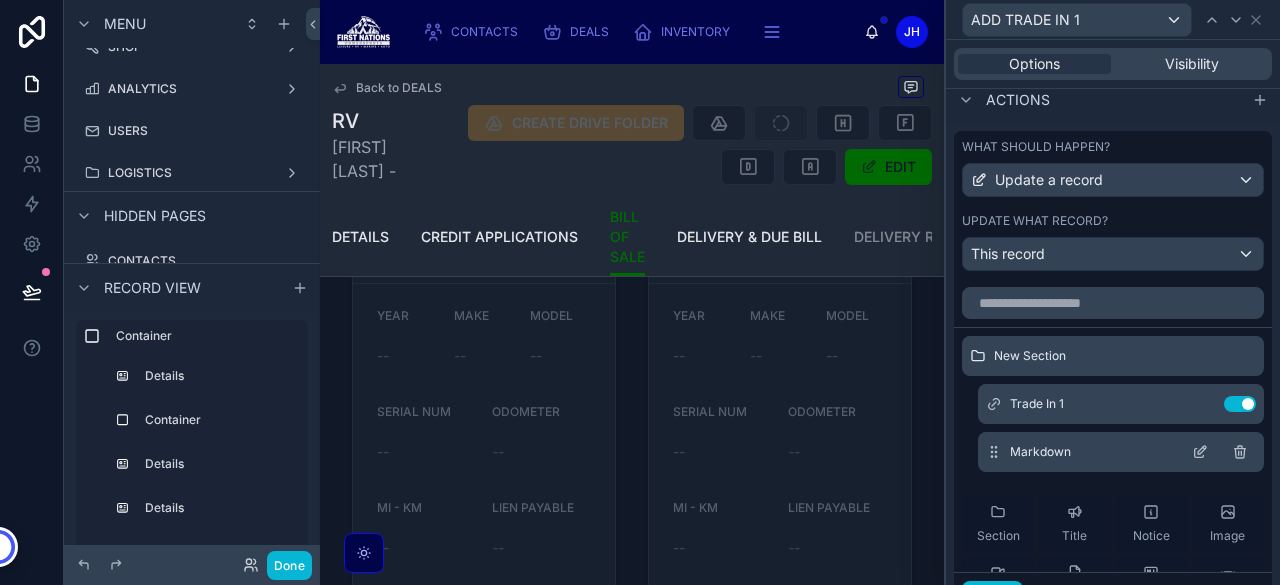 click 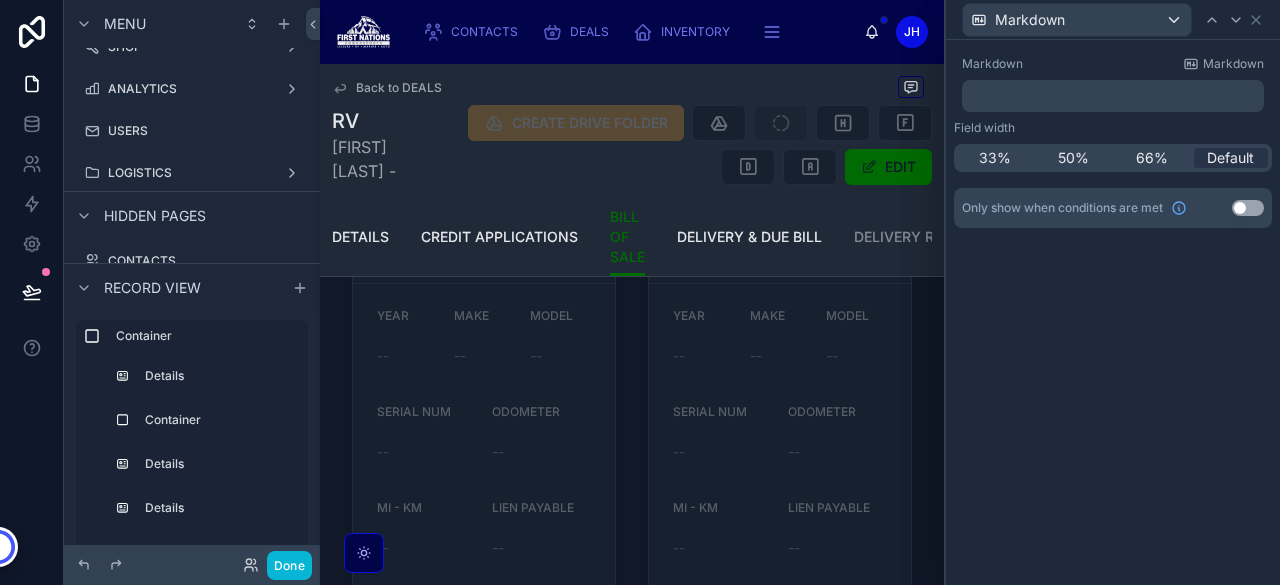 click on "﻿" at bounding box center [1113, 96] 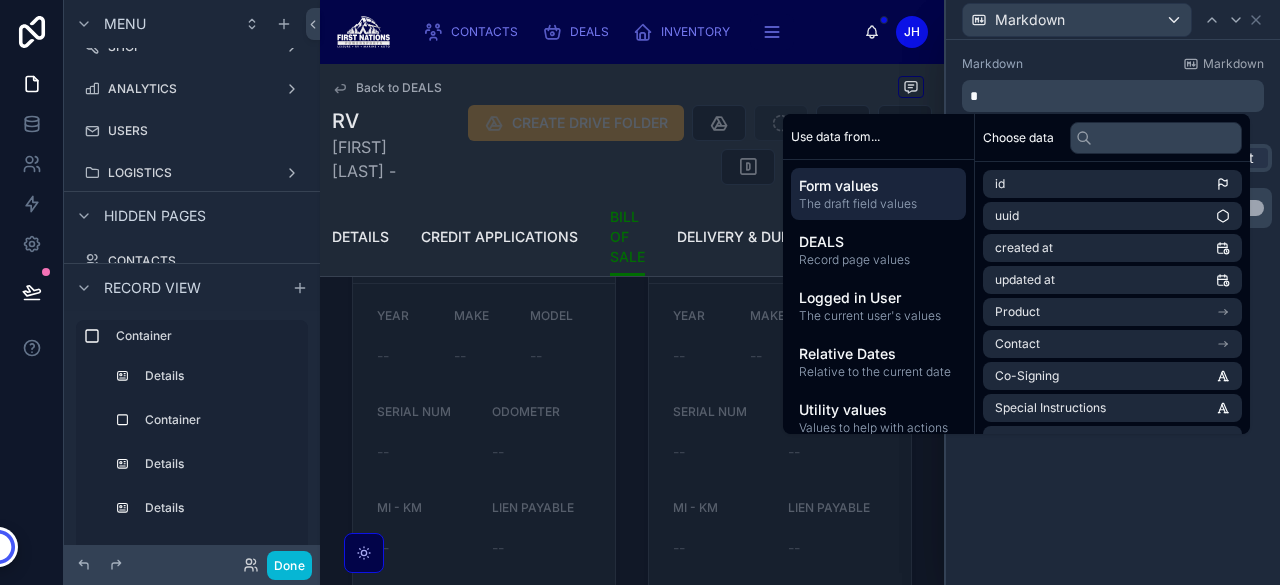 type 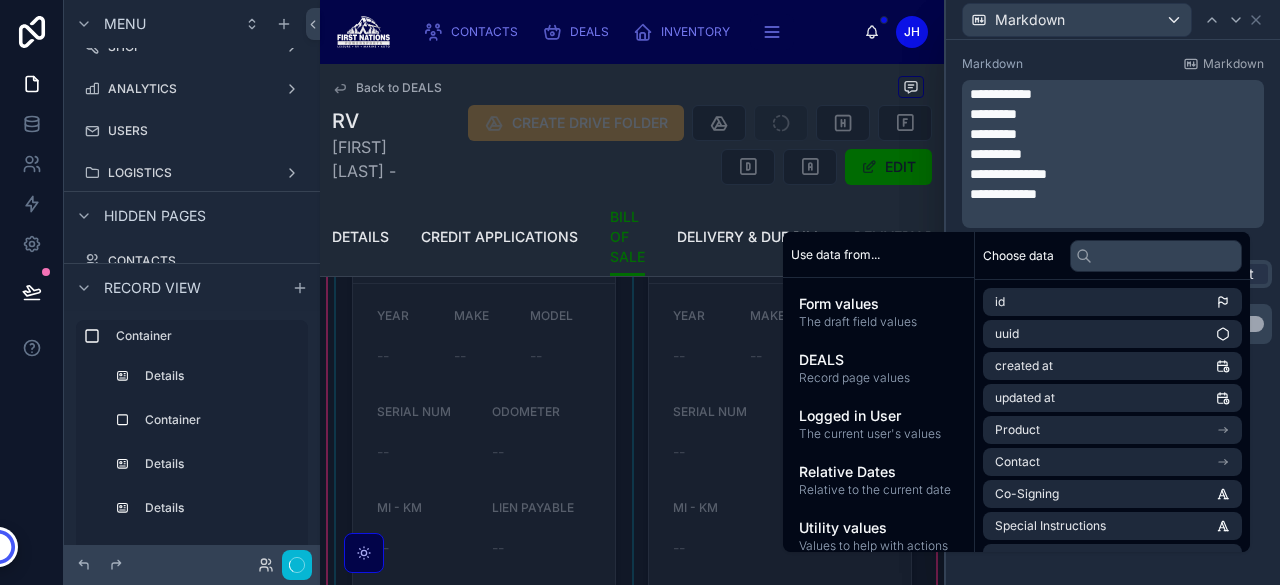 scroll, scrollTop: 0, scrollLeft: 0, axis: both 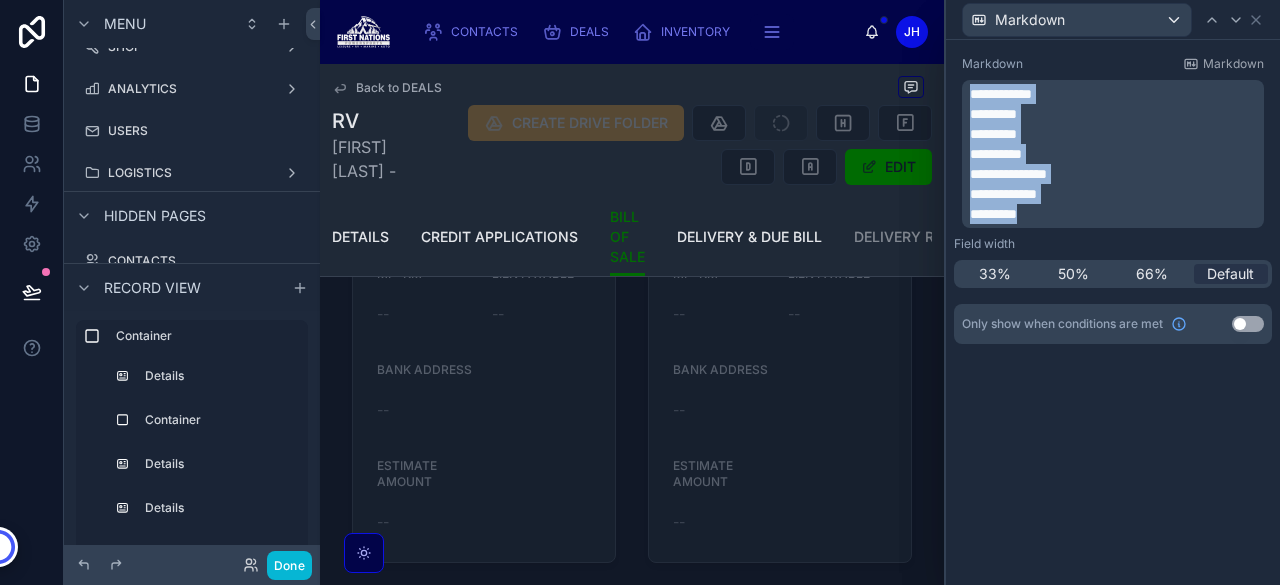 drag, startPoint x: 1058, startPoint y: 212, endPoint x: 966, endPoint y: 93, distance: 150.41609 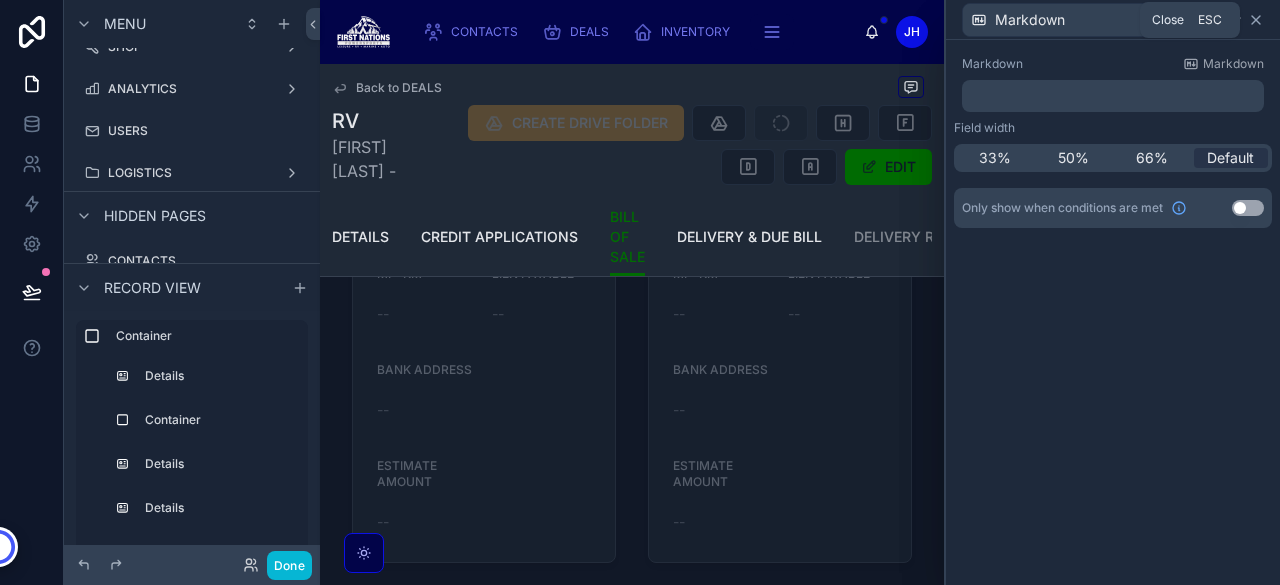 click 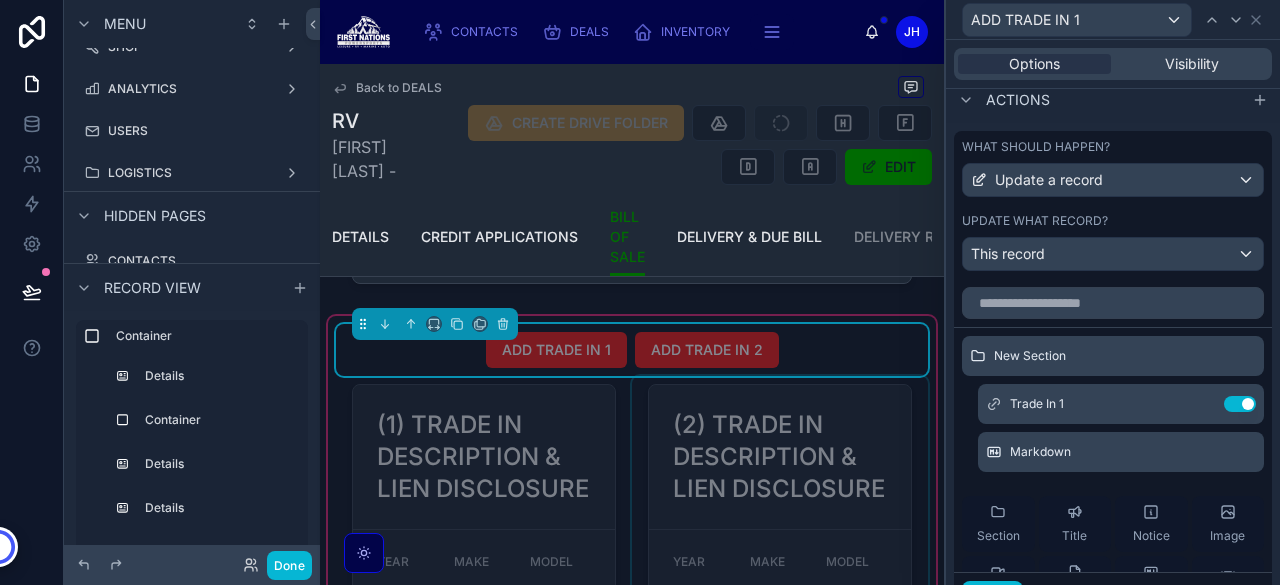 scroll, scrollTop: 2799, scrollLeft: 0, axis: vertical 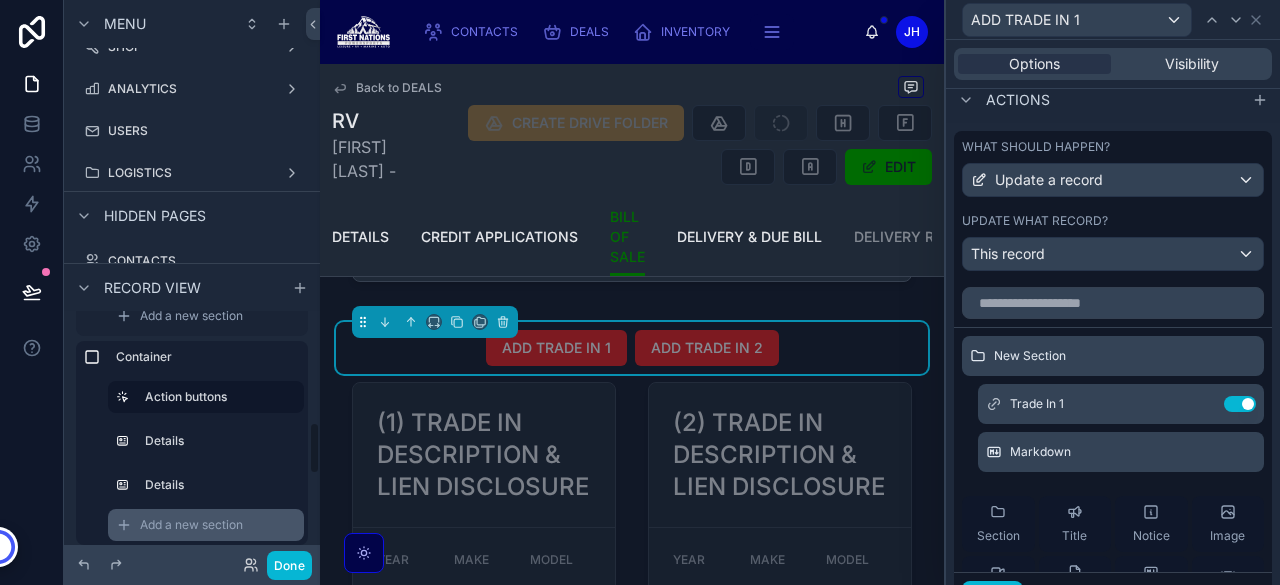 click on "Add a new section" at bounding box center (206, 525) 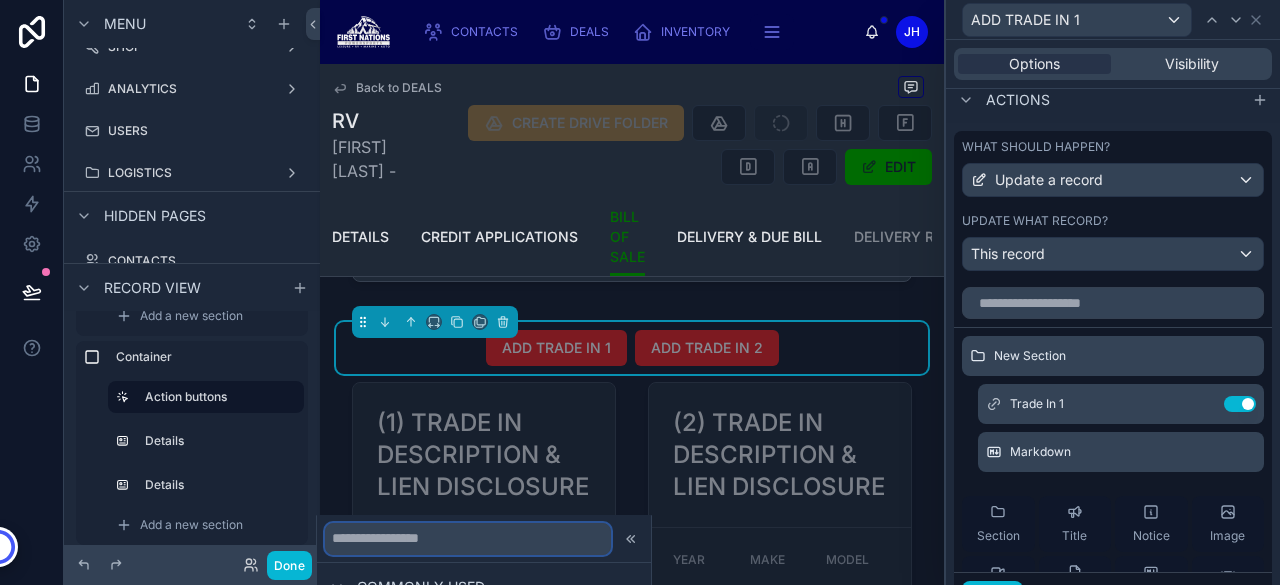 click at bounding box center [468, 539] 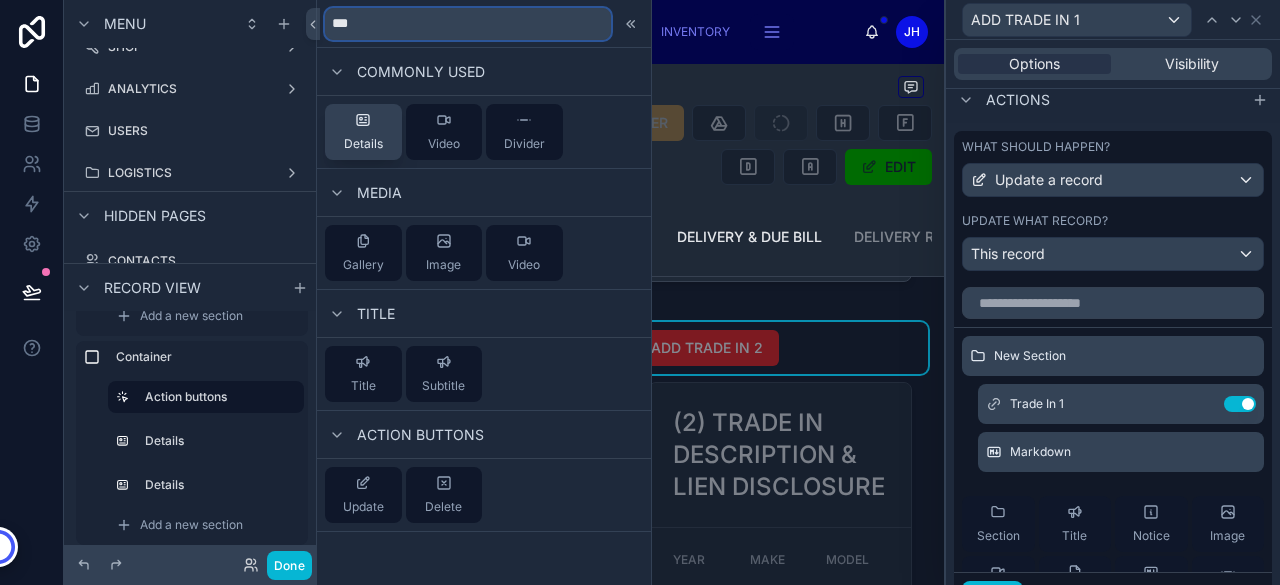 type on "***" 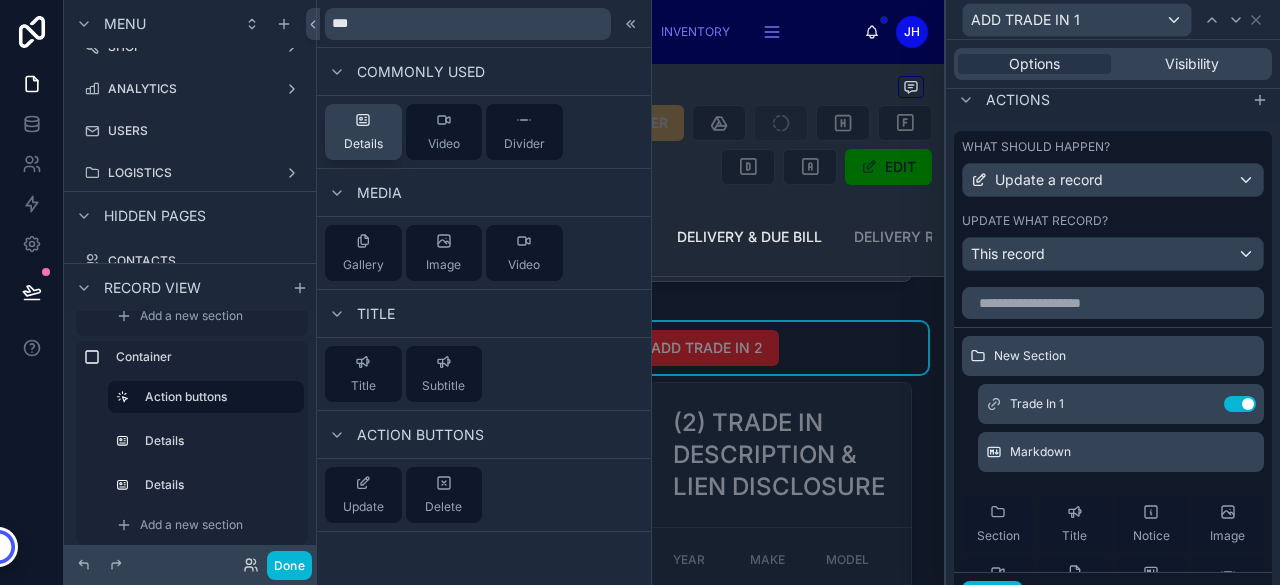 click on "Details" at bounding box center [363, 144] 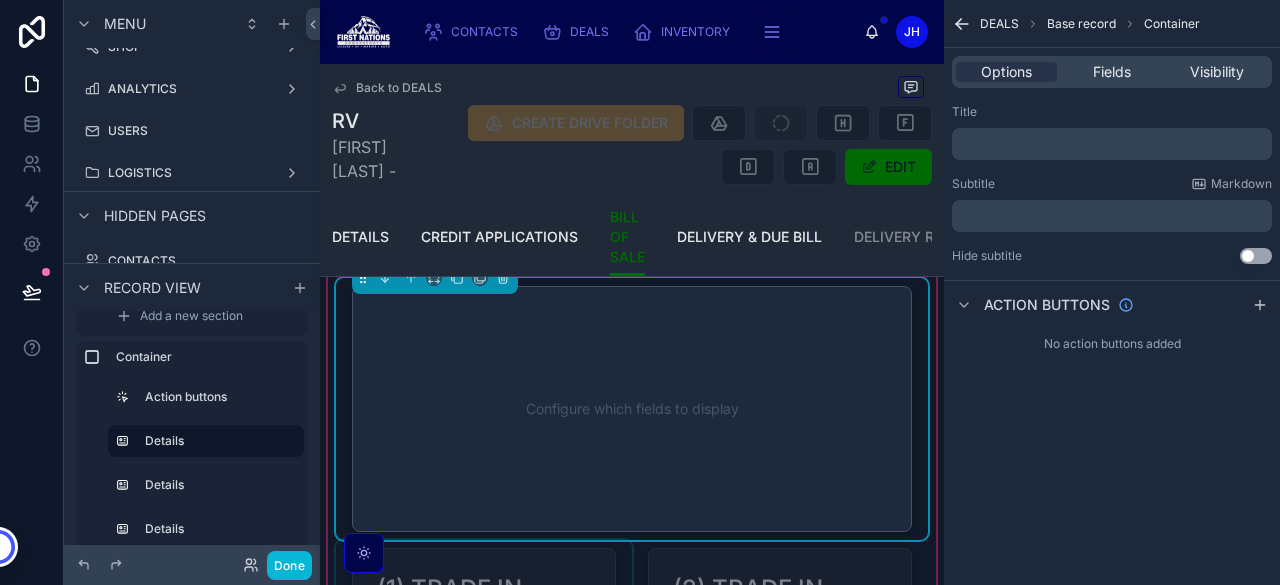 scroll, scrollTop: 2892, scrollLeft: 0, axis: vertical 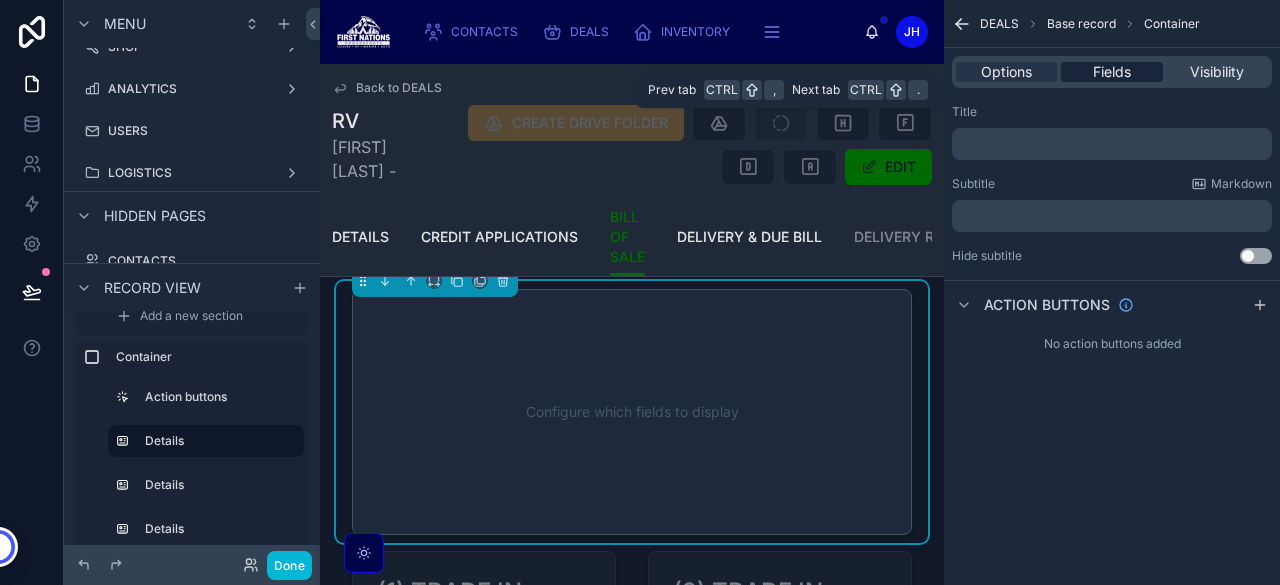 click on "Fields" at bounding box center (1112, 72) 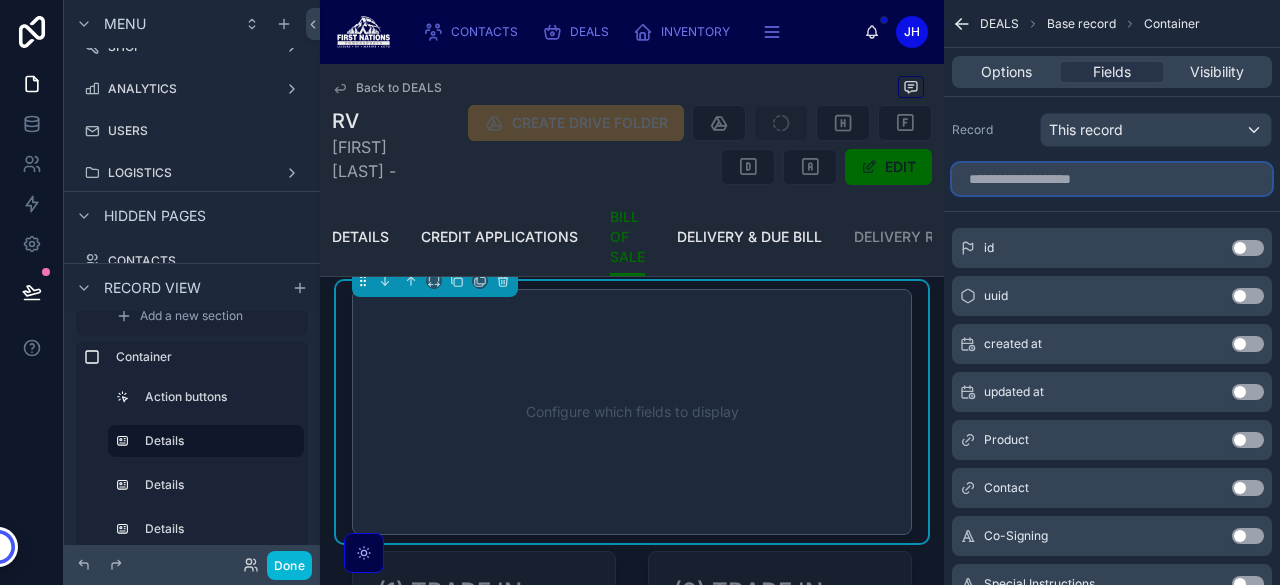 click at bounding box center [1112, 179] 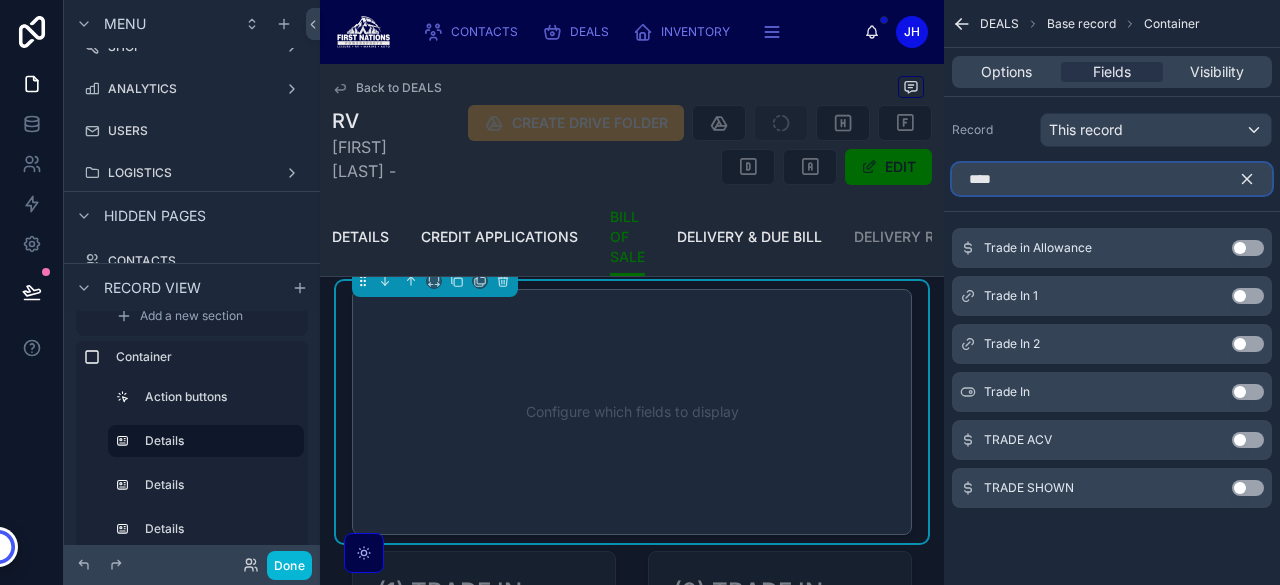 type on "****" 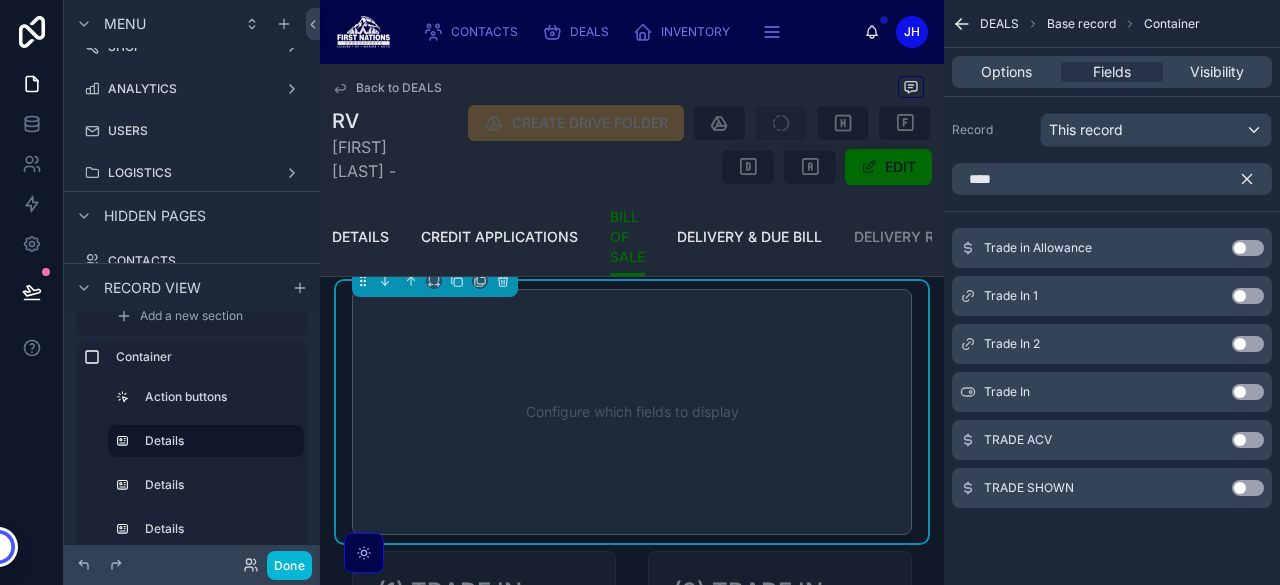 click on "Use setting" at bounding box center [1248, 296] 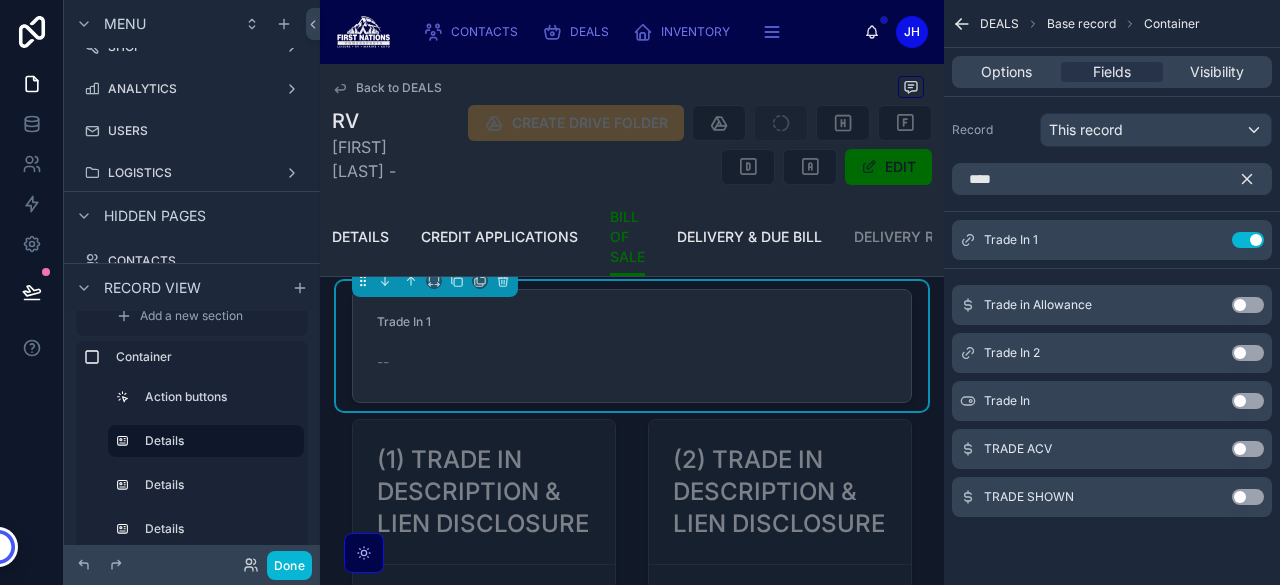 click on "Use setting" at bounding box center (1248, 353) 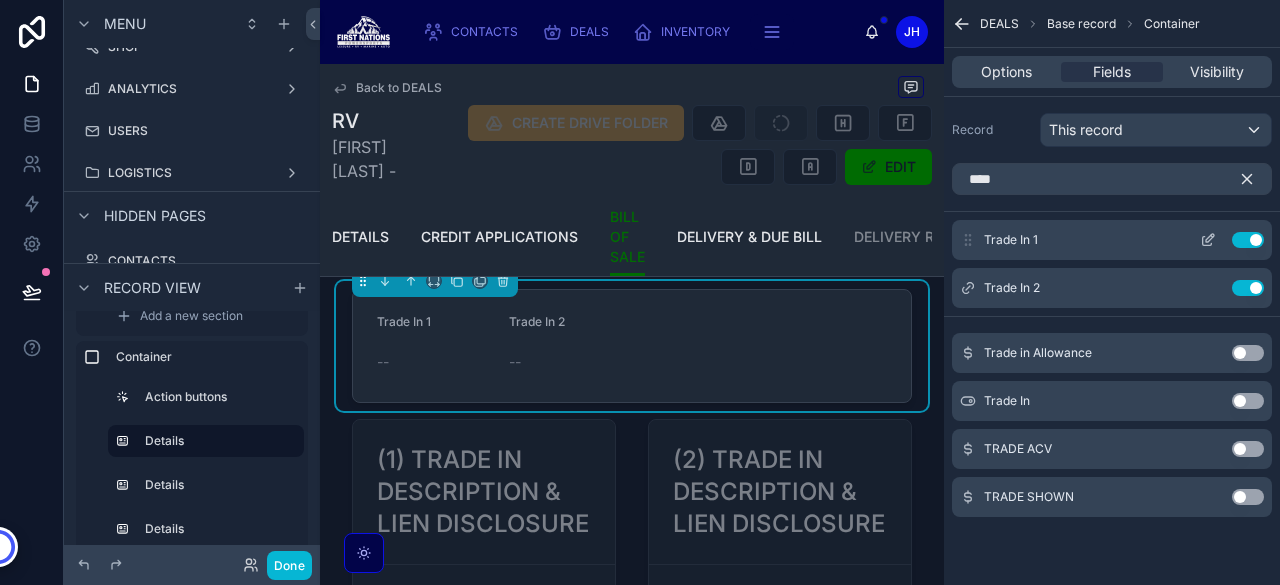 click 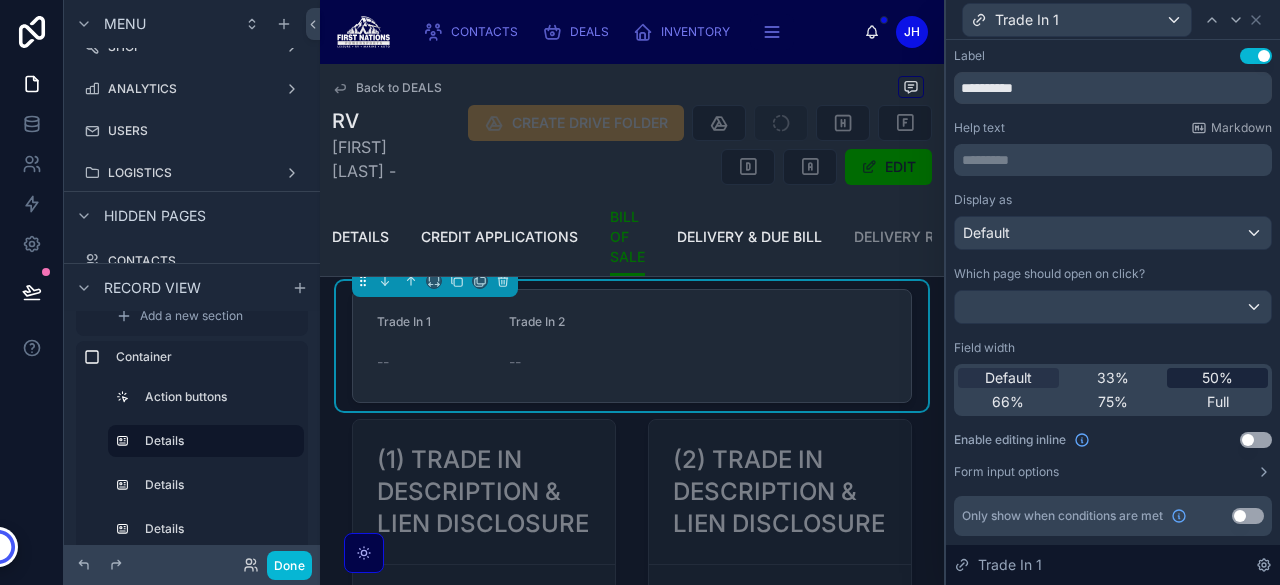click on "50%" at bounding box center (1217, 378) 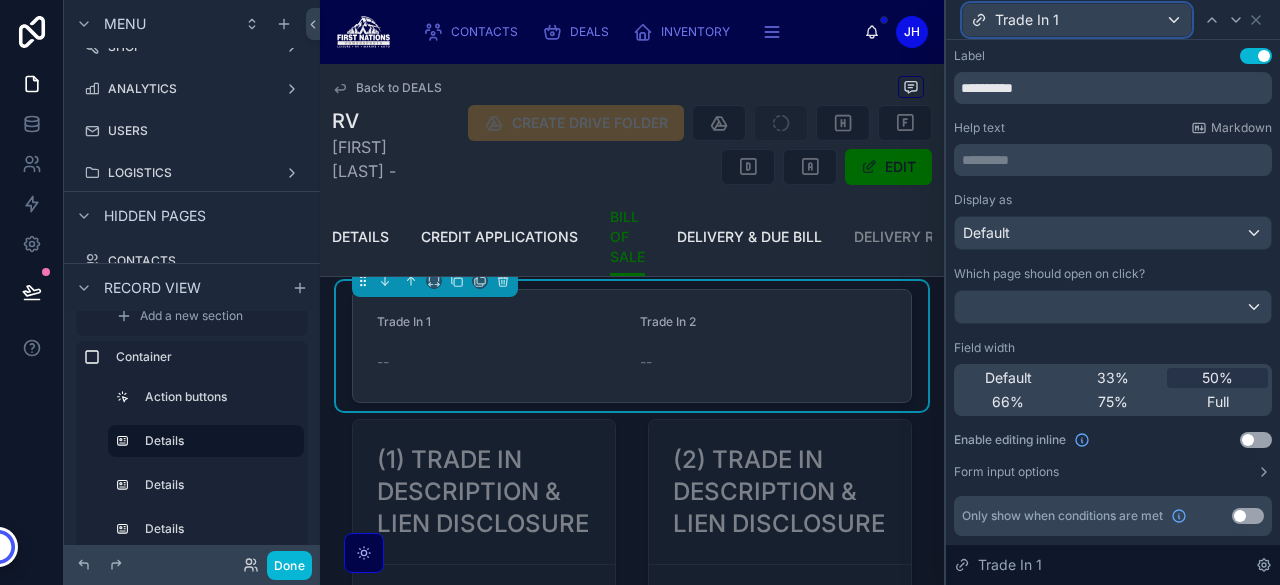 click on "Trade In 1" at bounding box center [1077, 20] 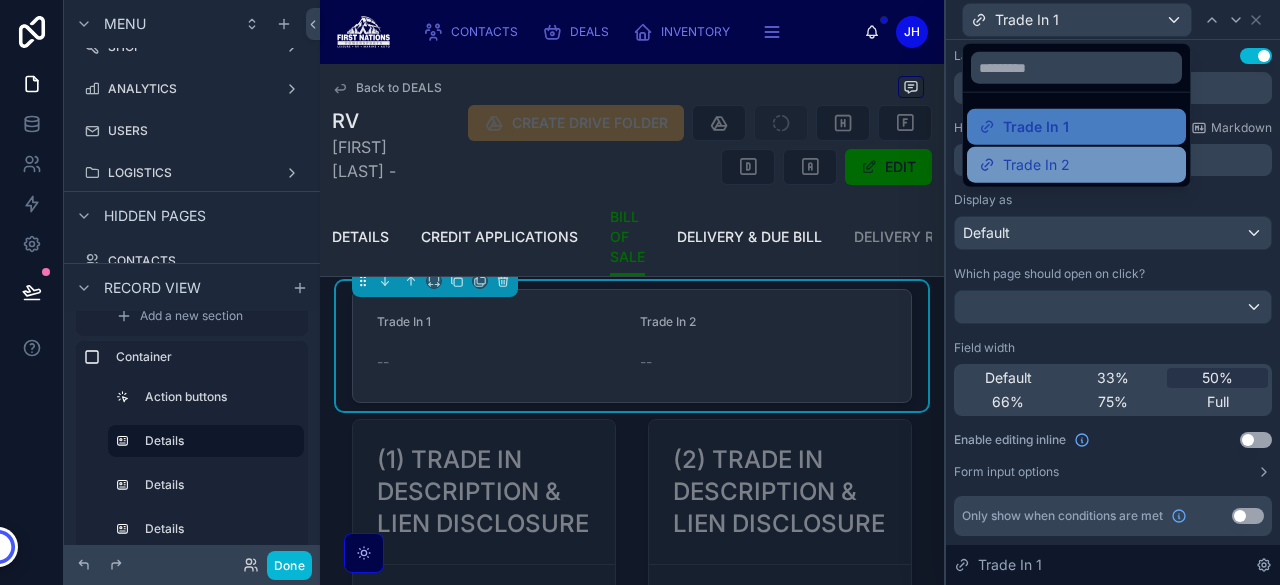 click on "Trade In 2" at bounding box center [1036, 165] 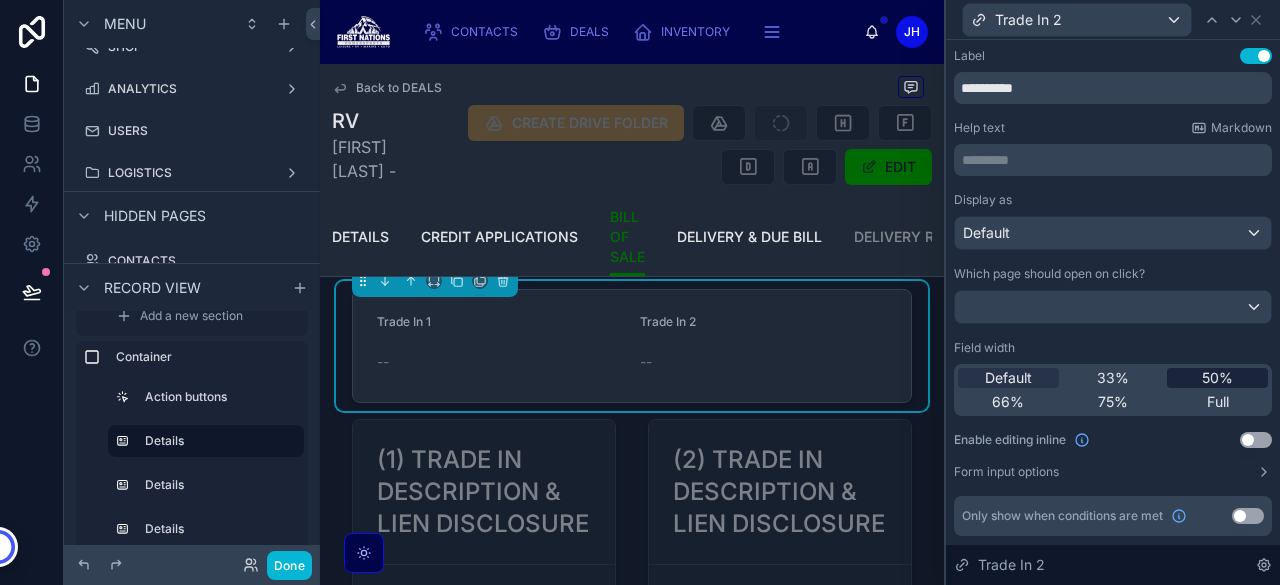 click on "50%" at bounding box center (1217, 378) 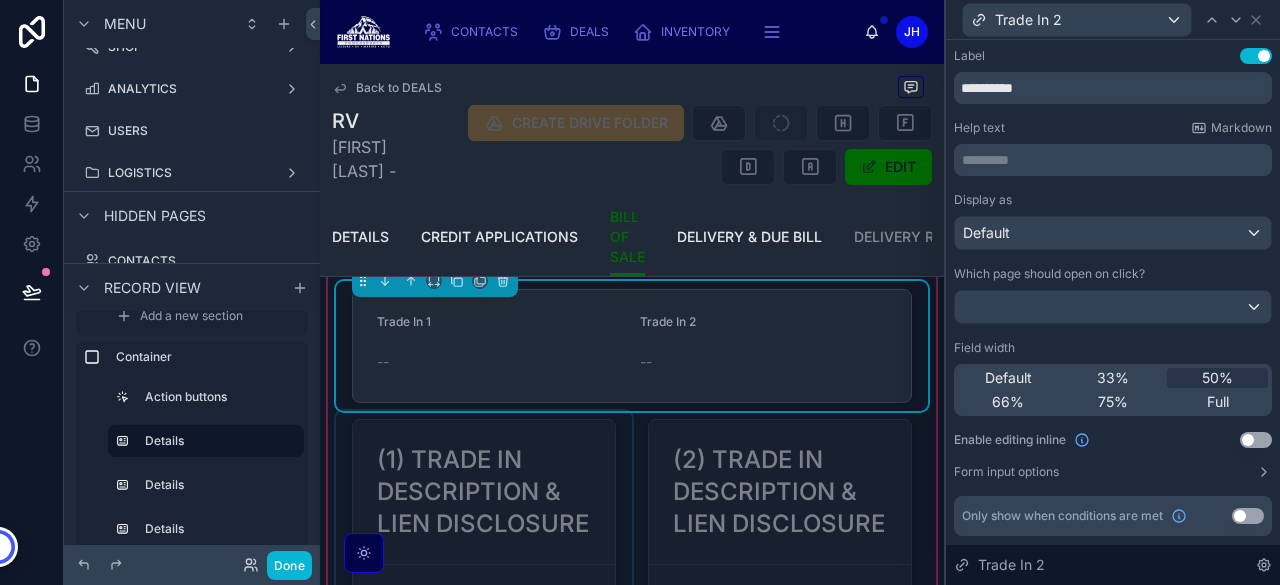 scroll, scrollTop: 2761, scrollLeft: 0, axis: vertical 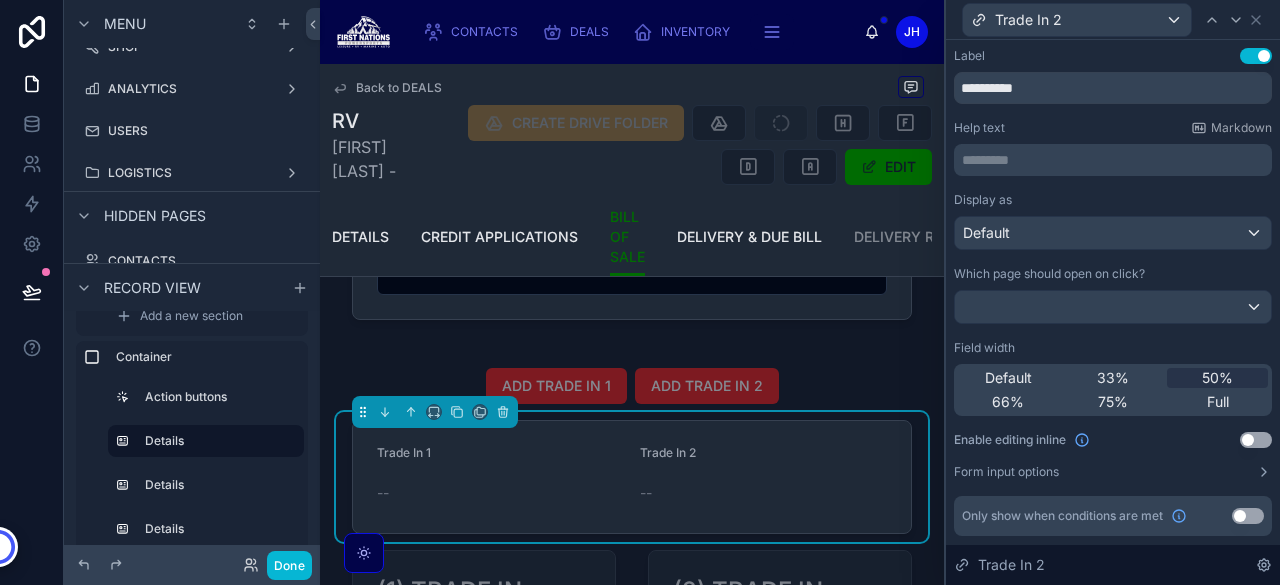 click on "Use setting" at bounding box center [1256, 440] 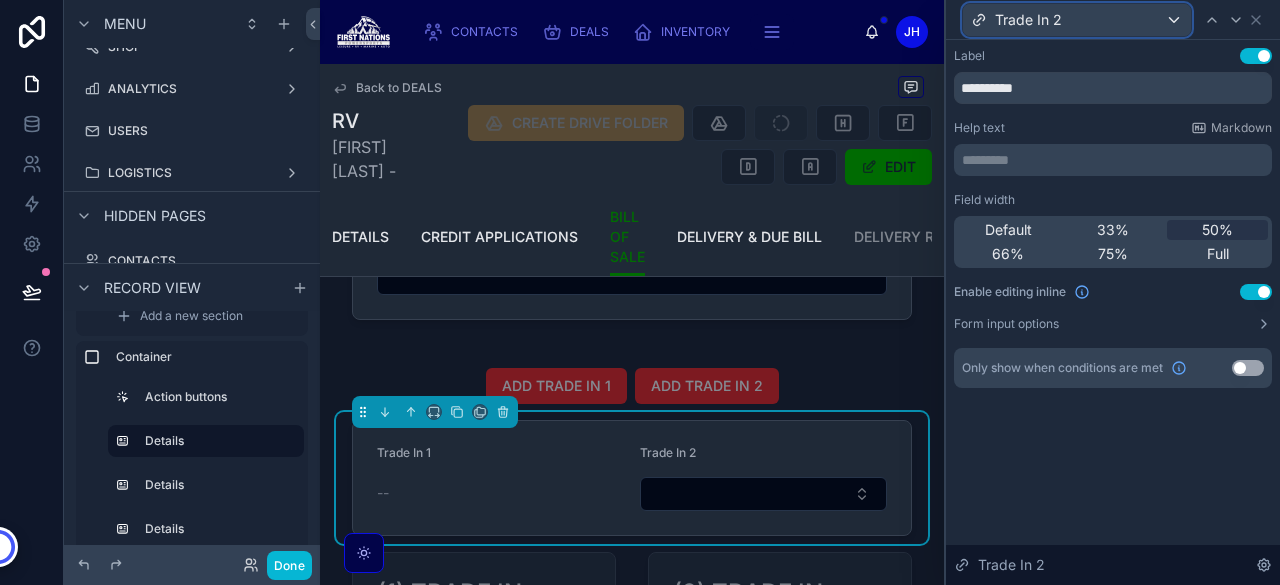 click on "Trade In 2" at bounding box center (1028, 20) 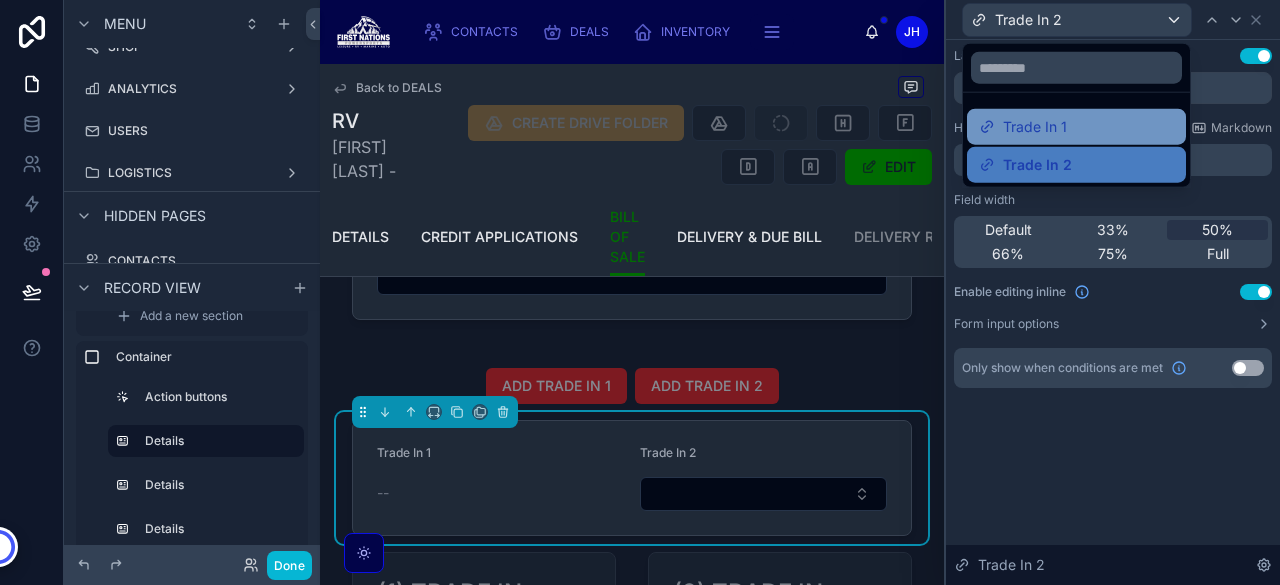 click on "Trade In 1" at bounding box center (1035, 127) 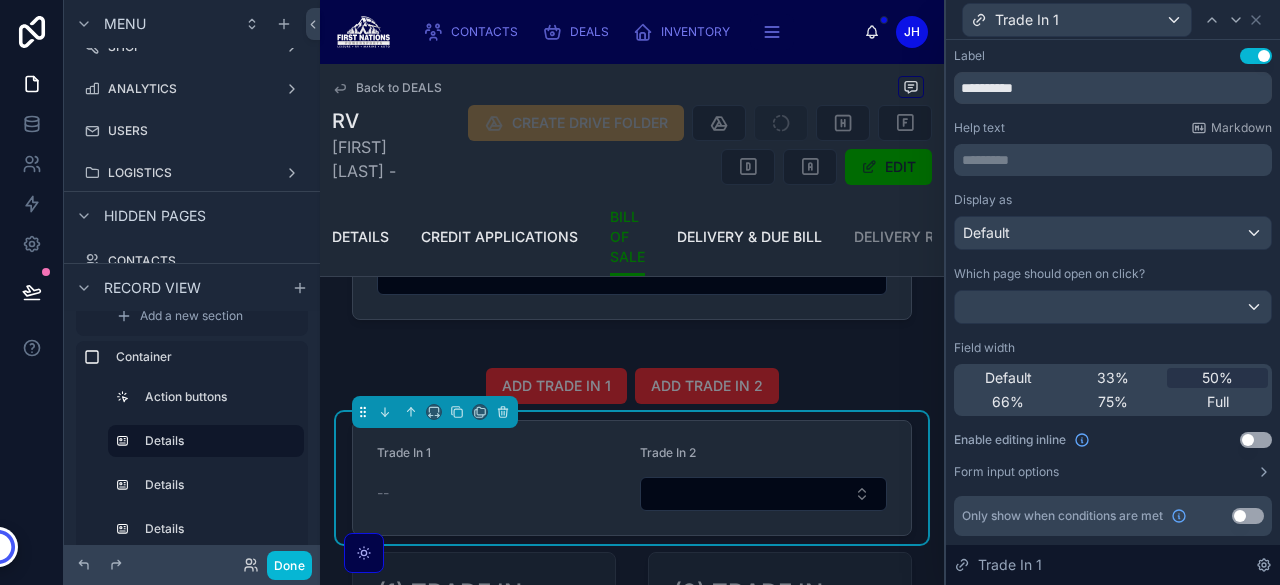click on "Use setting" at bounding box center [1256, 440] 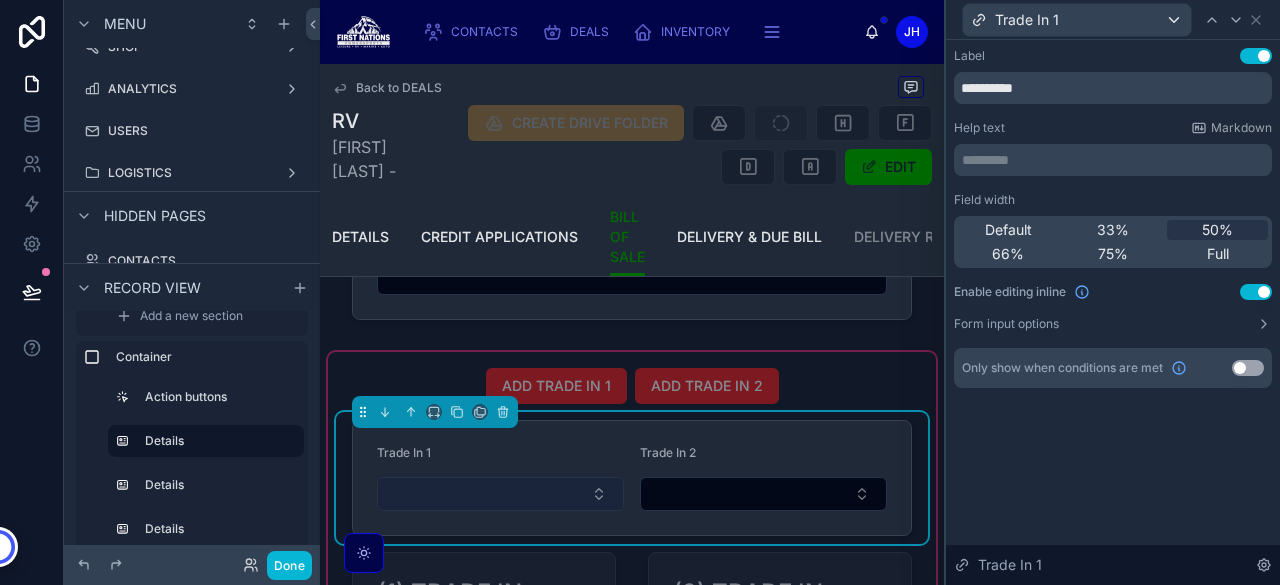 click at bounding box center (500, 494) 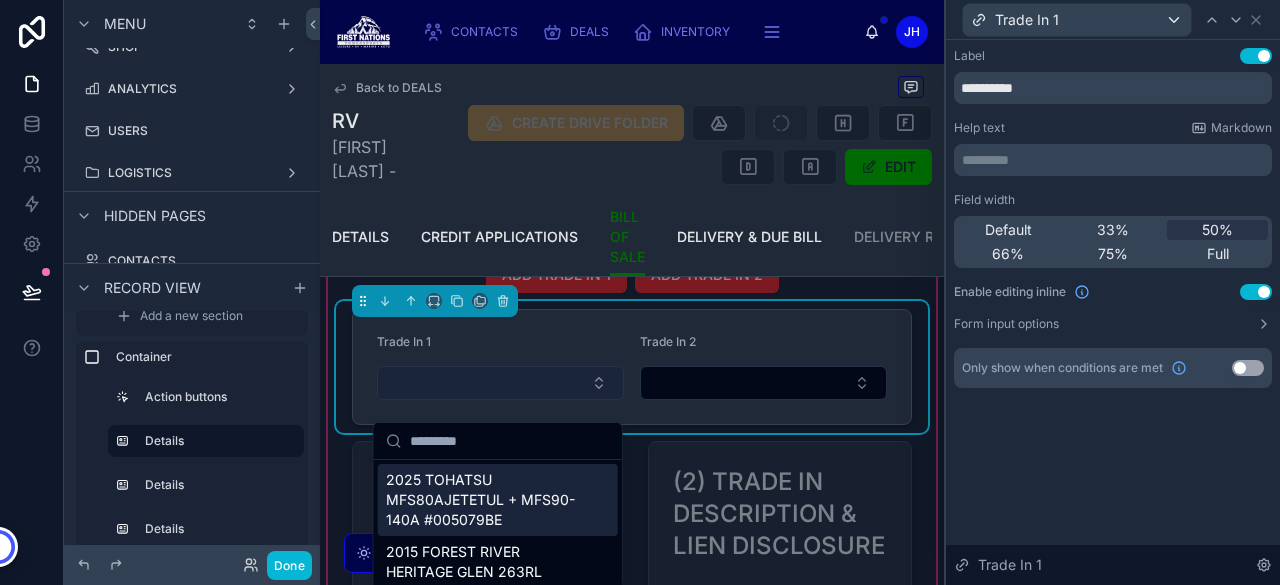 scroll, scrollTop: 2873, scrollLeft: 0, axis: vertical 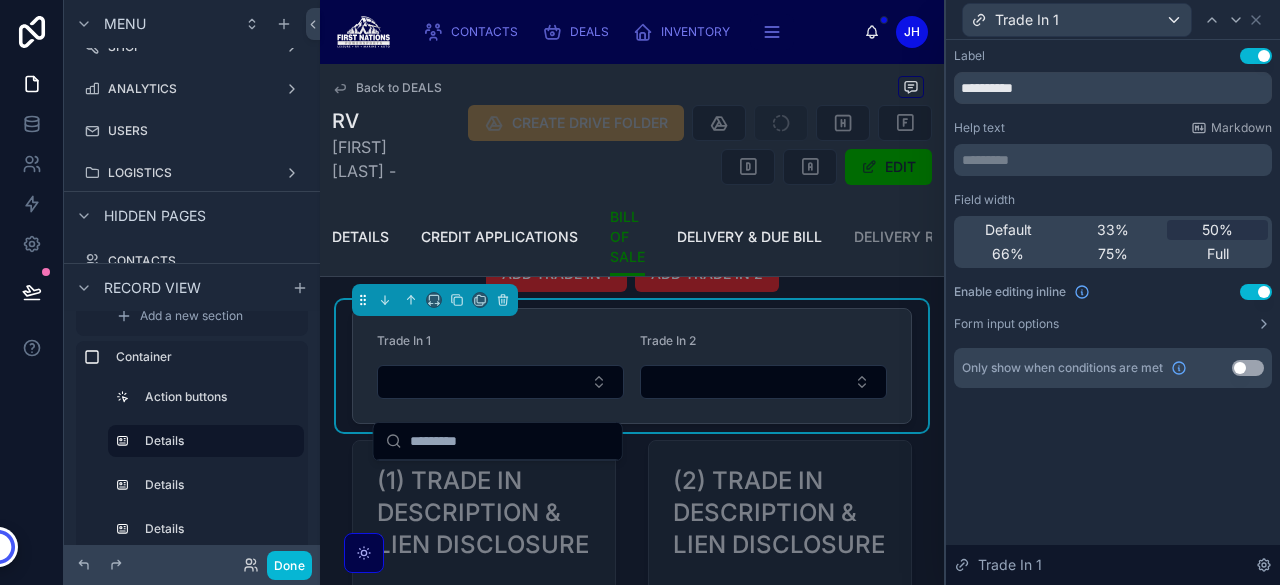 click on "Label Use setting" at bounding box center [1113, 56] 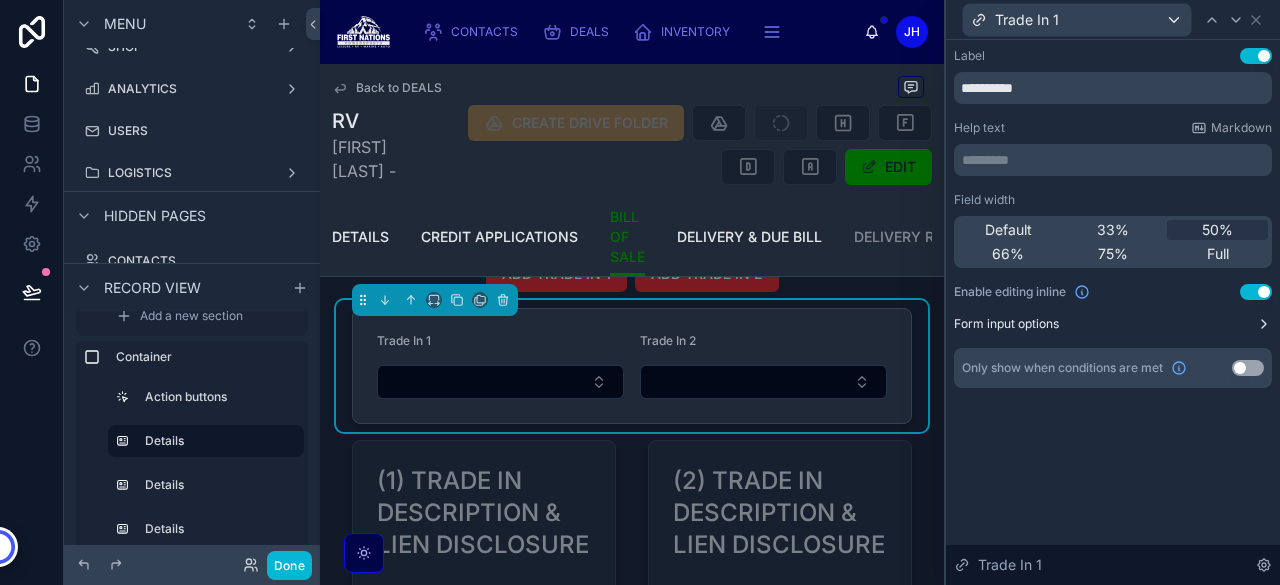 click on "Form input options" at bounding box center [1113, 324] 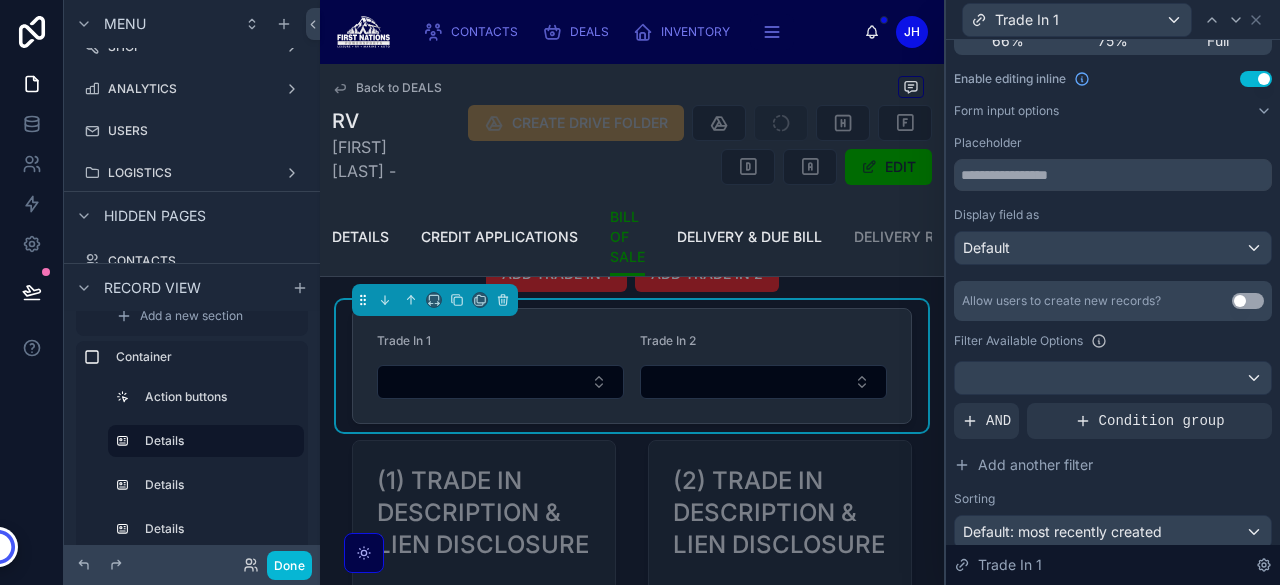 scroll, scrollTop: 214, scrollLeft: 0, axis: vertical 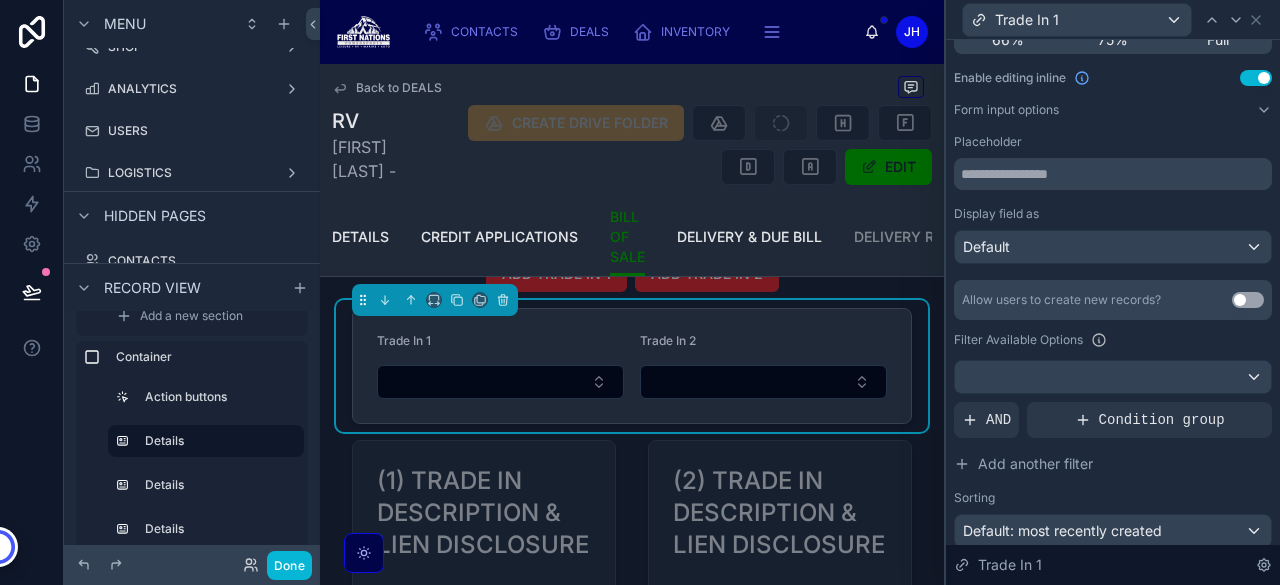 click on "Use setting" at bounding box center [1248, 300] 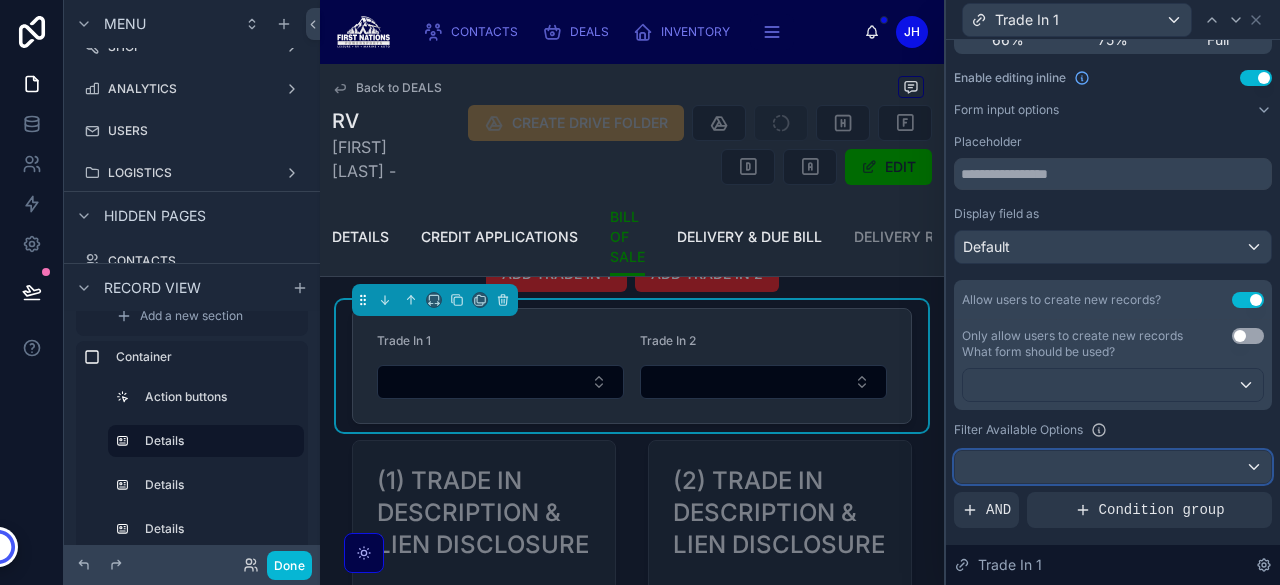 click at bounding box center (1113, 467) 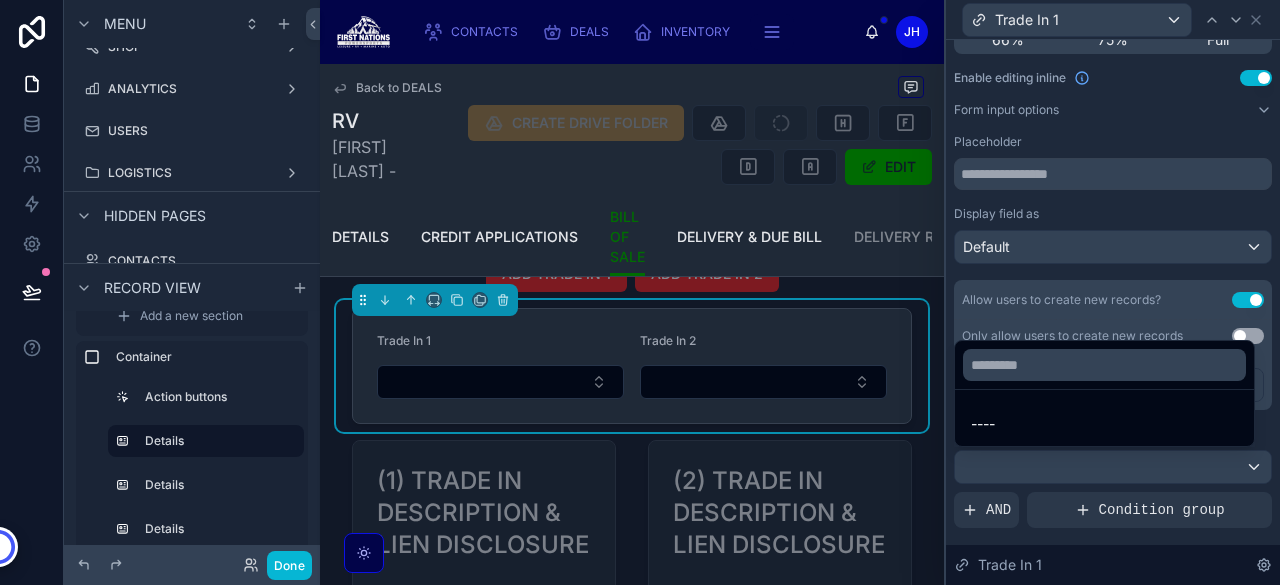 click at bounding box center [1113, 292] 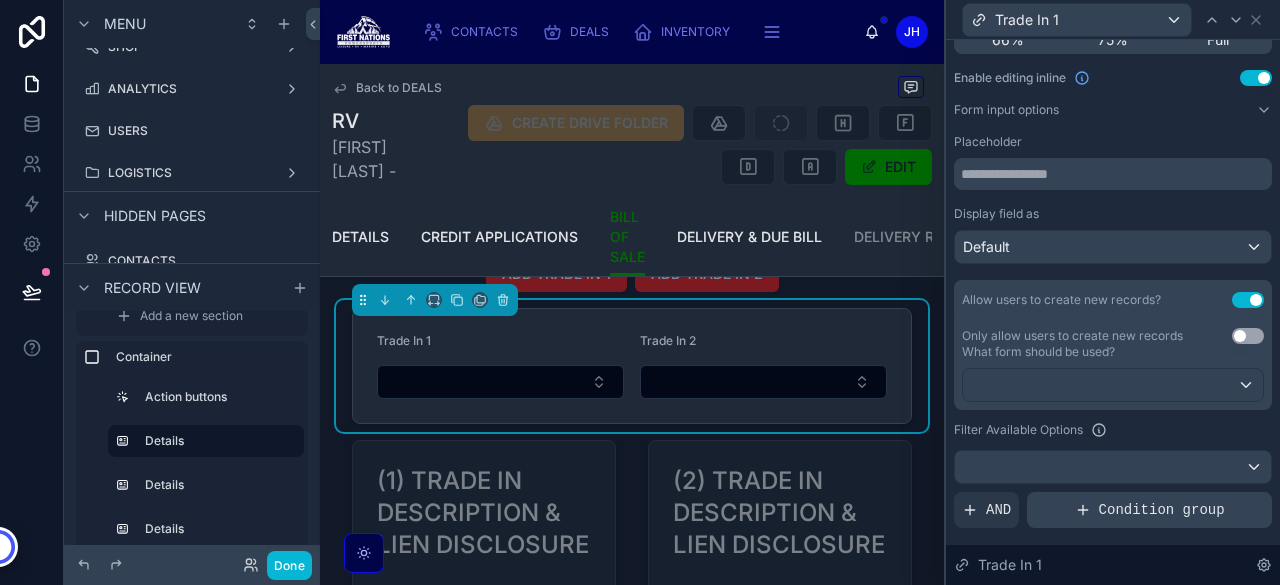click on "Condition group" at bounding box center (1162, 510) 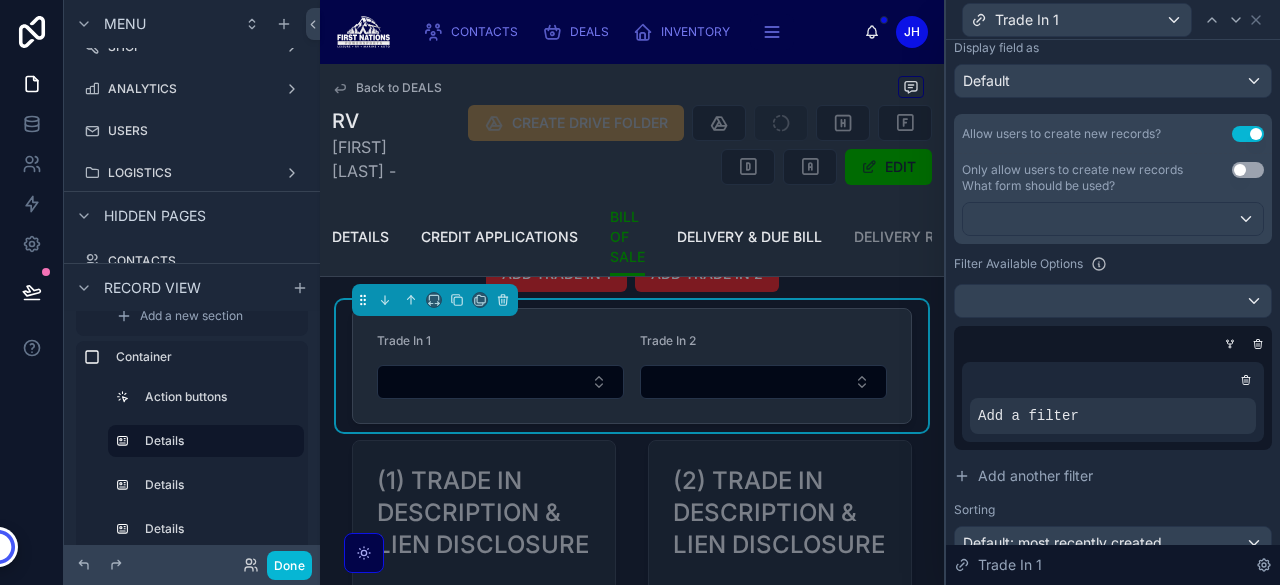 scroll, scrollTop: 404, scrollLeft: 0, axis: vertical 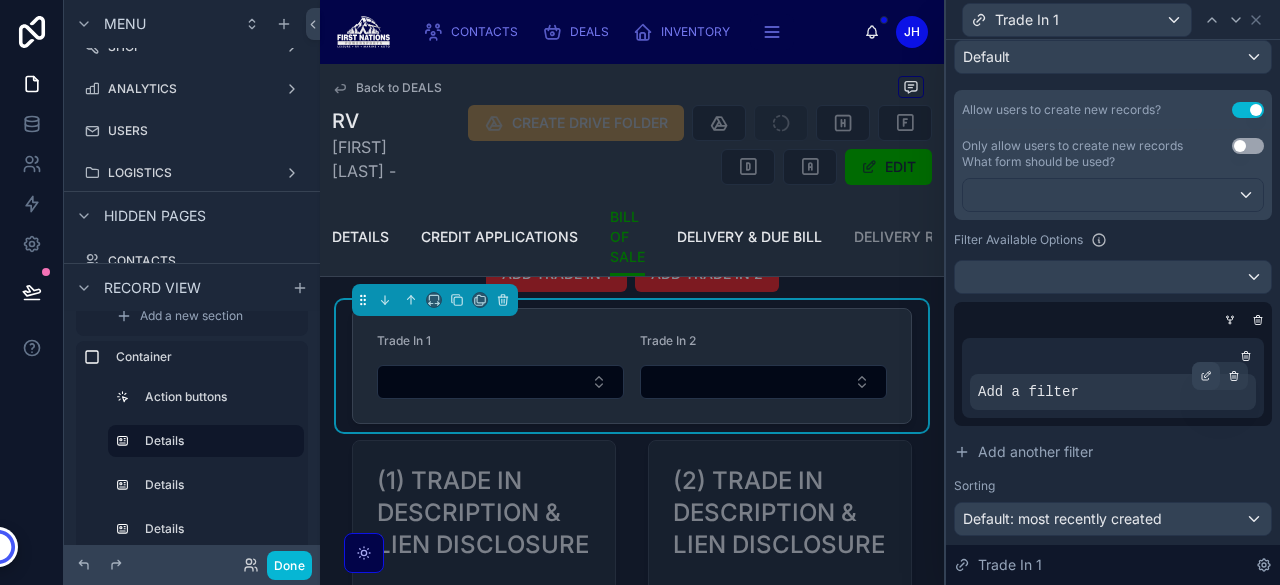 click 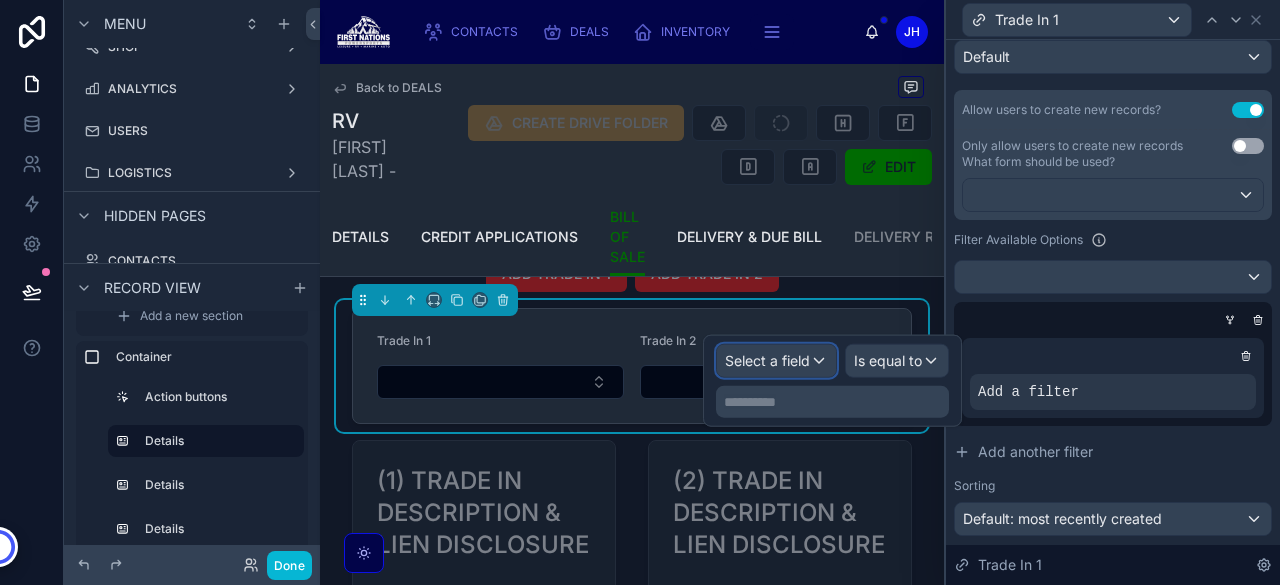 click on "Select a field" at bounding box center (767, 360) 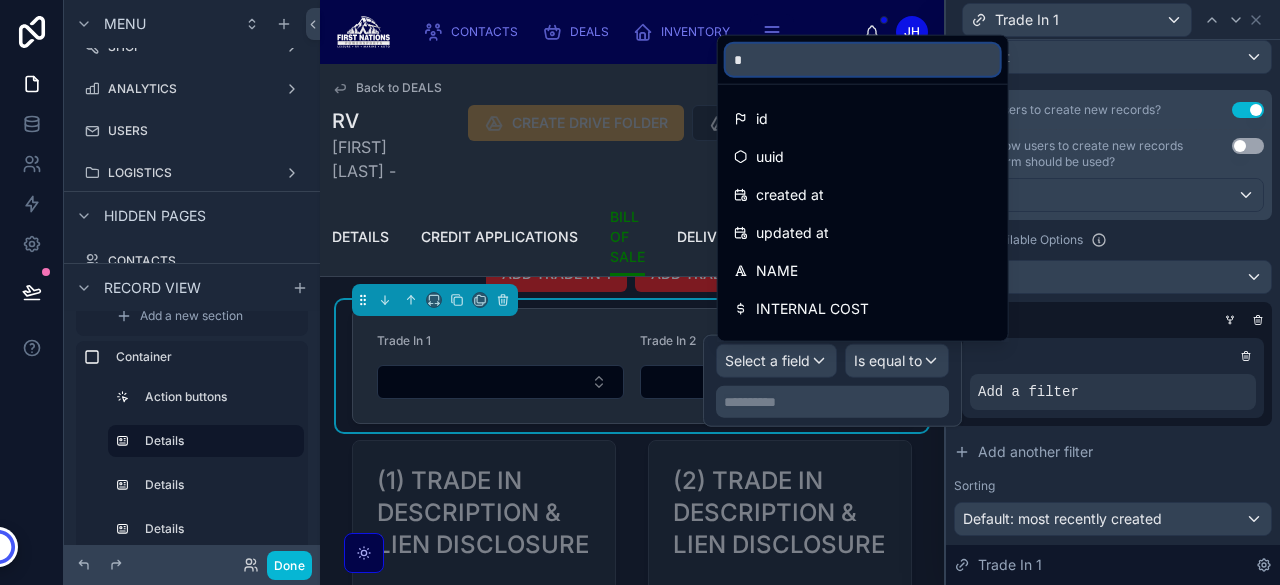 click on "*" at bounding box center [863, 60] 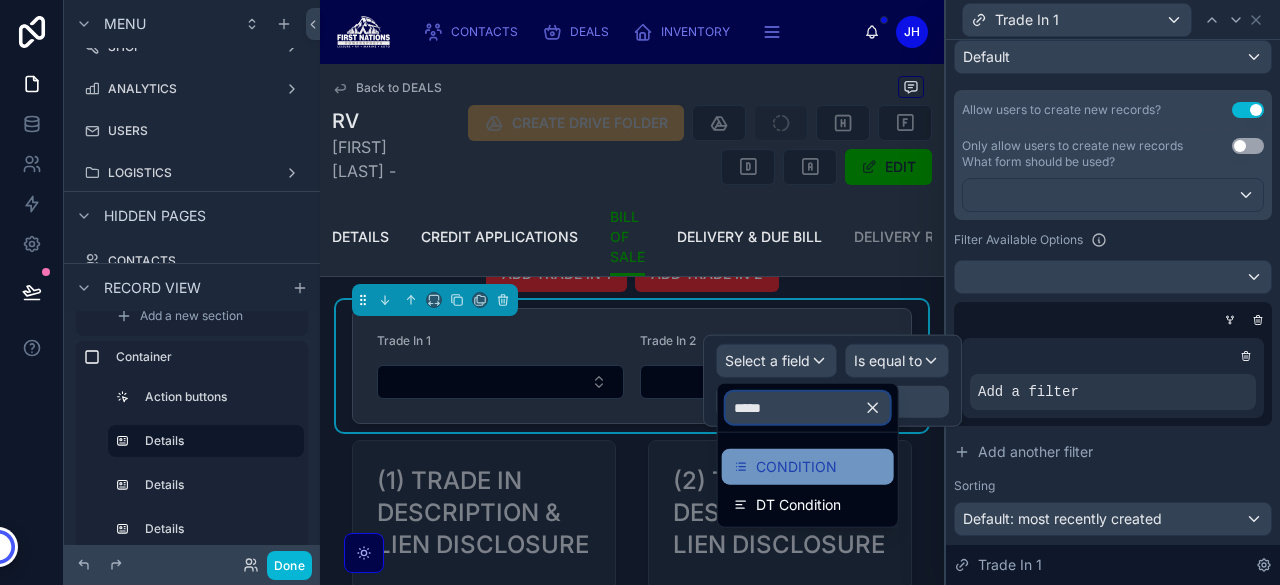 type on "*****" 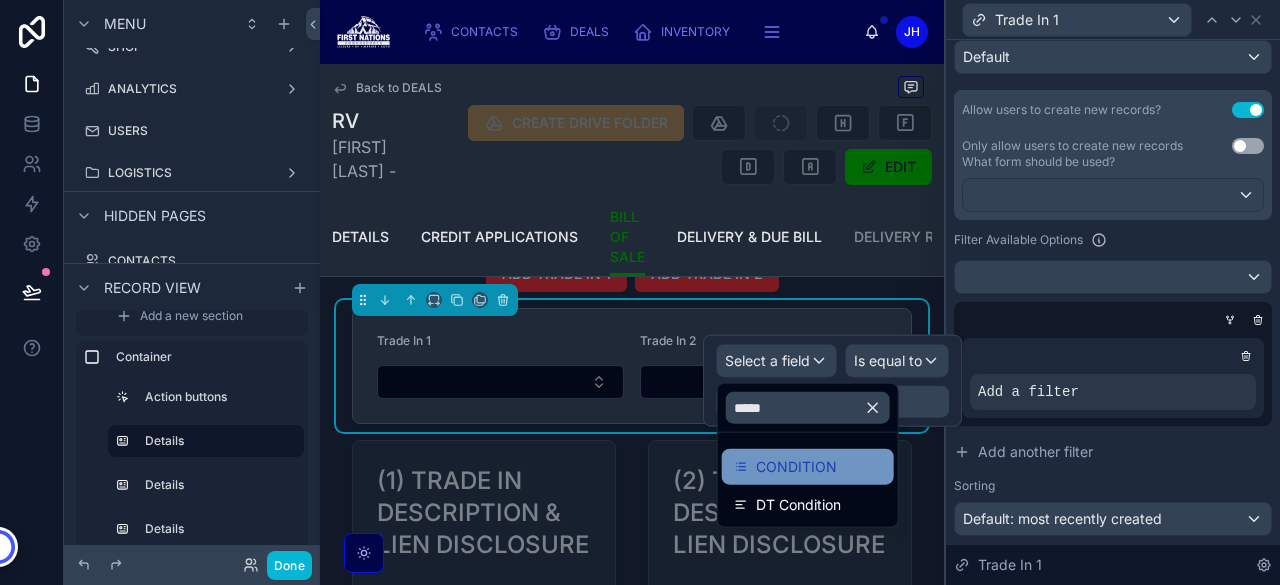 click on "CONDITION" at bounding box center (796, 467) 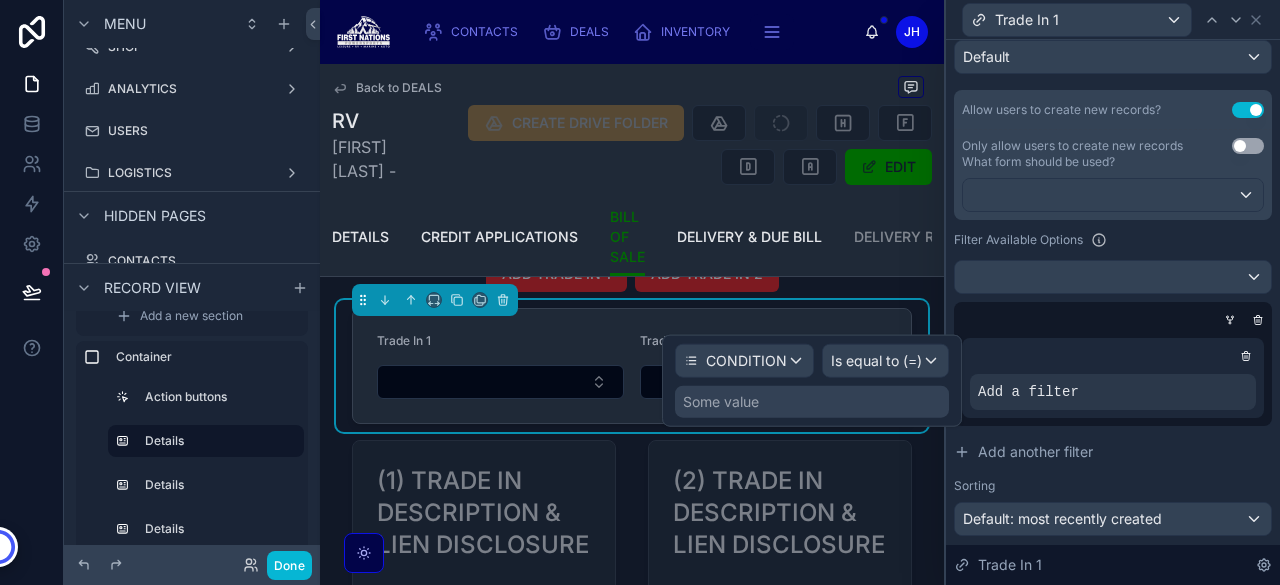 click on "Some value" at bounding box center (812, 402) 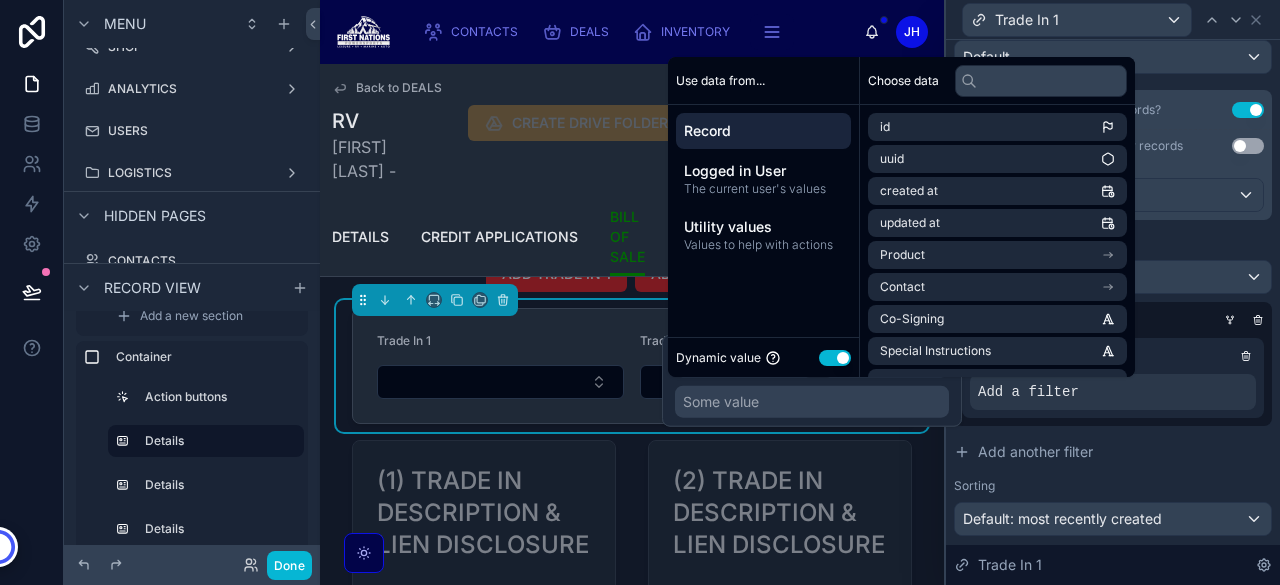 click on "Use setting" at bounding box center [835, 358] 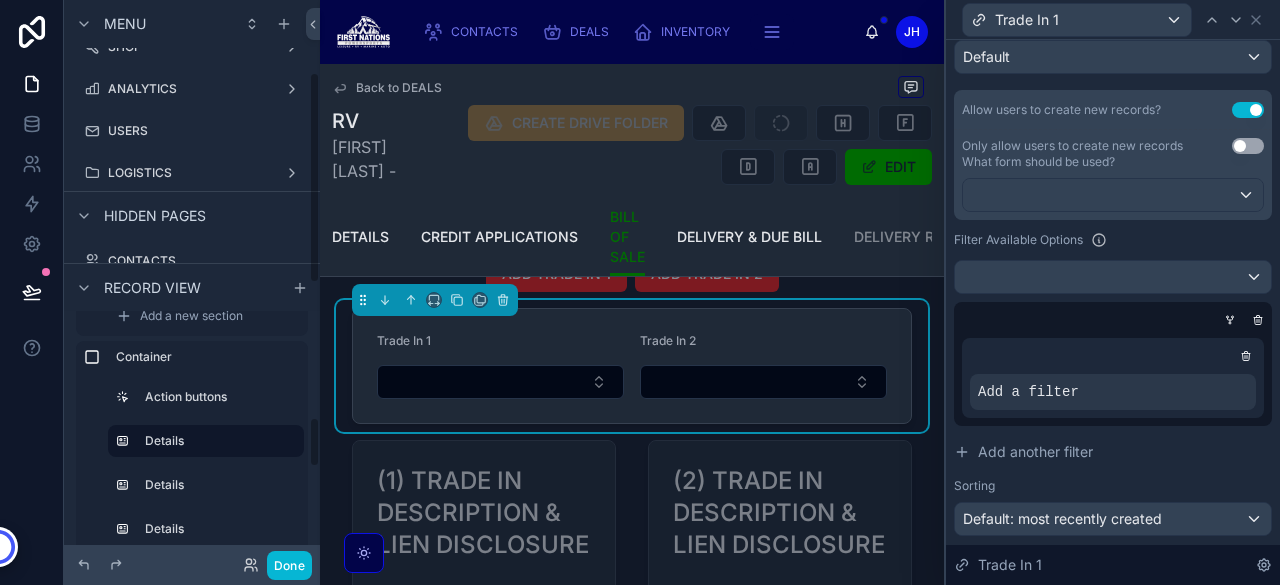 click at bounding box center [32, 292] 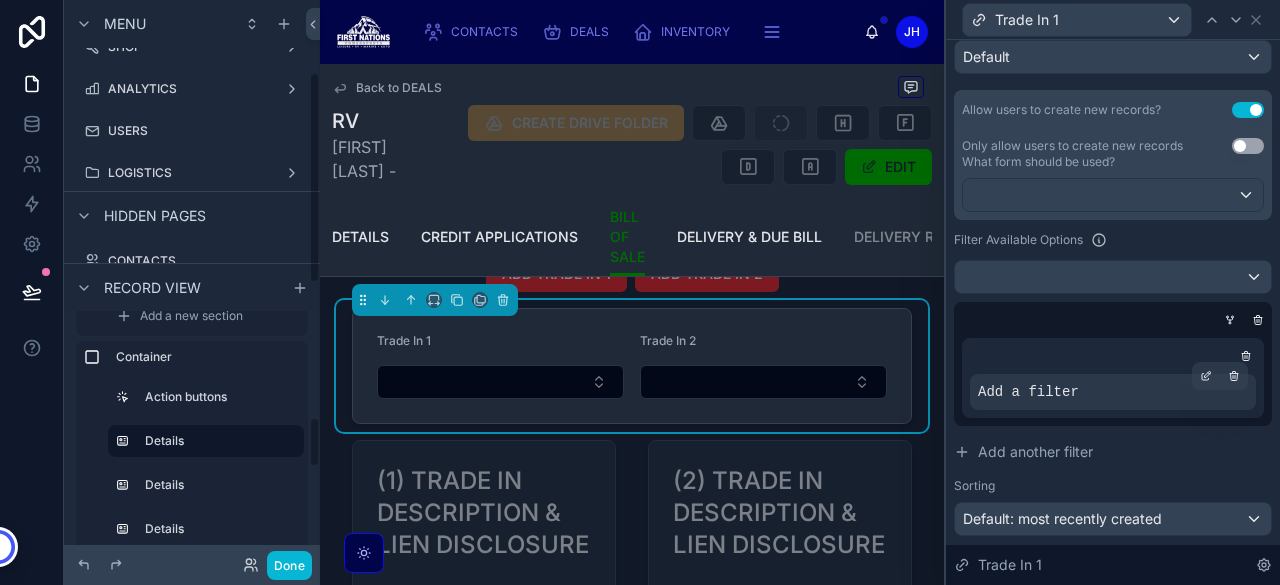 click on "Add a filter" at bounding box center [1028, 392] 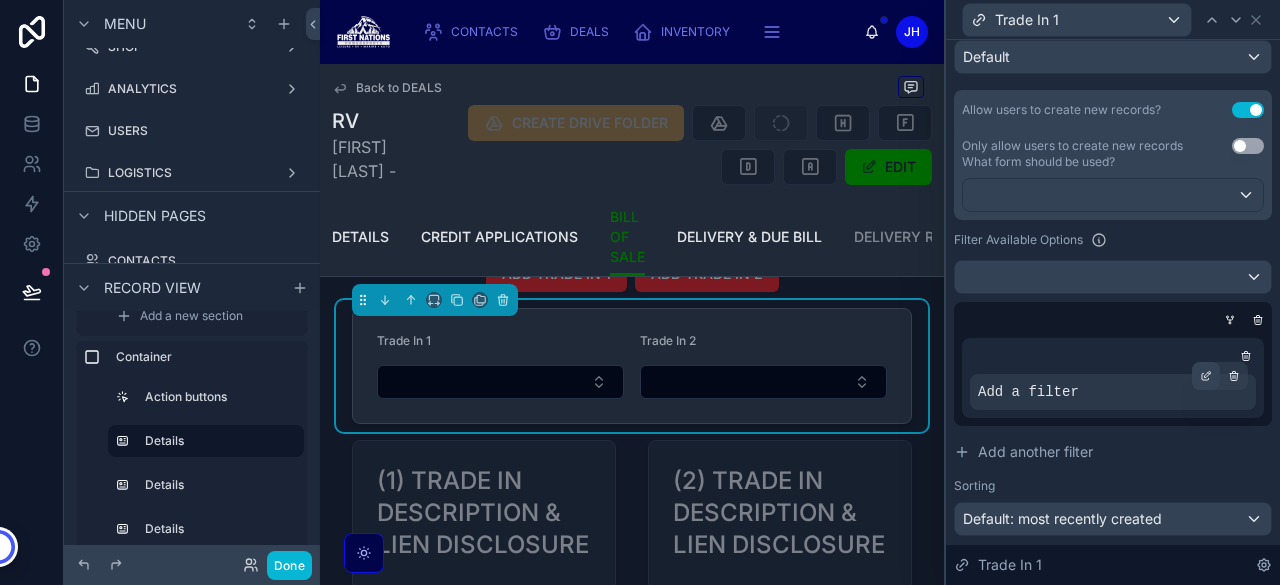 click 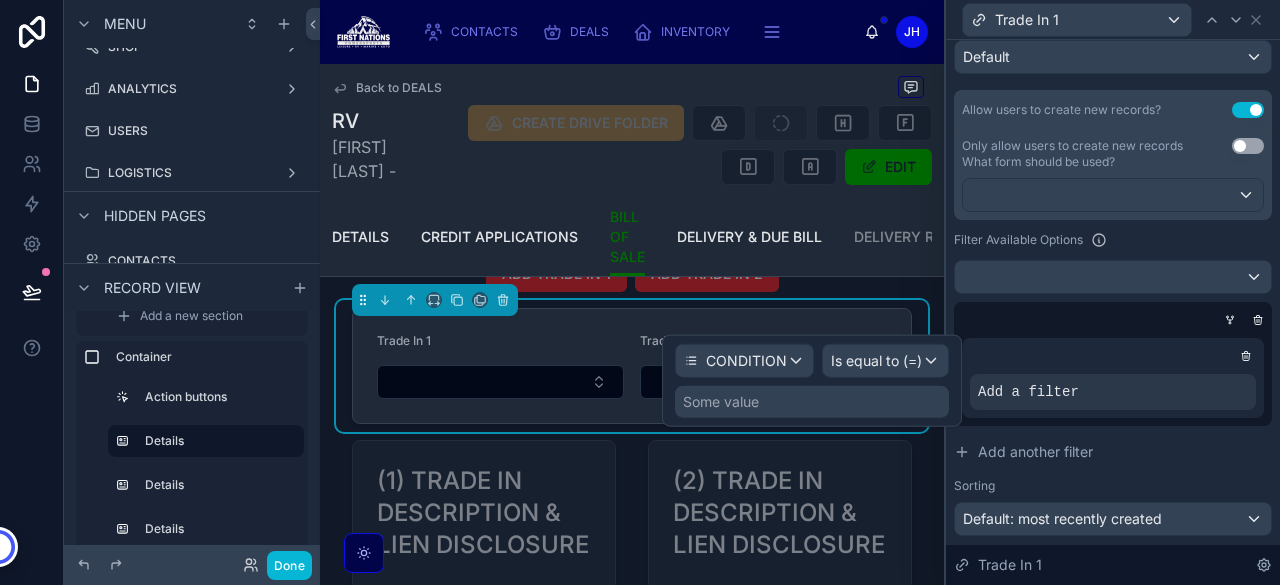 click on "Some value" at bounding box center (812, 402) 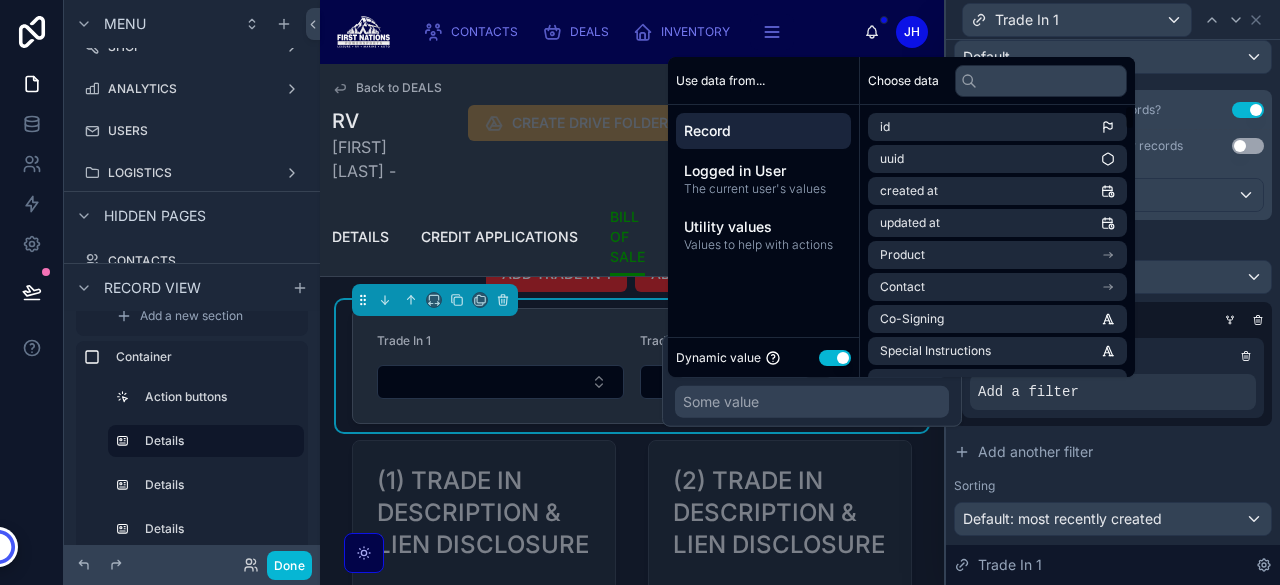 click on "Use setting" at bounding box center (835, 358) 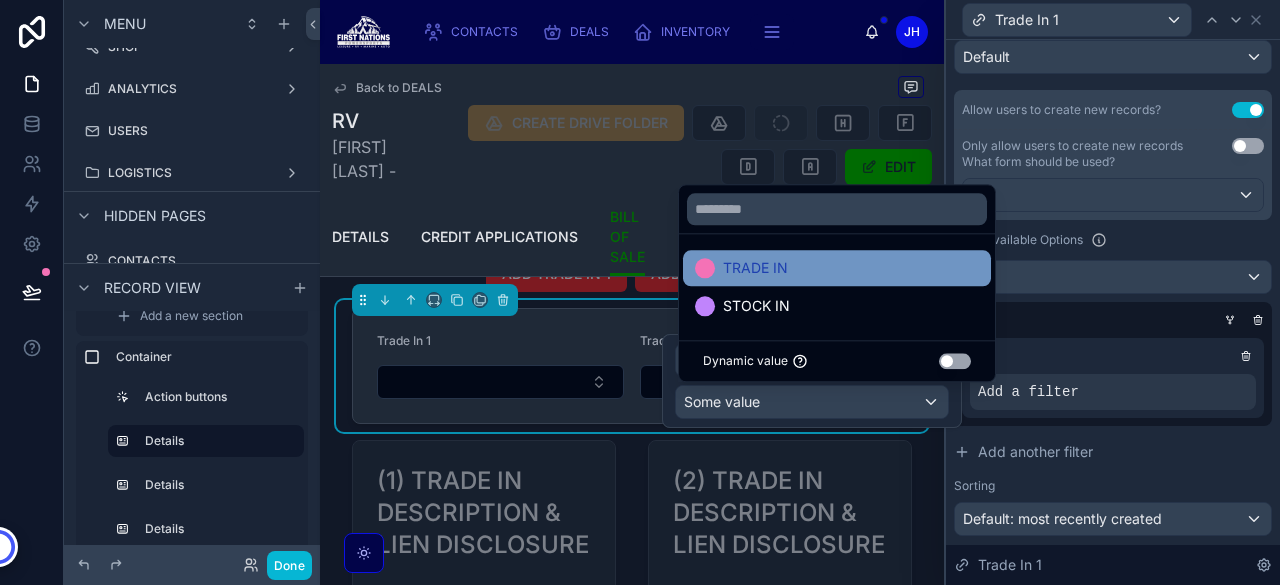 click on "TRADE IN" at bounding box center [755, 268] 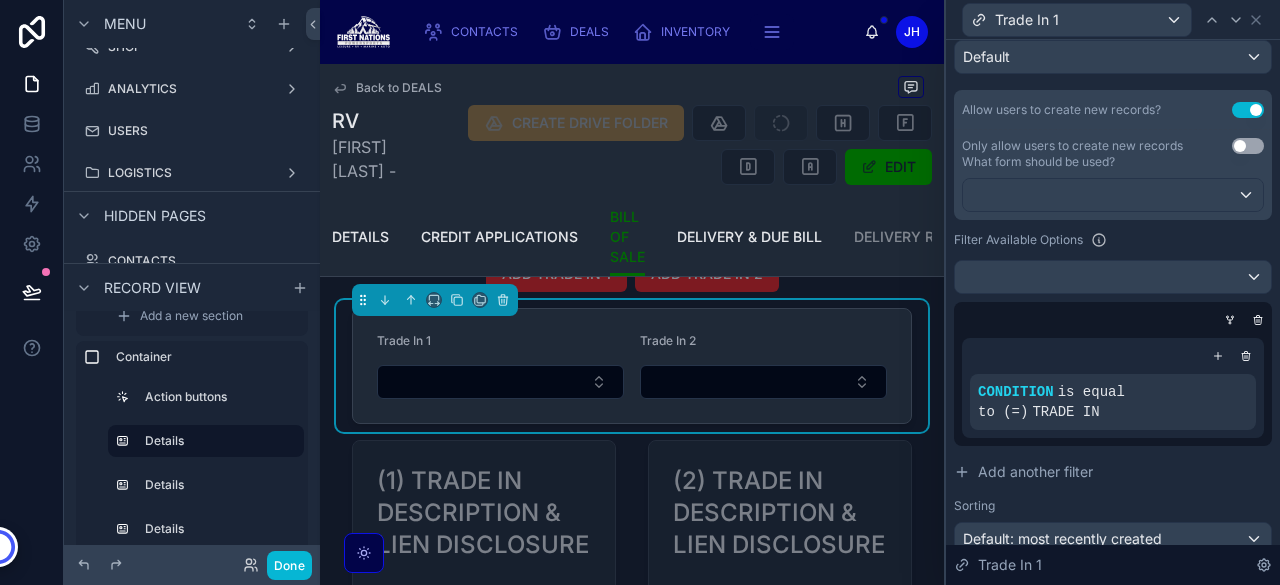 click on "Allow users to create new records? Use setting Only allow users to create new records Use setting What form should be used?   Filter Available Options   CONDITION is equal to (=) TRADE IN Add another filter Sorting Default: most recently created" at bounding box center [1113, 323] 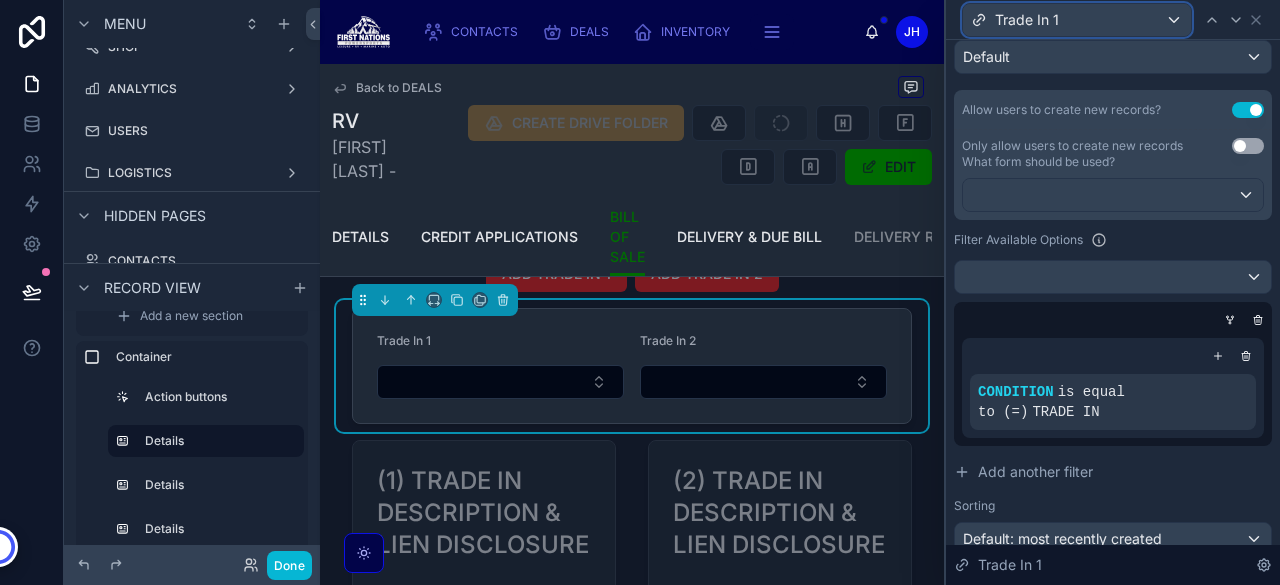 click on "Trade In 1" at bounding box center [1077, 20] 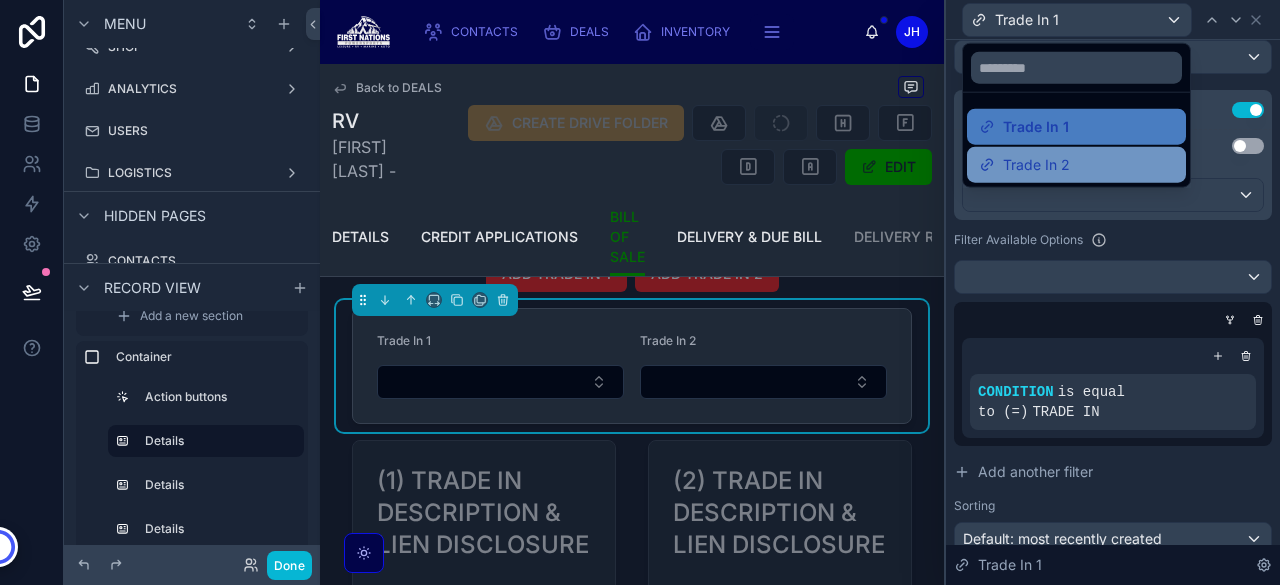 click on "Trade In 2" at bounding box center (1036, 165) 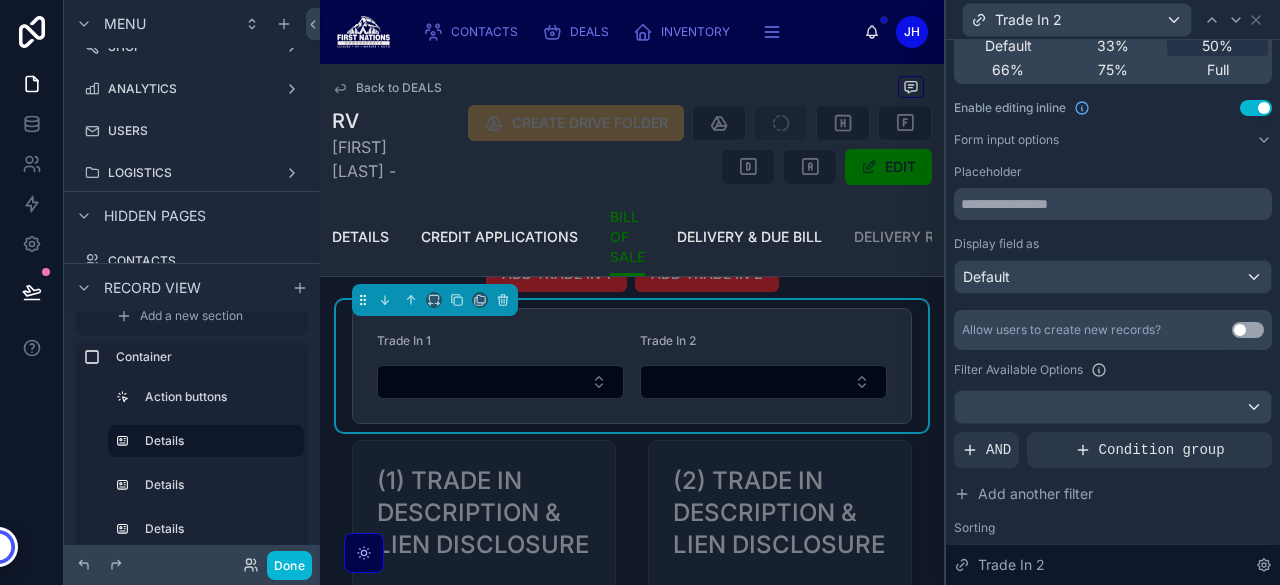 scroll, scrollTop: 243, scrollLeft: 0, axis: vertical 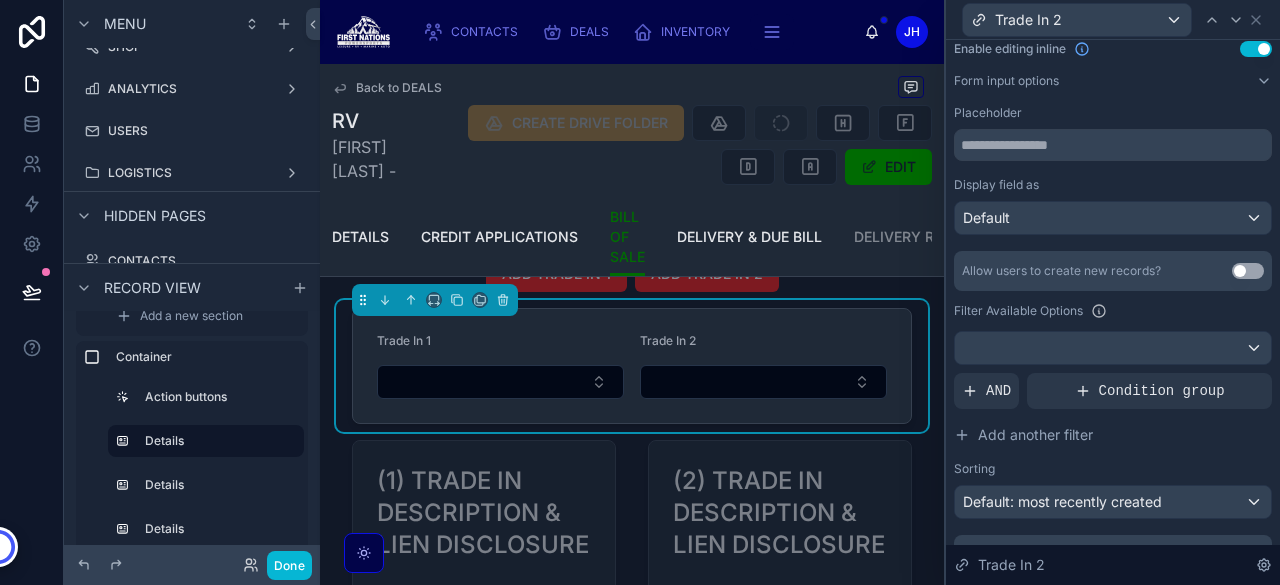 click on "Use setting" at bounding box center (1248, 271) 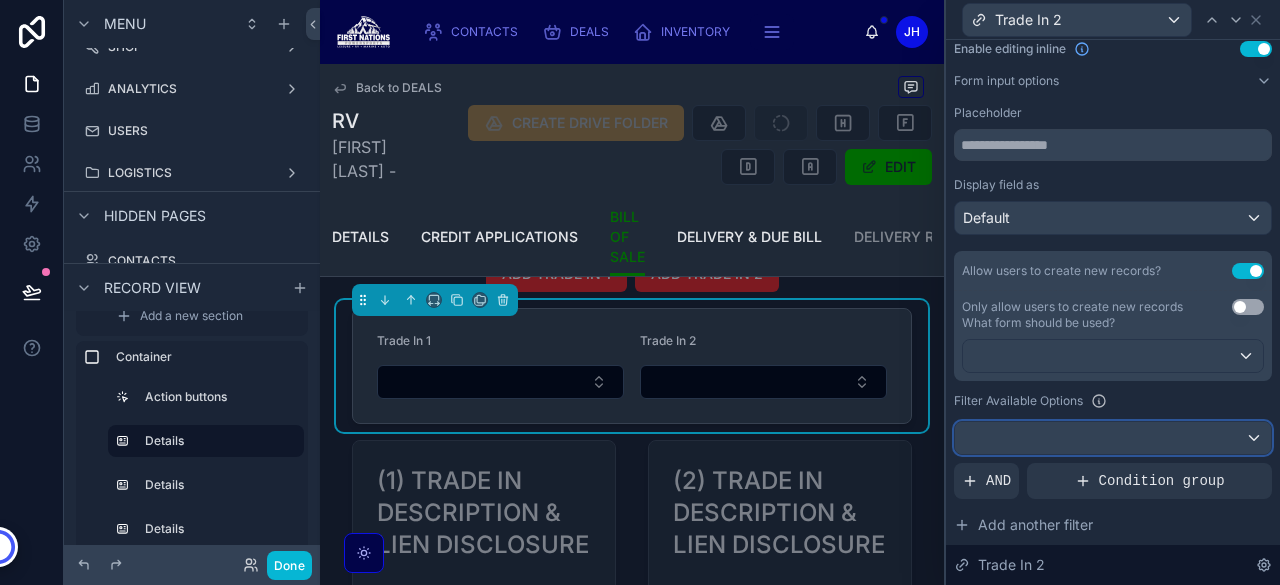 click at bounding box center [1113, 438] 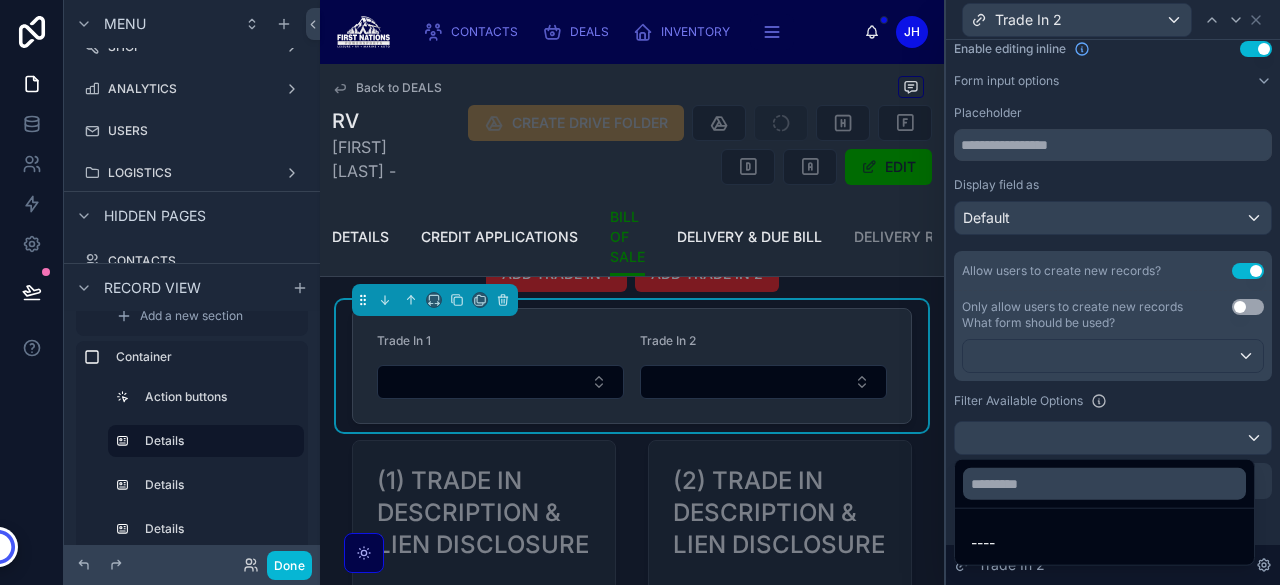 click at bounding box center (1113, 292) 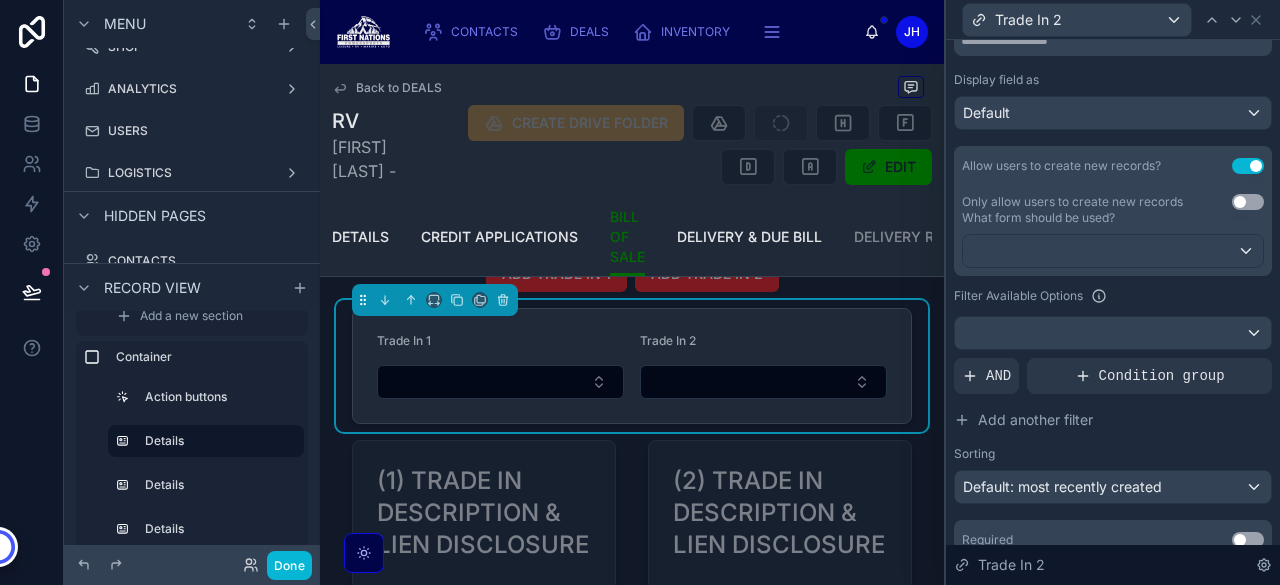 scroll, scrollTop: 349, scrollLeft: 0, axis: vertical 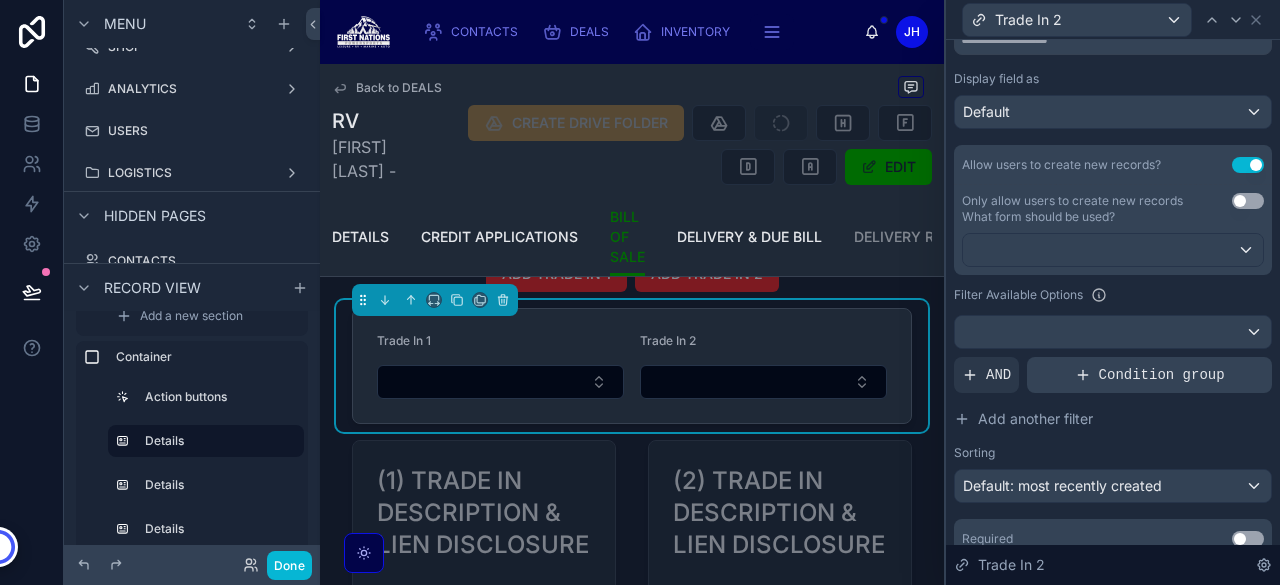 click on "Condition group" at bounding box center [1162, 375] 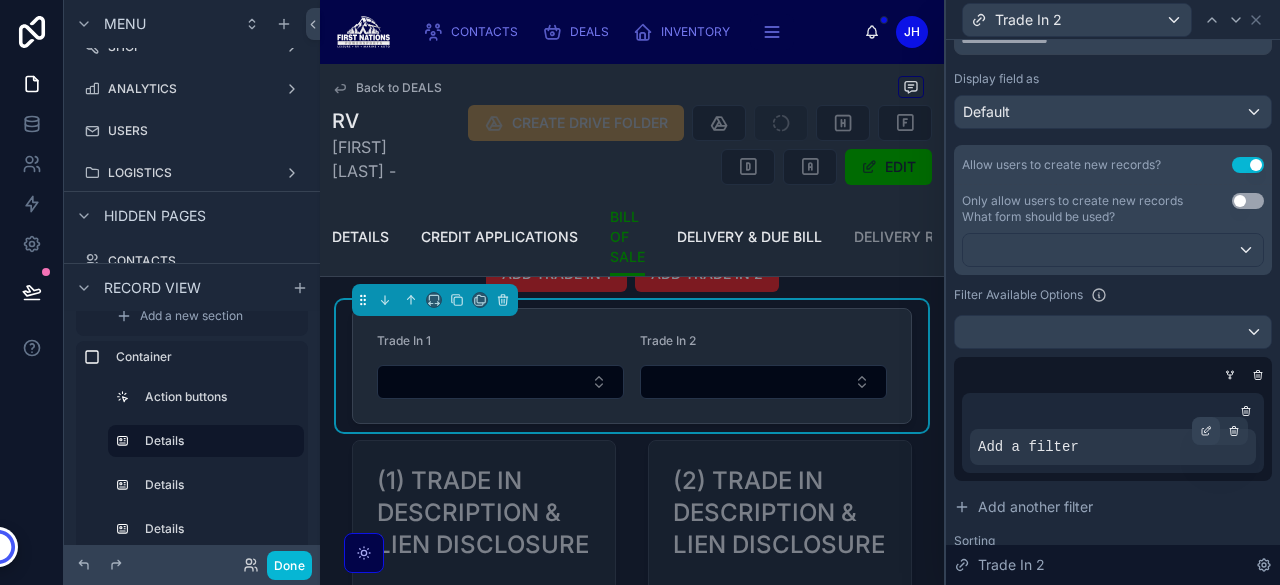 click 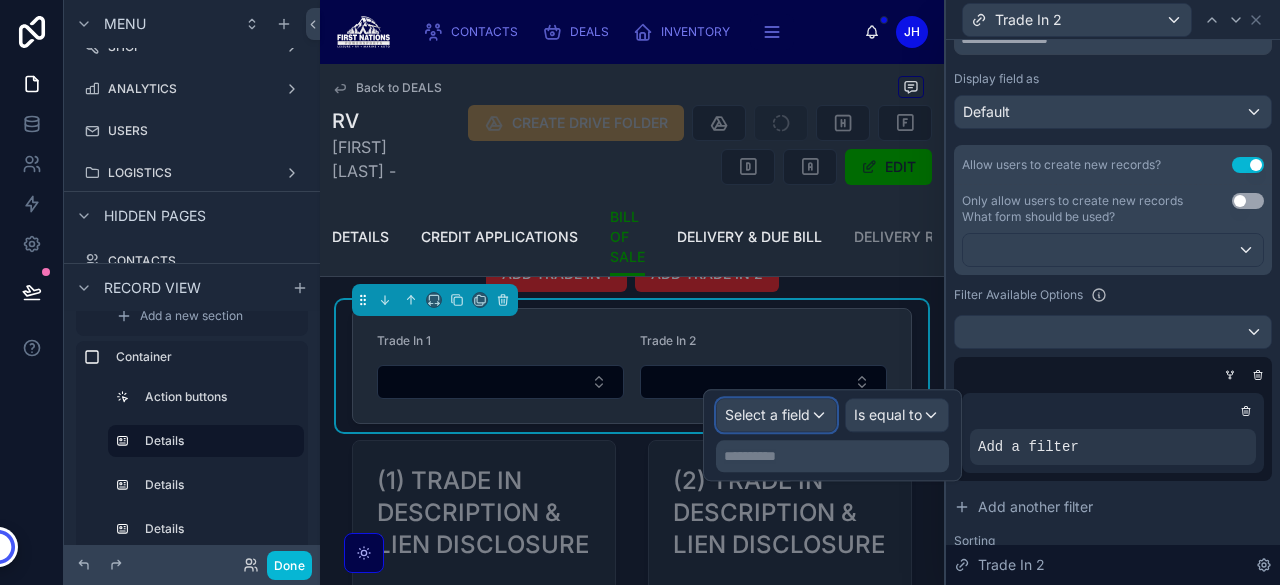 click on "Select a field" at bounding box center [767, 415] 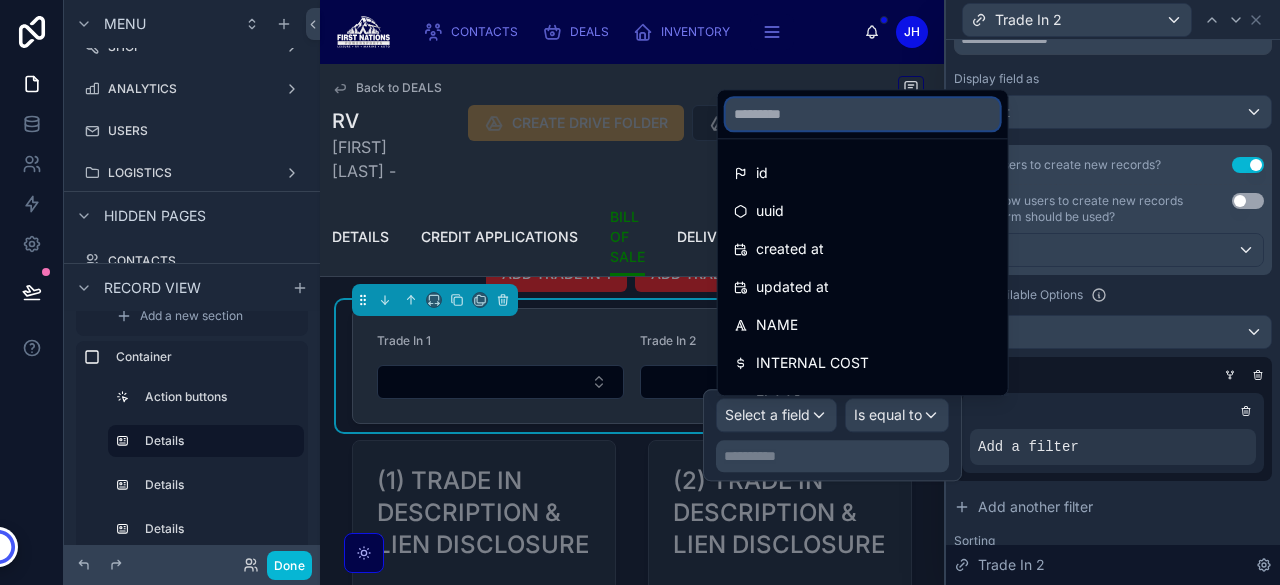click at bounding box center (863, 114) 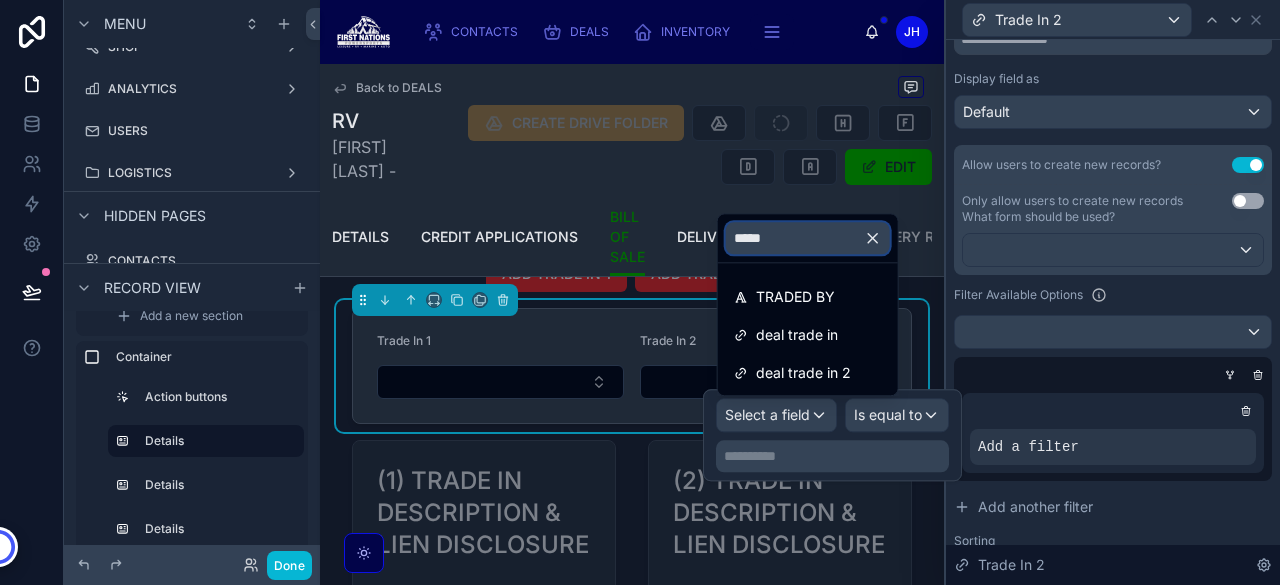 click on "*****" at bounding box center [808, 238] 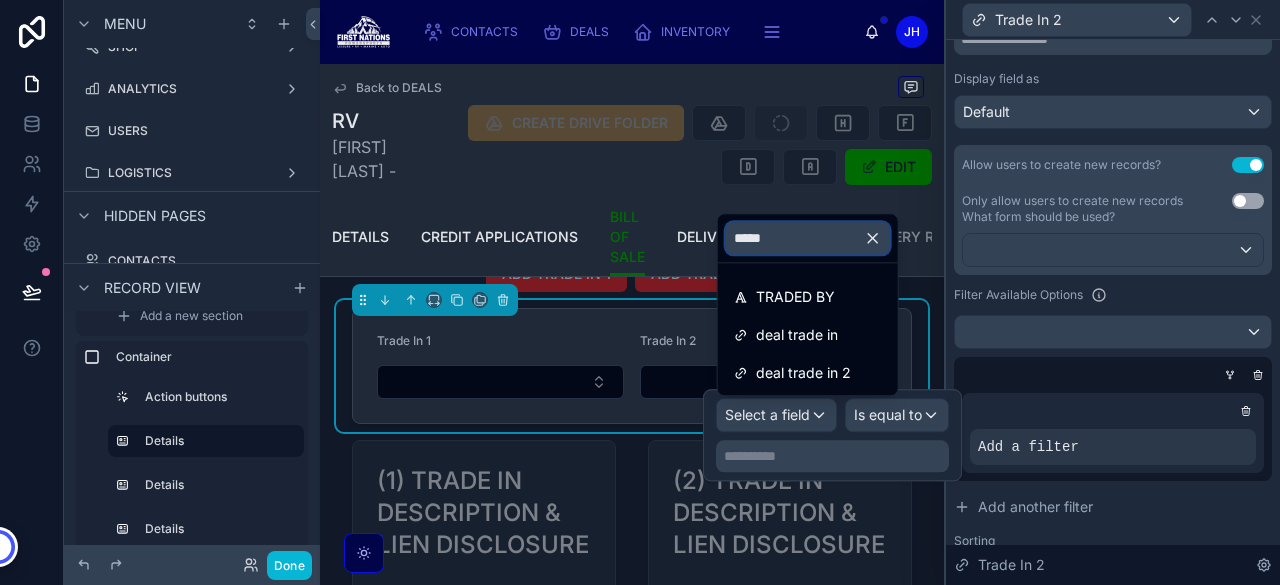 click on "*****" at bounding box center (808, 238) 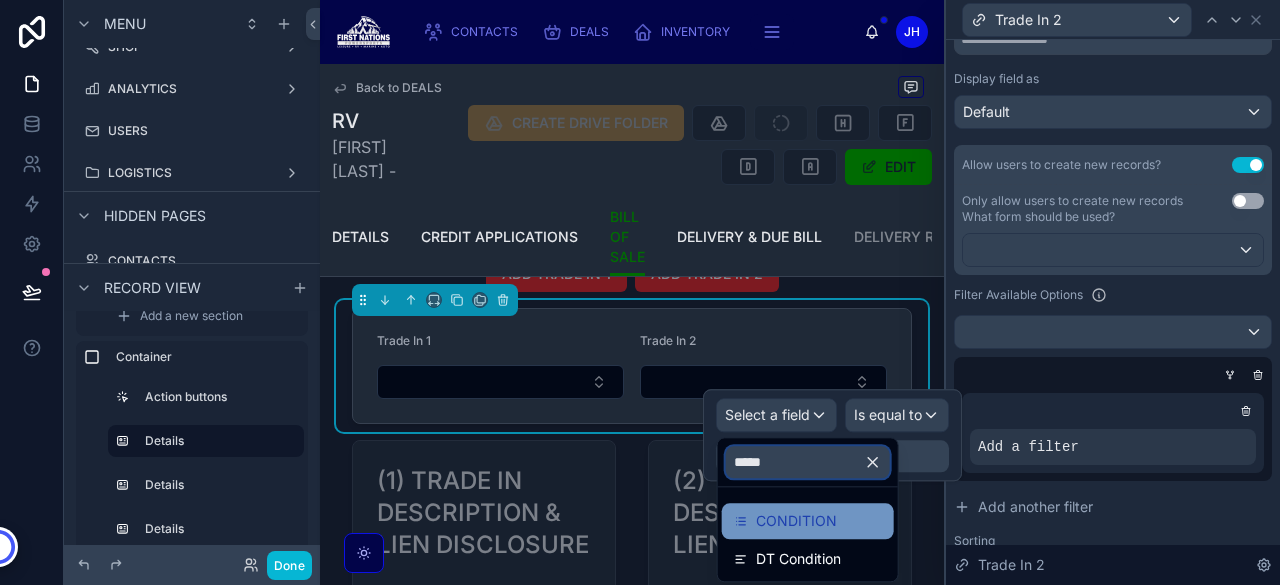 type on "*****" 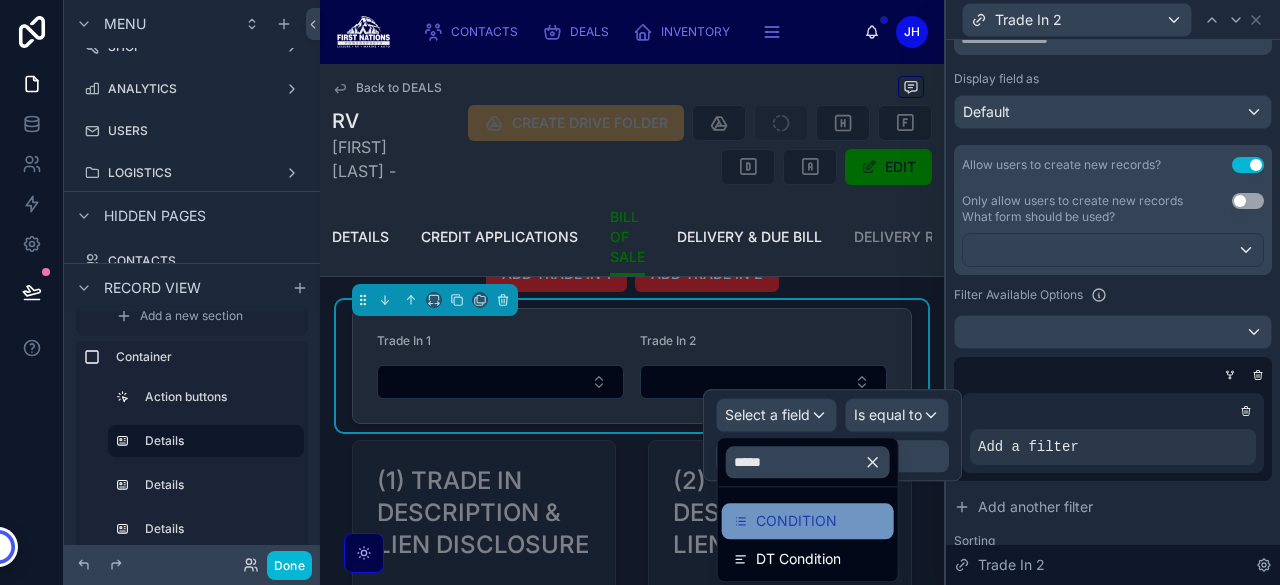 click on "CONDITION" at bounding box center [796, 521] 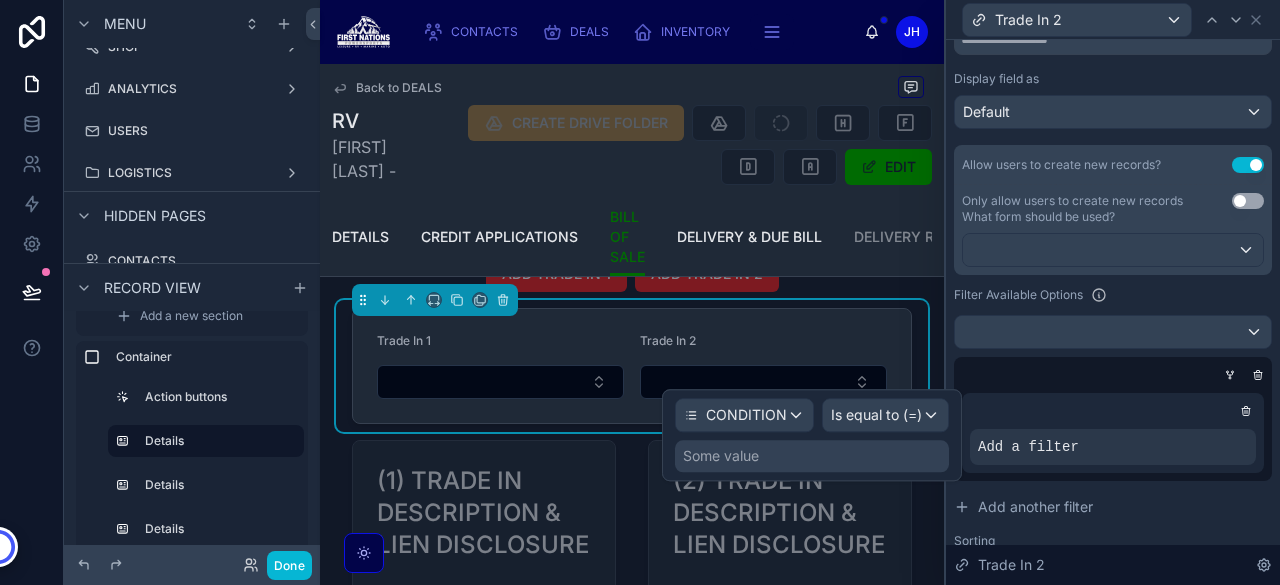 click on "Some value" at bounding box center (812, 456) 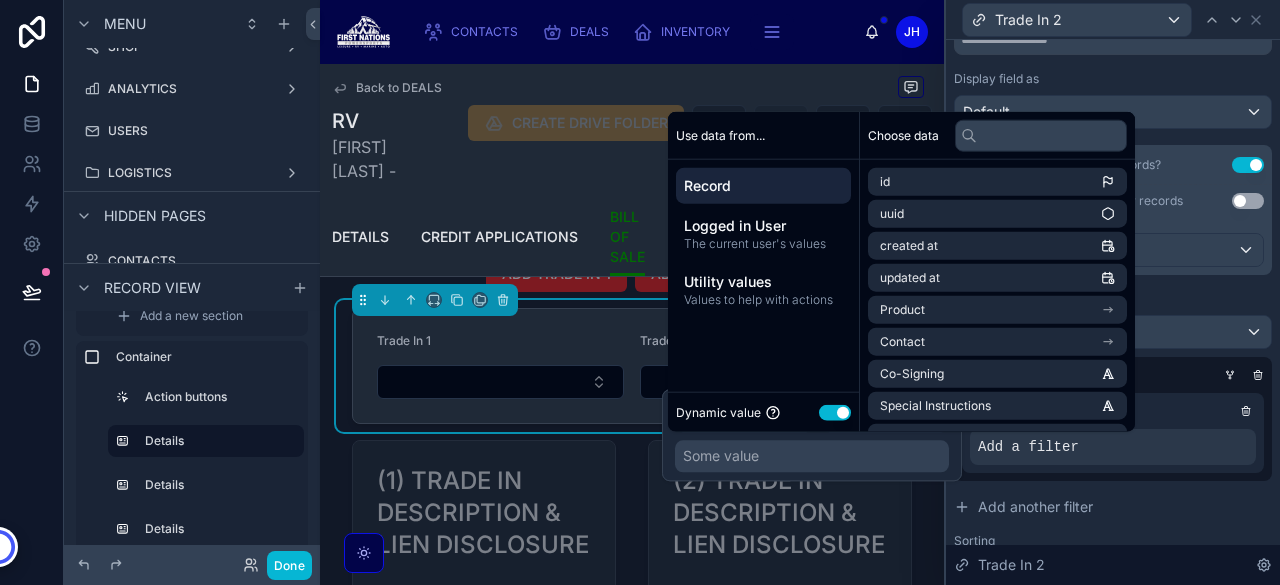 click on "Use setting" at bounding box center [835, 412] 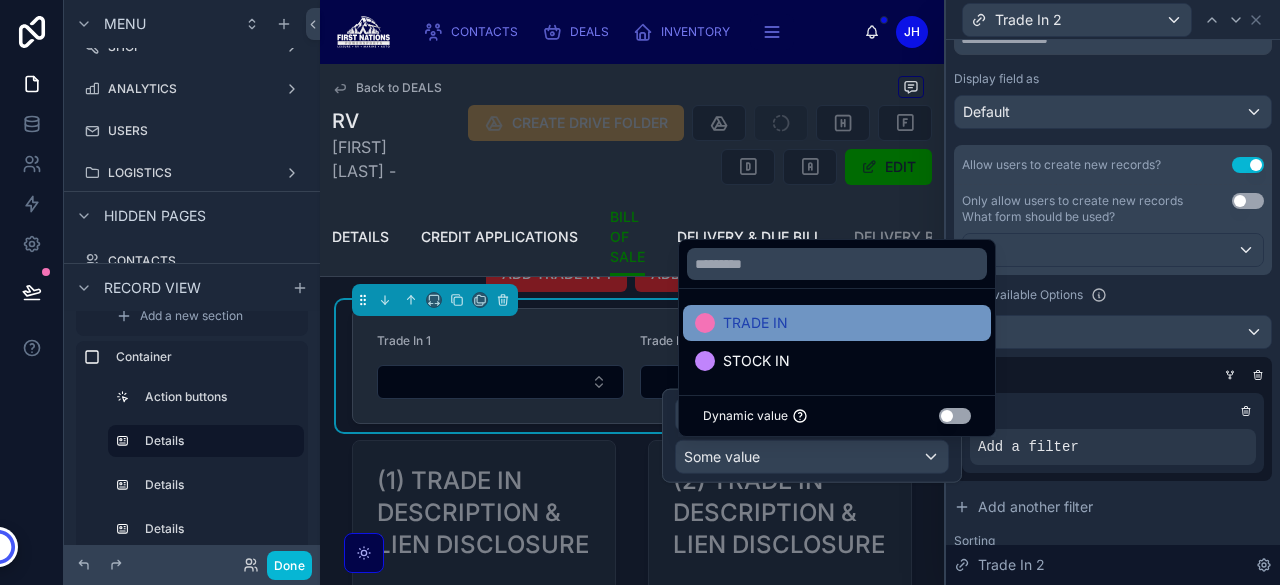 click on "TRADE IN" at bounding box center [837, 323] 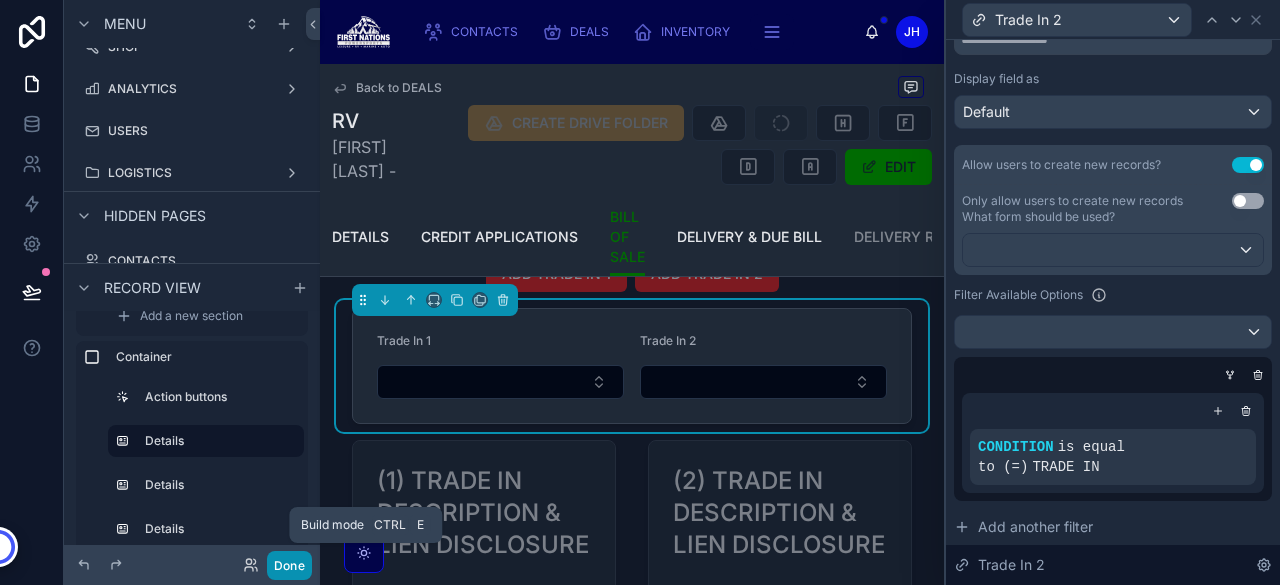click on "Done" at bounding box center (289, 565) 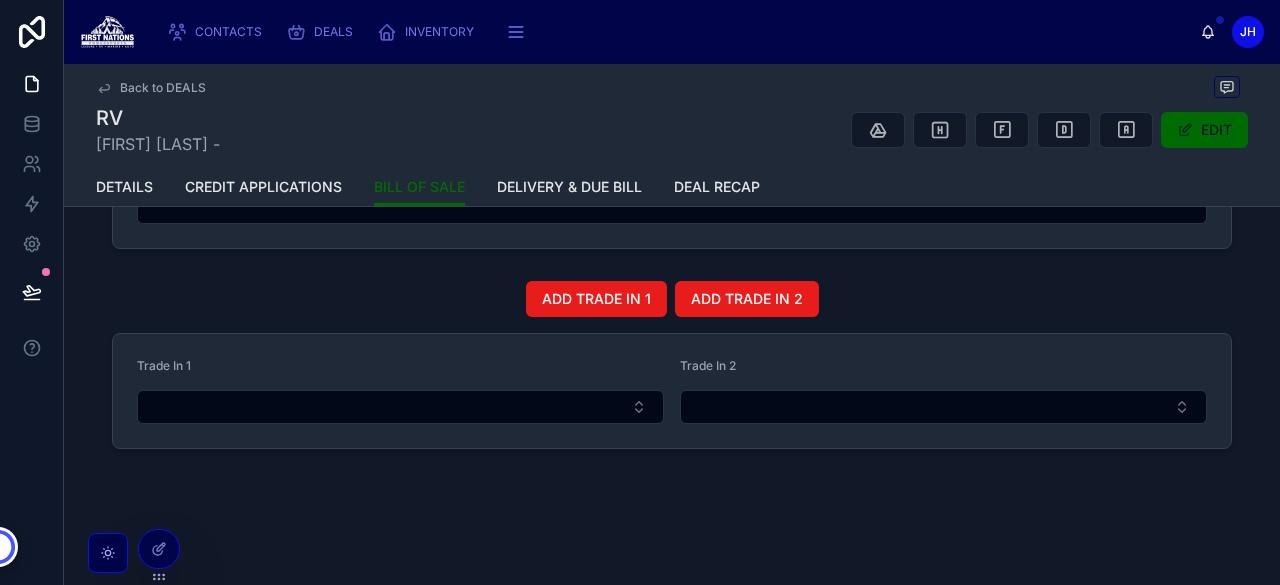 scroll, scrollTop: 2474, scrollLeft: 0, axis: vertical 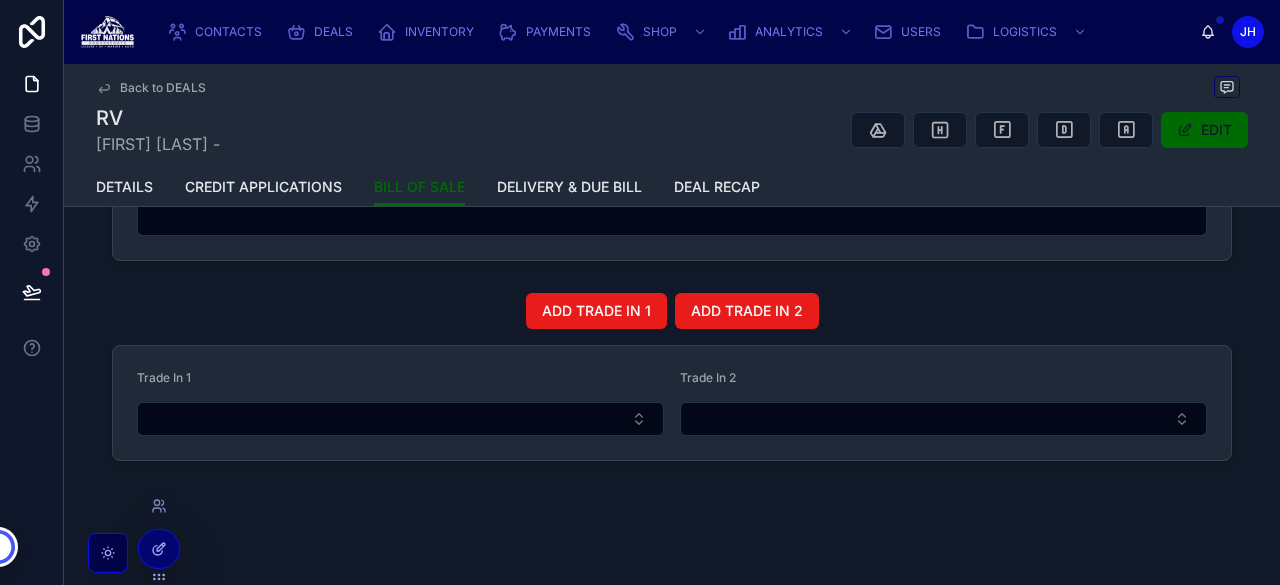 click at bounding box center (159, 549) 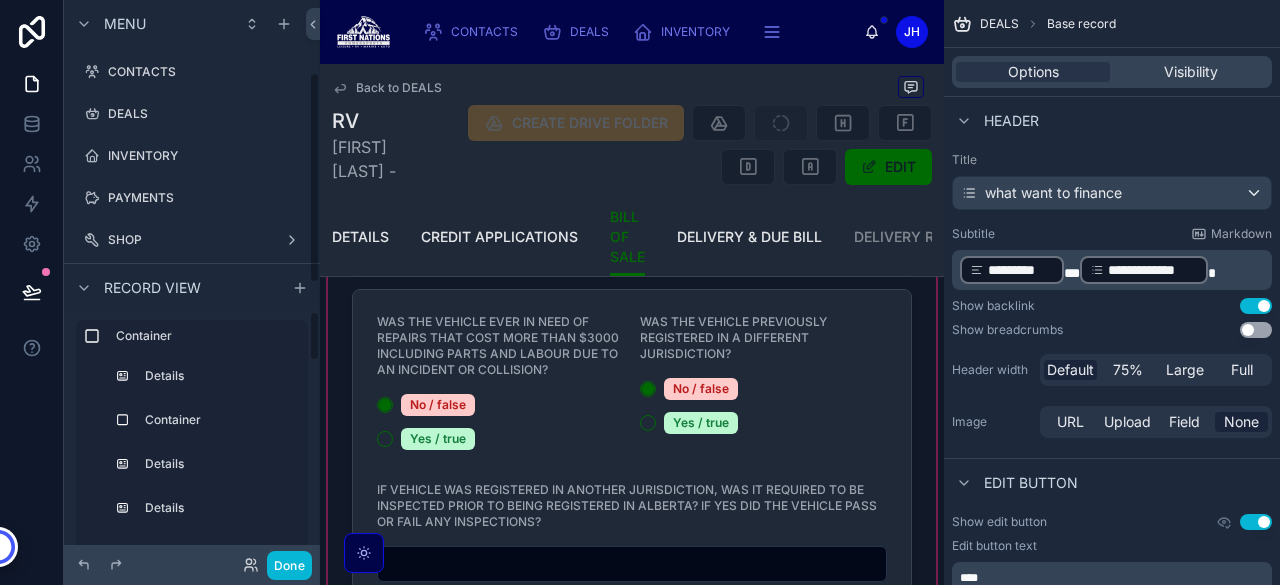 scroll, scrollTop: 193, scrollLeft: 0, axis: vertical 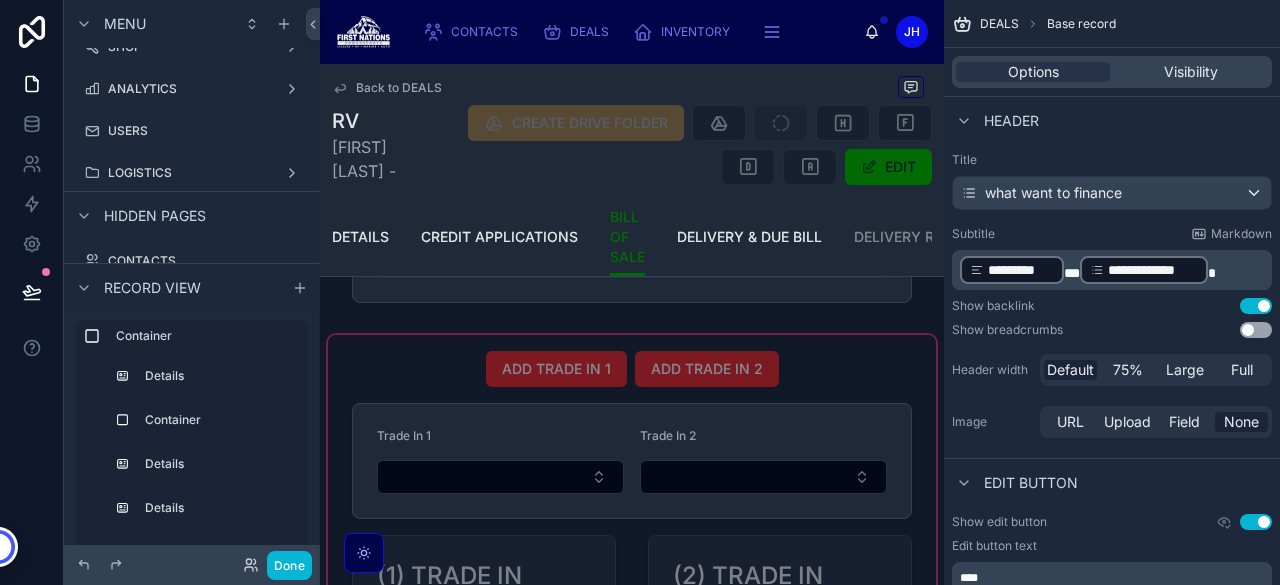 click at bounding box center [632, 772] 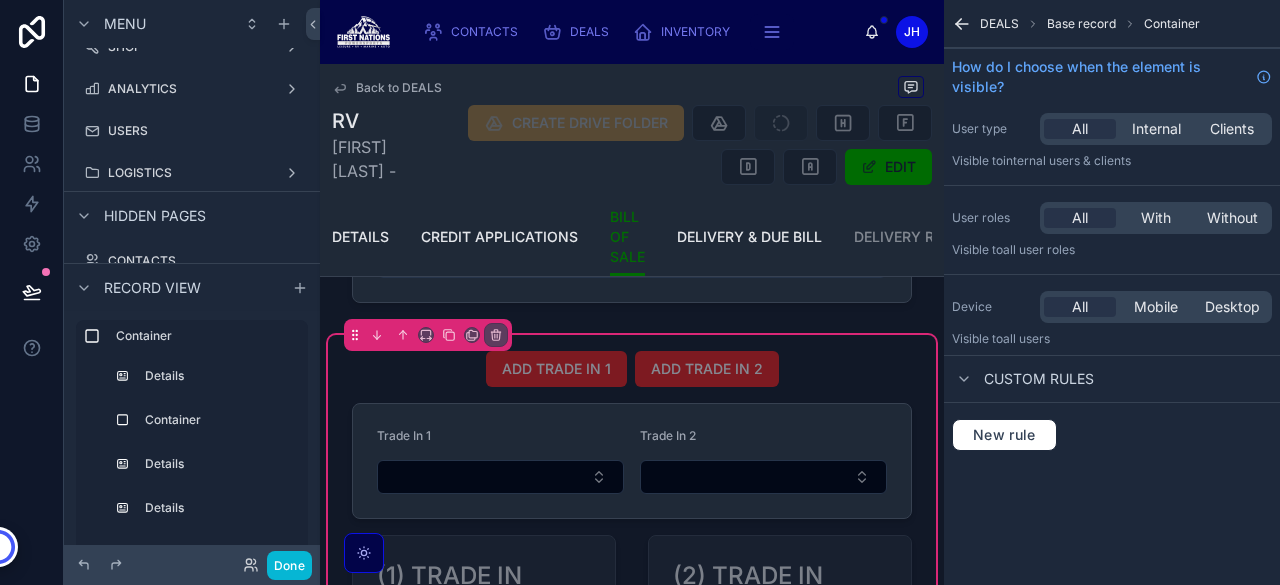 click at bounding box center (632, 369) 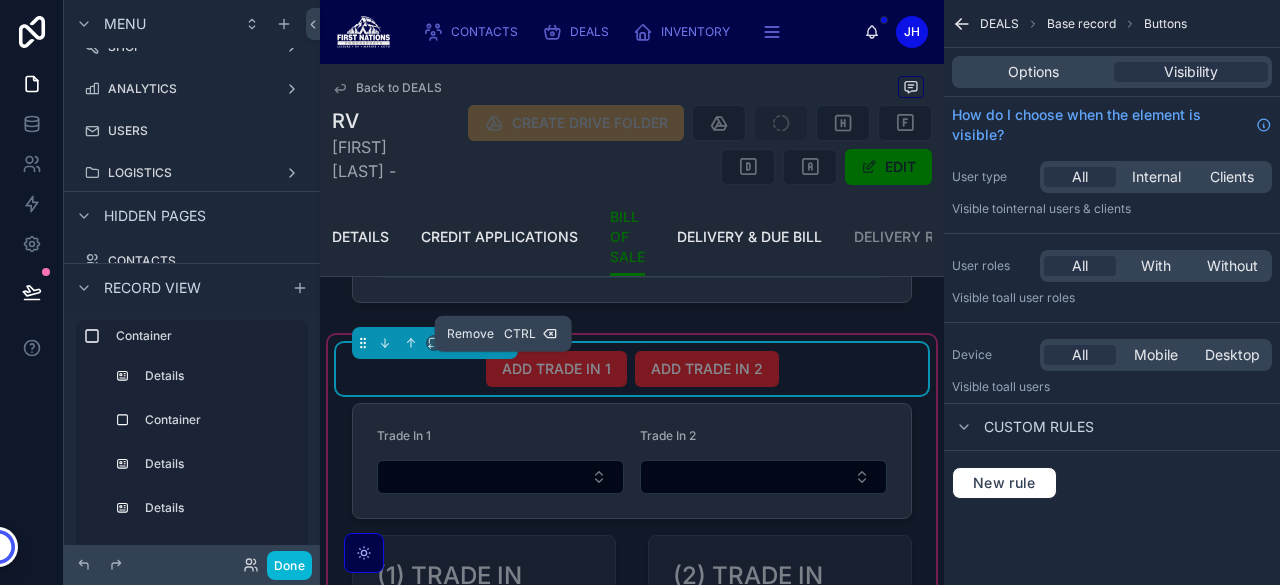 click 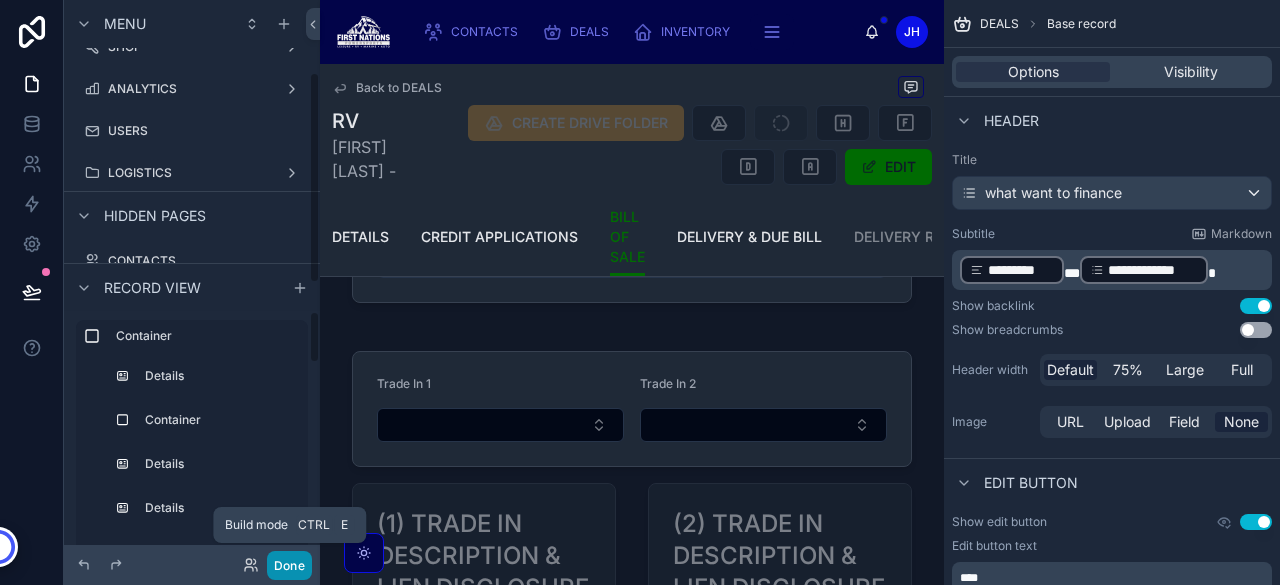 click on "Done" at bounding box center [289, 565] 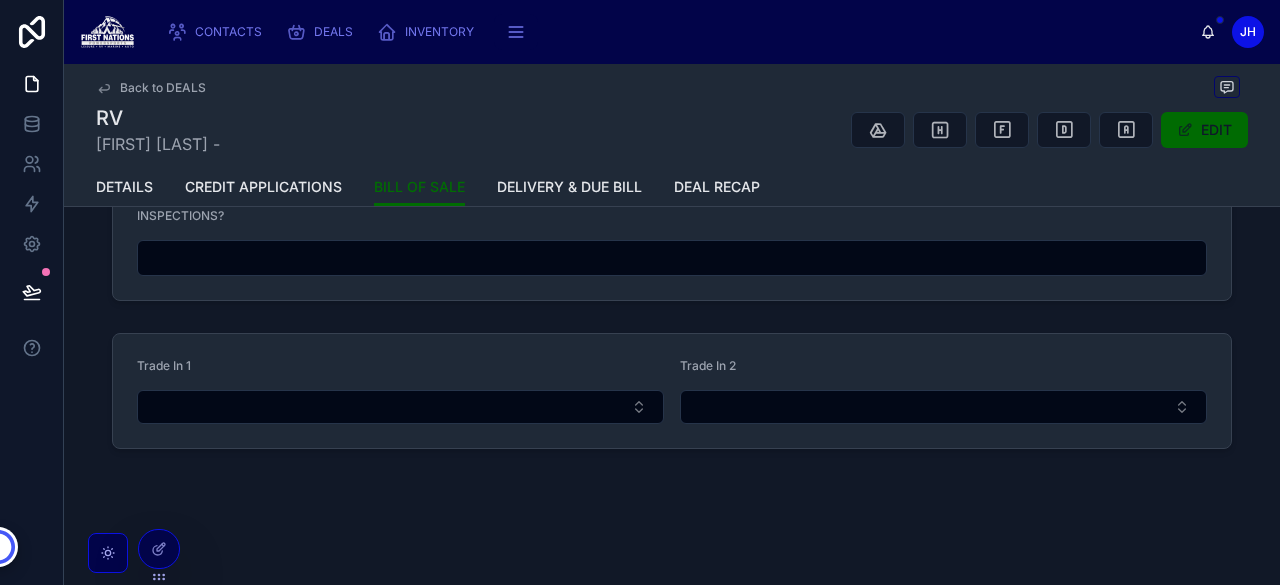 scroll, scrollTop: 2422, scrollLeft: 0, axis: vertical 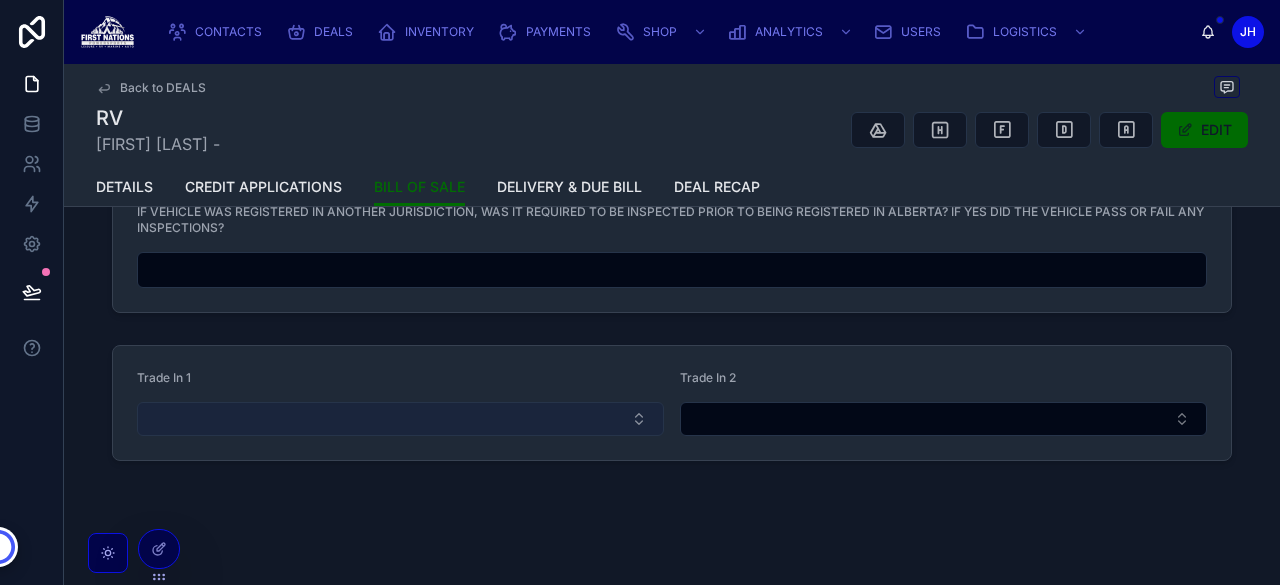 click at bounding box center [400, 419] 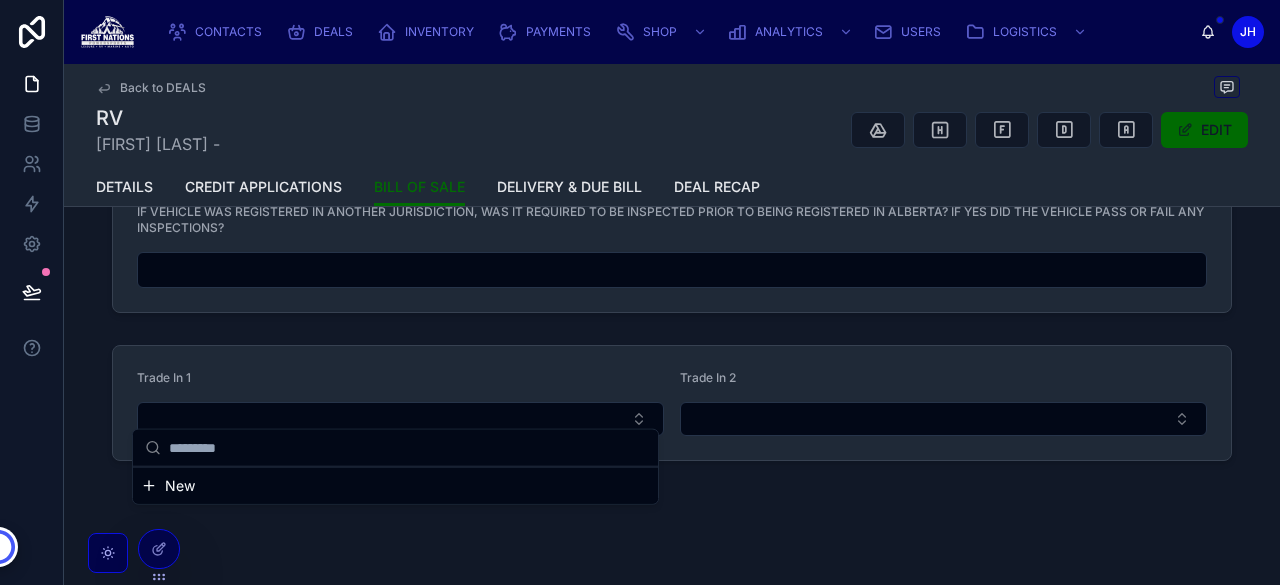 click on "New" at bounding box center (395, 486) 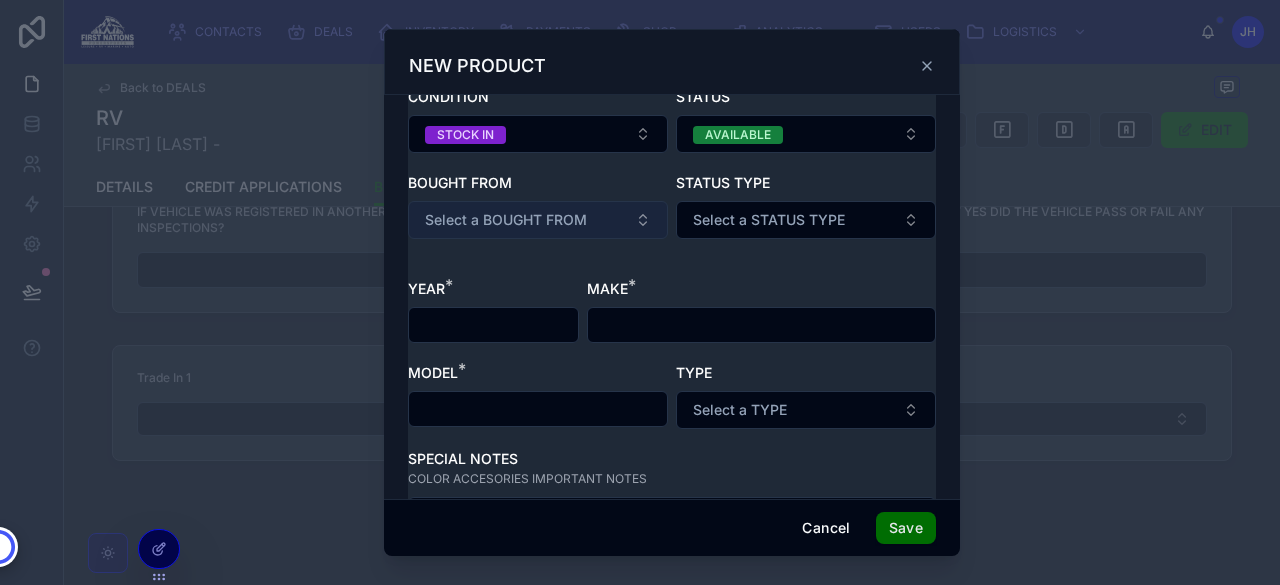 scroll, scrollTop: 0, scrollLeft: 0, axis: both 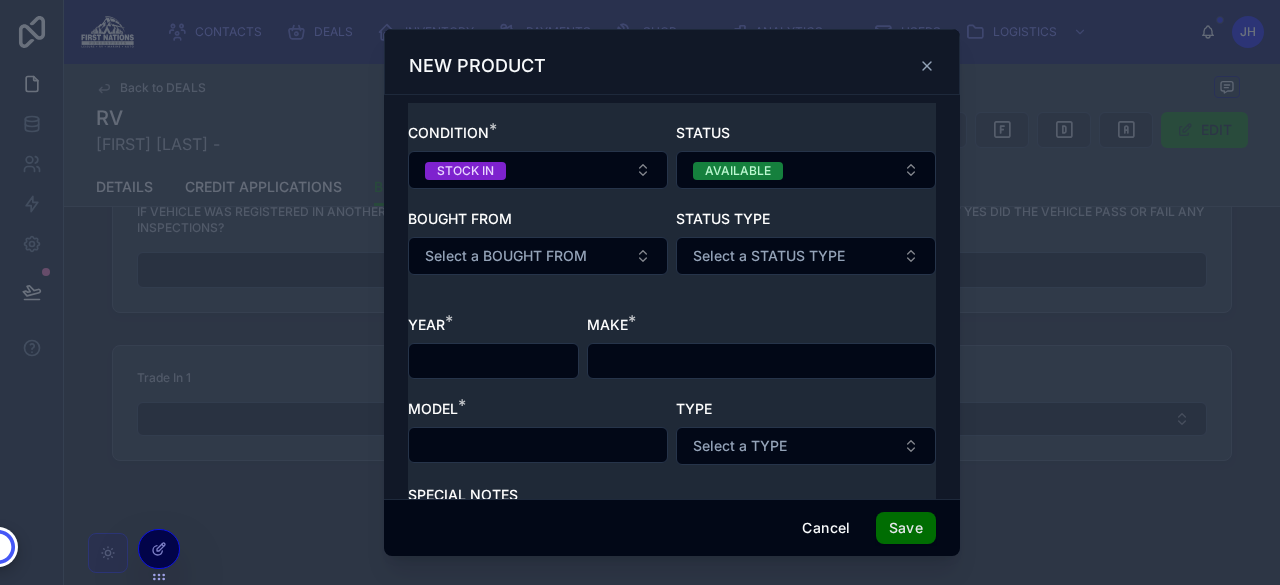 click 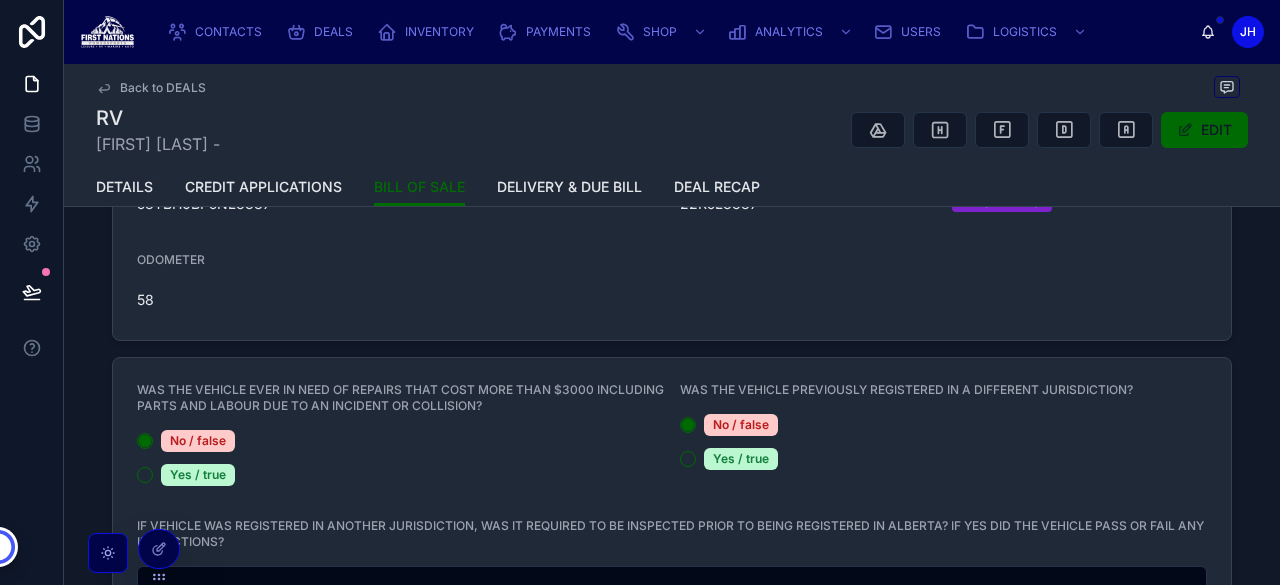 scroll, scrollTop: 2422, scrollLeft: 0, axis: vertical 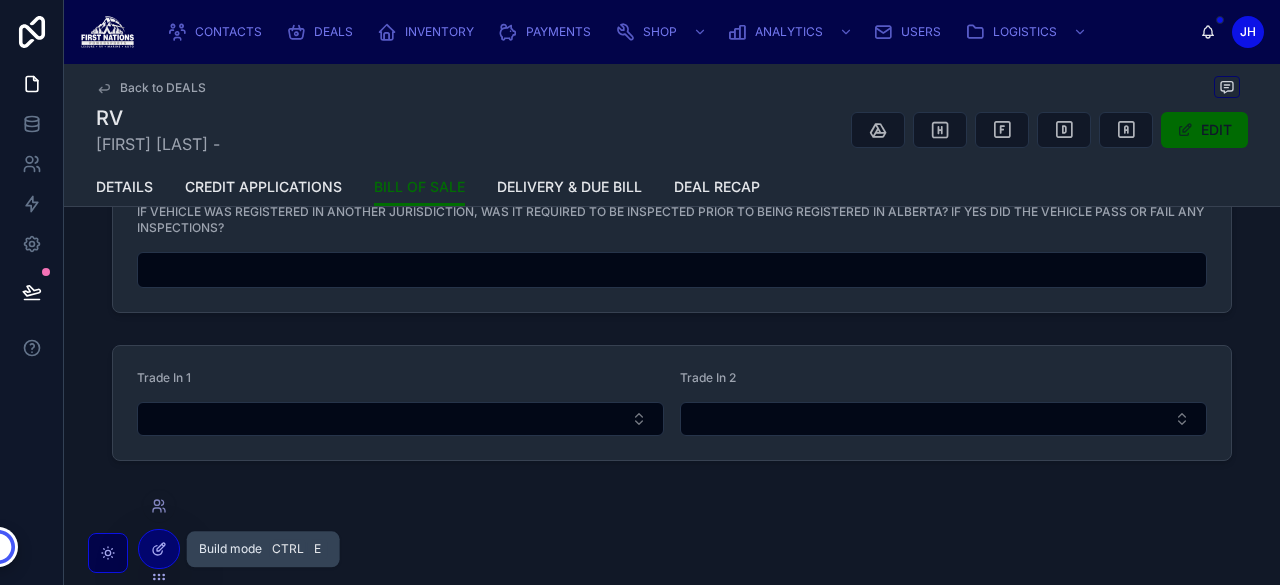 click 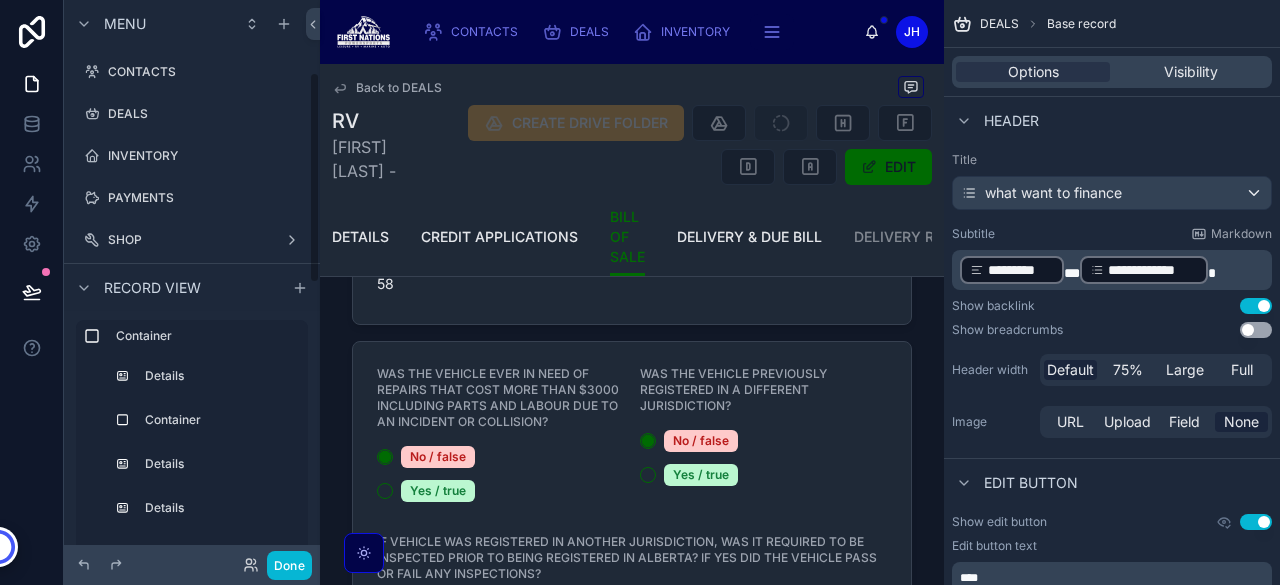 scroll, scrollTop: 193, scrollLeft: 0, axis: vertical 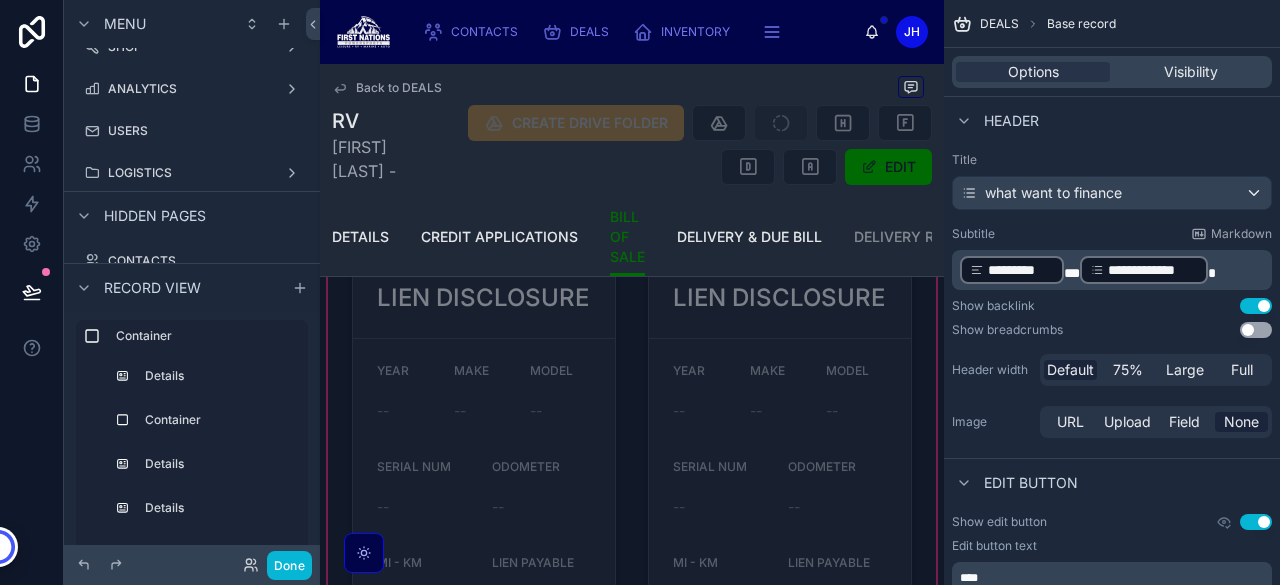 click at bounding box center [632, 456] 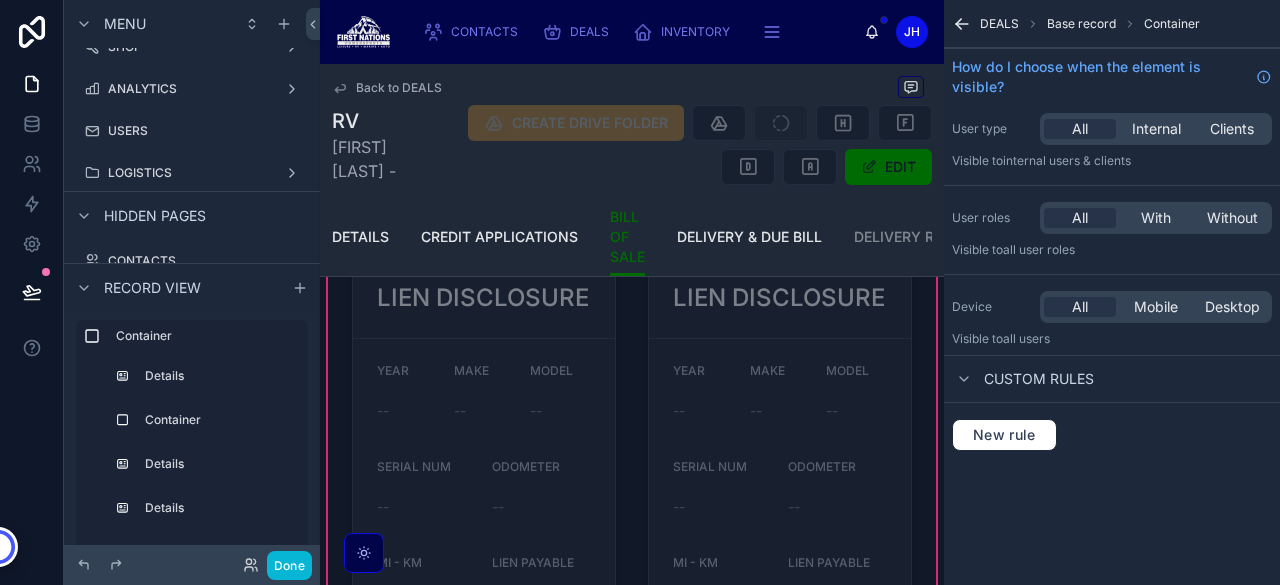 scroll, scrollTop: 2984, scrollLeft: 0, axis: vertical 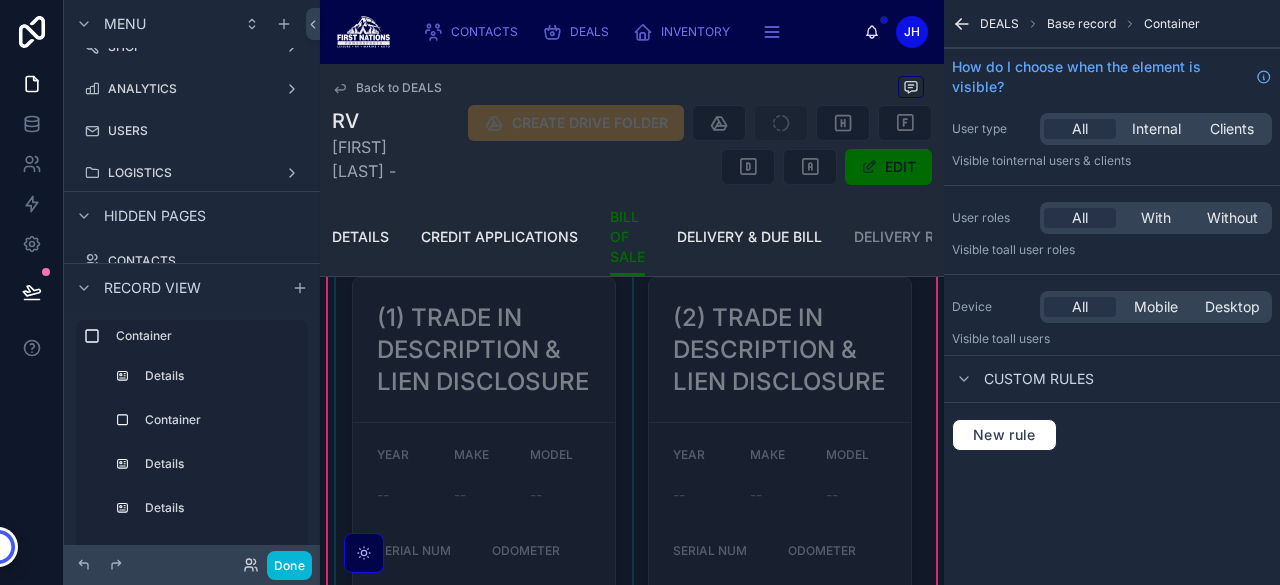 click at bounding box center [484, 606] 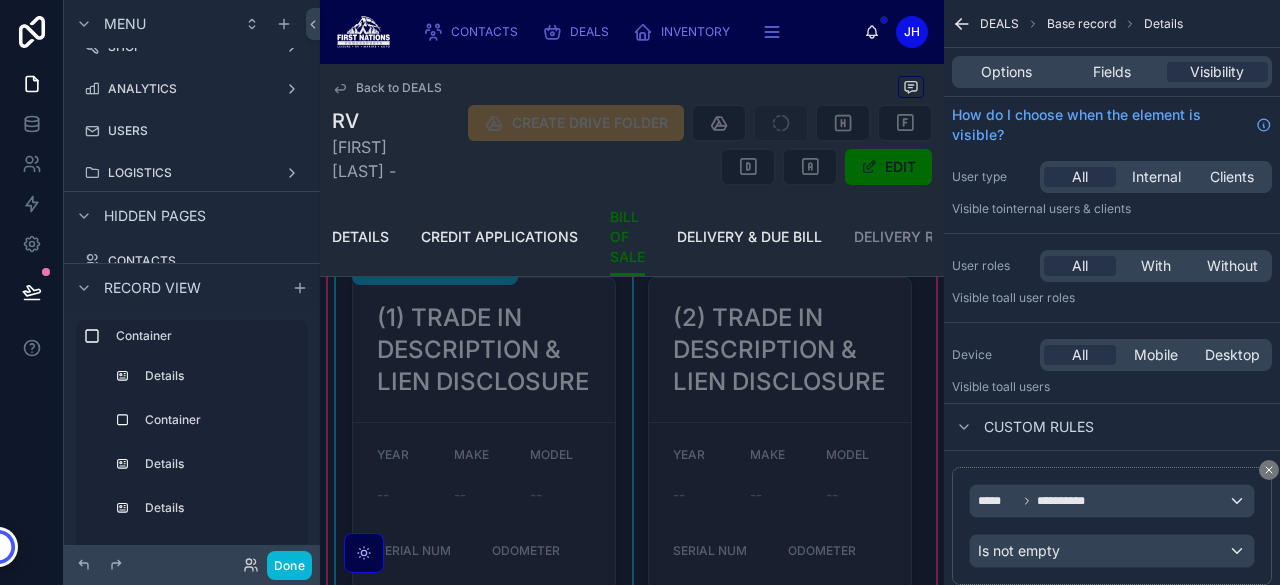 click on "(1) TRADE IN DESCRIPTION & LIEN DISCLOSURE" at bounding box center (484, 350) 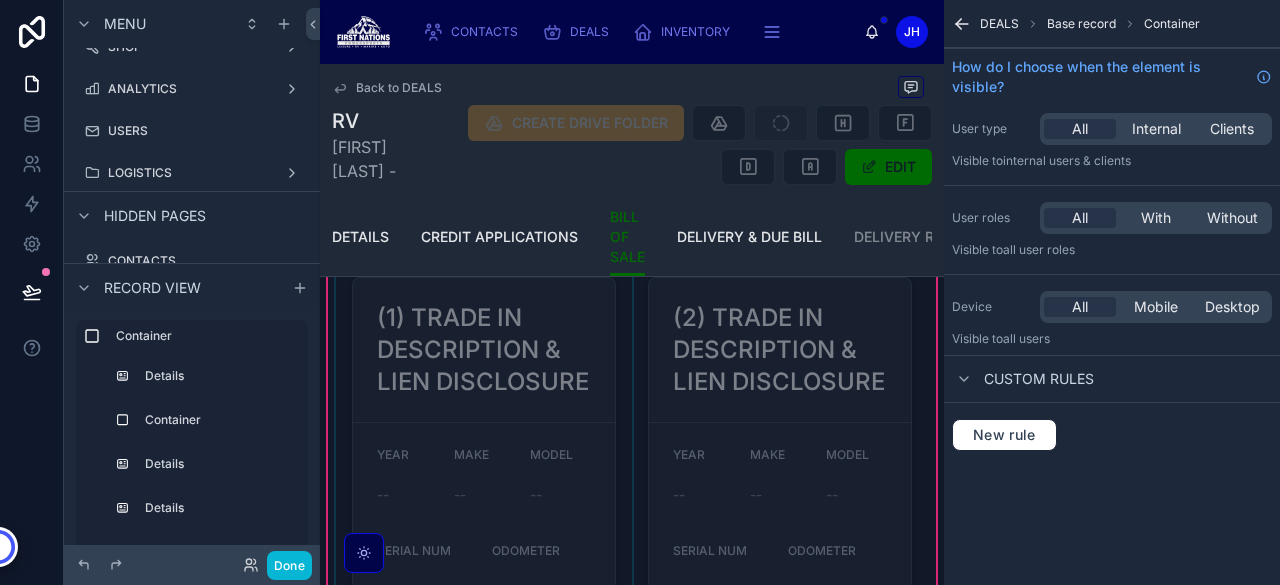 click at bounding box center [484, 606] 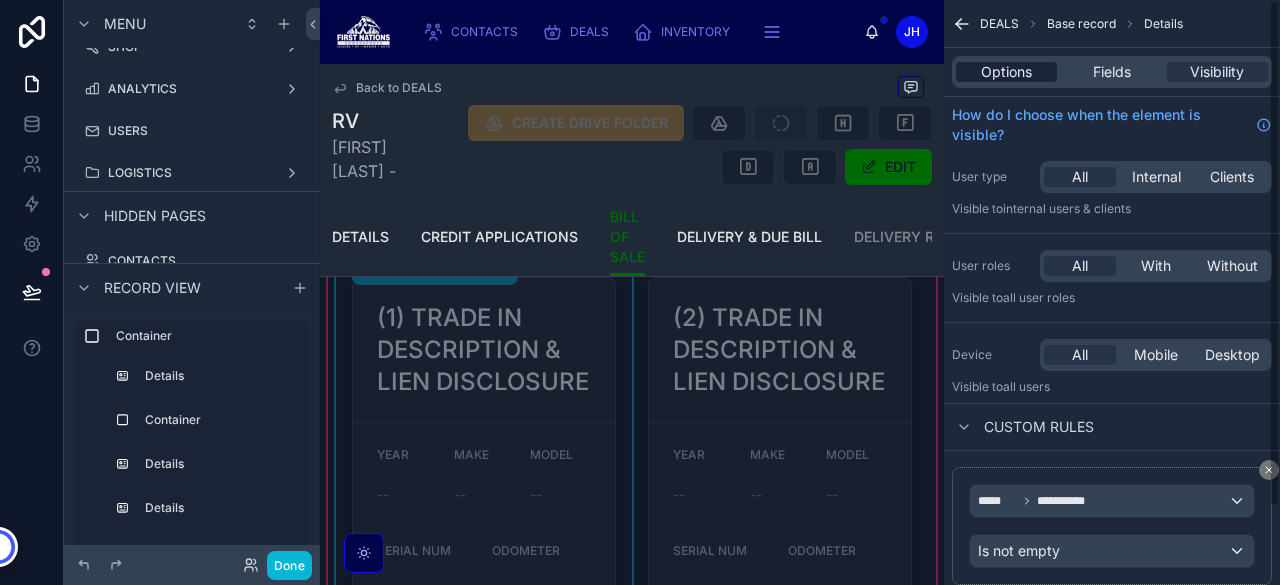 click on "Options" at bounding box center (1006, 72) 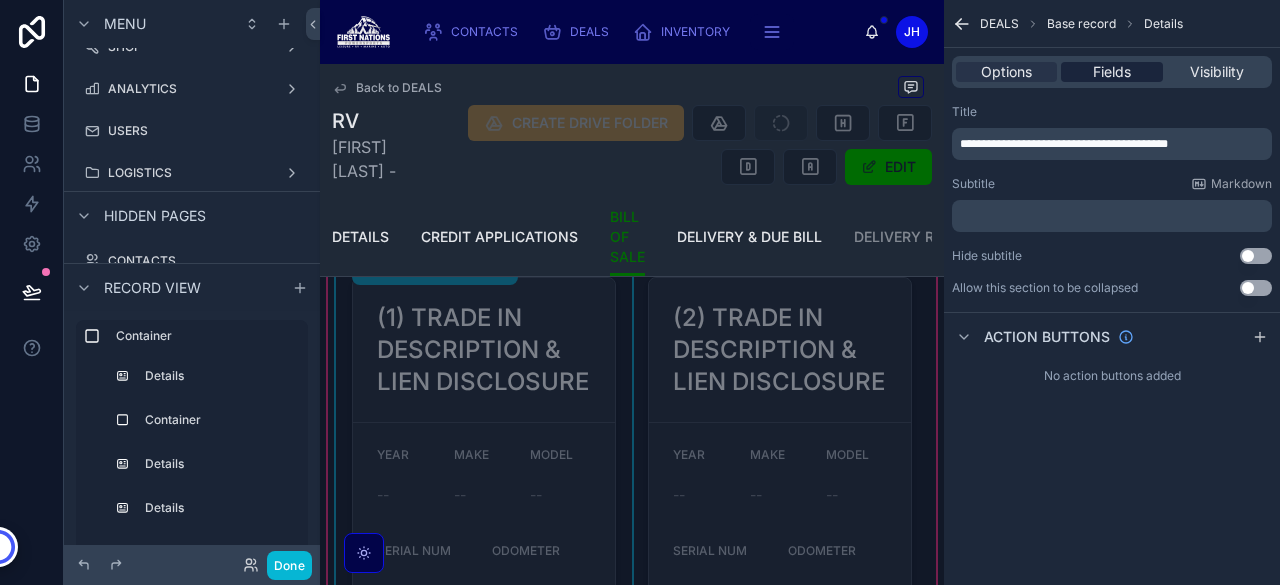 click on "Fields" at bounding box center (1111, 72) 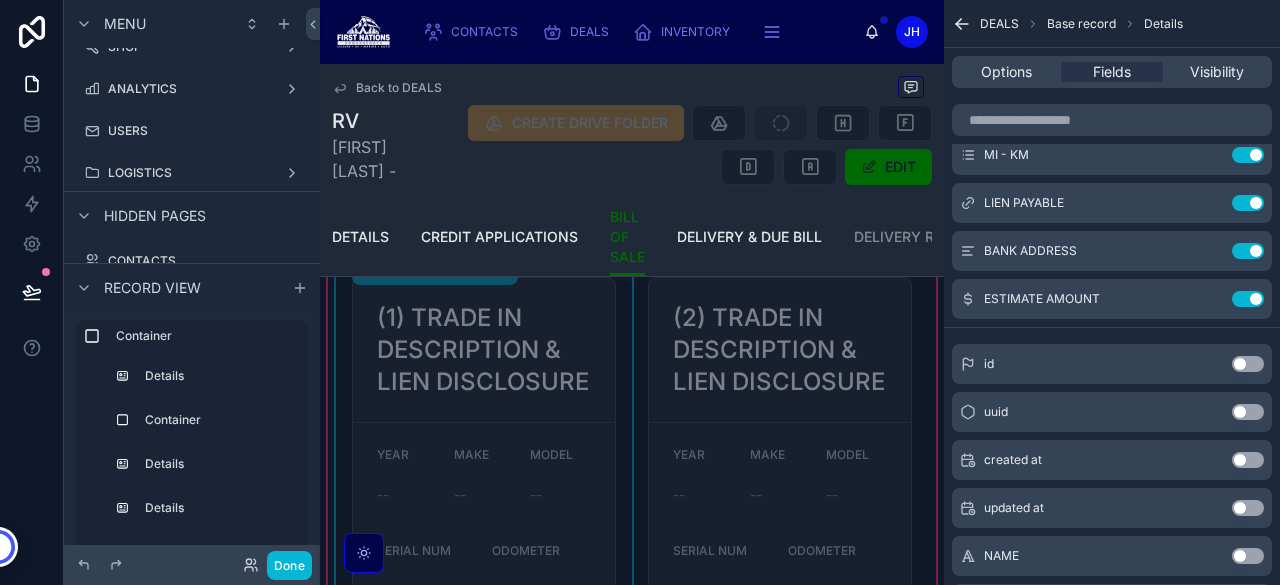 scroll, scrollTop: 0, scrollLeft: 0, axis: both 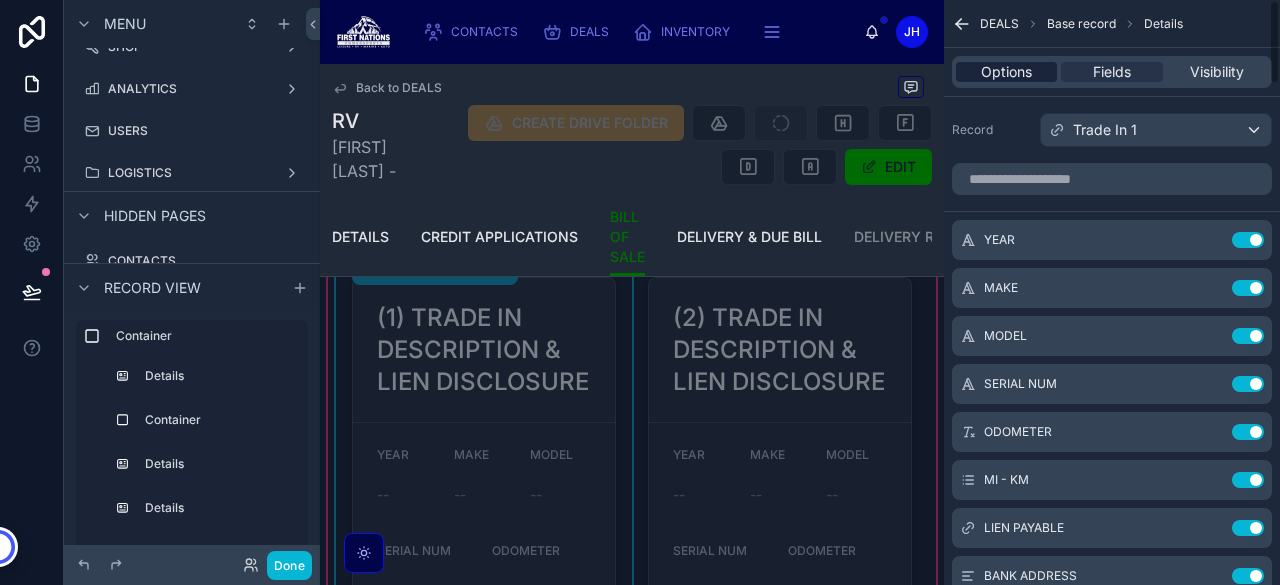 click on "Options" at bounding box center [1006, 72] 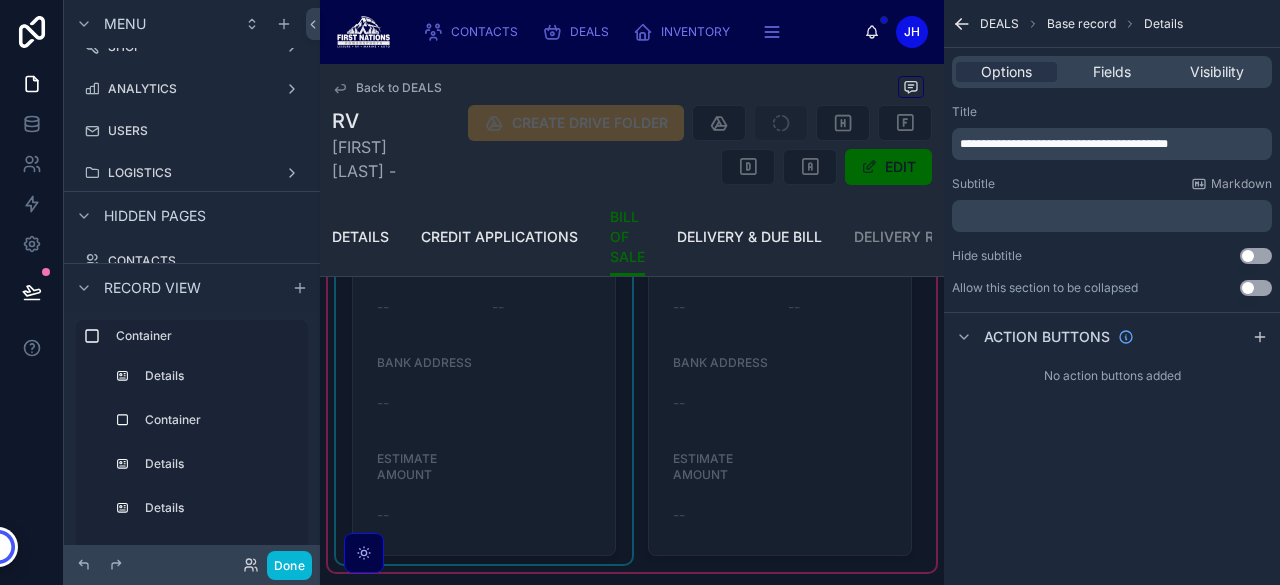 scroll, scrollTop: 3364, scrollLeft: 0, axis: vertical 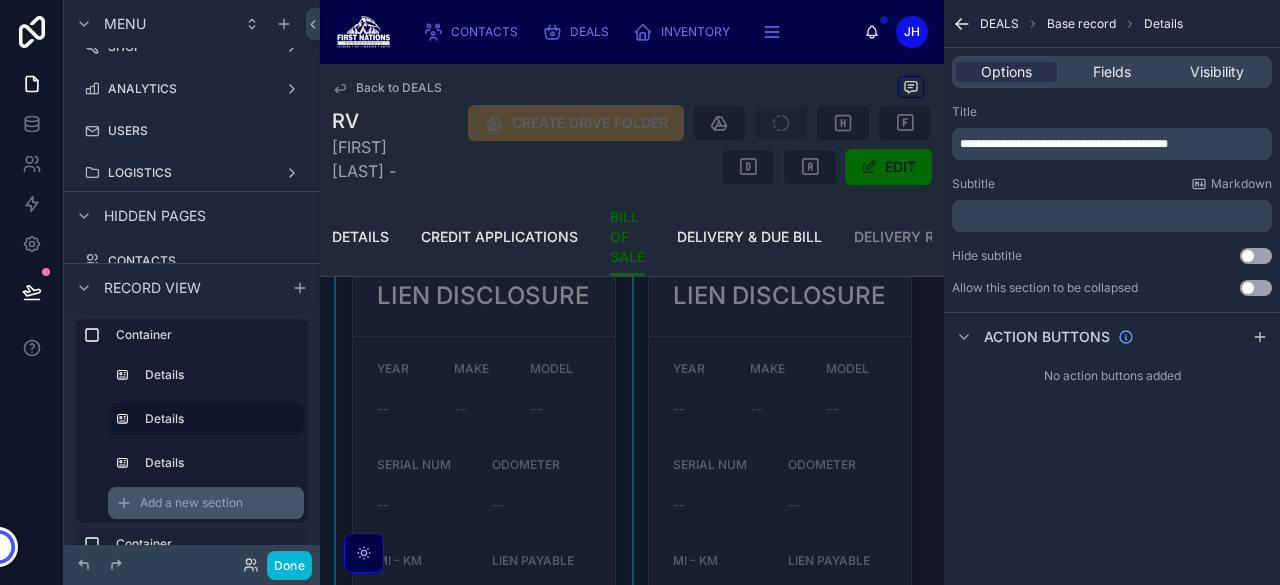 click on "Add a new section" at bounding box center (191, 503) 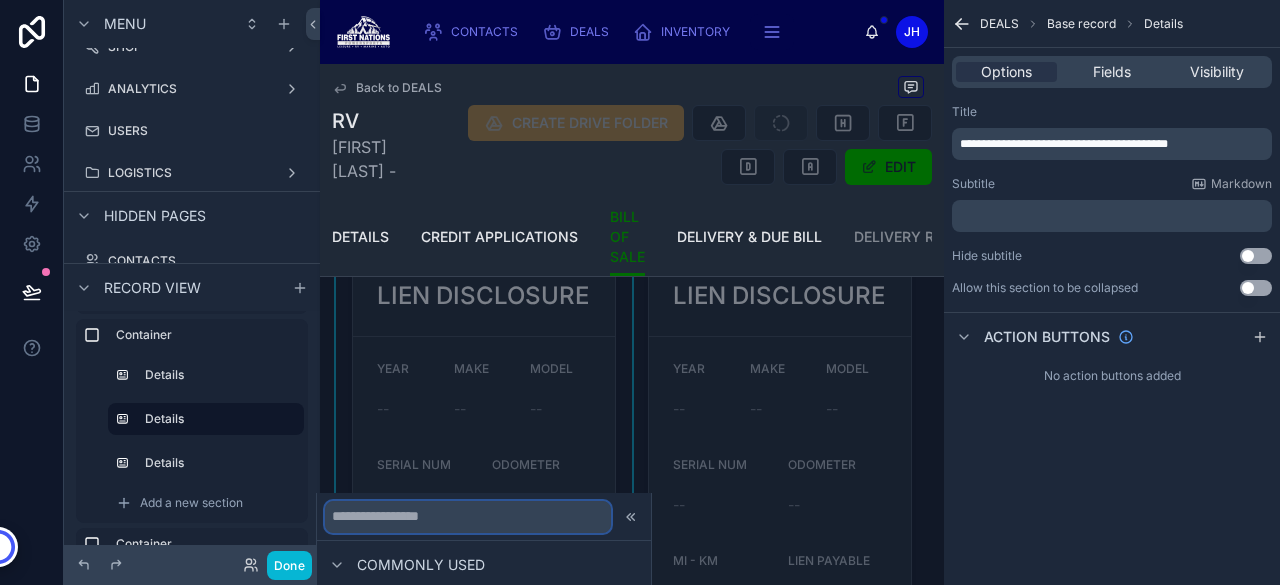 click at bounding box center [468, 516] 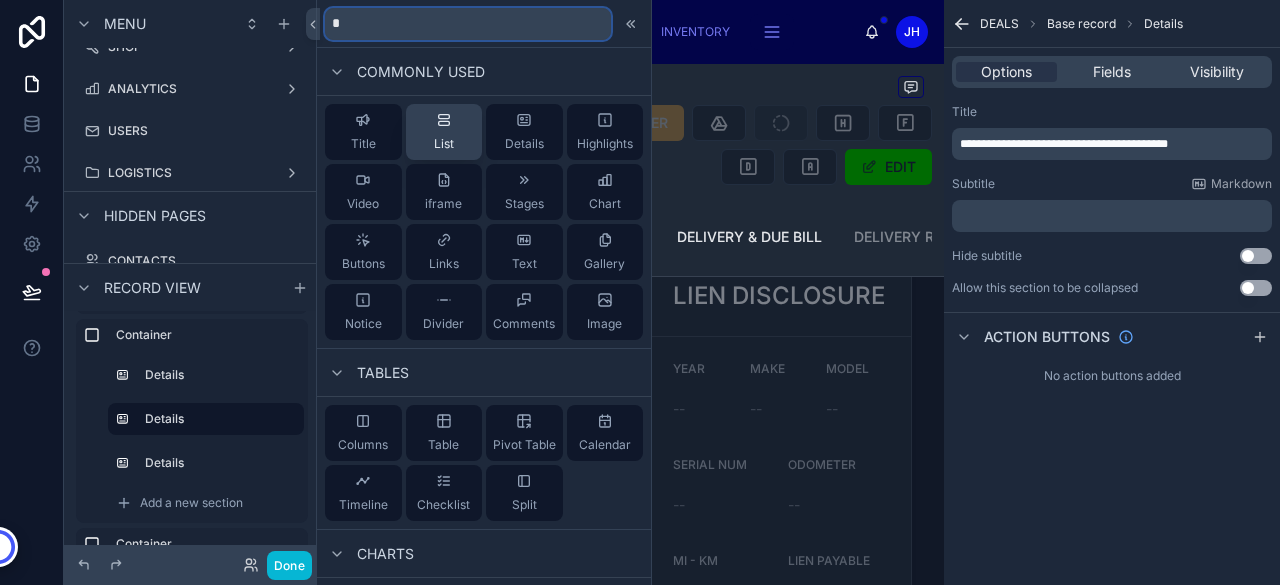 type on "*" 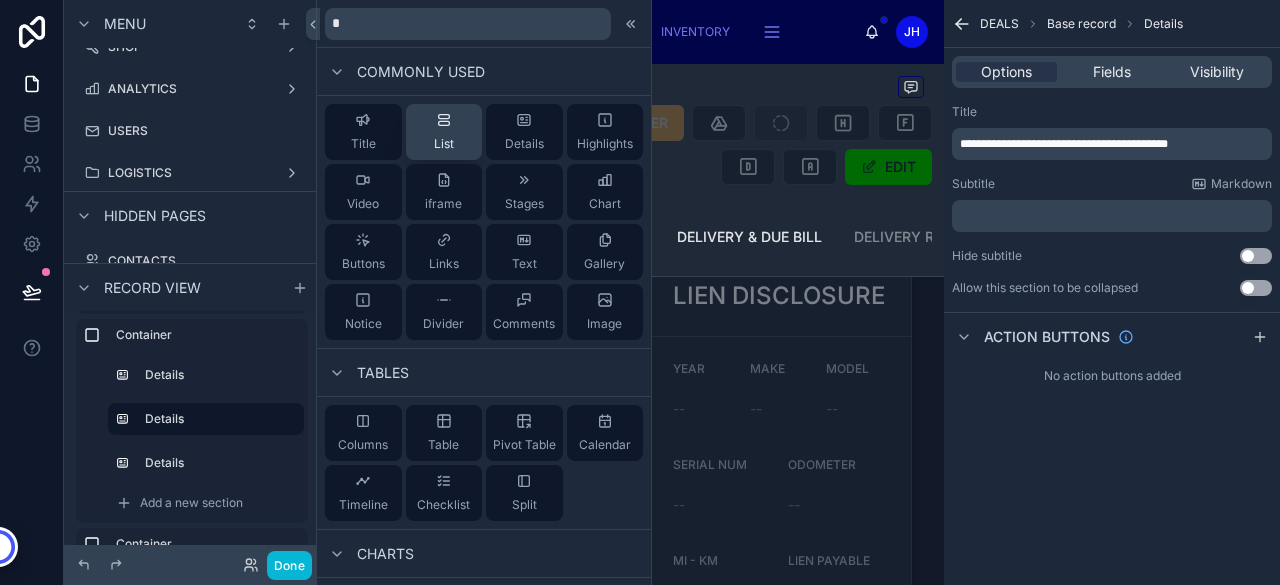 click on "List" at bounding box center [444, 144] 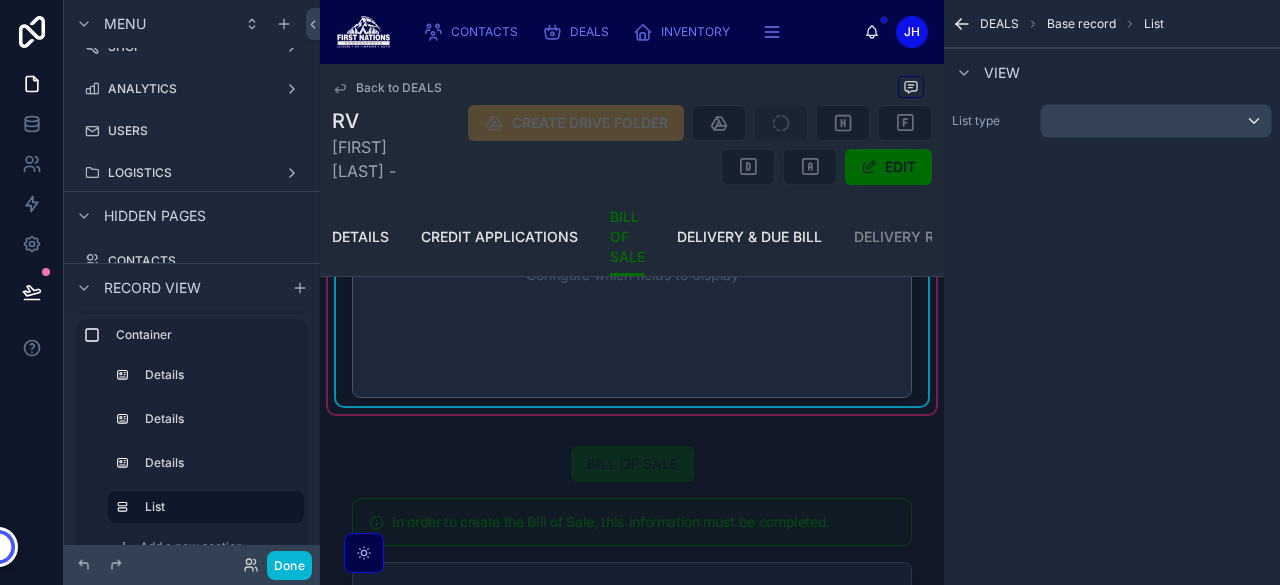 scroll, scrollTop: 3605, scrollLeft: 0, axis: vertical 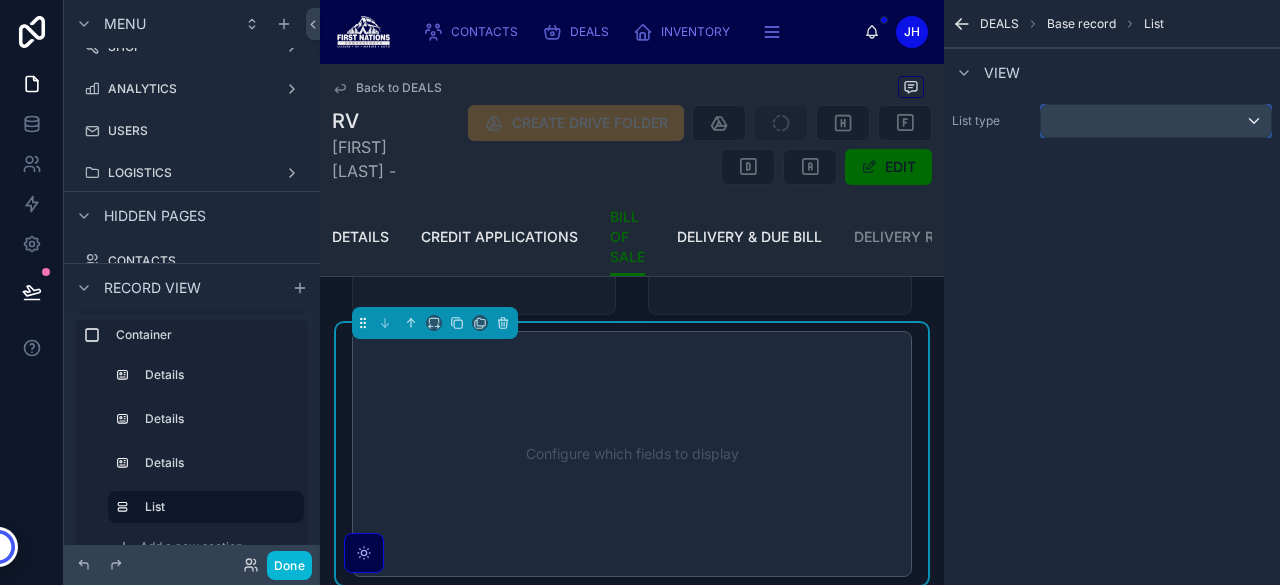 click at bounding box center [1156, 121] 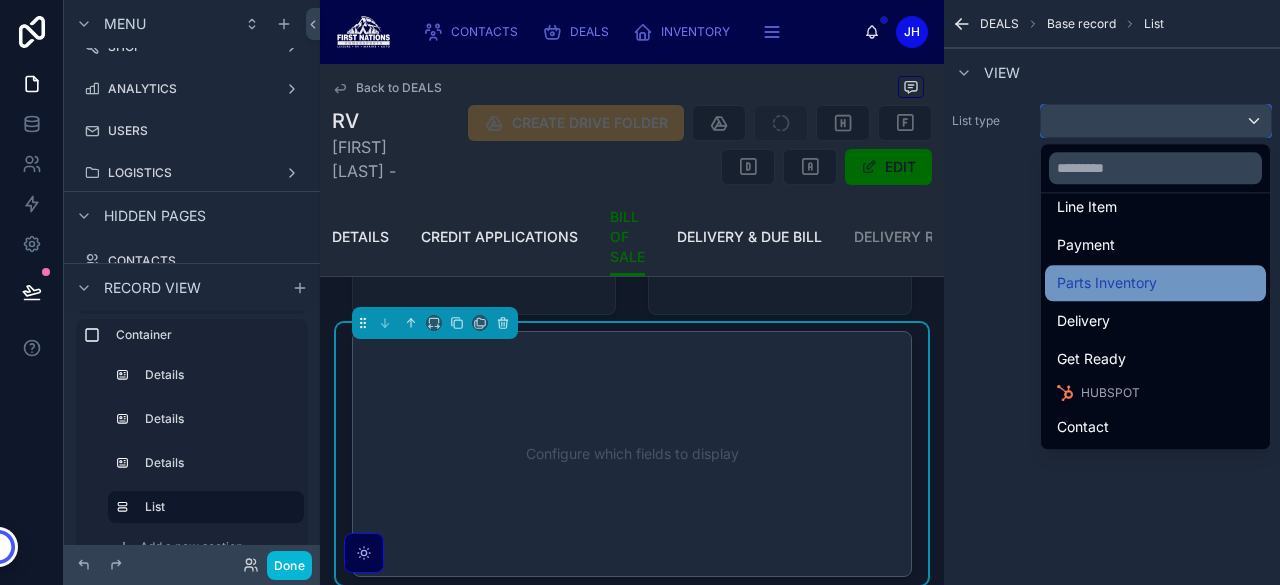 scroll, scrollTop: 0, scrollLeft: 0, axis: both 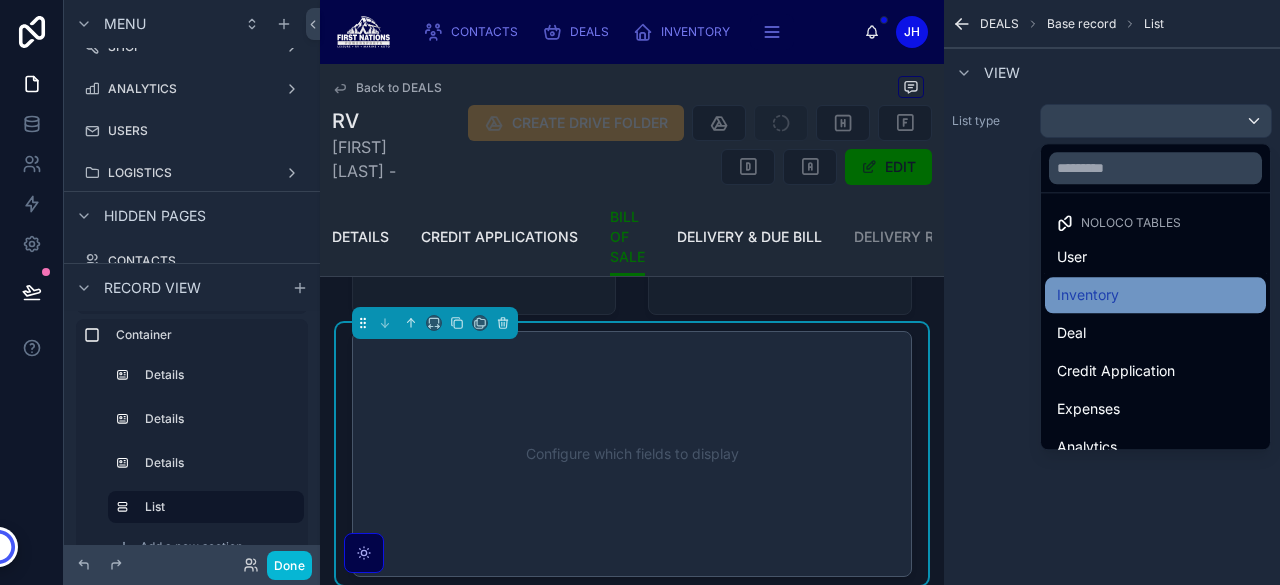 click on "Inventory" at bounding box center [1088, 295] 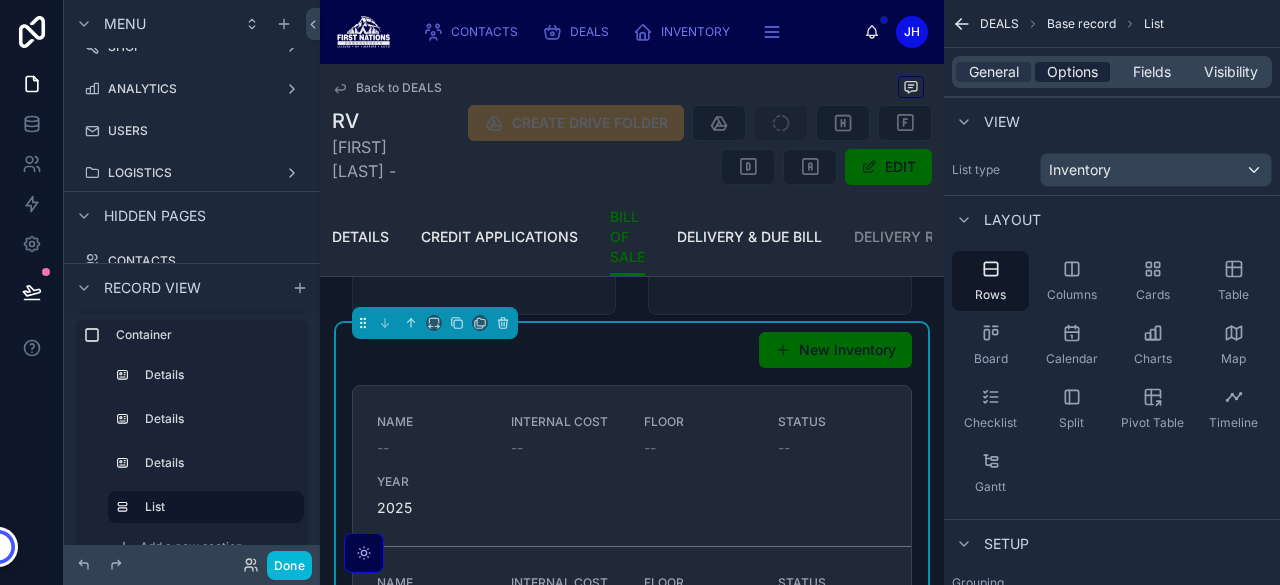 click on "Options" at bounding box center [1072, 72] 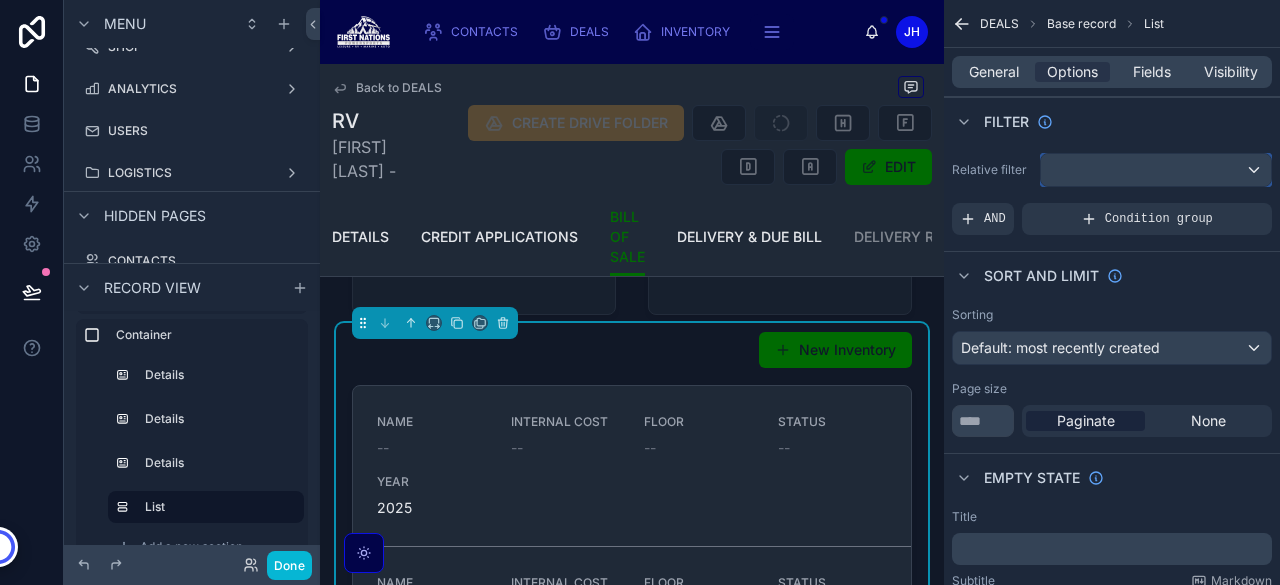 click at bounding box center (1156, 170) 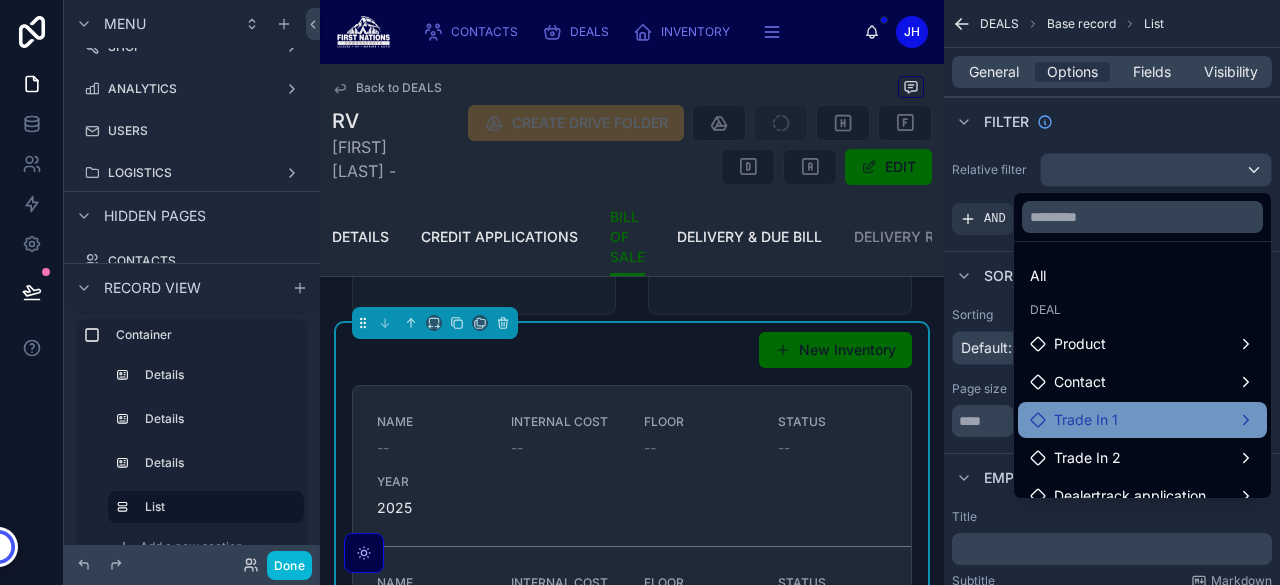 click on "Trade In 1" at bounding box center [1142, 420] 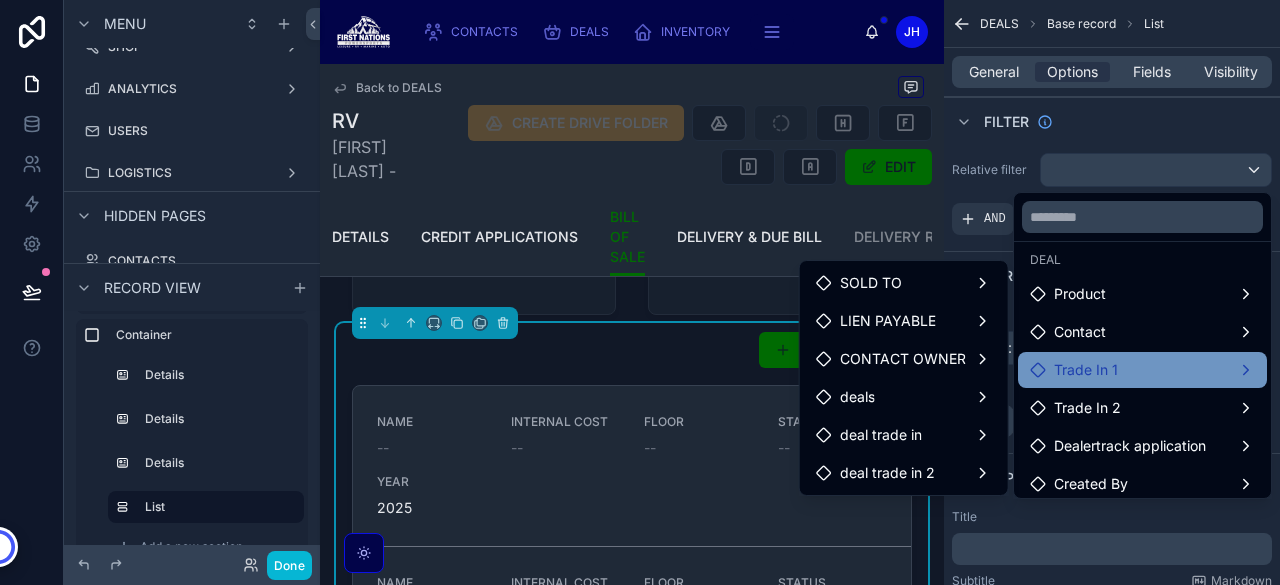 scroll, scrollTop: 36, scrollLeft: 0, axis: vertical 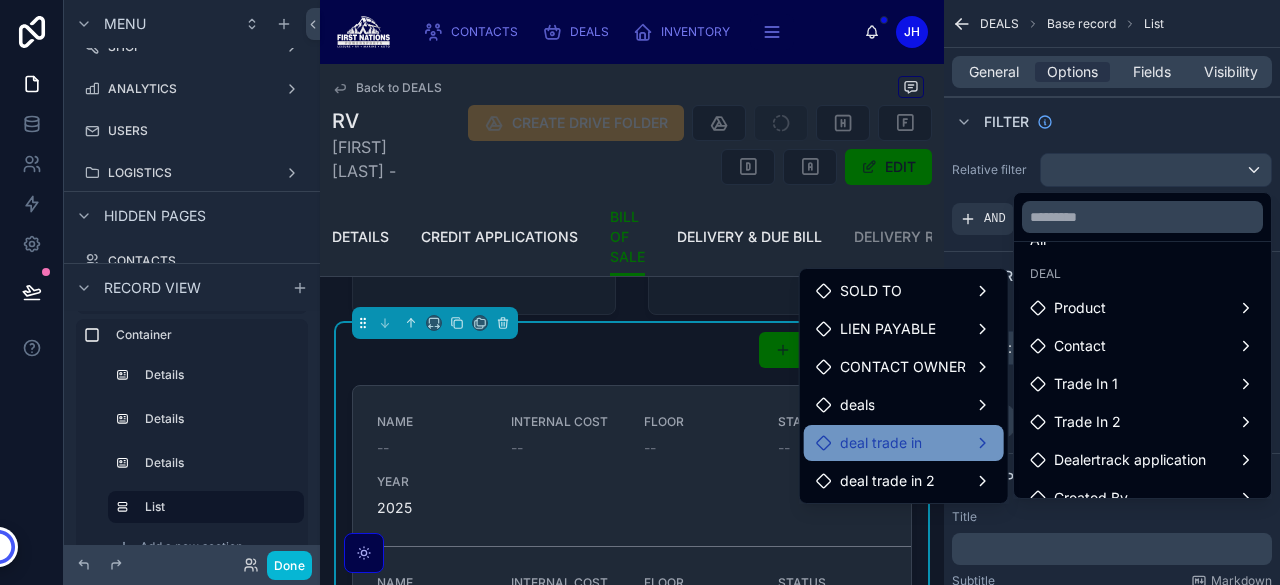 click on "deal trade in" at bounding box center [904, 443] 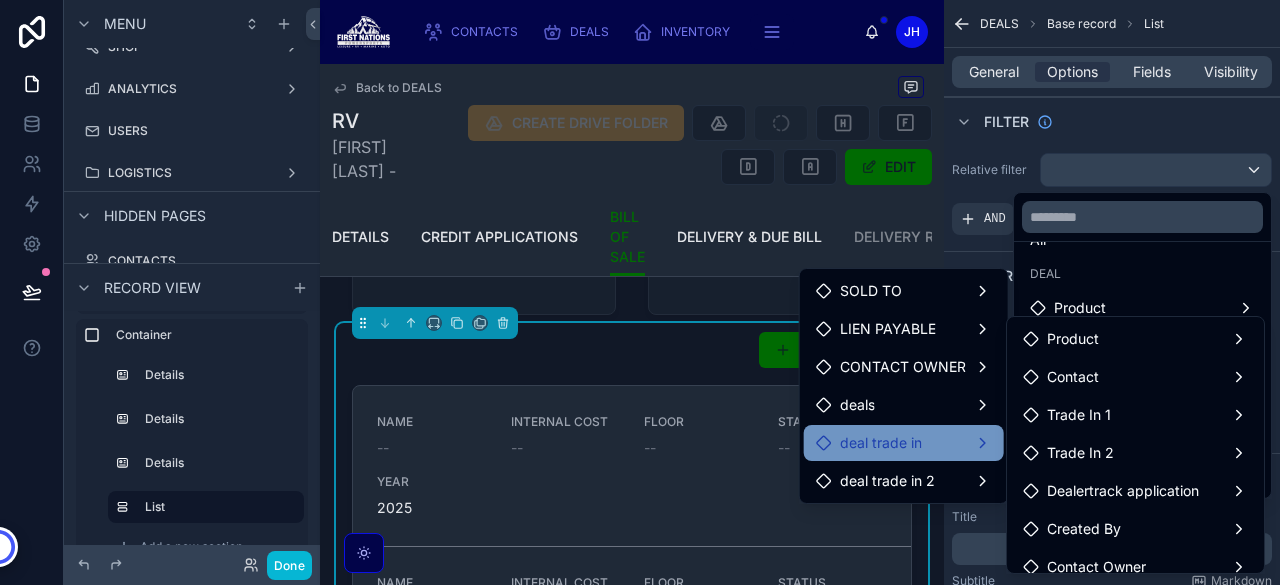 click on "Deal" at bounding box center (1142, 274) 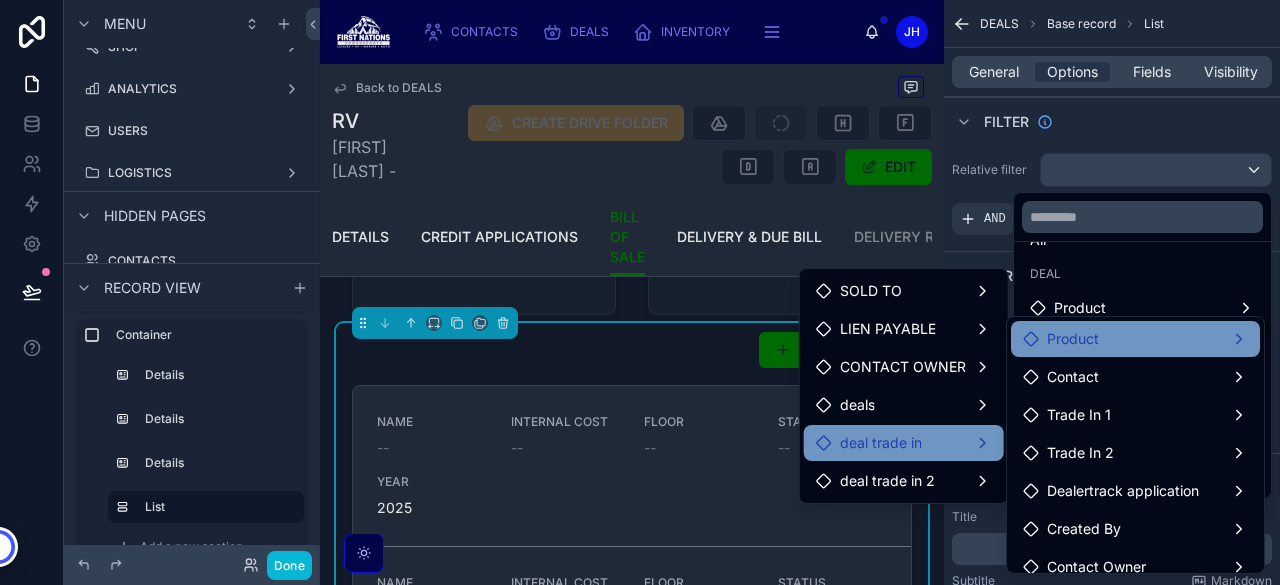 click on "Product" at bounding box center [1135, 339] 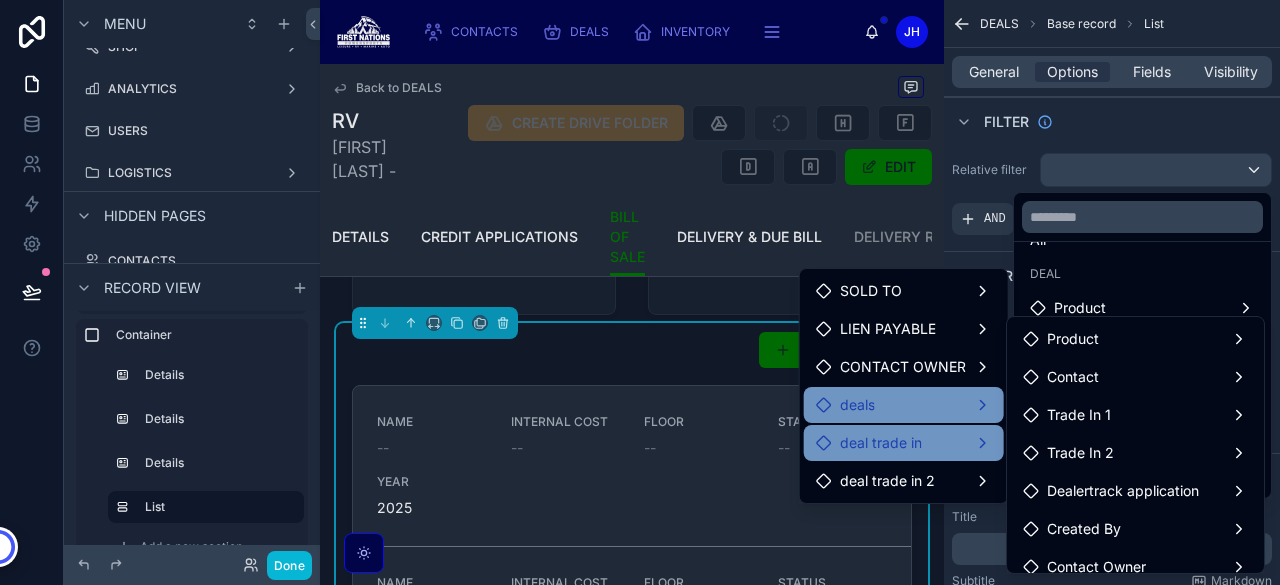 click on "deals" at bounding box center (904, 405) 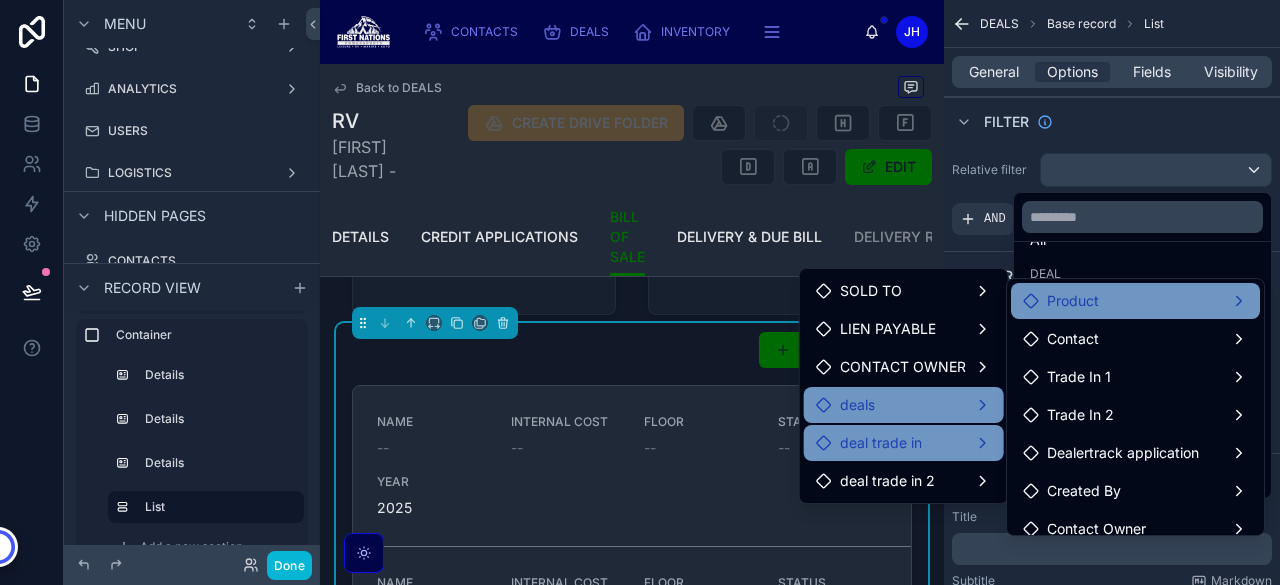 click on "Product" at bounding box center [1073, 301] 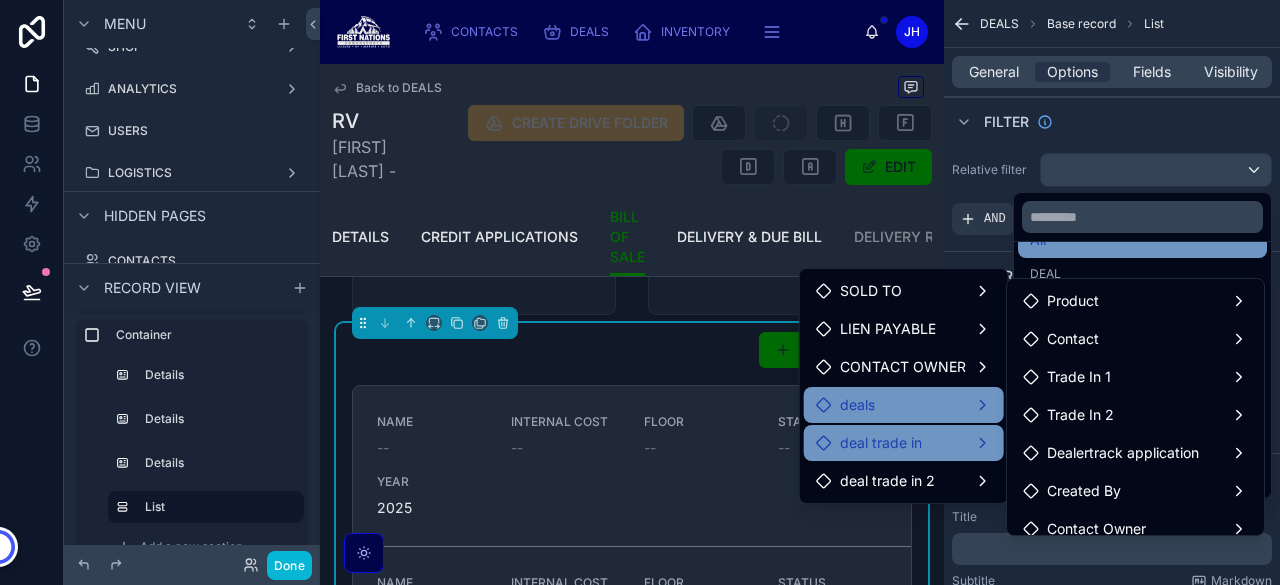 click on "All" at bounding box center (1142, 240) 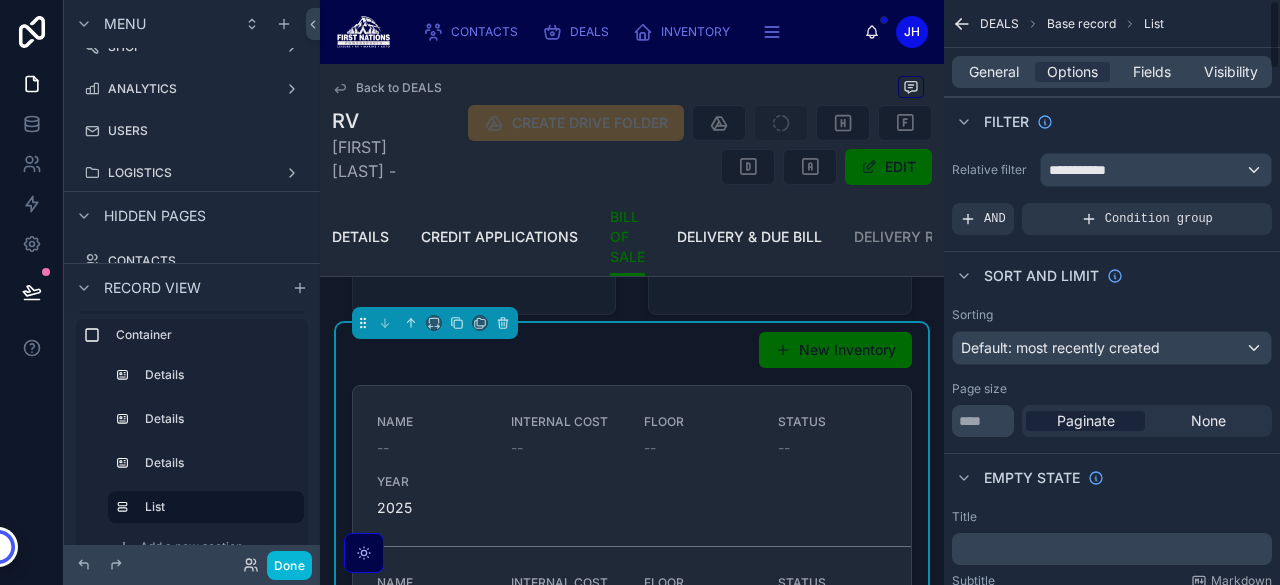 click on "**********" at bounding box center [1112, 2435] 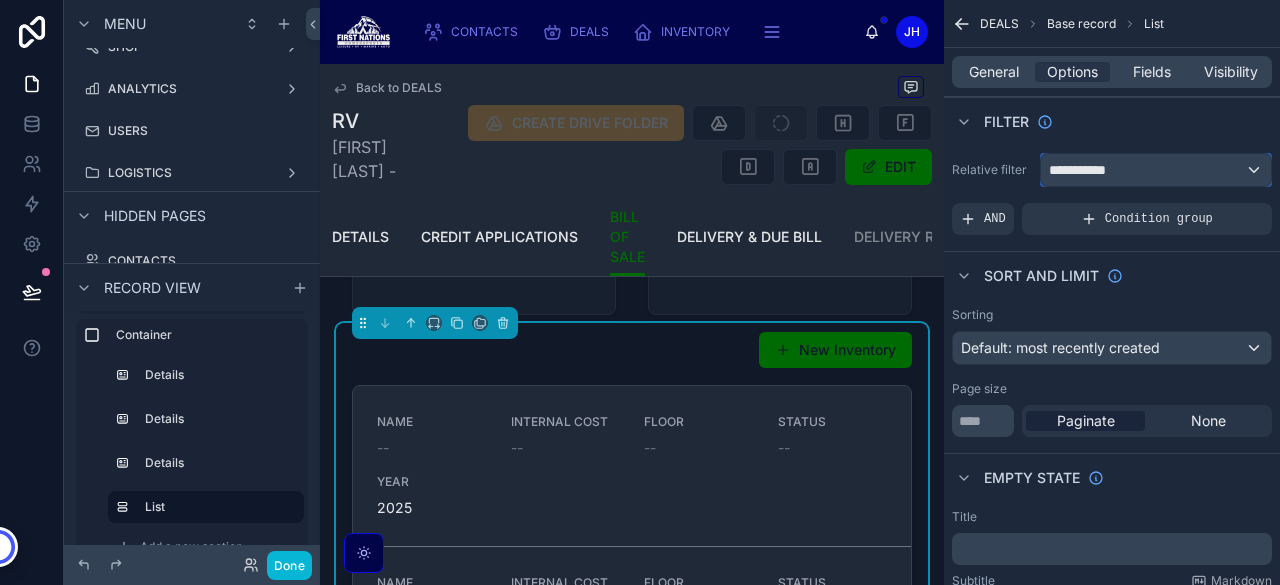 click on "**********" at bounding box center [1156, 170] 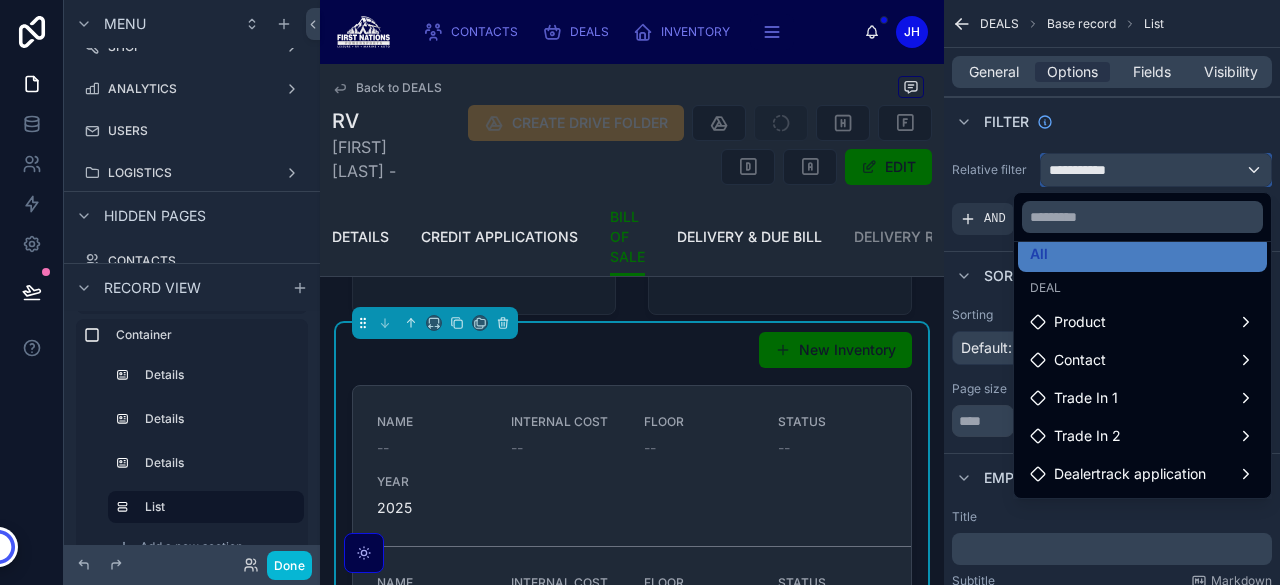 scroll, scrollTop: 44, scrollLeft: 0, axis: vertical 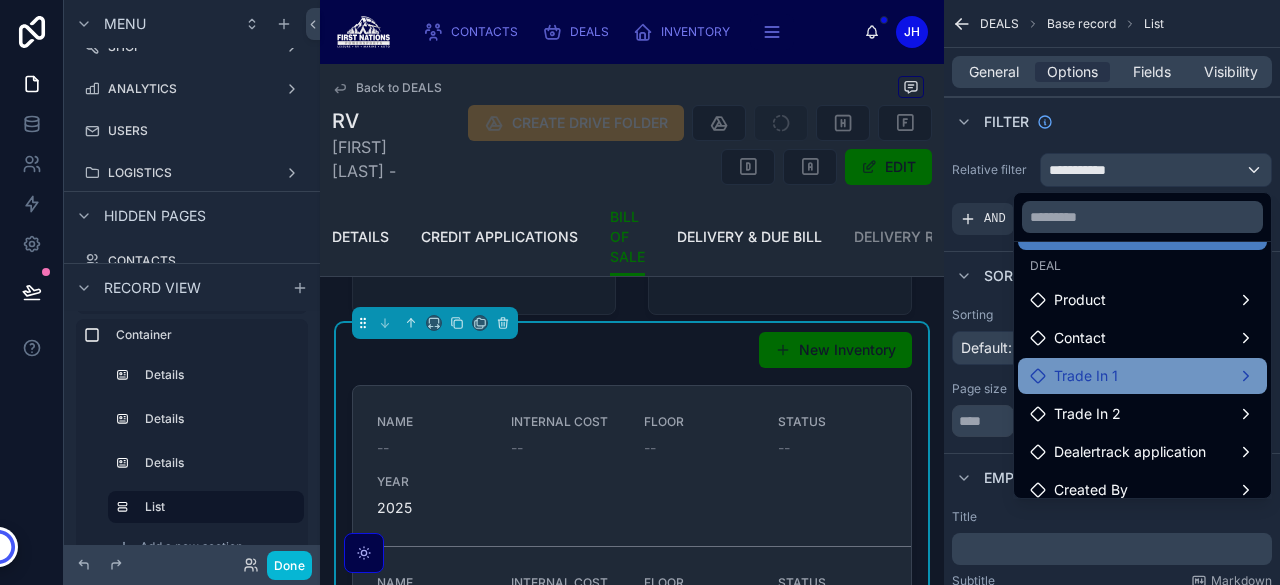 click on "Trade In 1" at bounding box center [1086, 376] 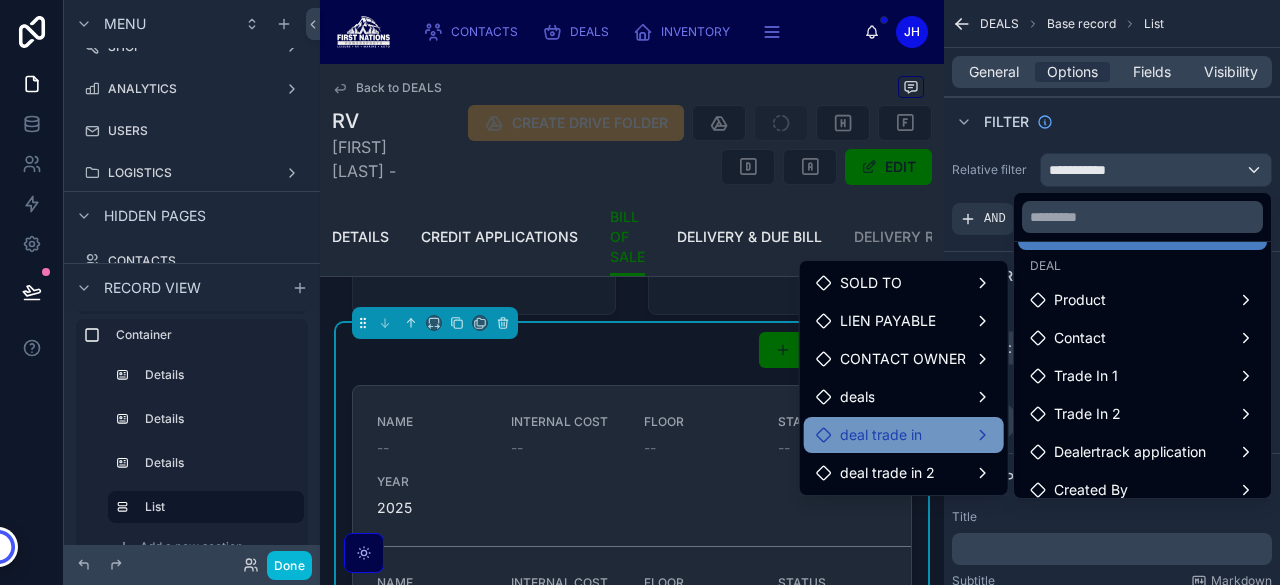 click on "deal trade in" at bounding box center (904, 435) 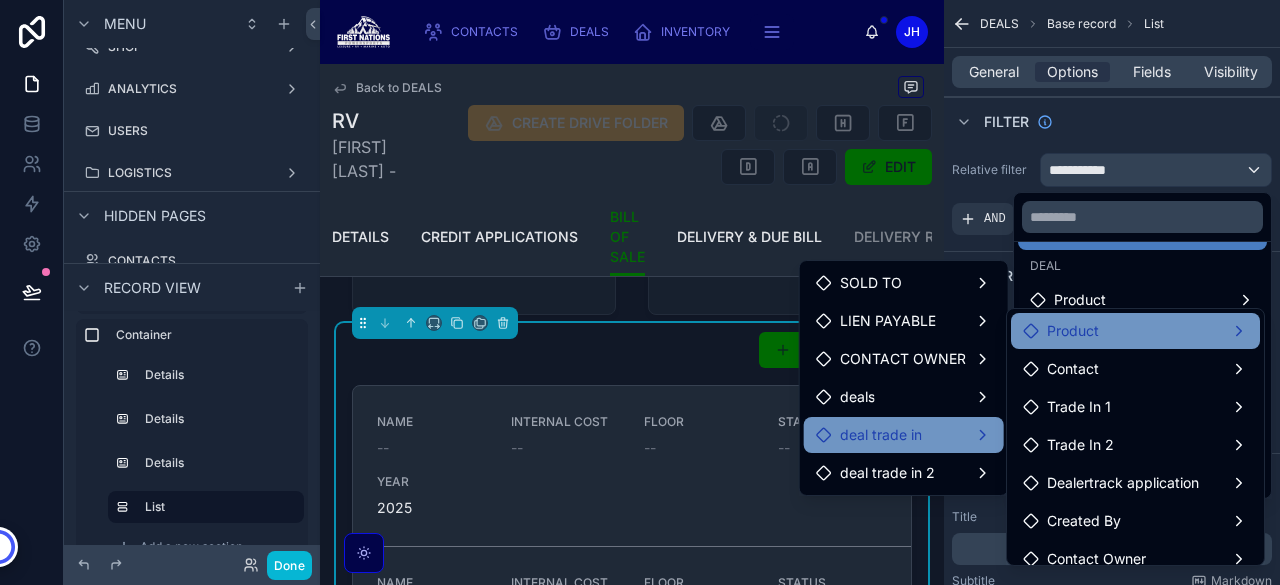 click on "Product" at bounding box center [1135, 331] 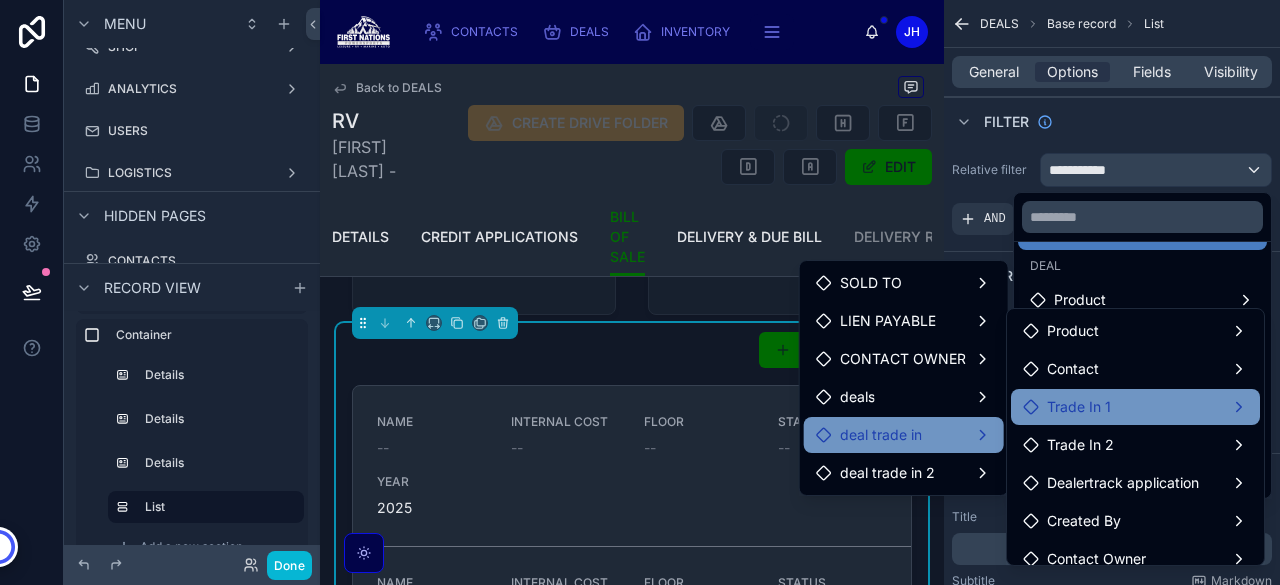 click on "Trade In 1" at bounding box center (1135, 407) 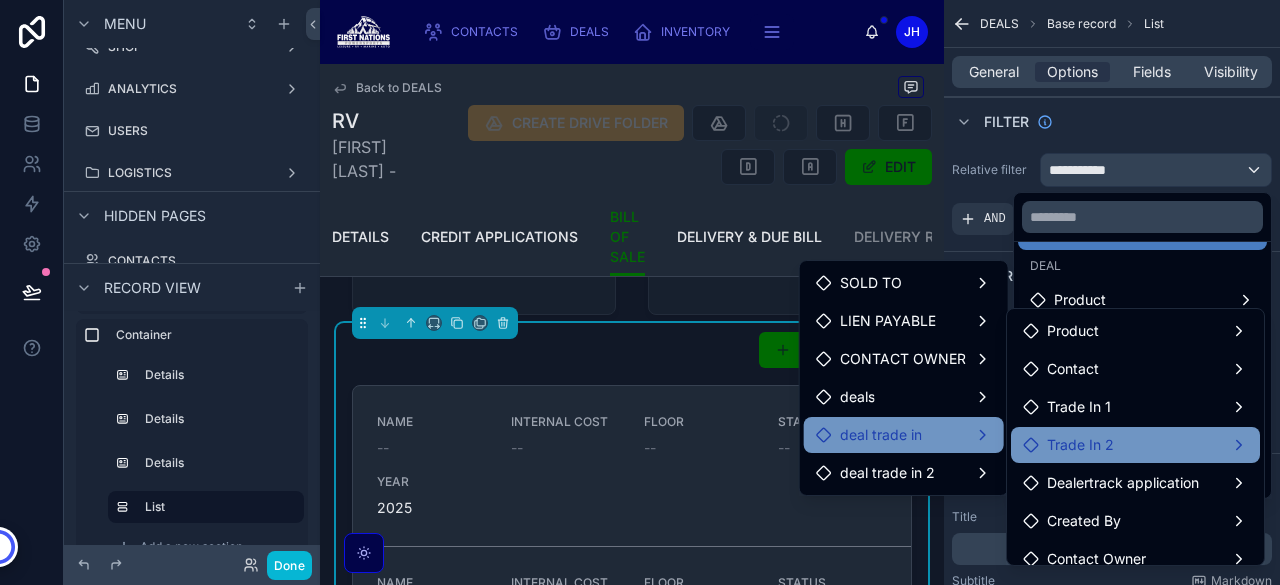 click on "Trade In 2" at bounding box center (1080, 445) 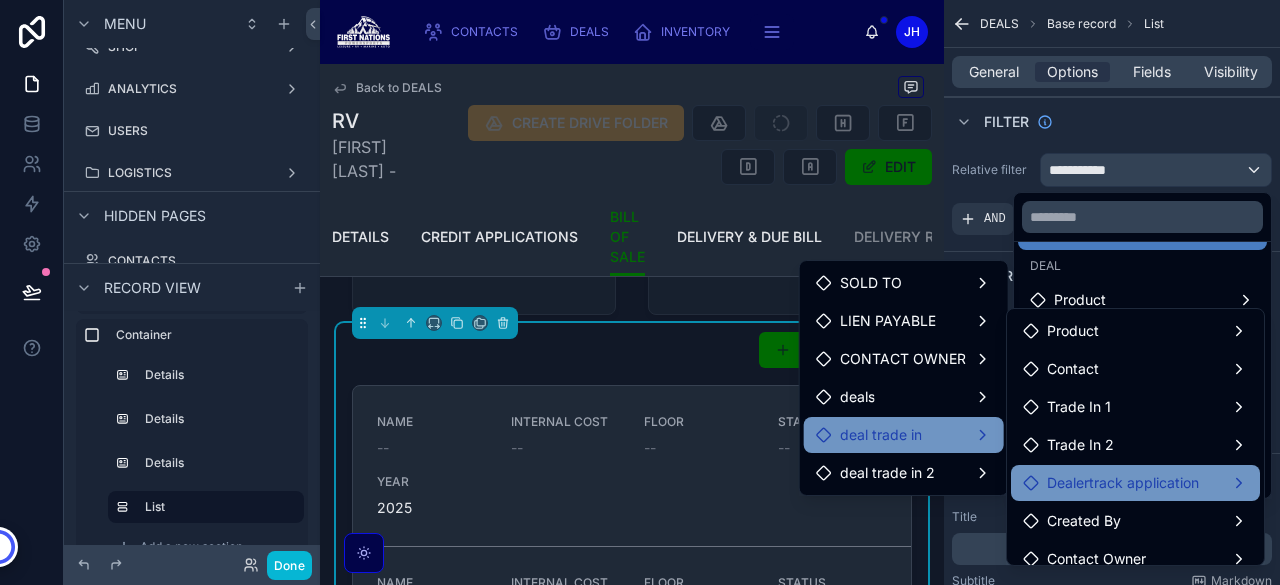 click on "Dealertrack application" at bounding box center (1135, 483) 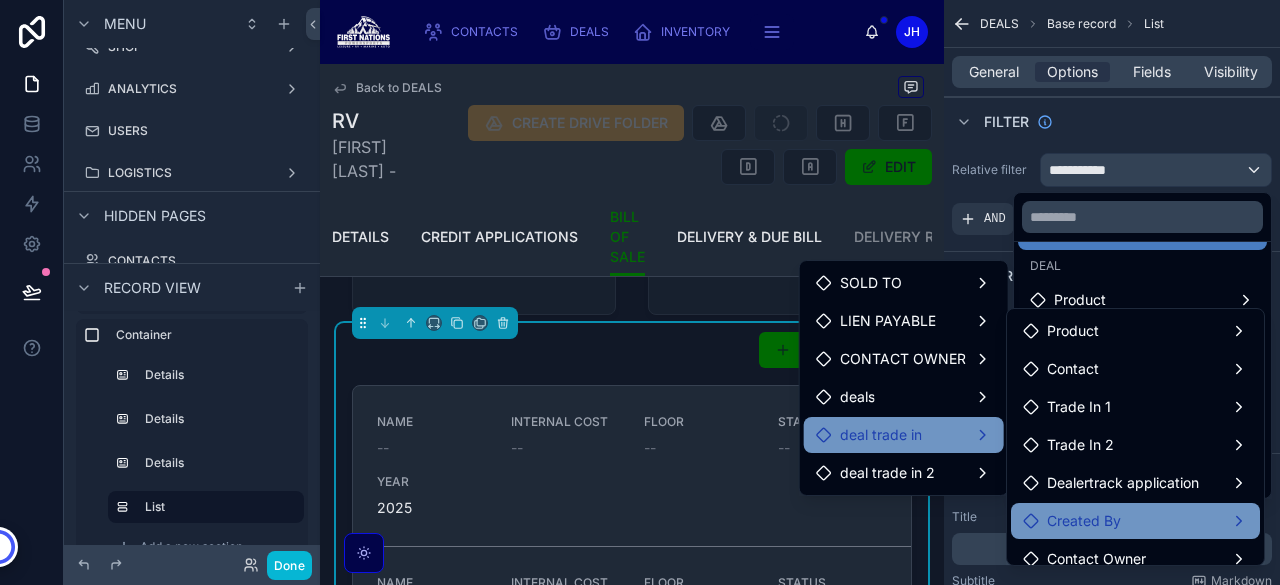 click on "Created By" at bounding box center (1135, 521) 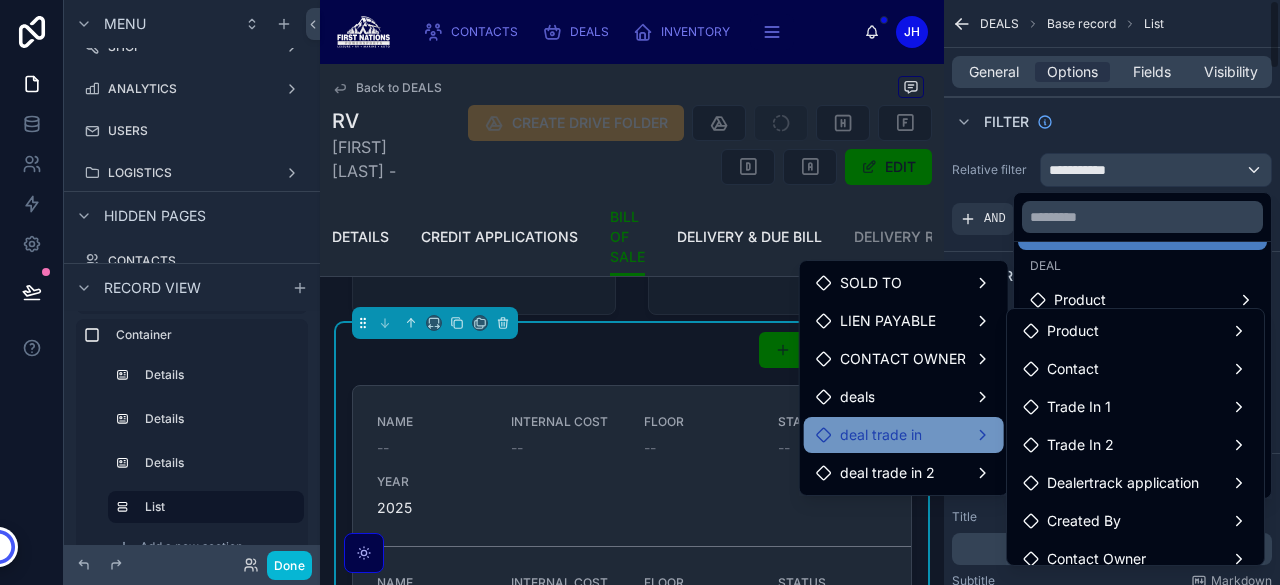 click at bounding box center [640, 292] 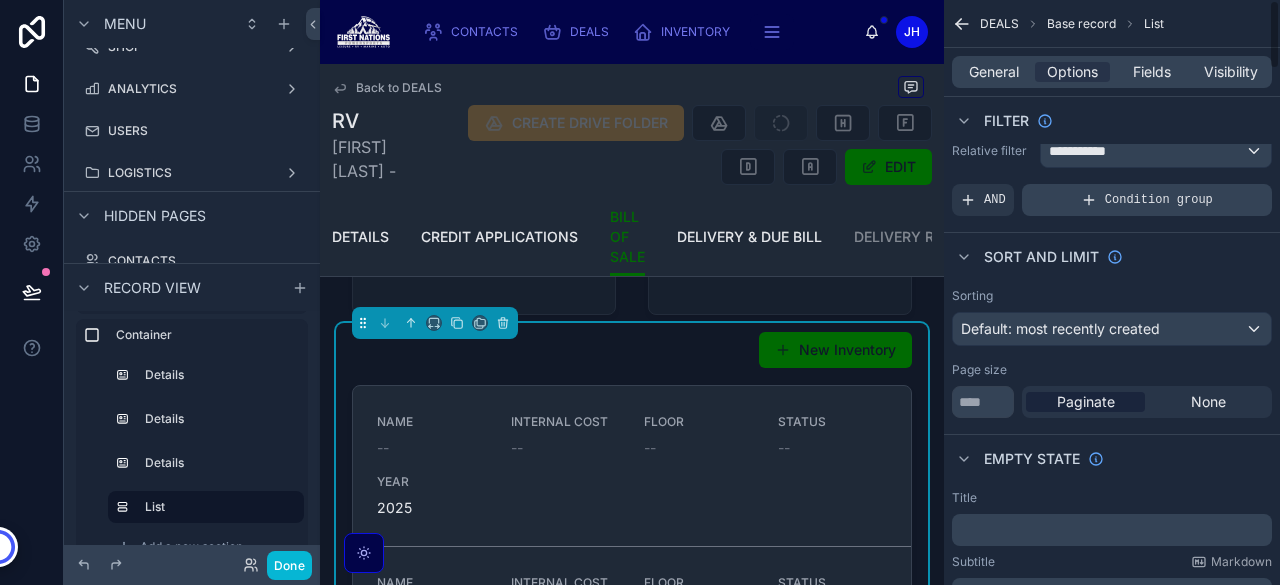 scroll, scrollTop: 0, scrollLeft: 0, axis: both 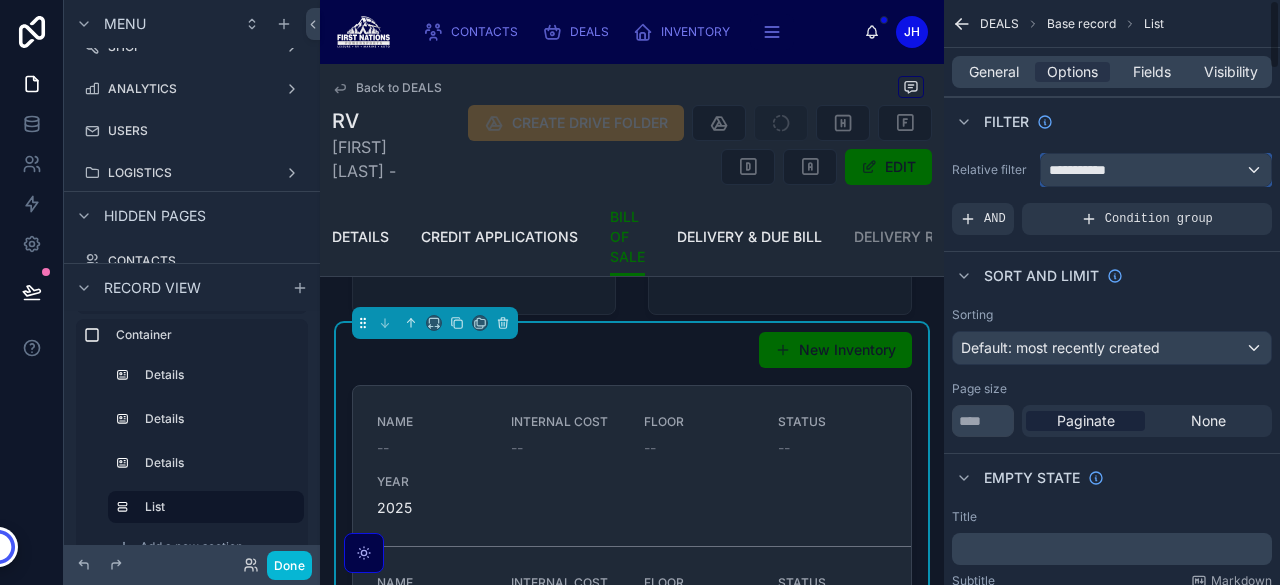 click on "**********" at bounding box center [1086, 170] 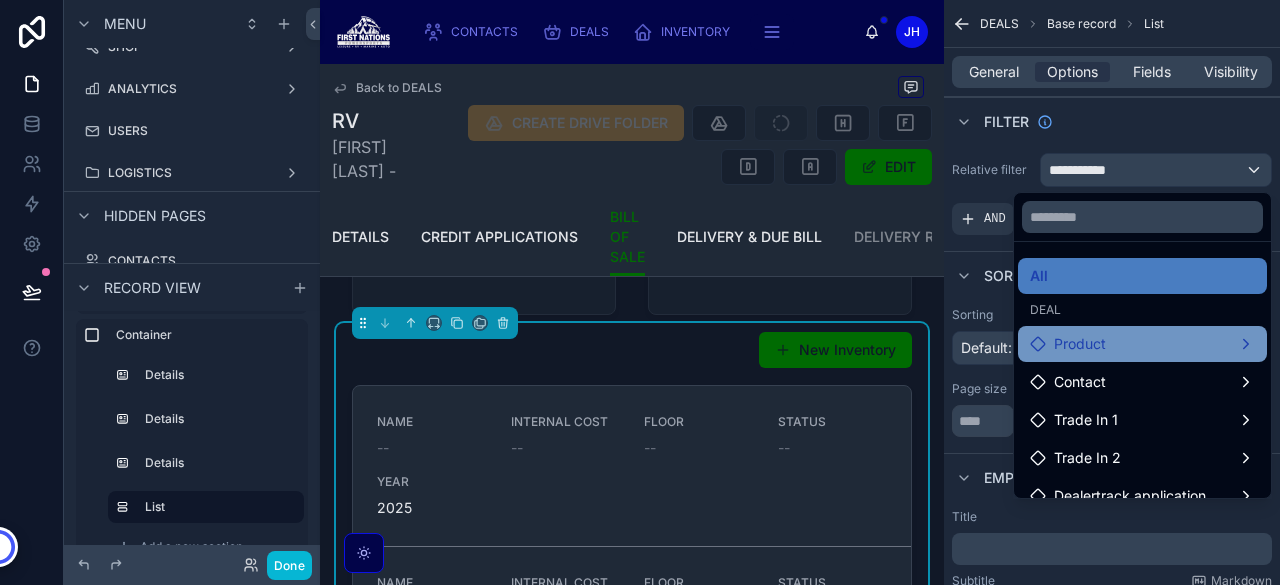 click on "Product" at bounding box center [1142, 344] 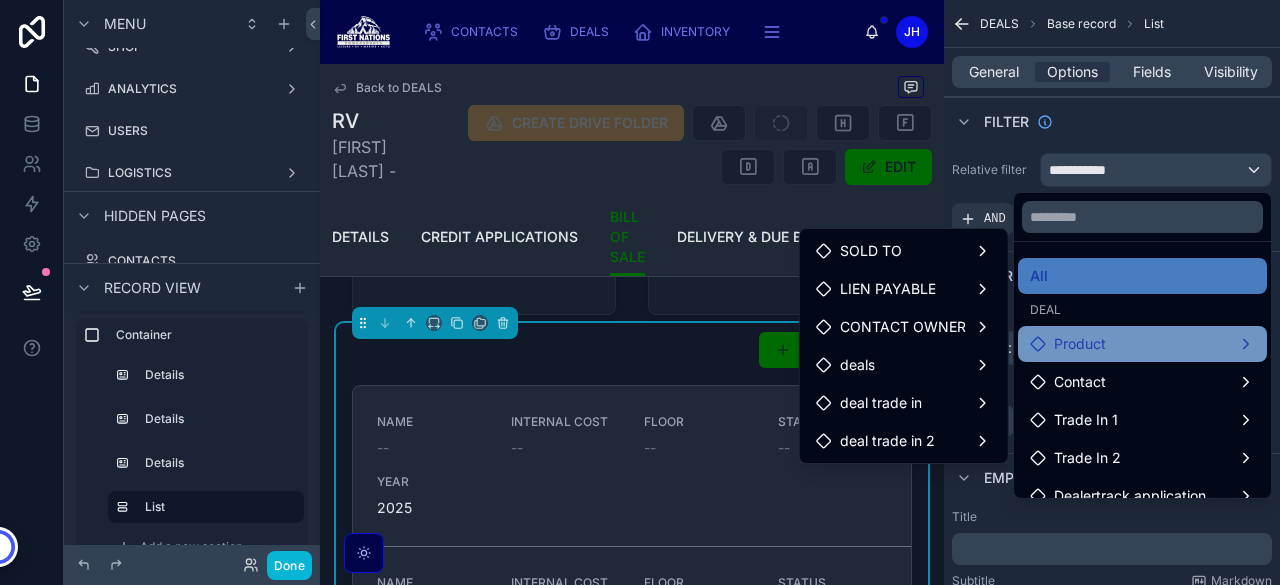 click on "Product" at bounding box center [1080, 344] 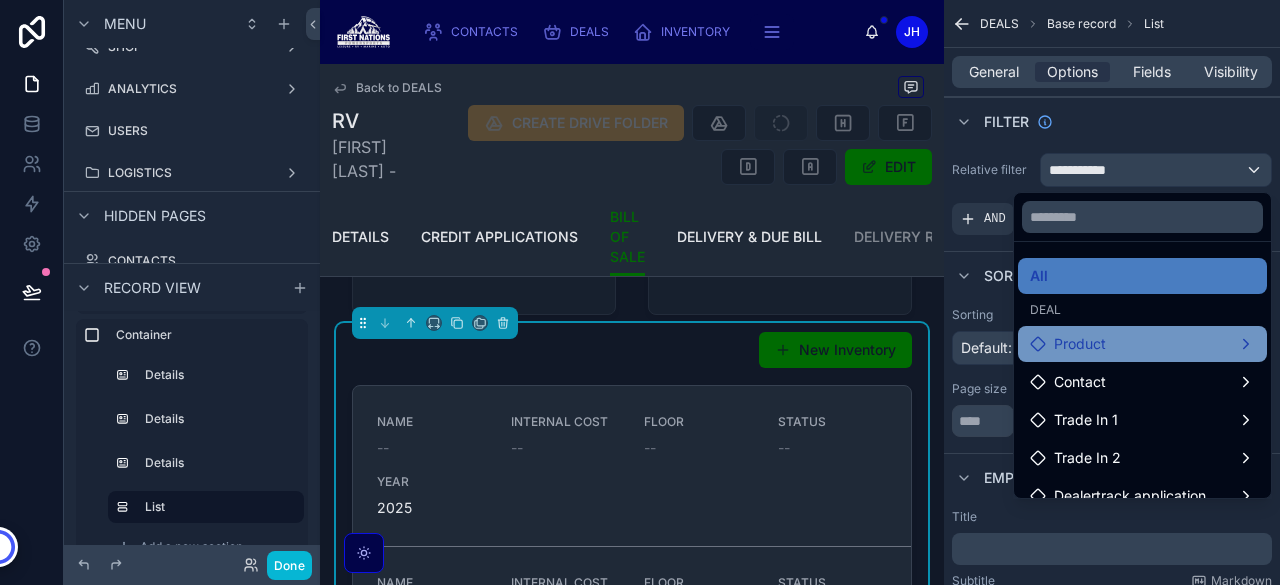 click on "Product" at bounding box center (1080, 344) 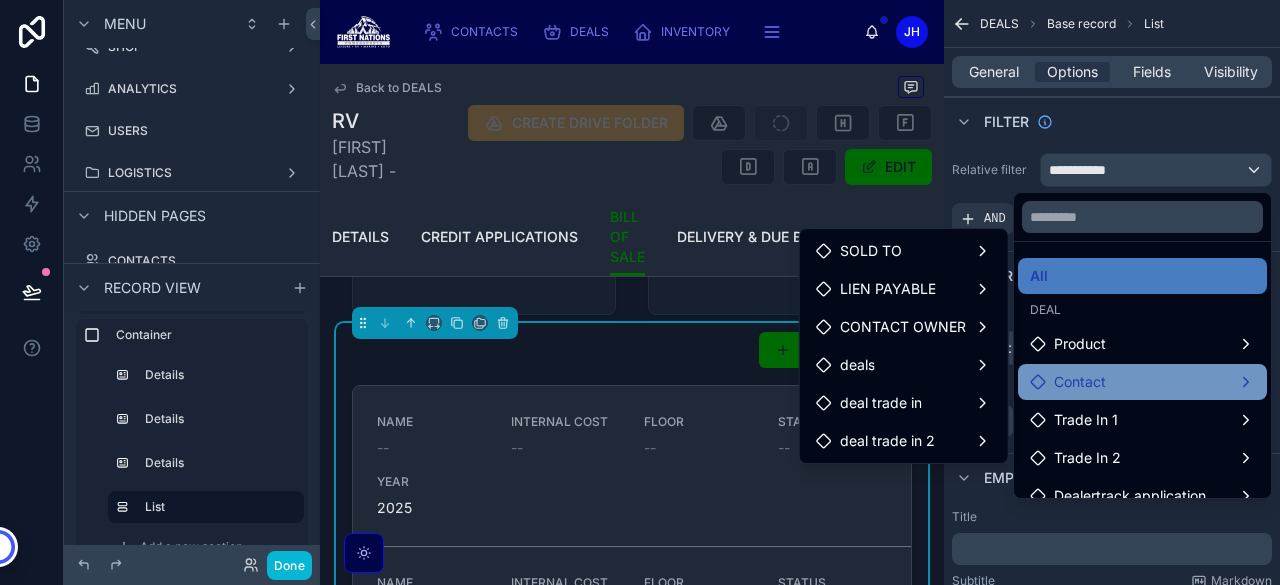 click on "Contact" at bounding box center (1080, 382) 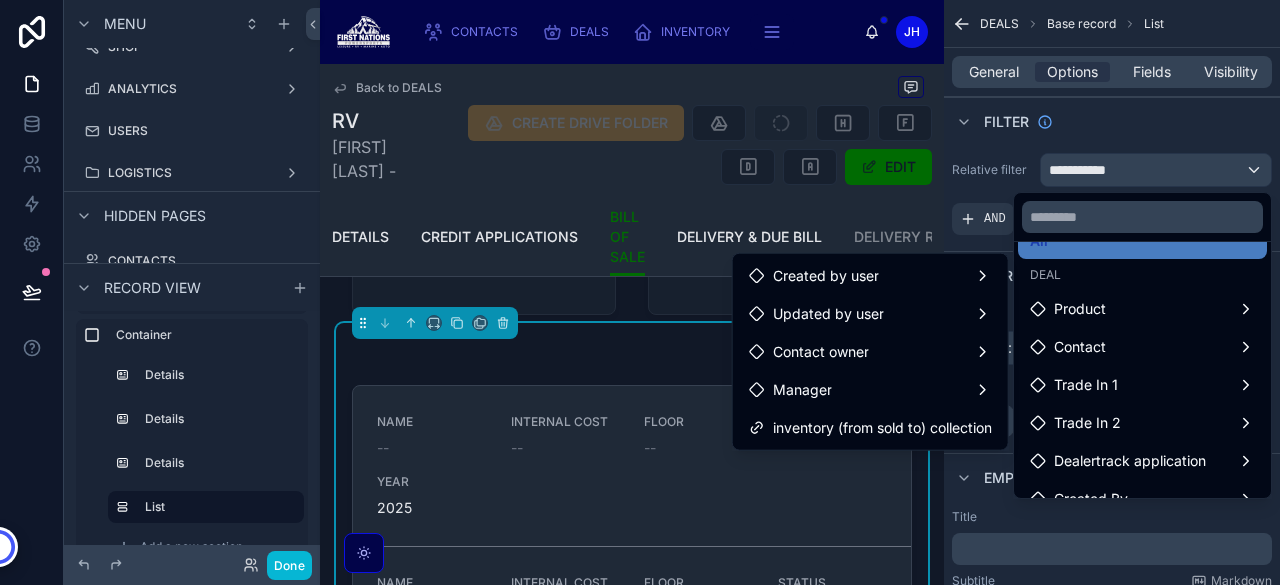scroll, scrollTop: 29, scrollLeft: 0, axis: vertical 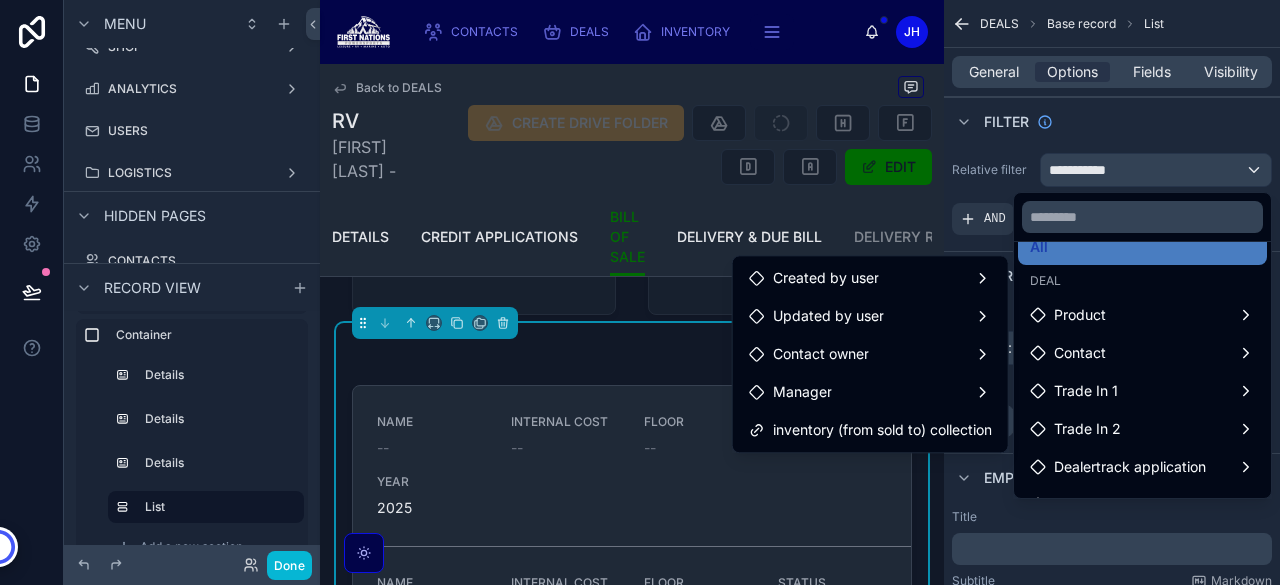 click on "Trade In 1" at bounding box center (1086, 391) 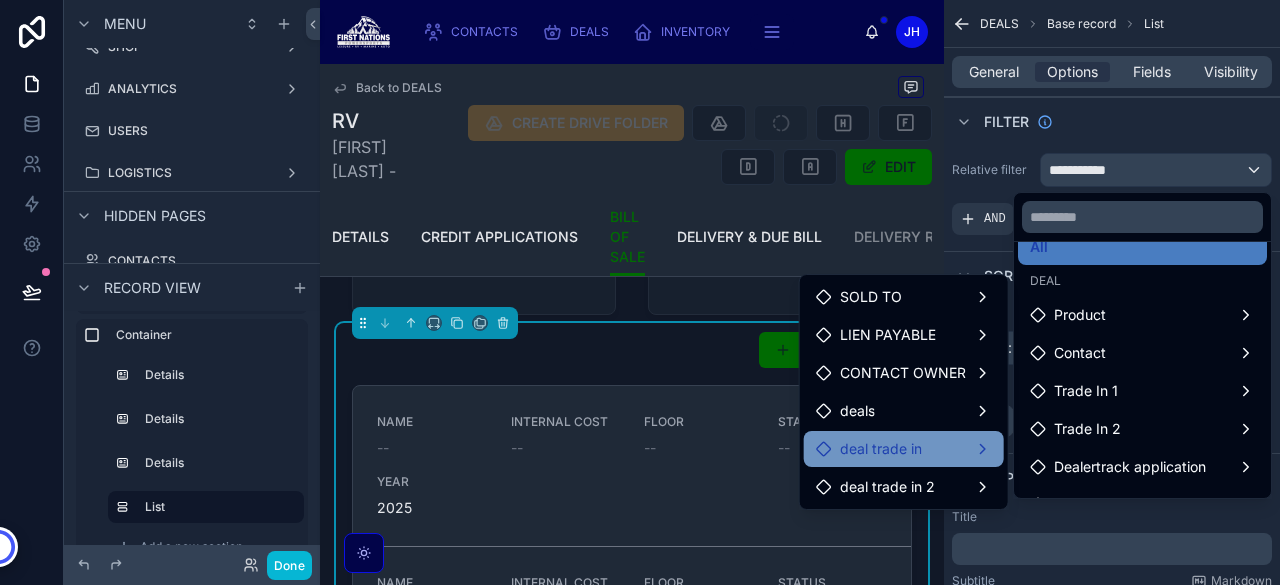 click on "deal trade in" at bounding box center [881, 449] 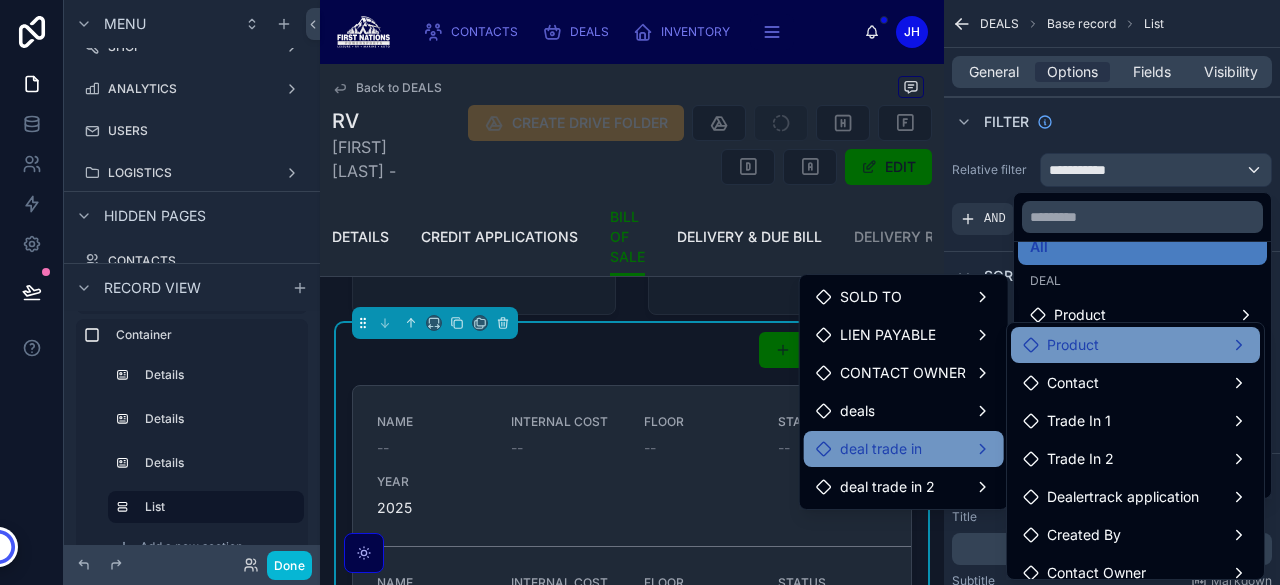 click on "Product" at bounding box center (1073, 345) 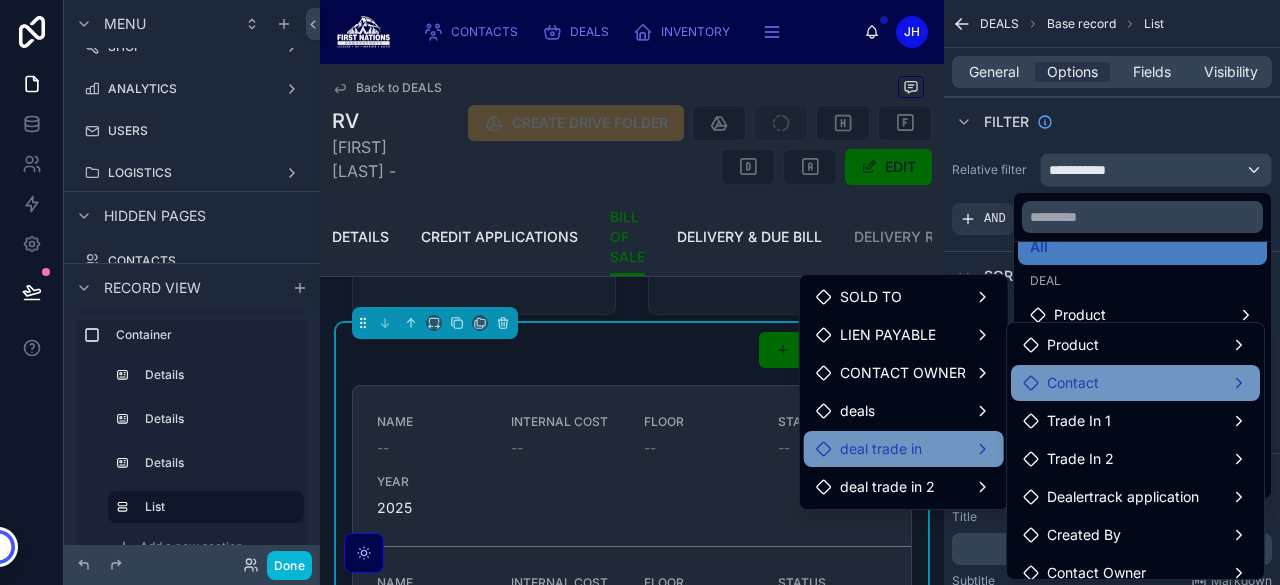 click on "Contact" at bounding box center (1135, 383) 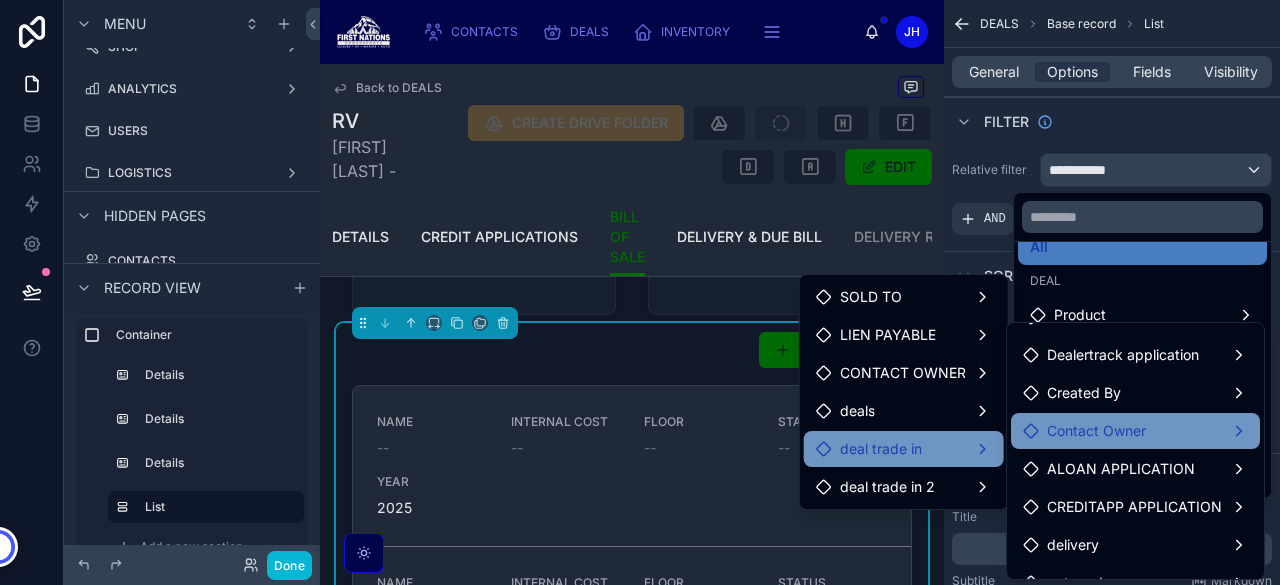 scroll, scrollTop: 168, scrollLeft: 0, axis: vertical 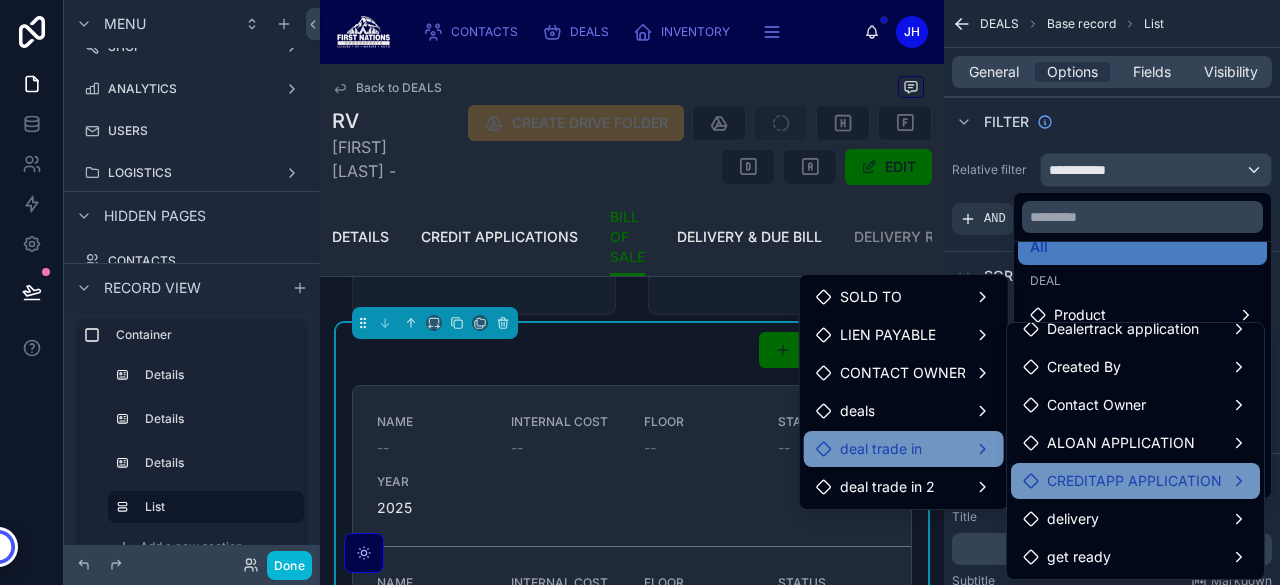 click on "CREDITAPP APPLICATION" at bounding box center [1135, 481] 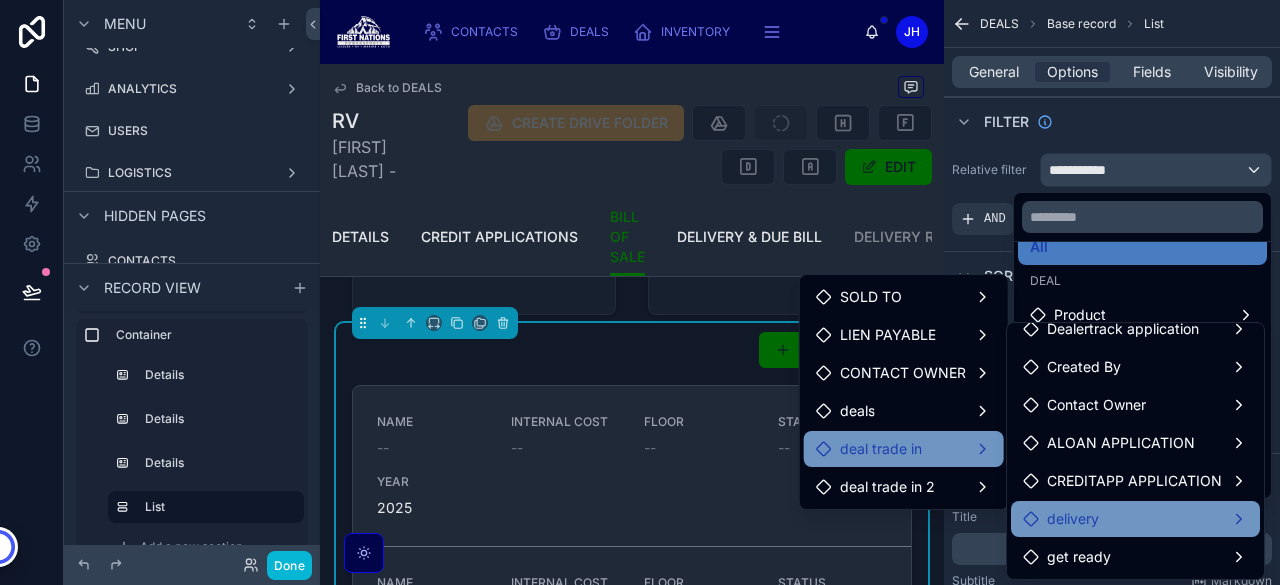 click on "delivery" at bounding box center (1073, 519) 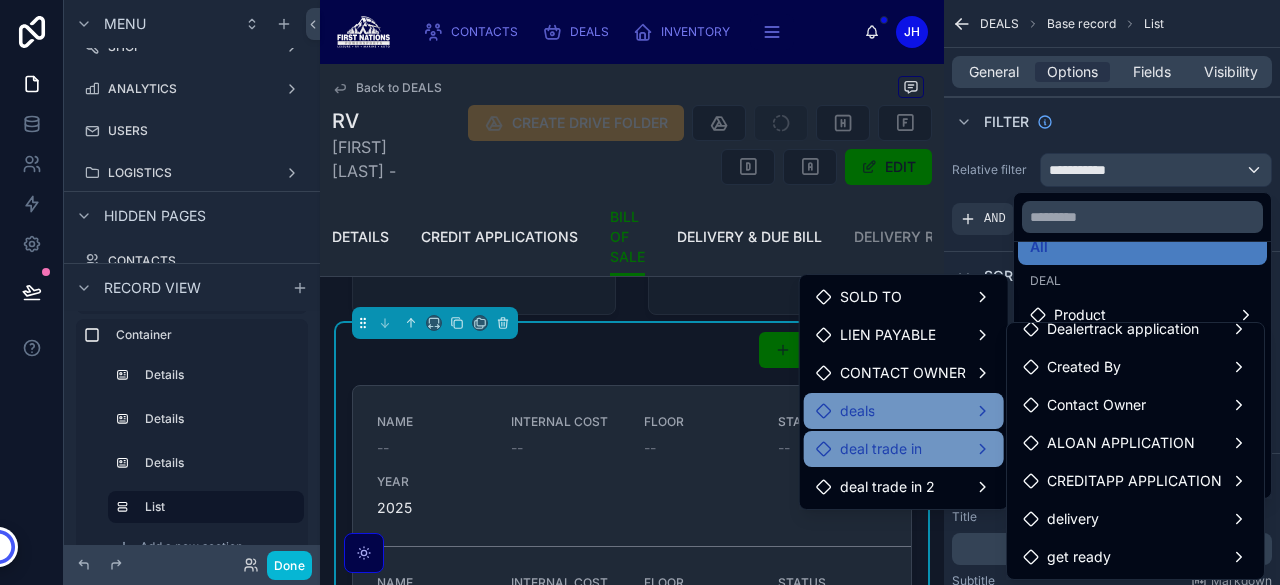 click on "deals" at bounding box center (904, 411) 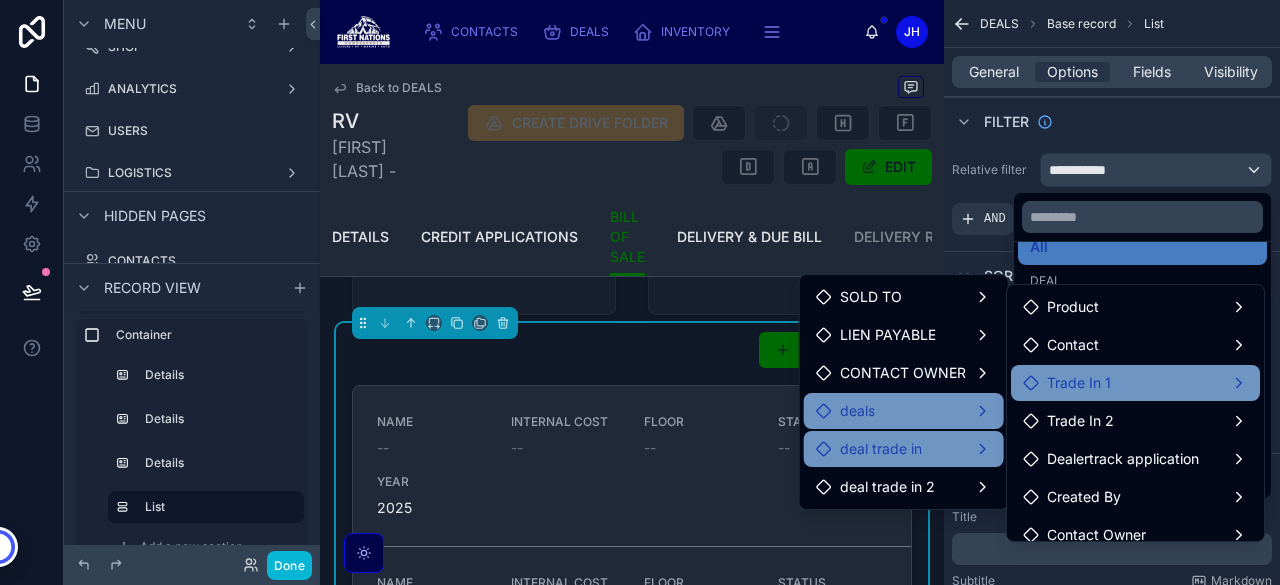click on "Trade In 1" at bounding box center [1079, 383] 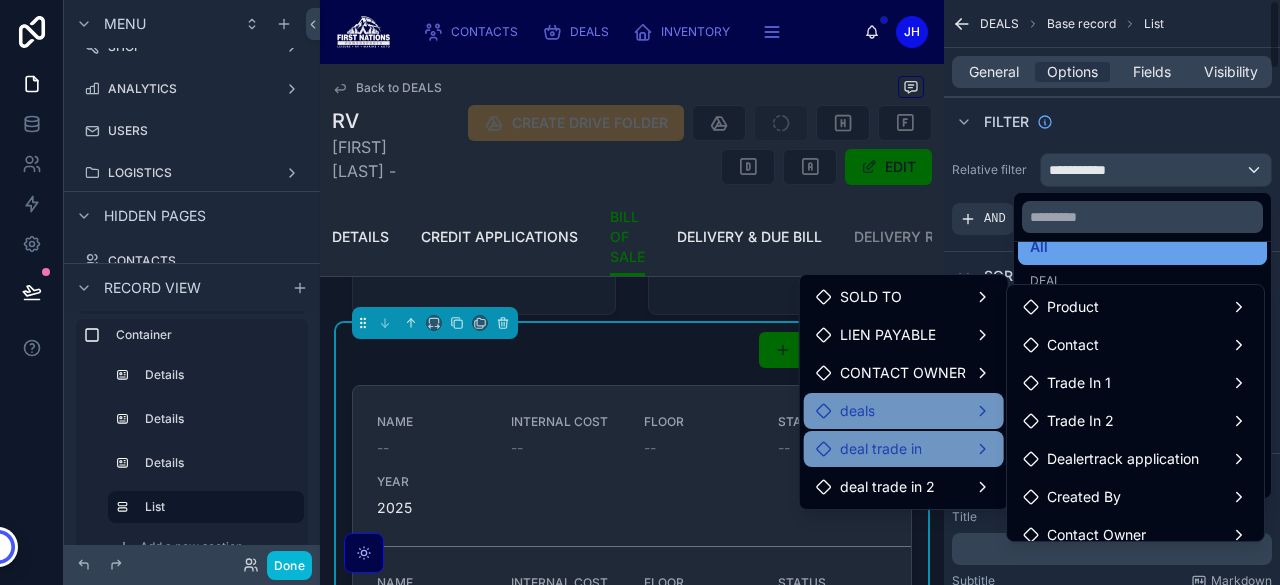 click on "All" at bounding box center [1142, 247] 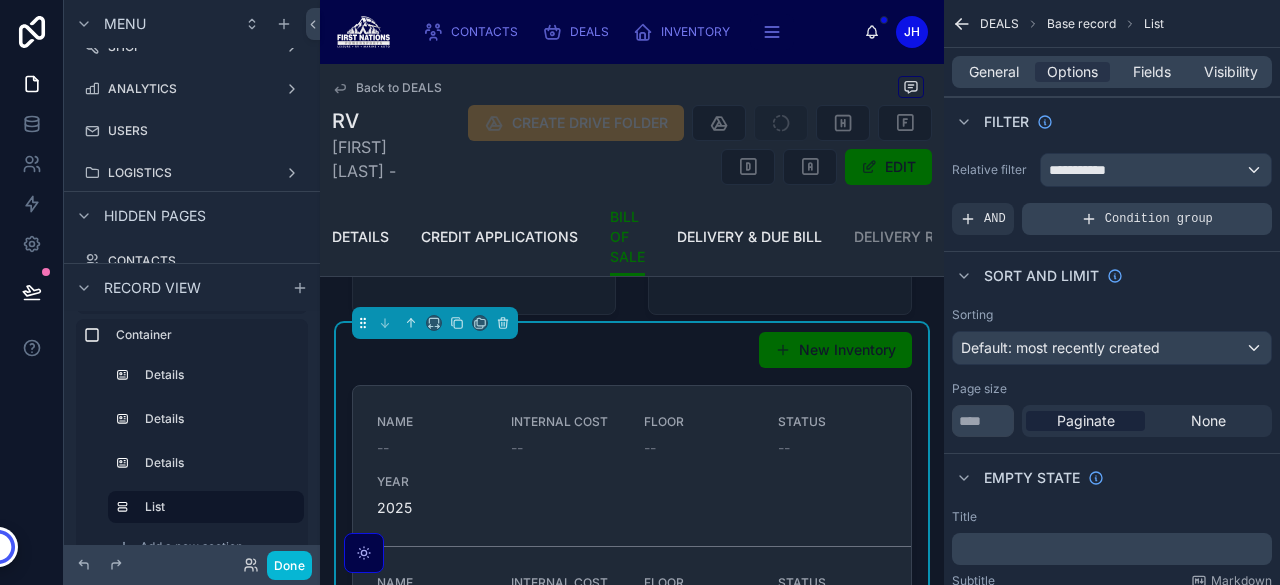 click on "Condition group" at bounding box center (1147, 219) 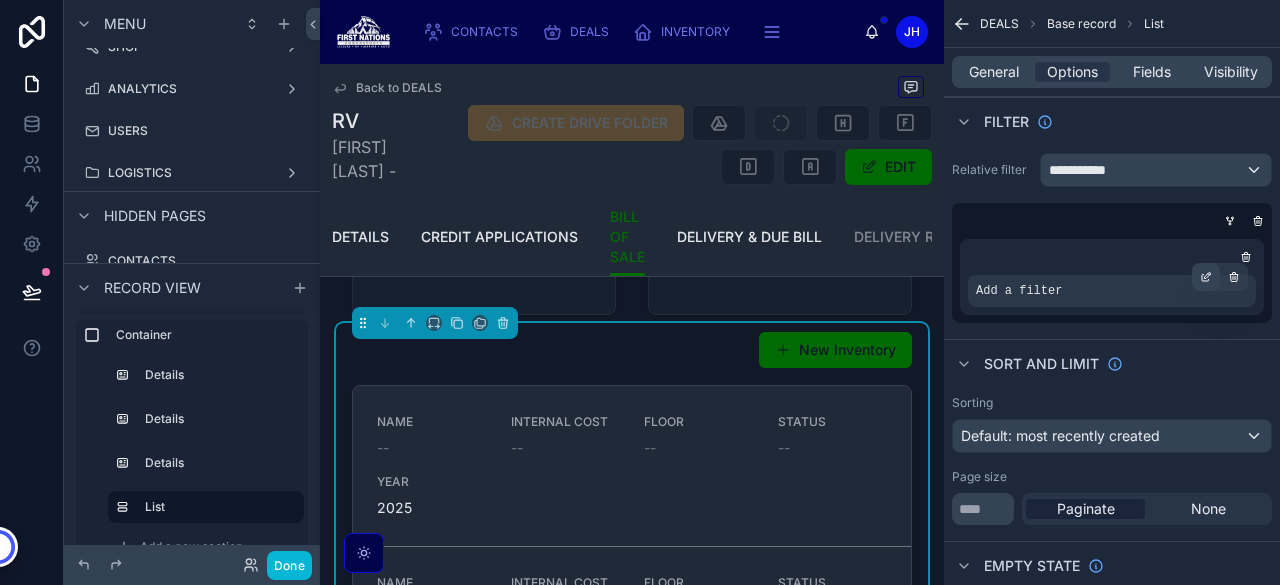 click 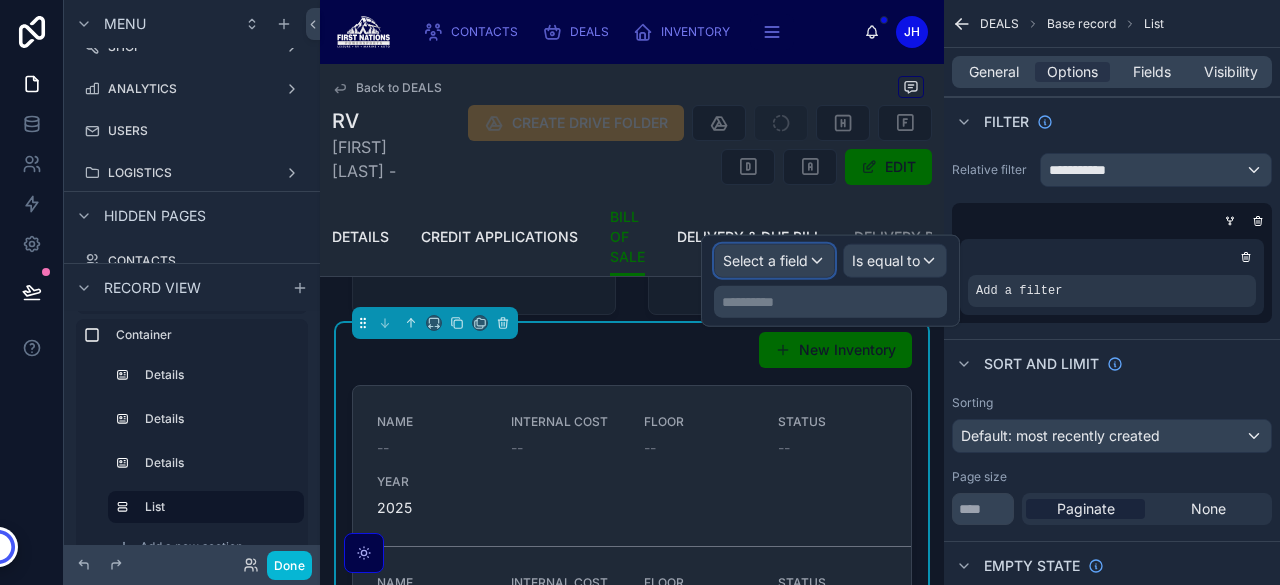 click on "Select a field" at bounding box center (765, 260) 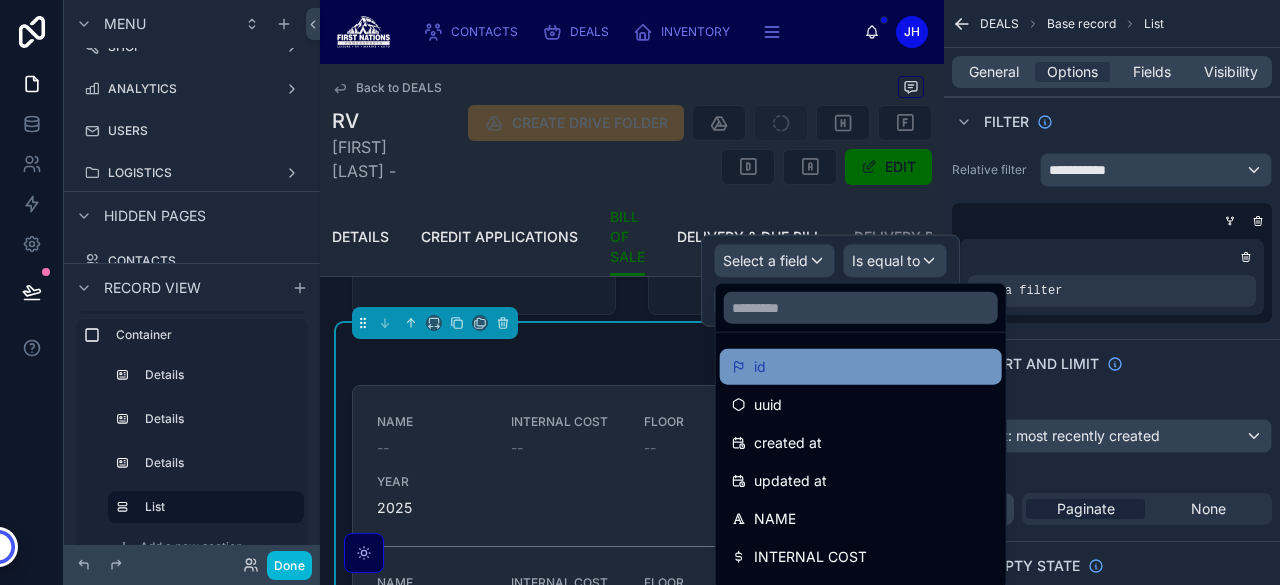click on "id" at bounding box center [760, 367] 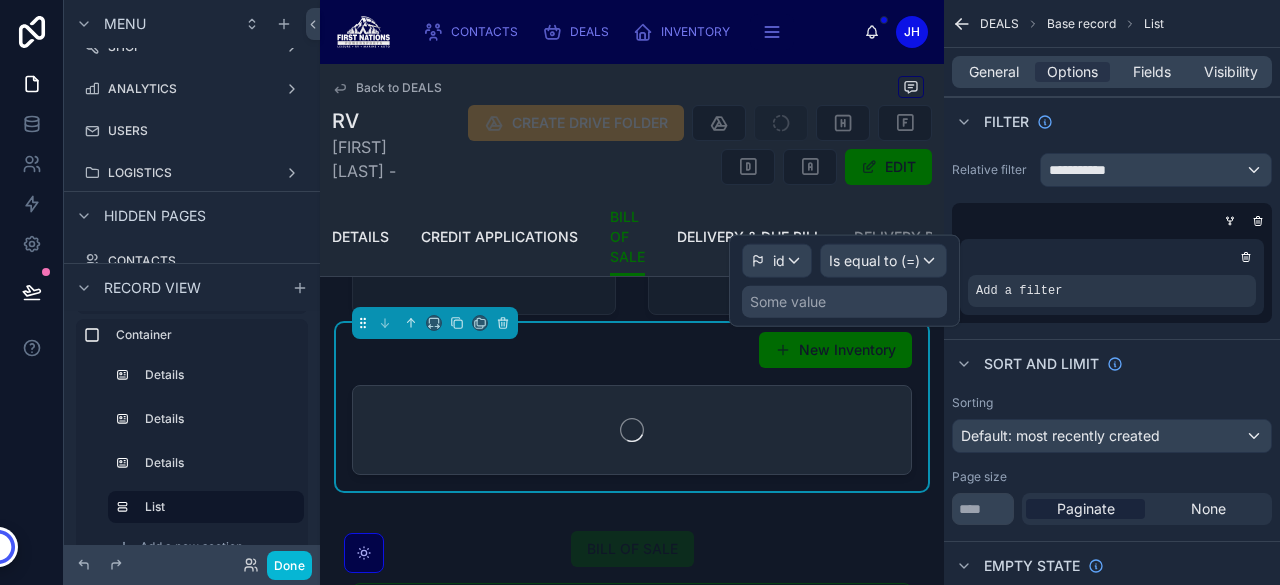 click on "Some value" at bounding box center [788, 302] 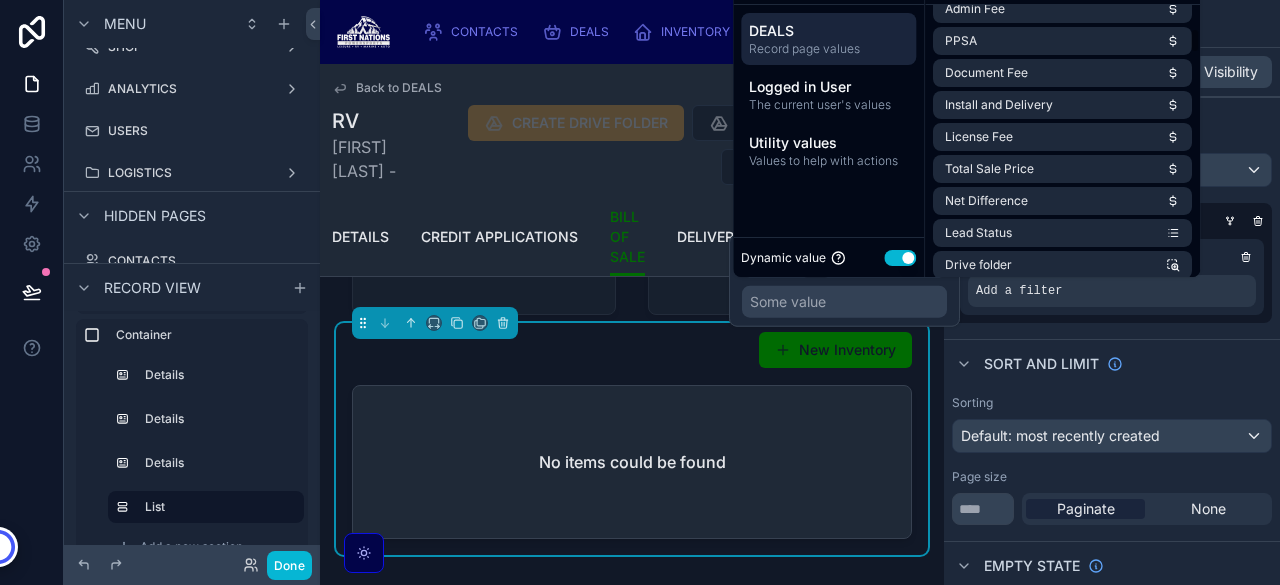 scroll, scrollTop: 399, scrollLeft: 0, axis: vertical 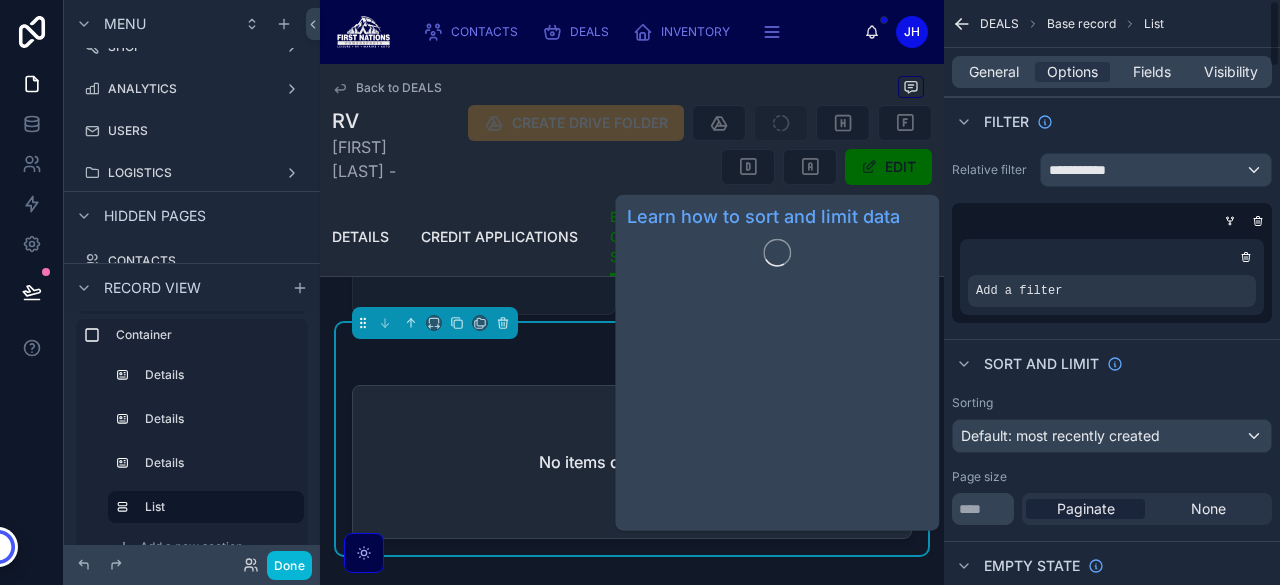 click on "Sort And Limit" at bounding box center (1041, 364) 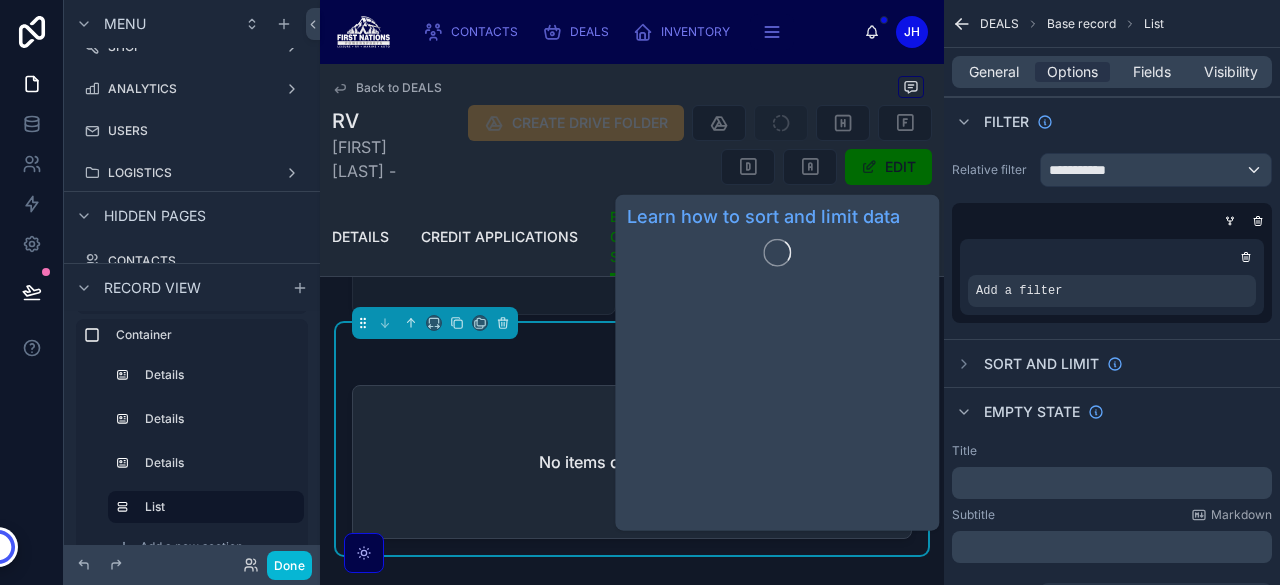 click on "Sort And Limit" at bounding box center (1041, 364) 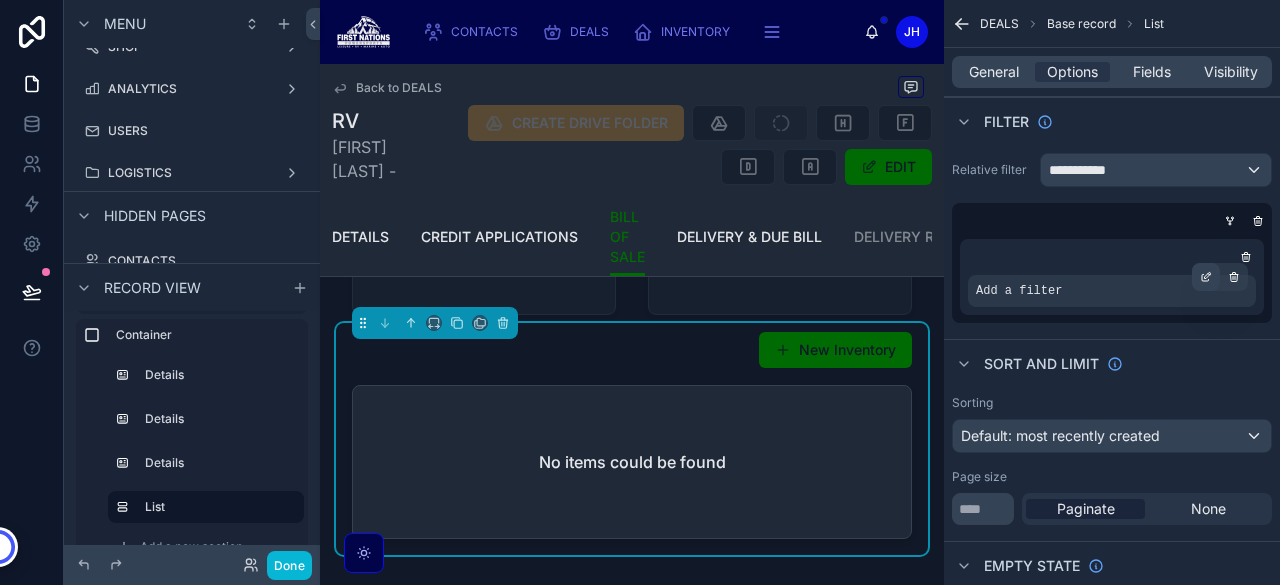 click at bounding box center [1206, 277] 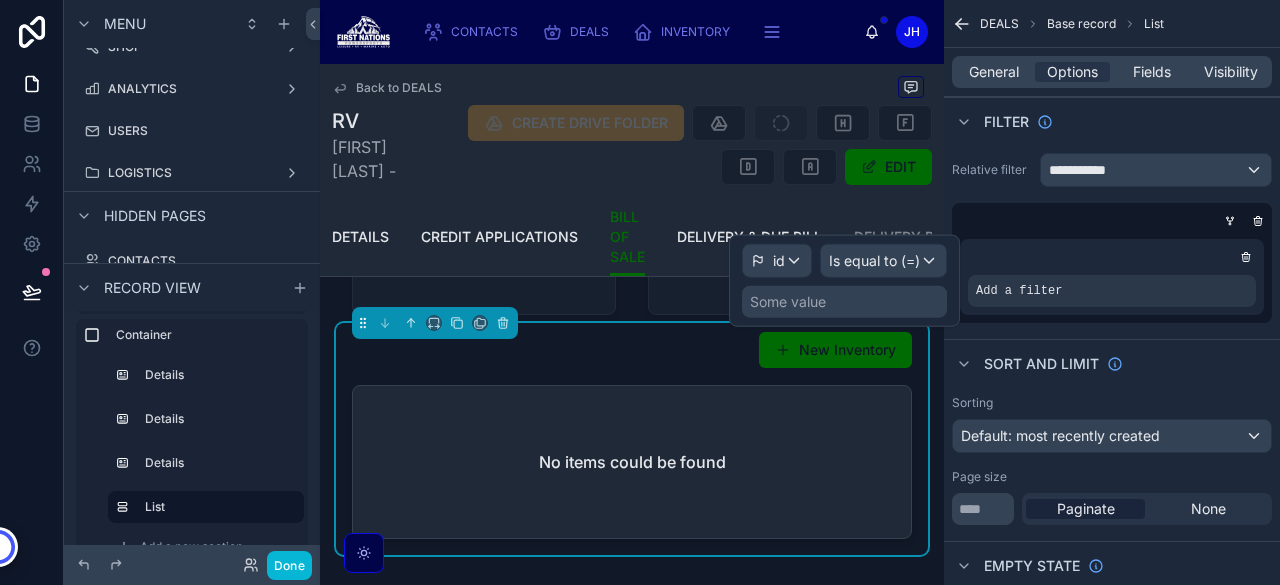 click on "Some value" at bounding box center [844, 302] 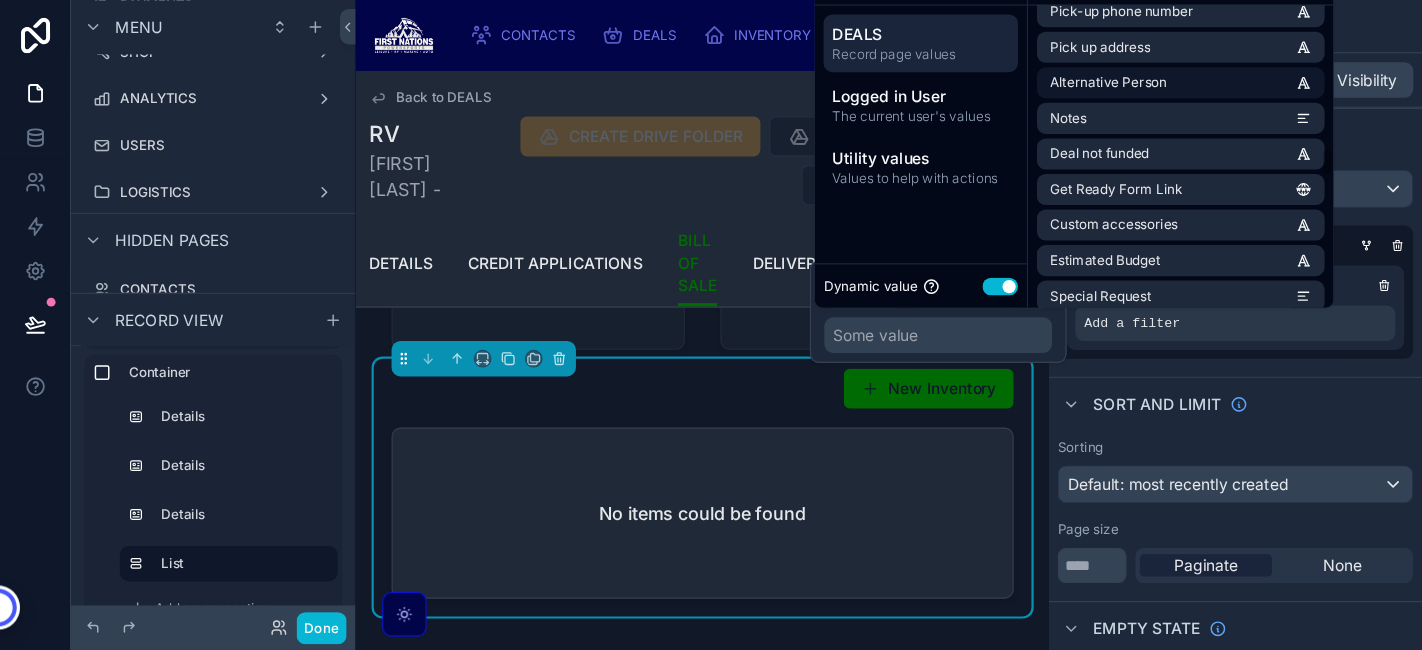 scroll, scrollTop: 2111, scrollLeft: 0, axis: vertical 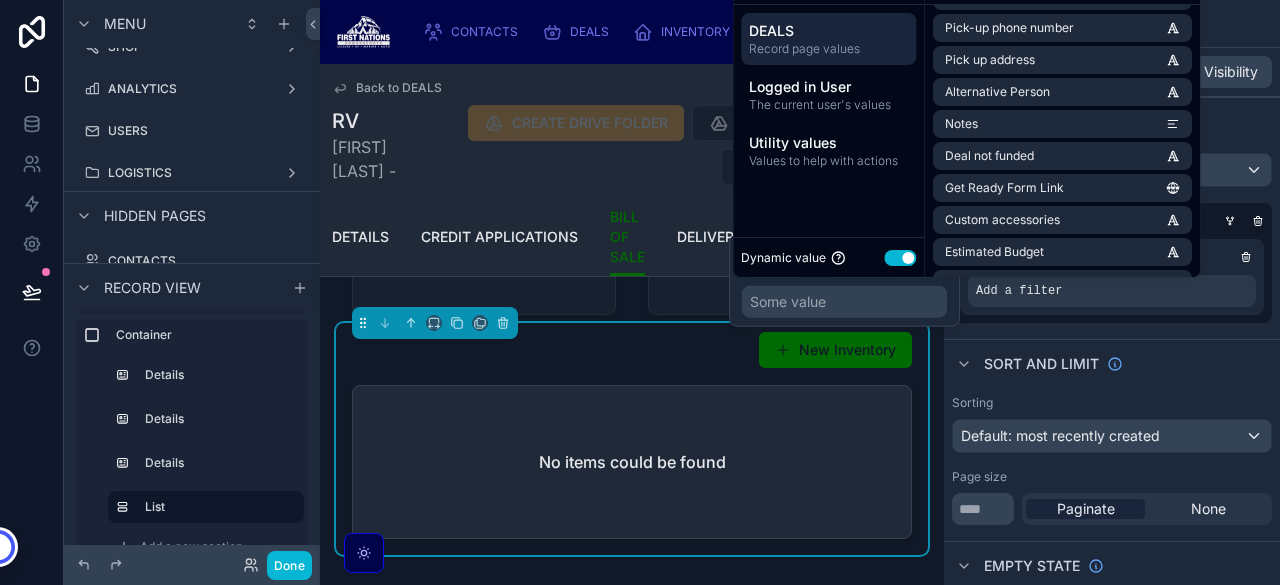 click on "Use data from..." at bounding box center (828, -19) 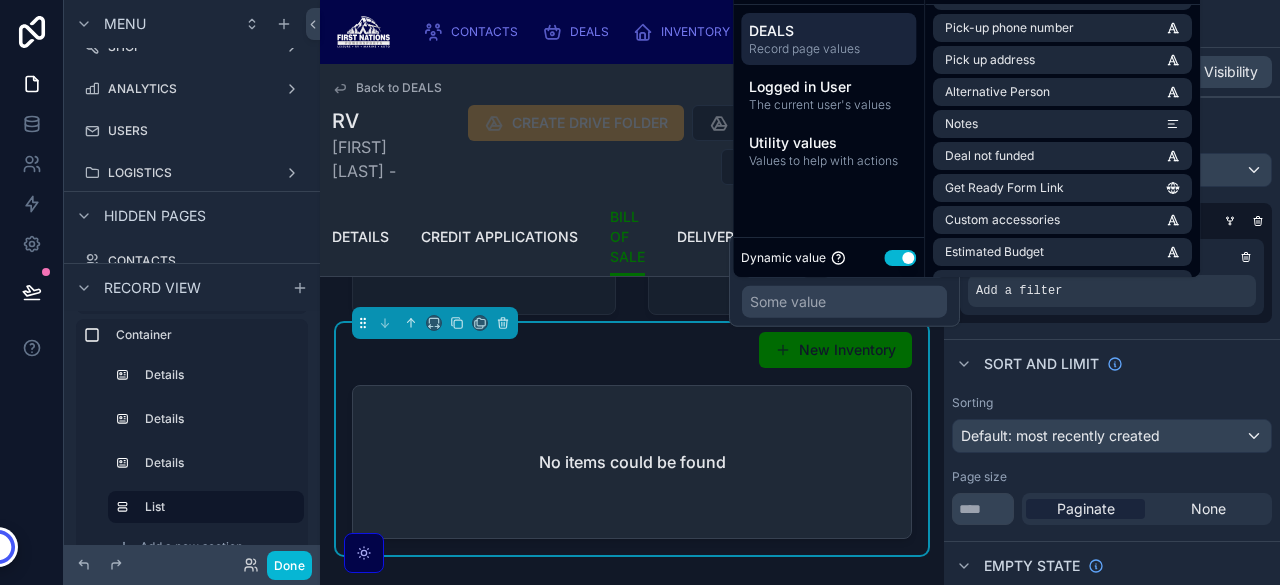 click on "Choose data" at bounding box center (1062, -19) 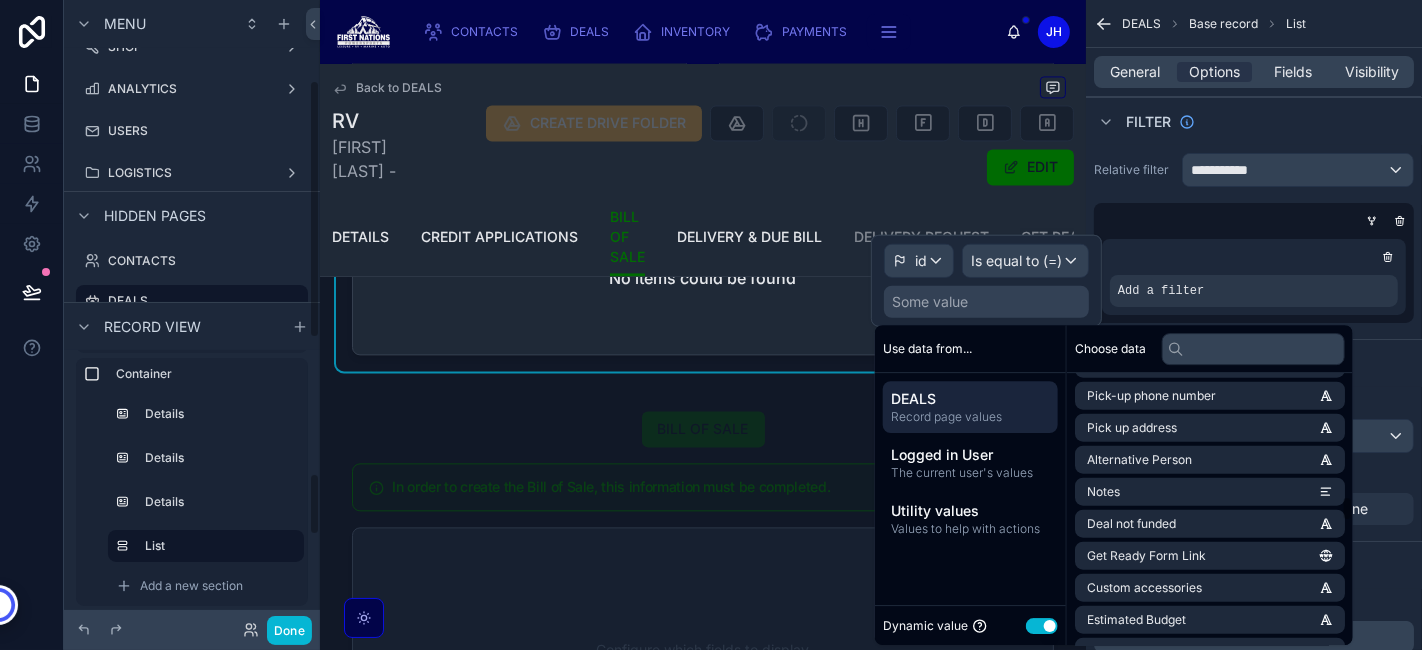 scroll, scrollTop: 2111, scrollLeft: 0, axis: vertical 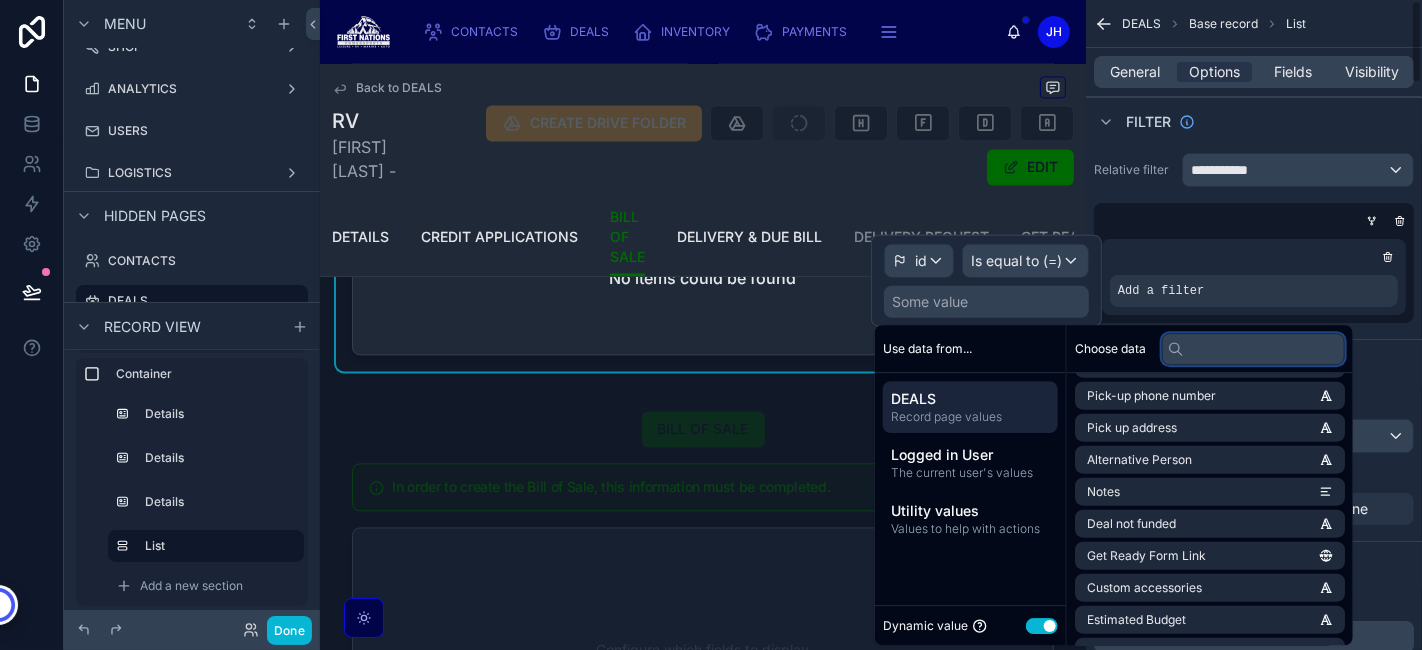 click at bounding box center (1253, 349) 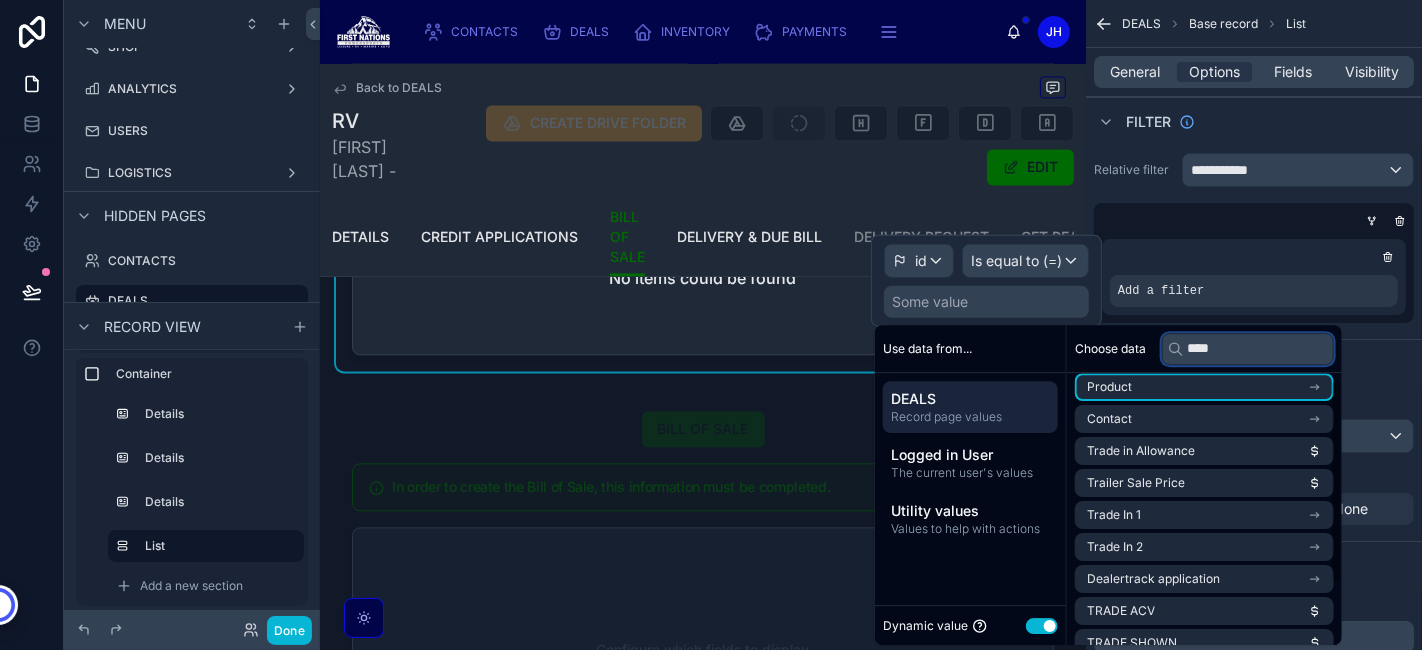 scroll, scrollTop: 0, scrollLeft: 0, axis: both 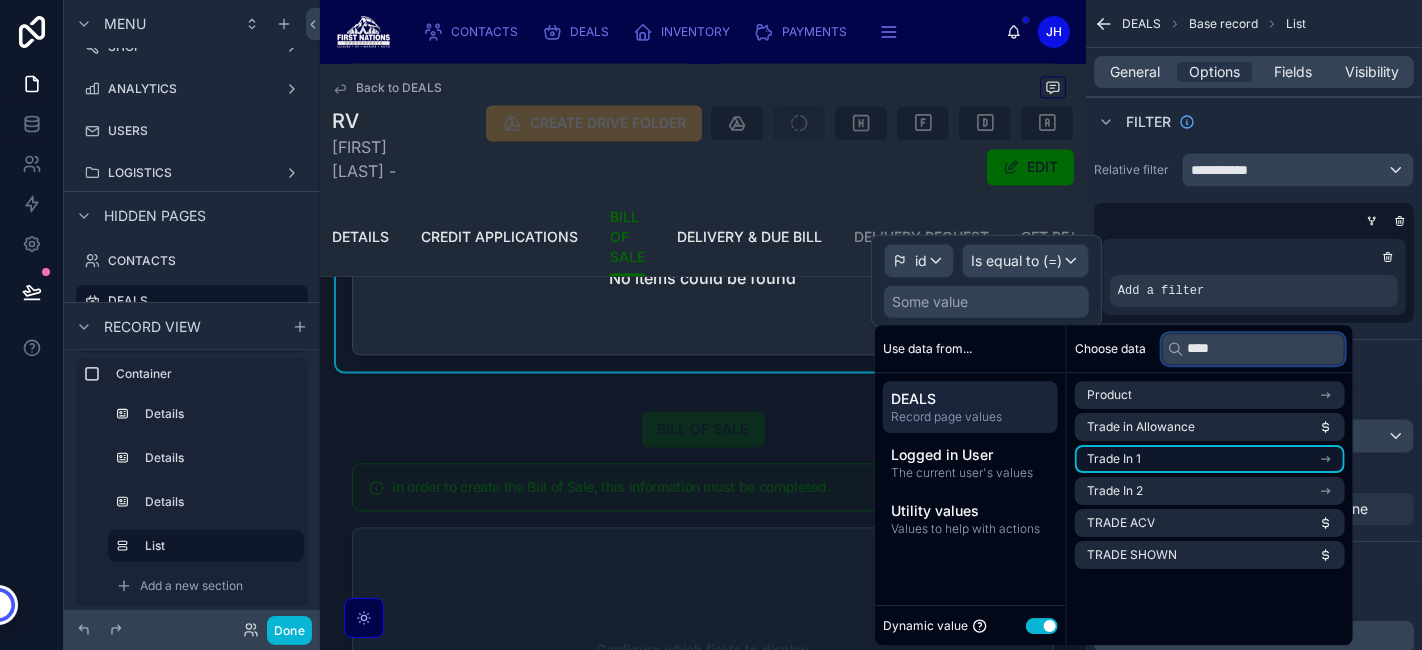 type on "****" 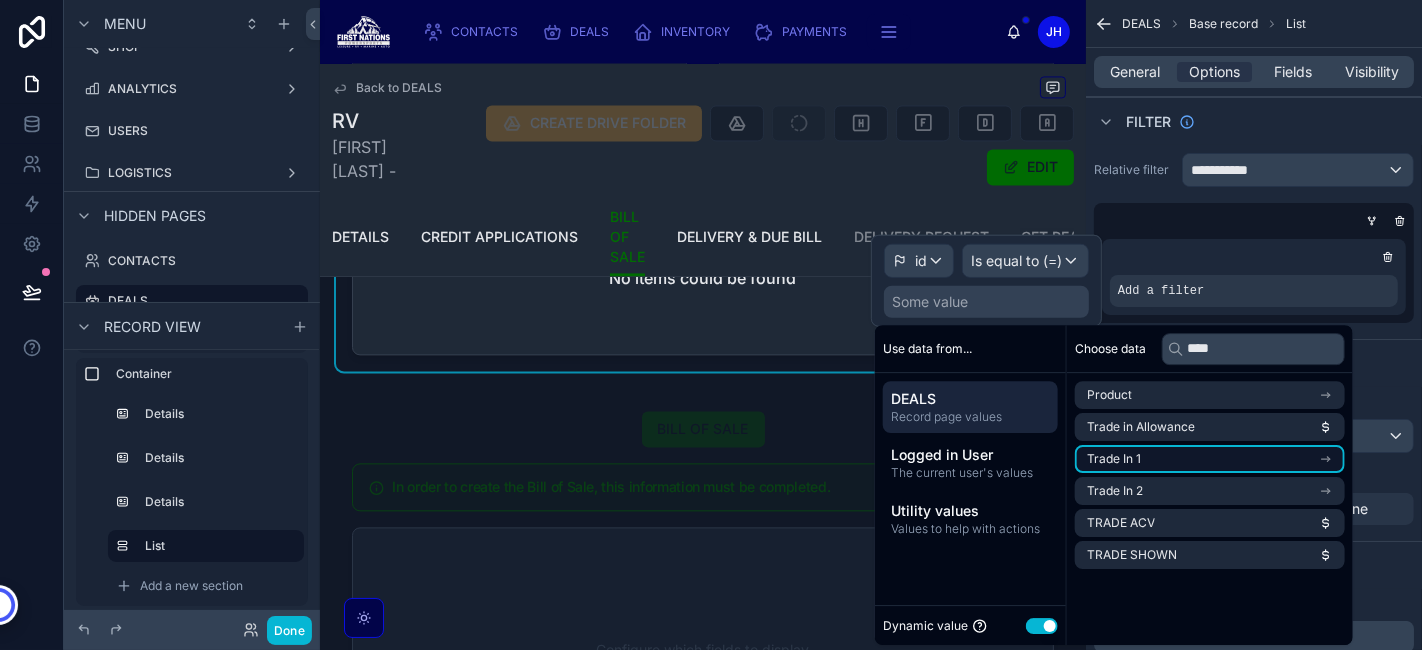 click on "Trade In 1" at bounding box center [1210, 459] 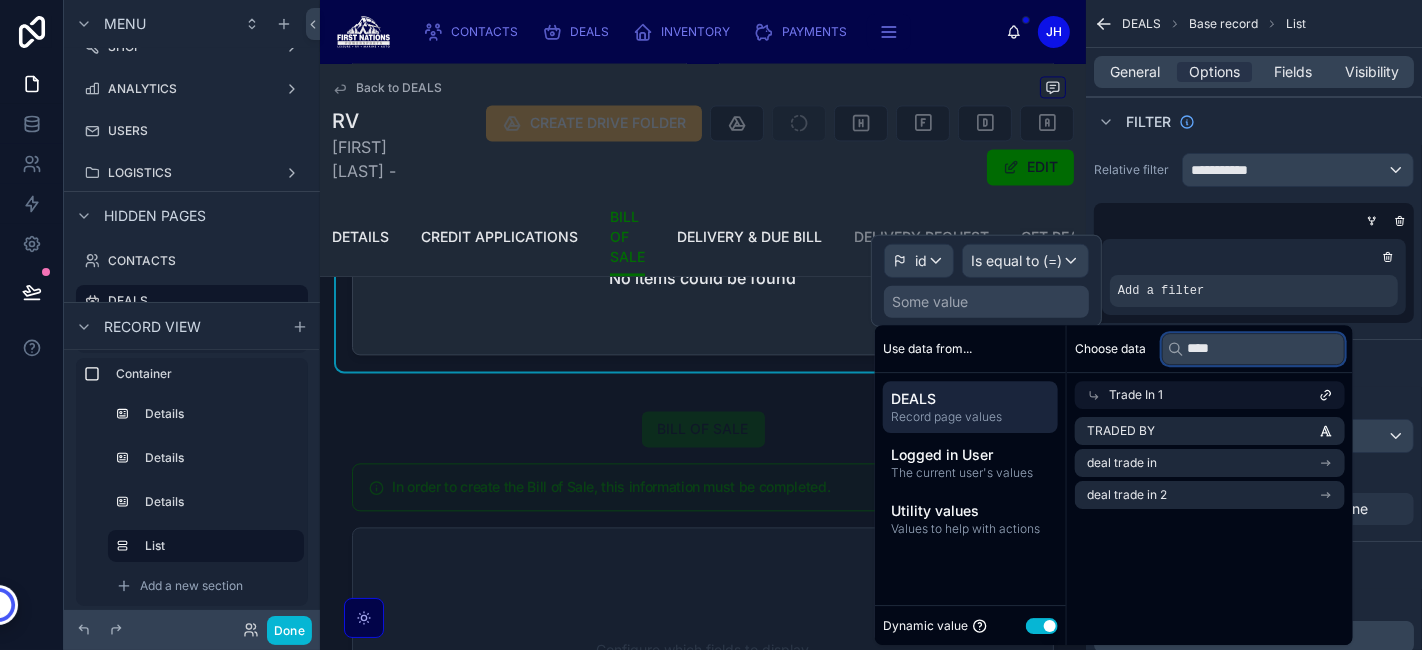 click on "****" at bounding box center (1253, 349) 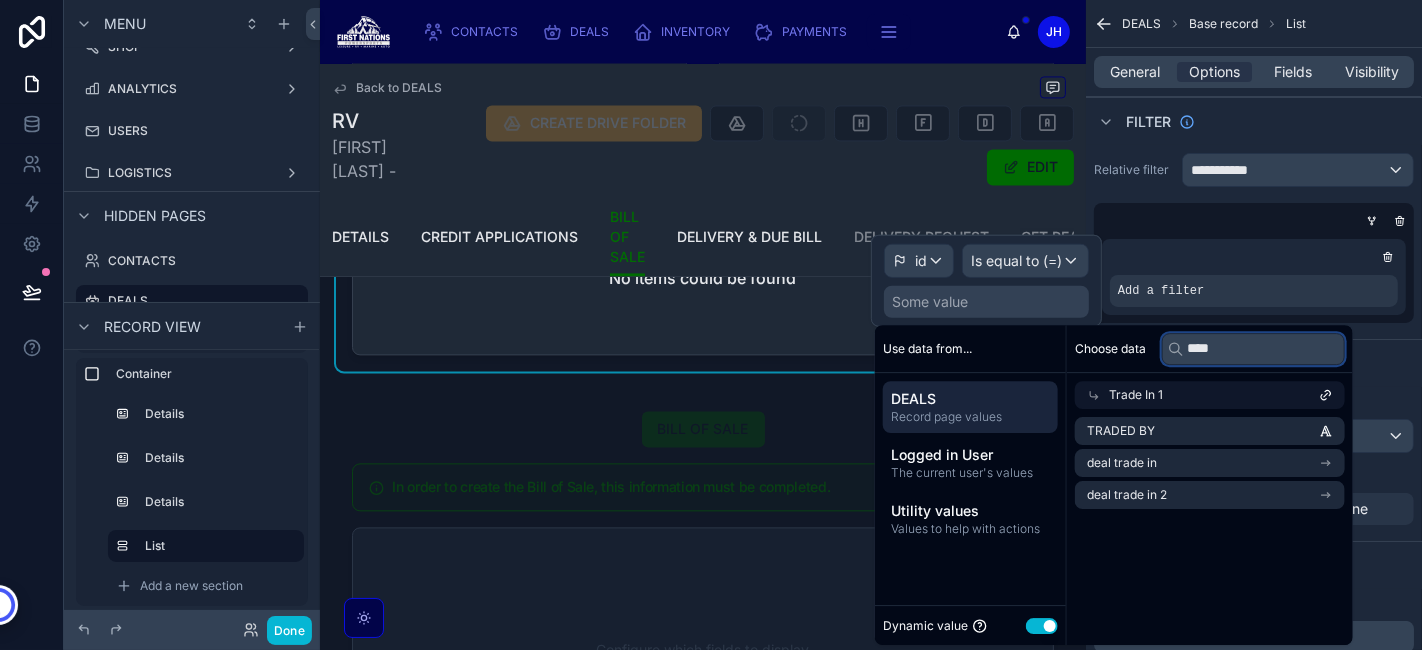 click on "****" at bounding box center [1253, 349] 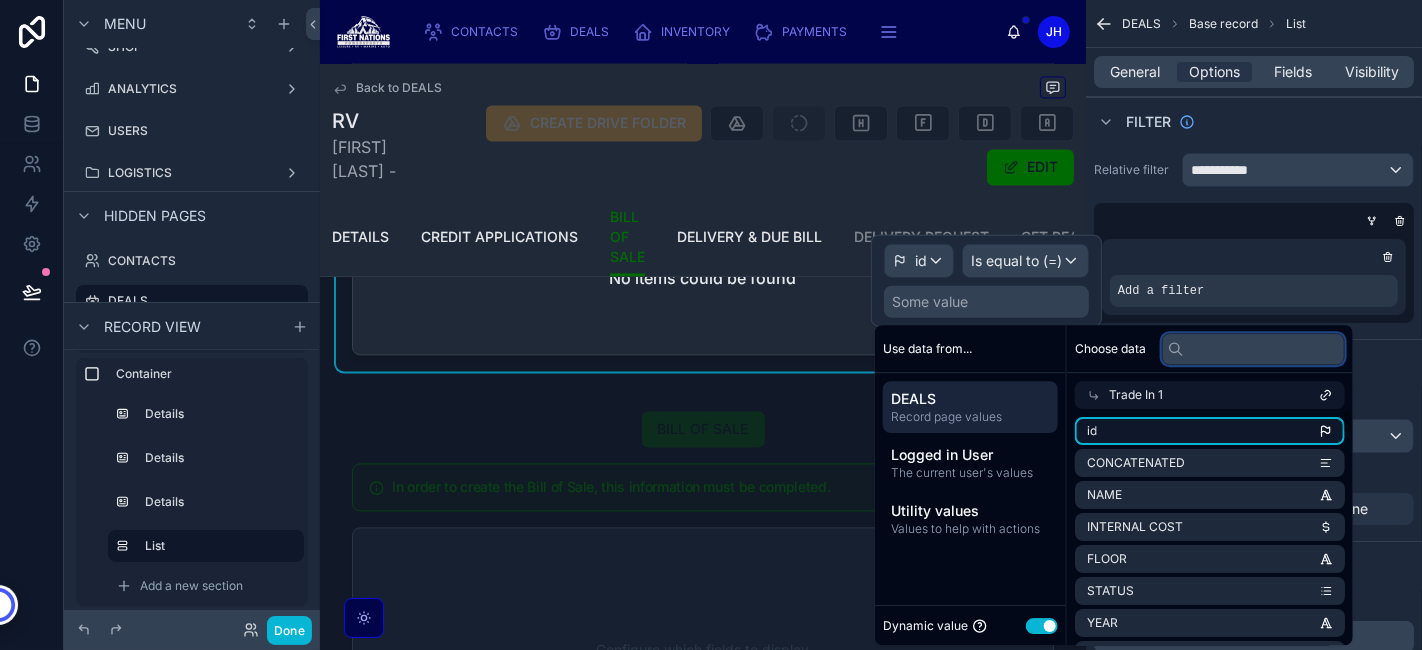 type 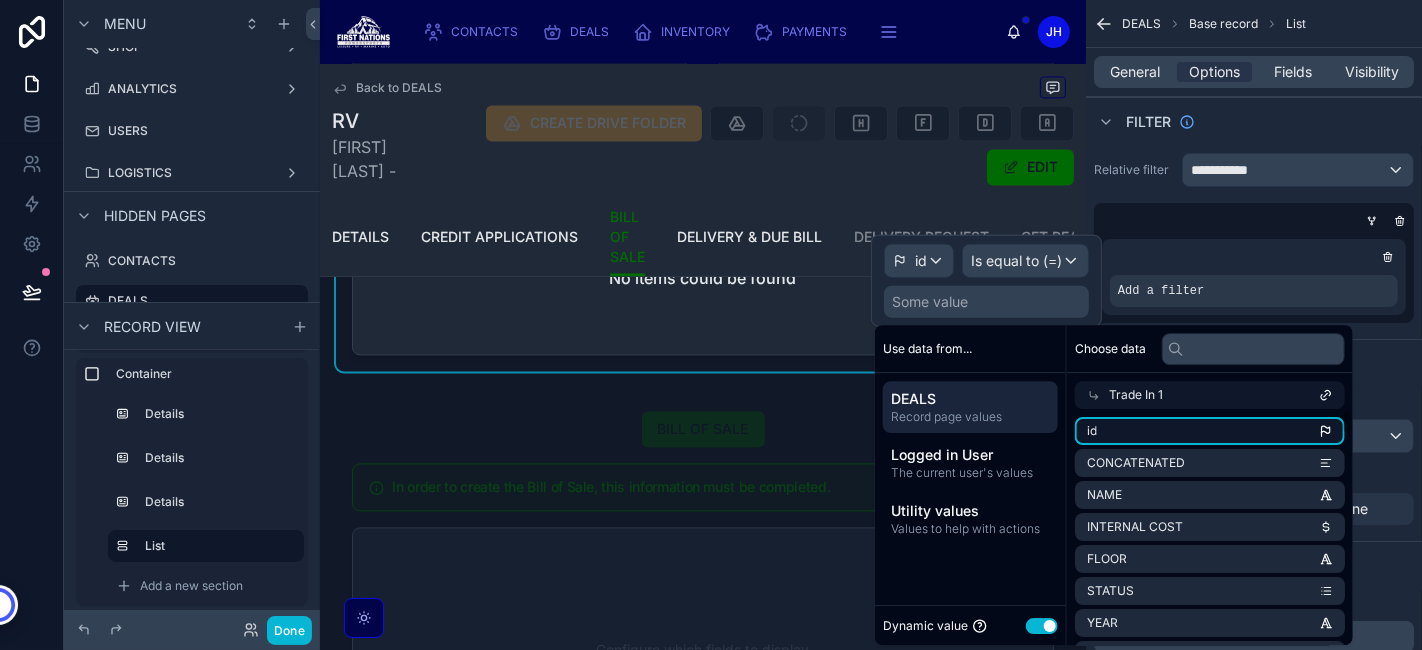 click on "id" at bounding box center [1210, 431] 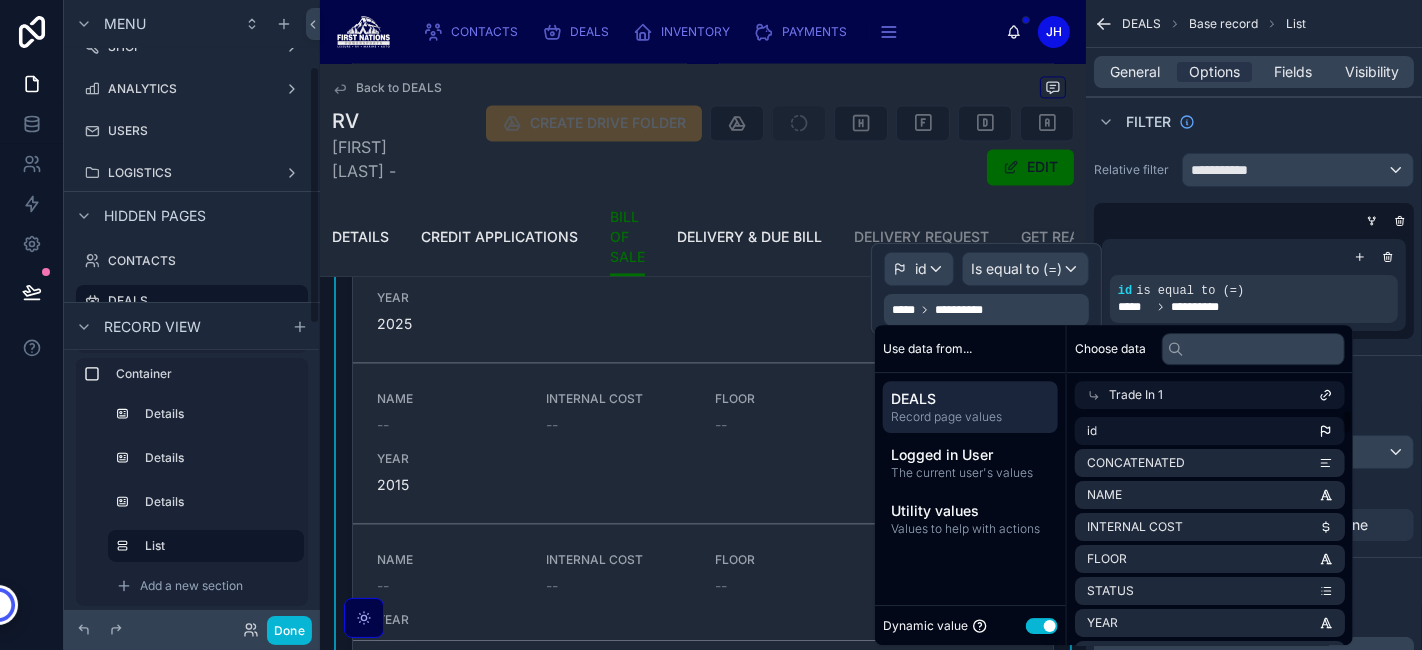 scroll, scrollTop: 160, scrollLeft: 0, axis: vertical 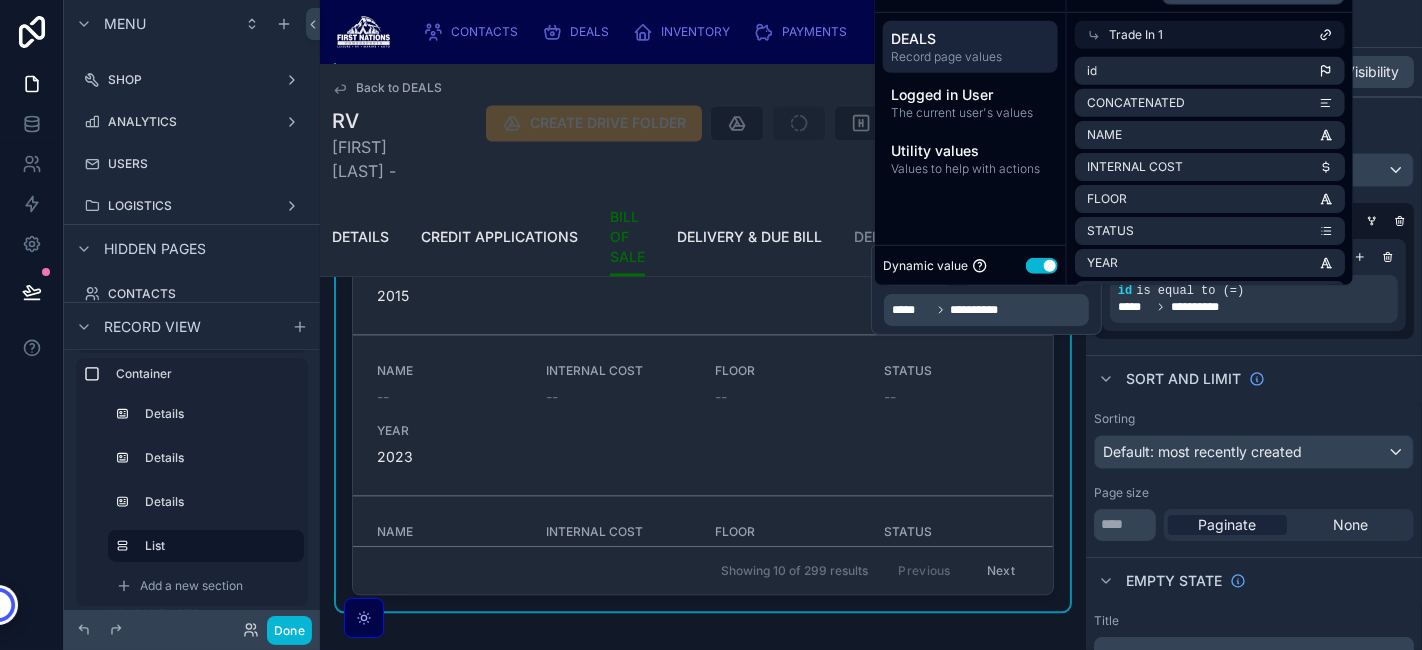 click on "**********" at bounding box center (986, 289) 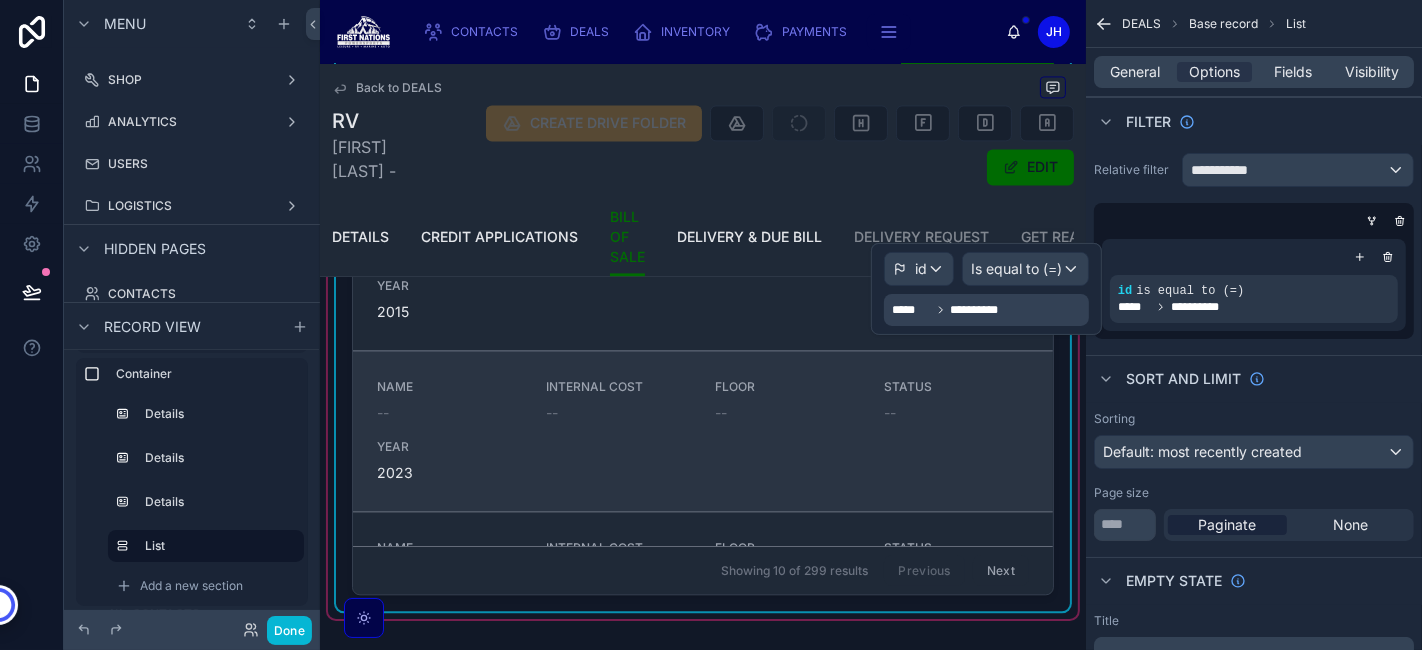 scroll, scrollTop: 0, scrollLeft: 0, axis: both 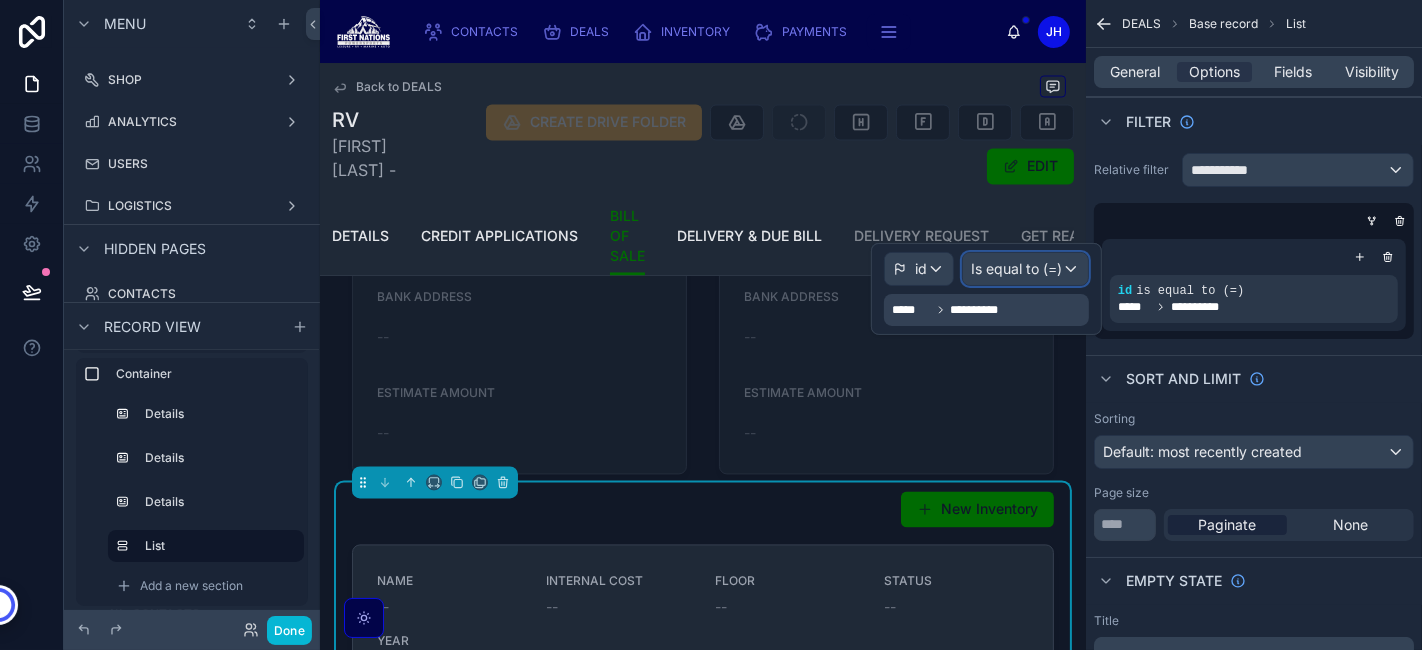 click on "Is equal to (=)" at bounding box center (1016, 269) 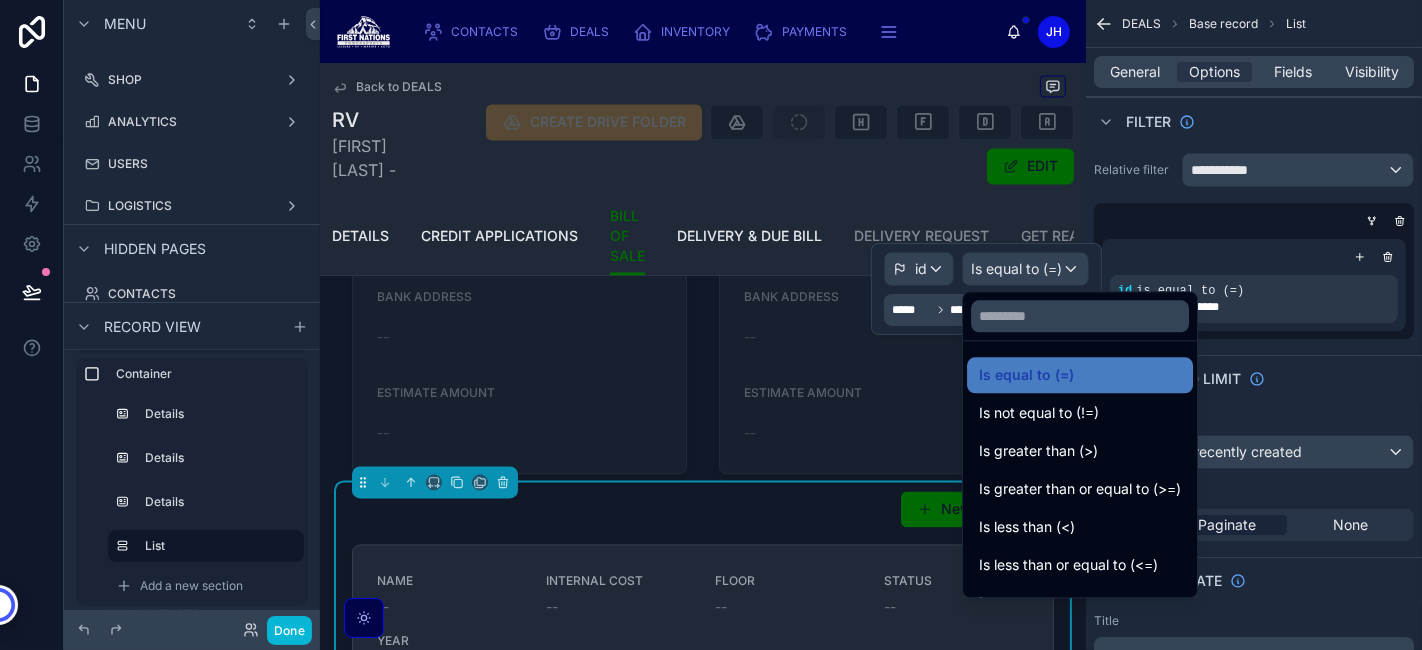 click at bounding box center (986, 289) 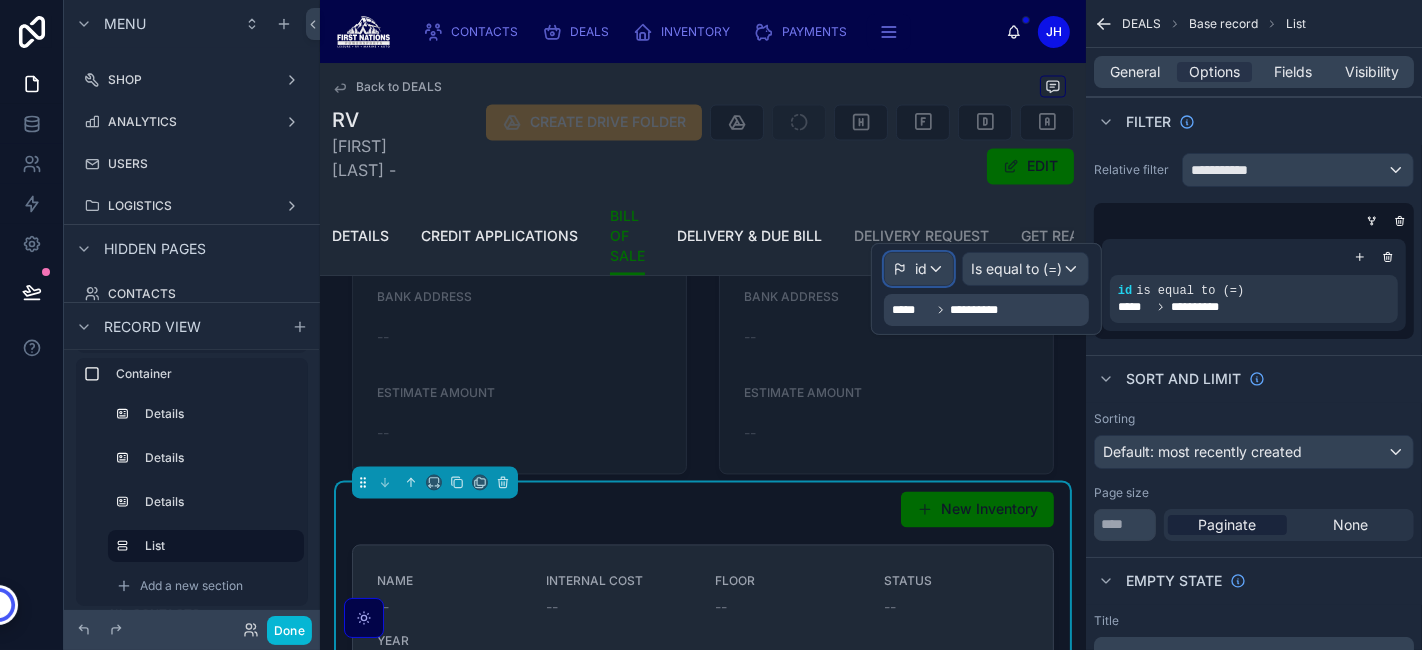 click on "id" at bounding box center [921, 269] 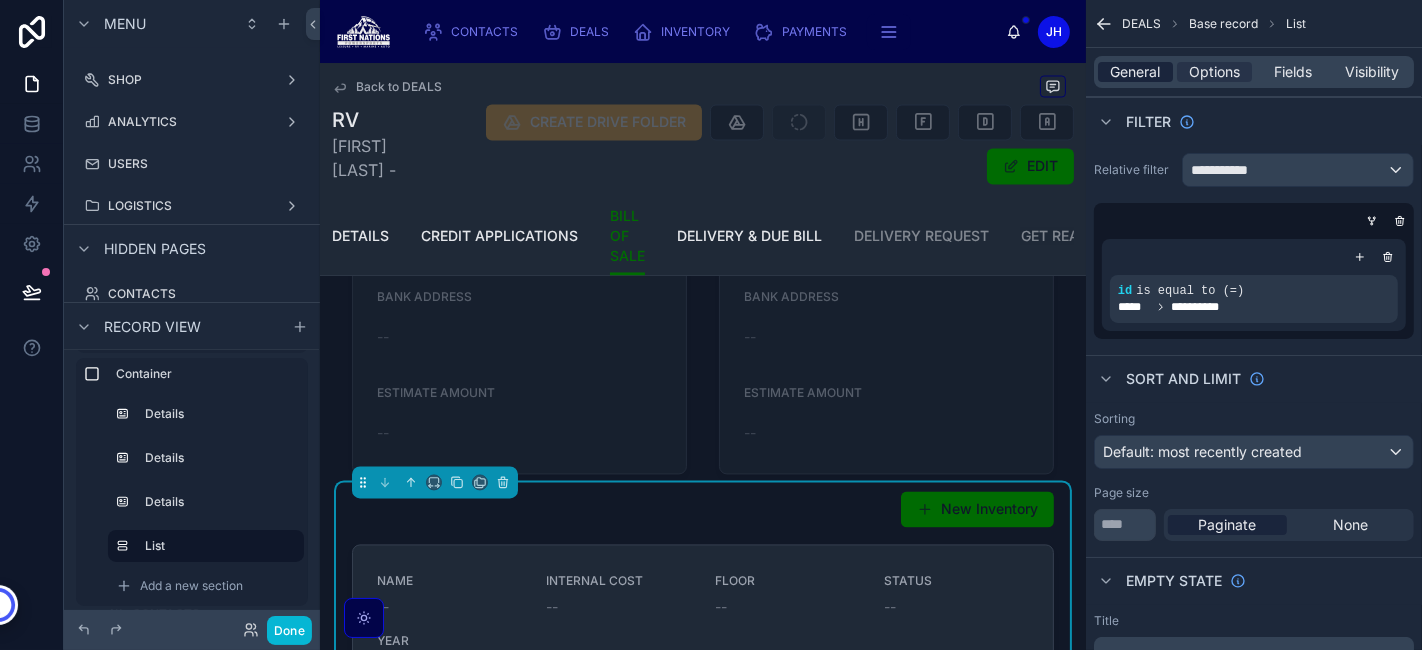 click on "General" at bounding box center [1136, 72] 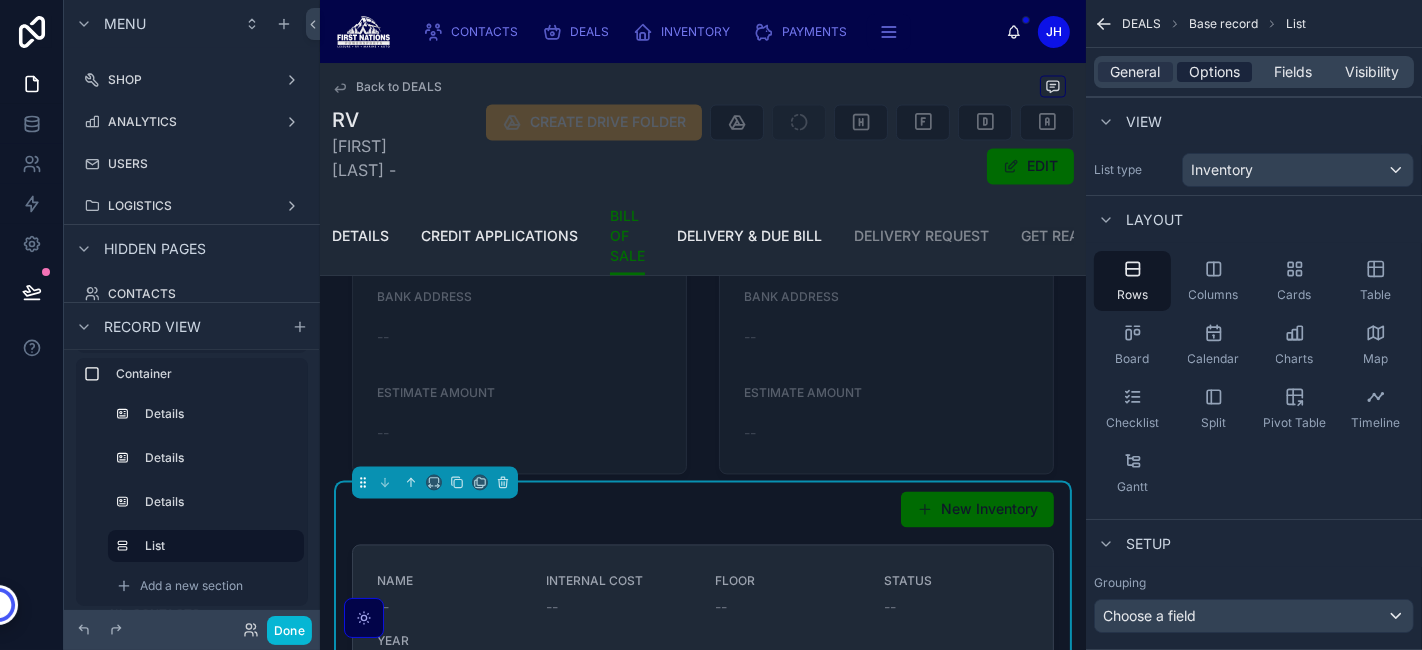 click on "Options" at bounding box center (1214, 72) 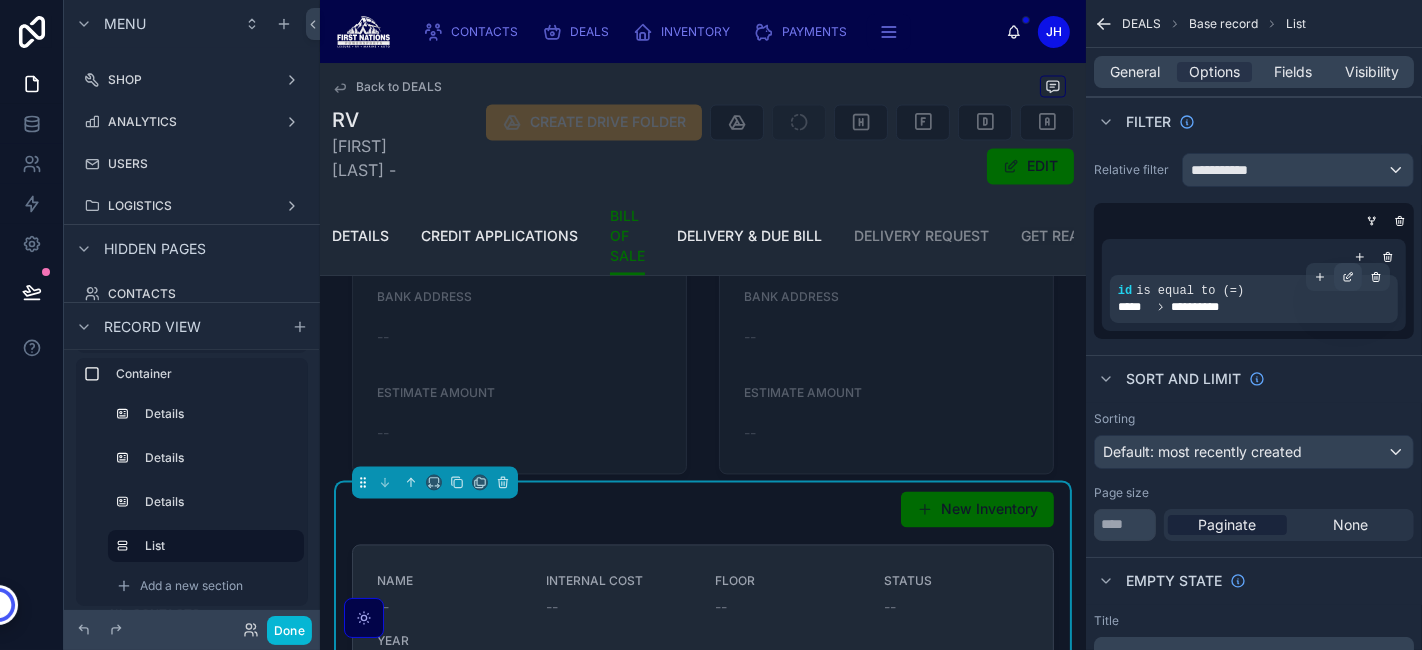click at bounding box center (1348, 277) 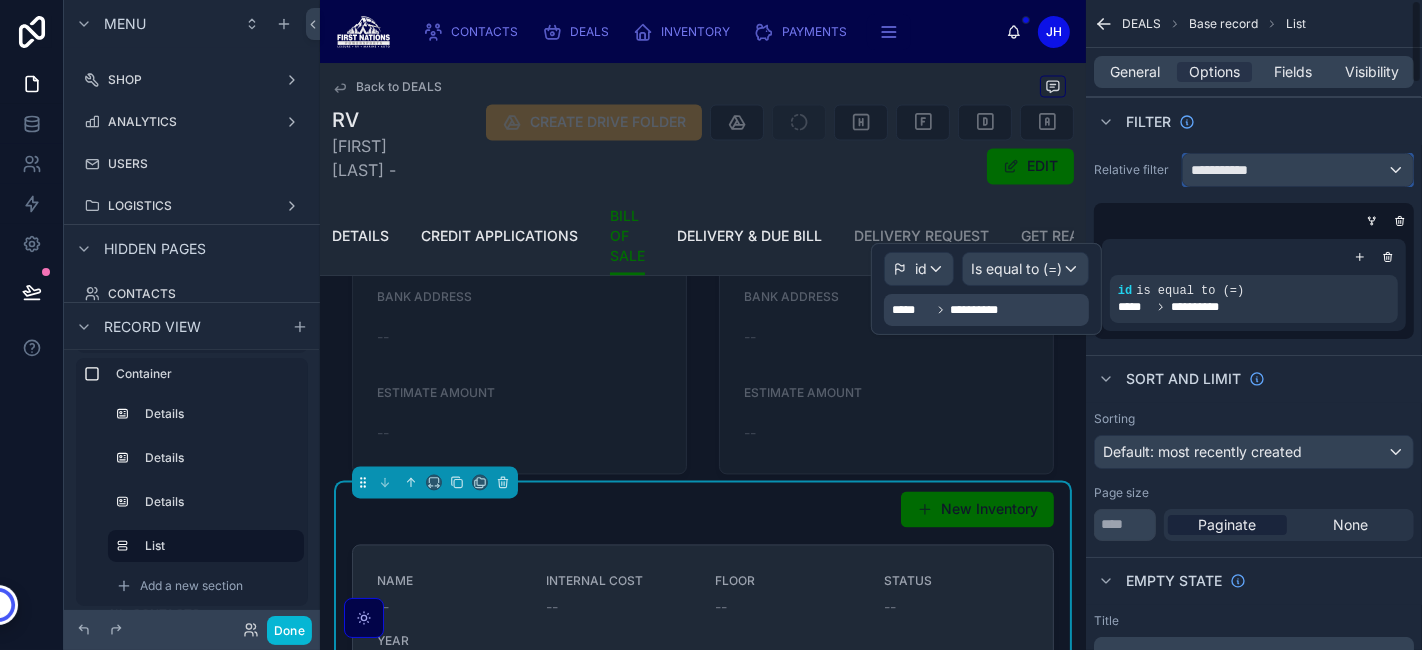 click on "**********" at bounding box center [1228, 170] 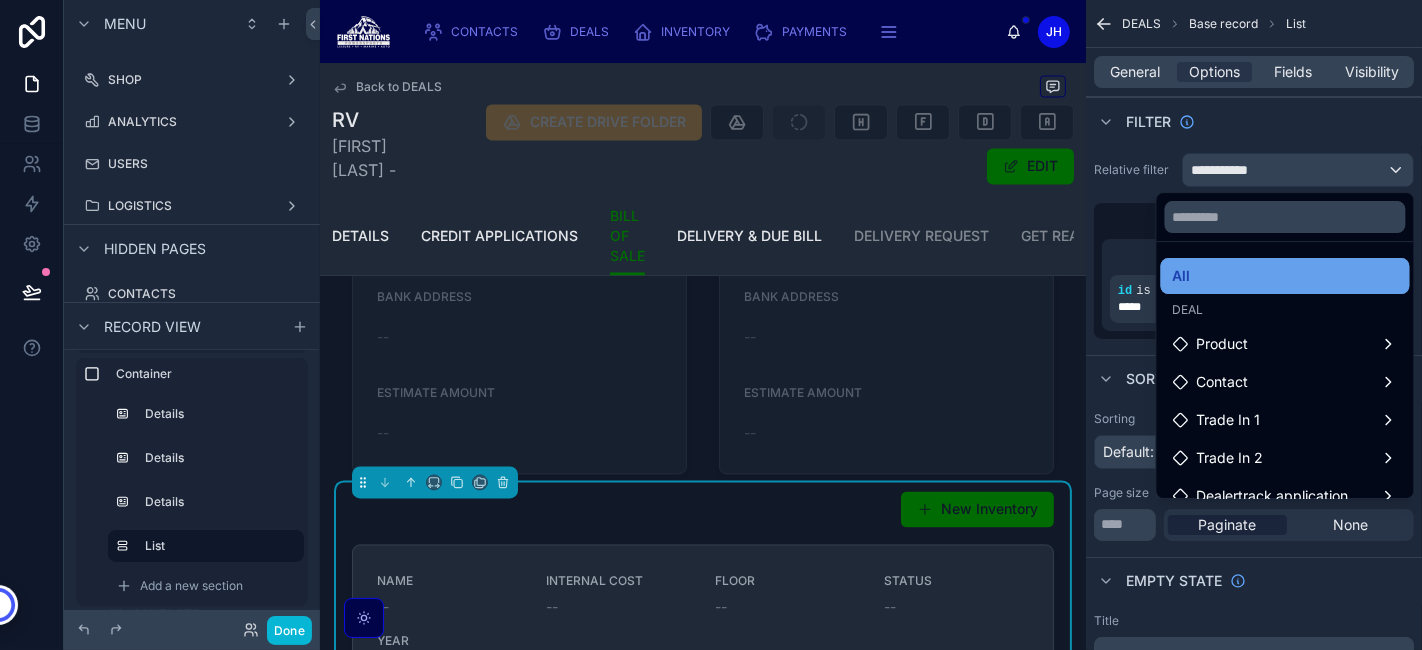 click on "All" at bounding box center [1285, 276] 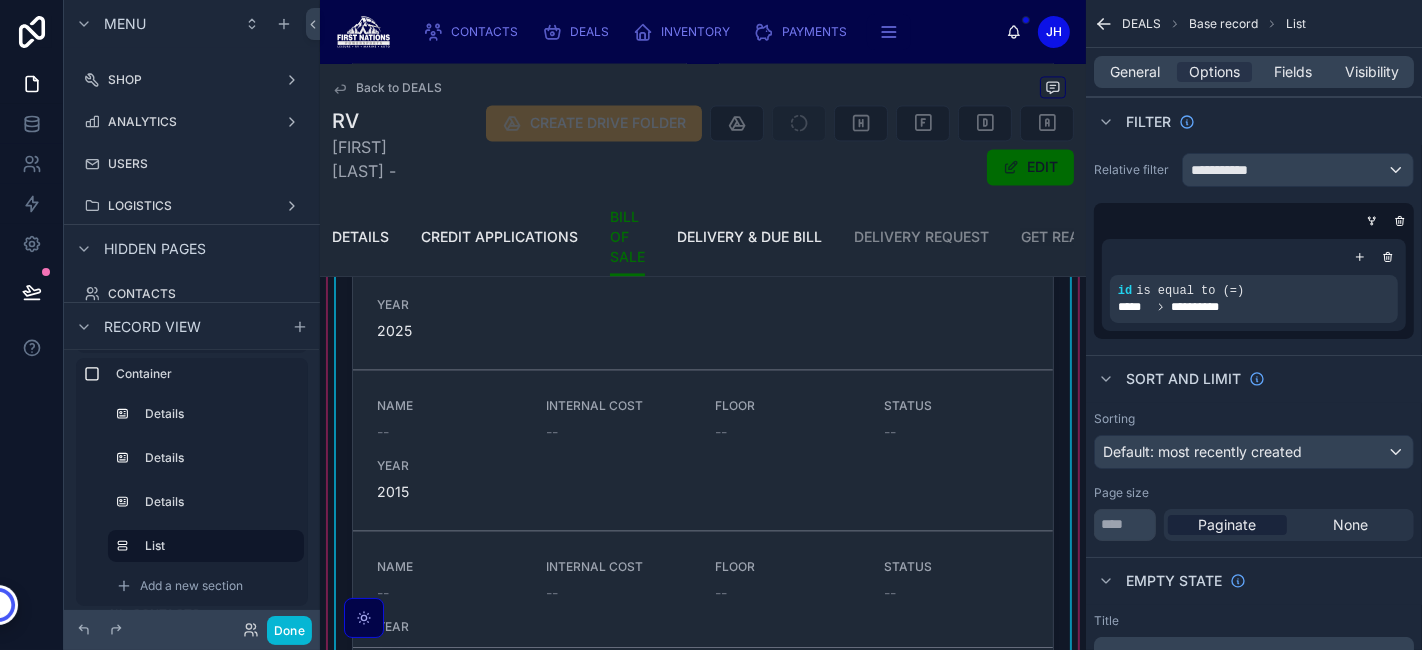 scroll, scrollTop: 3607, scrollLeft: 0, axis: vertical 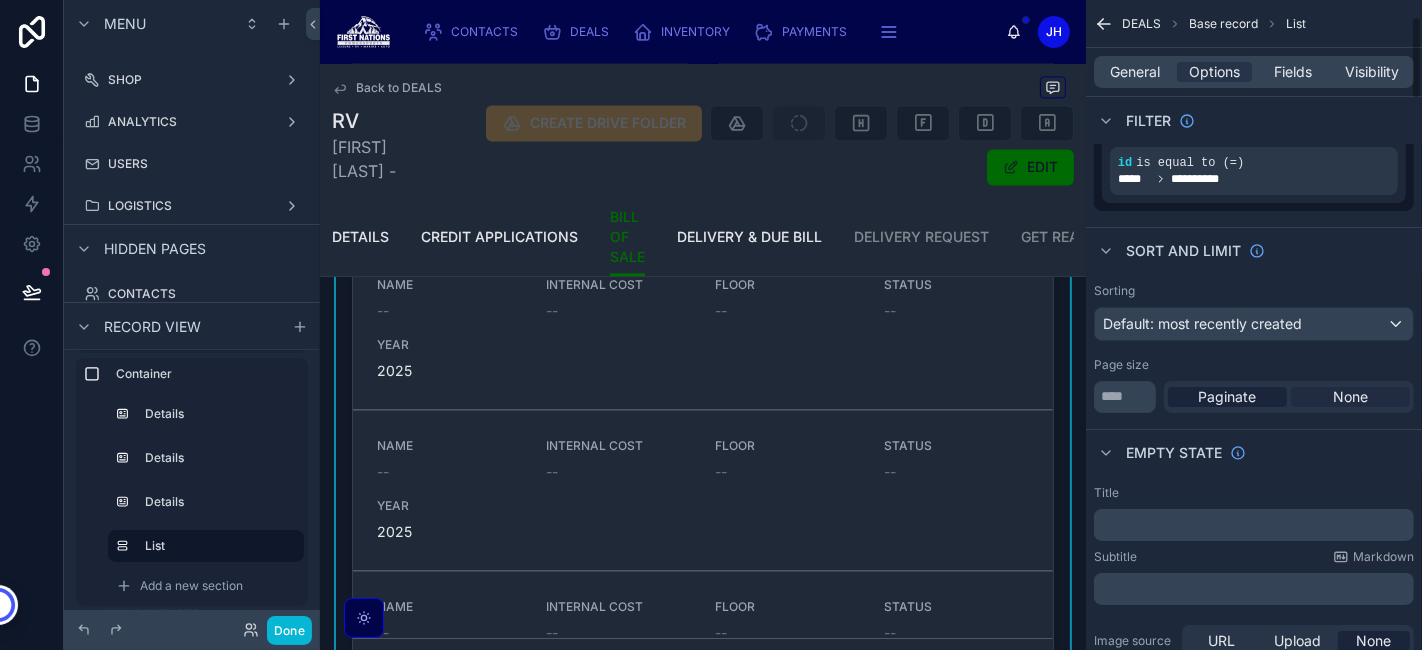 click on "None" at bounding box center (1350, 397) 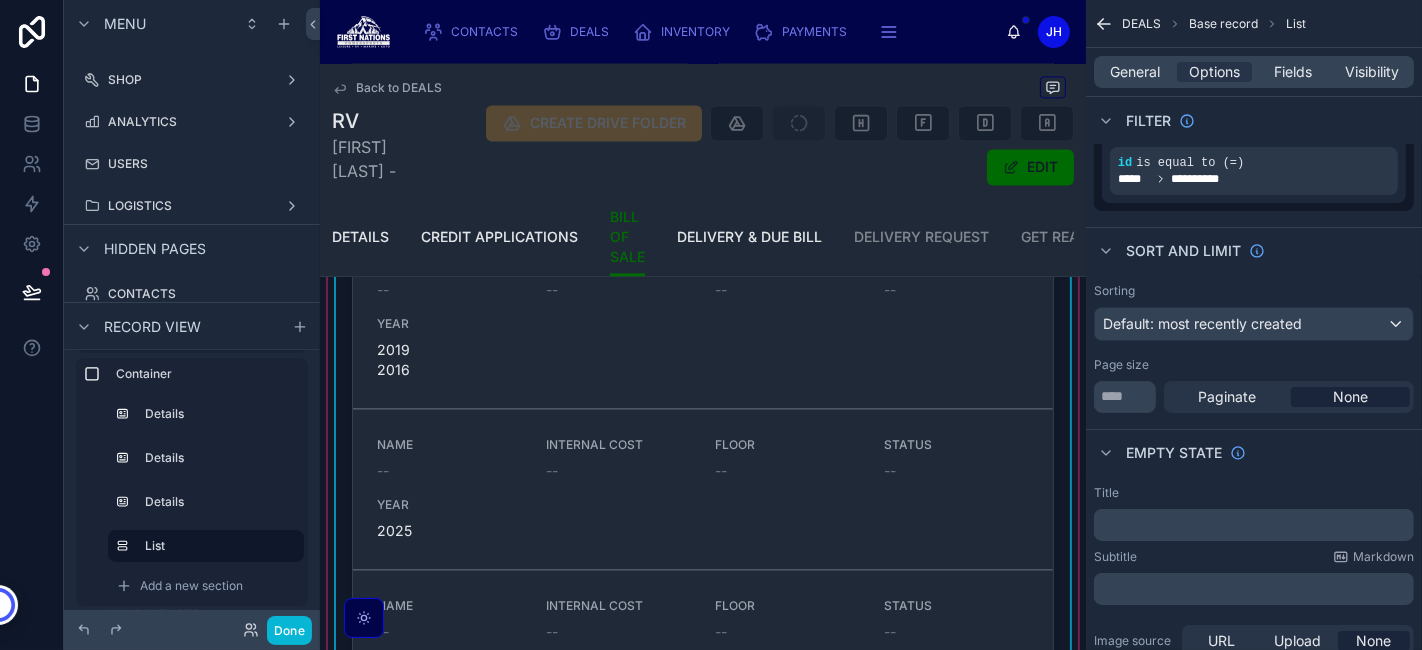 scroll, scrollTop: 1139, scrollLeft: 0, axis: vertical 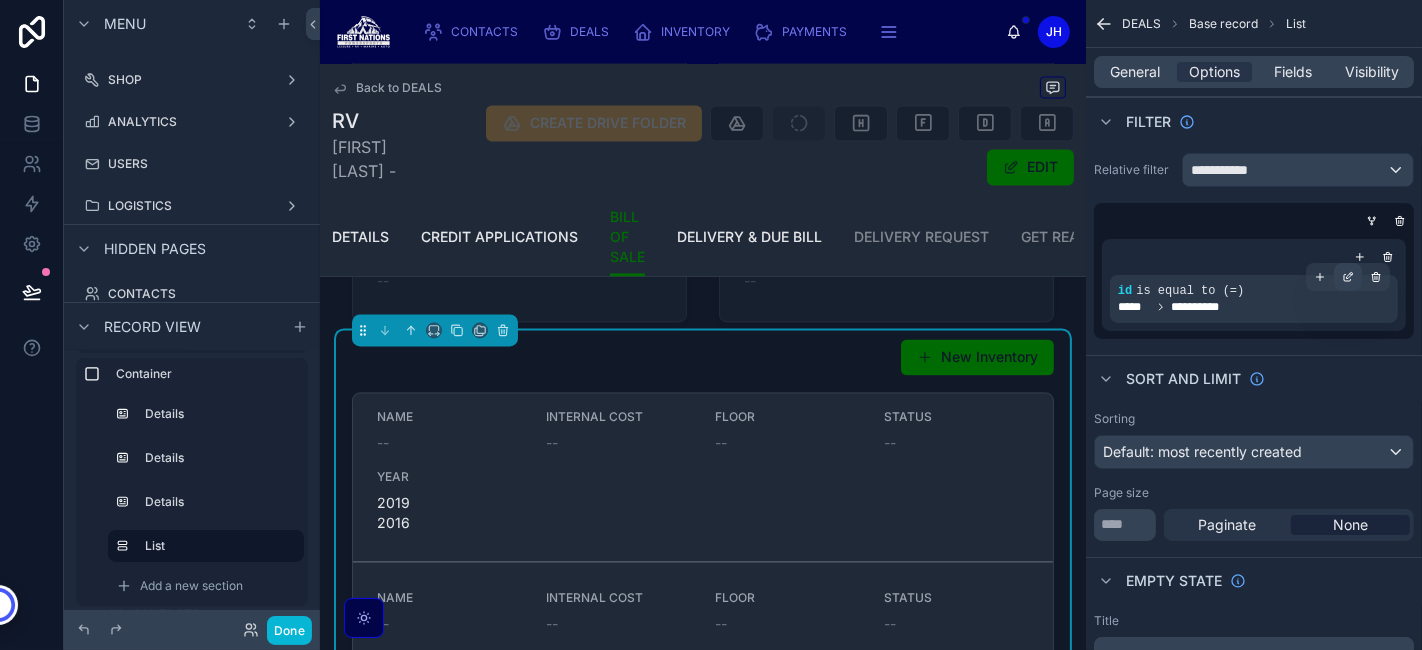 click 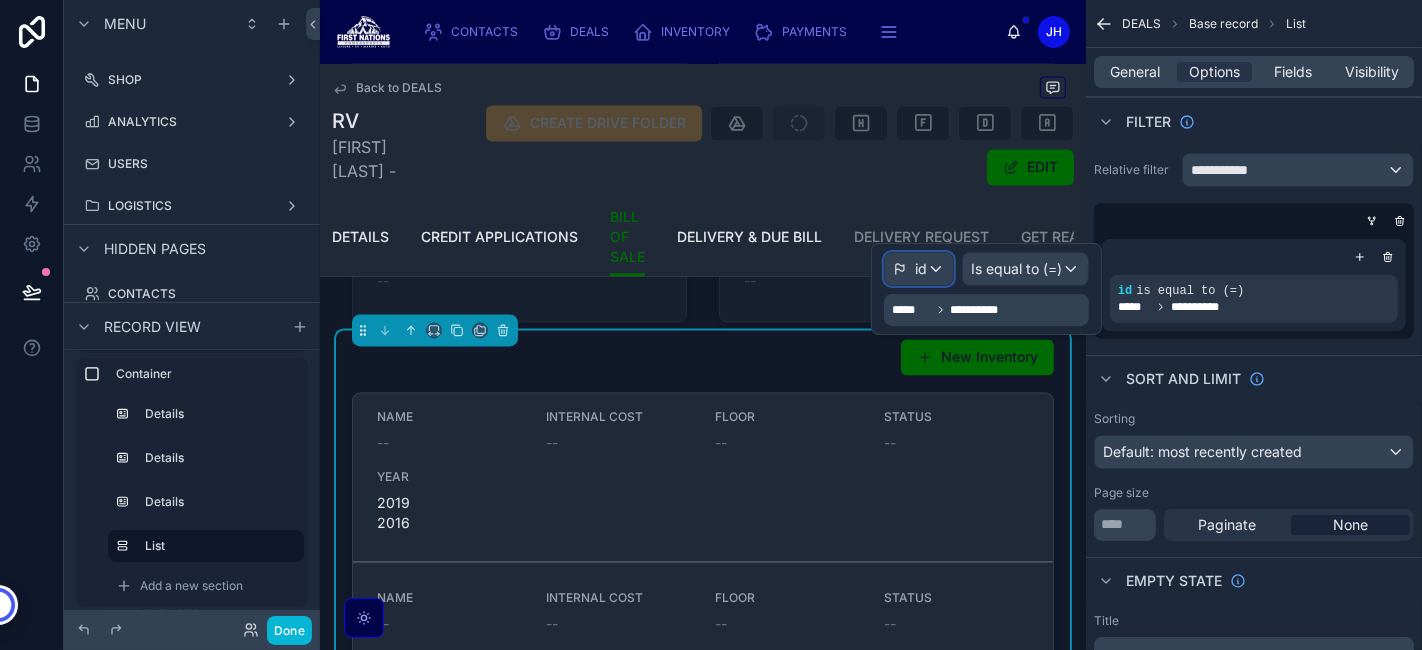 click on "id" at bounding box center [919, 269] 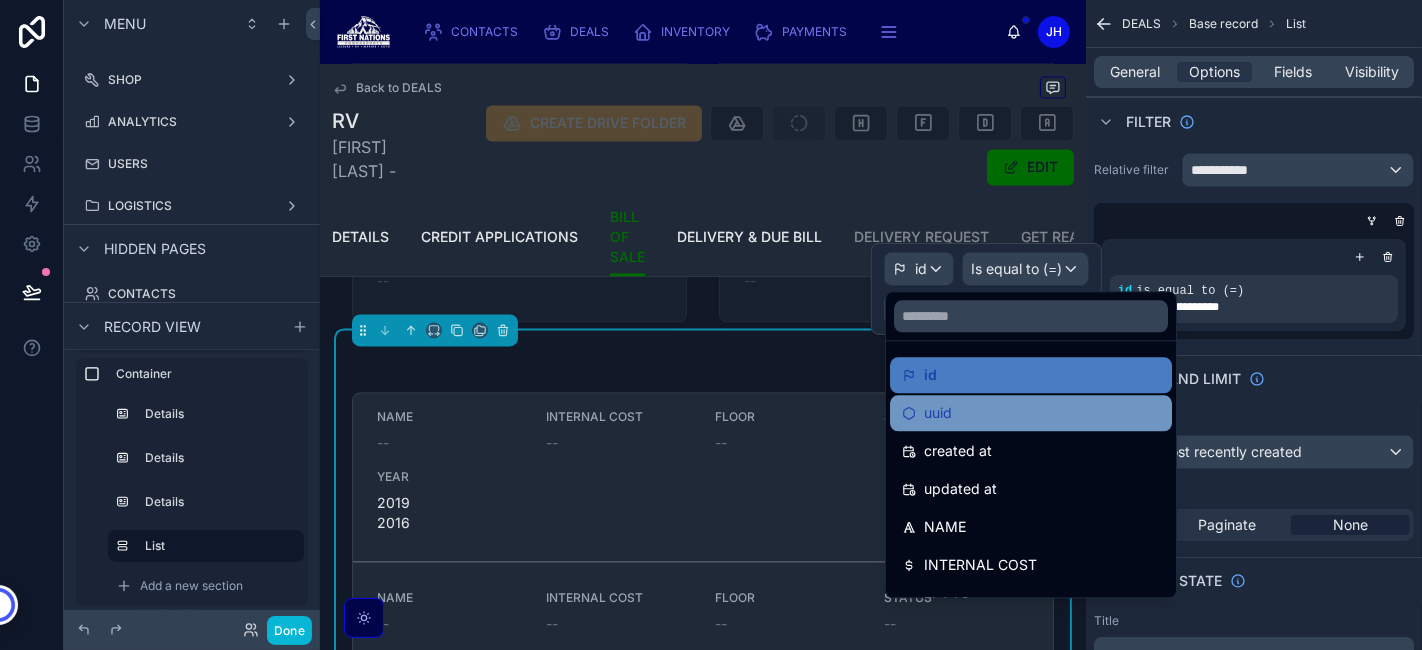 click on "uuid" at bounding box center [1031, 413] 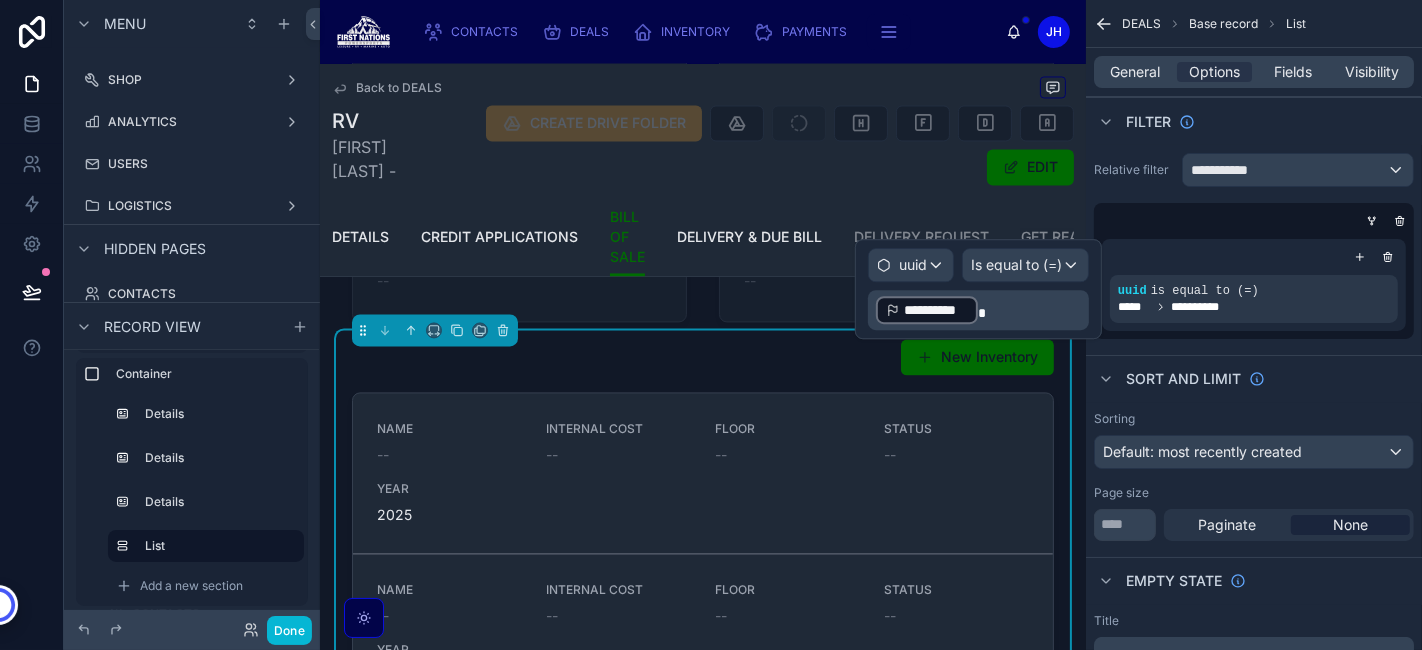 click on "**********" at bounding box center (980, 310) 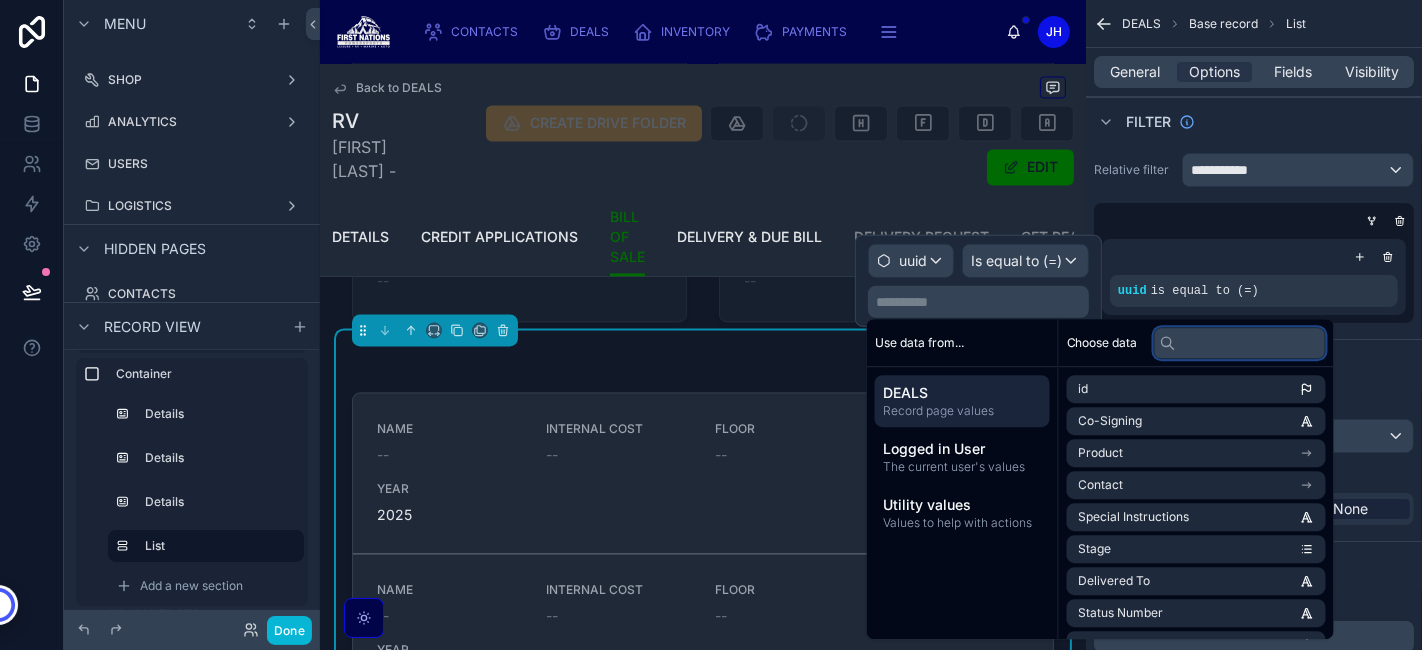 click at bounding box center [1240, 343] 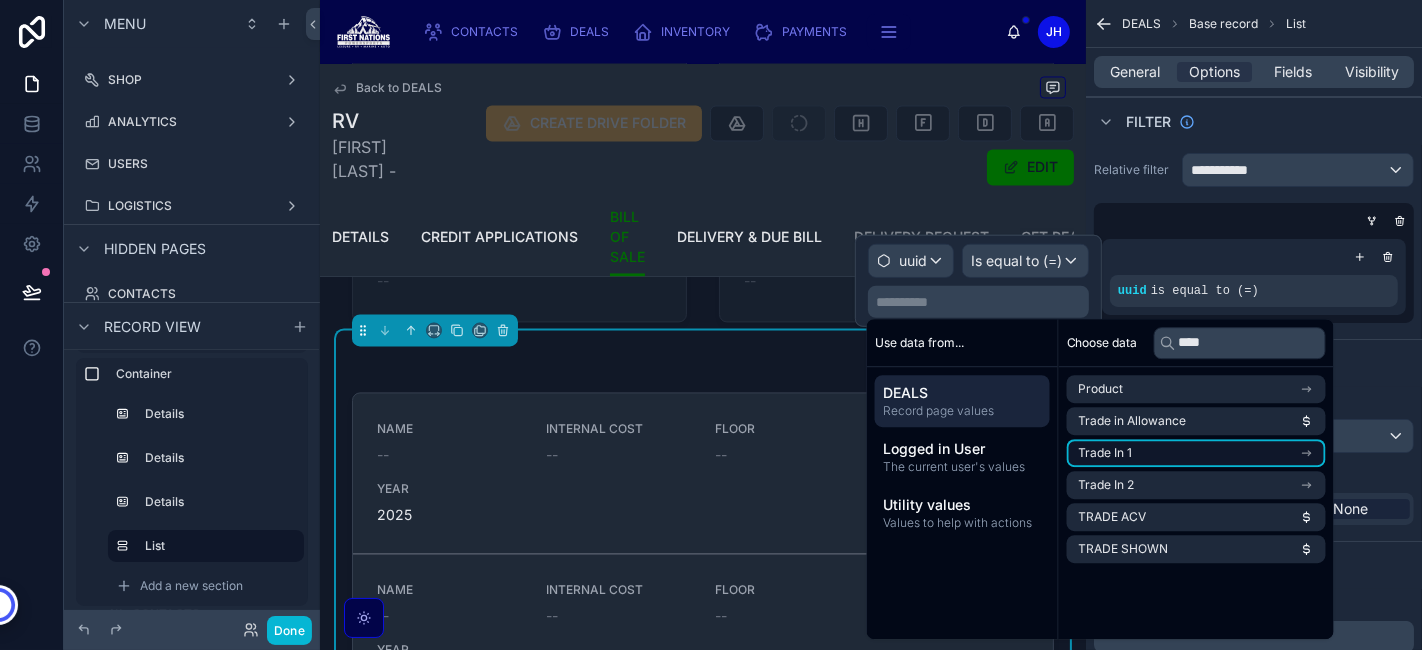 click on "Trade In 1" at bounding box center [1196, 453] 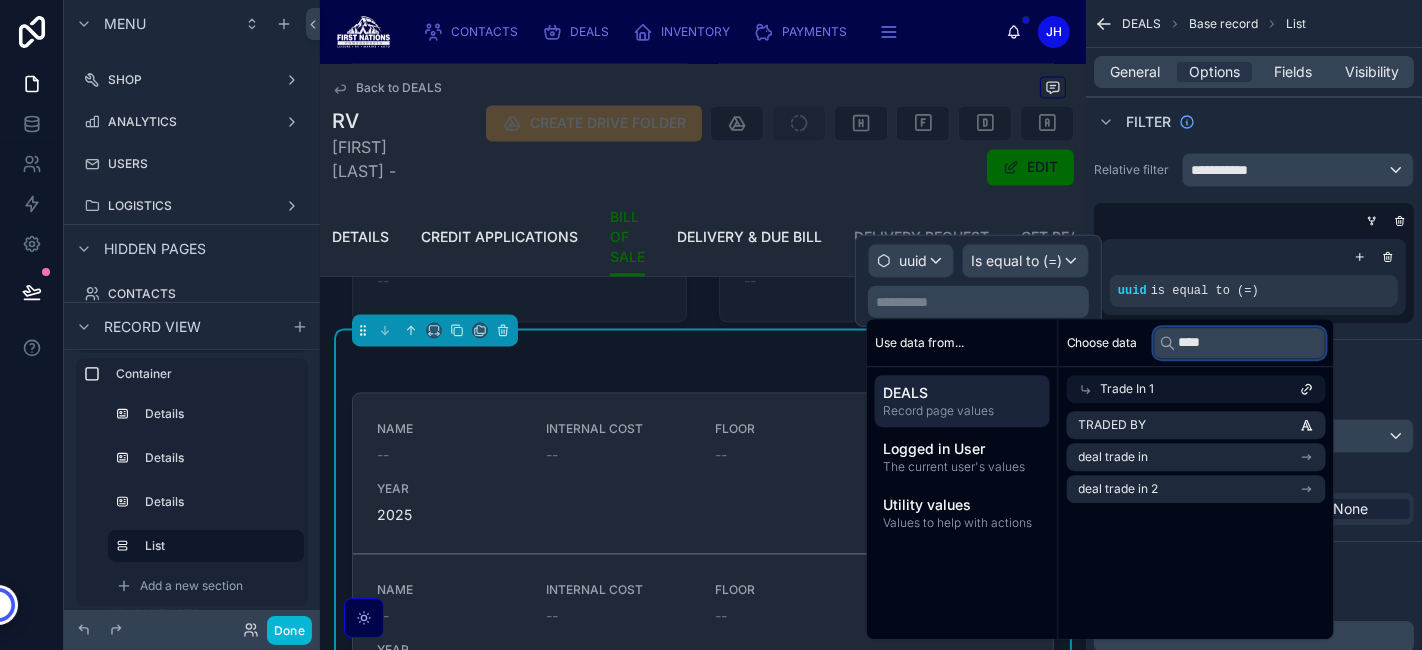 click on "****" at bounding box center [1240, 343] 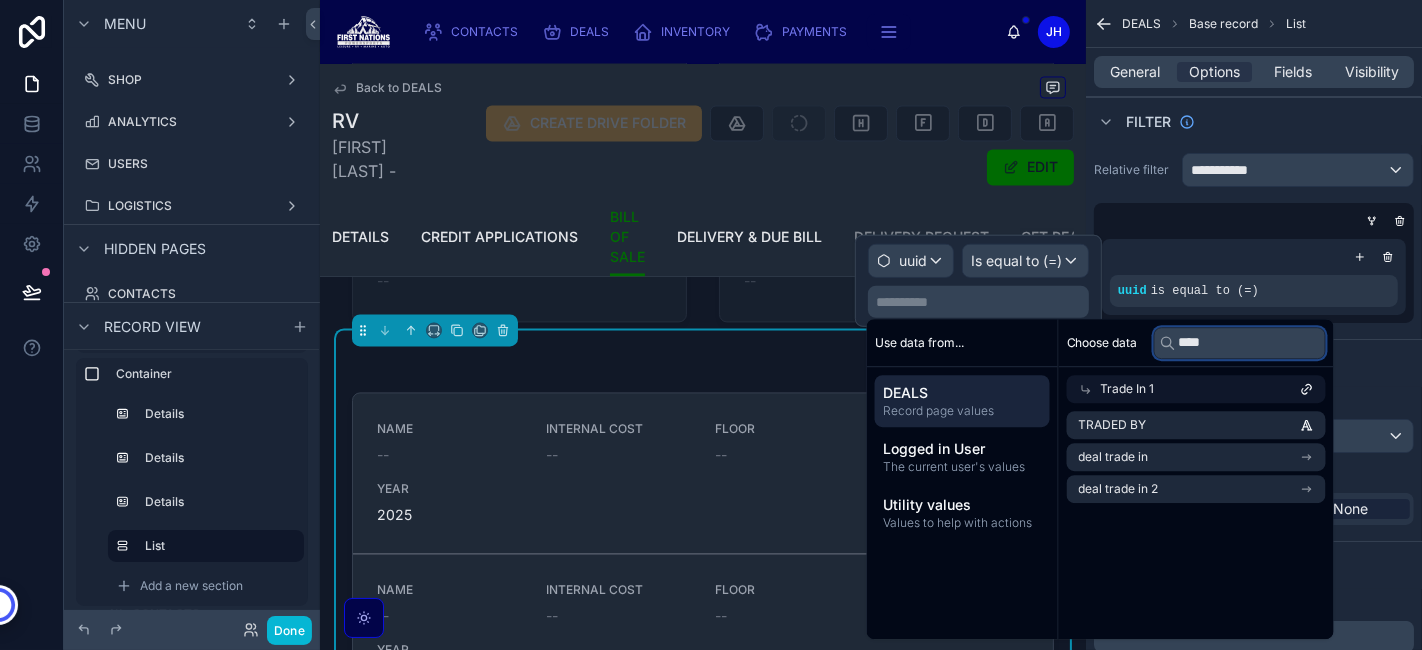 click on "****" at bounding box center (1240, 343) 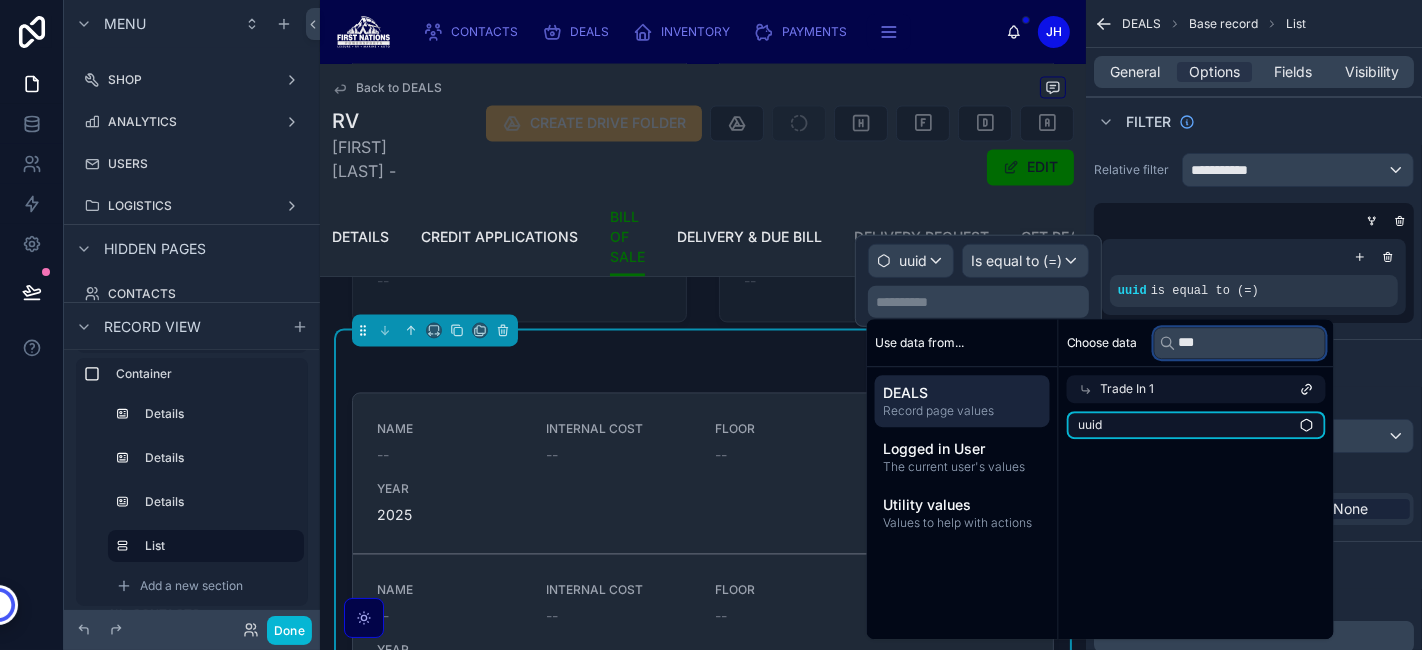 type on "***" 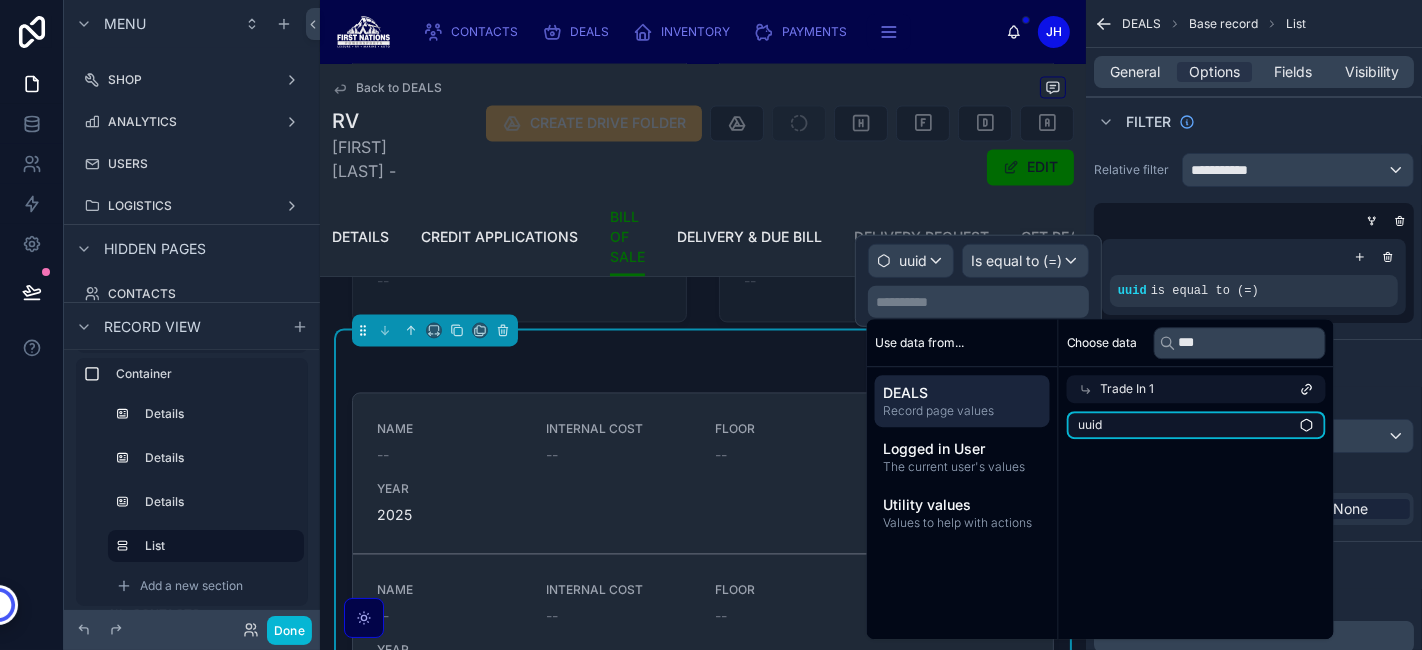 click on "uuid" at bounding box center (1196, 425) 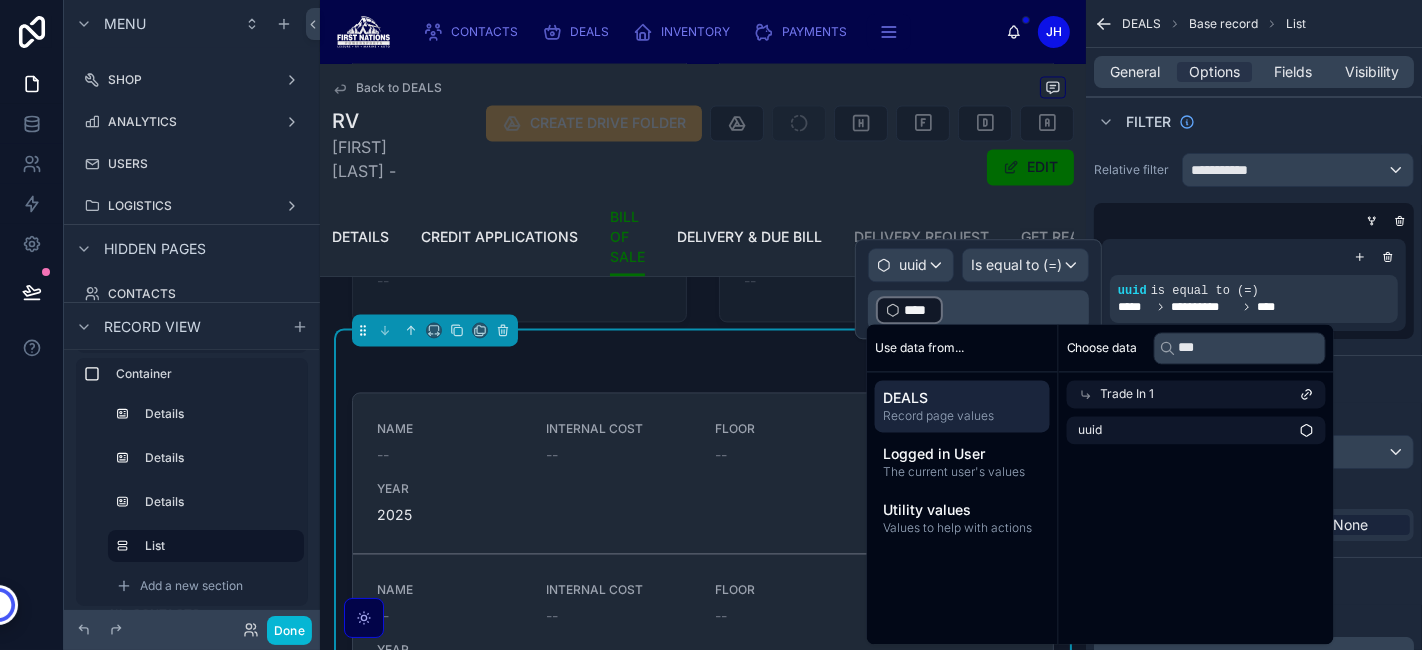 type 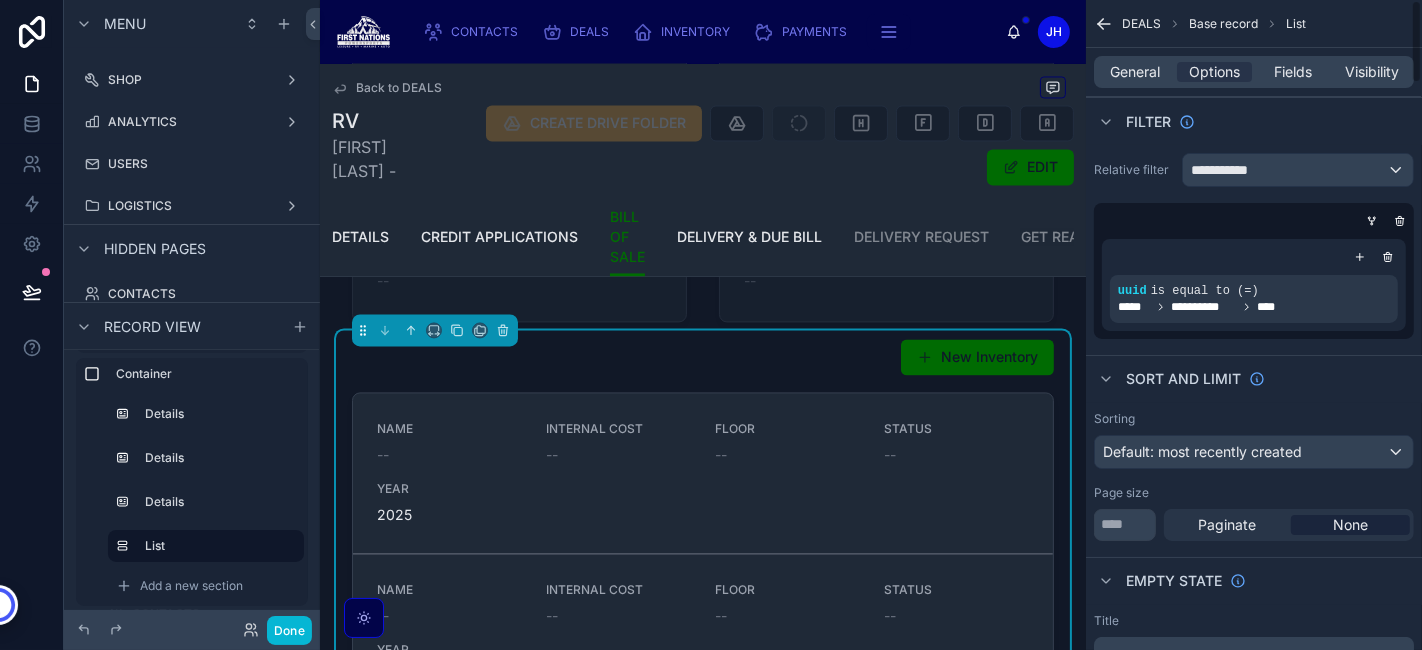 click on "**********" at bounding box center [1254, 285] 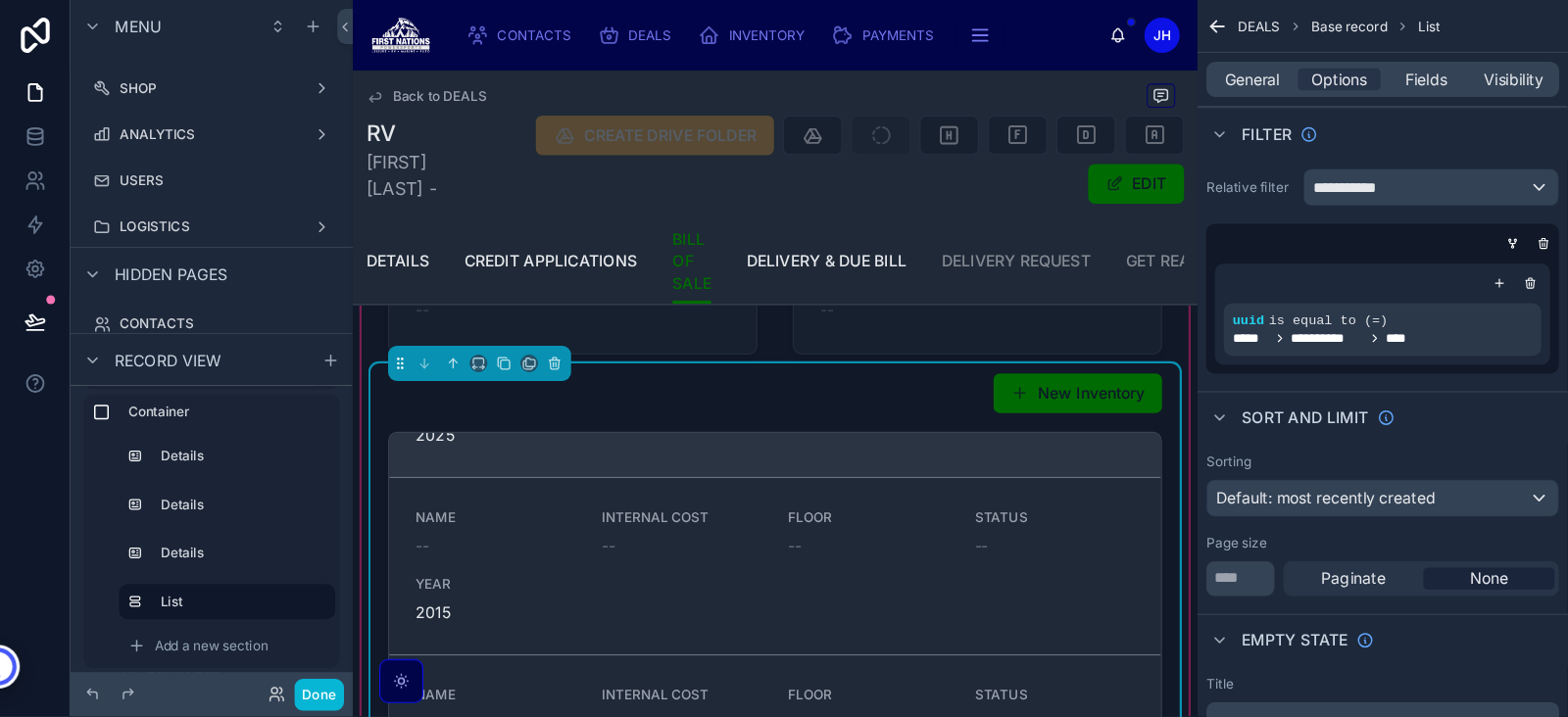 scroll, scrollTop: 0, scrollLeft: 0, axis: both 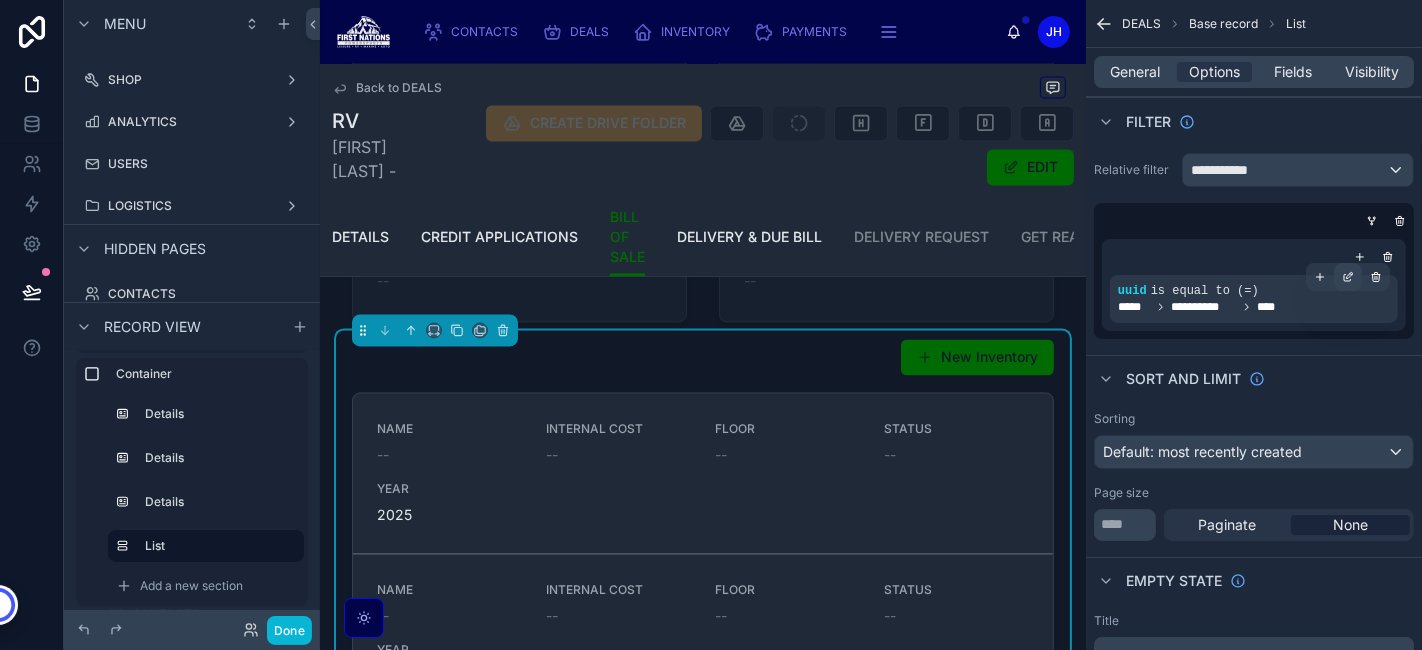 click 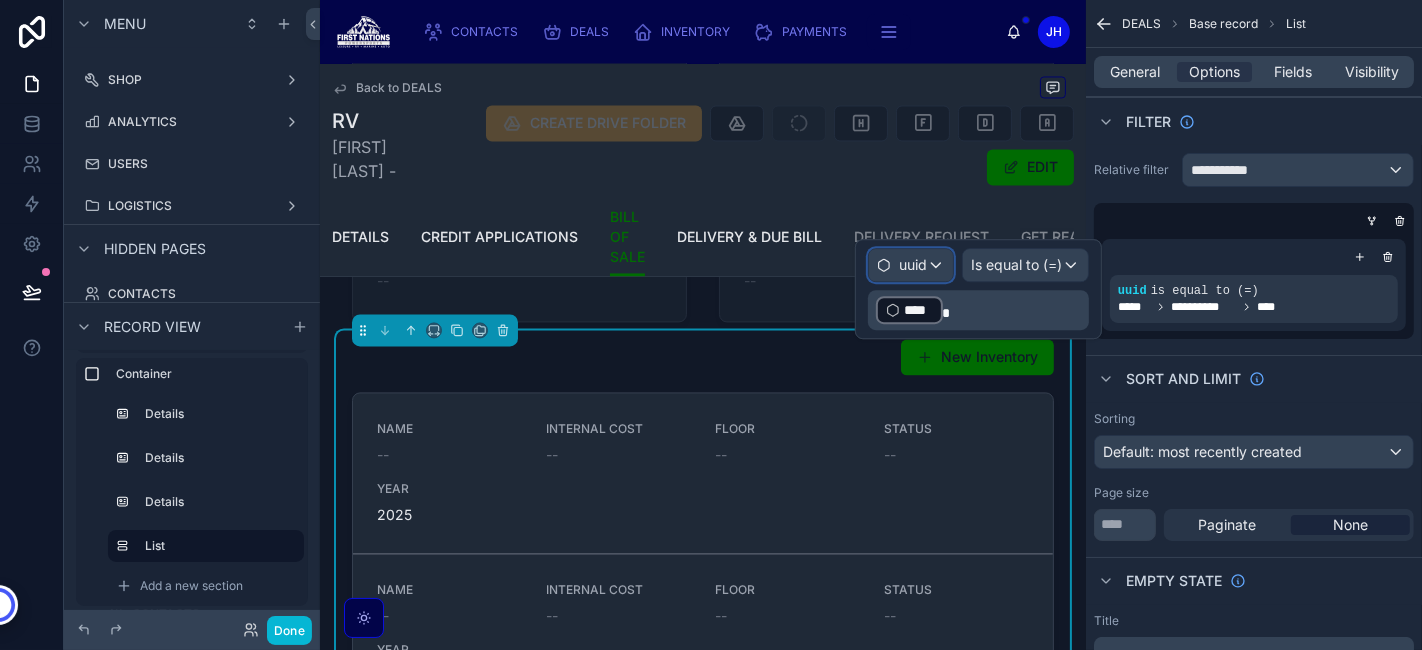 click on "uuid" at bounding box center [911, 265] 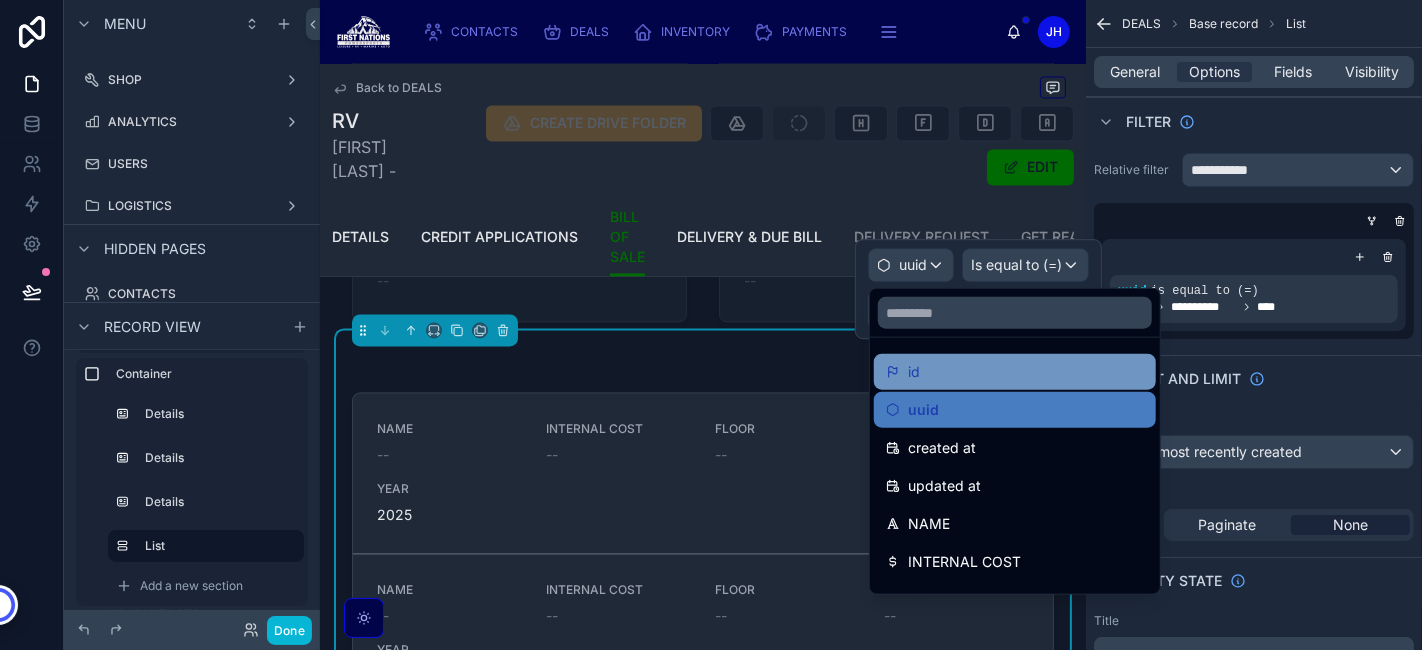click on "id" at bounding box center (1015, 372) 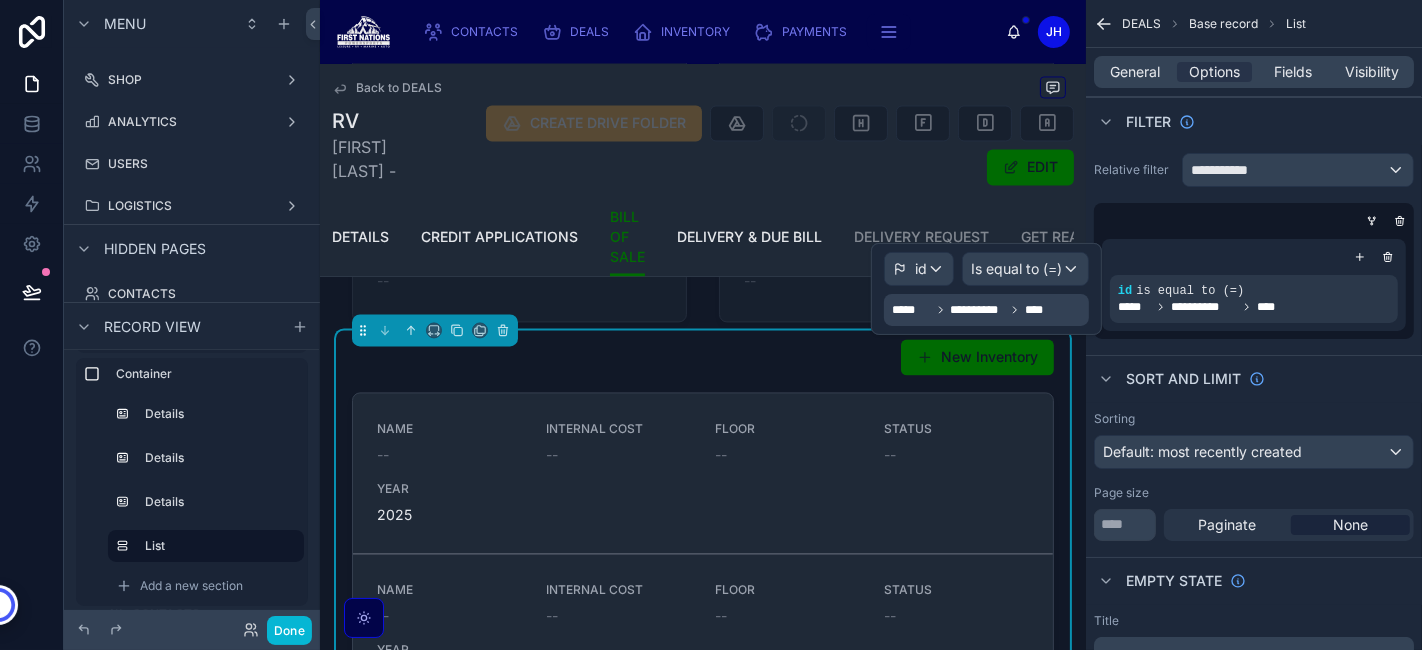 click on "**********" at bounding box center [978, 310] 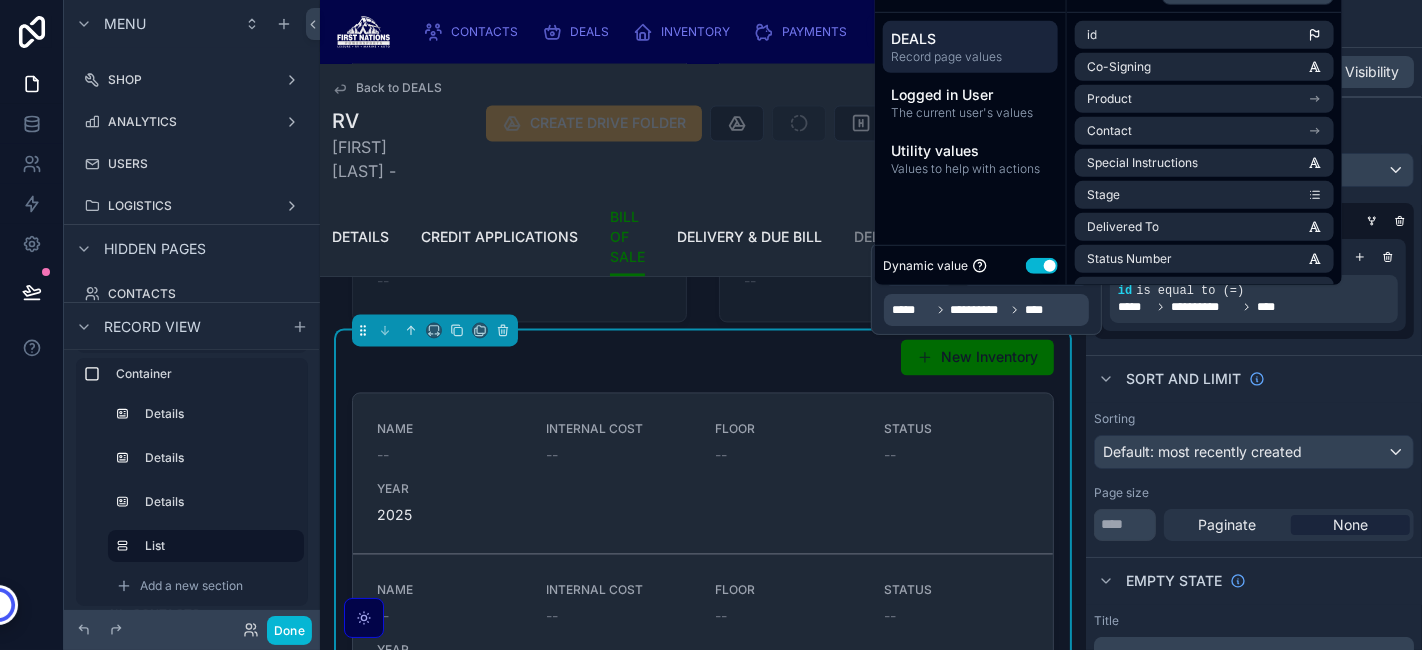 click on "Use setting" at bounding box center [1042, 265] 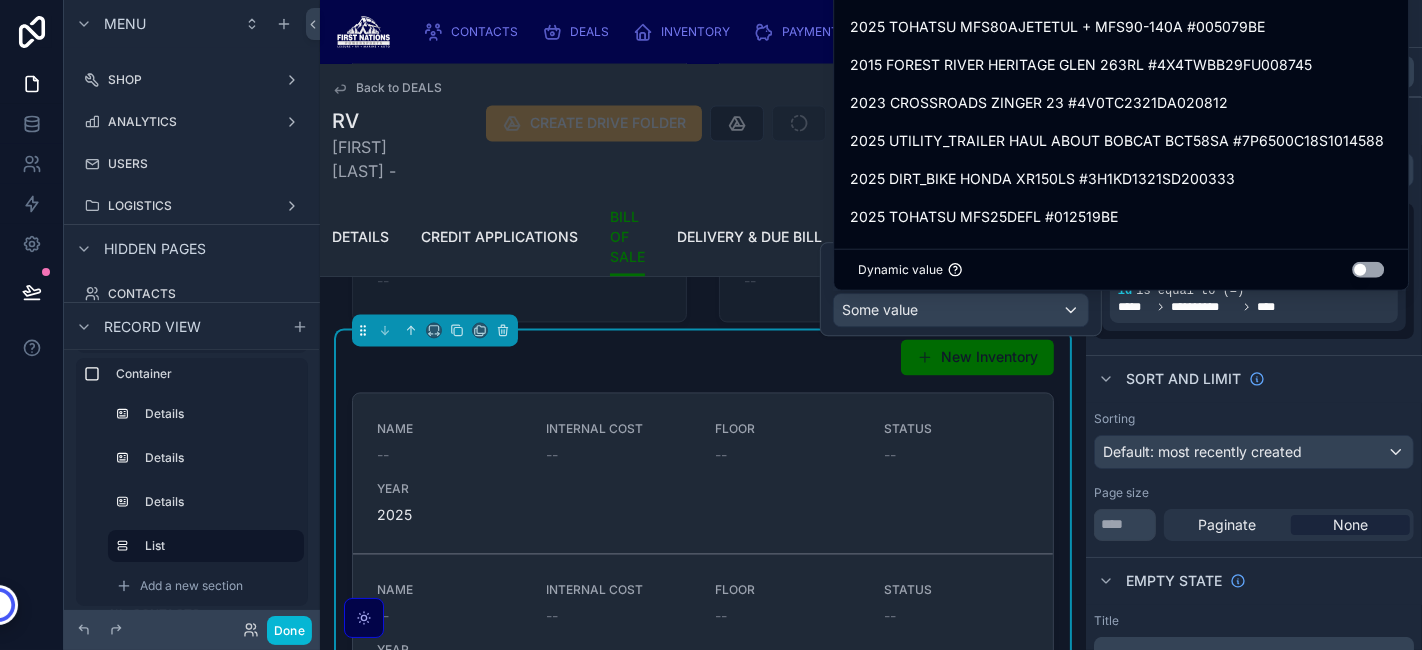 click on "Use setting" at bounding box center [1368, 270] 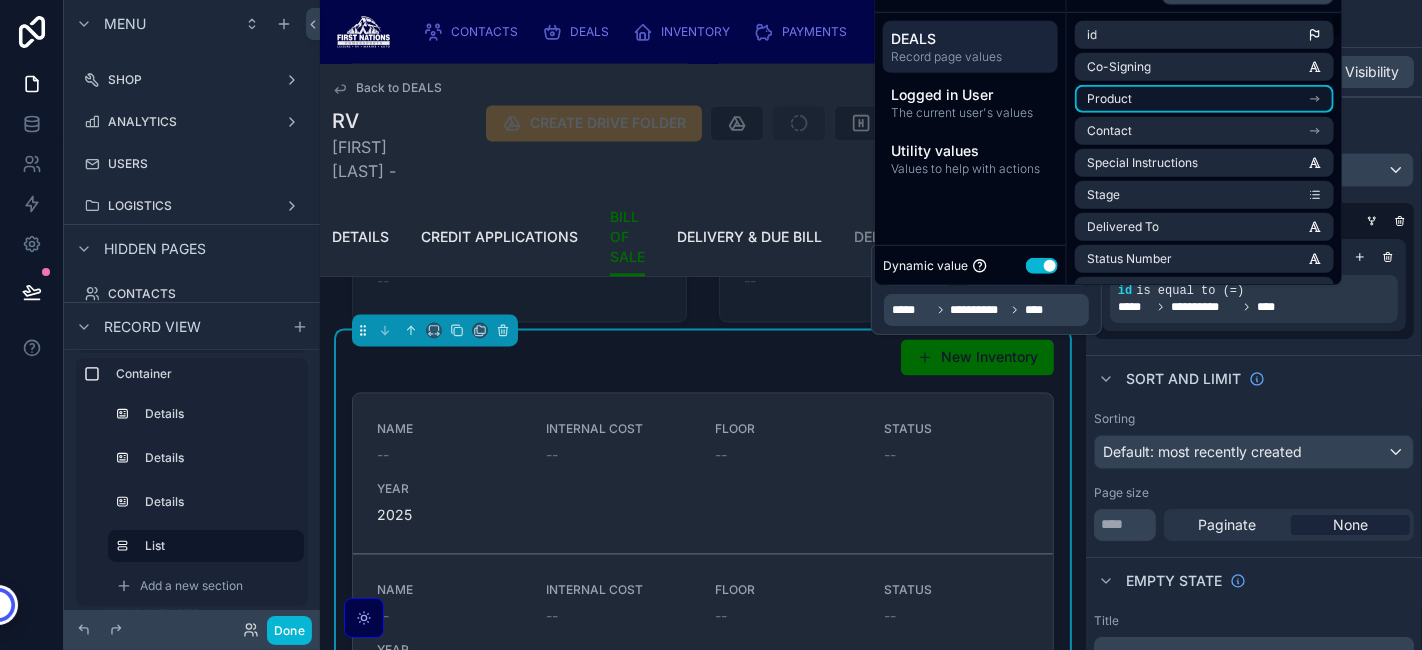click on "Product" at bounding box center (1204, 99) 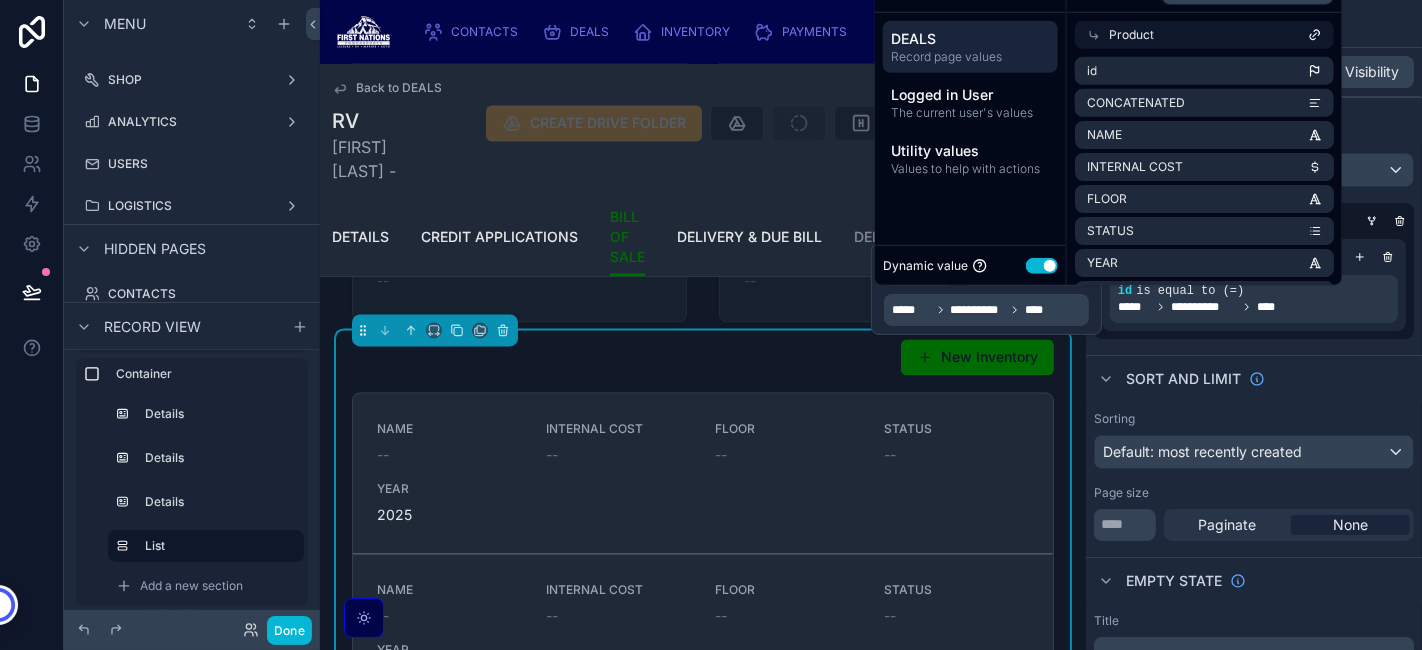 type 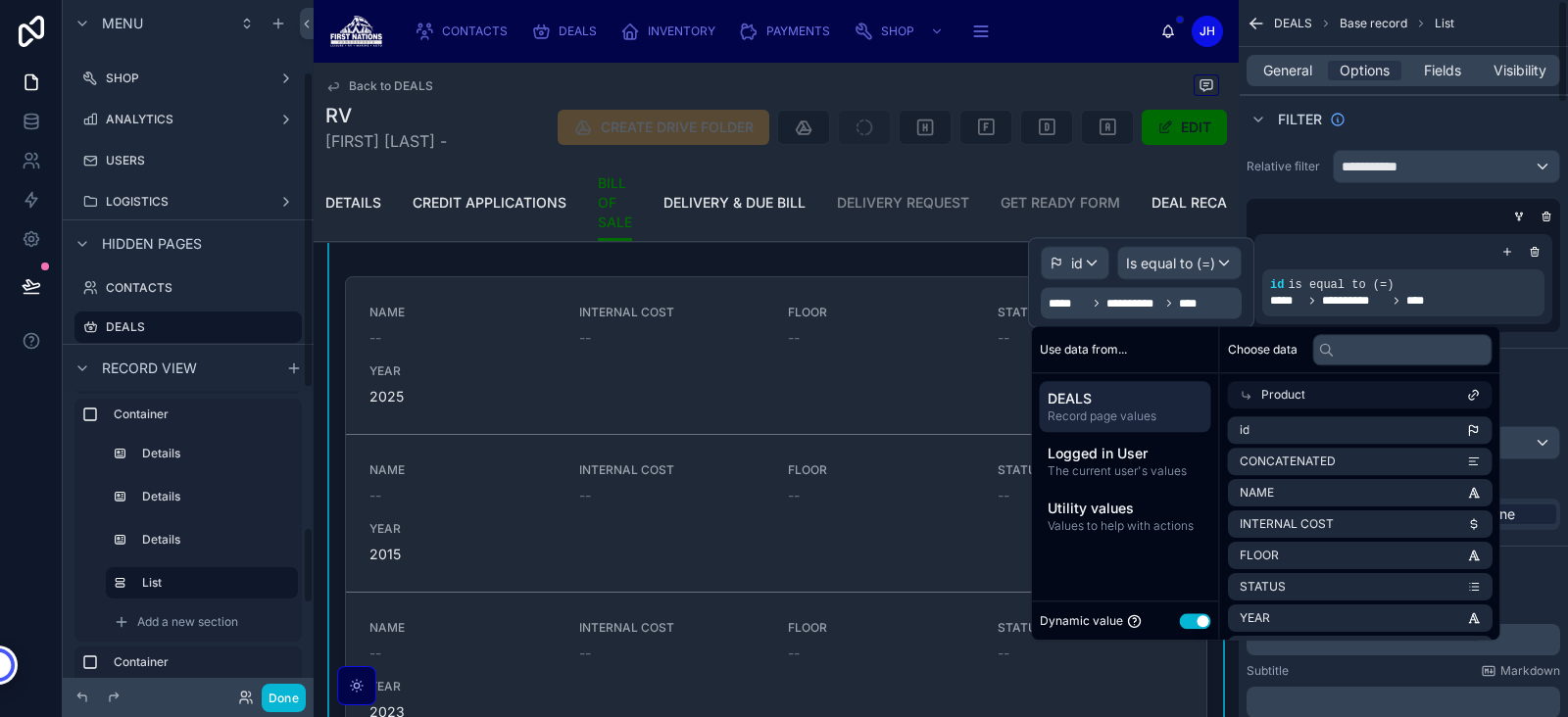 scroll, scrollTop: 157, scrollLeft: 0, axis: vertical 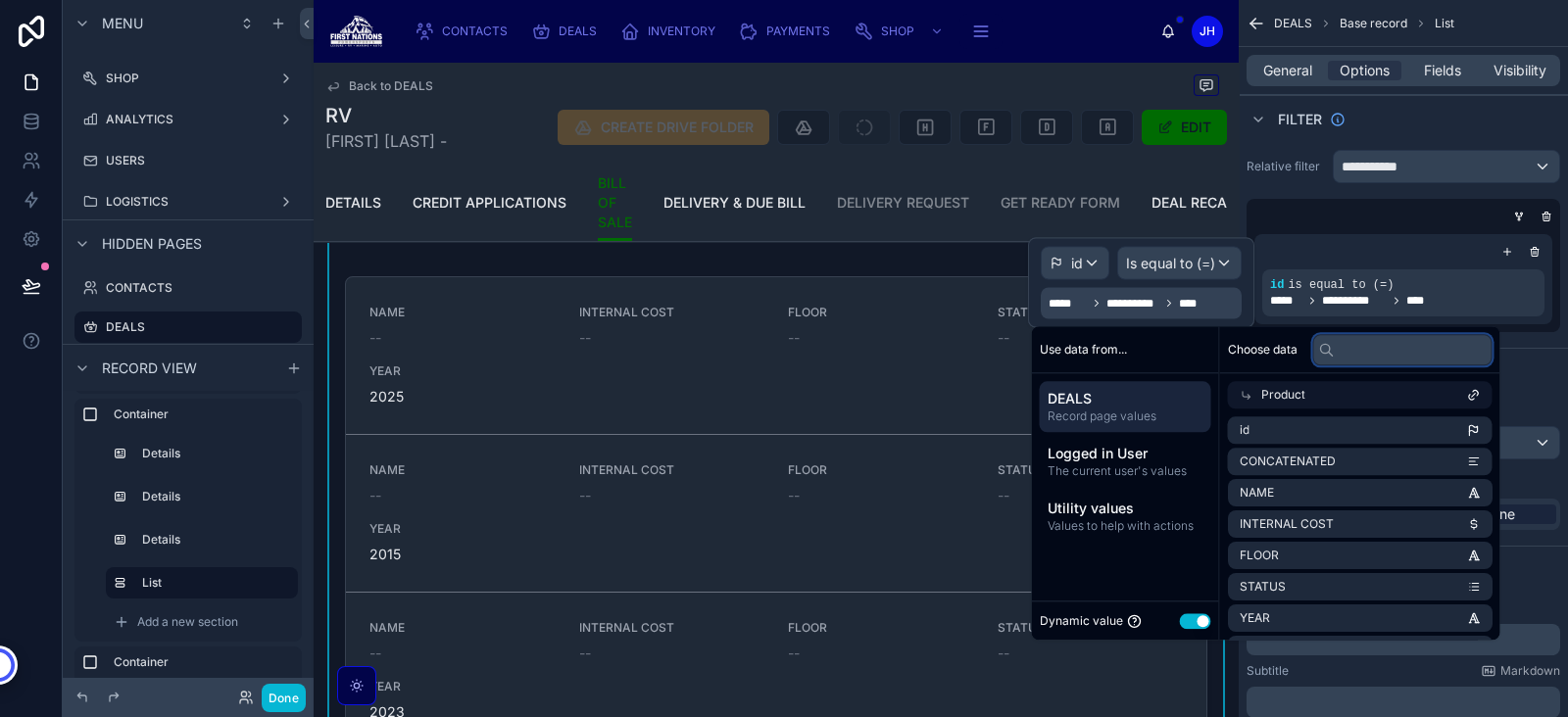 click at bounding box center (1402, 350) 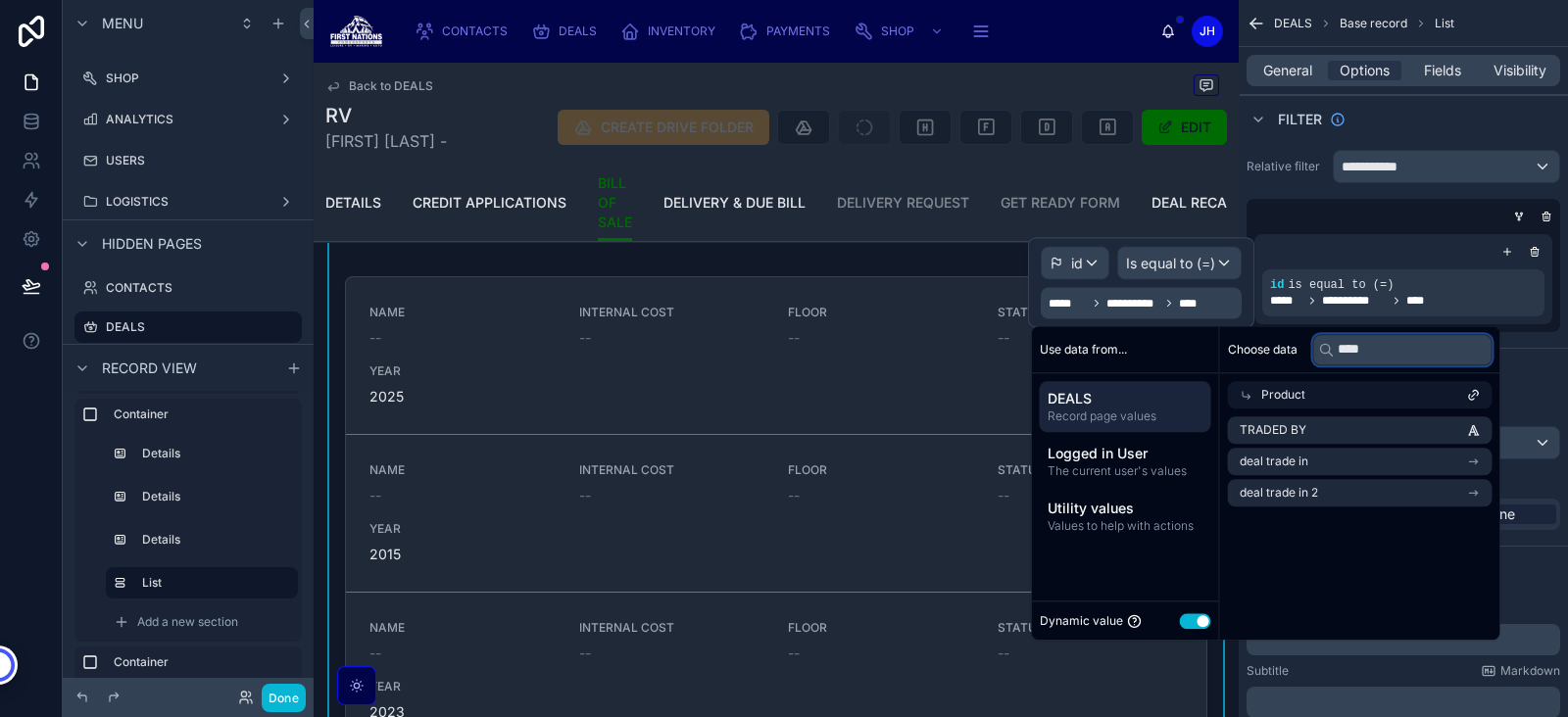 type on "****" 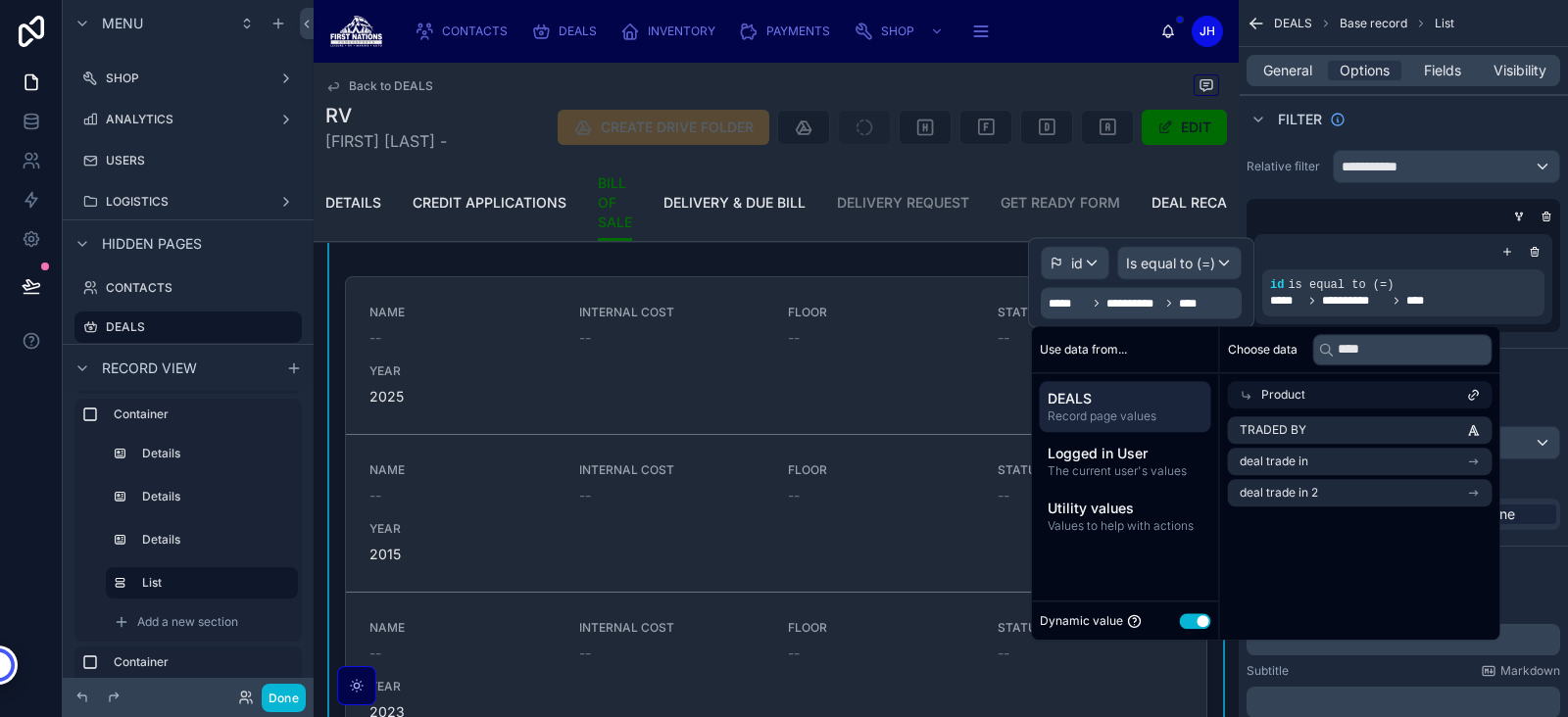 click on "Record page values" at bounding box center [1125, 416] 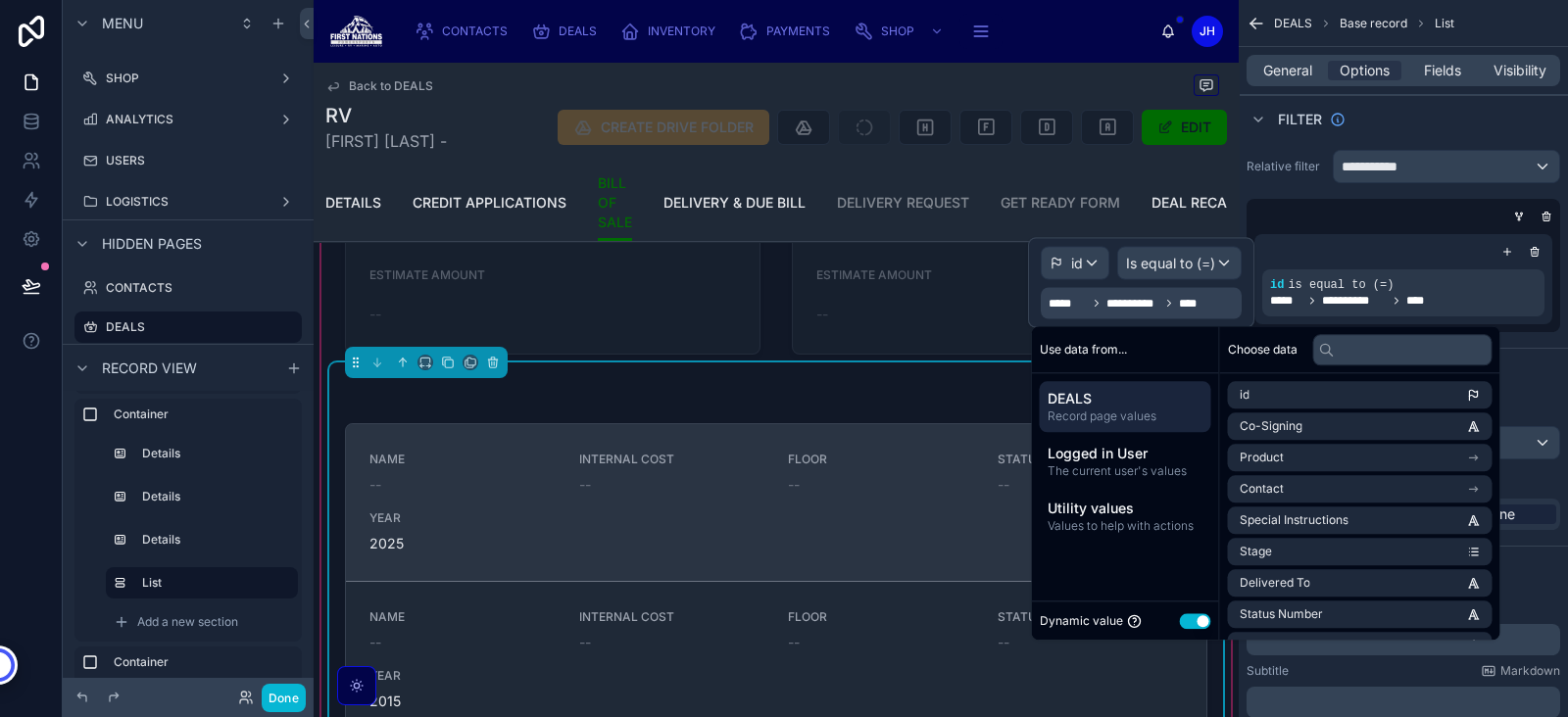 scroll, scrollTop: 3197, scrollLeft: 0, axis: vertical 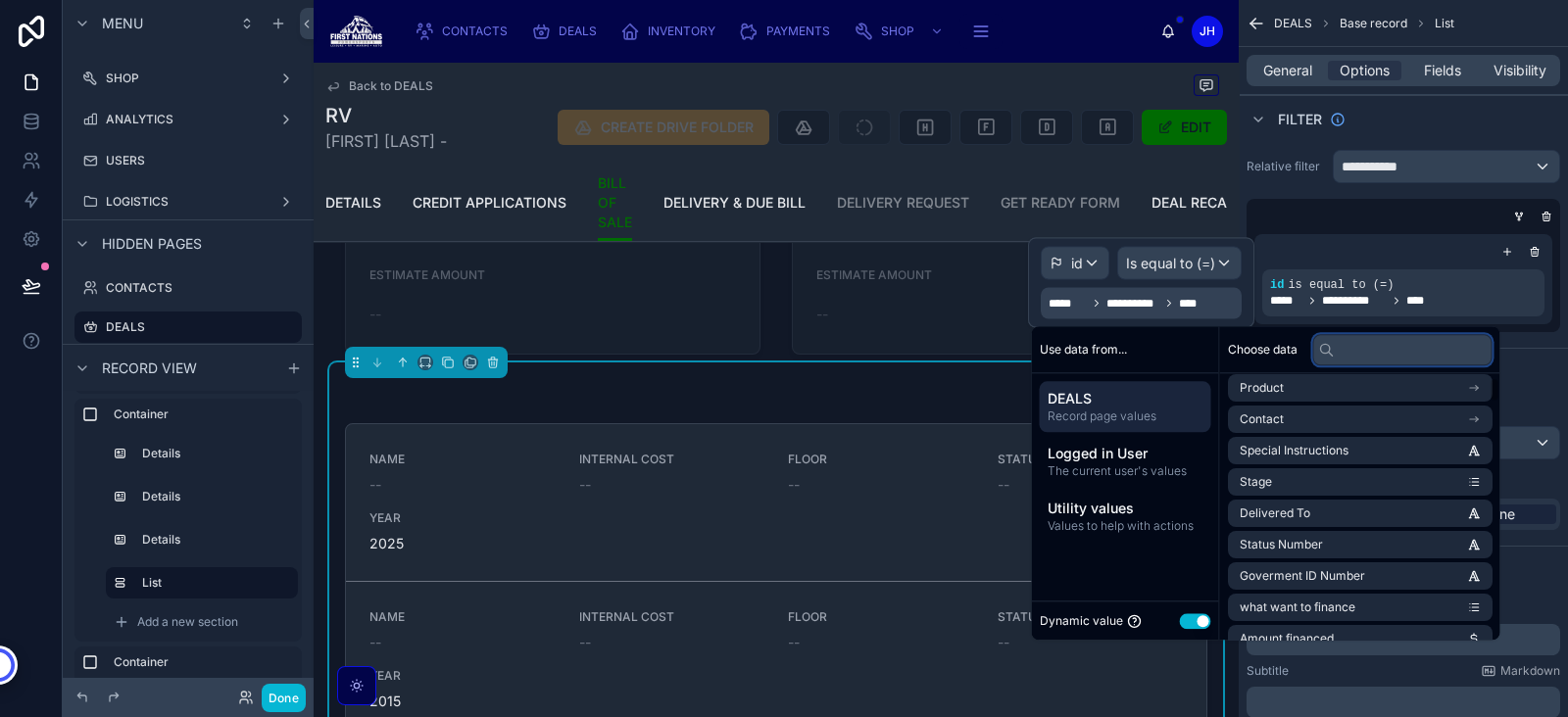 click at bounding box center [1402, 350] 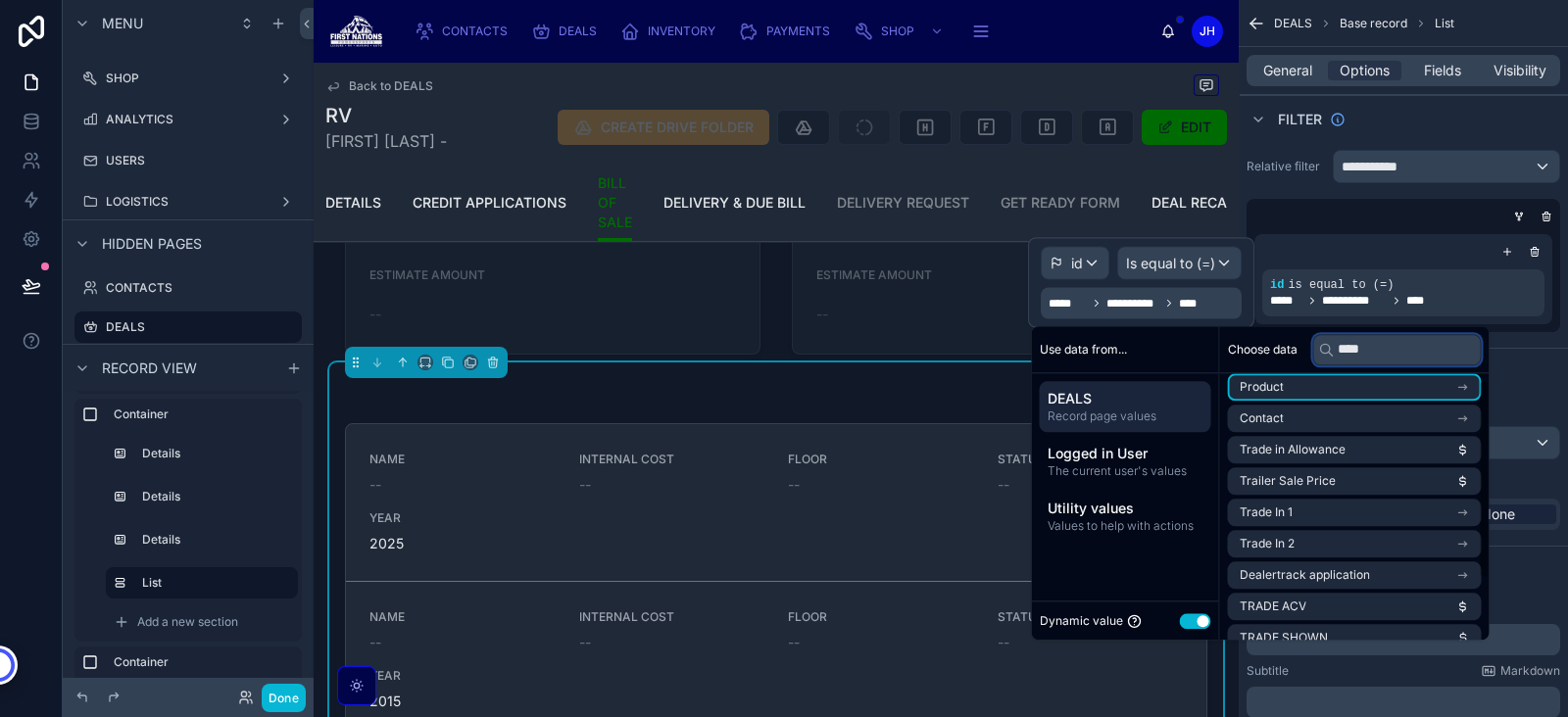 scroll, scrollTop: 0, scrollLeft: 0, axis: both 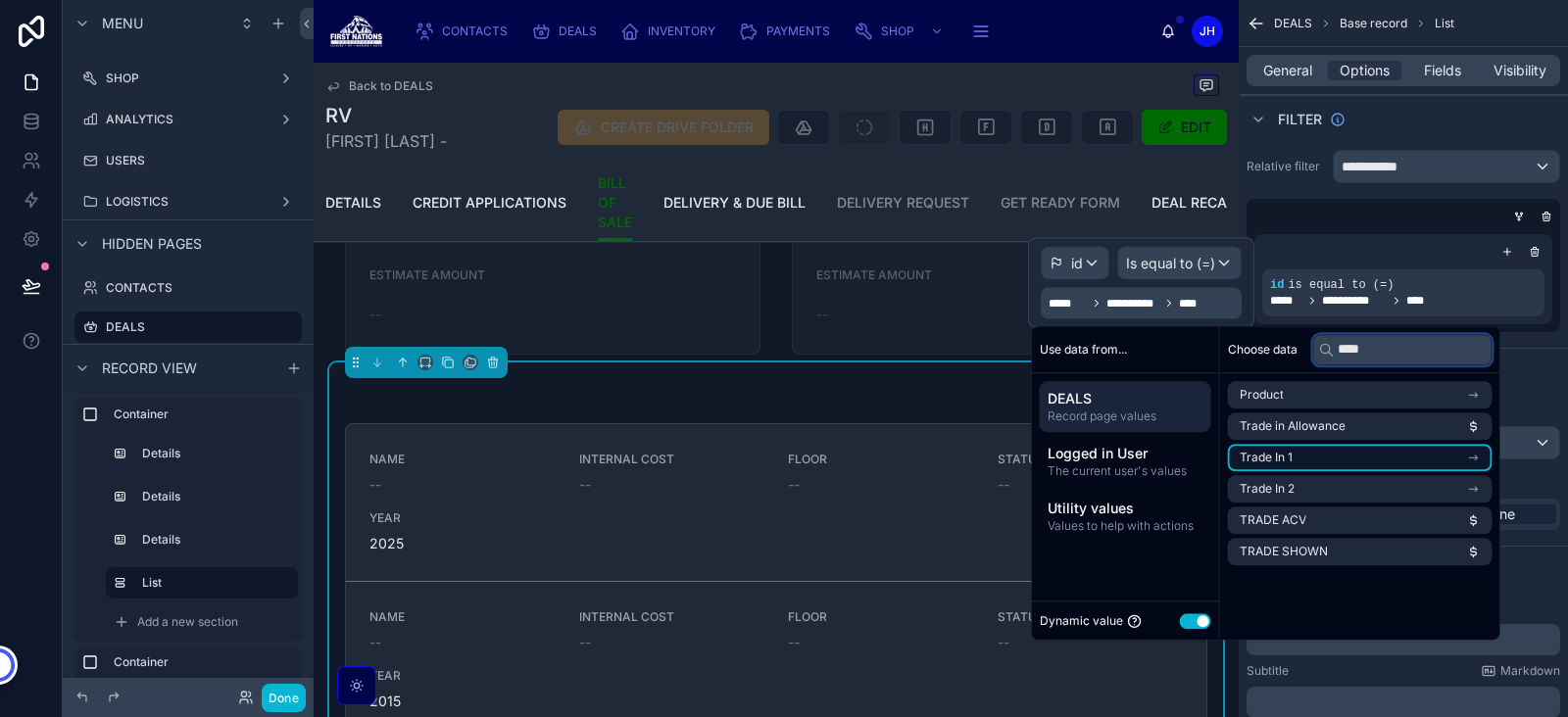 type on "****" 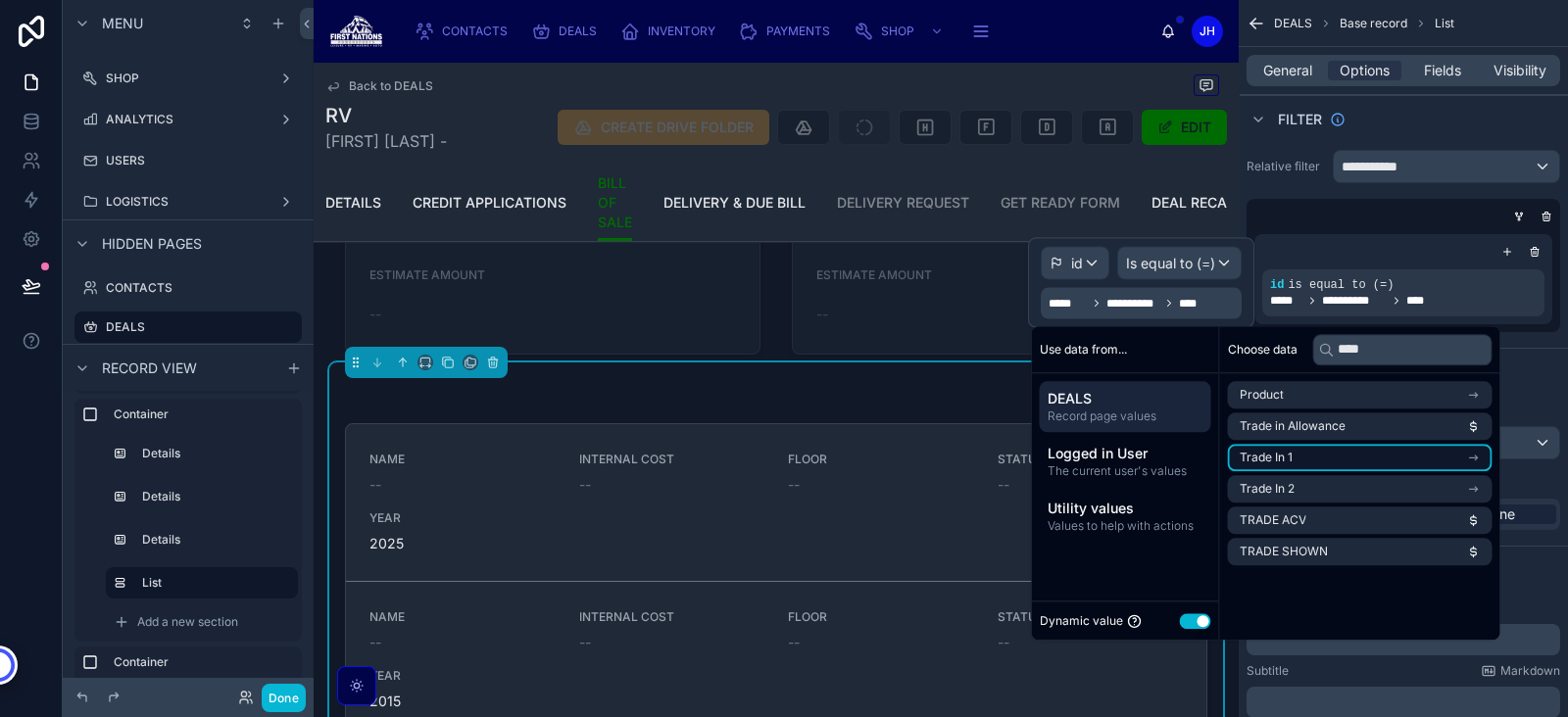 click on "Trade In 1" at bounding box center [1360, 457] 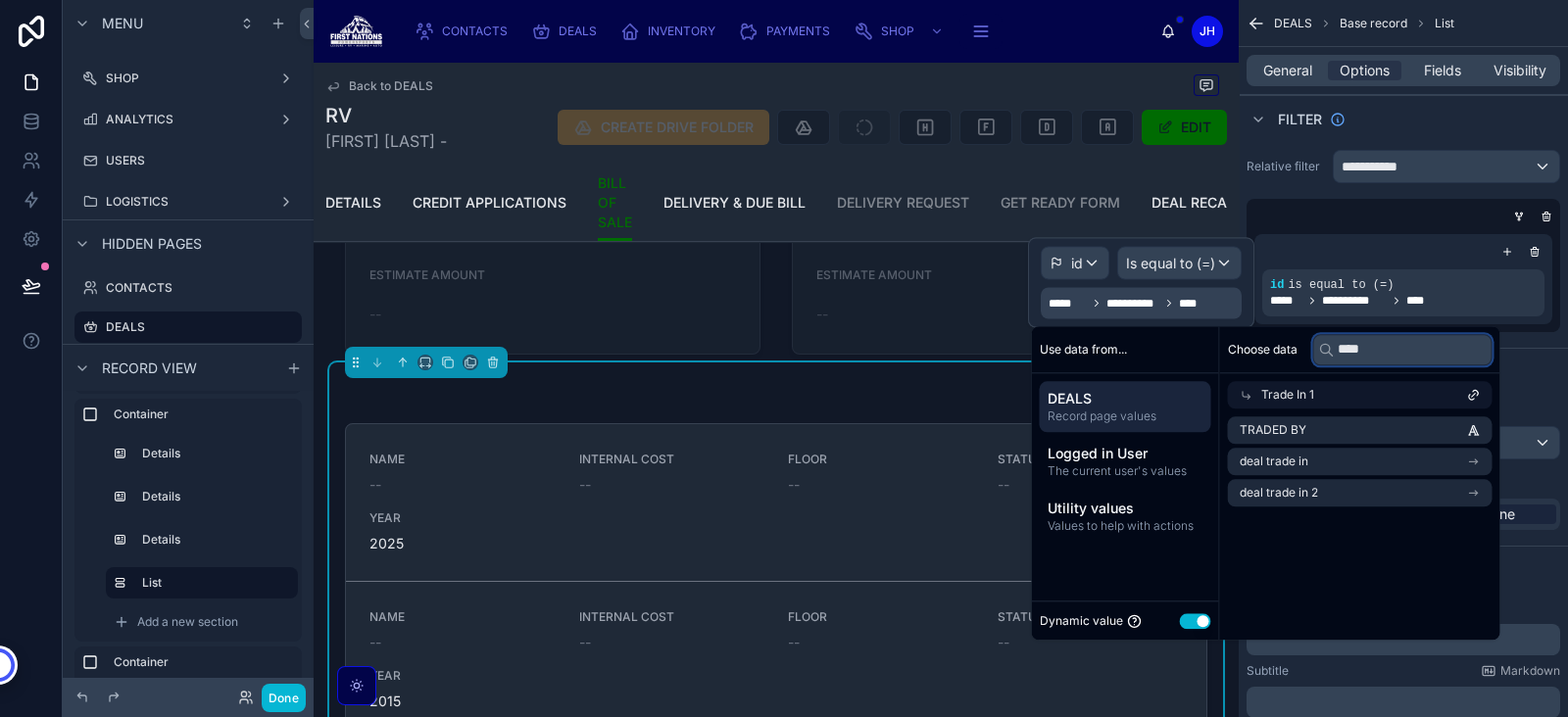 click on "****" at bounding box center (1402, 350) 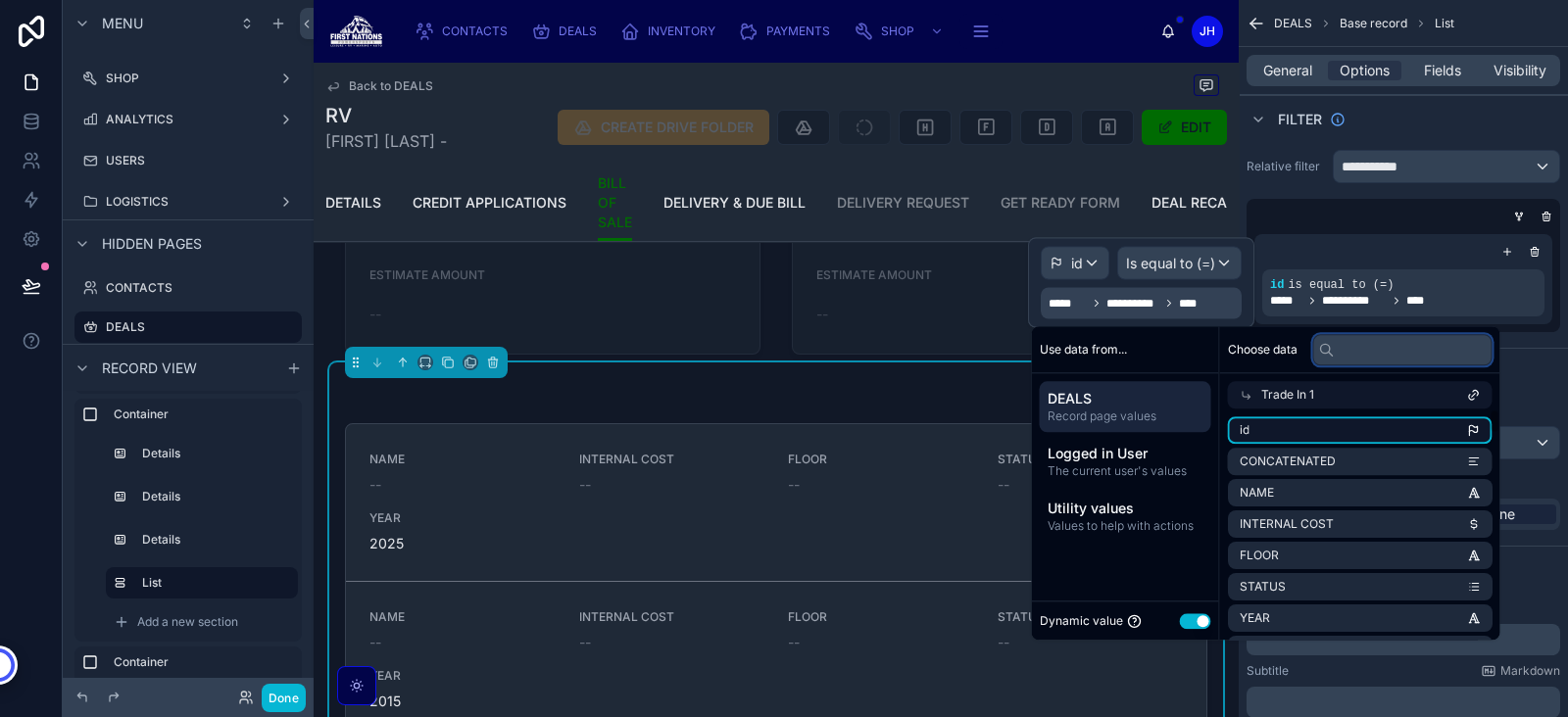 type 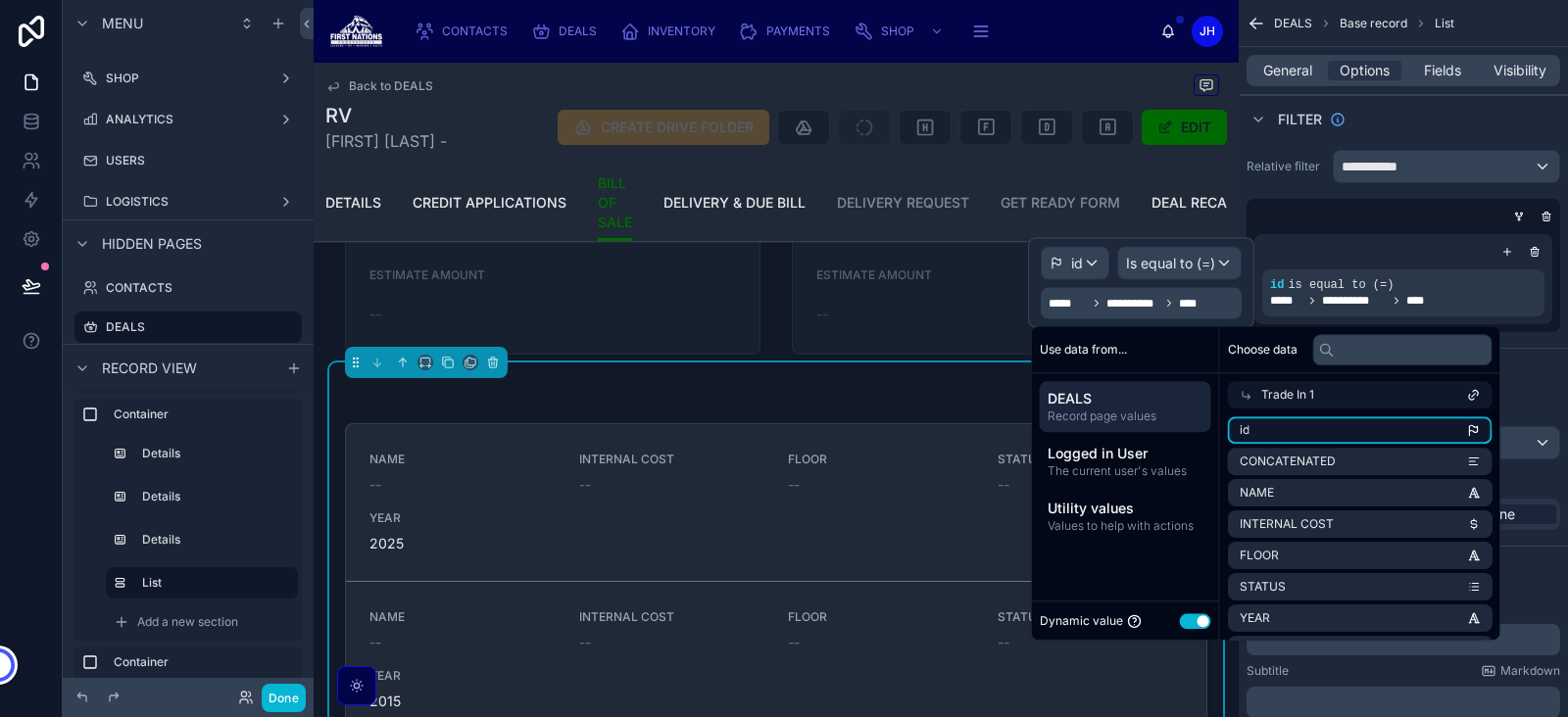 click on "id" at bounding box center [1360, 430] 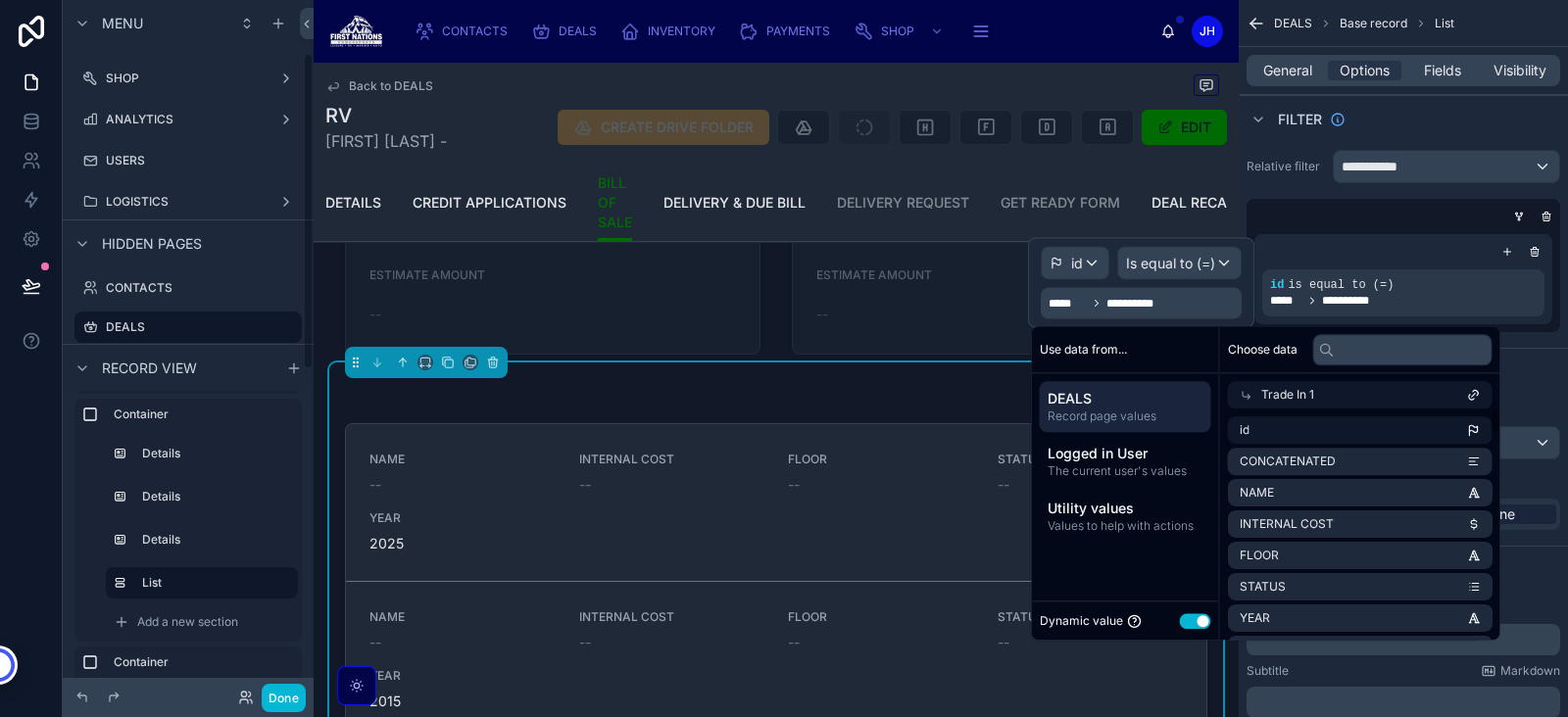scroll, scrollTop: 117, scrollLeft: 0, axis: vertical 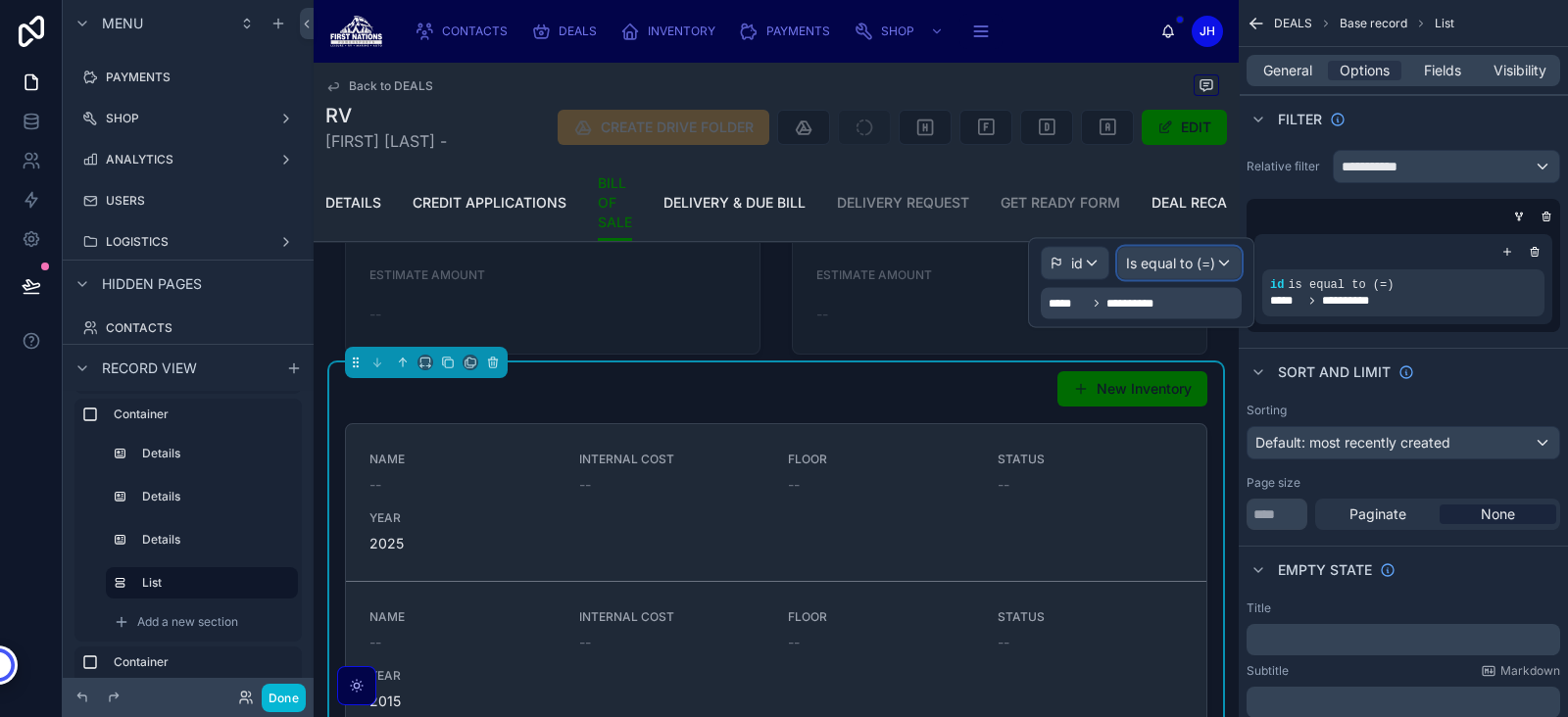 click on "Is equal to (=)" at bounding box center (1170, 263) 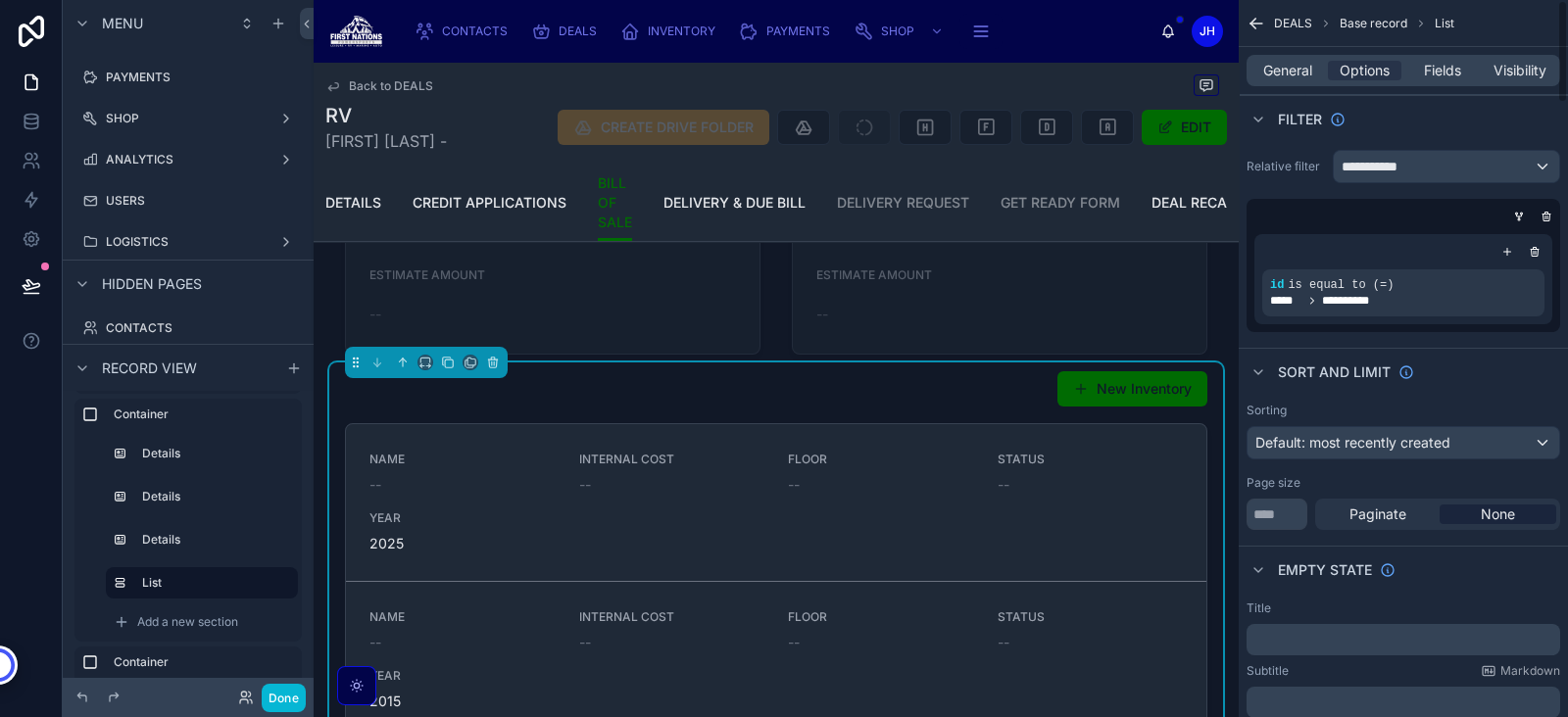 click on "**********" at bounding box center (1403, 279) 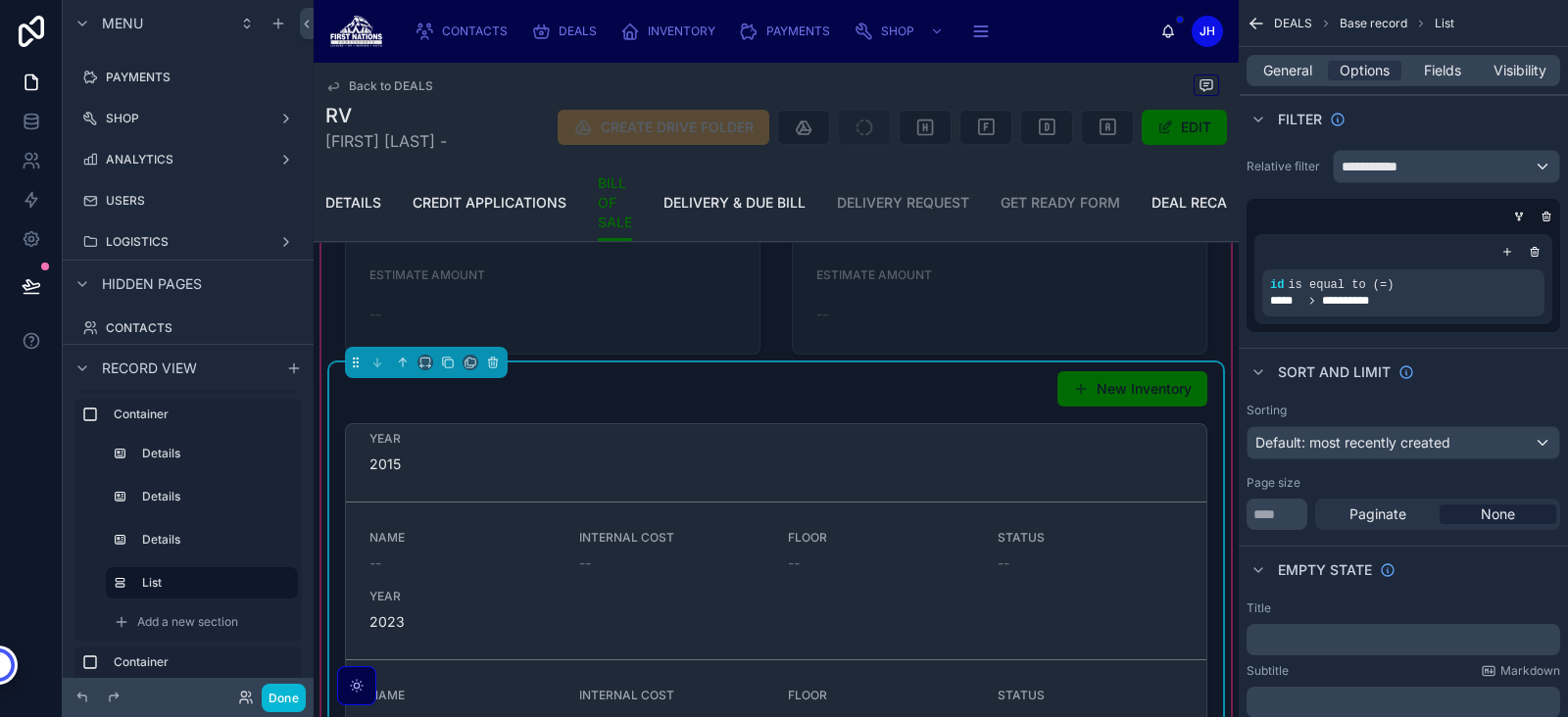 scroll, scrollTop: 0, scrollLeft: 0, axis: both 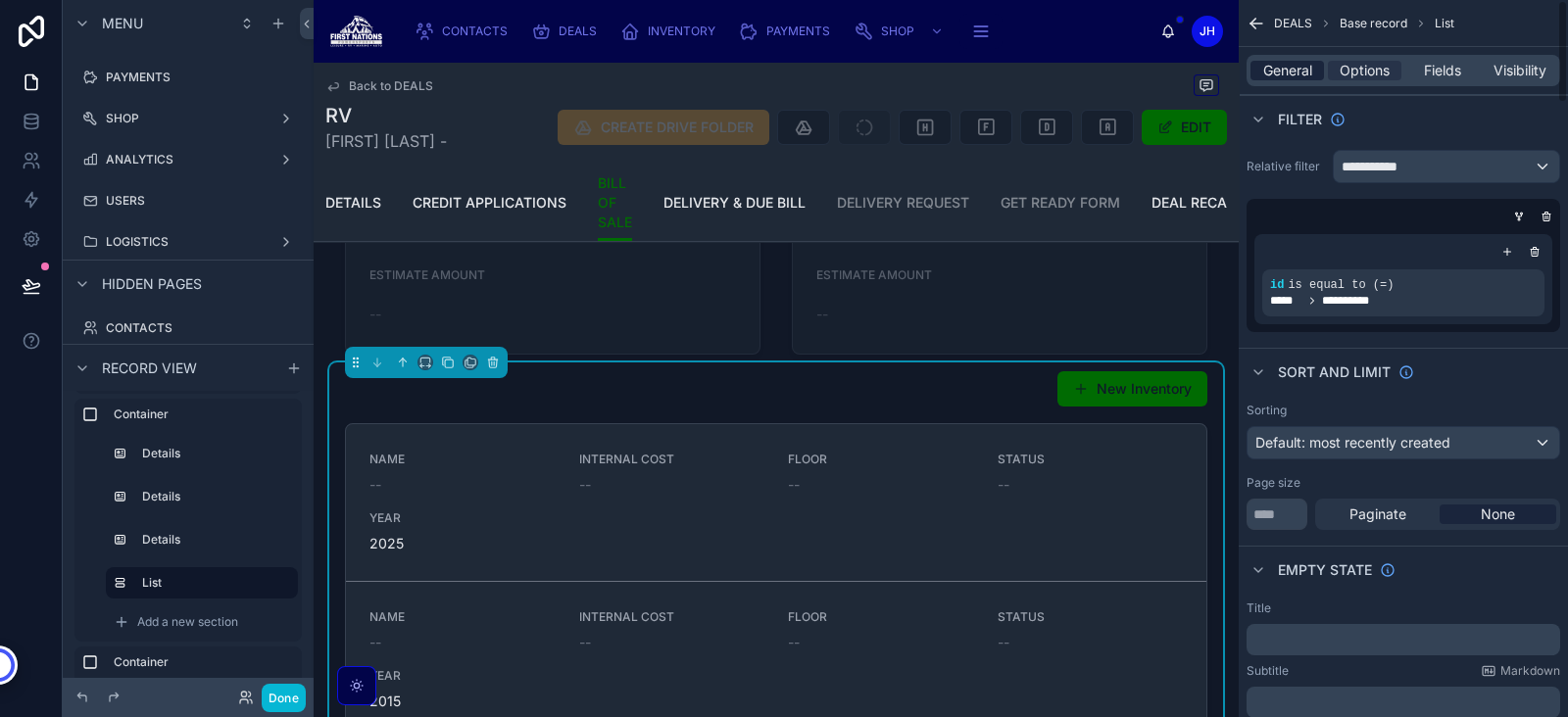 click on "General" at bounding box center (1288, 71) 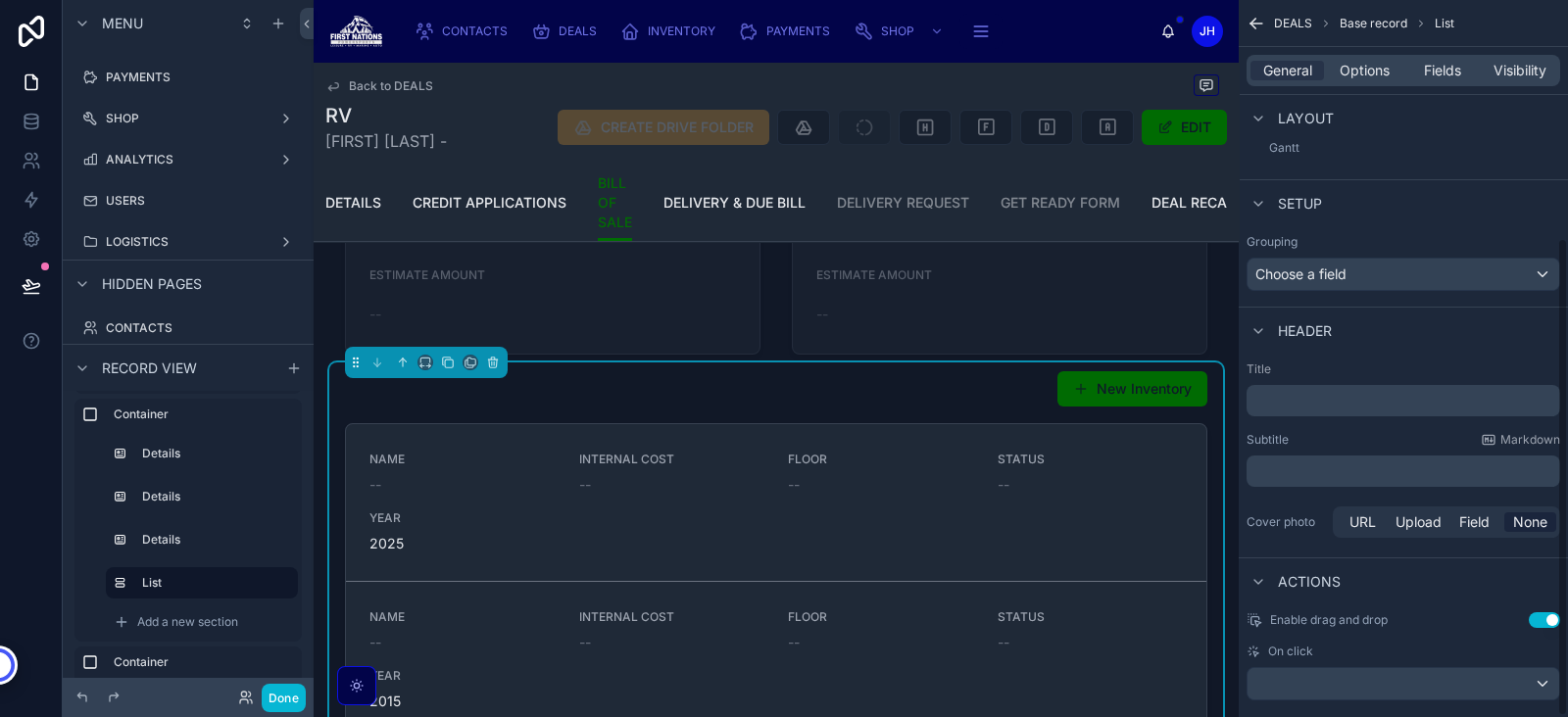 scroll, scrollTop: 358, scrollLeft: 0, axis: vertical 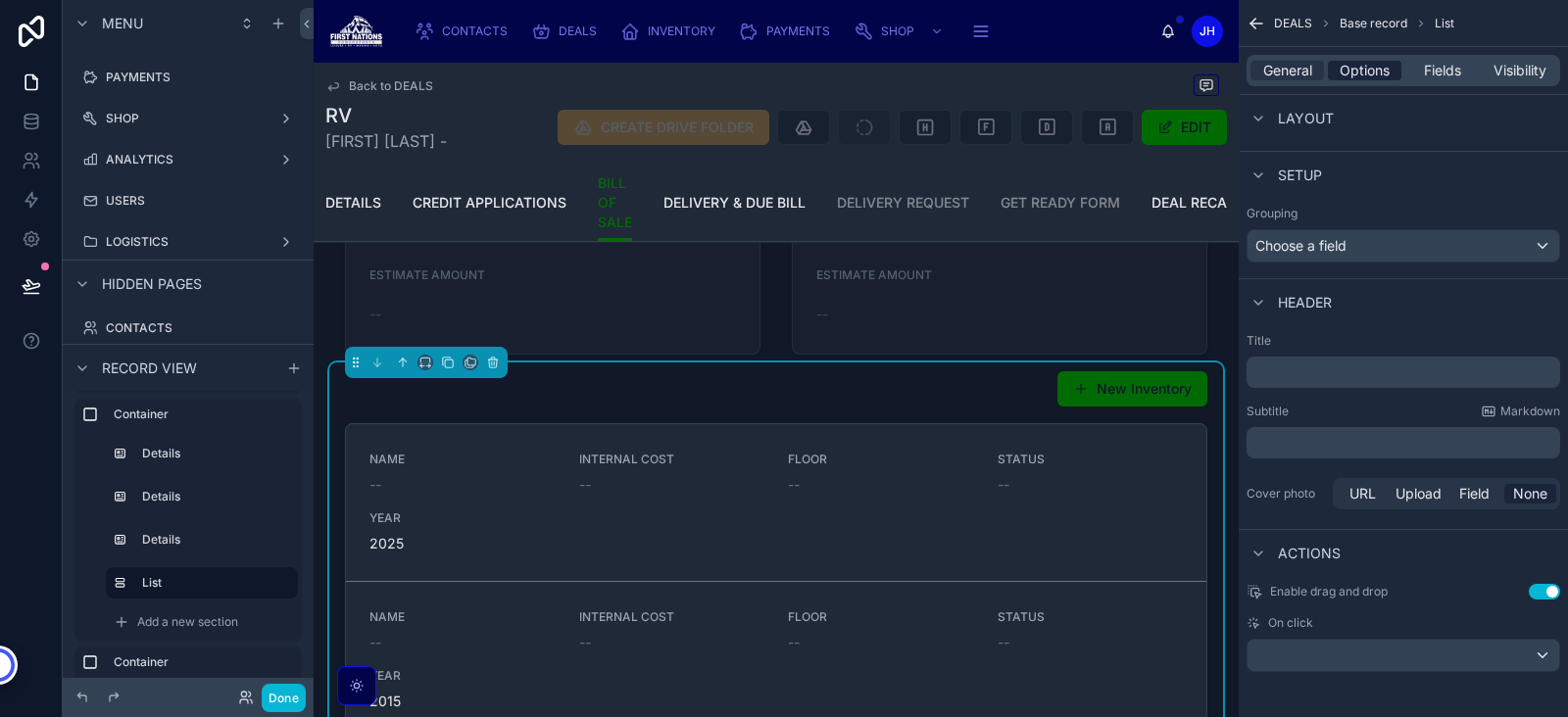 click on "Options" at bounding box center [1364, 71] 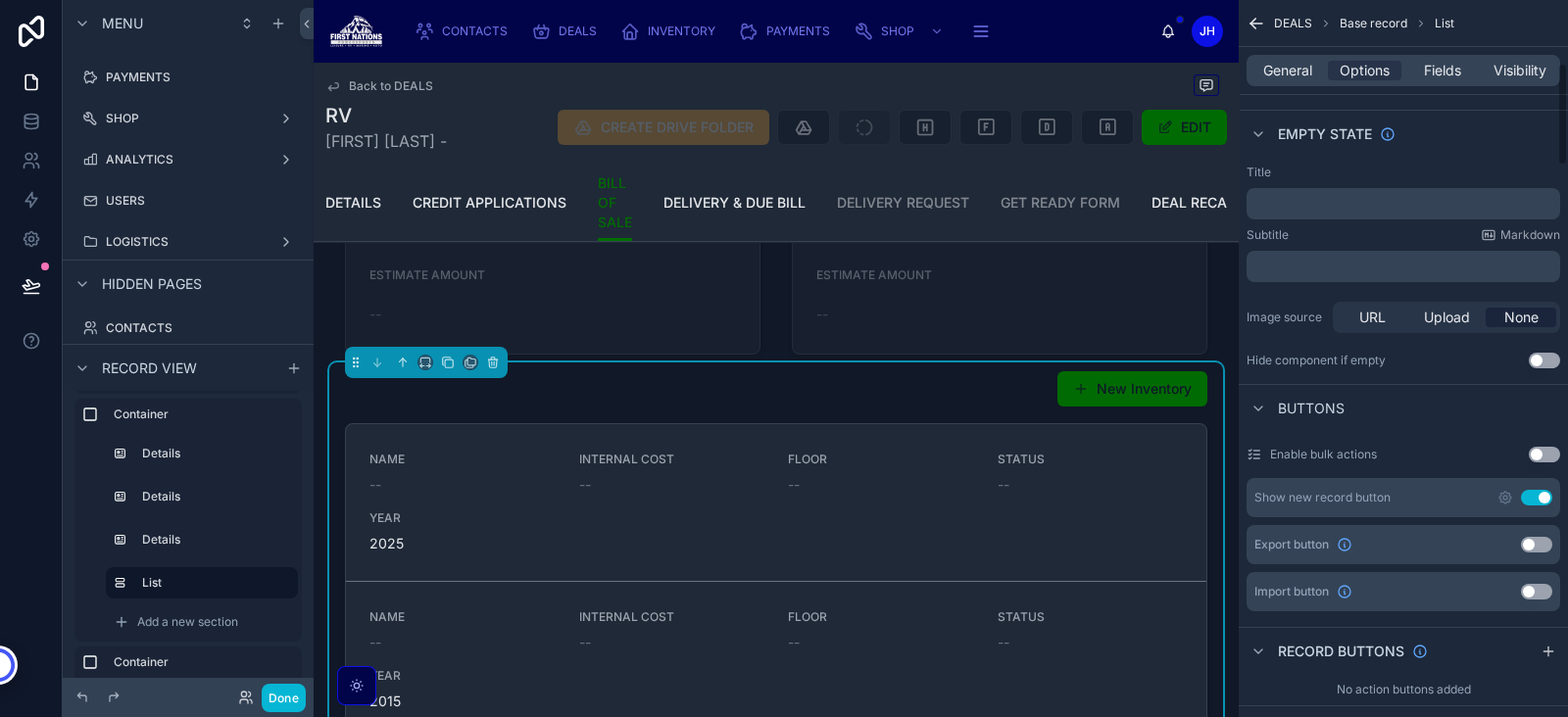 scroll, scrollTop: 438, scrollLeft: 0, axis: vertical 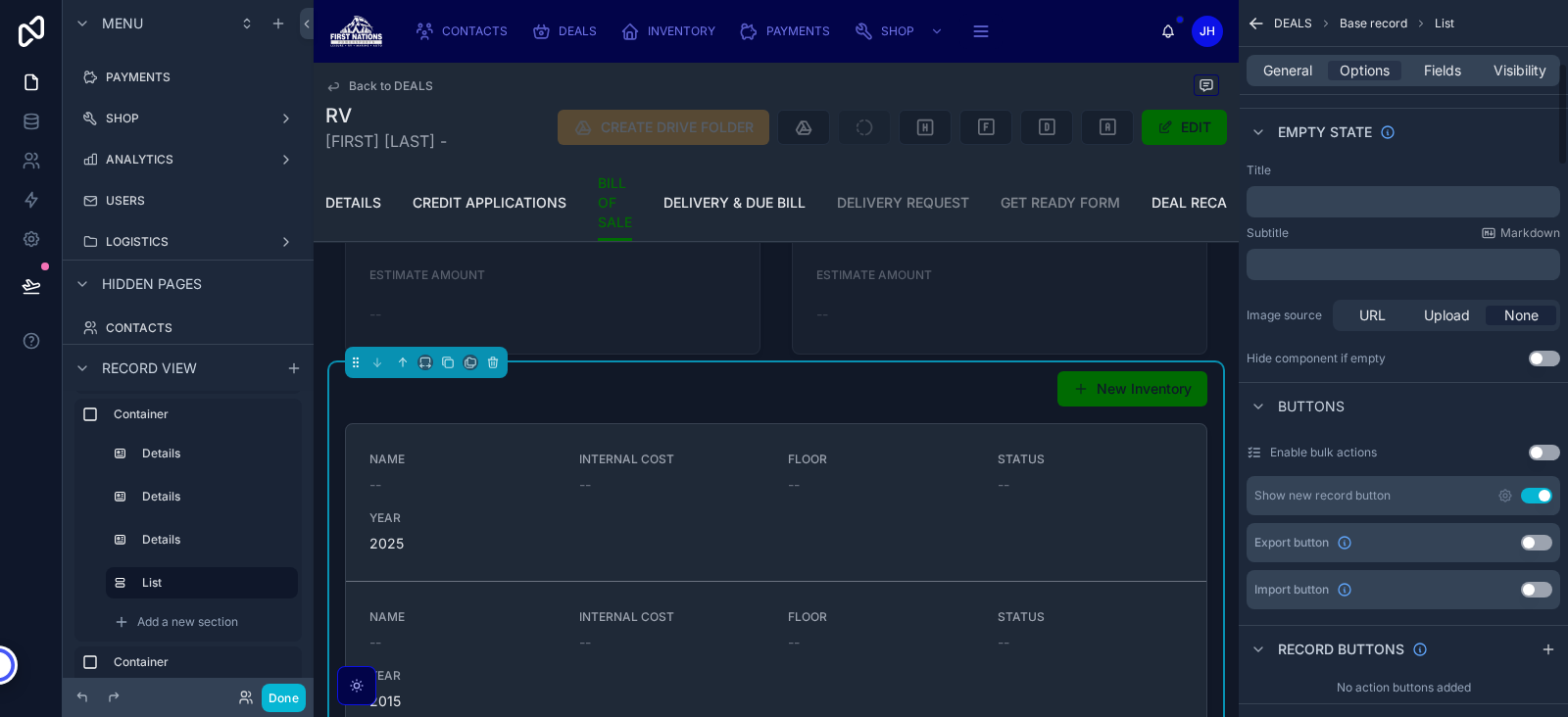 click on "Use setting" at bounding box center (1537, 496) 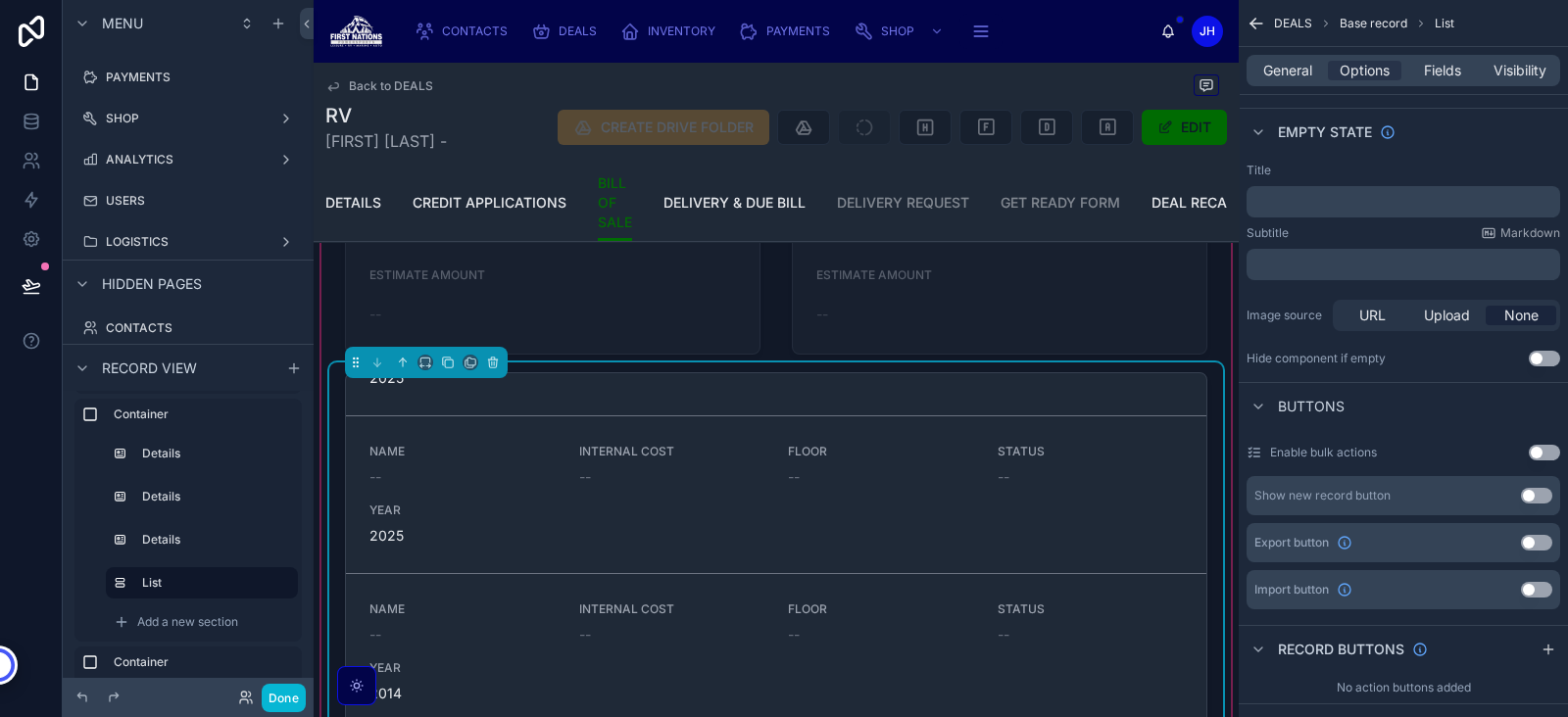 scroll, scrollTop: 1057, scrollLeft: 0, axis: vertical 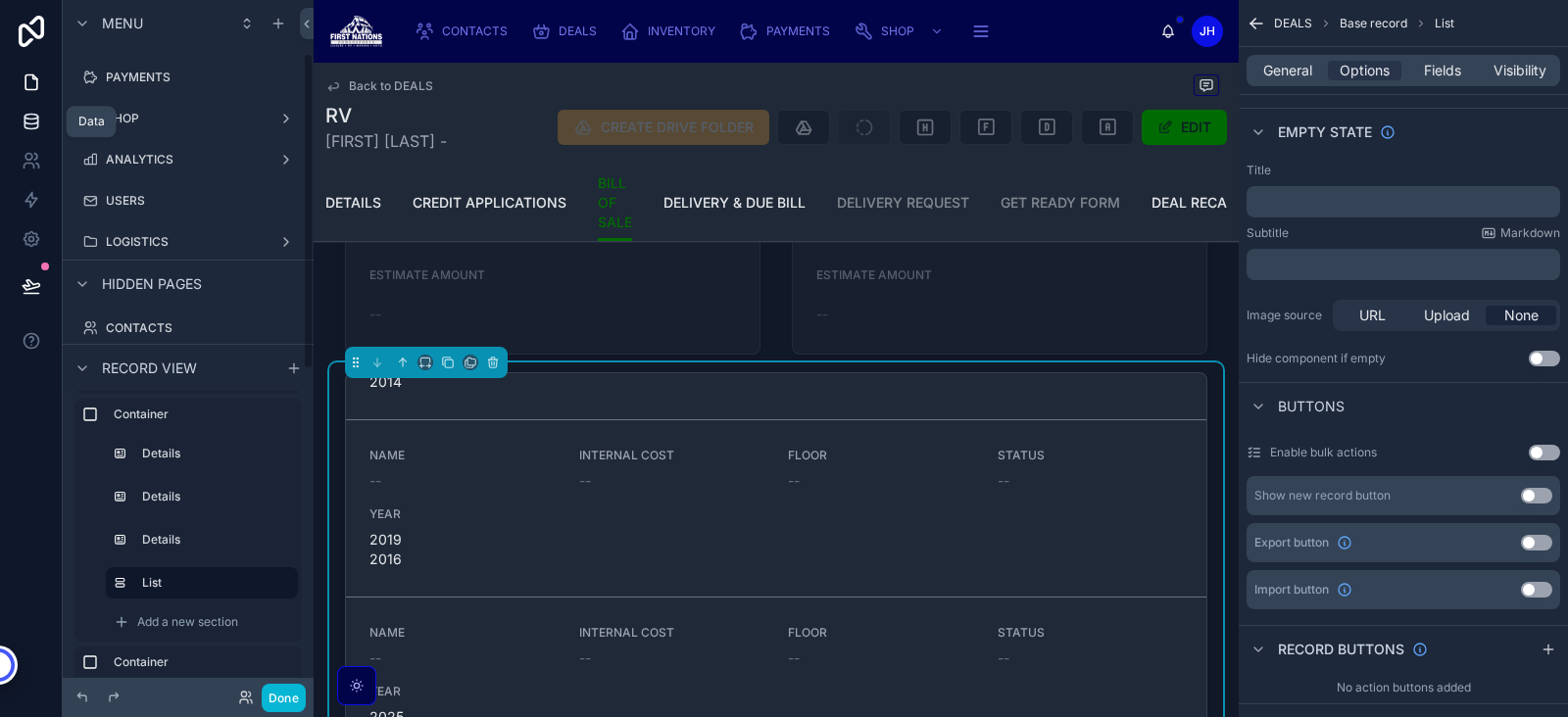 click at bounding box center [30, 121] 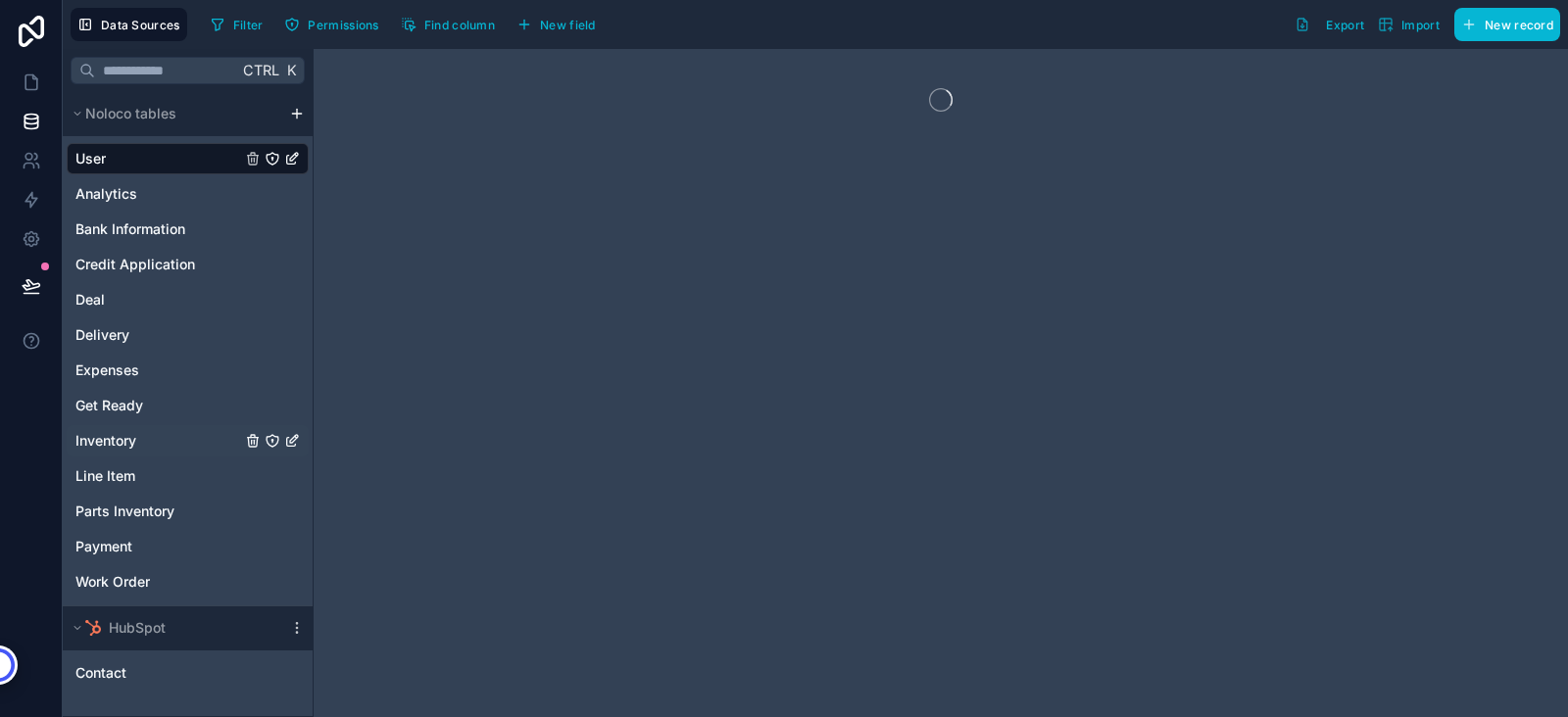 click on "Inventory" at bounding box center (187, 441) 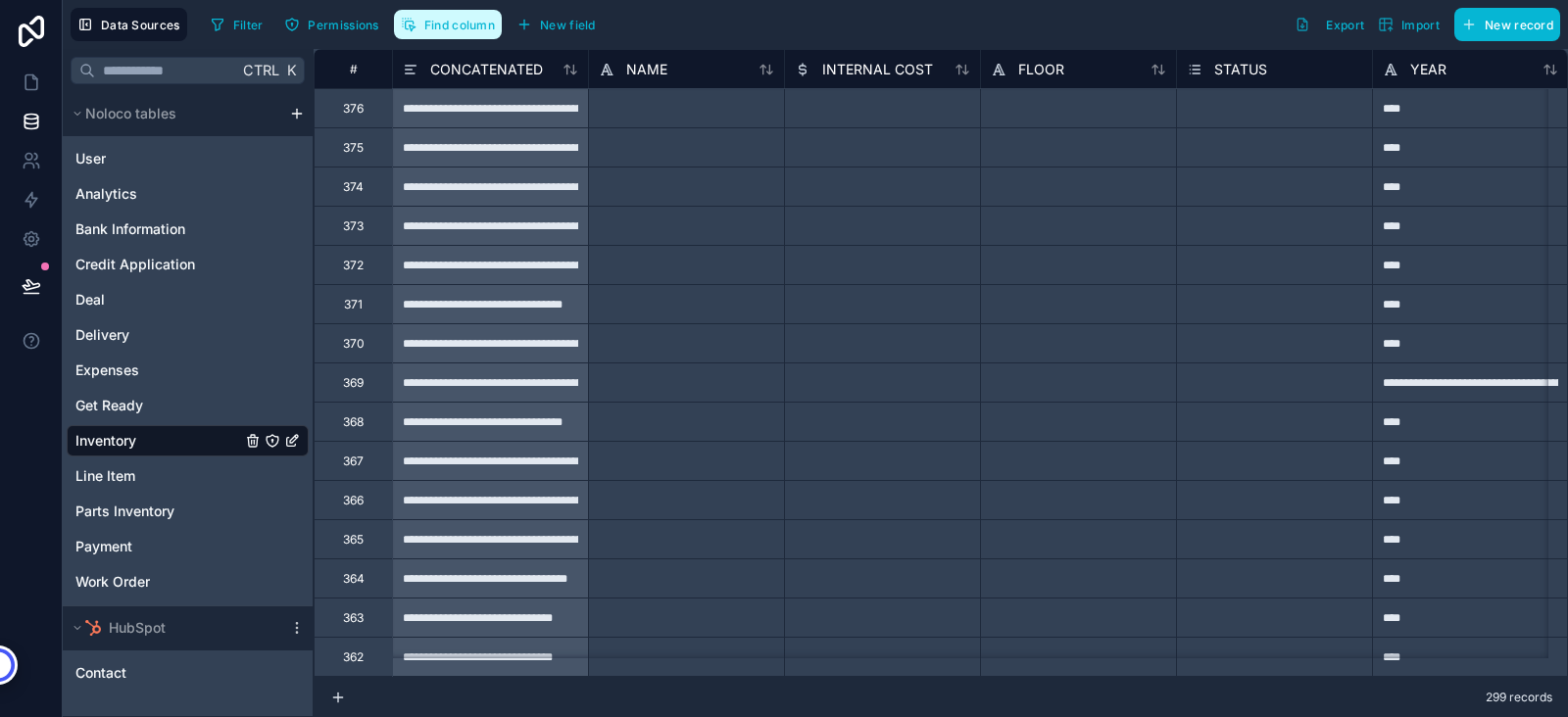 click on "Find column" at bounding box center (460, 24) 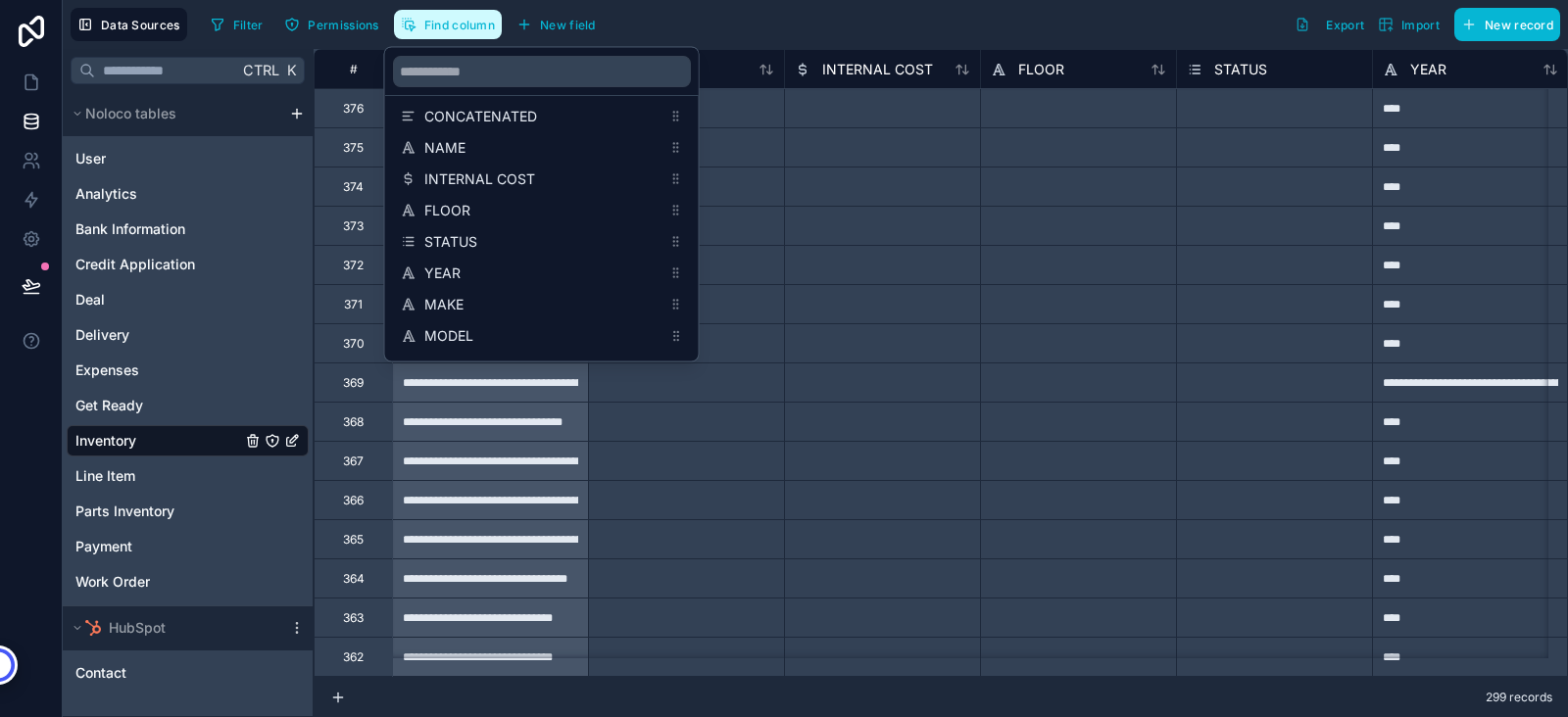 type 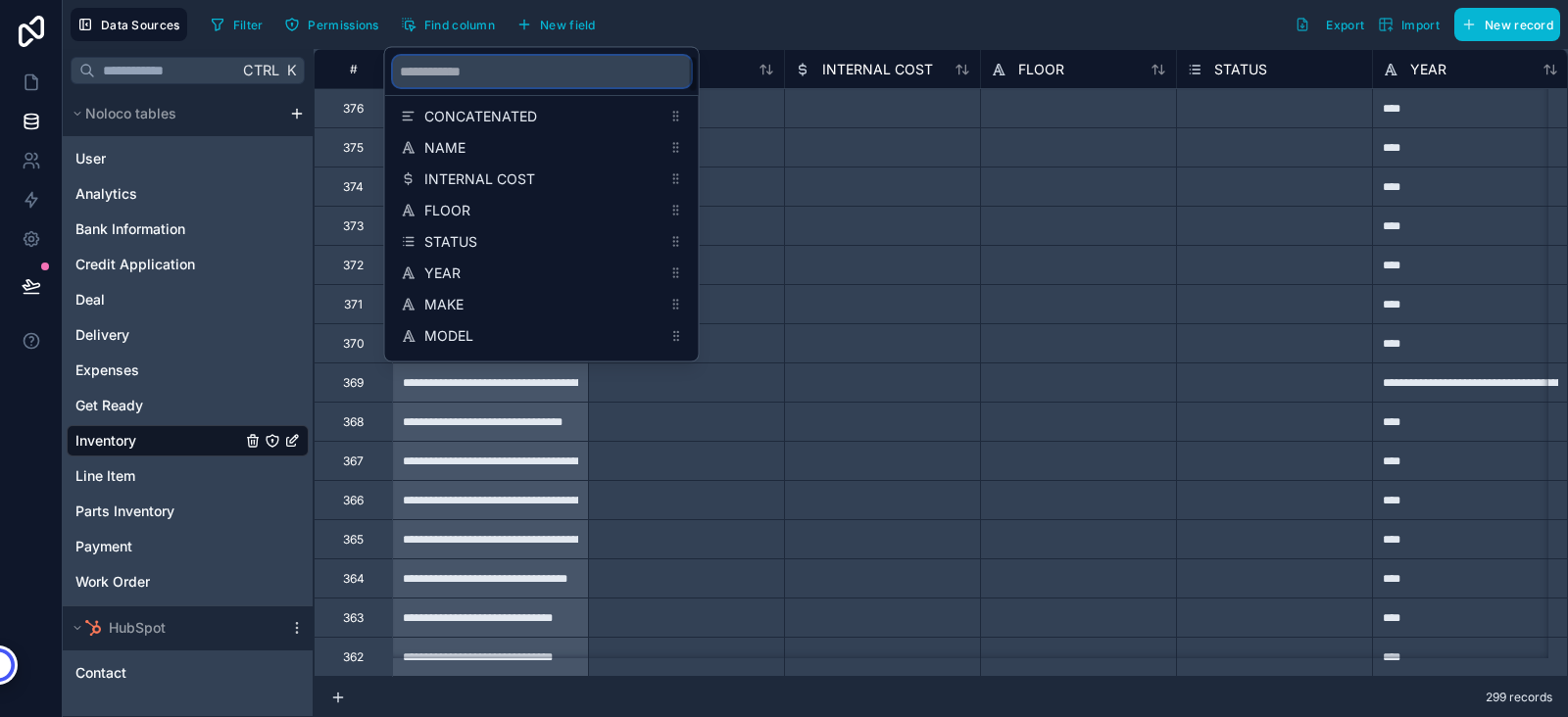 click at bounding box center (542, 72) 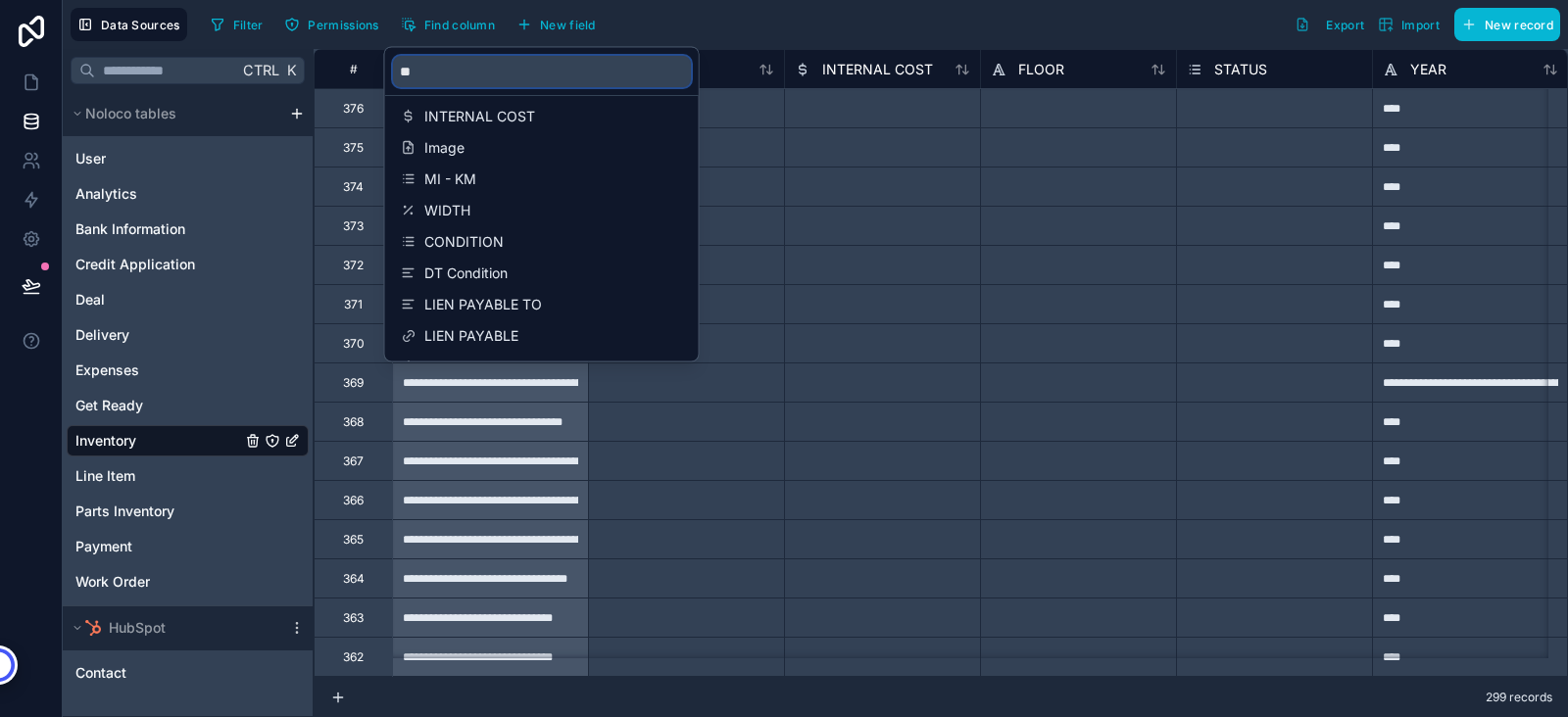 type on "*" 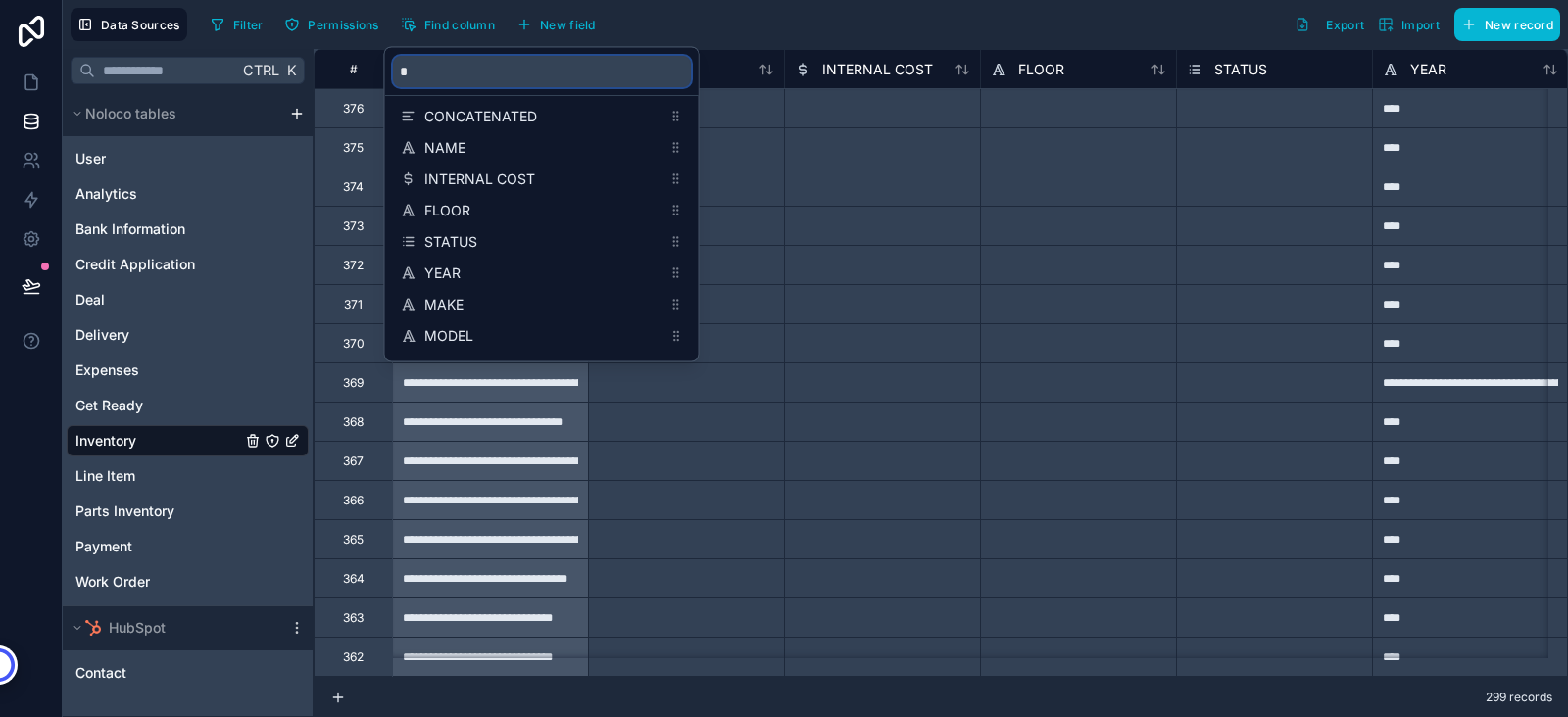 type on "**" 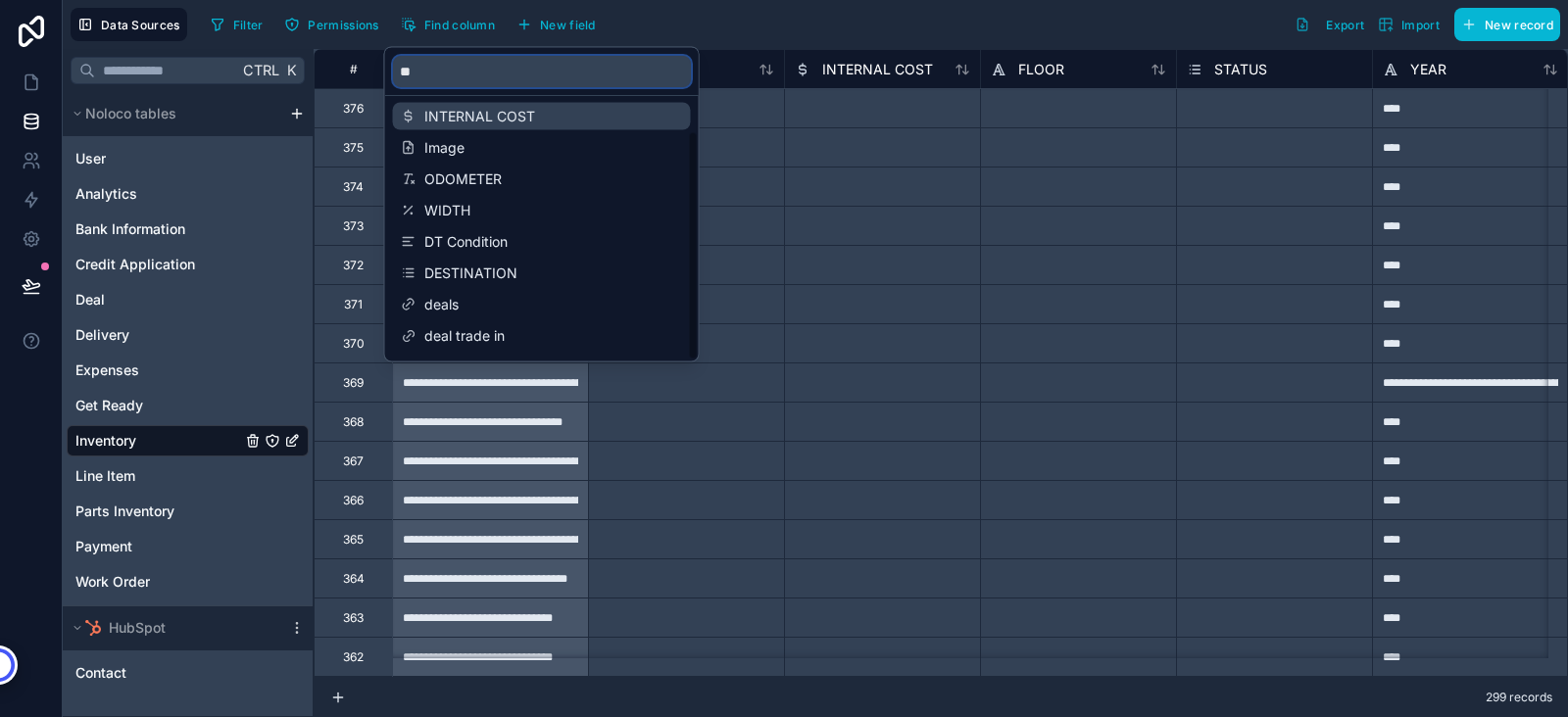 scroll, scrollTop: 93, scrollLeft: 0, axis: vertical 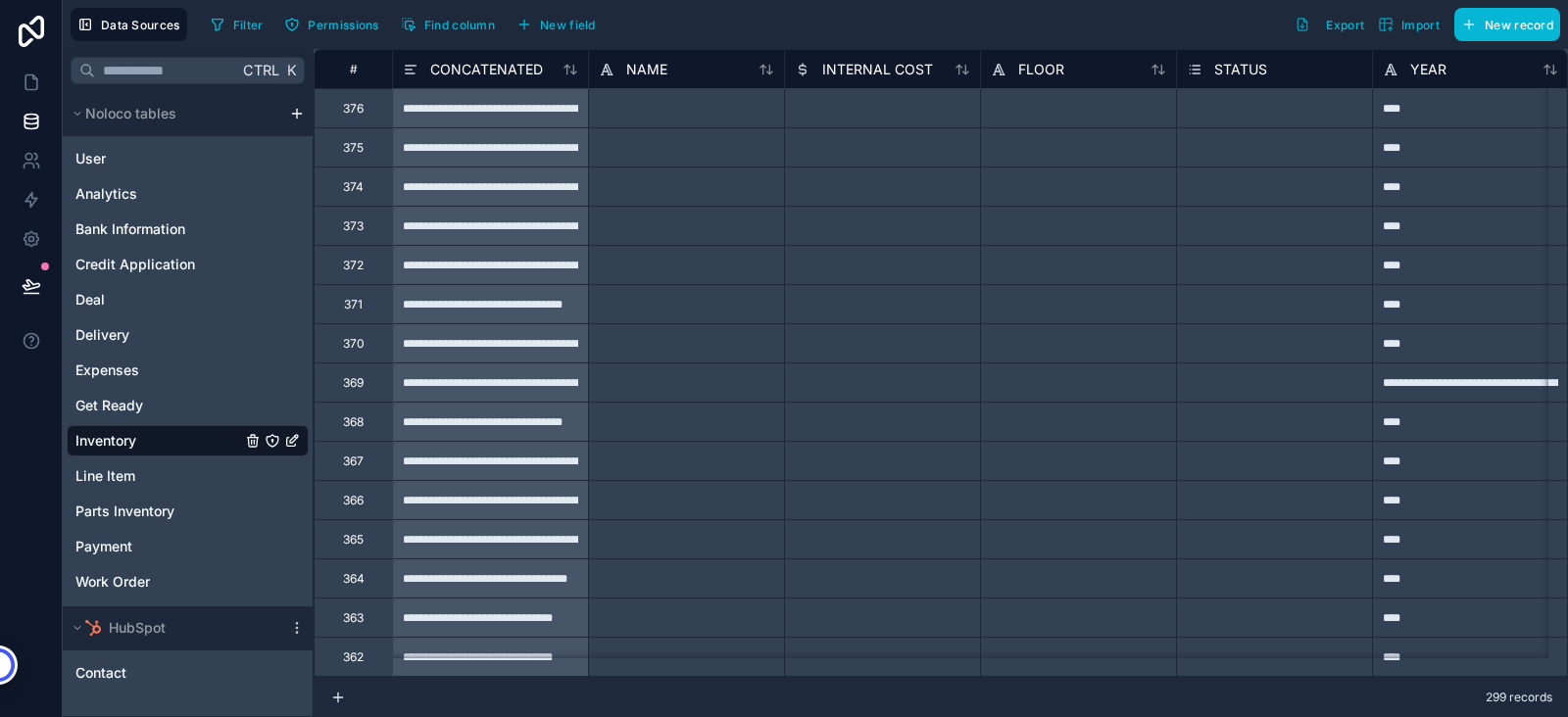 click on "Filter Permissions Find column New field Export Import New record" at bounding box center [881, 24] 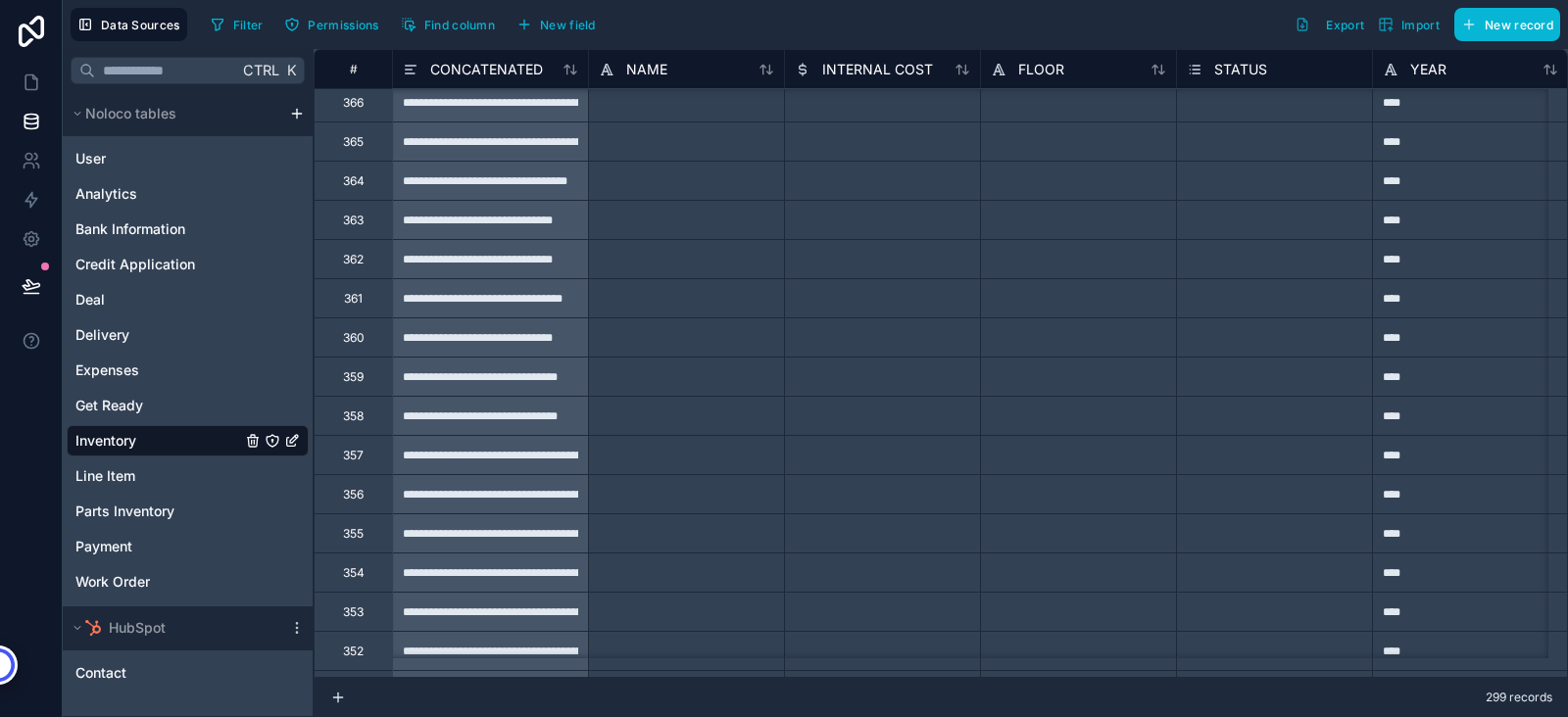 scroll, scrollTop: 592, scrollLeft: 0, axis: vertical 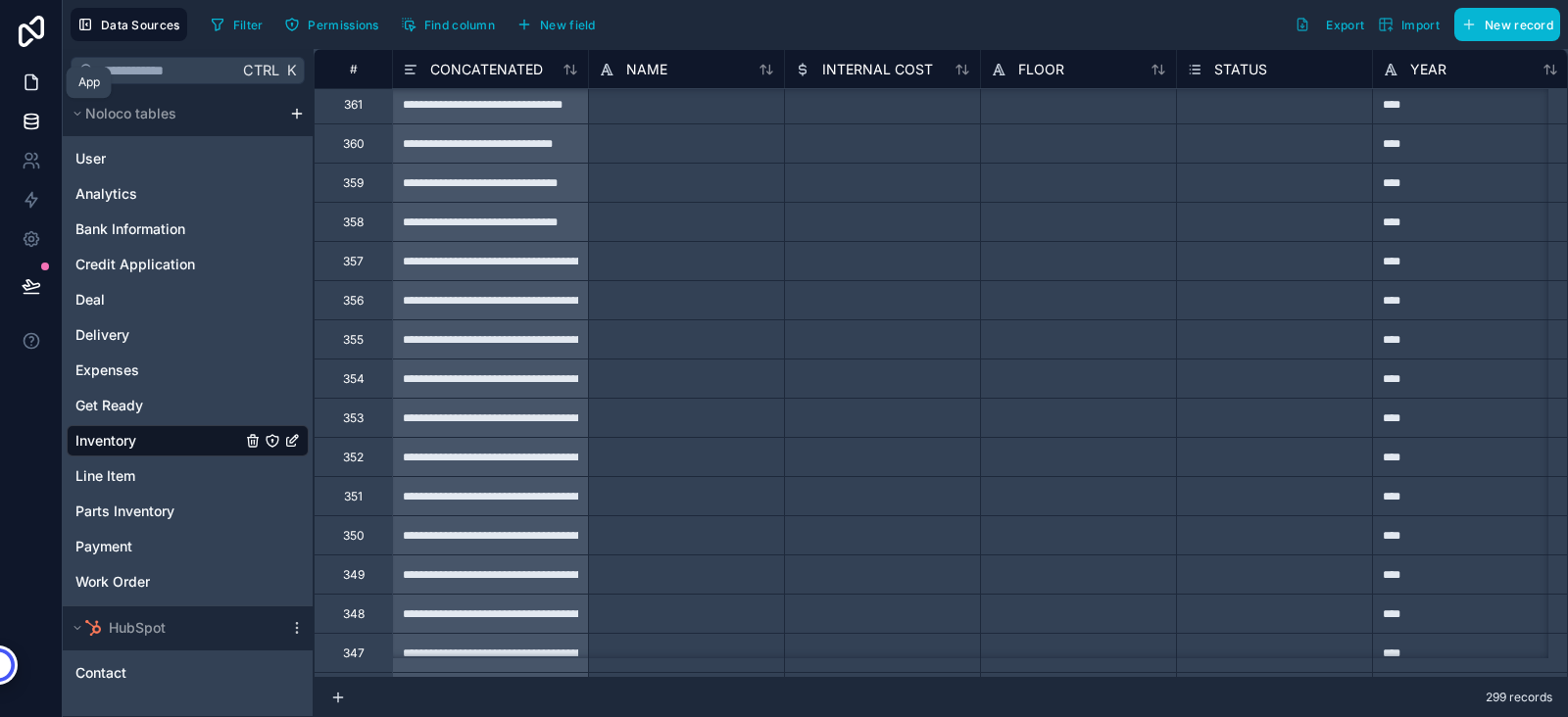 click at bounding box center (30, 82) 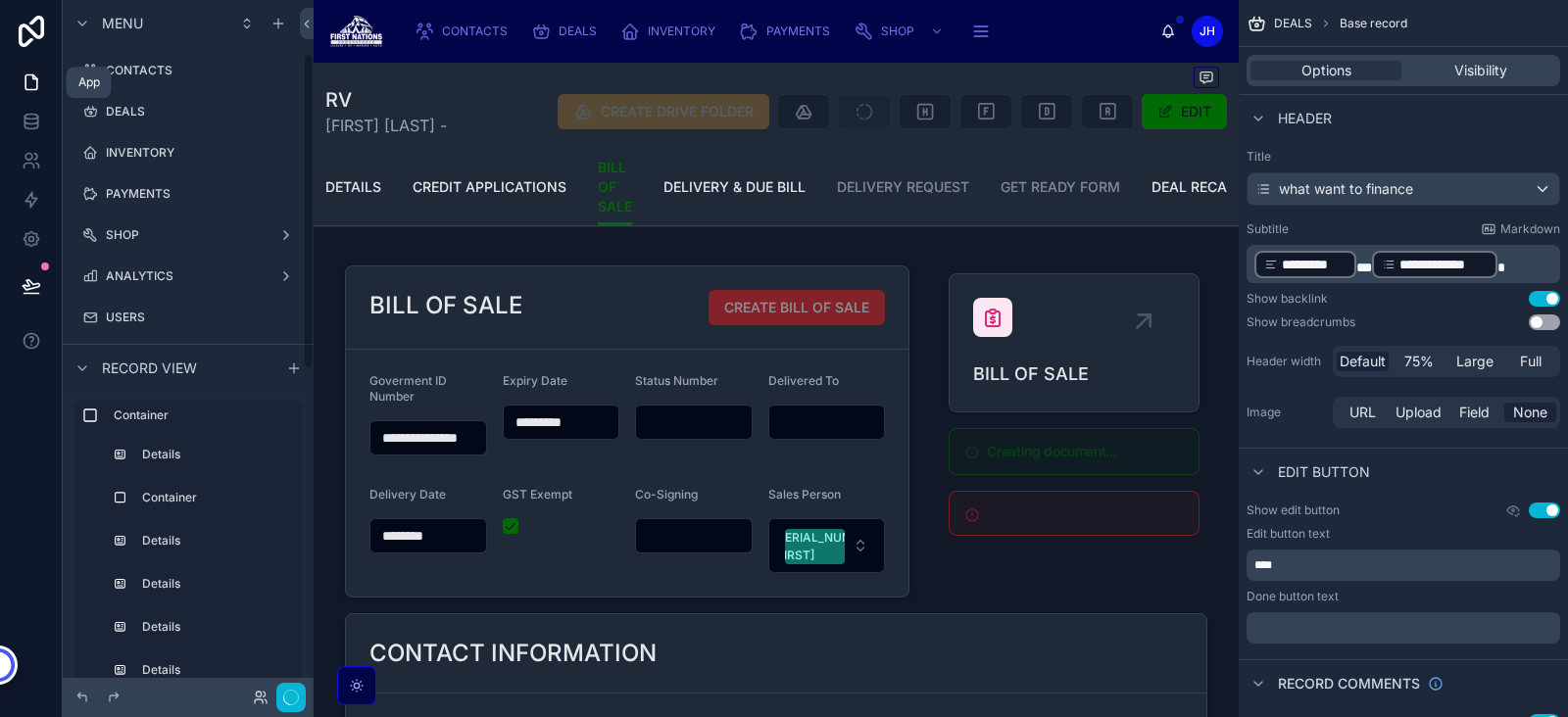 scroll, scrollTop: 117, scrollLeft: 0, axis: vertical 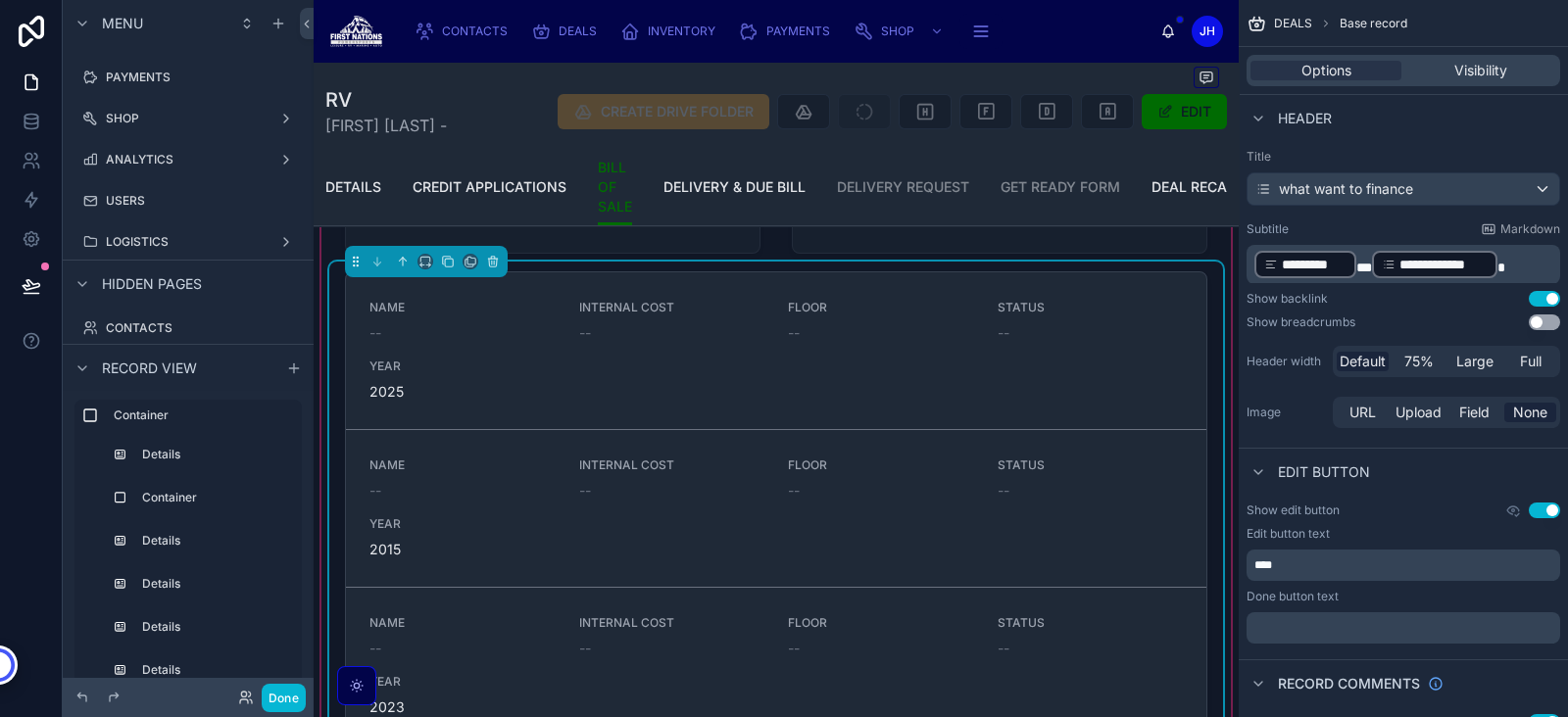 click on "NAME -- INTERNAL COST -- FLOOR -- STATUS -- YEAR 2025 NAME -- INTERNAL COST -- FLOOR -- STATUS -- YEAR 2015 NAME -- INTERNAL COST -- FLOOR -- STATUS -- YEAR 2023 NAME -- INTERNAL COST -- FLOOR -- STATUS -- YEAR 2025 NAME -- INTERNAL COST -- FLOOR -- STATUS -- YEAR 2025 NAME -- INTERNAL COST -- FLOOR -- STATUS -- YEAR 2025 NAME -- INTERNAL COST -- FLOOR -- STATUS -- YEAR 2014 NAME -- INTERNAL COST -- FLOOR -- STATUS -- YEAR 2019                                2016 NAME -- INTERNAL COST -- FLOOR -- STATUS -- YEAR 2025 NAME -- INTERNAL COST -- FLOOR -- STATUS -- YEAR 2012" at bounding box center (776, 543) 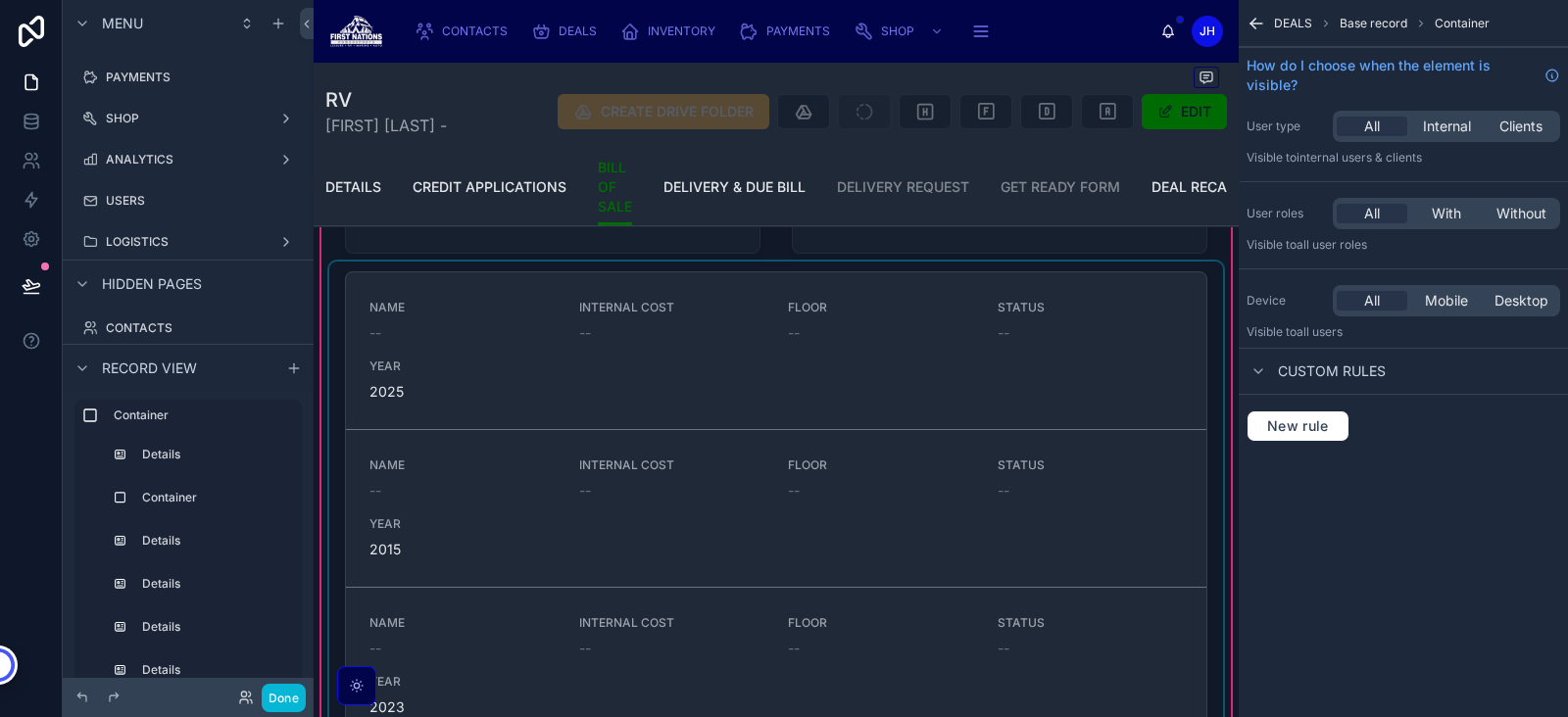 click at bounding box center (776, 543) 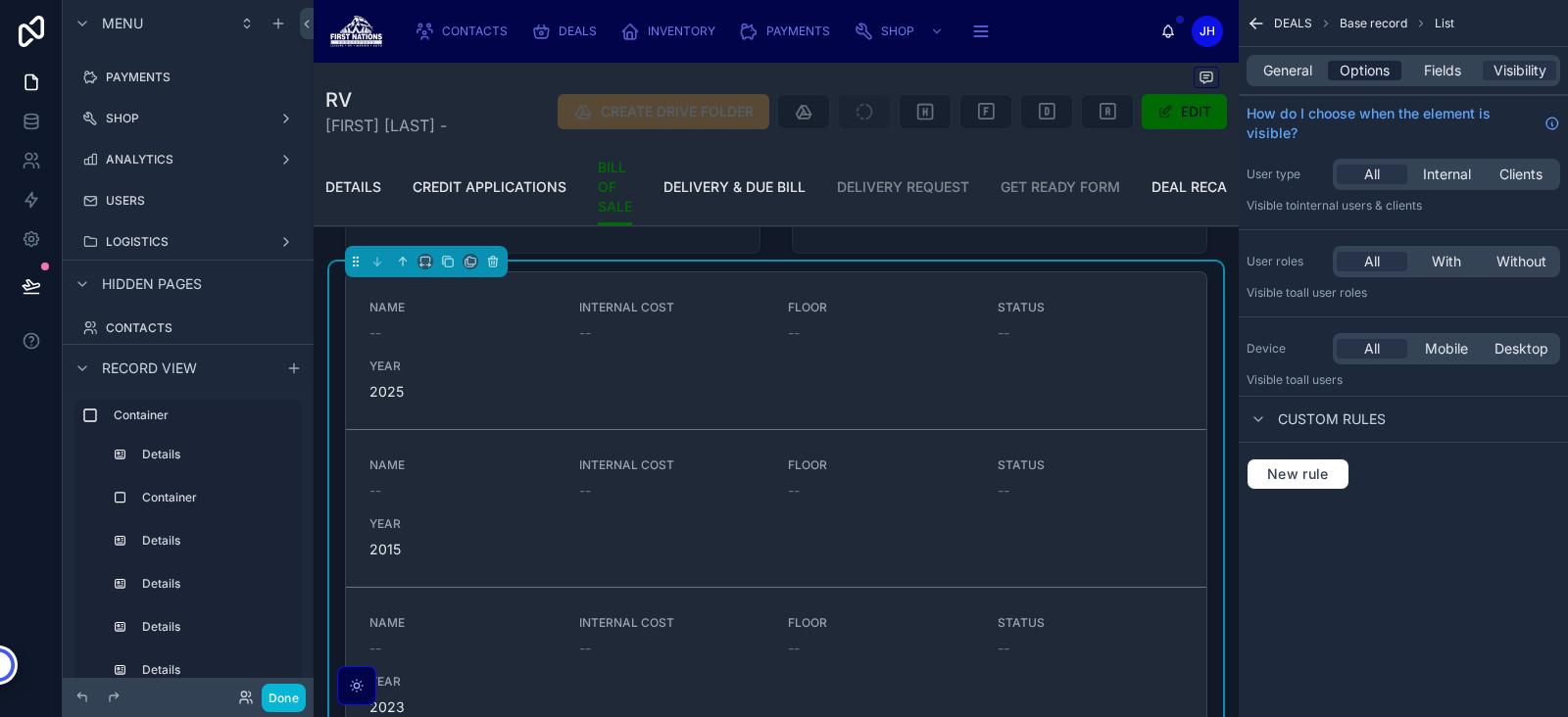 click on "Options" at bounding box center (1364, 71) 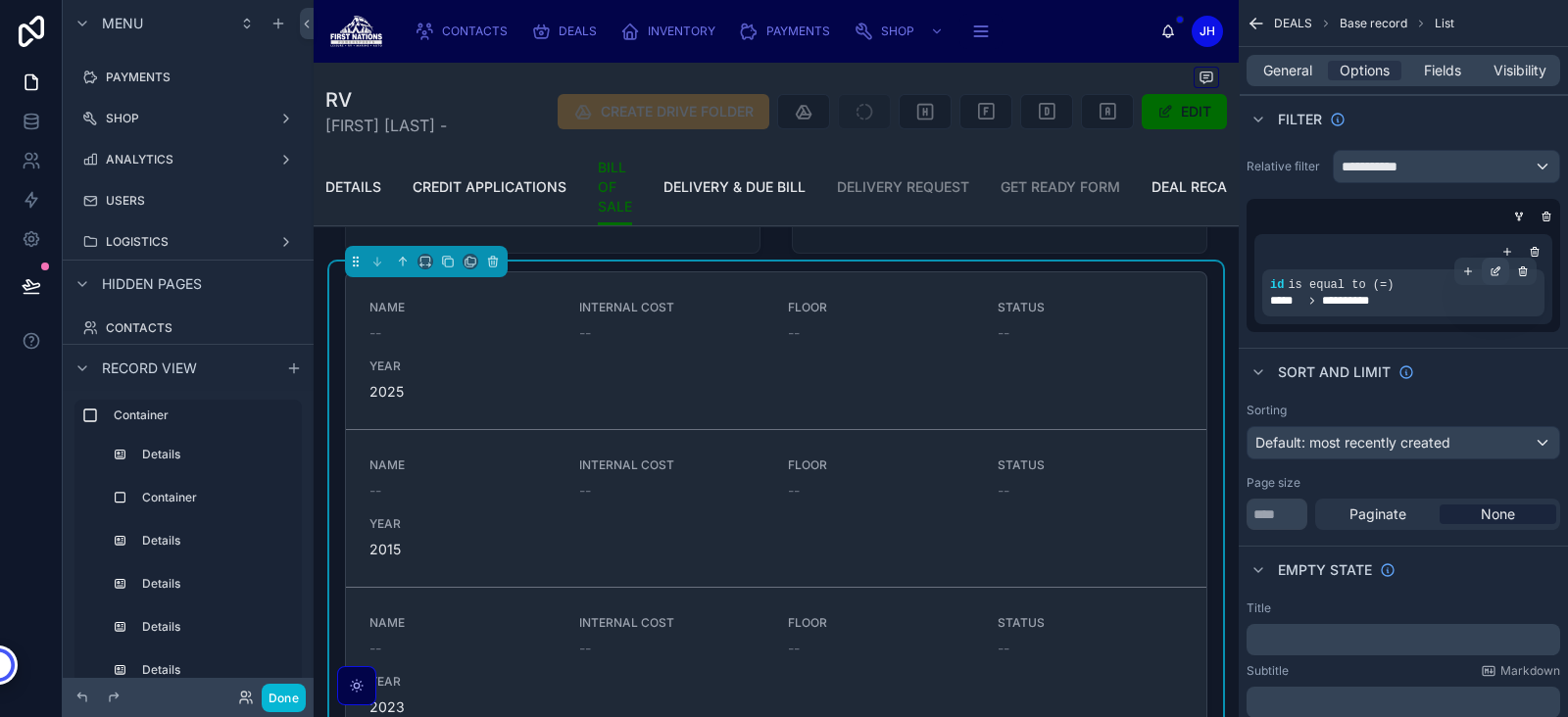 click at bounding box center (1495, 271) 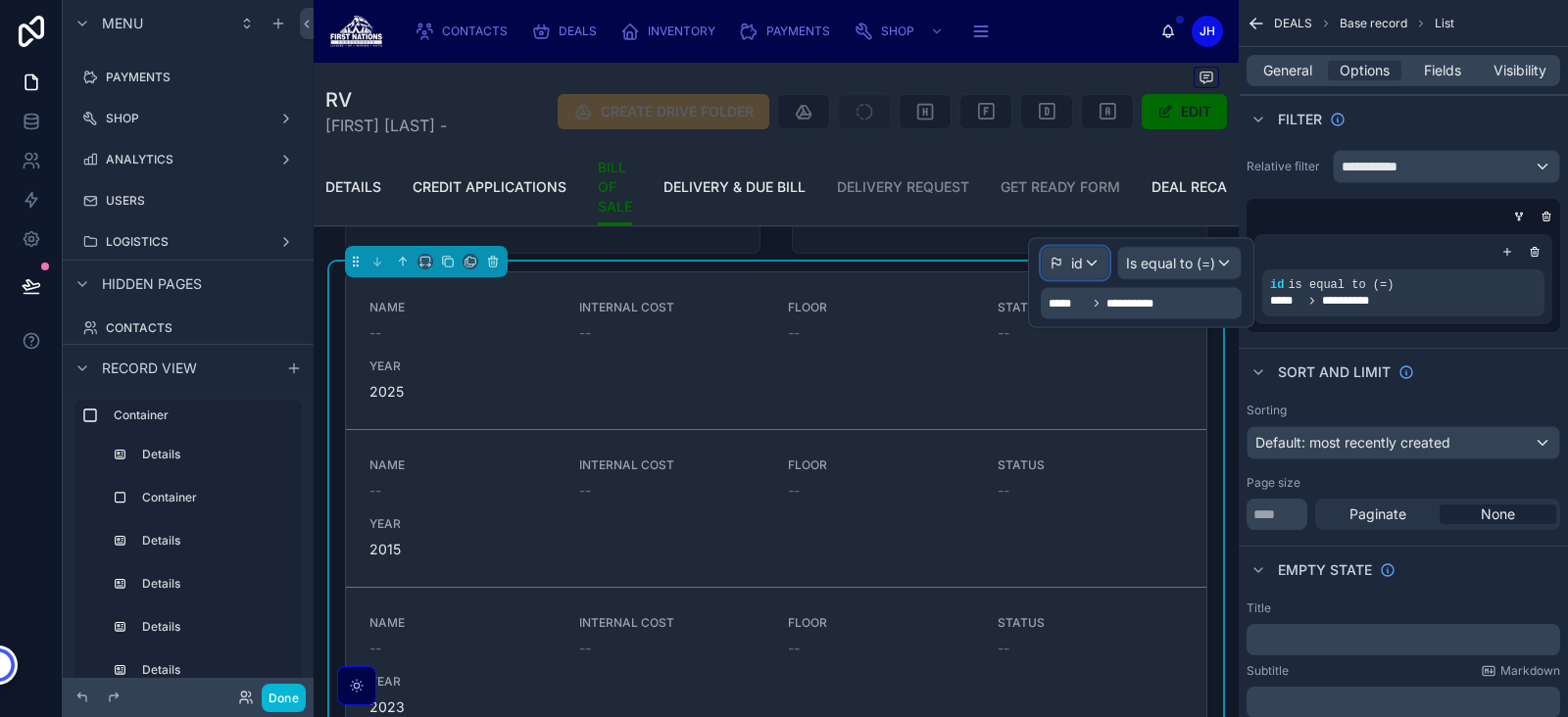 click 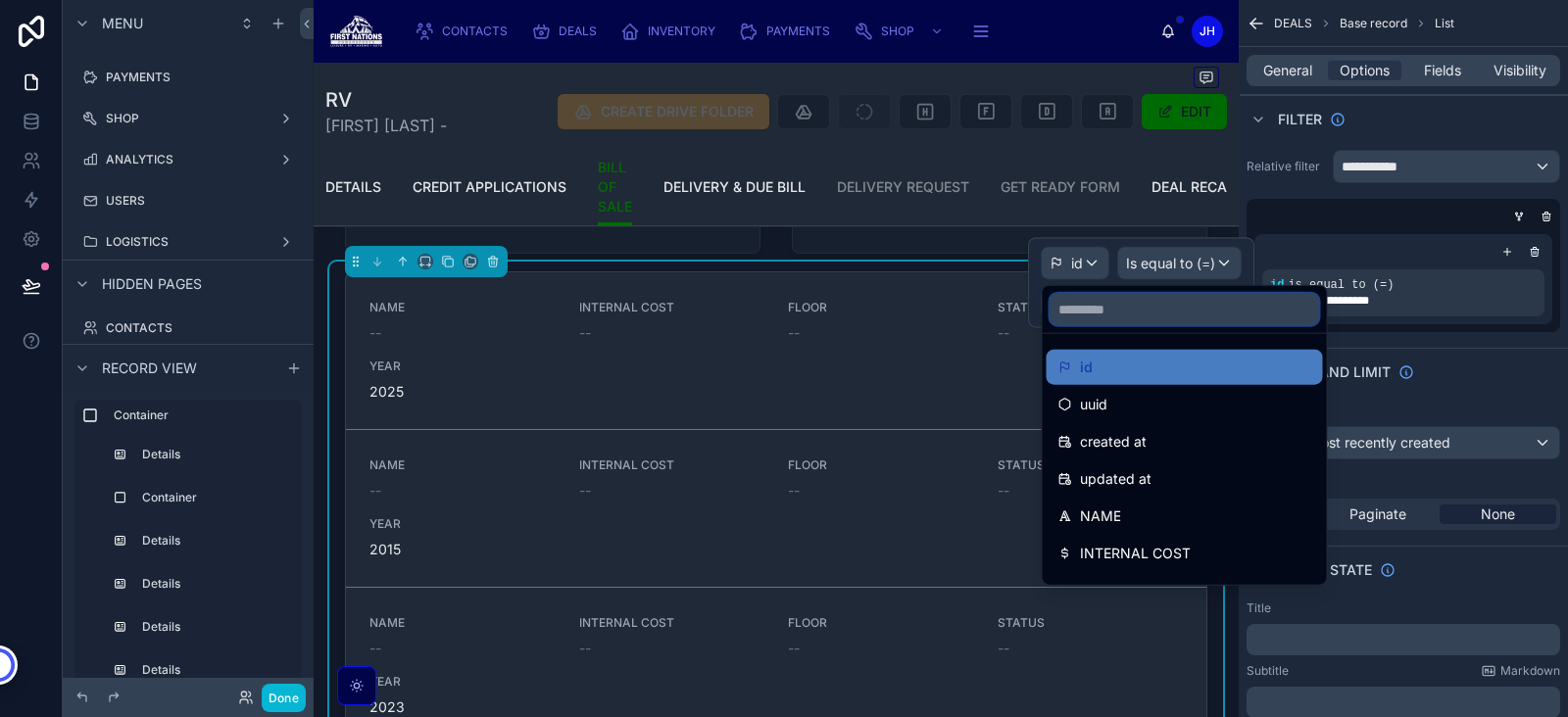 click at bounding box center [1185, 310] 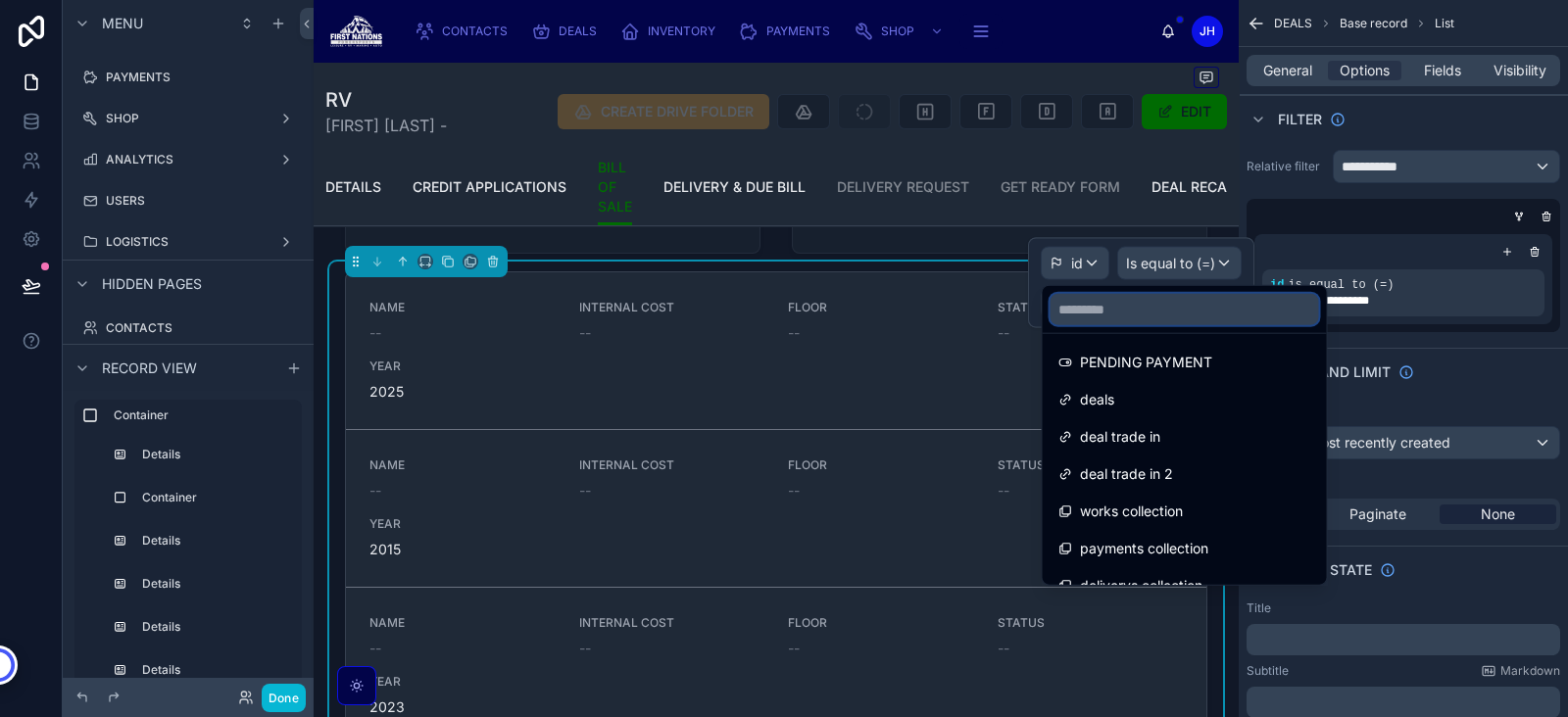 scroll, scrollTop: 2667, scrollLeft: 0, axis: vertical 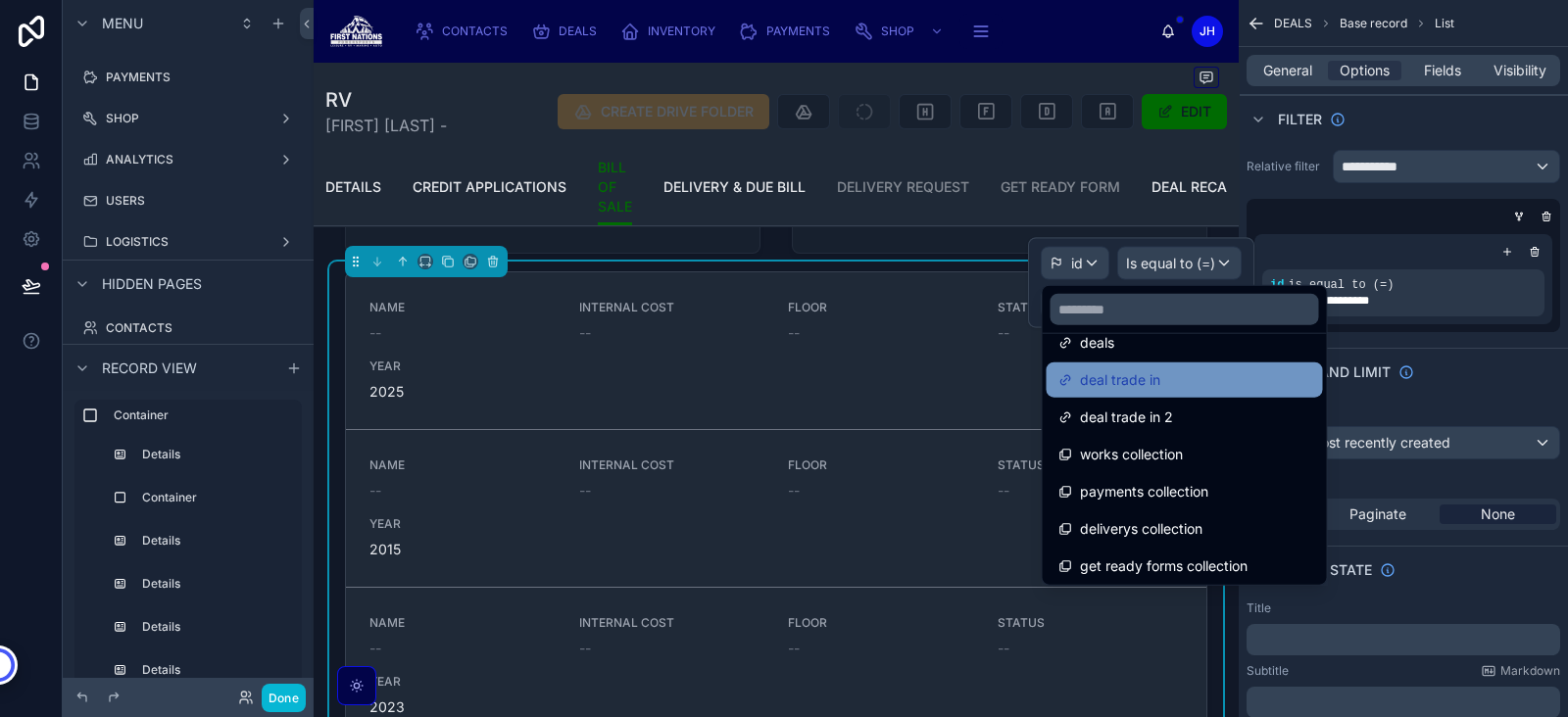 click on "deal trade in" at bounding box center [1185, 380] 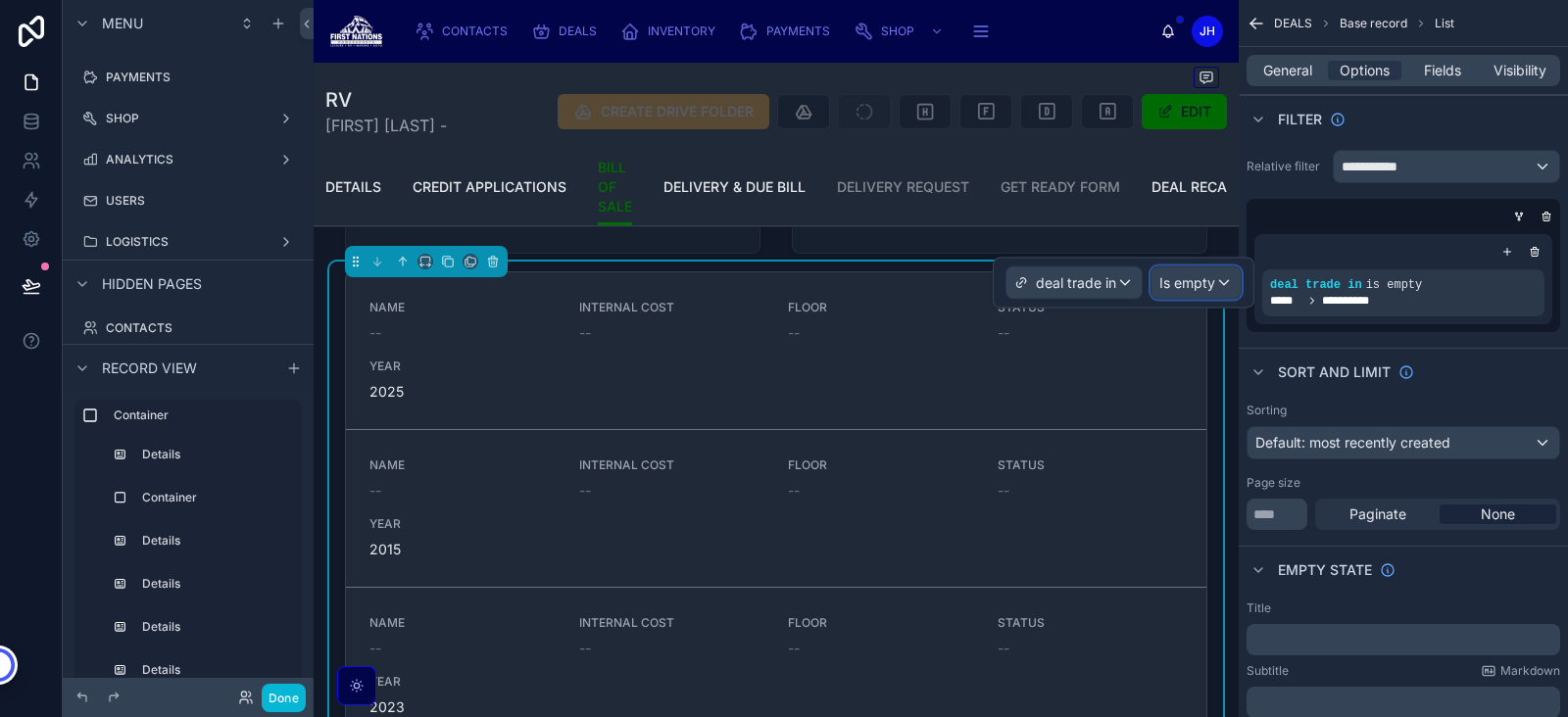 click on "Is empty" at bounding box center (1196, 283) 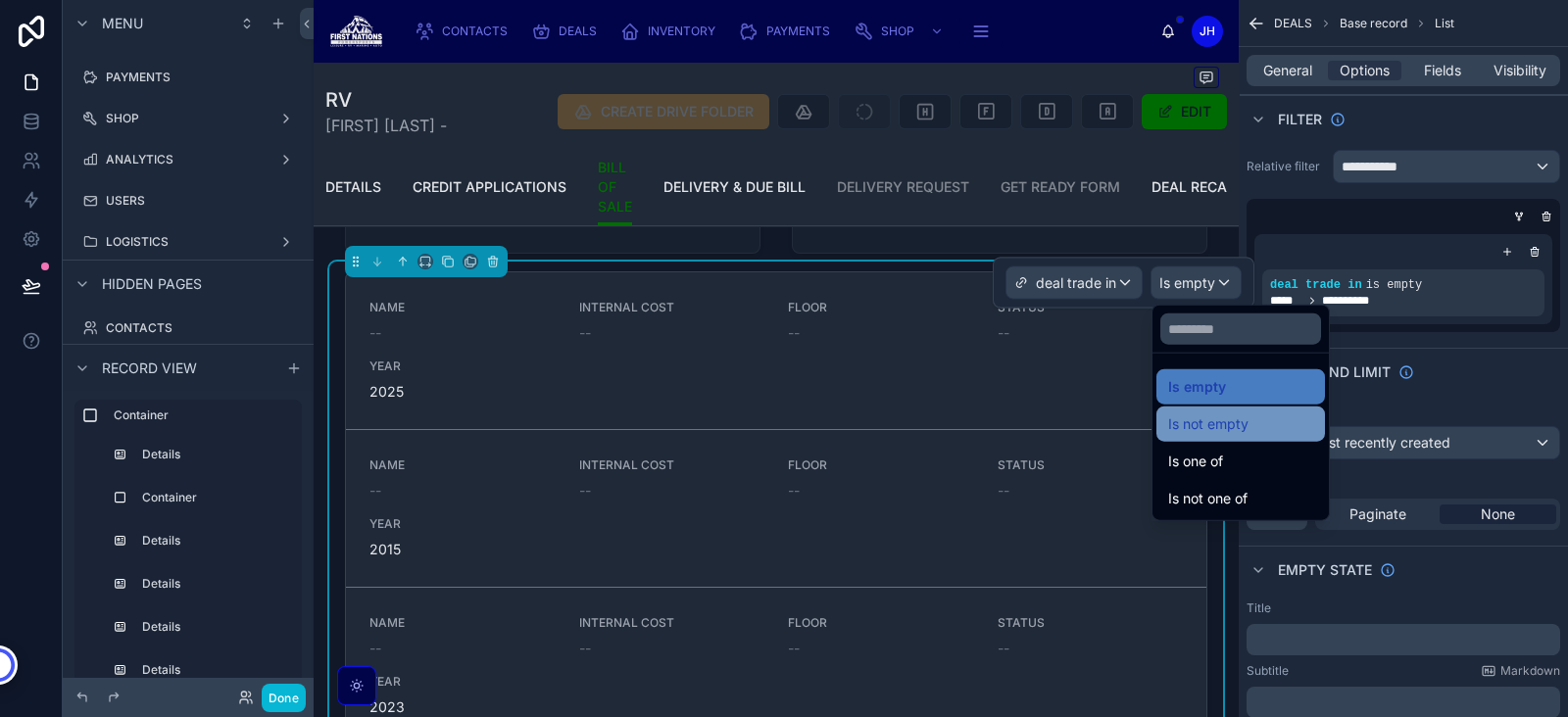 click on "Is not empty" at bounding box center [1208, 424] 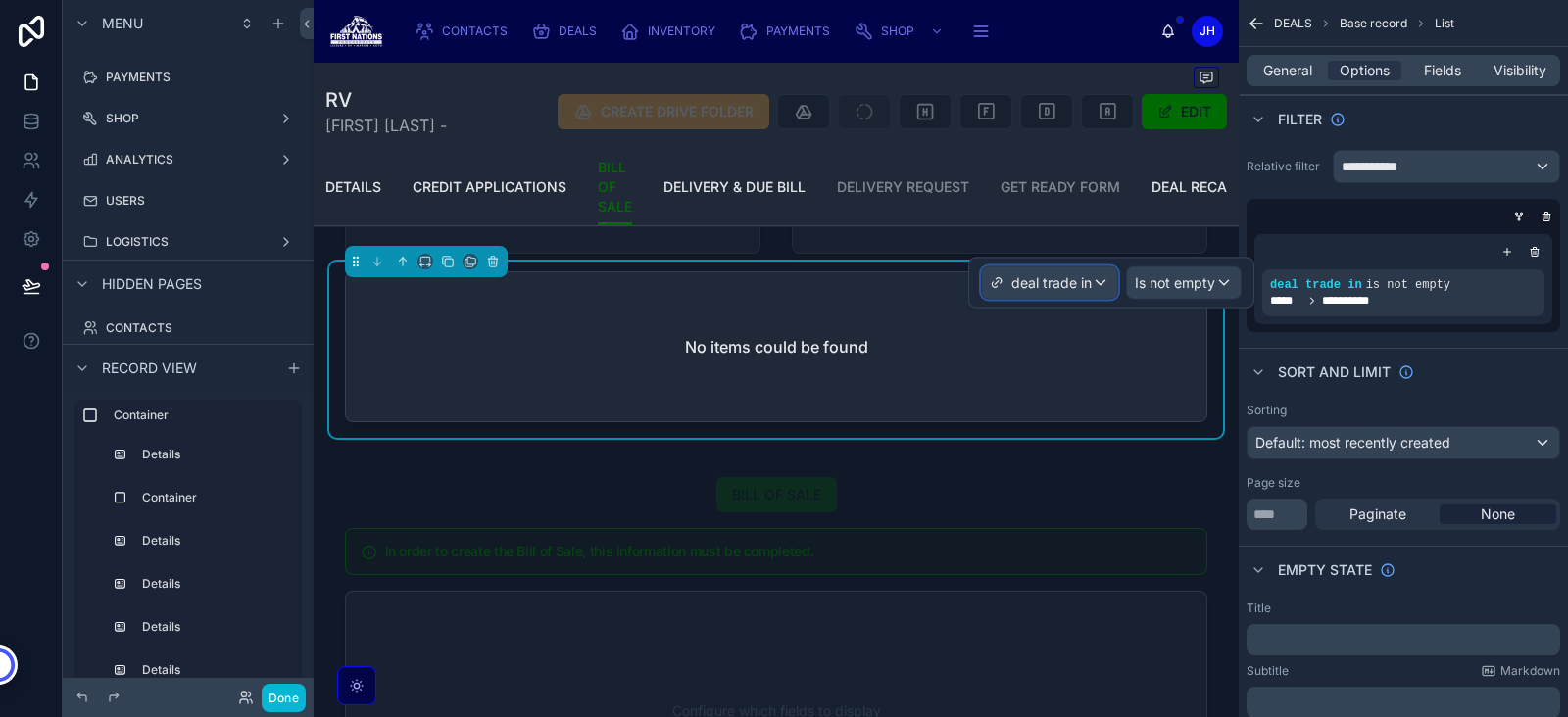 click on "deal trade in" at bounding box center (1052, 283) 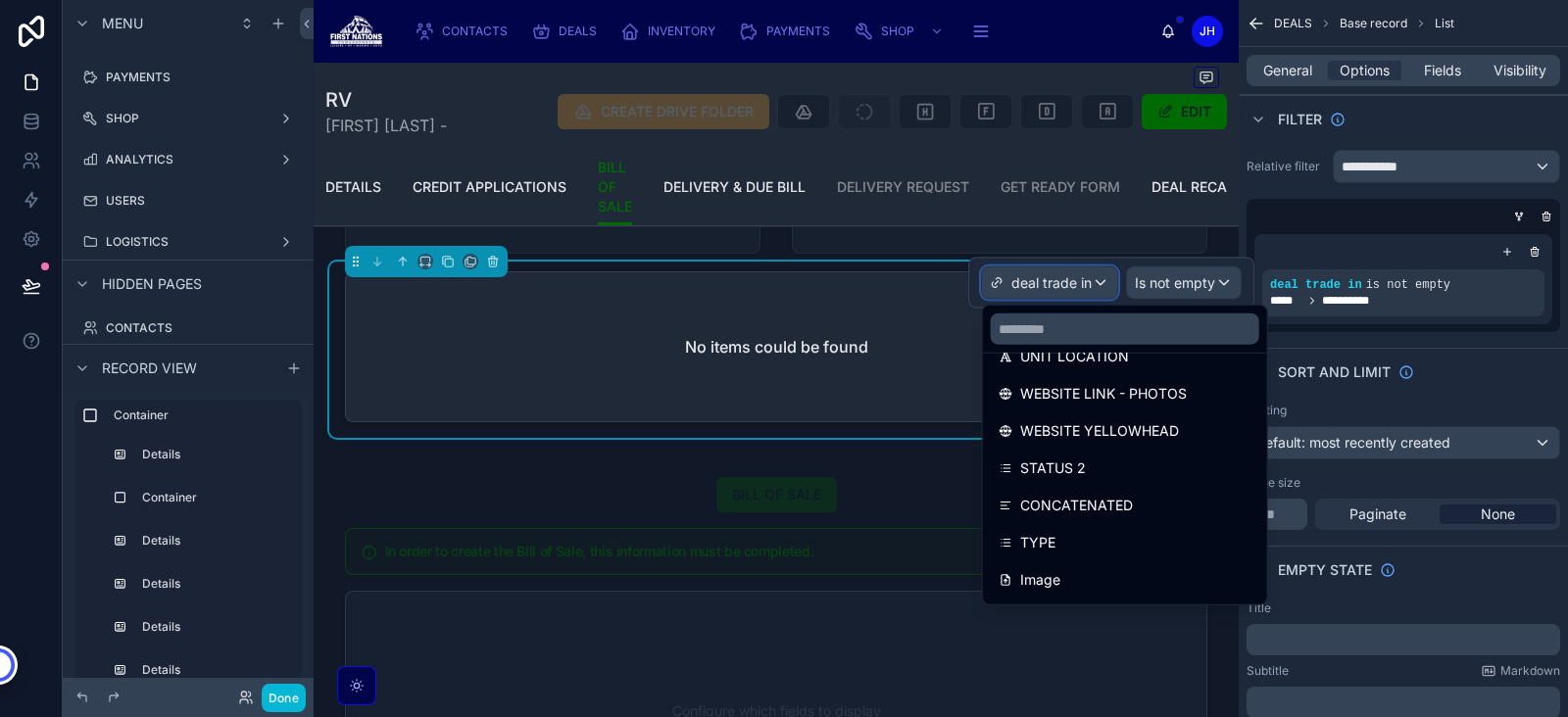 scroll, scrollTop: 0, scrollLeft: 0, axis: both 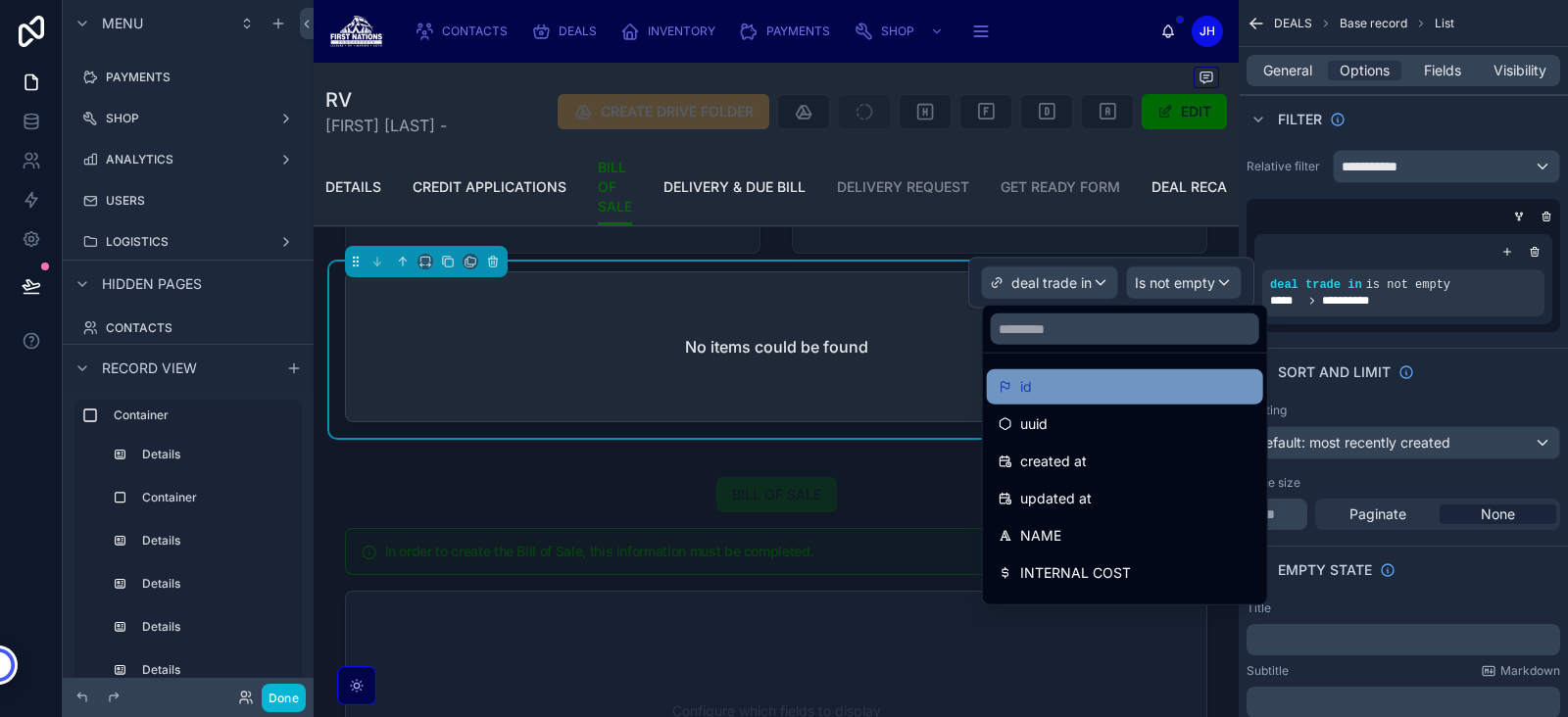 click on "id" at bounding box center (1125, 387) 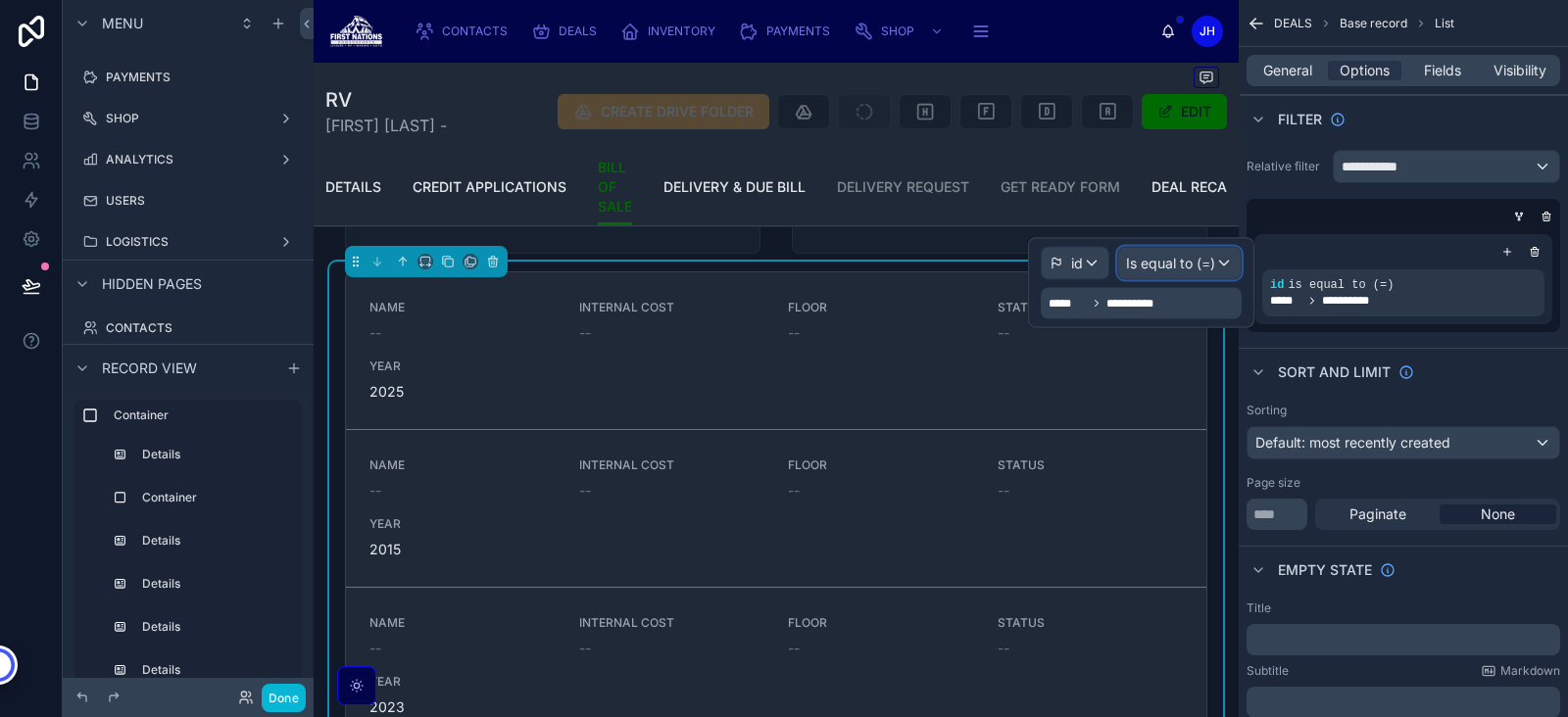 click on "Is equal to (=)" at bounding box center (1170, 263) 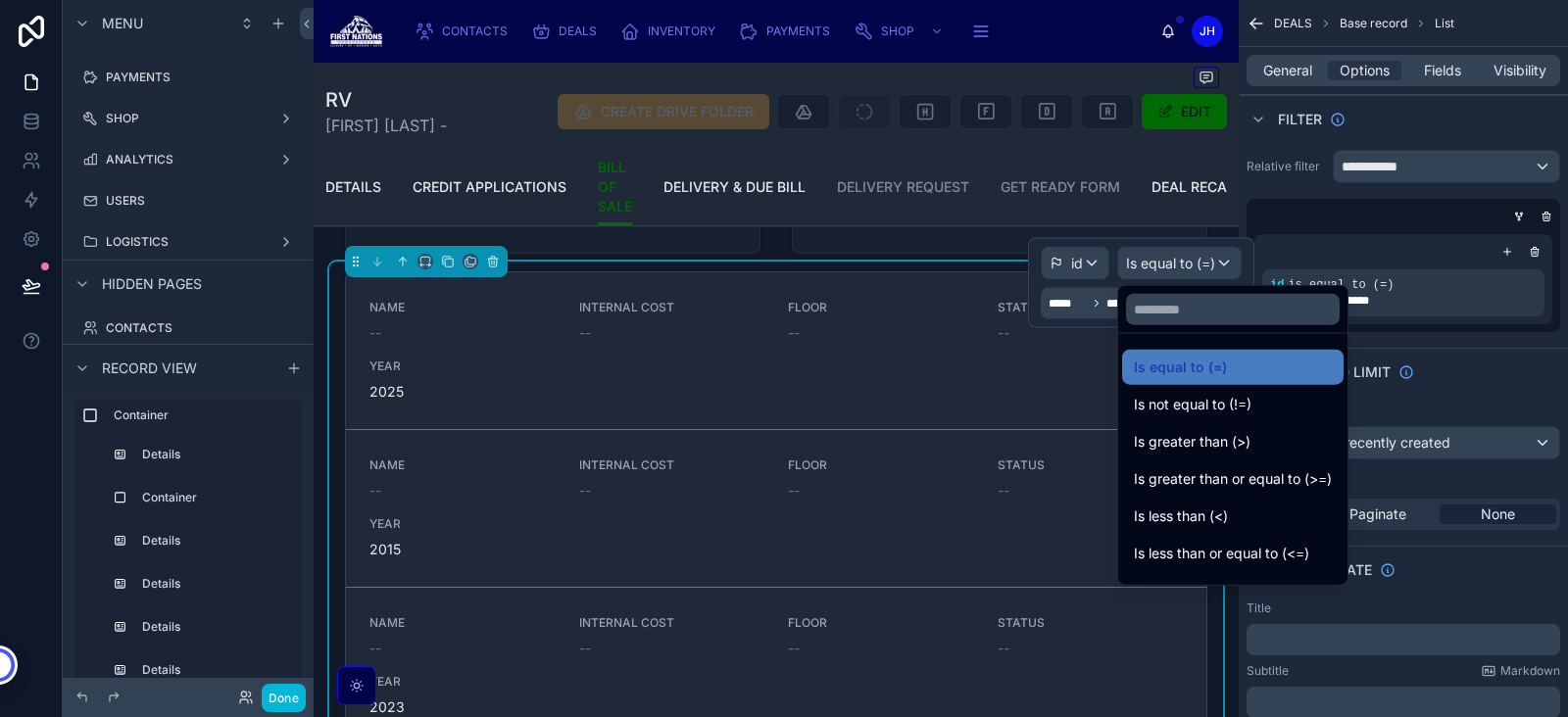click at bounding box center [1141, 283] 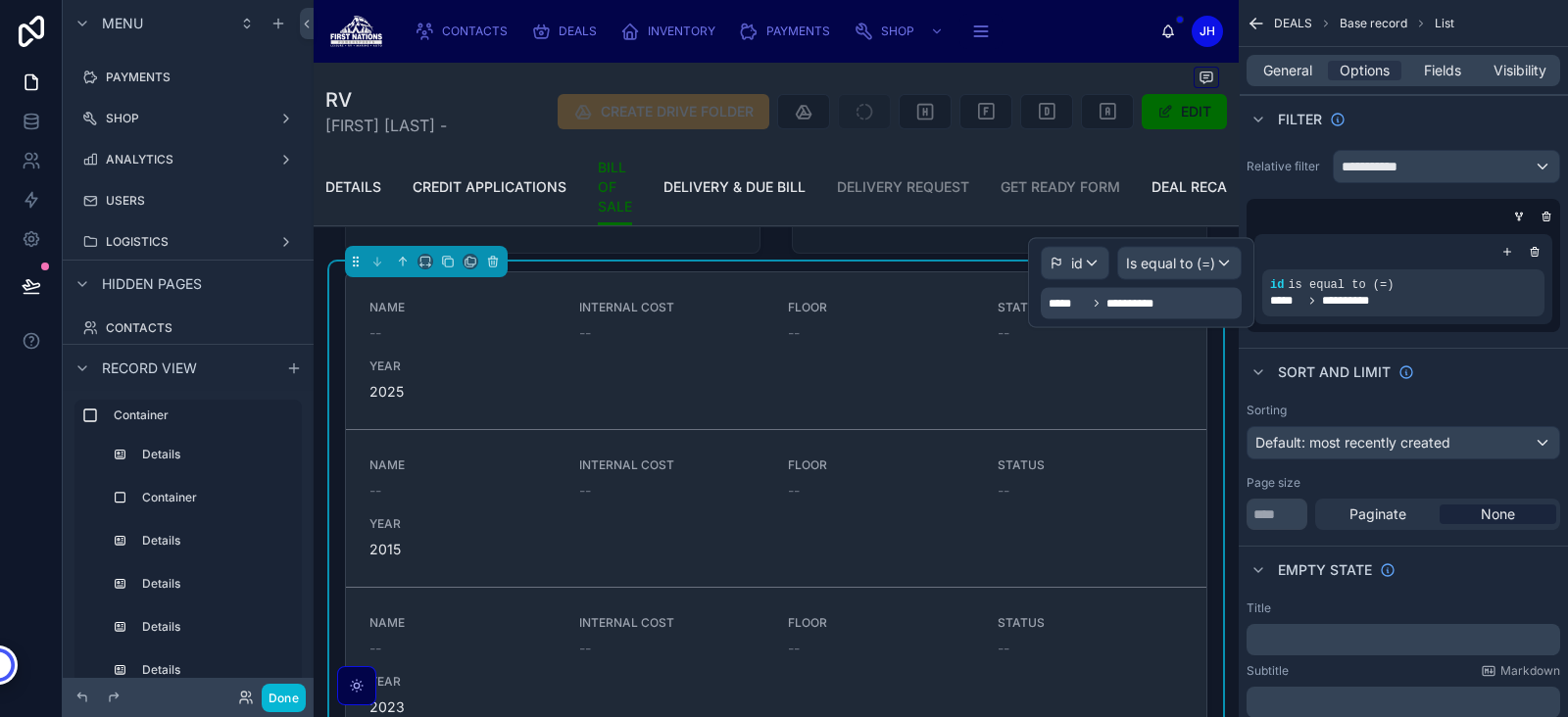 click 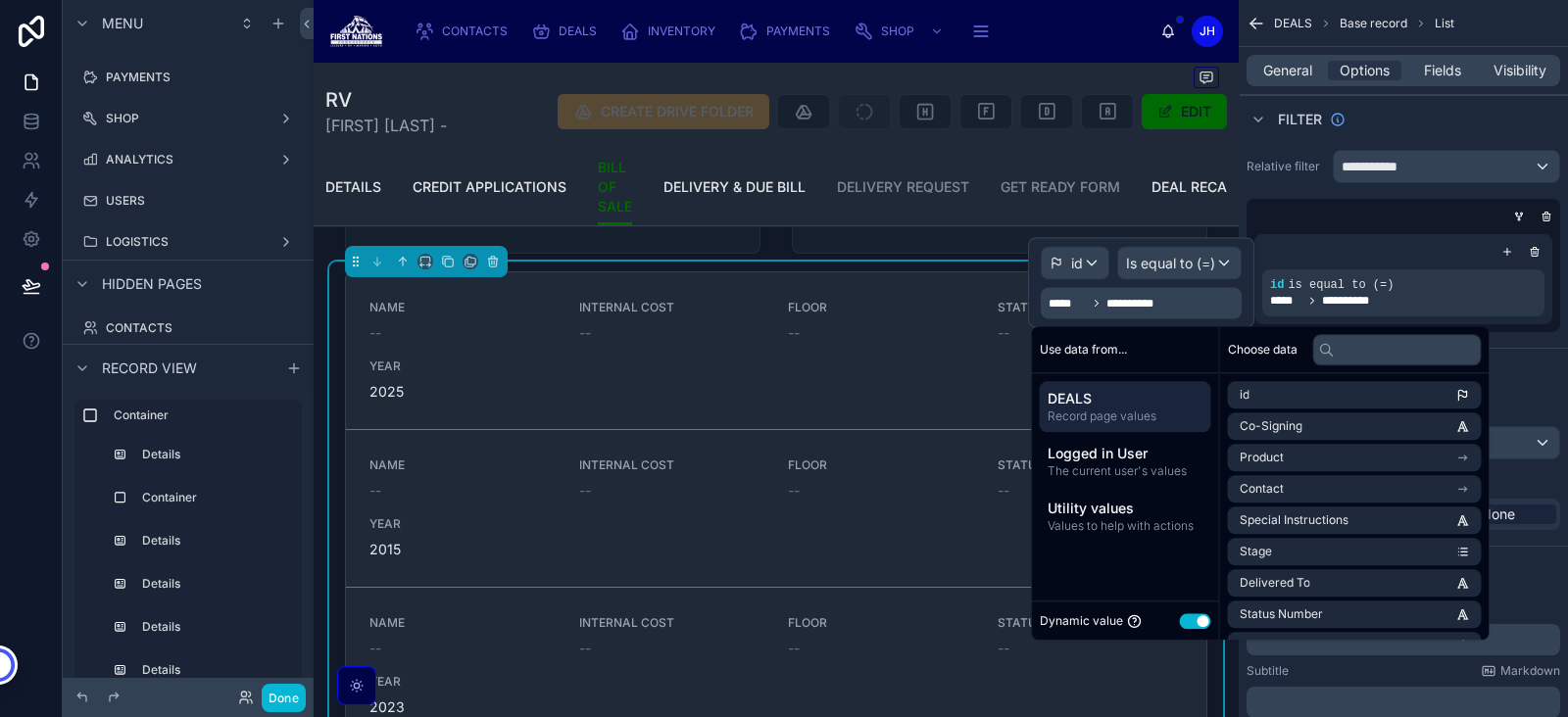 drag, startPoint x: 1200, startPoint y: 637, endPoint x: 1207, endPoint y: 622, distance: 16.552945 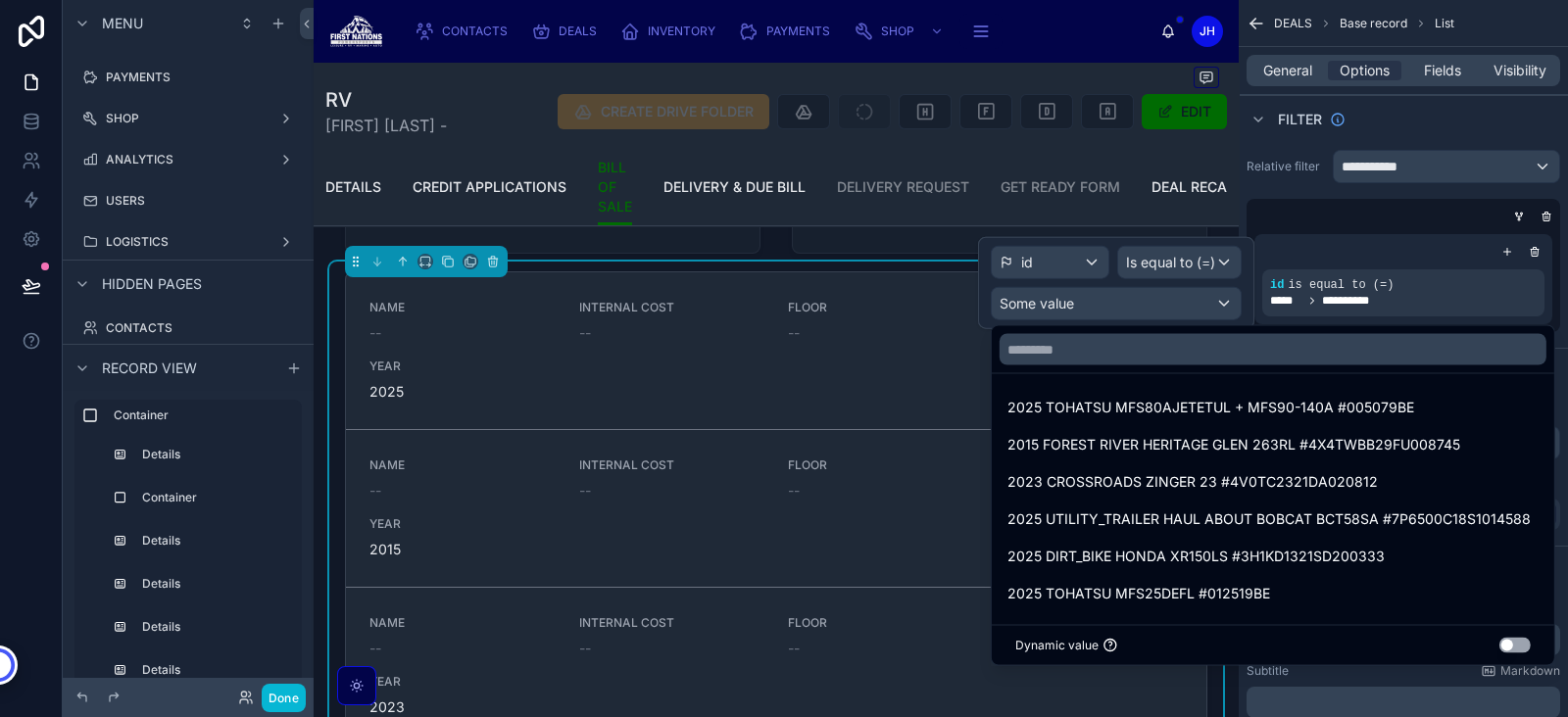 click on "Use setting" at bounding box center [1515, 645] 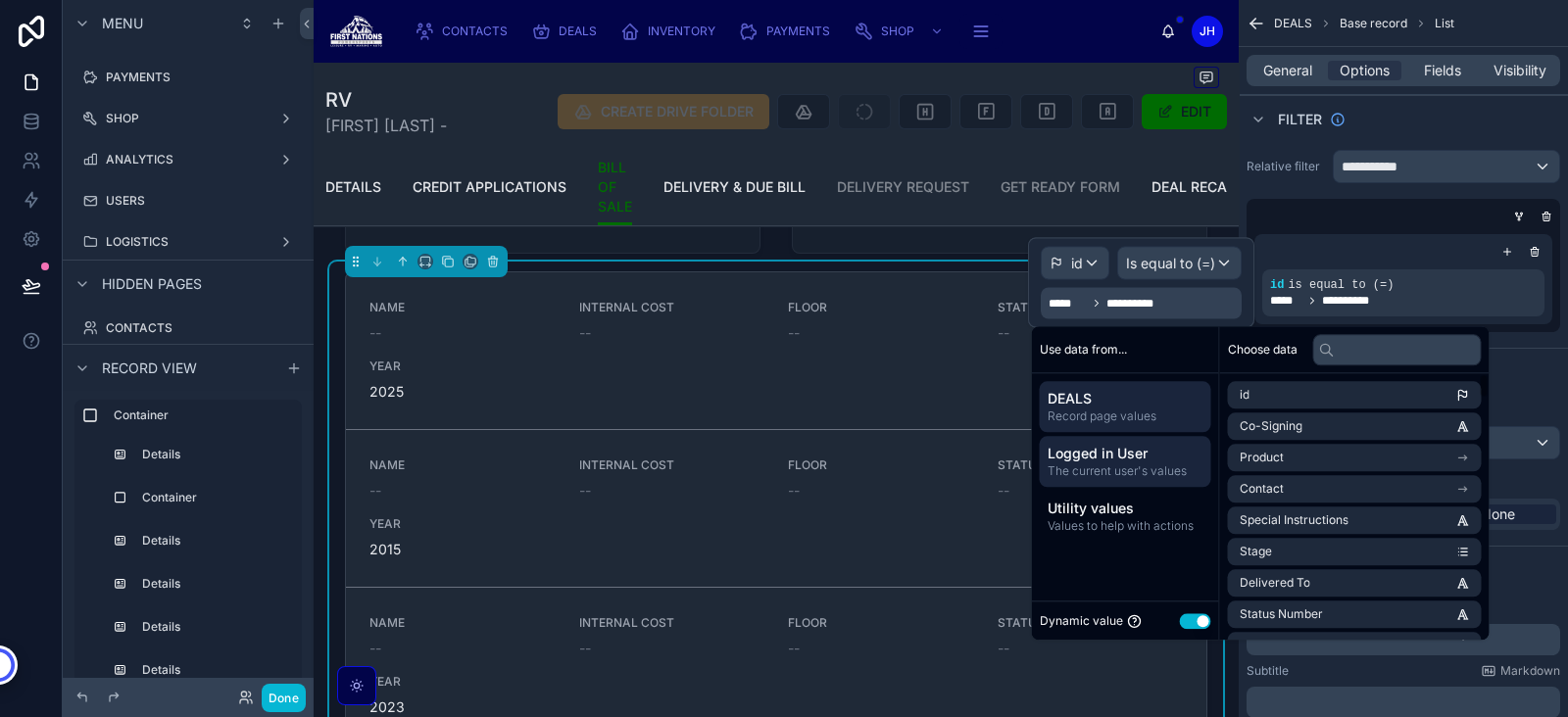 click on "The current user's values" at bounding box center [1125, 471] 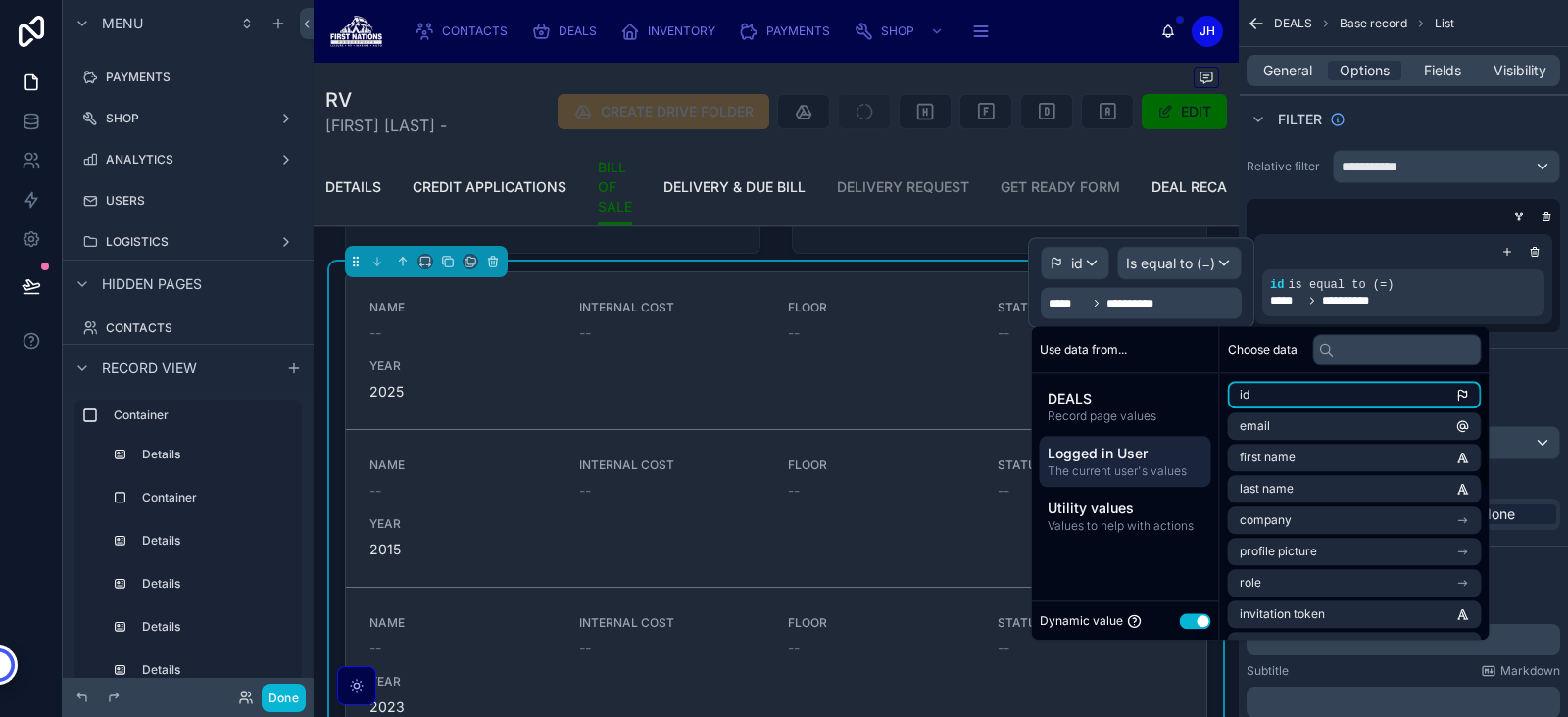 click on "id" at bounding box center (1354, 395) 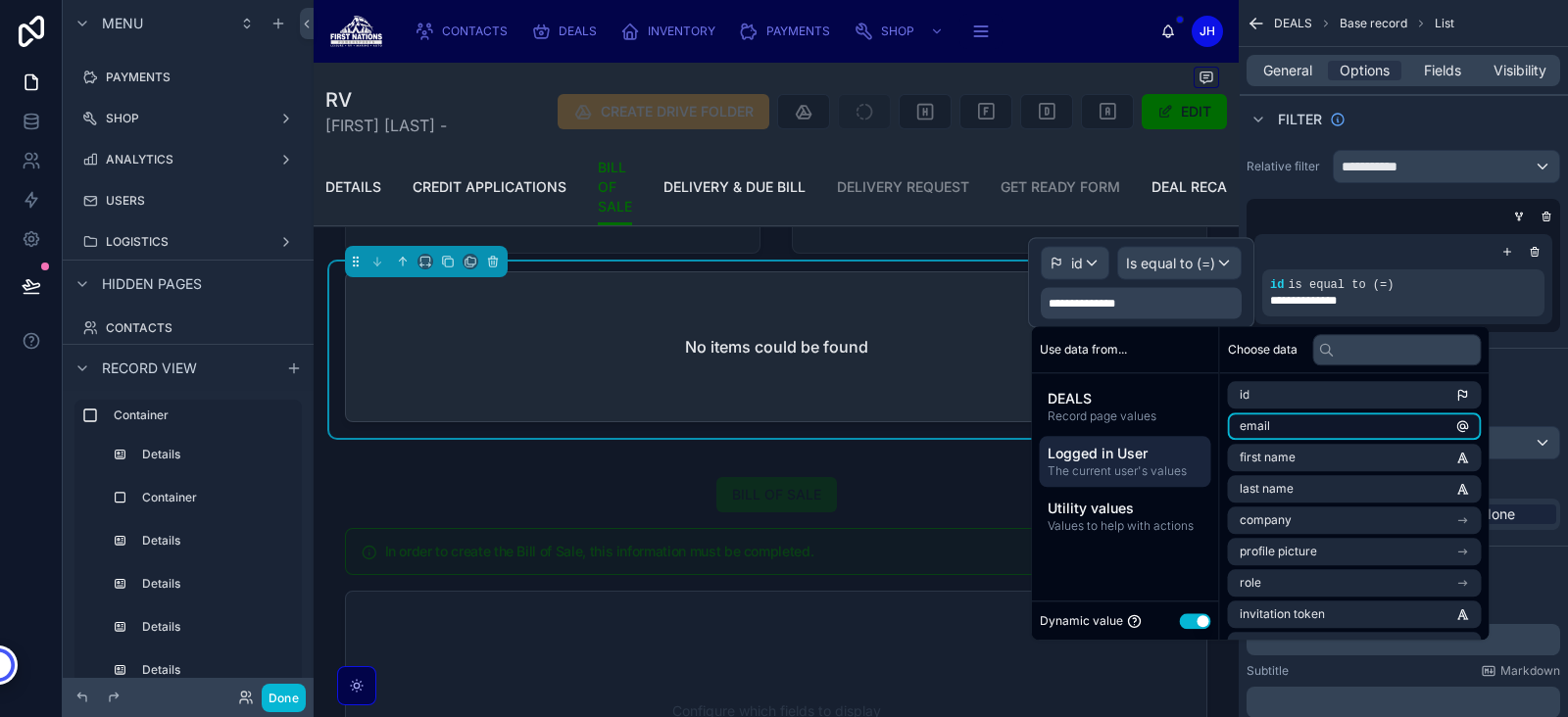 click on "email" at bounding box center [1354, 426] 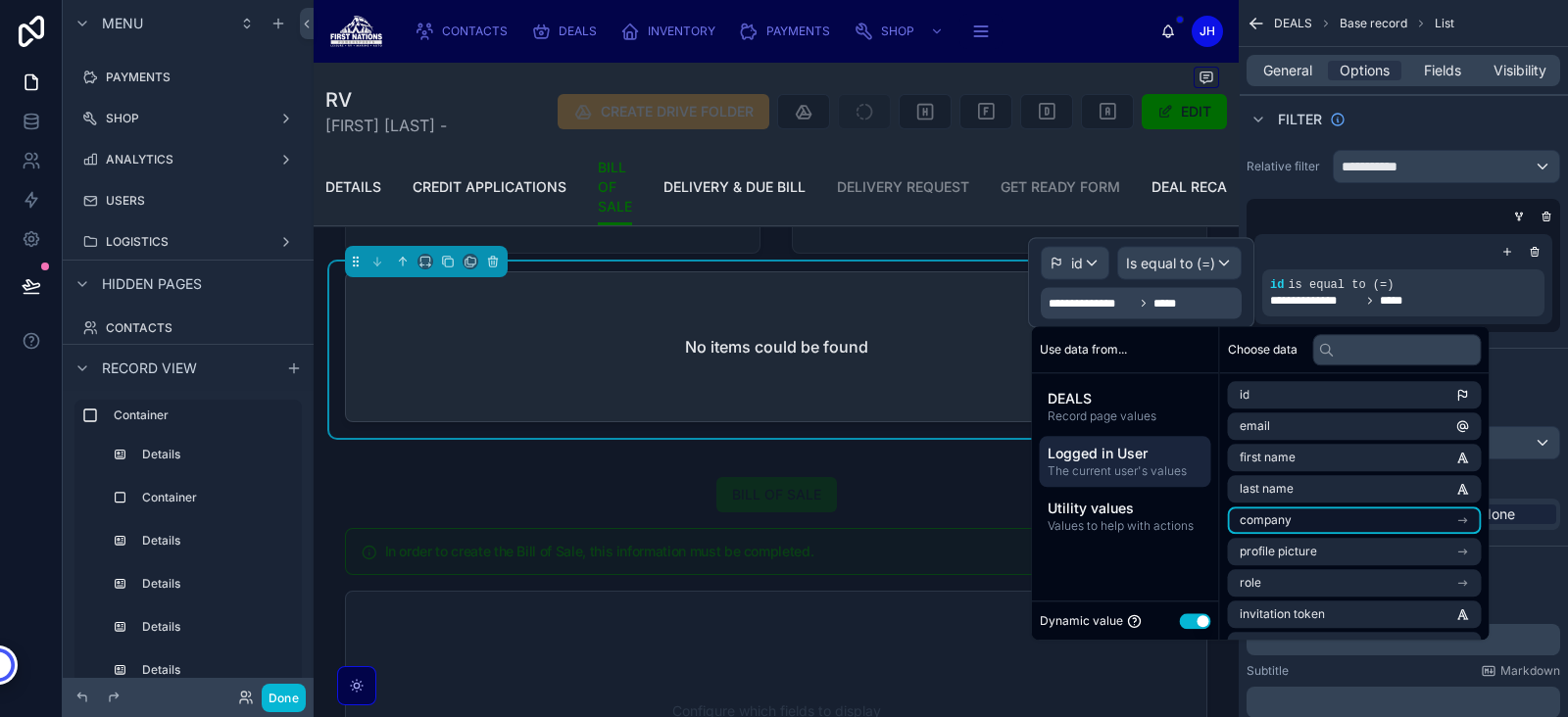 click on "company" at bounding box center (1265, 520) 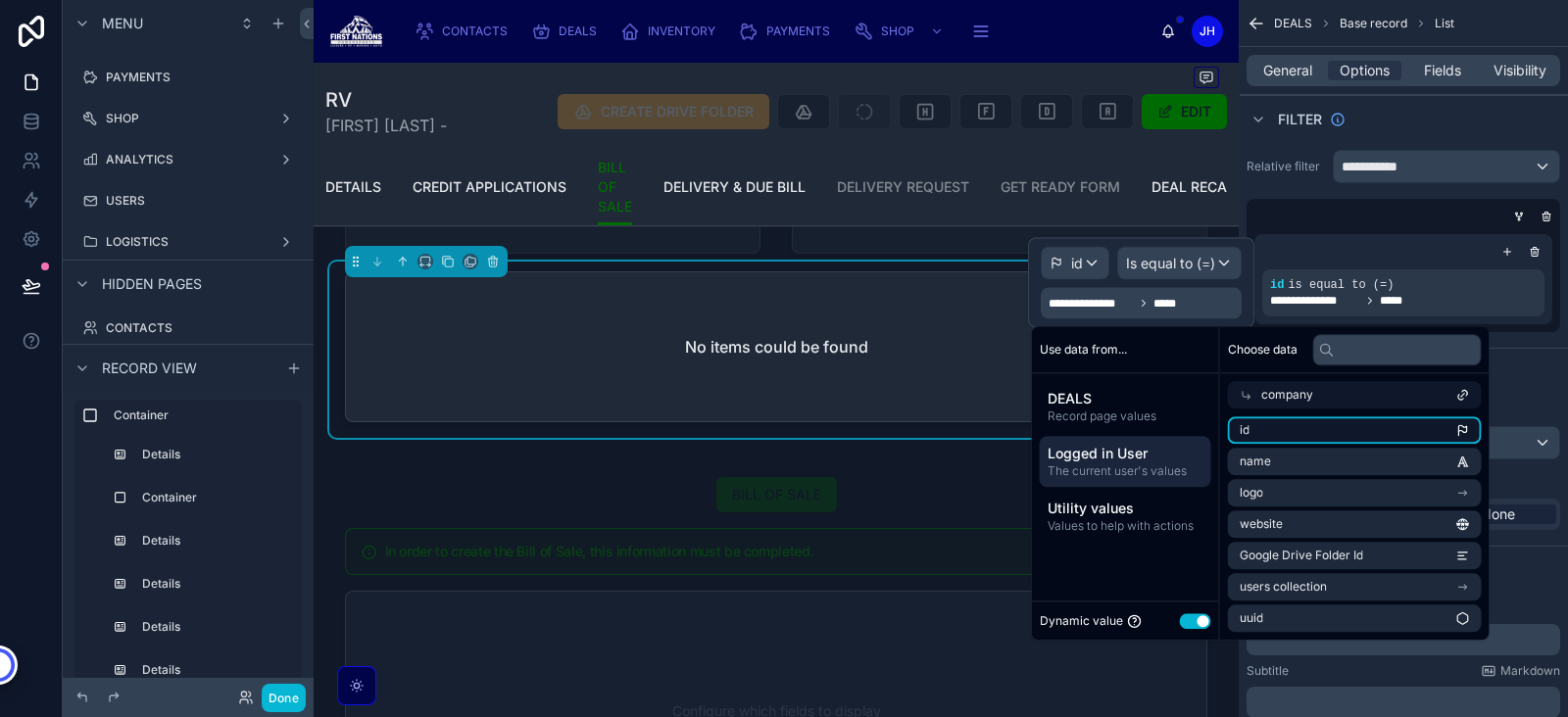 click on "id" at bounding box center [1354, 430] 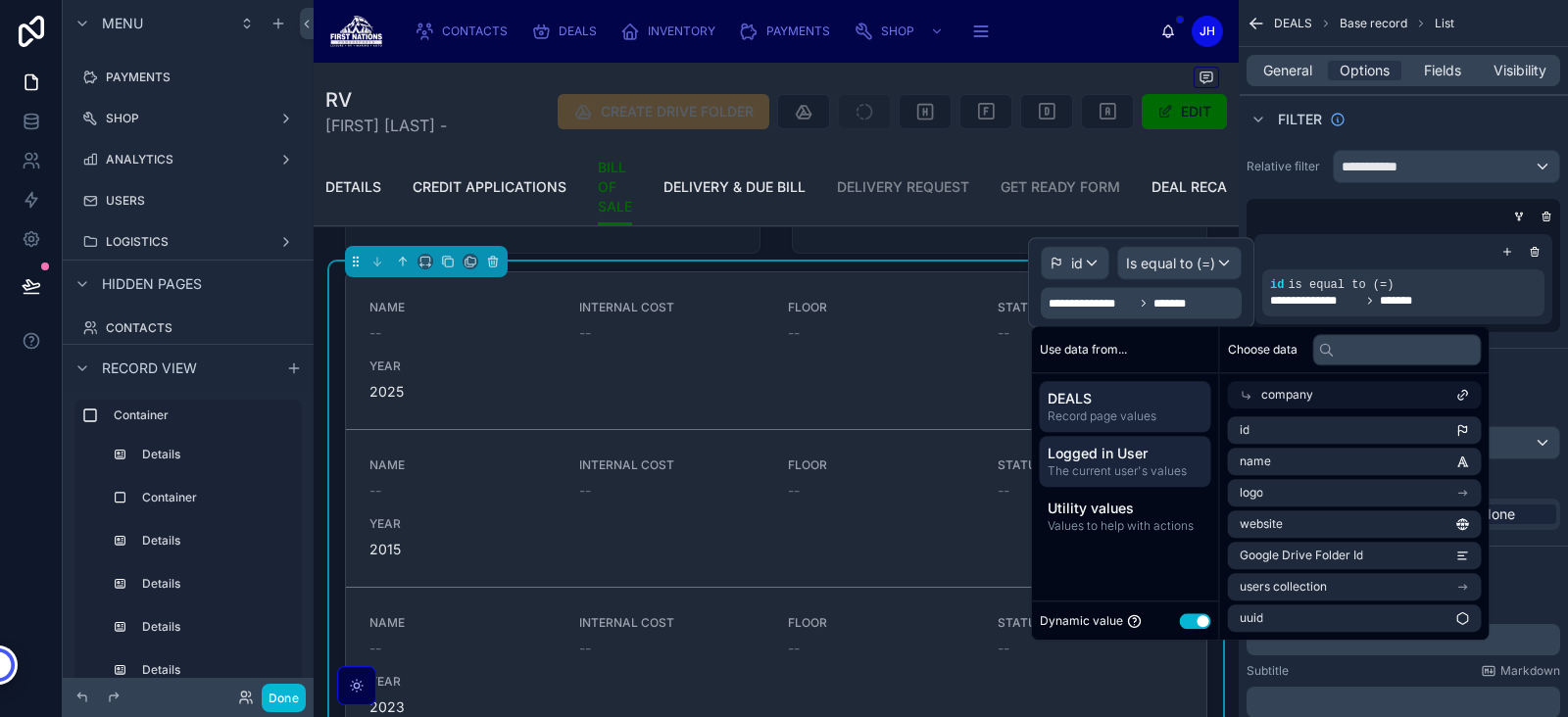 click on "DEALS Record page values" at bounding box center [1125, 406] 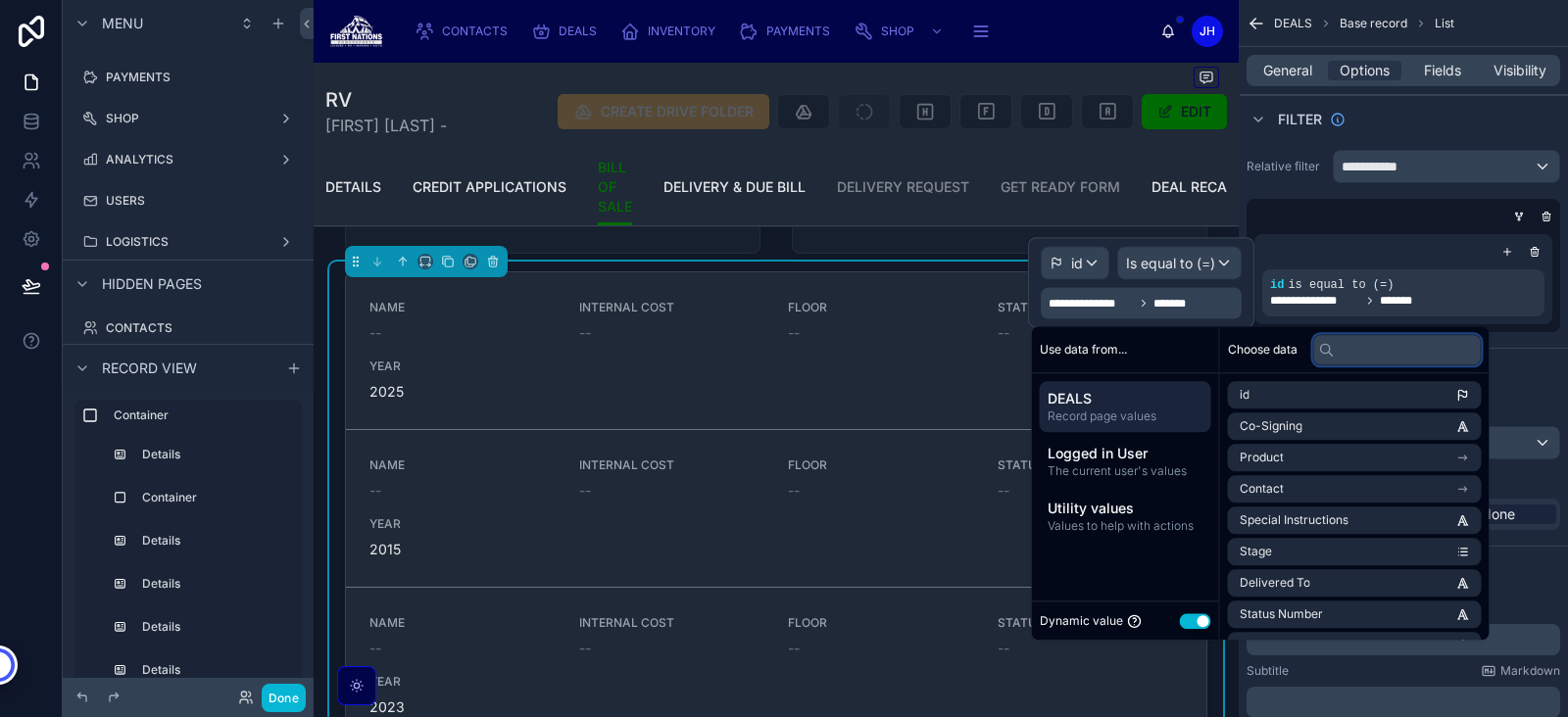 click at bounding box center (1397, 350) 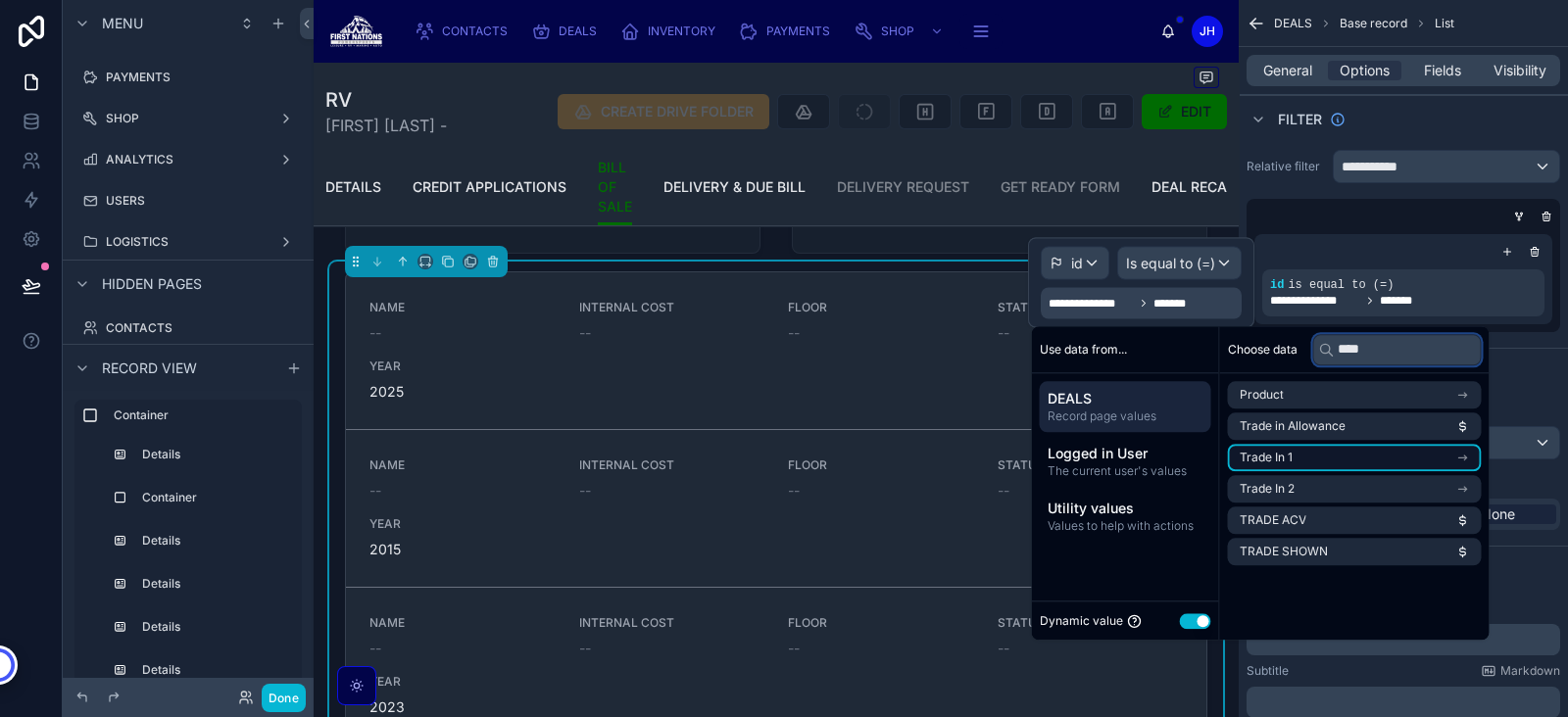type on "****" 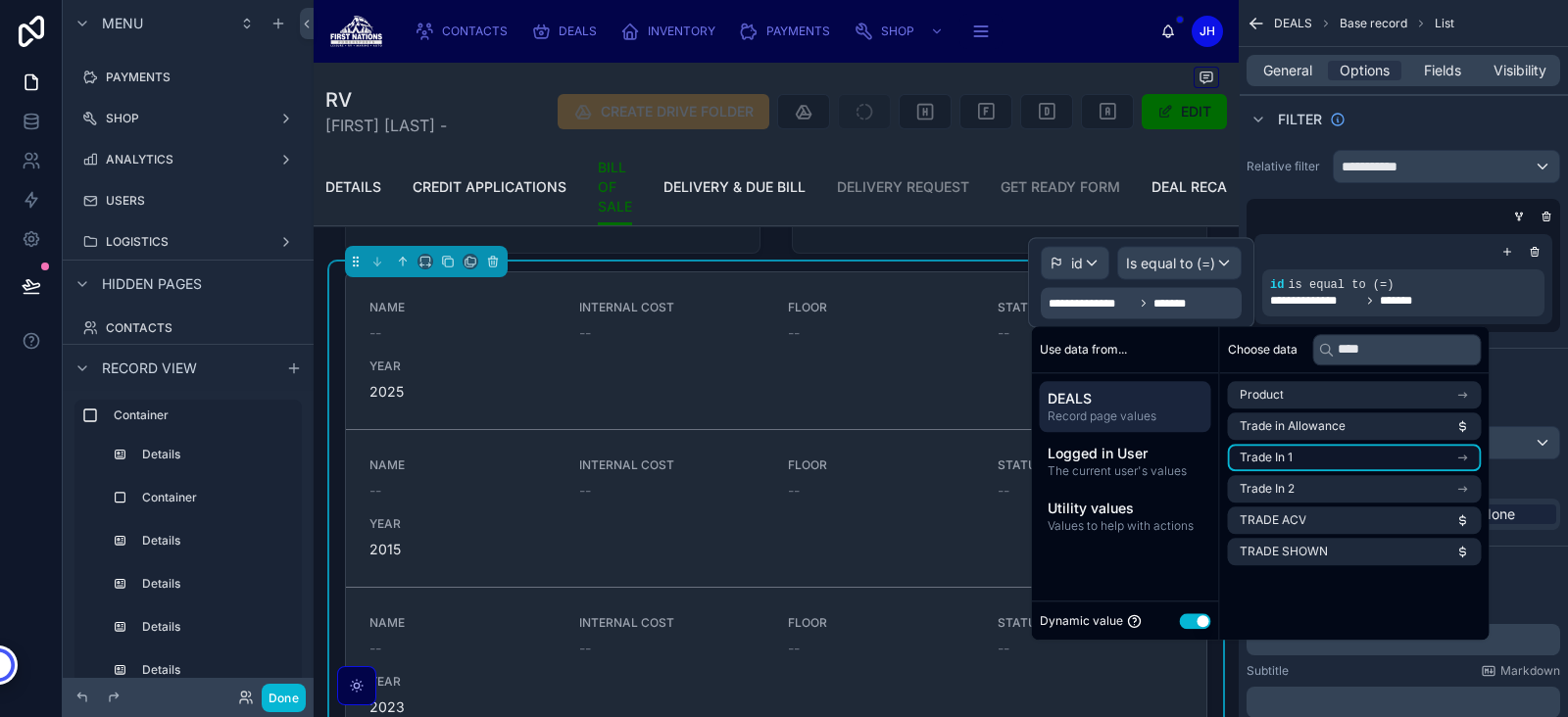 click on "Trade In 1" at bounding box center [1354, 457] 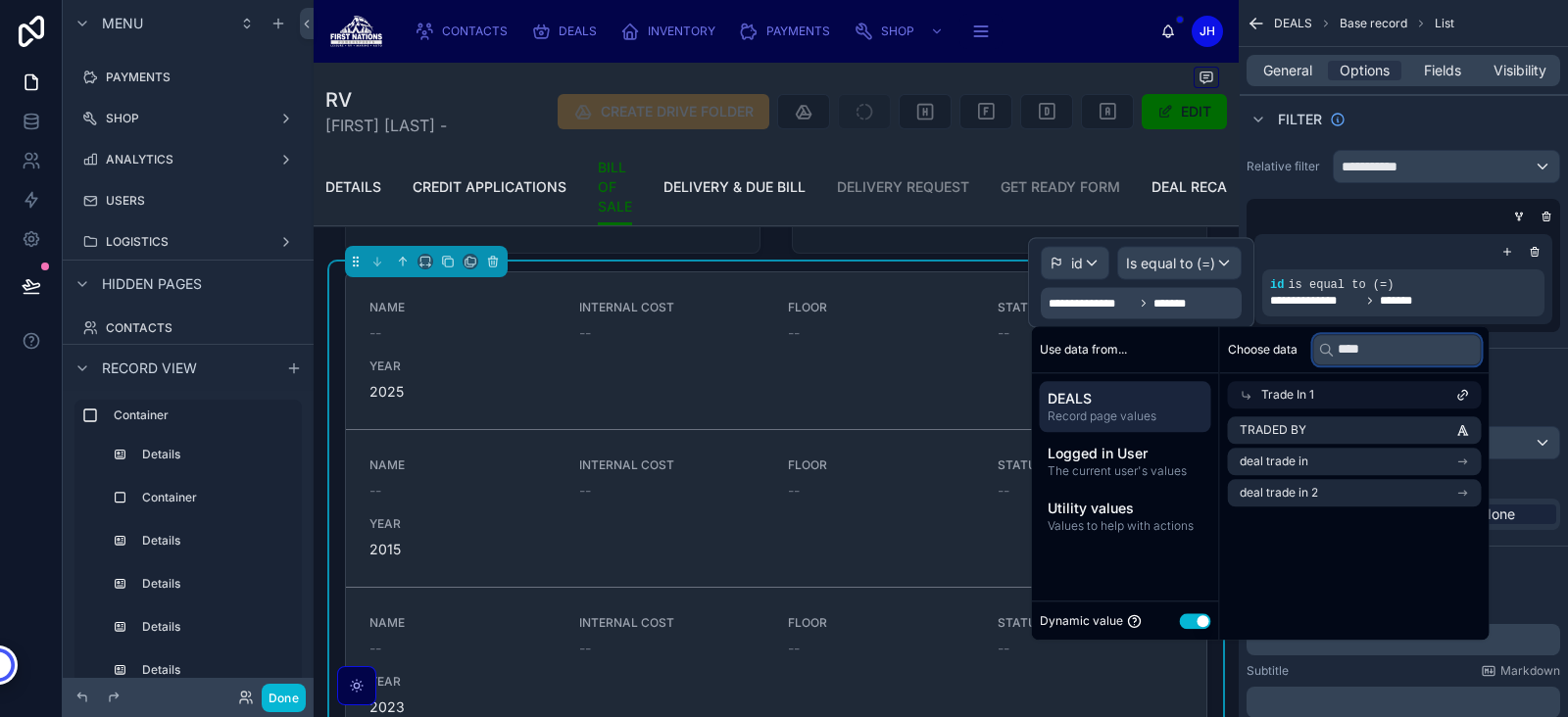 click on "****" at bounding box center (1397, 350) 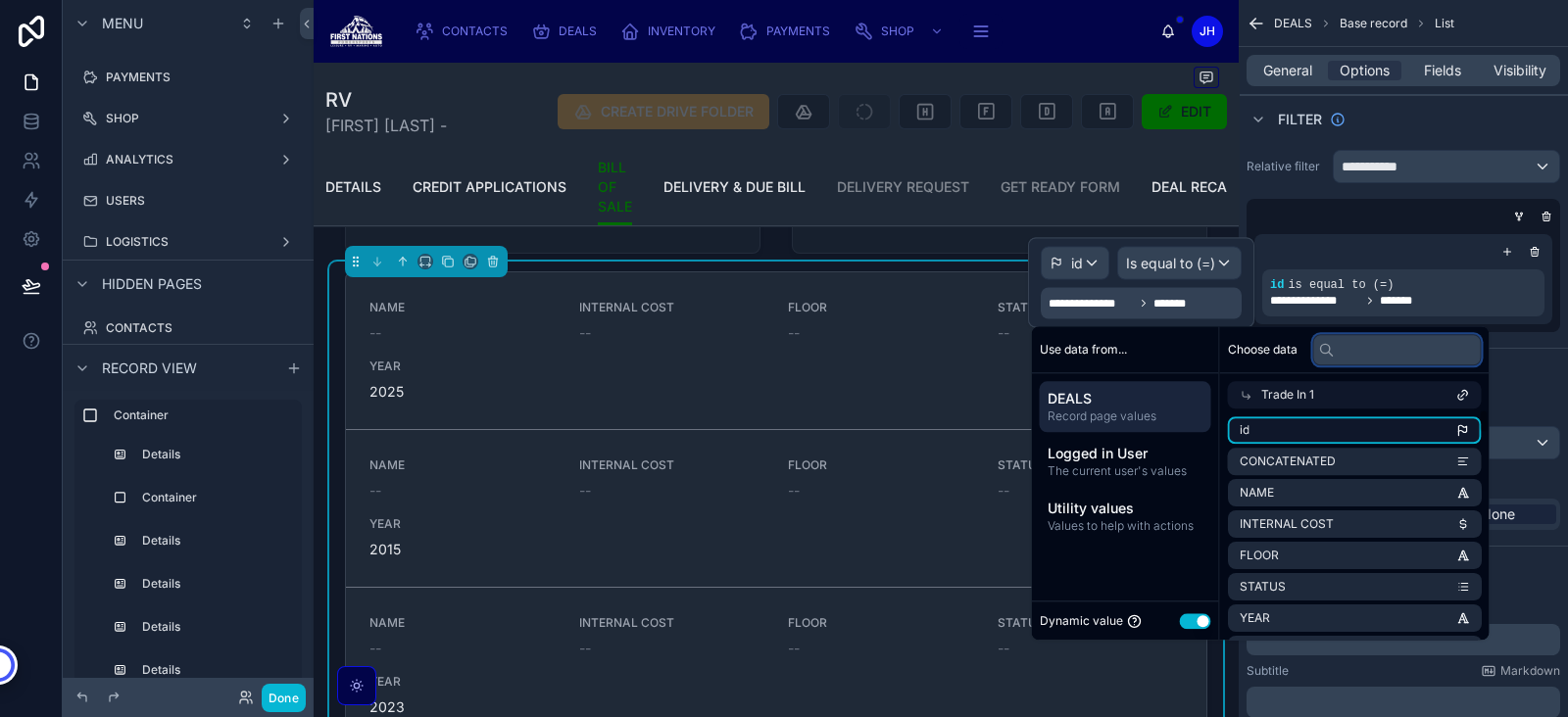 type 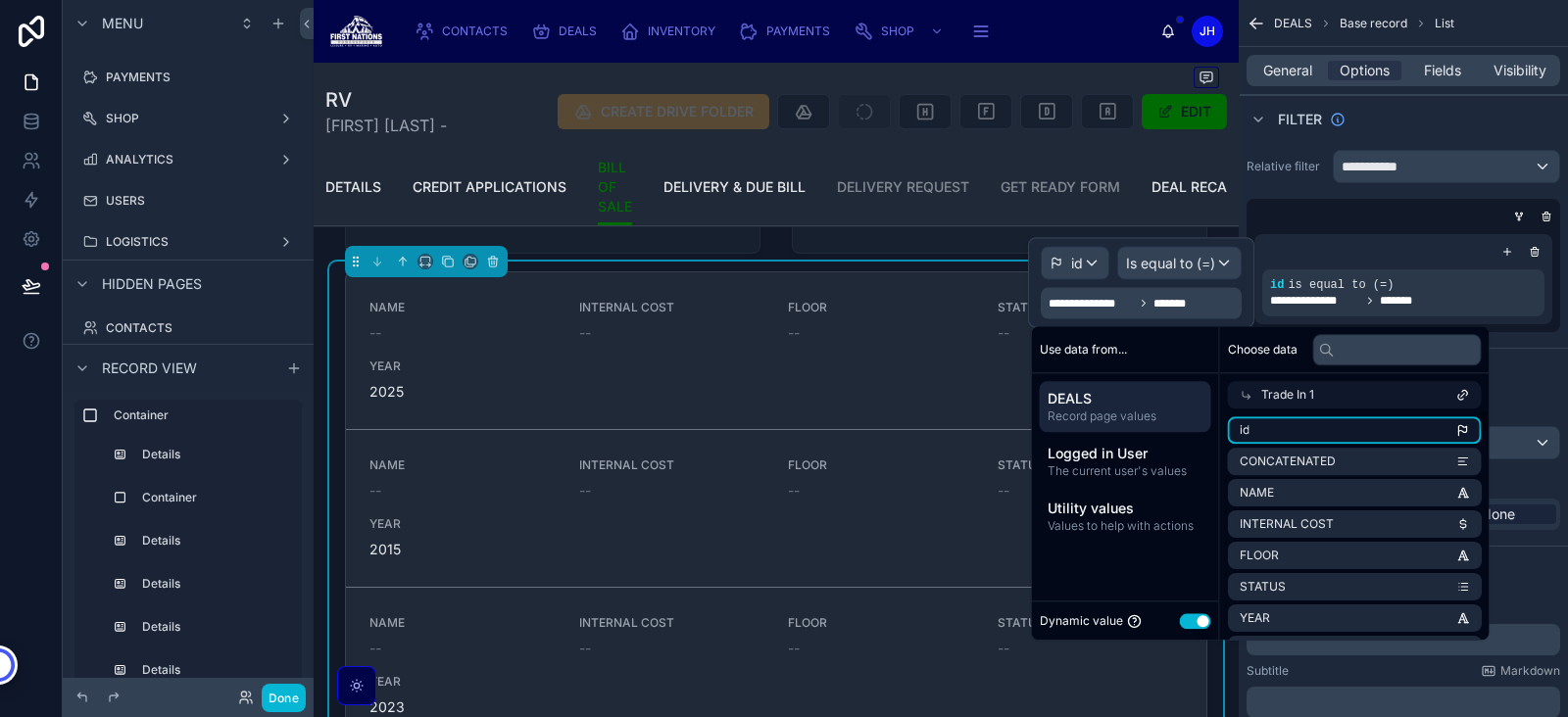 click on "id" at bounding box center [1354, 430] 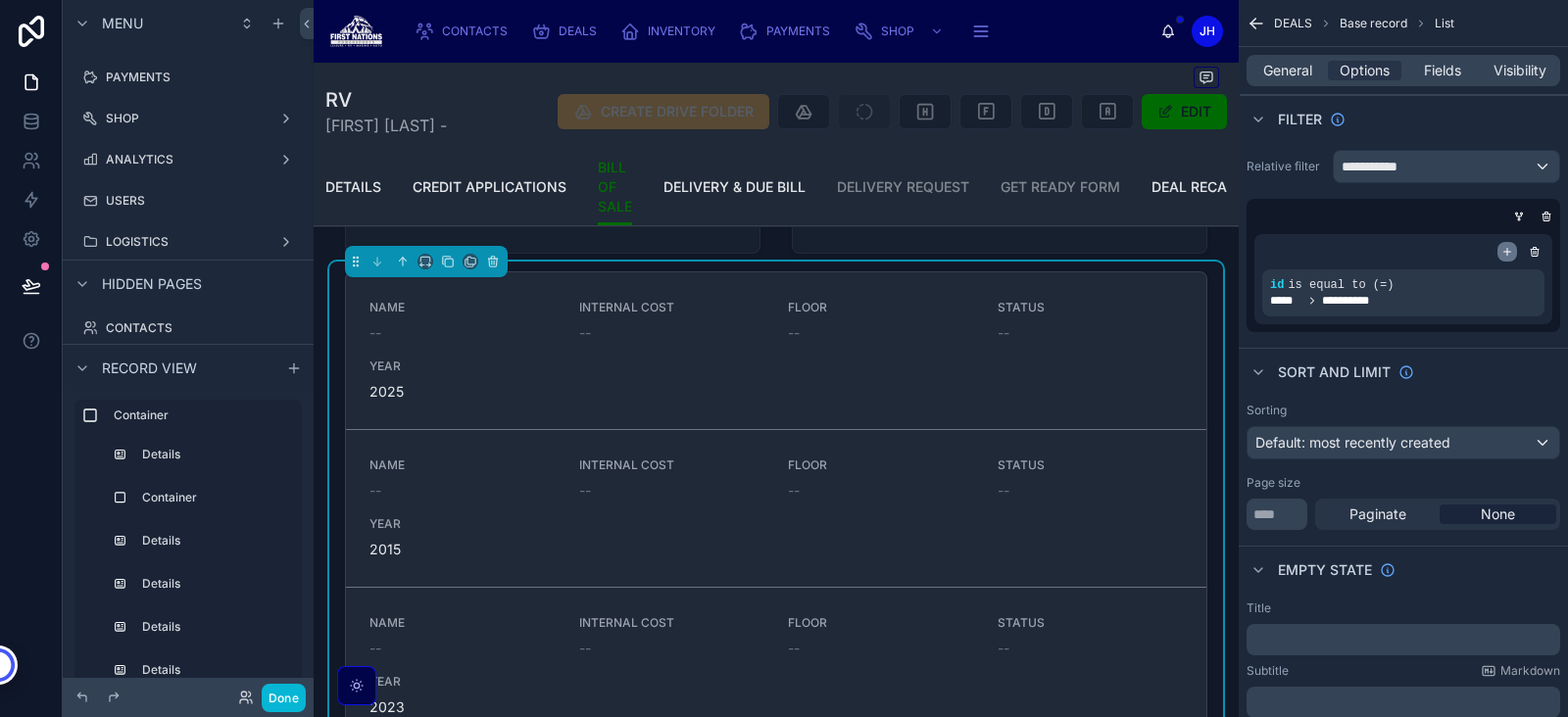 click at bounding box center (1507, 252) 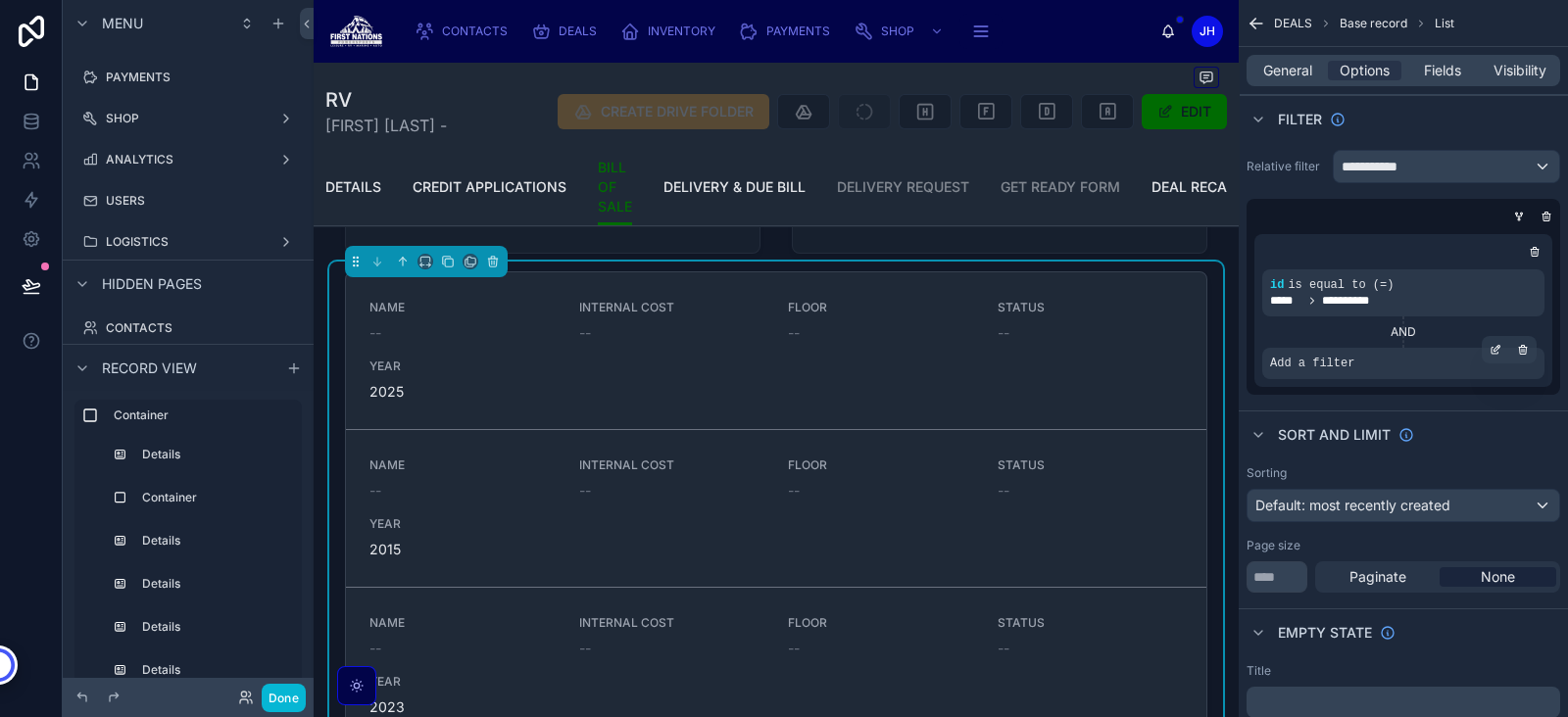 click on "Add a filter" at bounding box center (1403, 363) 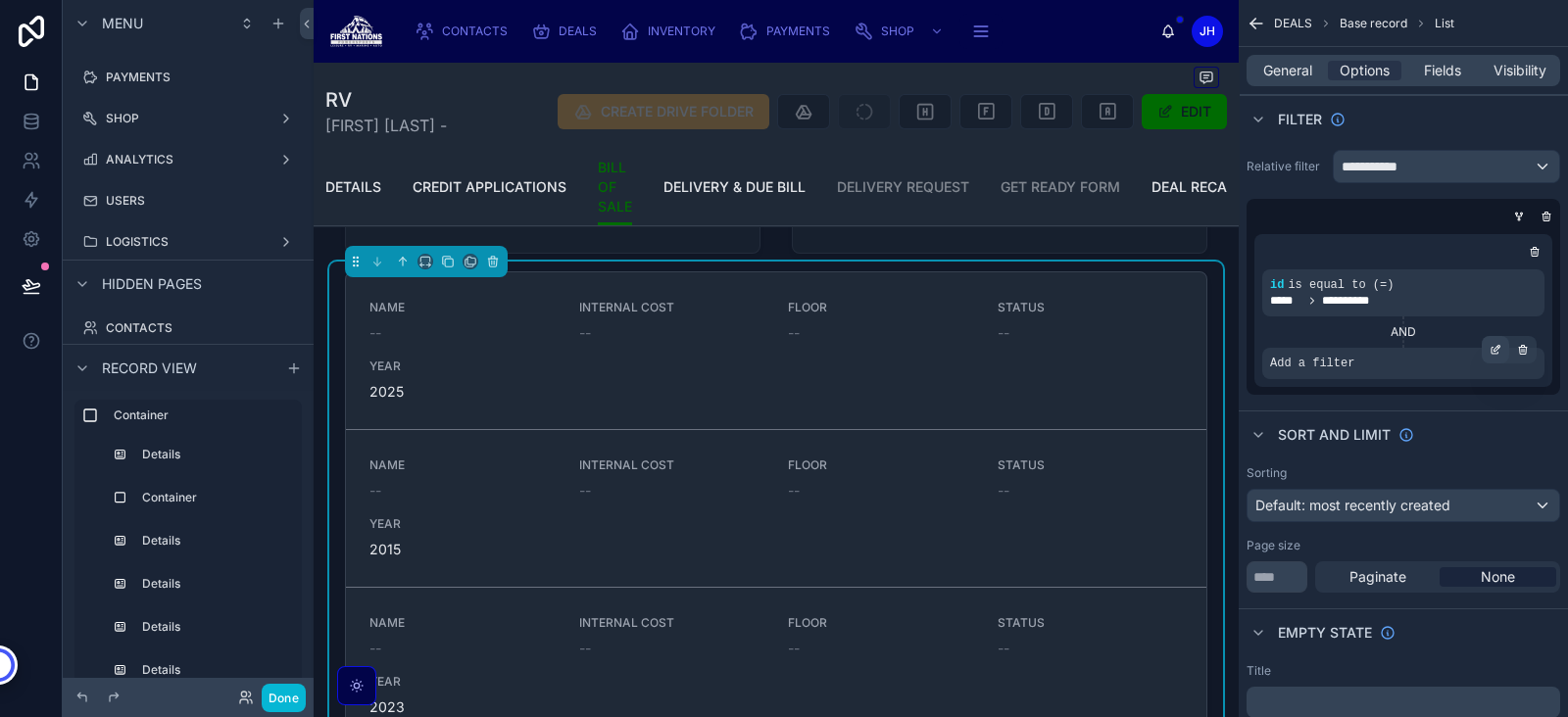 click 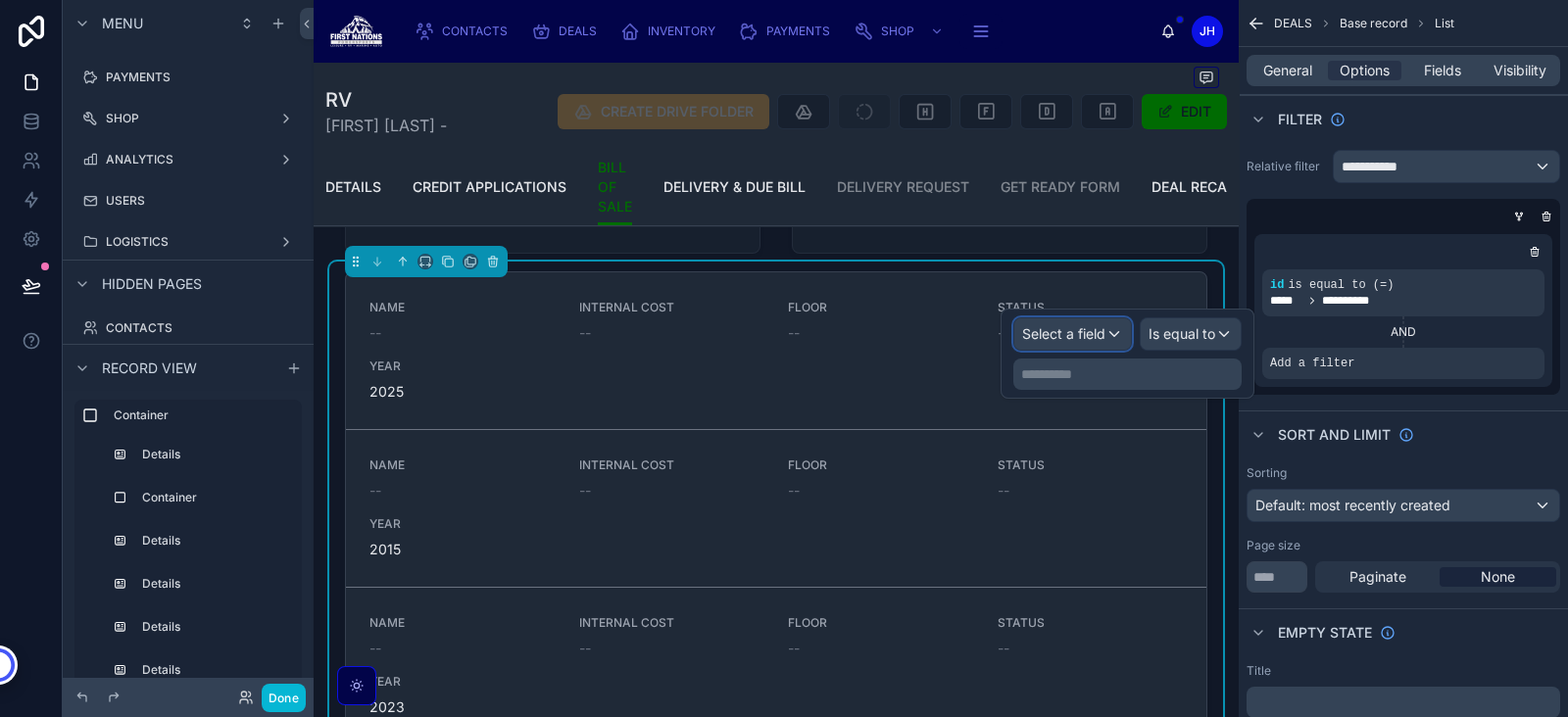 click on "Select a field" at bounding box center [1063, 333] 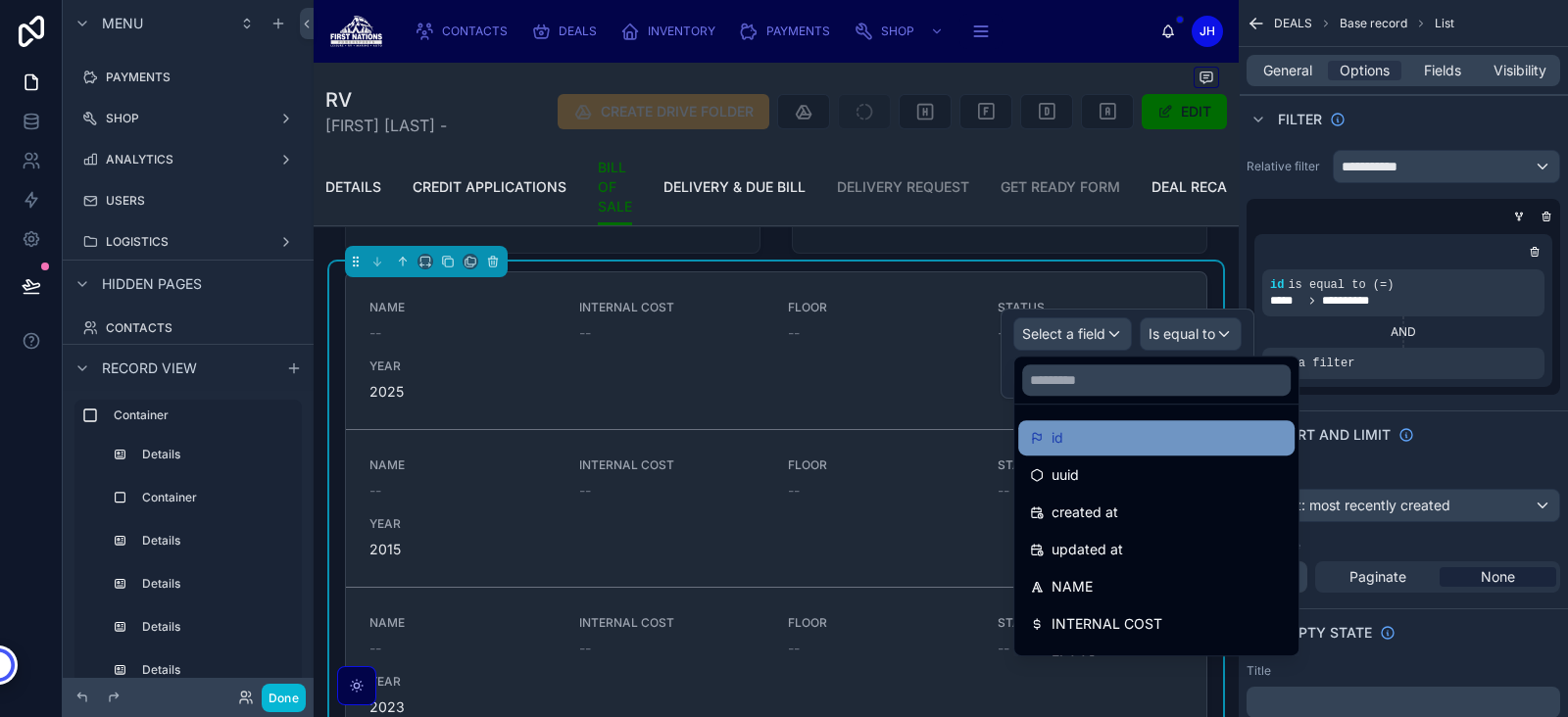 click on "id" at bounding box center [1156, 438] 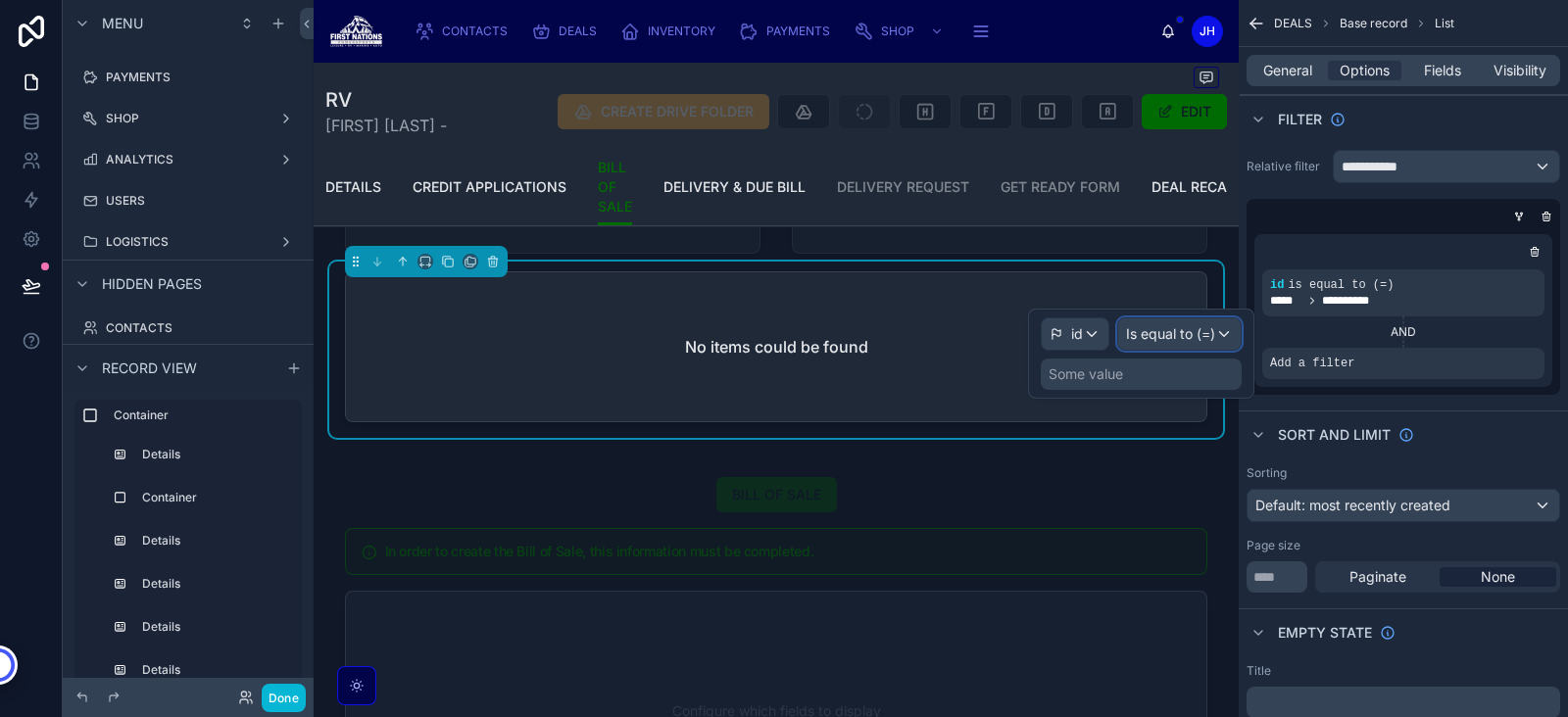 click on "Is equal to (=)" at bounding box center (1170, 334) 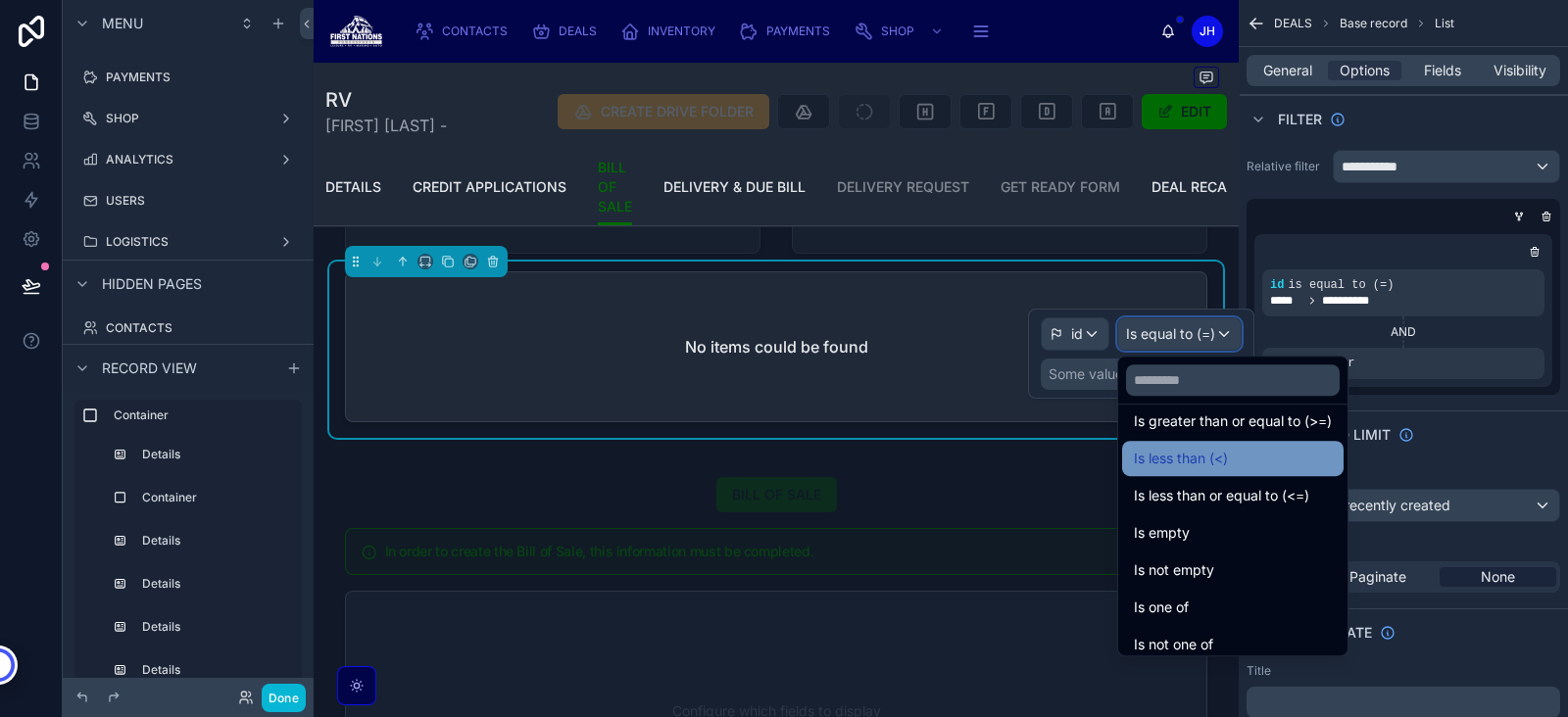 scroll, scrollTop: 138, scrollLeft: 0, axis: vertical 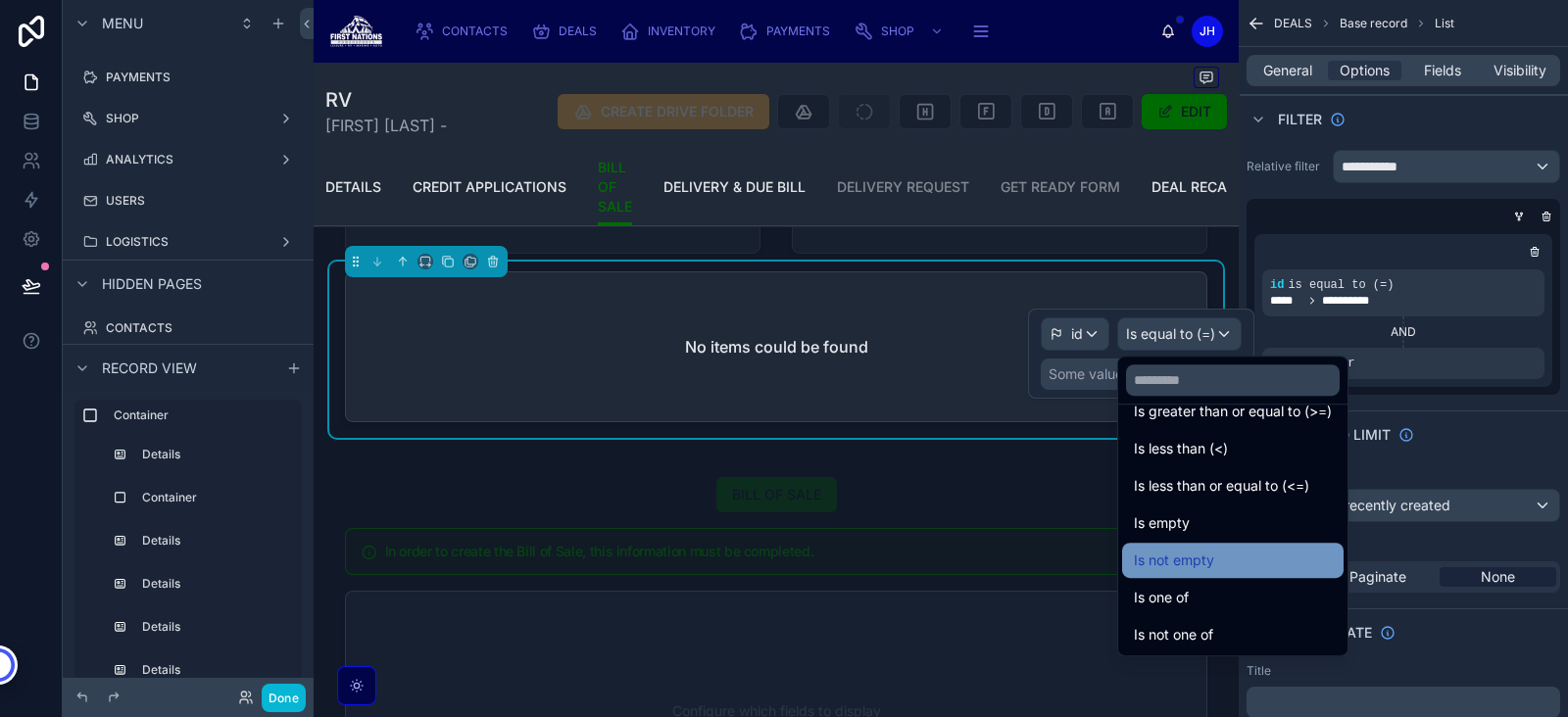click on "Is not empty" at bounding box center [1174, 560] 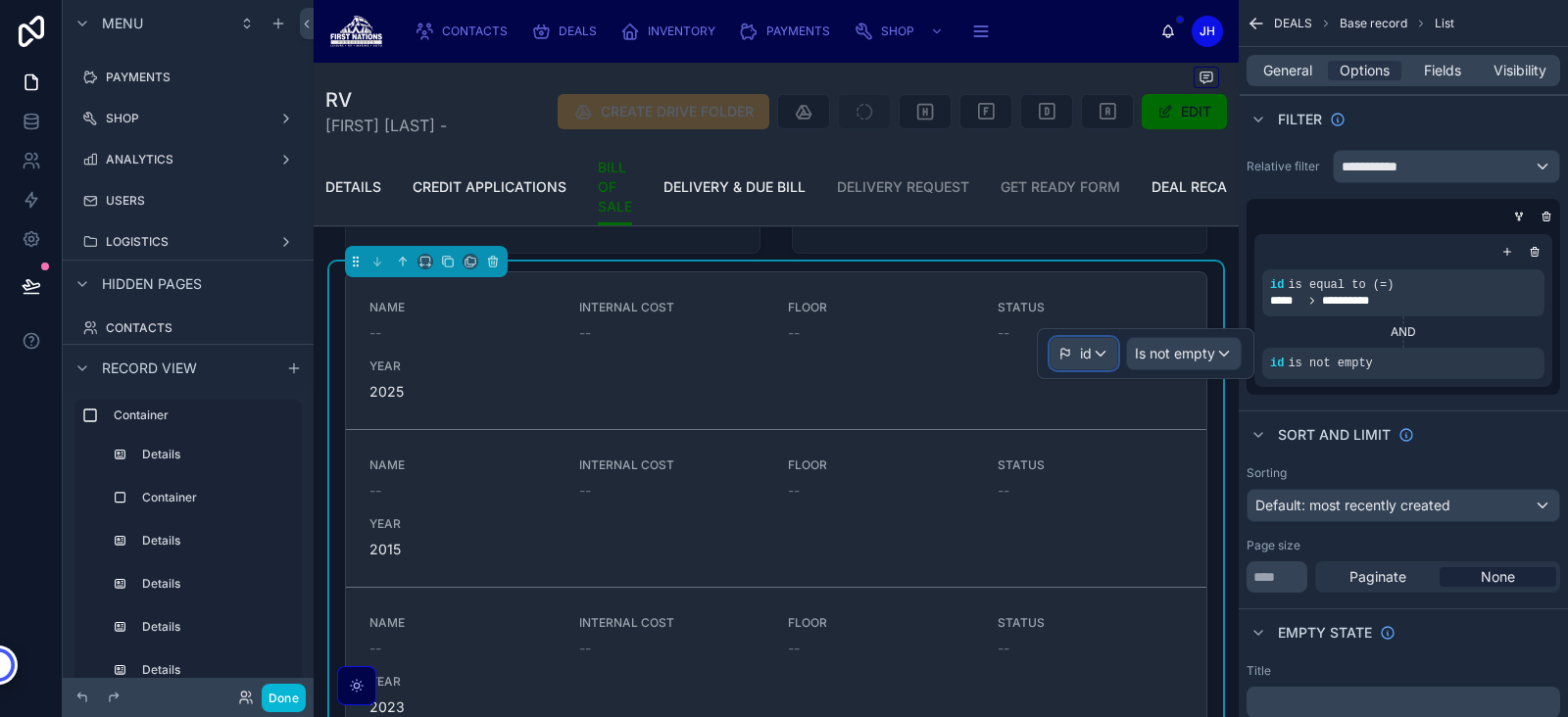 click on "id" at bounding box center (1084, 354) 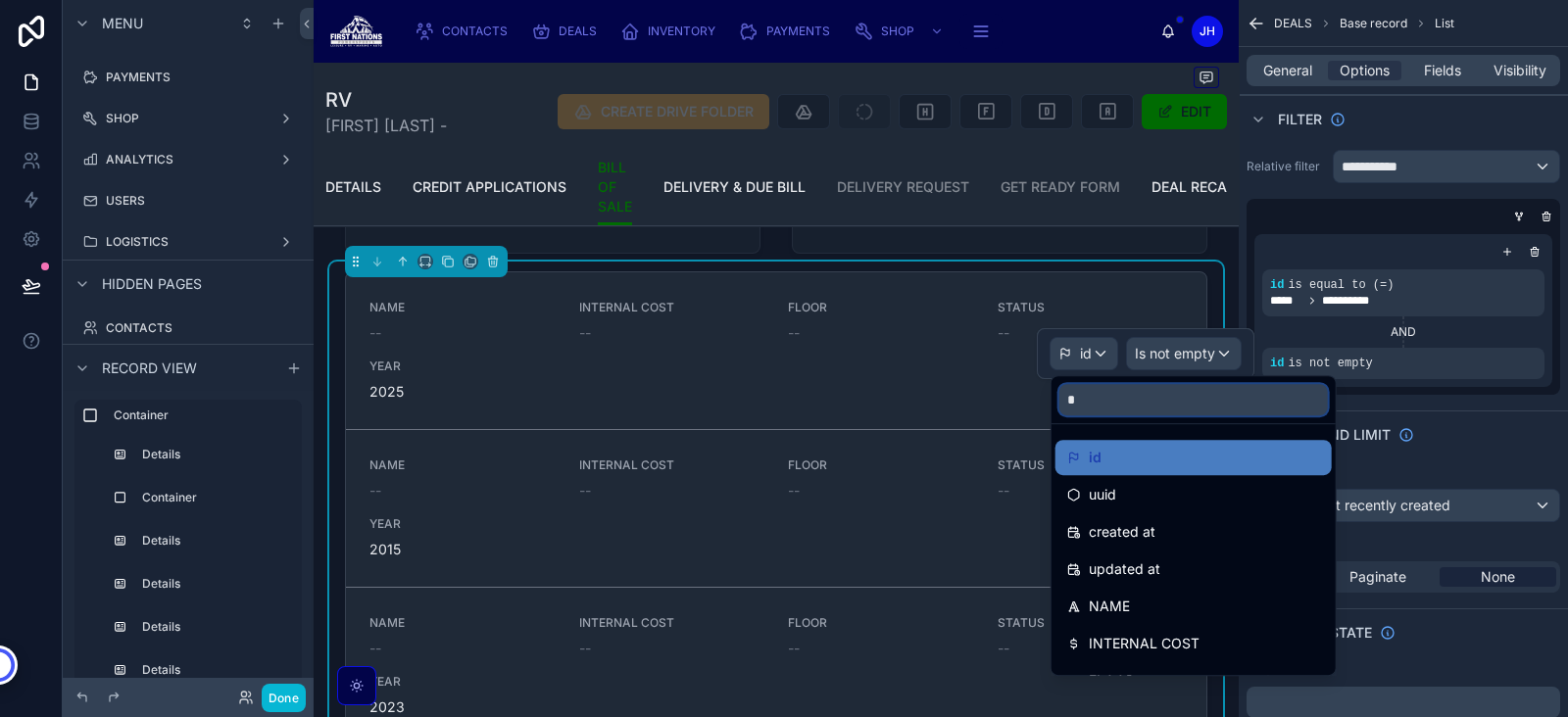 click on "*" at bounding box center (1194, 400) 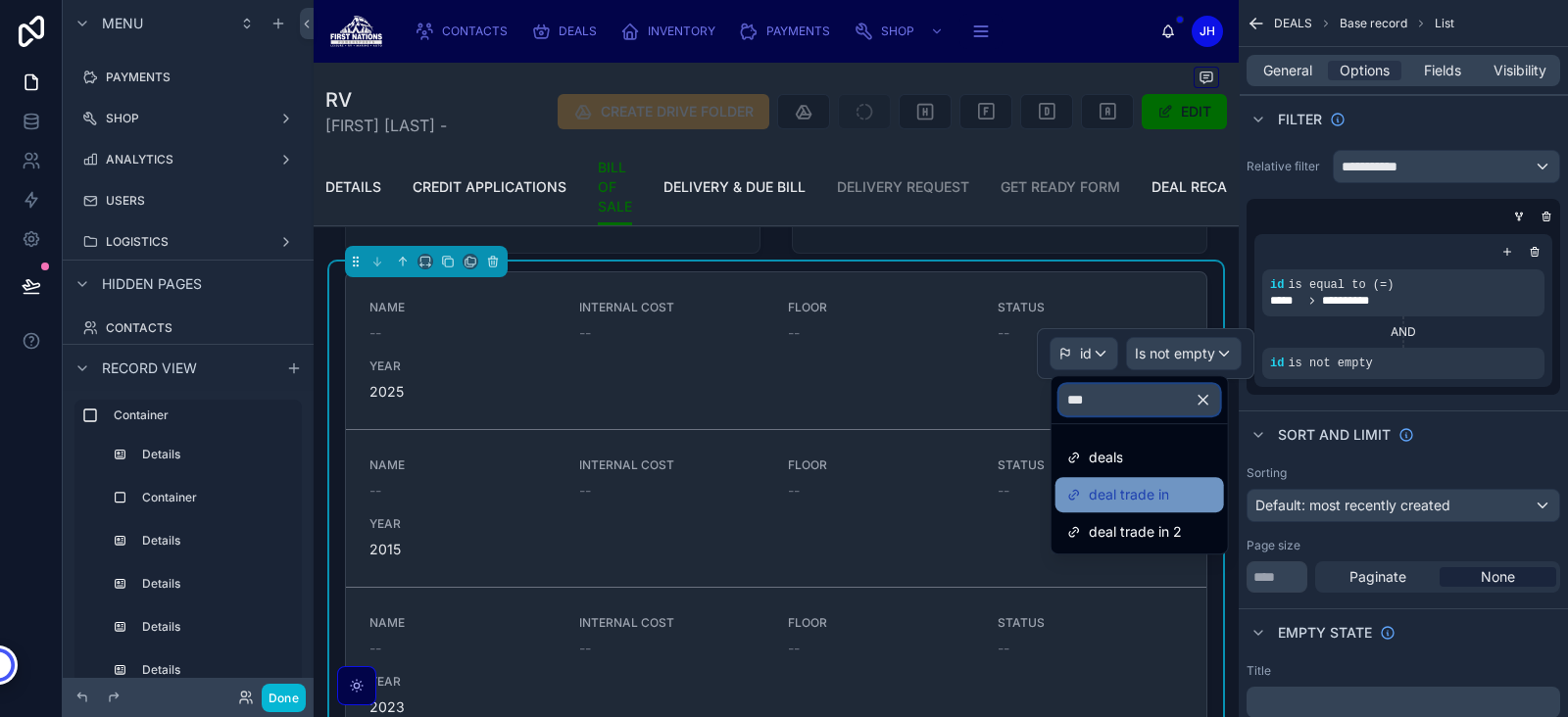 type on "***" 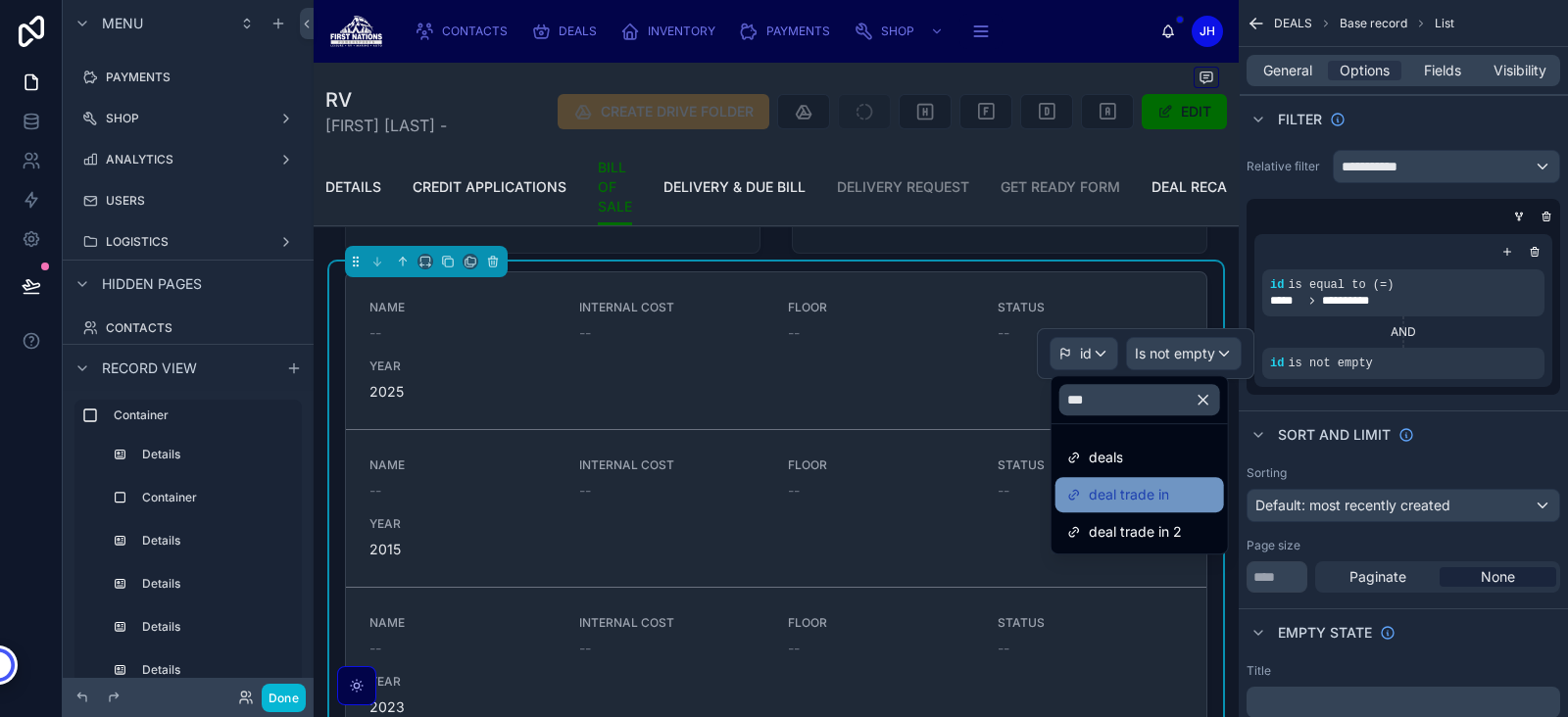 click on "deal trade in" at bounding box center (1140, 495) 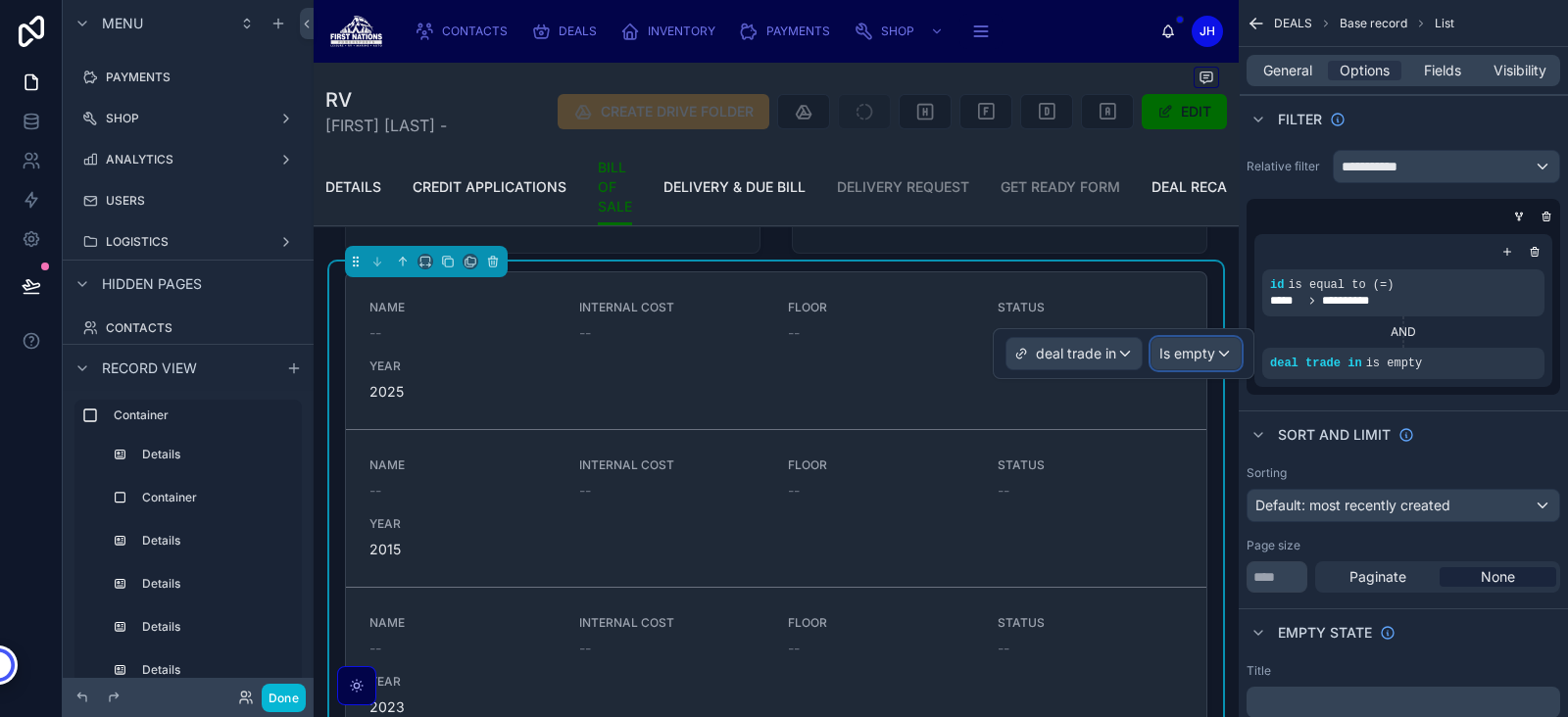 click on "Is empty" at bounding box center [1196, 354] 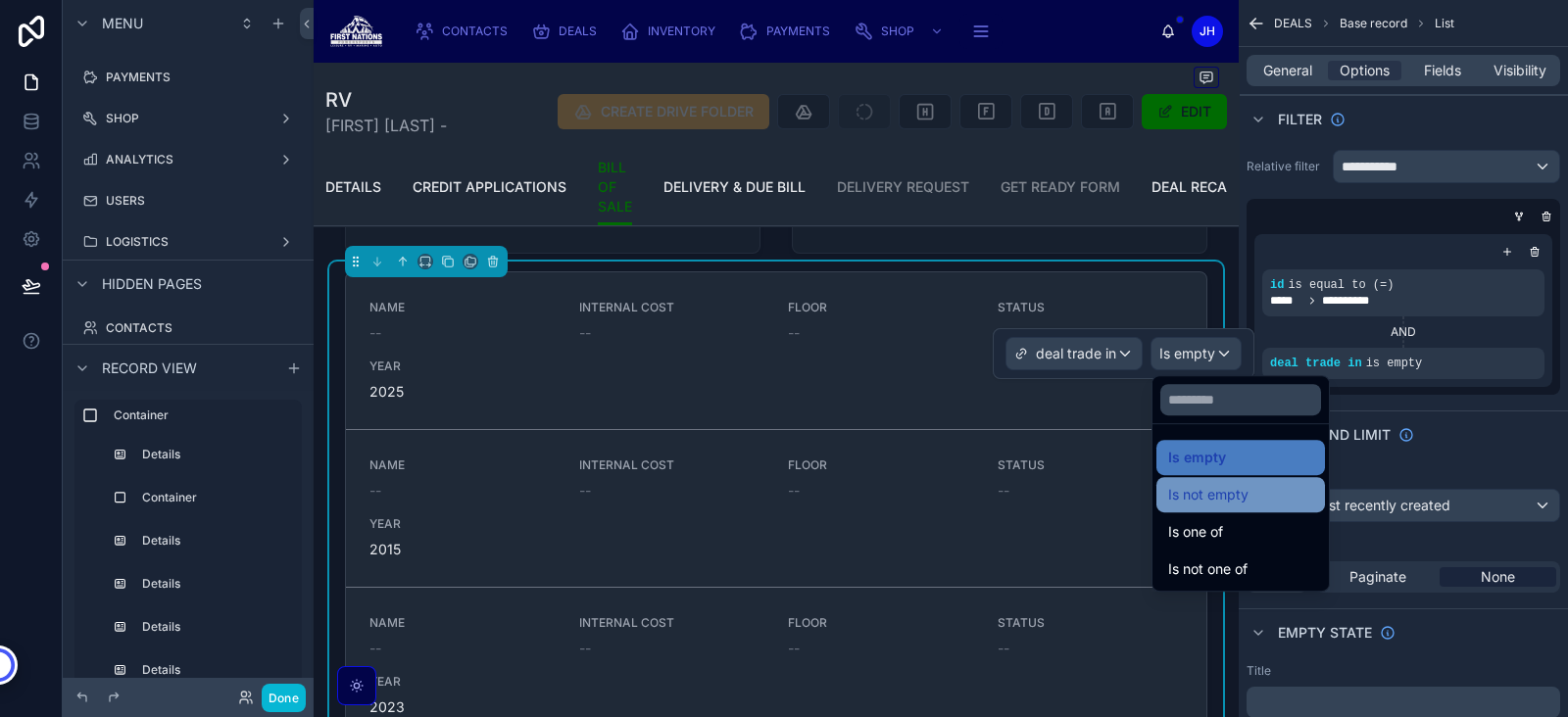 click on "Is not empty" at bounding box center [1208, 495] 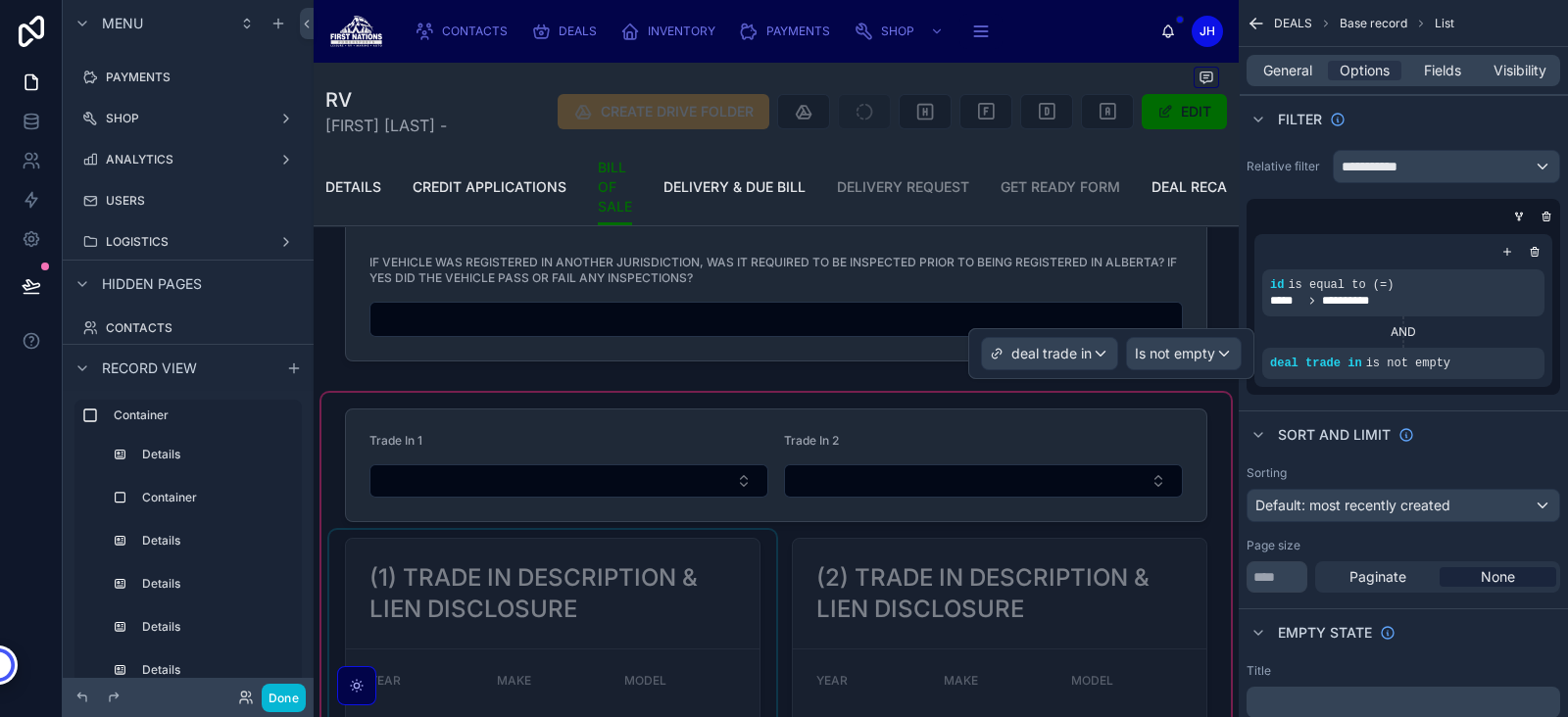scroll, scrollTop: 2401, scrollLeft: 0, axis: vertical 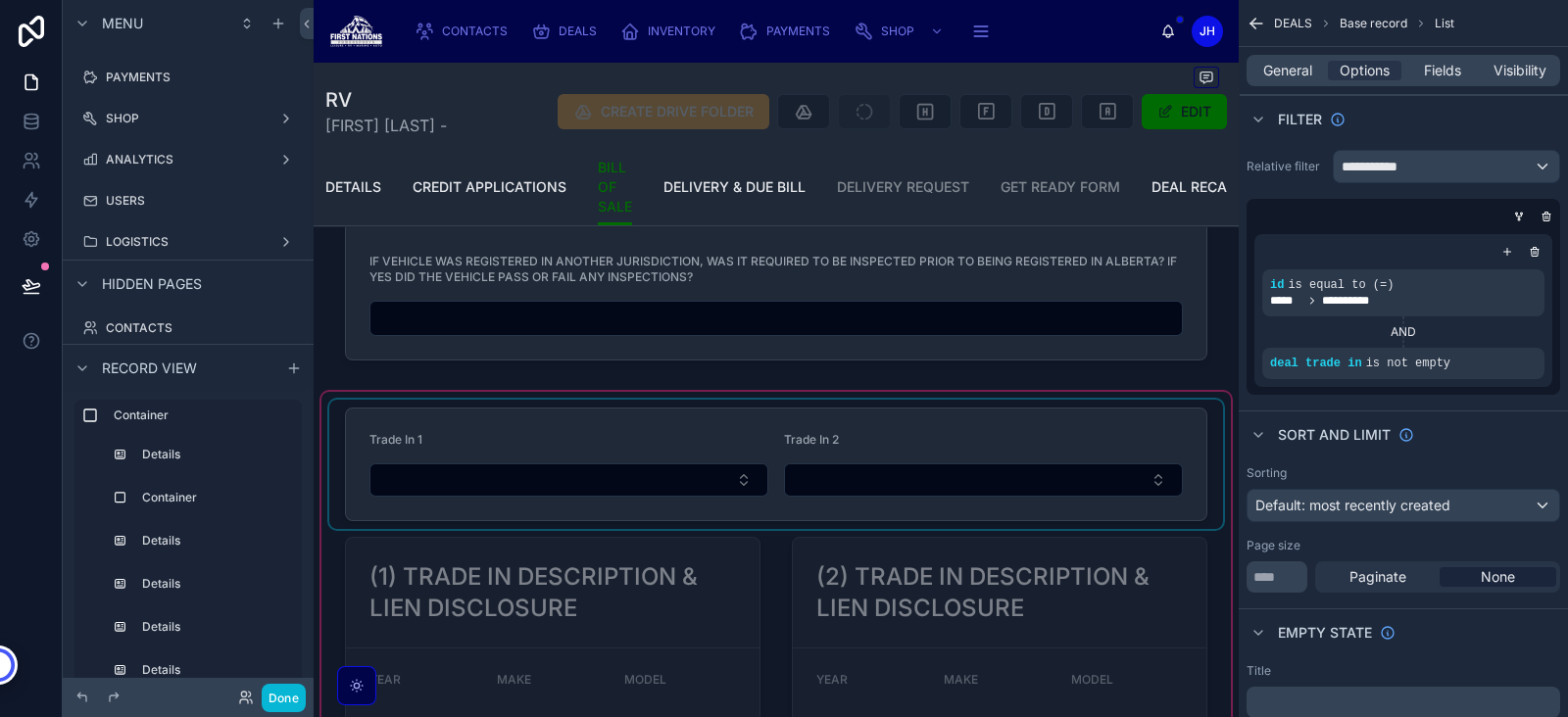 click at bounding box center [776, 464] 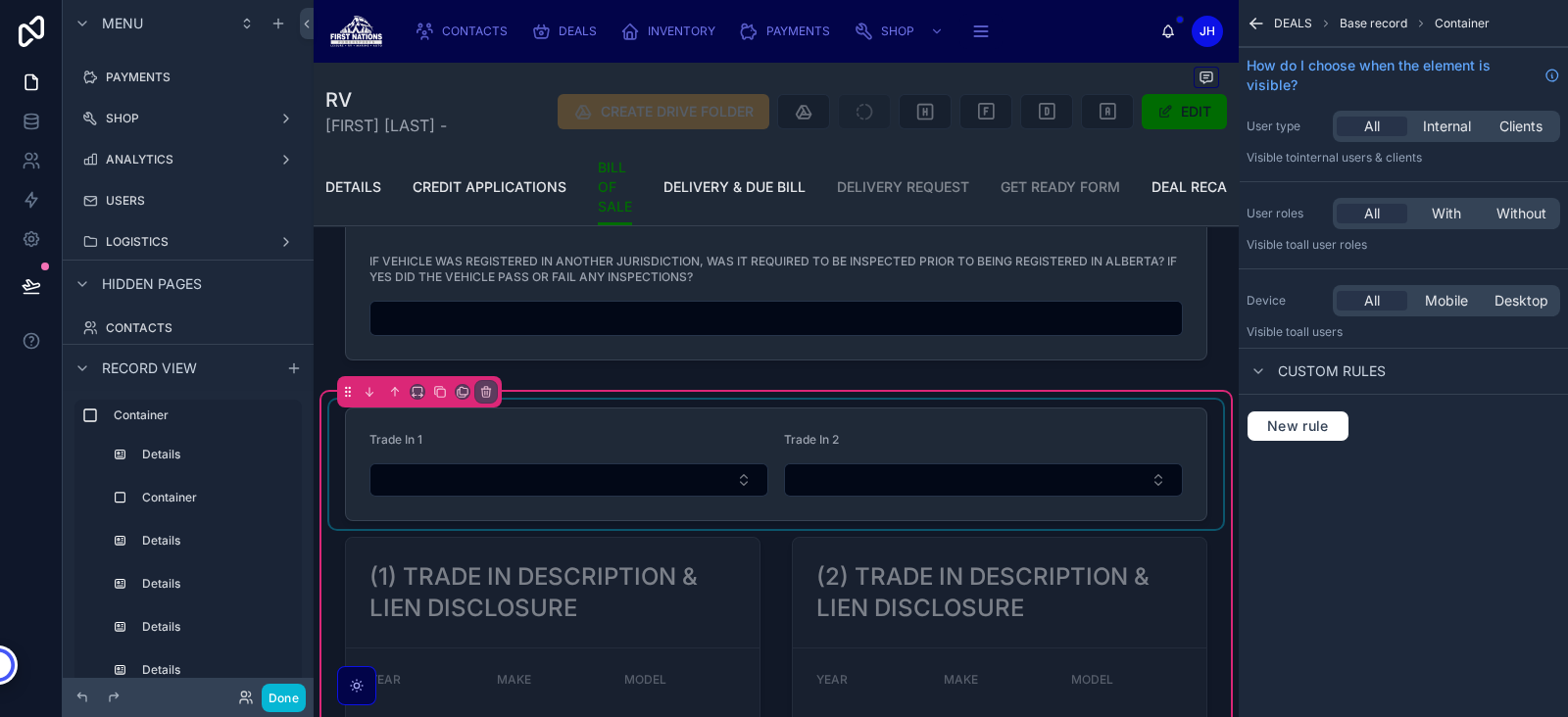 click at bounding box center (776, 464) 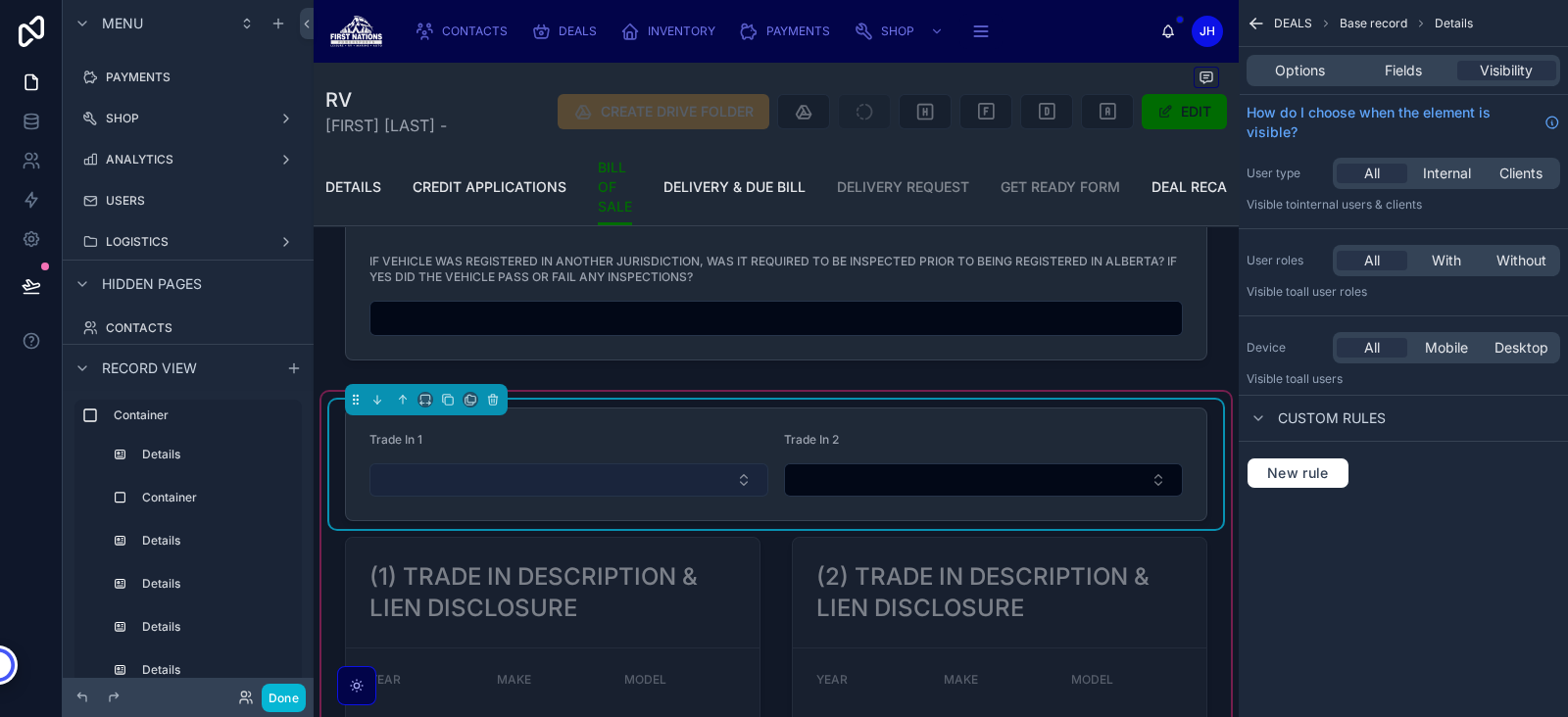 click at bounding box center [568, 480] 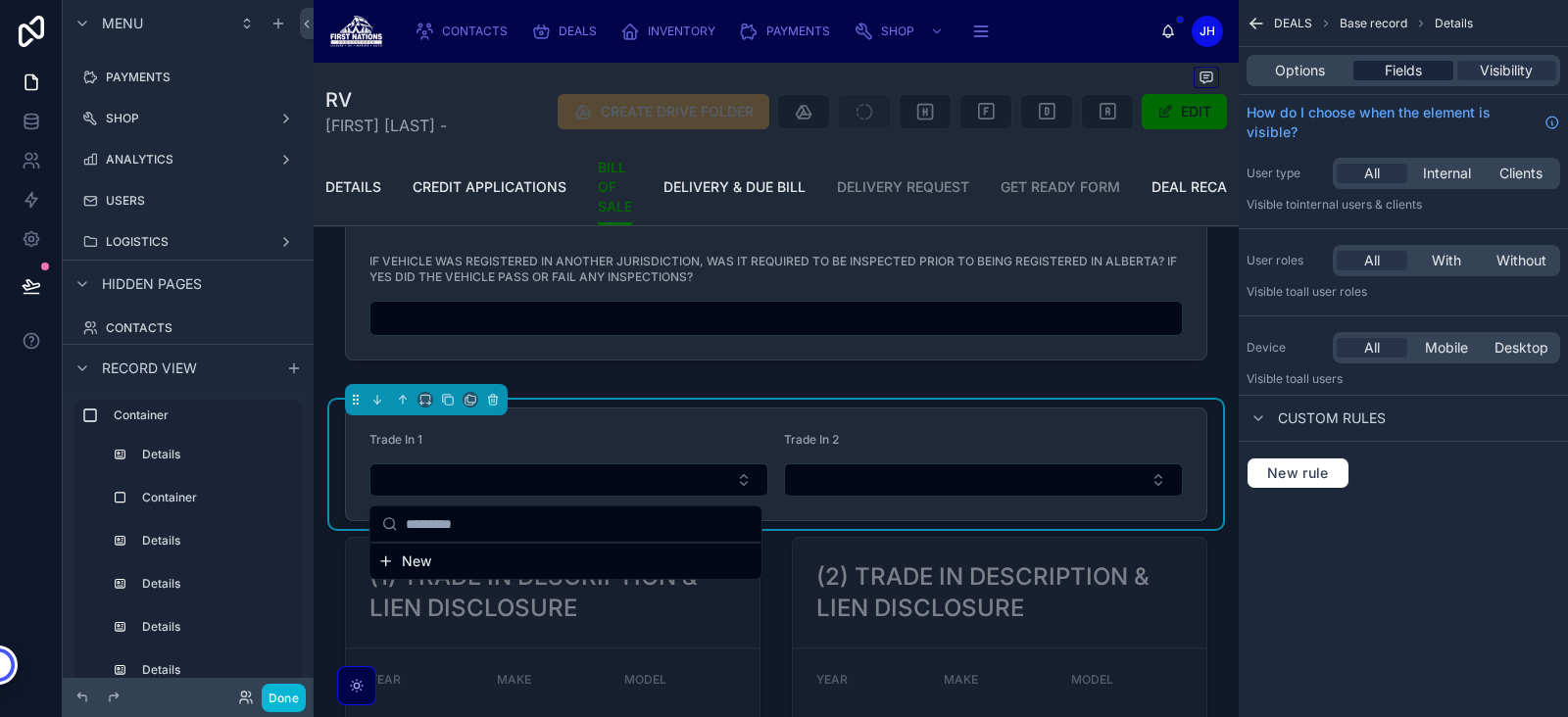 click on "Fields" at bounding box center [1403, 71] 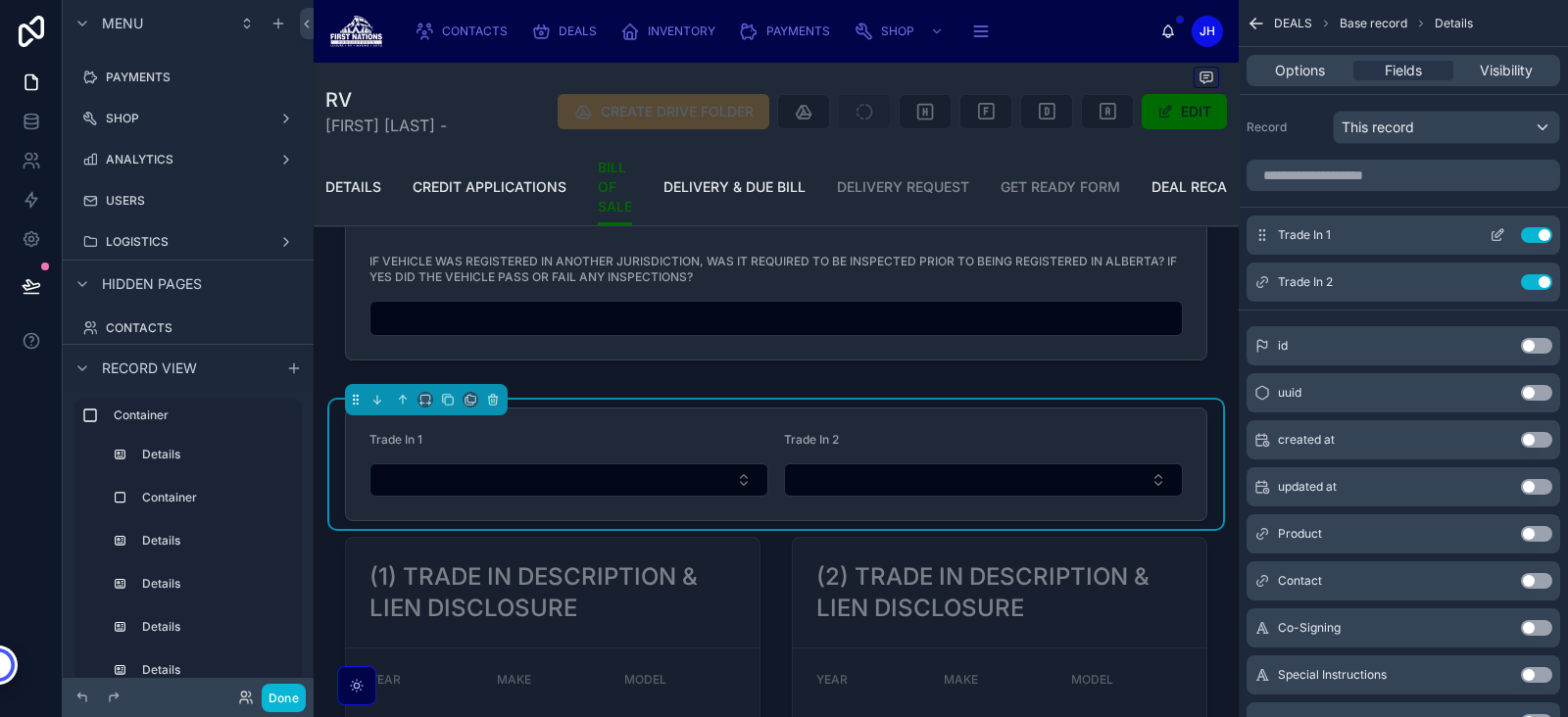 click 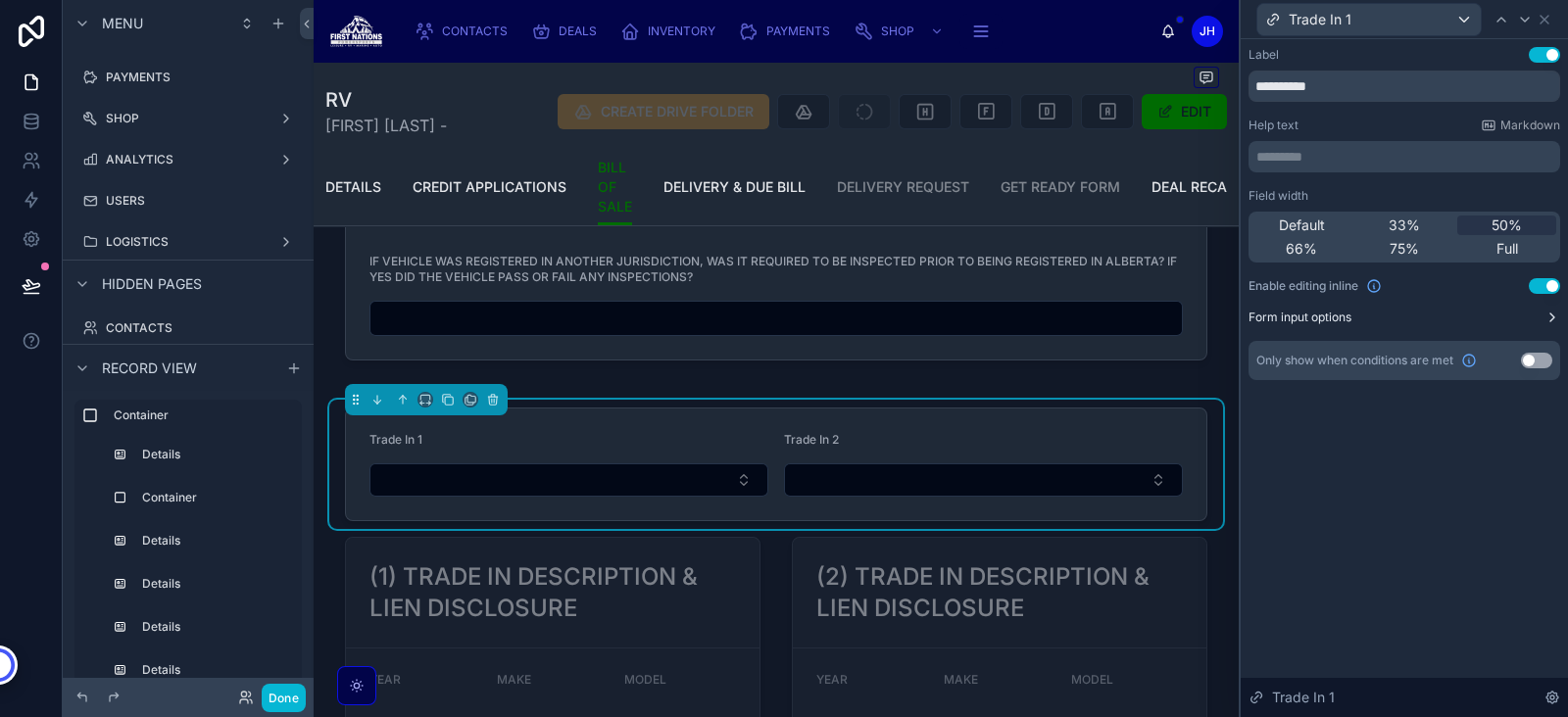 click on "Form input options" at bounding box center [1404, 317] 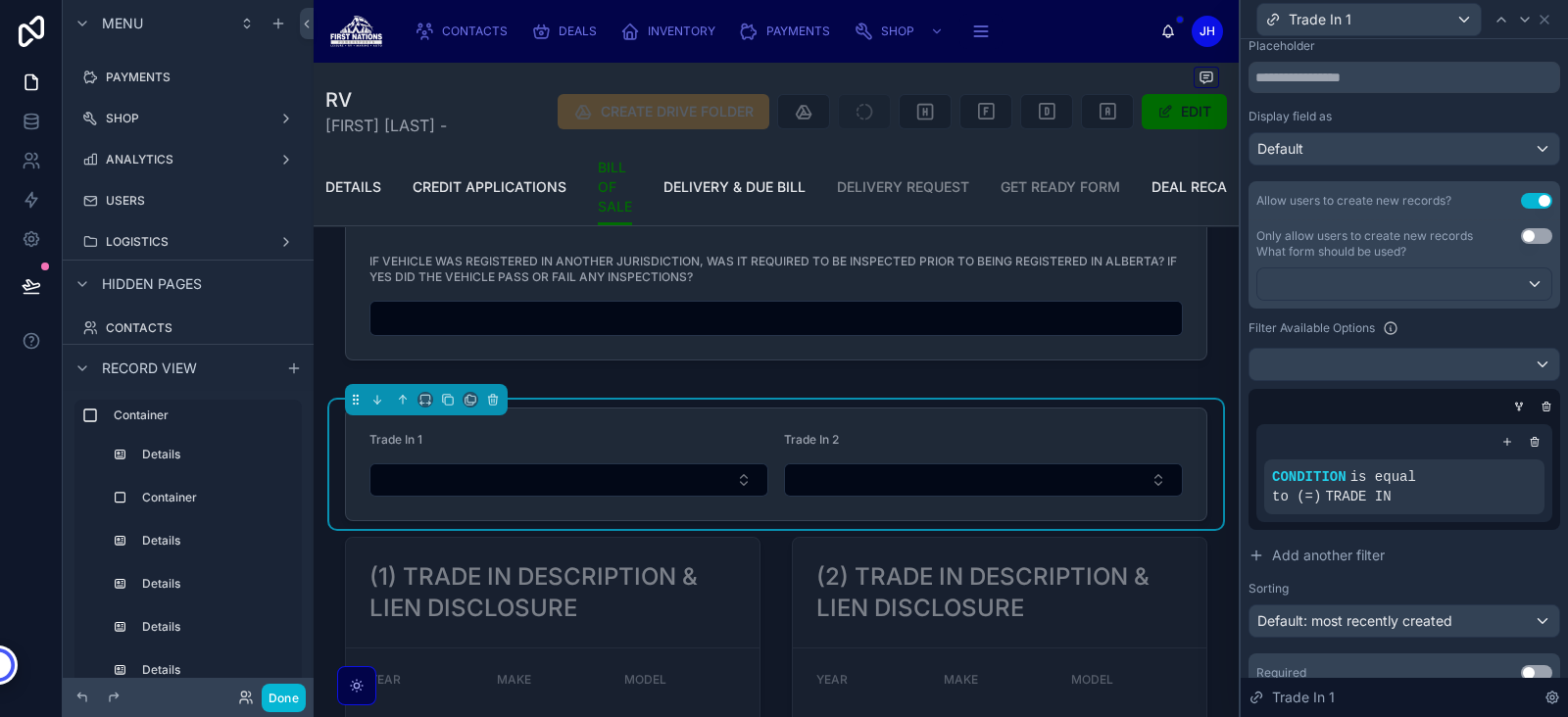 scroll, scrollTop: 318, scrollLeft: 0, axis: vertical 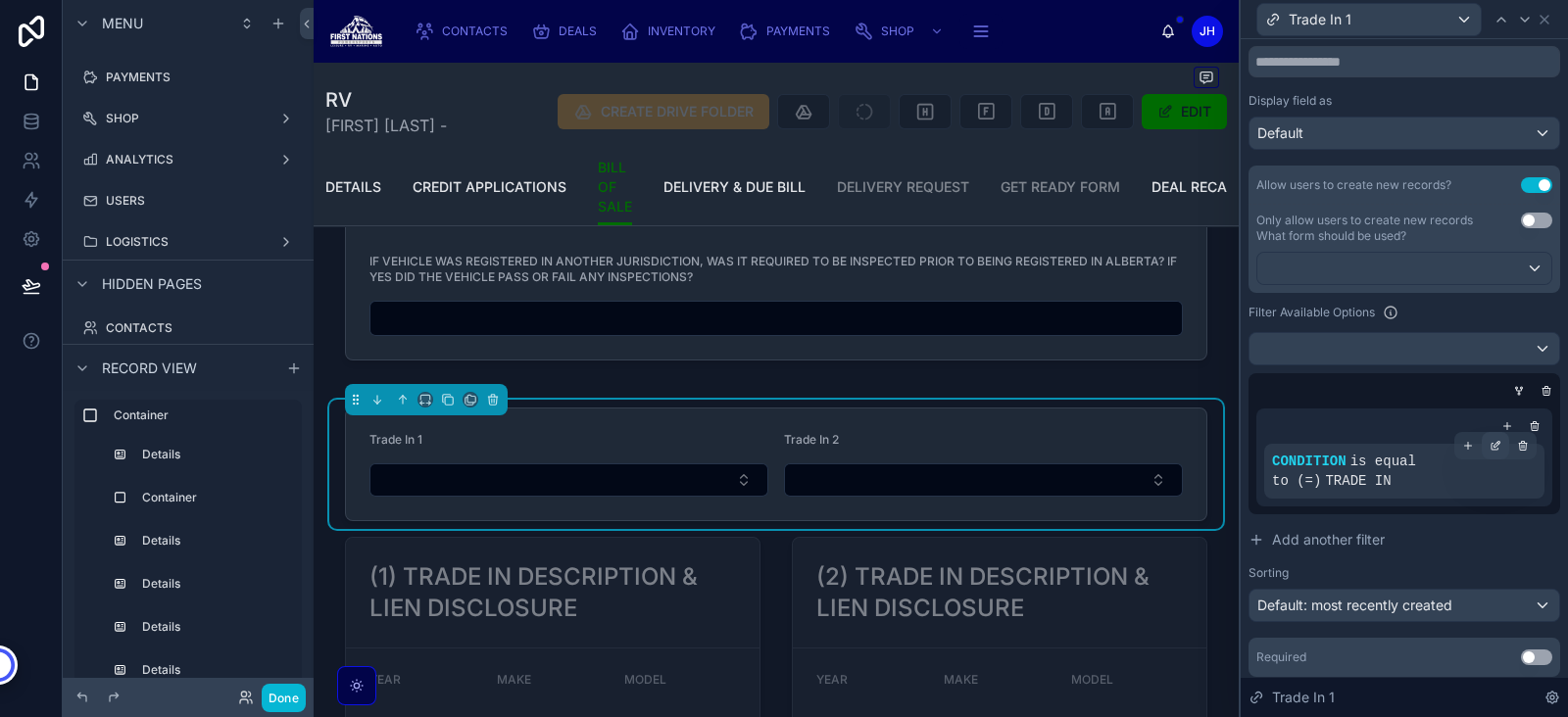 click at bounding box center (1495, 446) 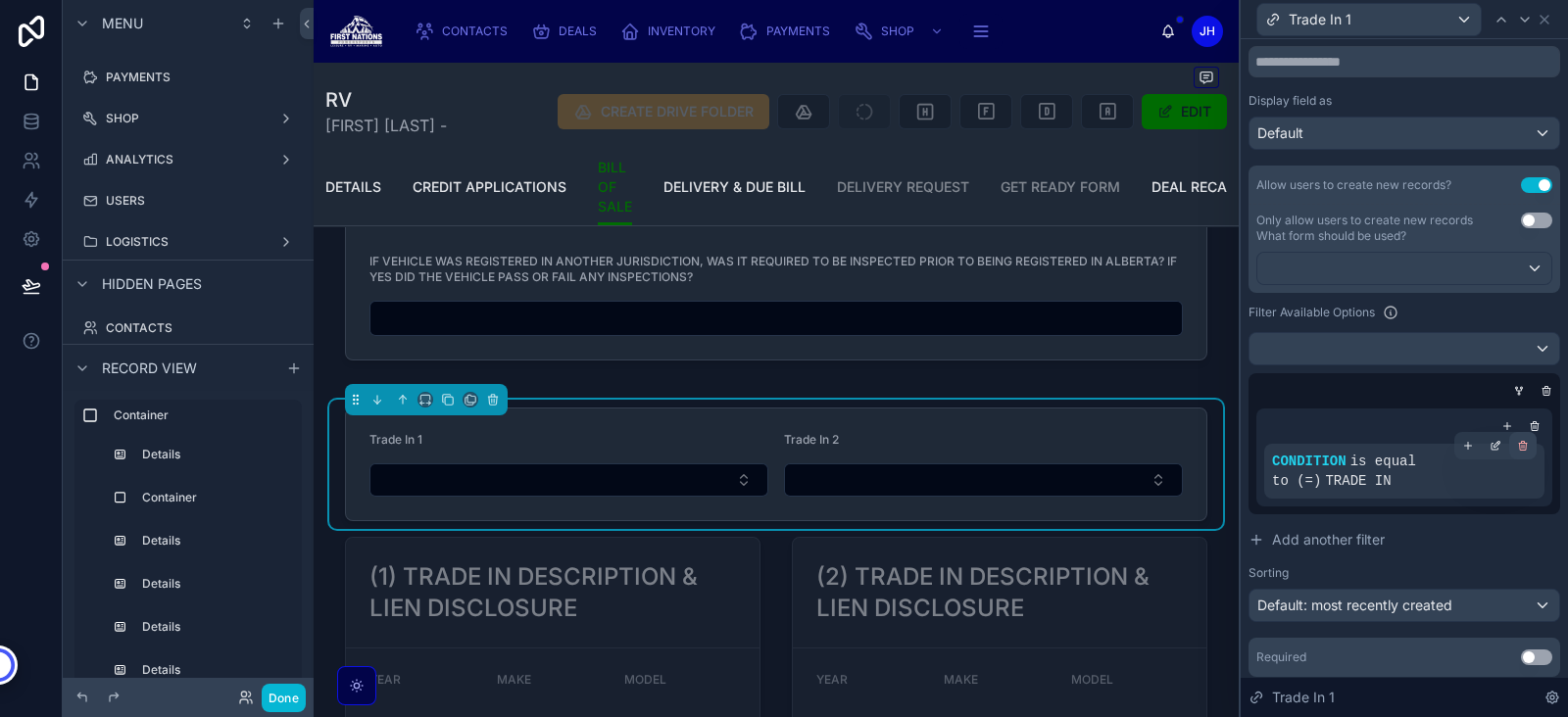 click at bounding box center [1523, 446] 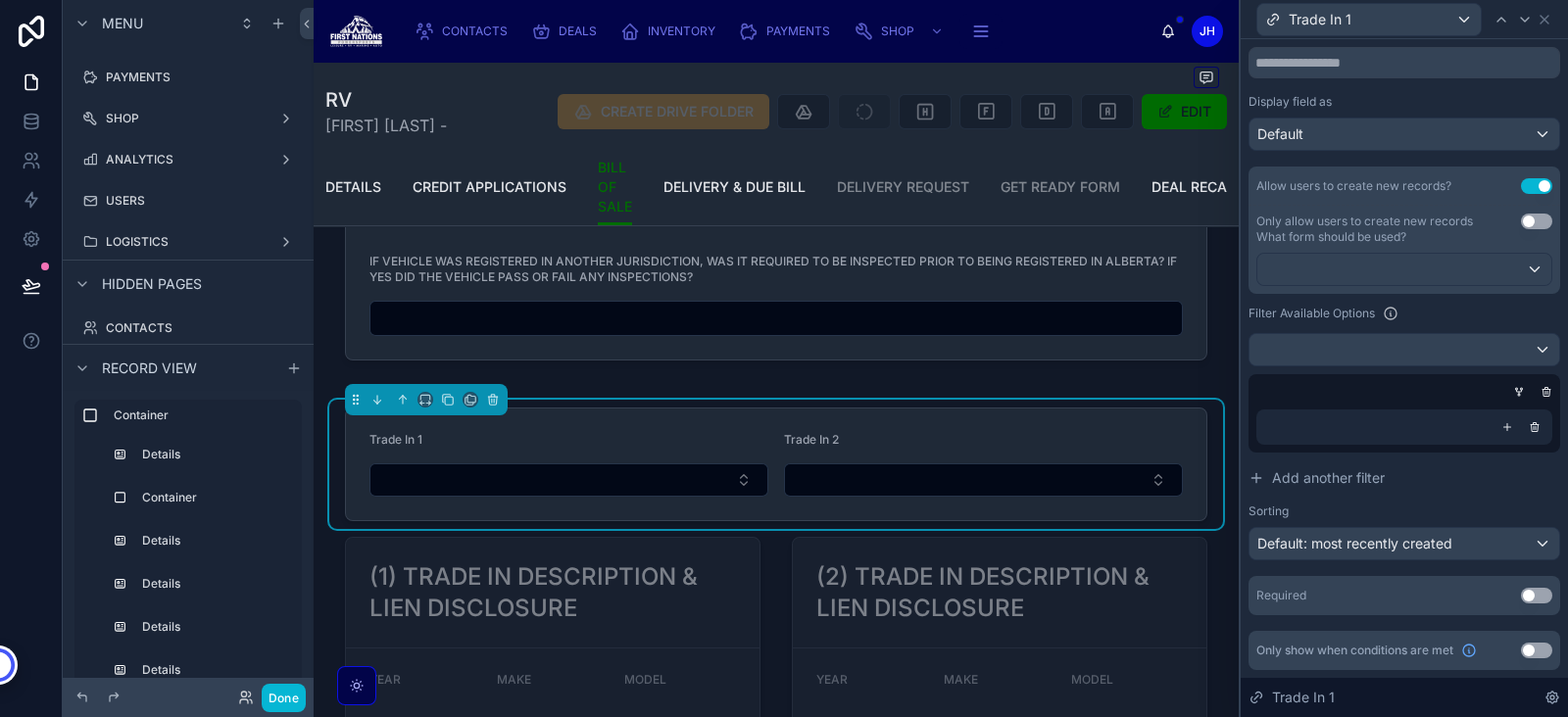scroll, scrollTop: 315, scrollLeft: 0, axis: vertical 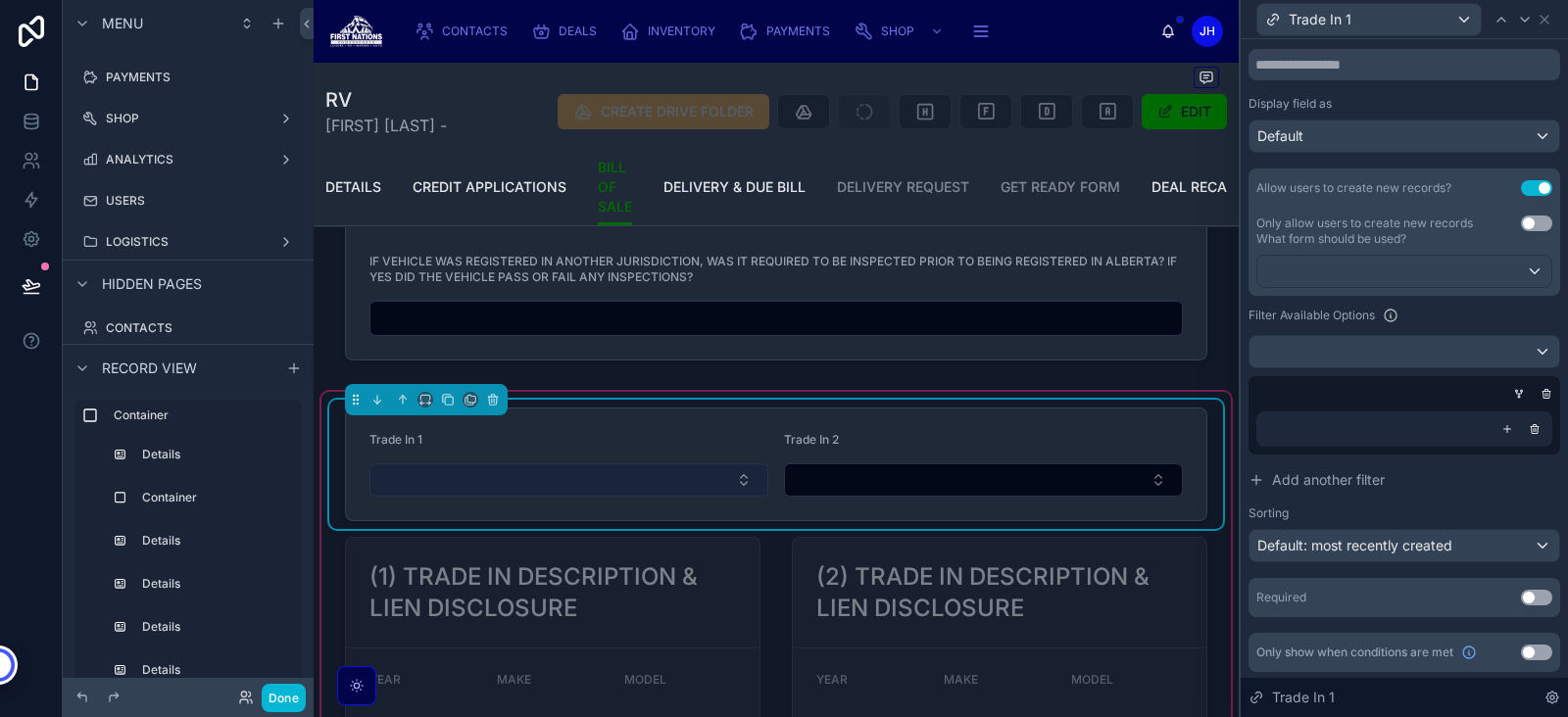 click at bounding box center (568, 480) 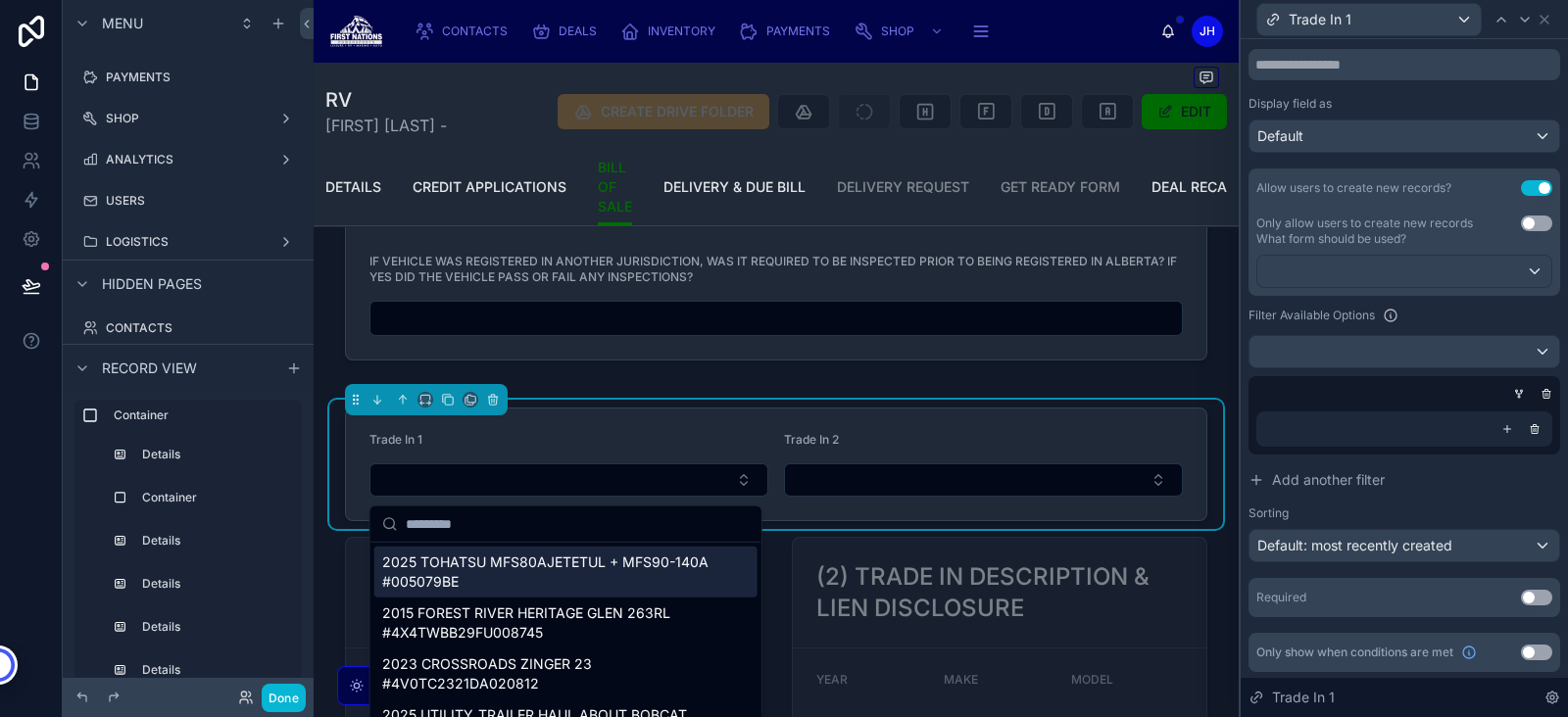 click on "2025  TOHATSU MFS80AJETETUL + MFS90-140A #005079BE" at bounding box center (554, 572) 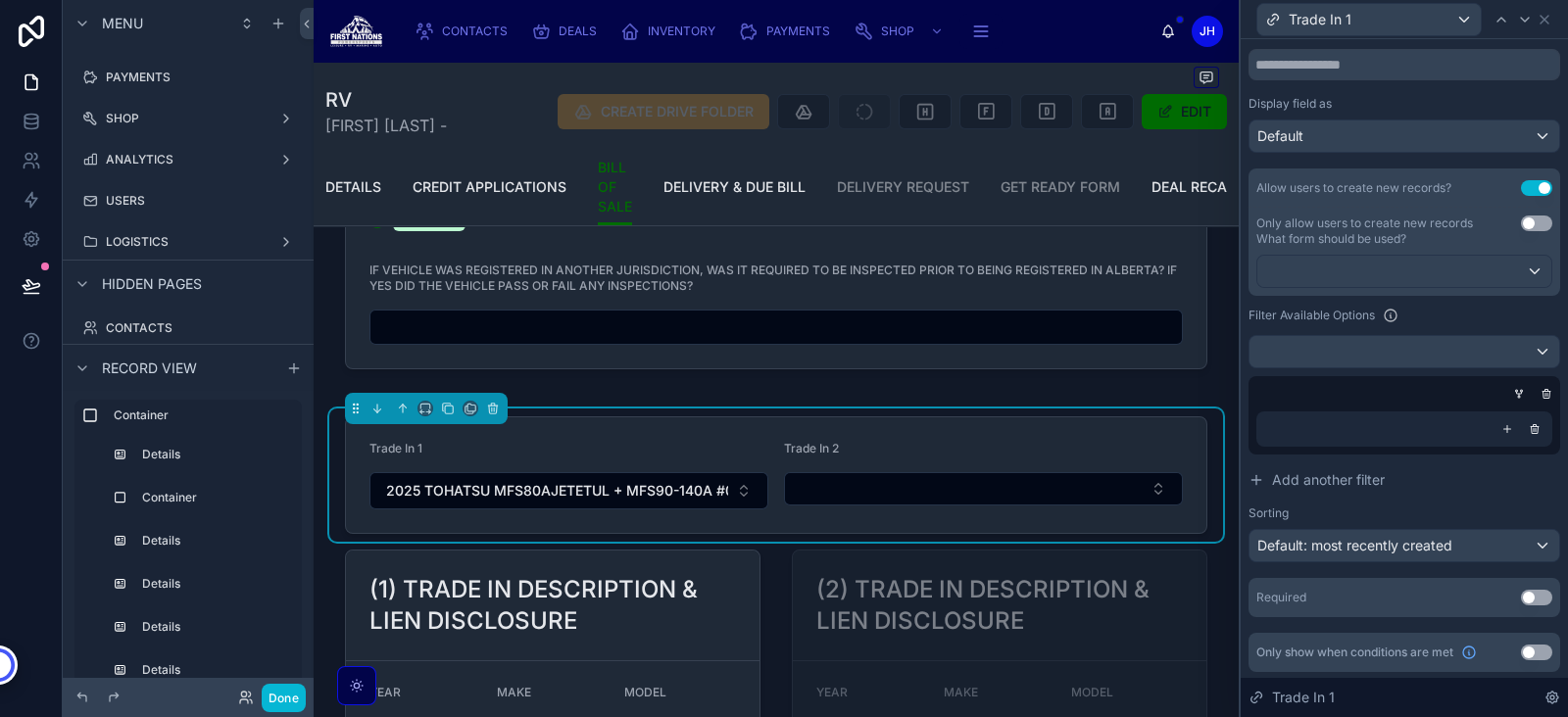 scroll, scrollTop: 2307, scrollLeft: 0, axis: vertical 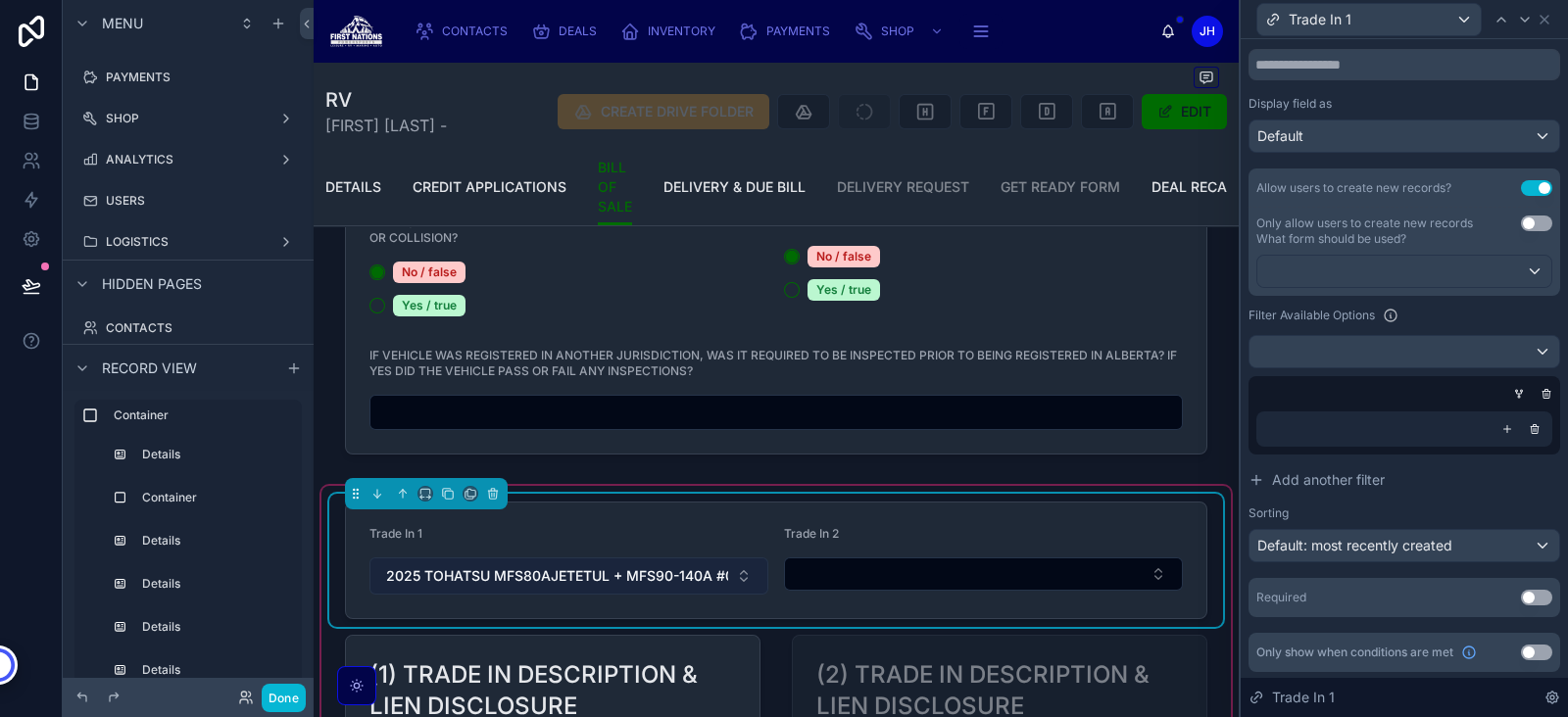 click on "2025  TOHATSU MFS80AJETETUL + MFS90-140A #005079BE" at bounding box center (568, 576) 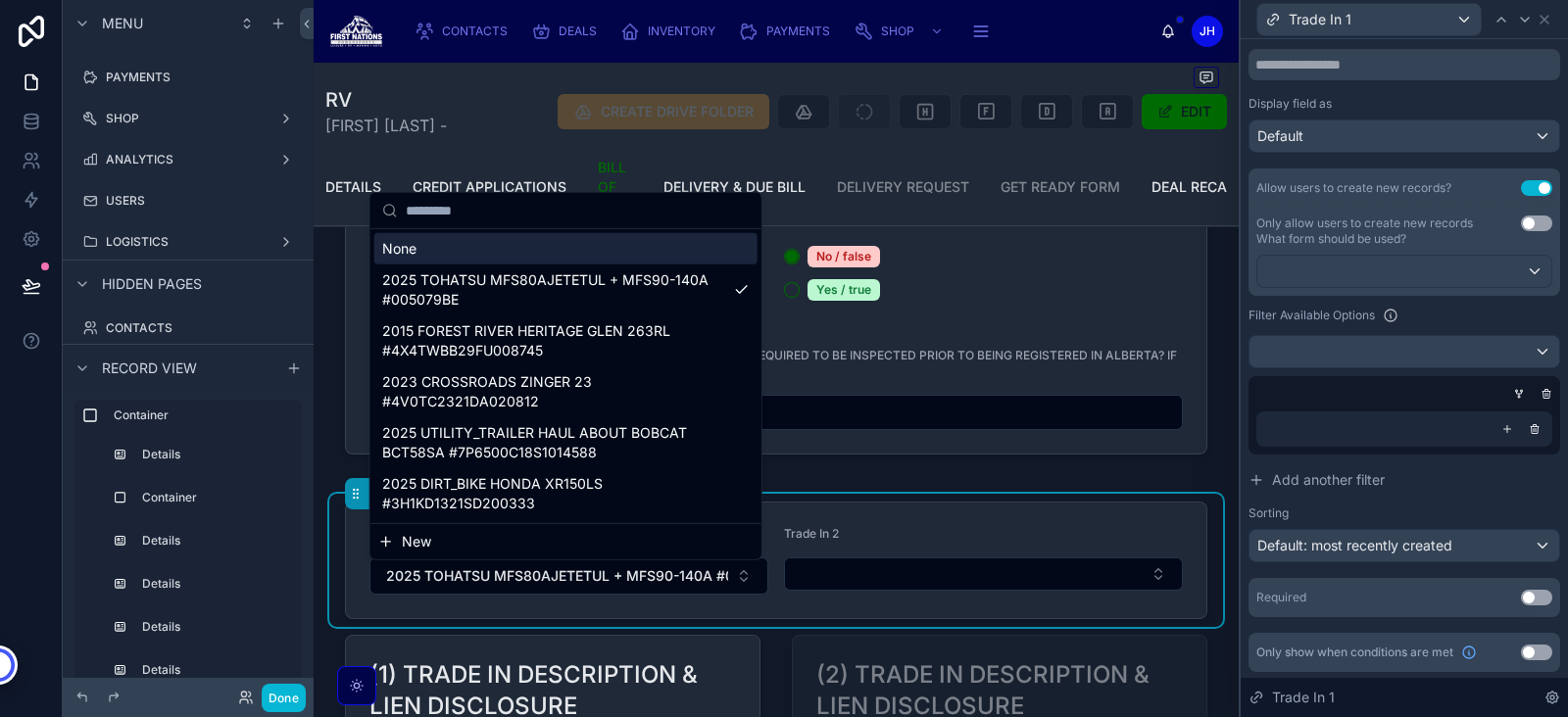 click on "None" at bounding box center (565, 249) 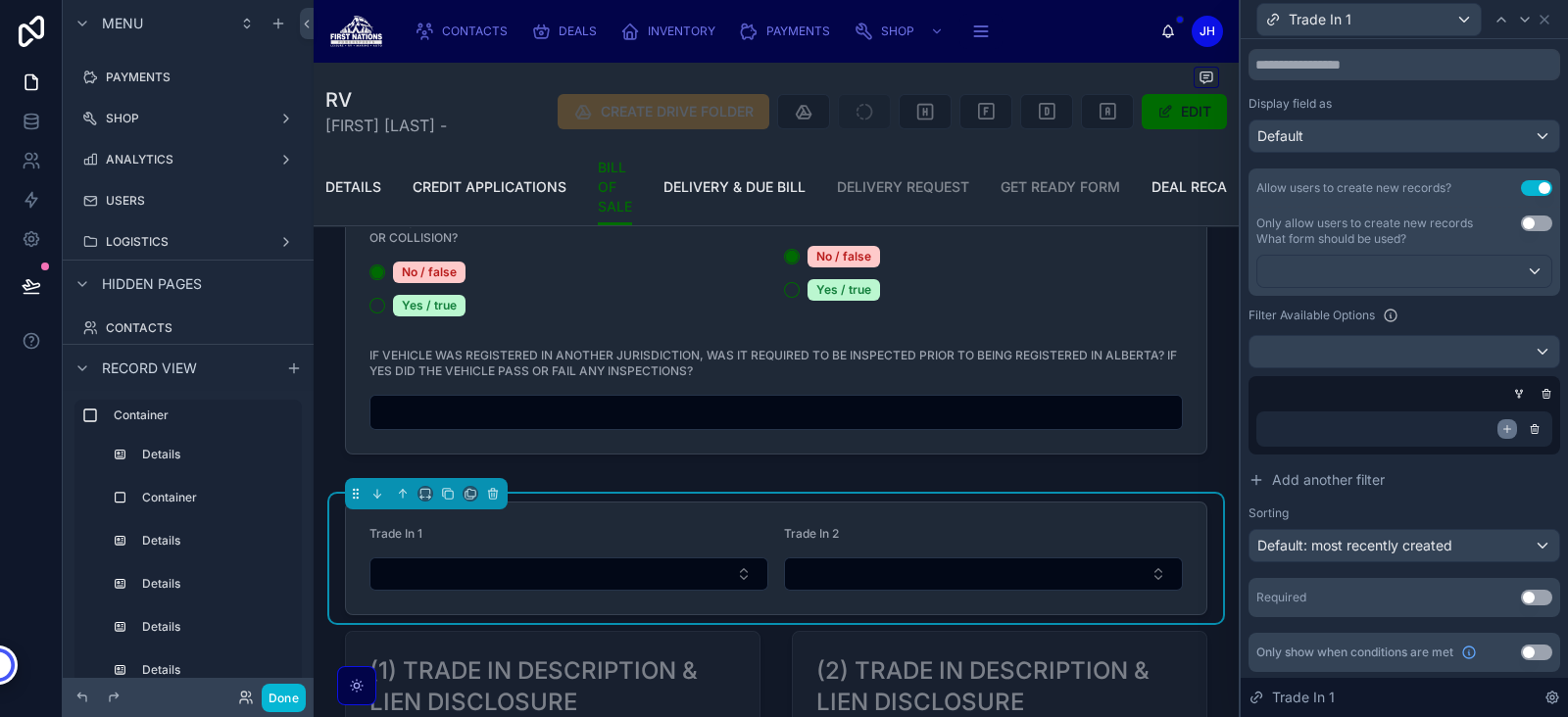 click 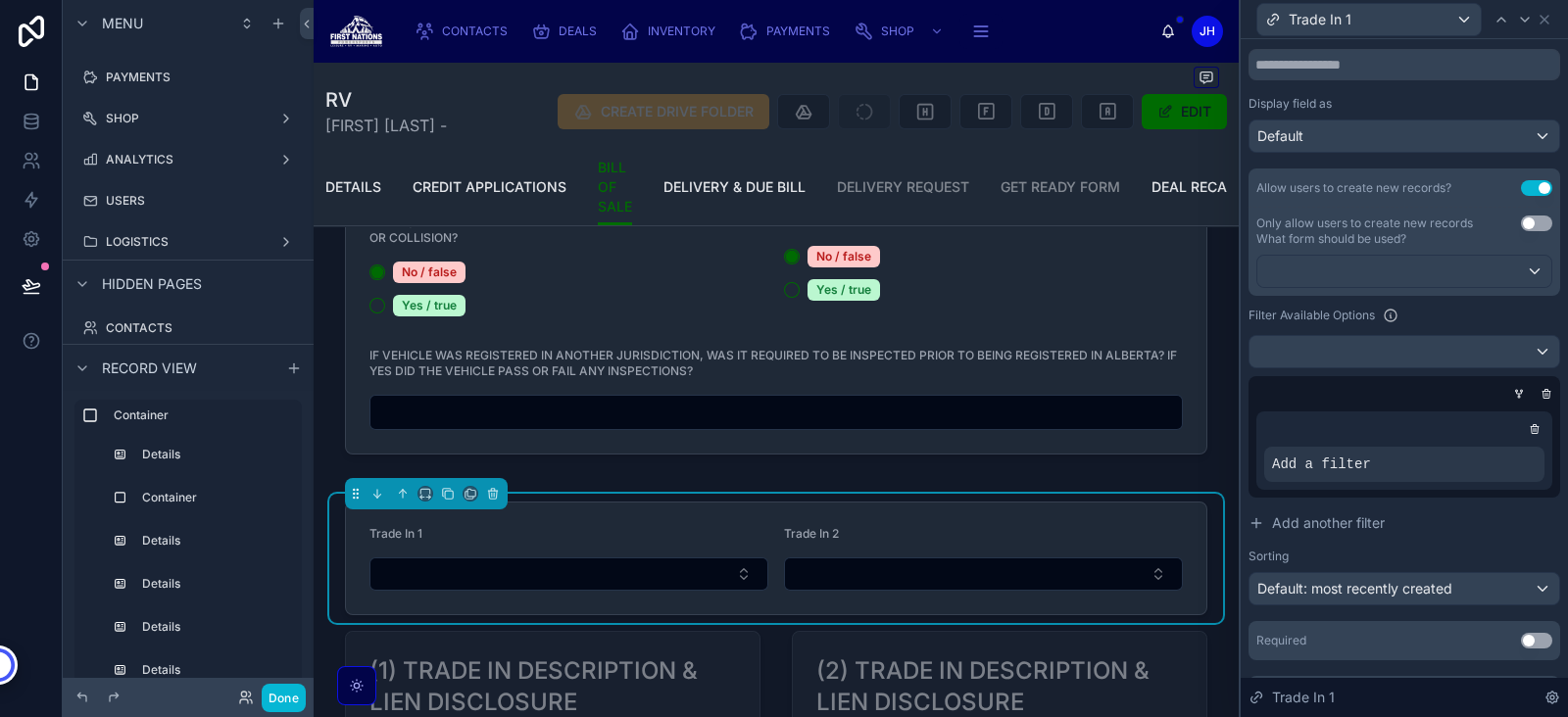 scroll, scrollTop: 318, scrollLeft: 0, axis: vertical 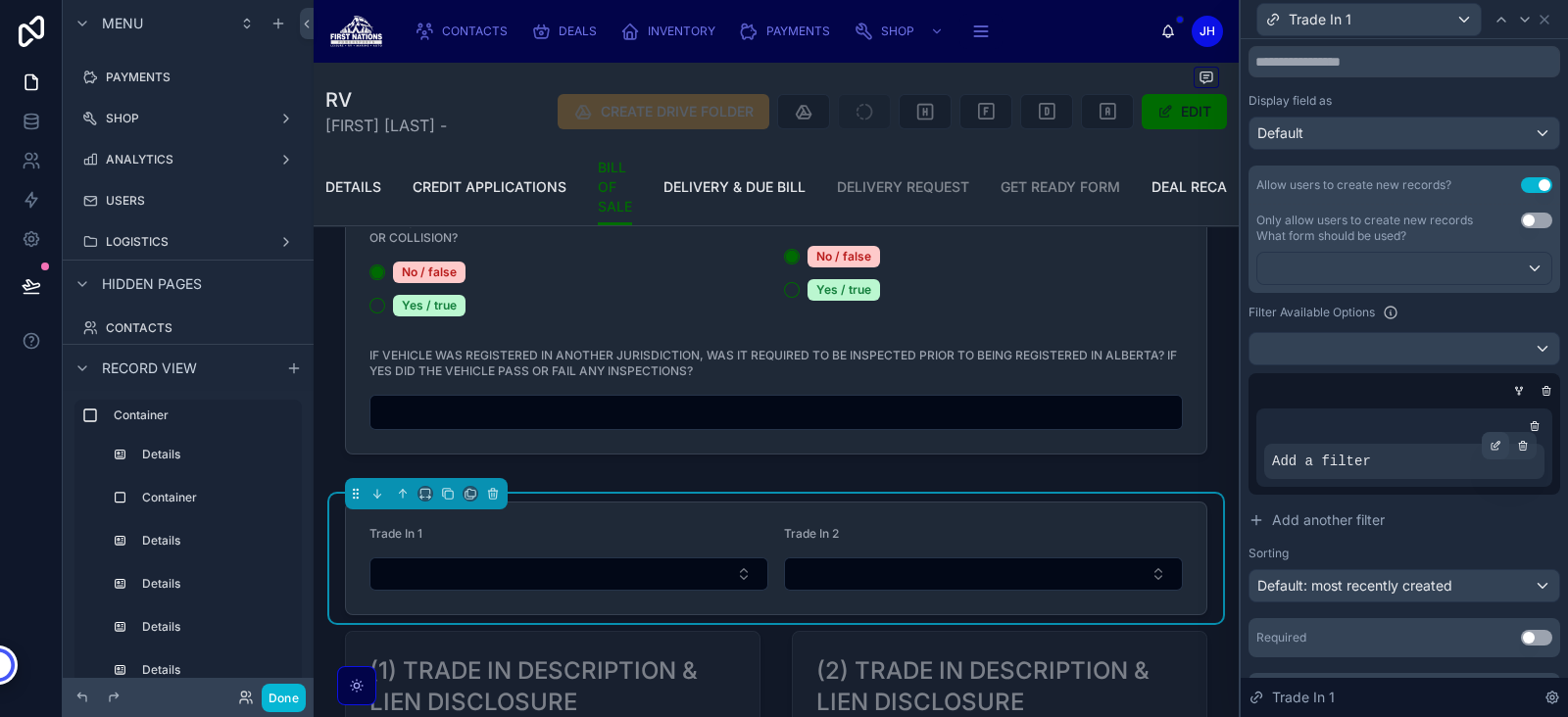 click 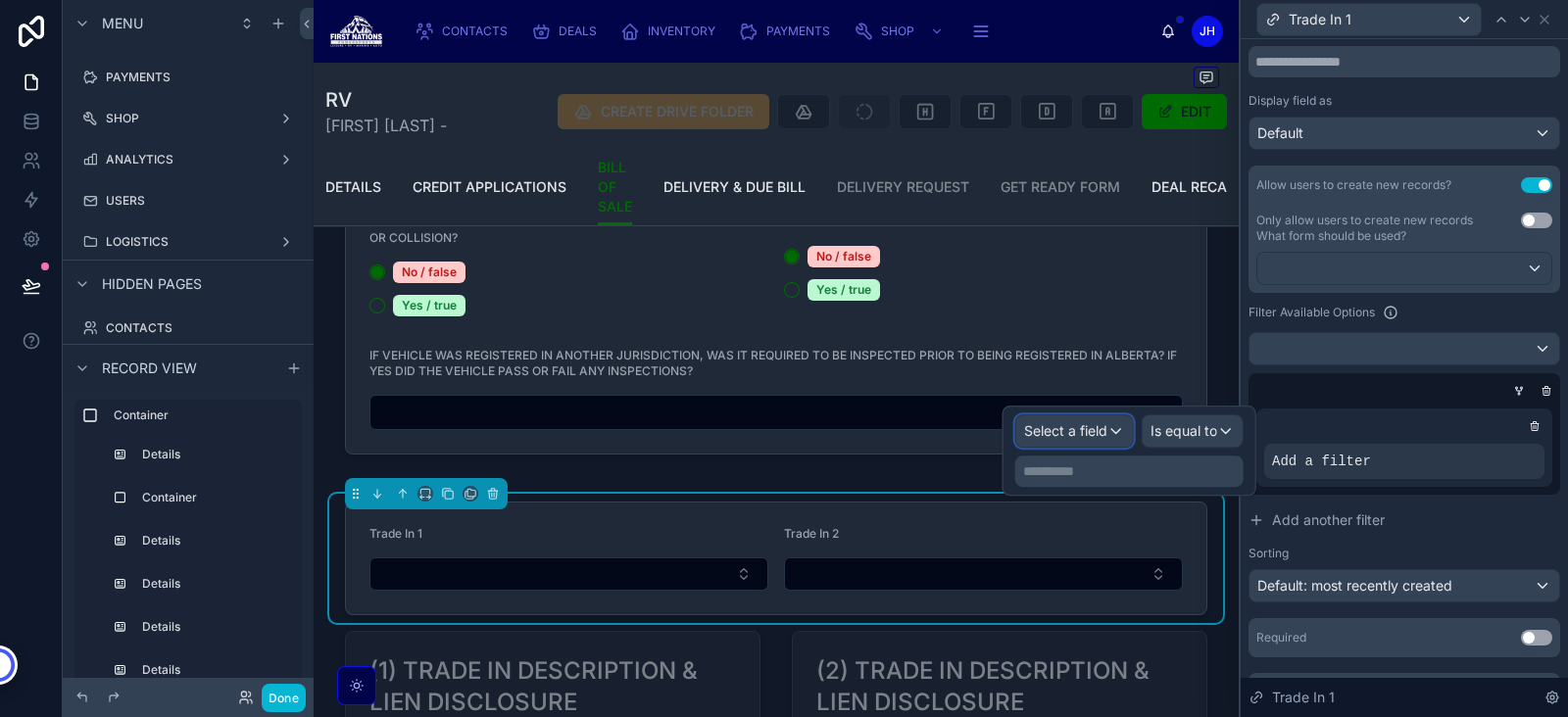 click on "Select a field" at bounding box center [1074, 431] 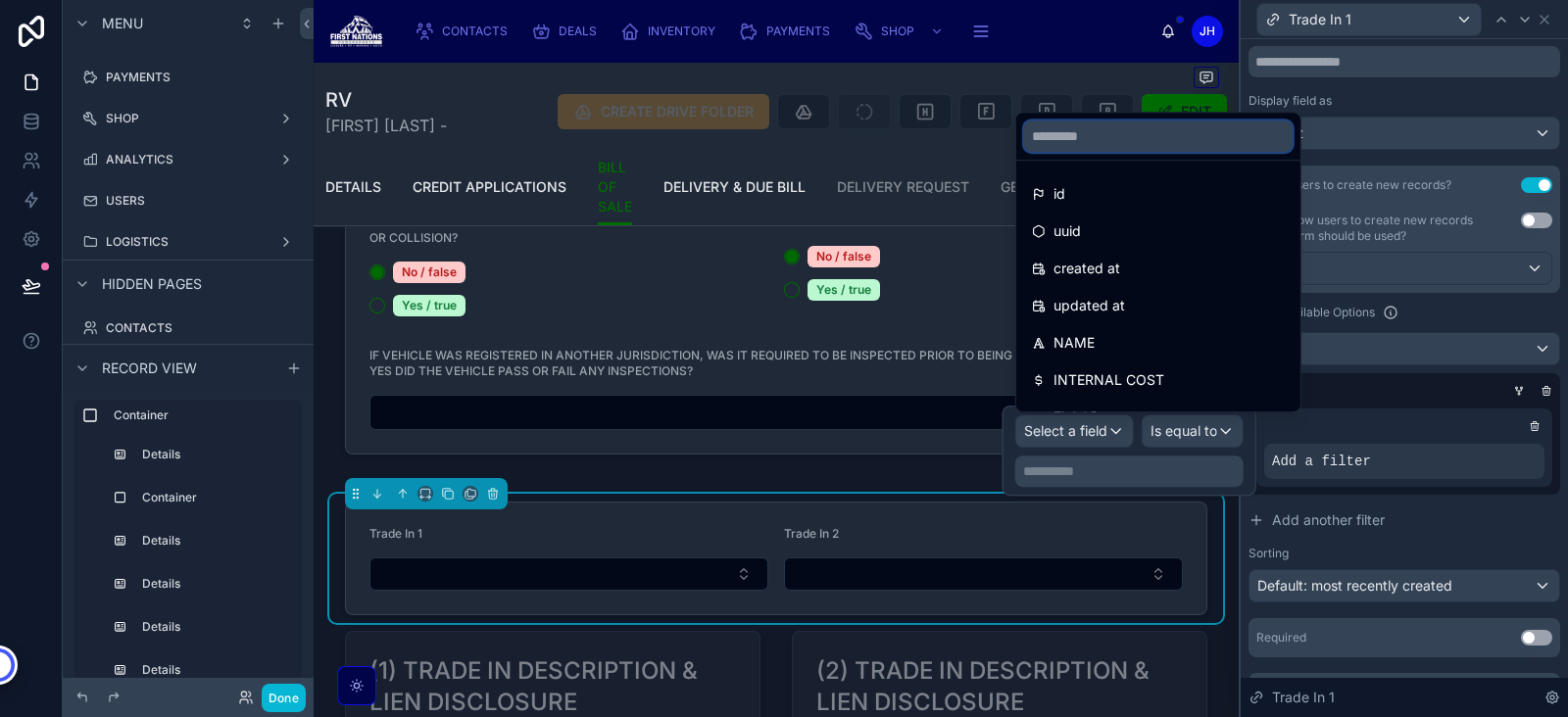 click at bounding box center [1158, 136] 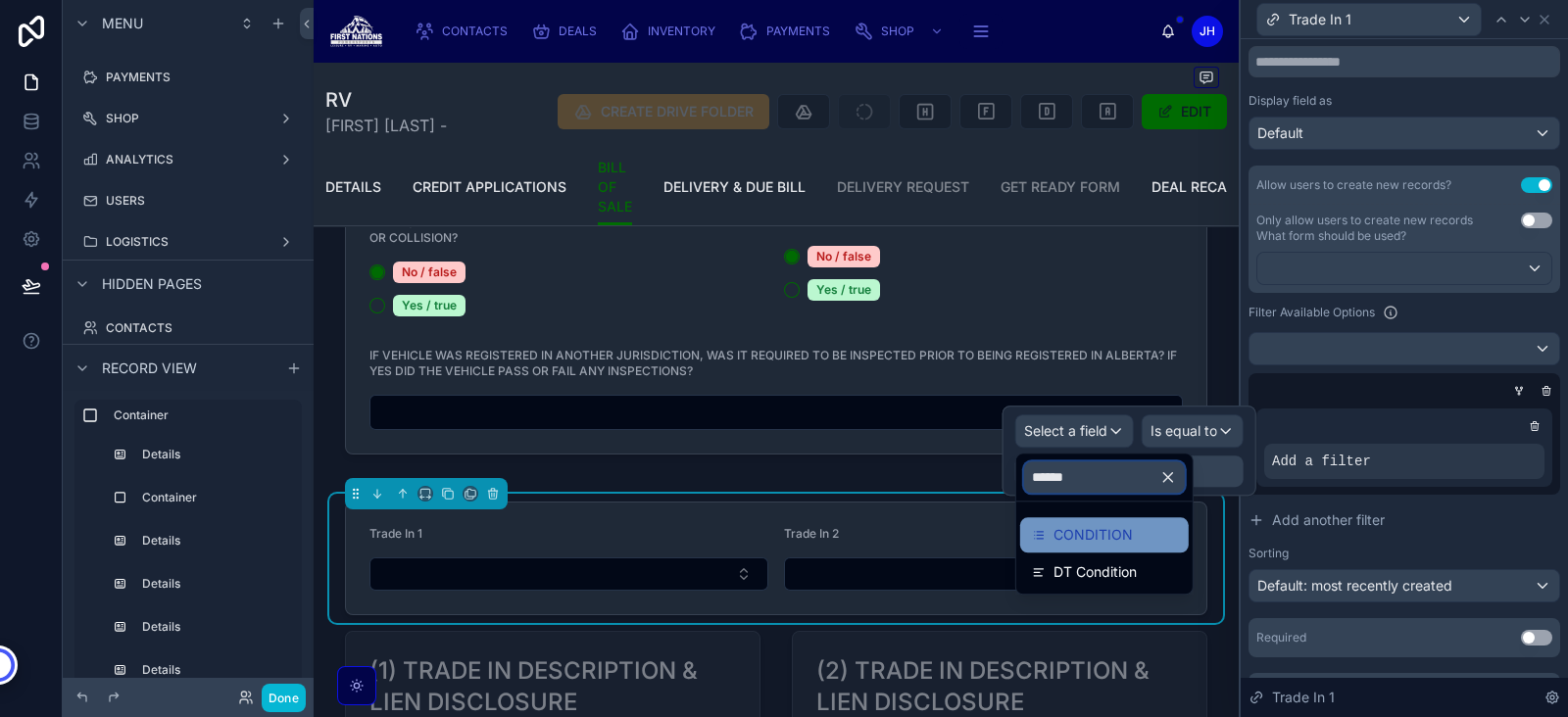 type on "******" 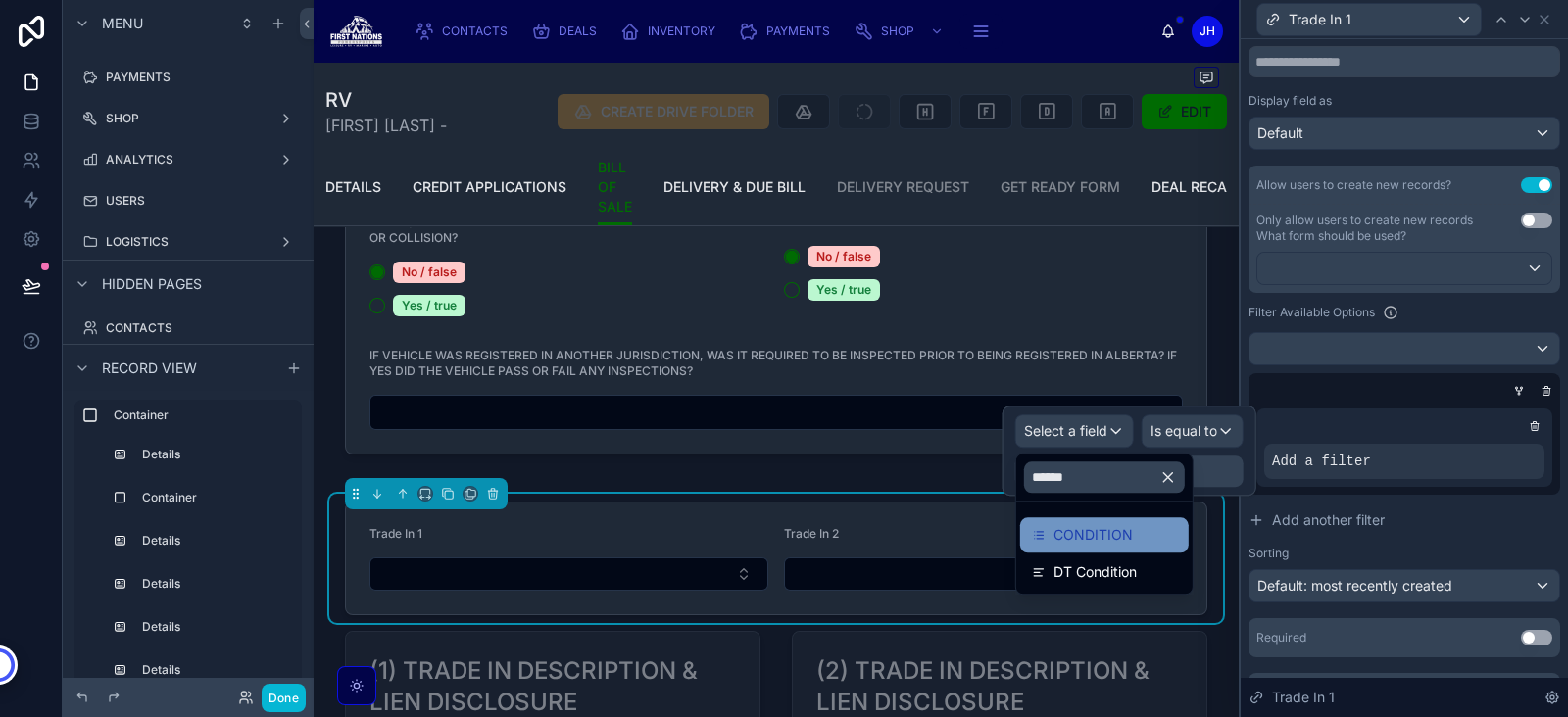 click on "CONDITION" at bounding box center (1104, 535) 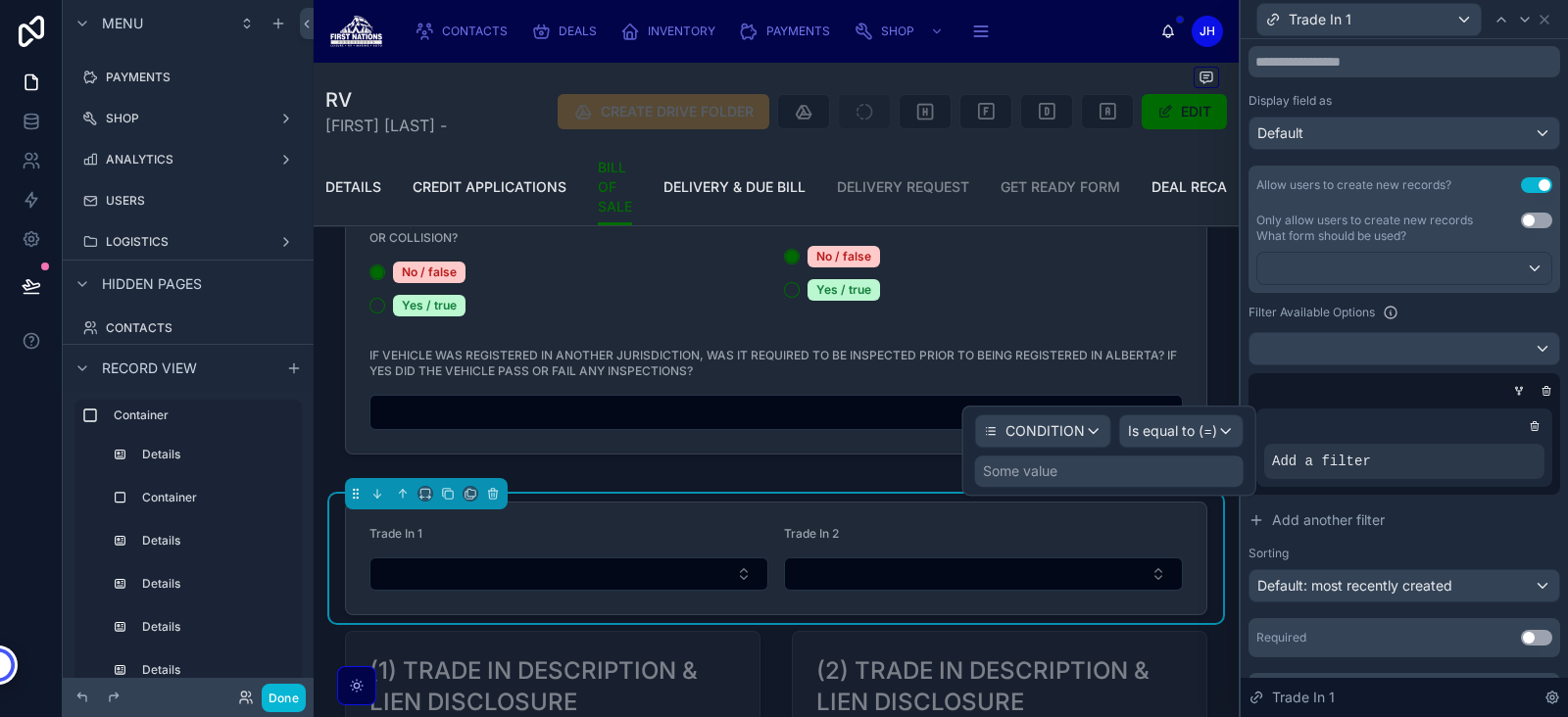 click on "Some value" at bounding box center [1109, 471] 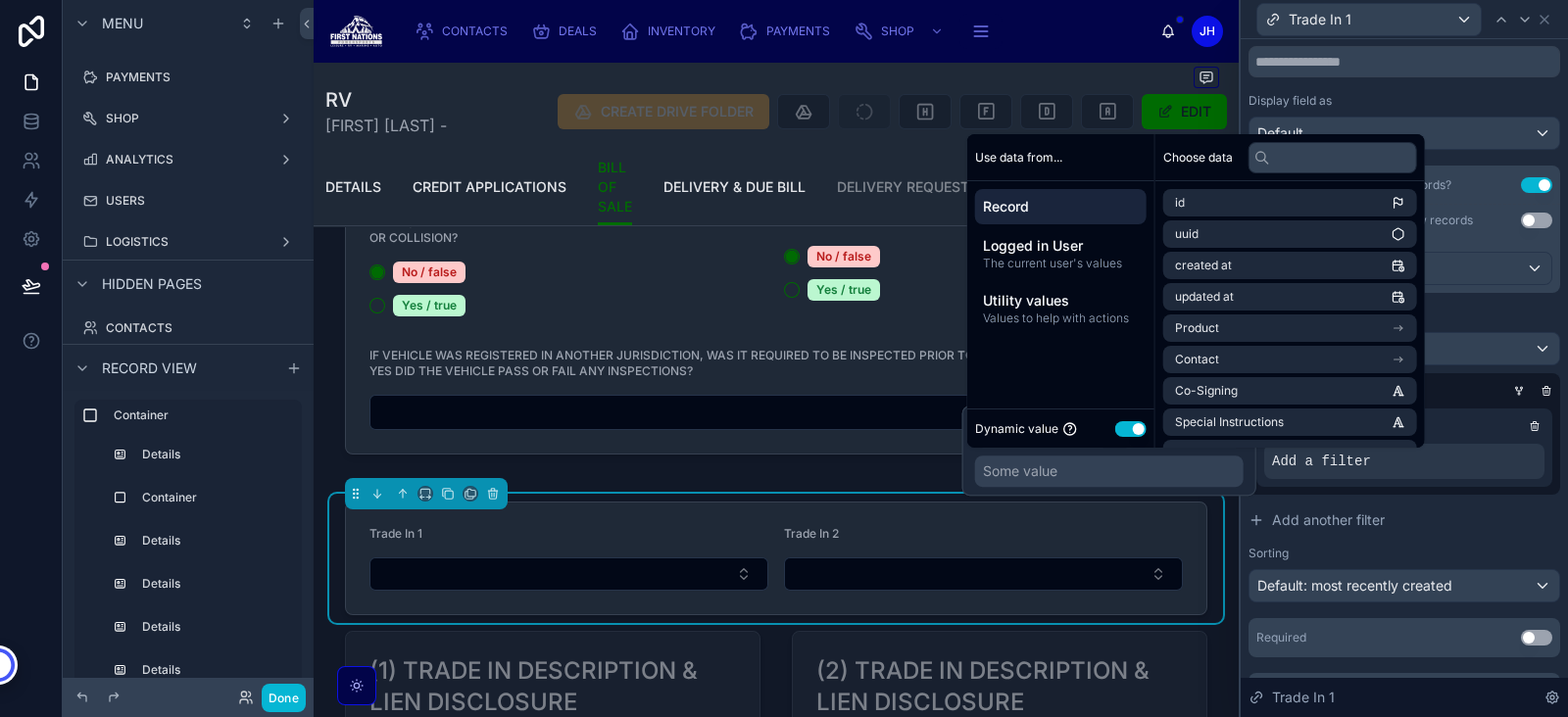 click on "Use setting" at bounding box center [1131, 429] 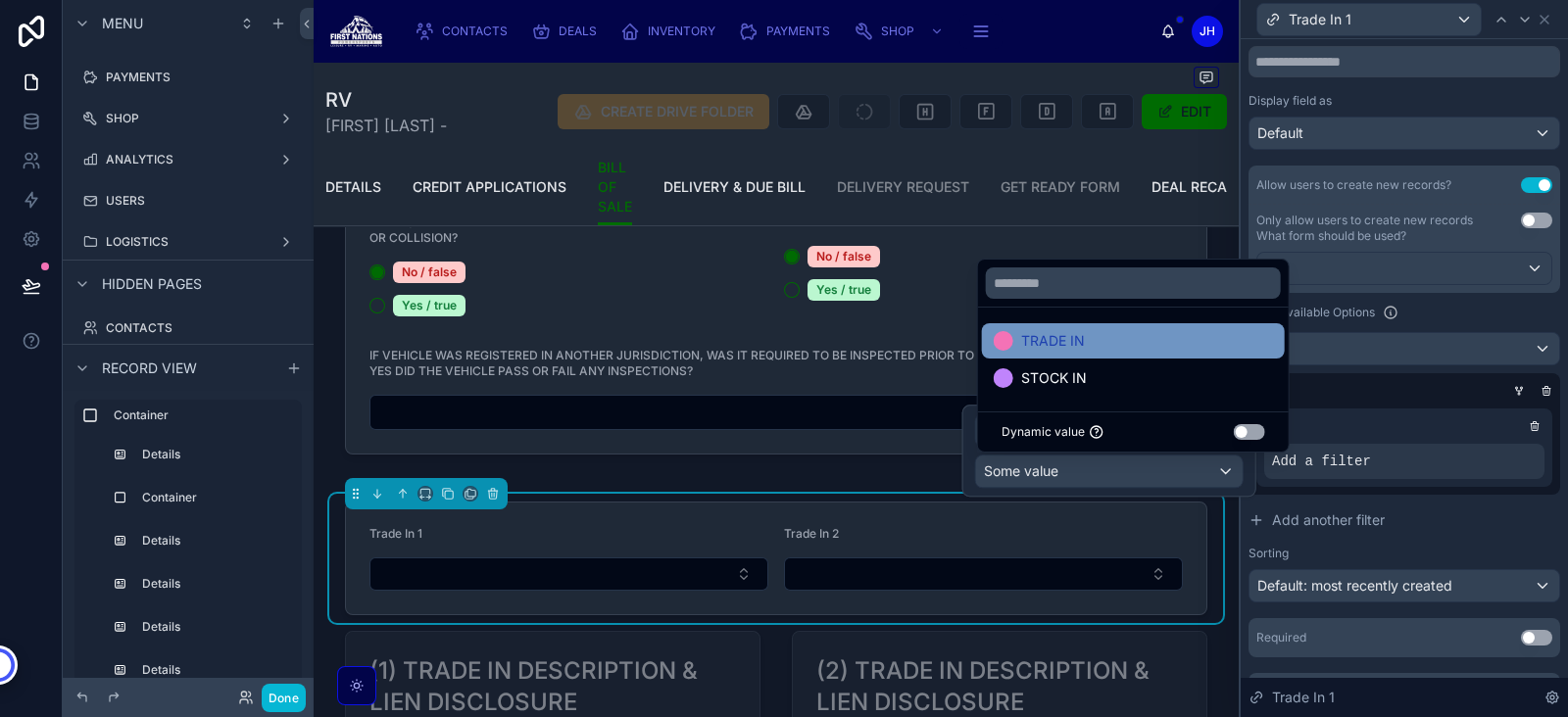 click on "TRADE IN" at bounding box center [1133, 341] 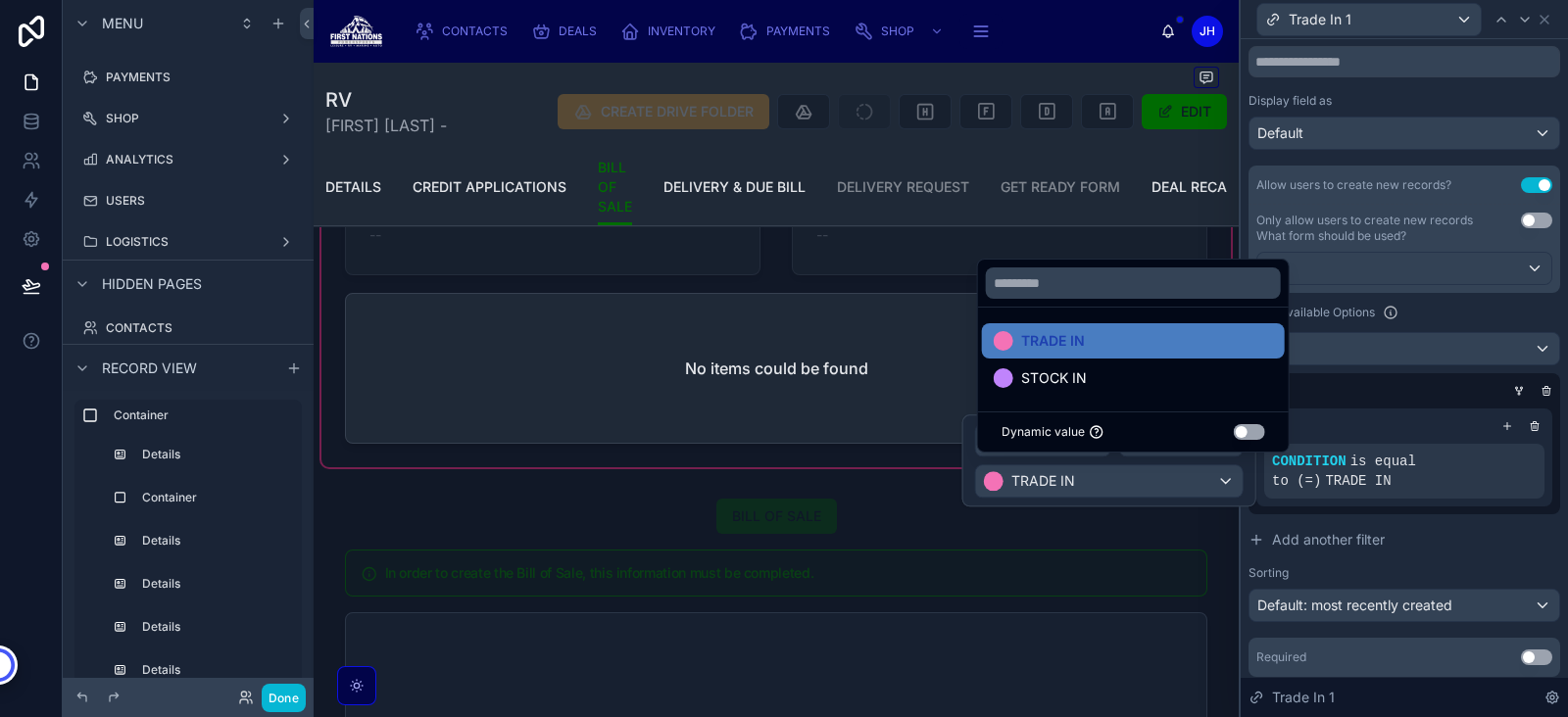 scroll, scrollTop: 3078, scrollLeft: 0, axis: vertical 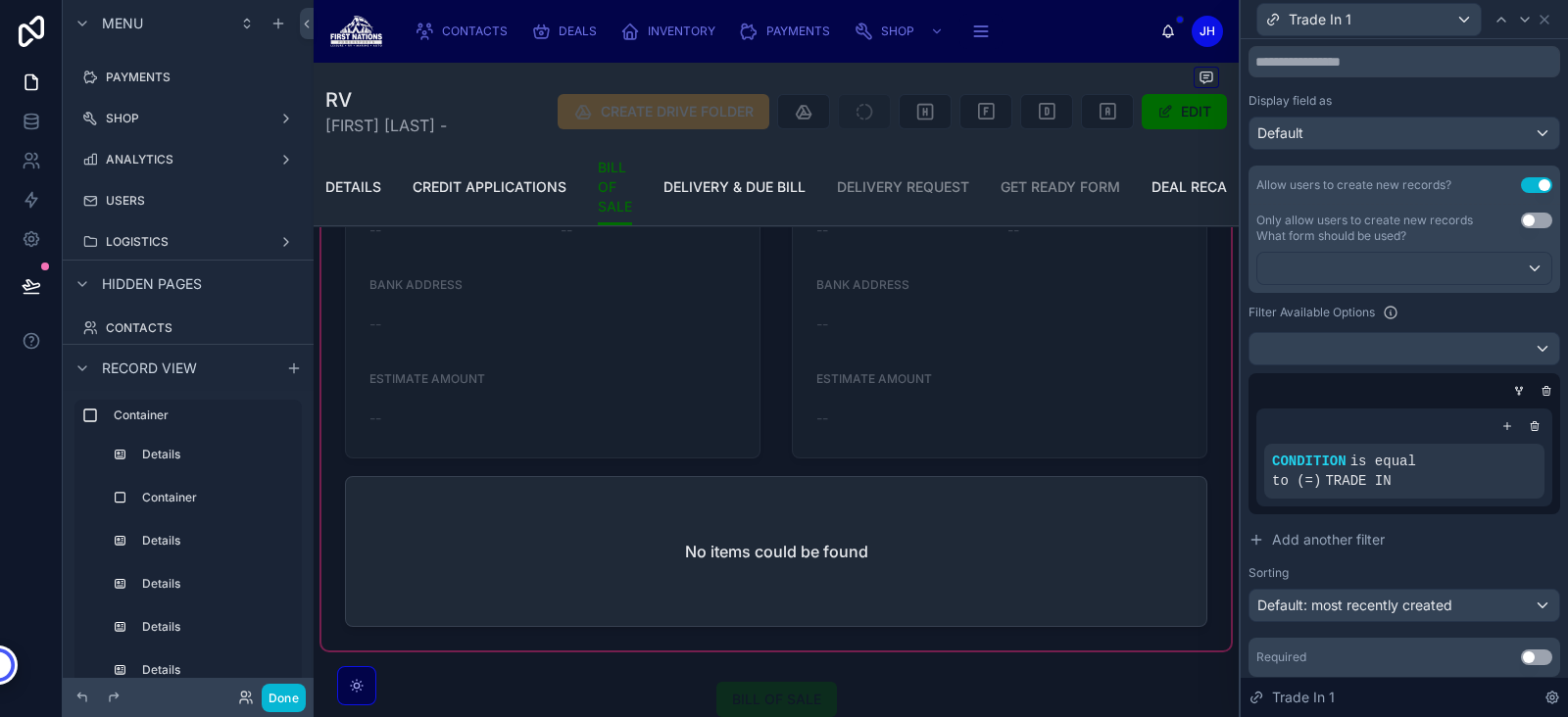 click at bounding box center [776, 554] 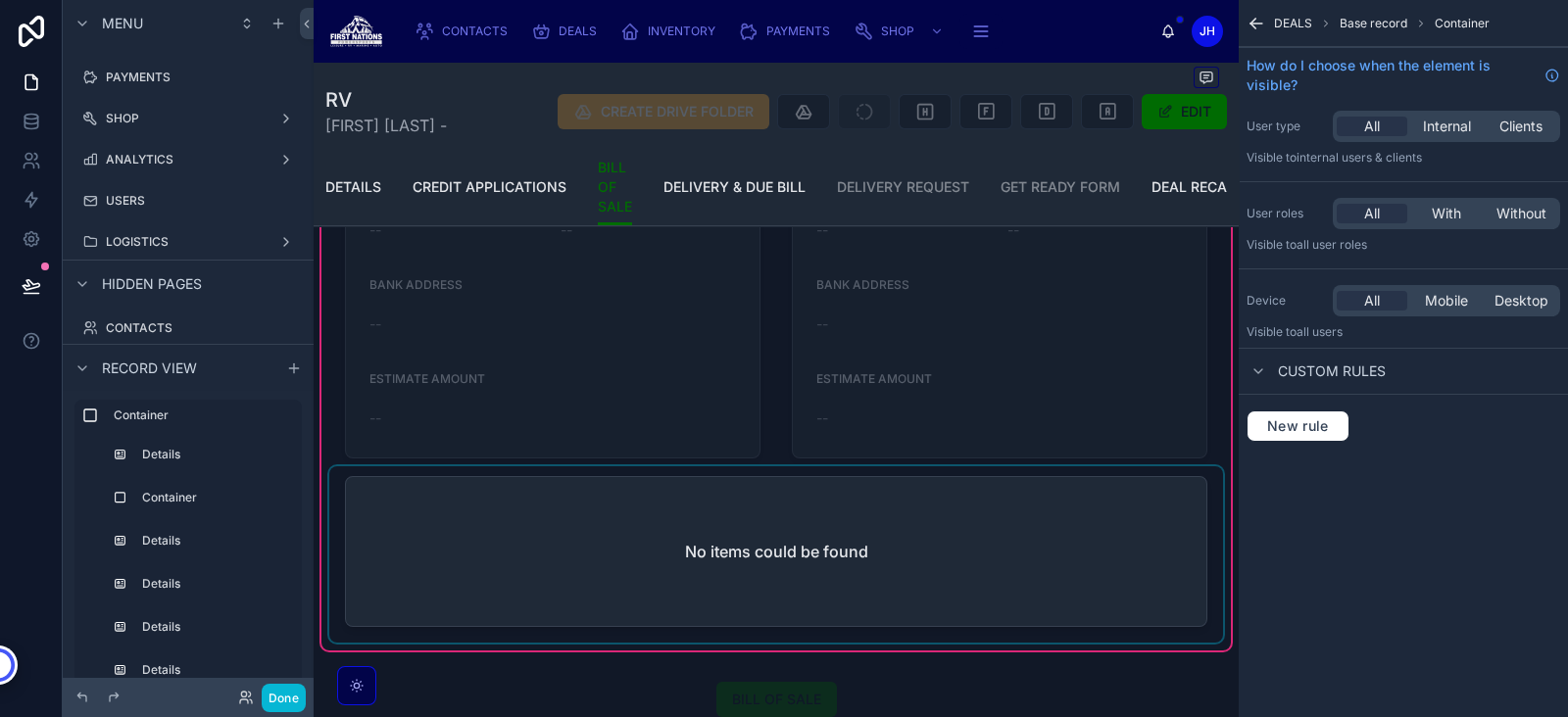 click at bounding box center [776, 554] 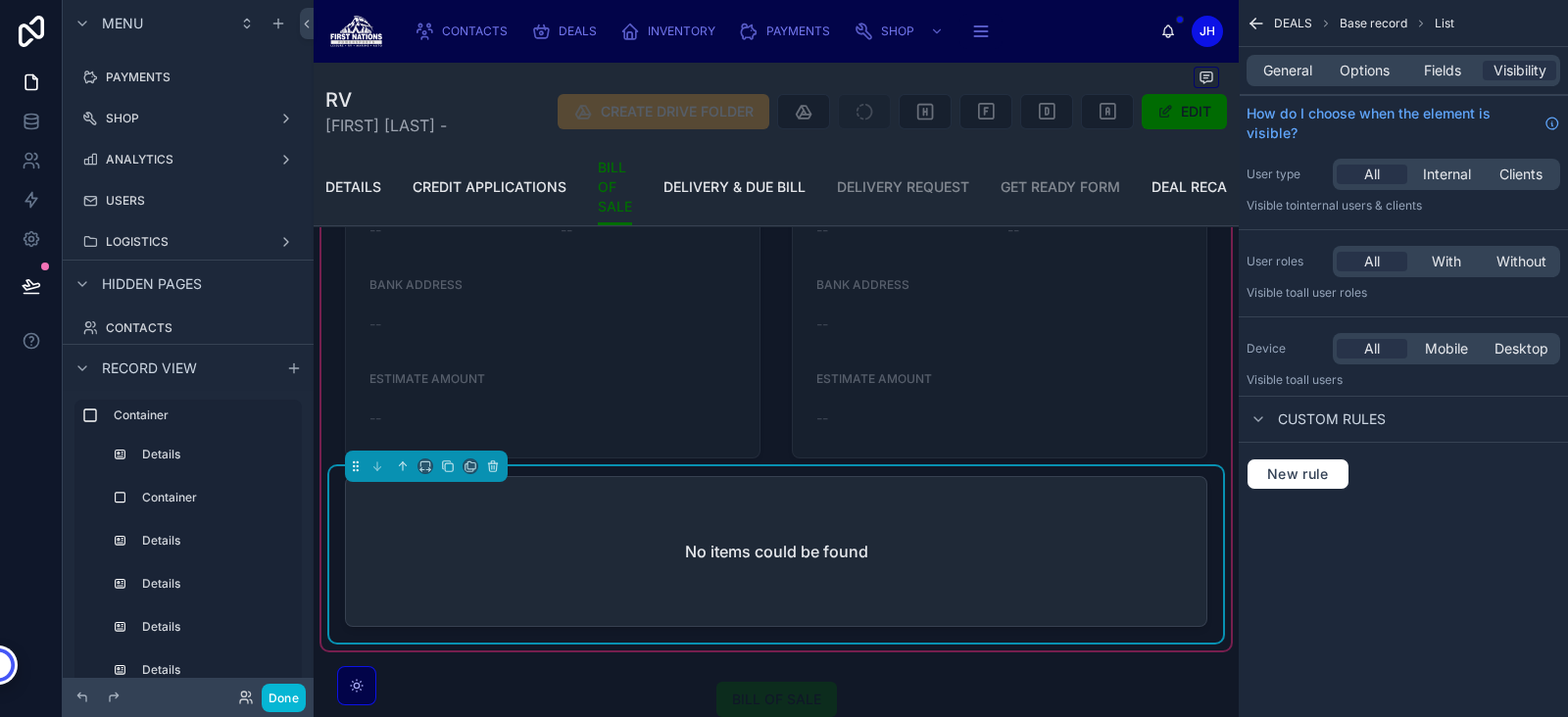 scroll, scrollTop: 2841, scrollLeft: 0, axis: vertical 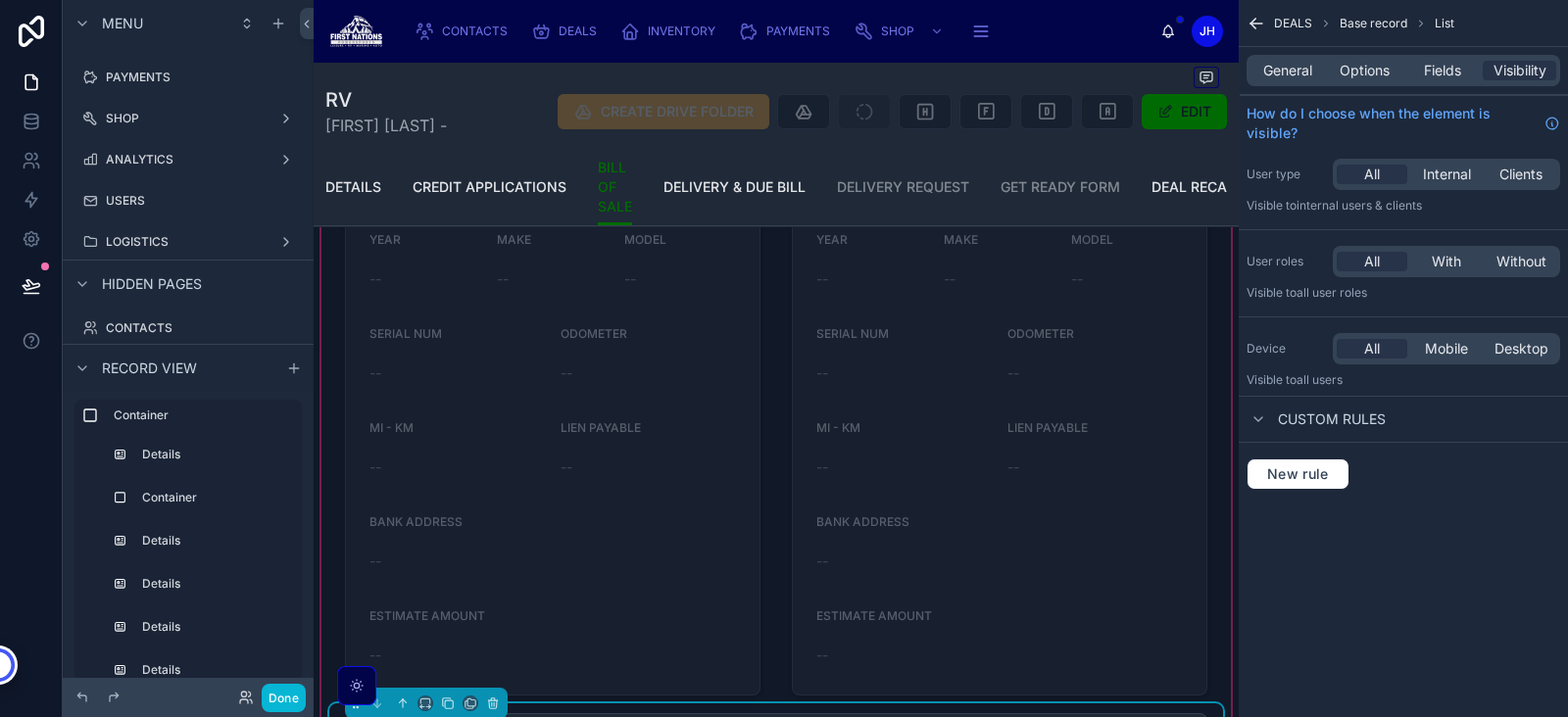 click at bounding box center (553, 396) 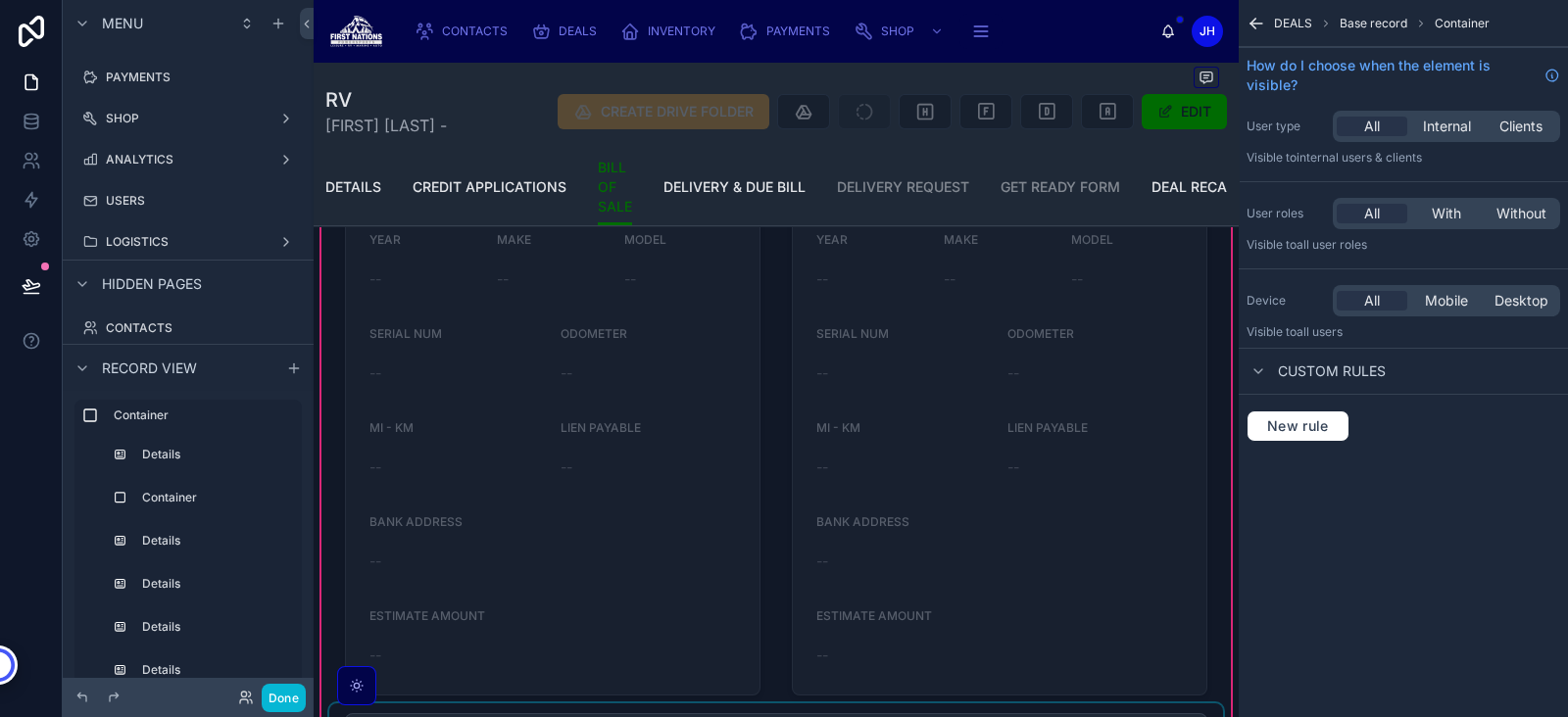 click at bounding box center (553, 396) 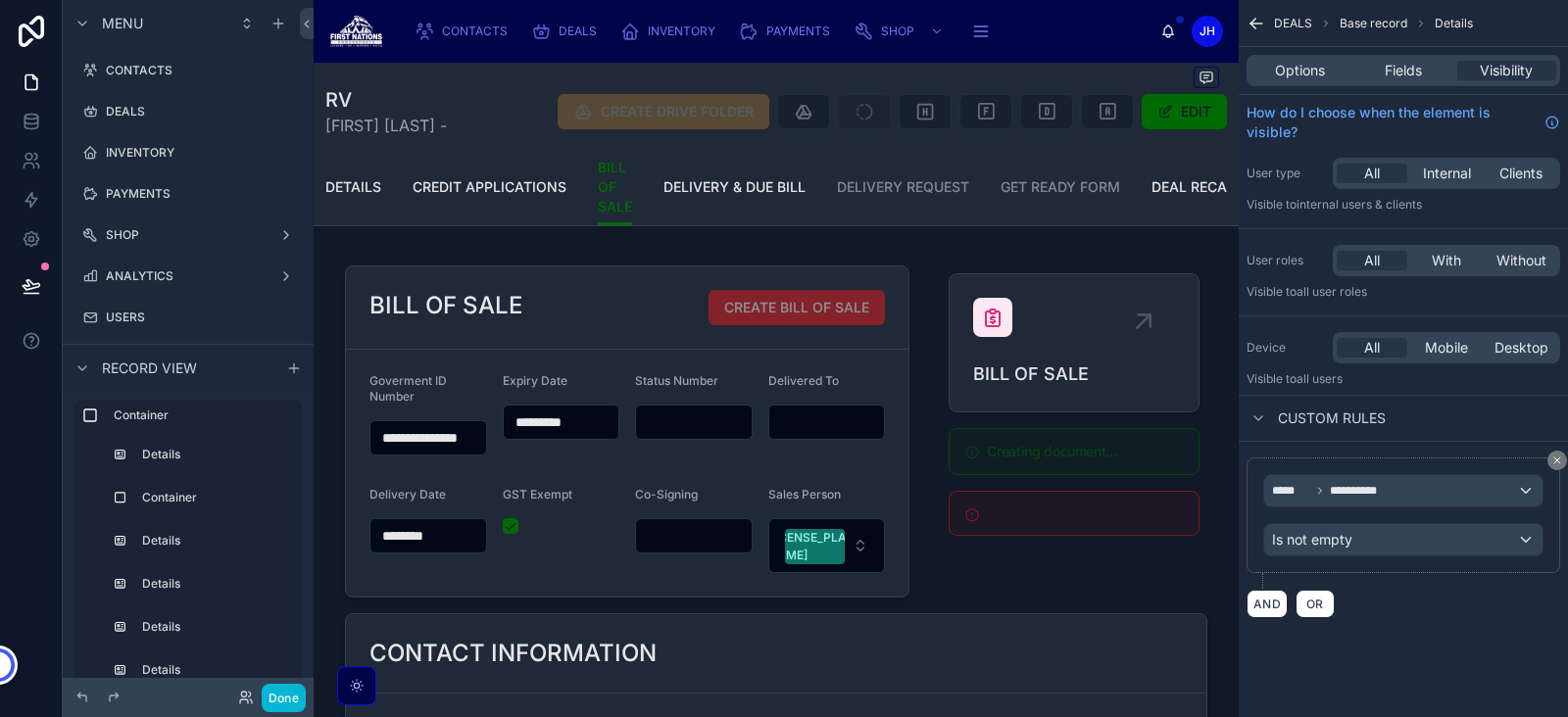 scroll, scrollTop: 0, scrollLeft: 0, axis: both 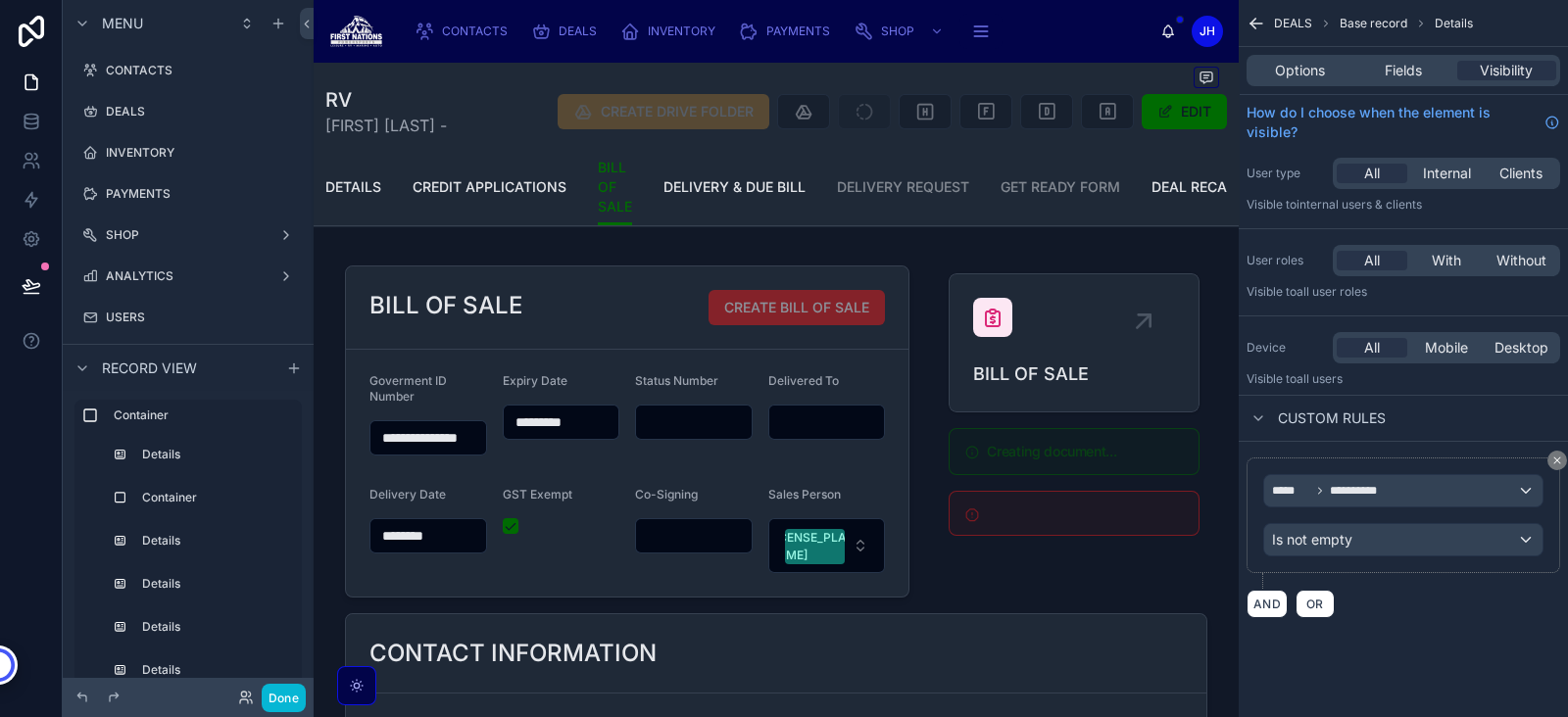 click on "Options" at bounding box center (1299, 71) 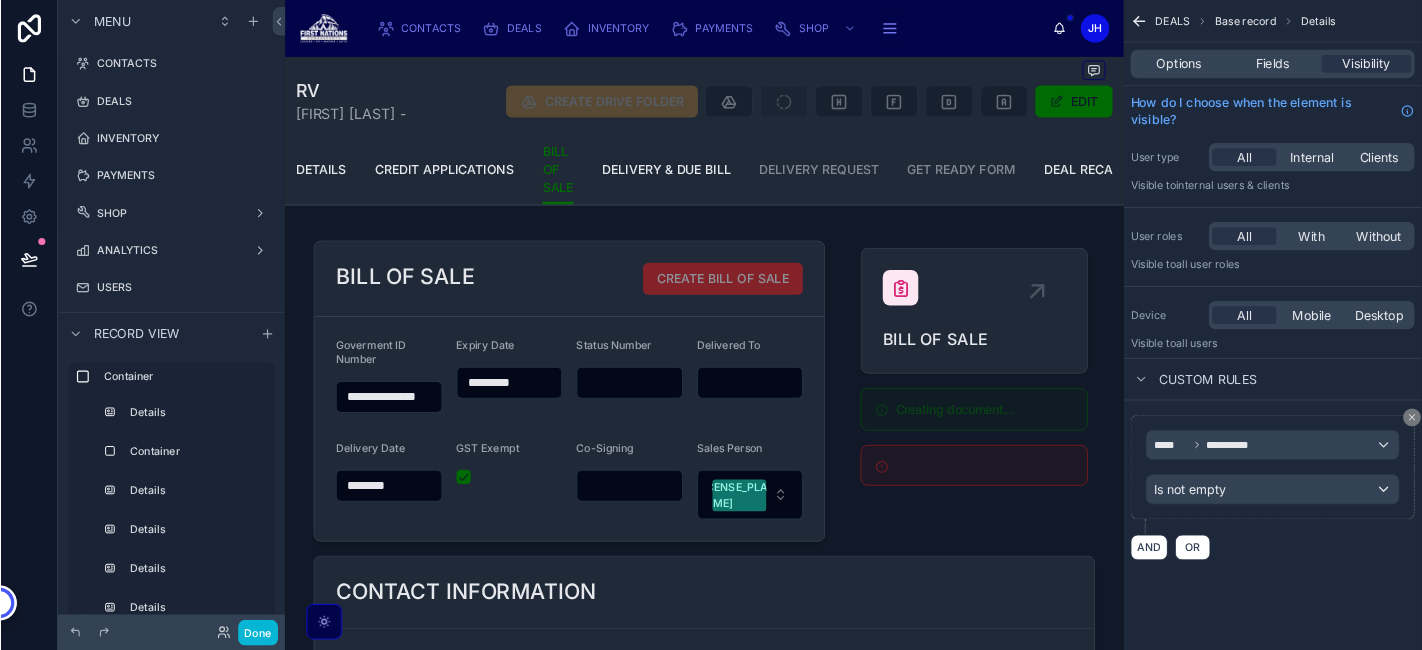 scroll, scrollTop: 2900, scrollLeft: 0, axis: vertical 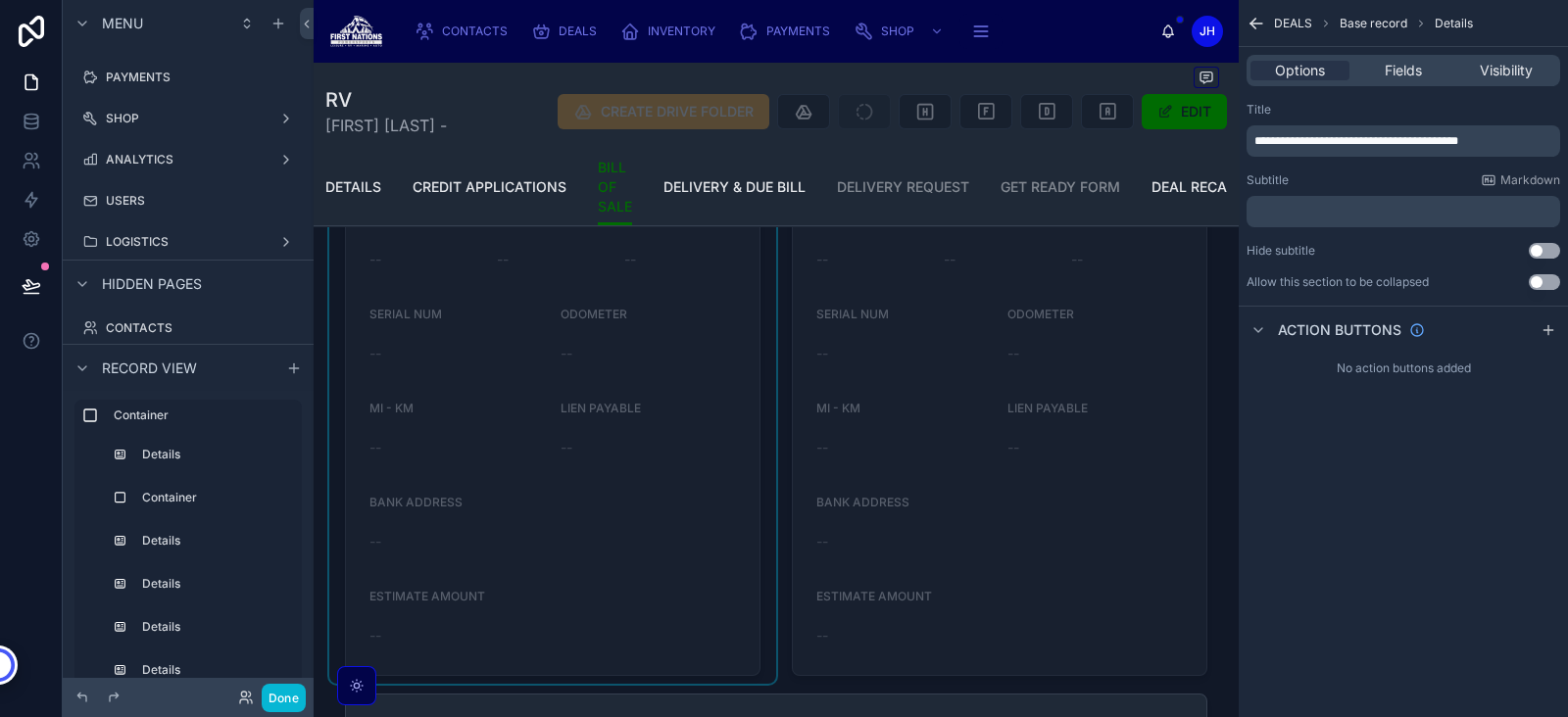 click on "**********" at bounding box center (1403, 141) 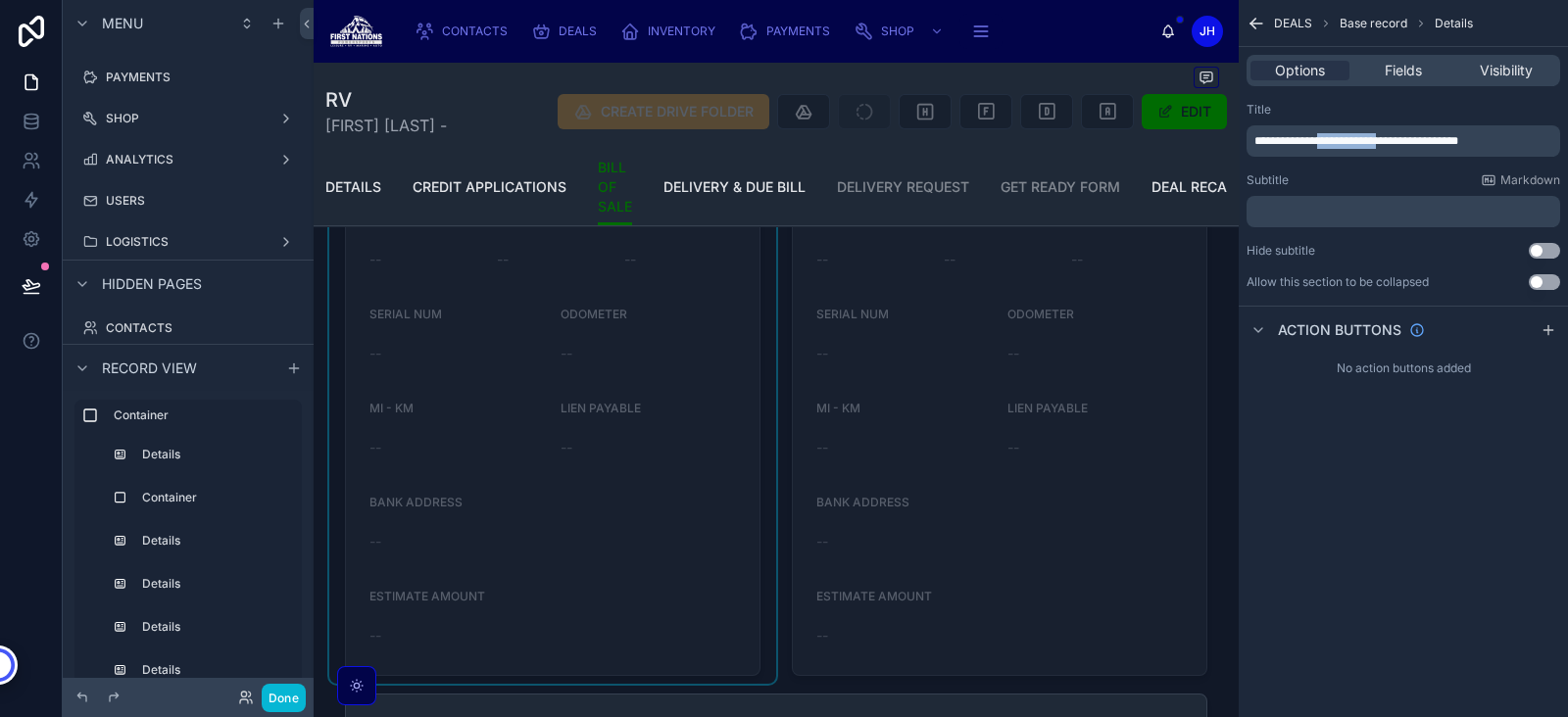 click on "**********" at bounding box center [1356, 141] 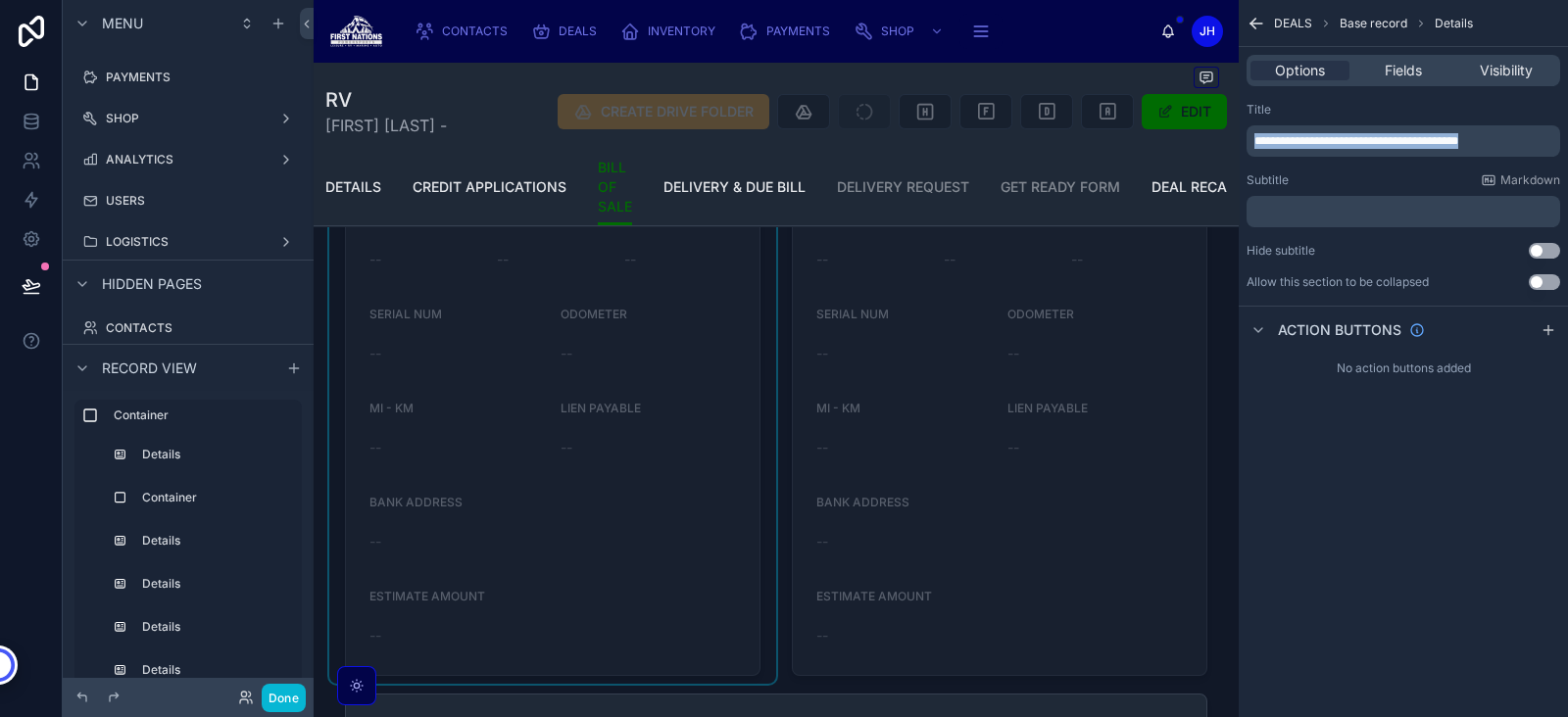 click on "**********" at bounding box center [1356, 141] 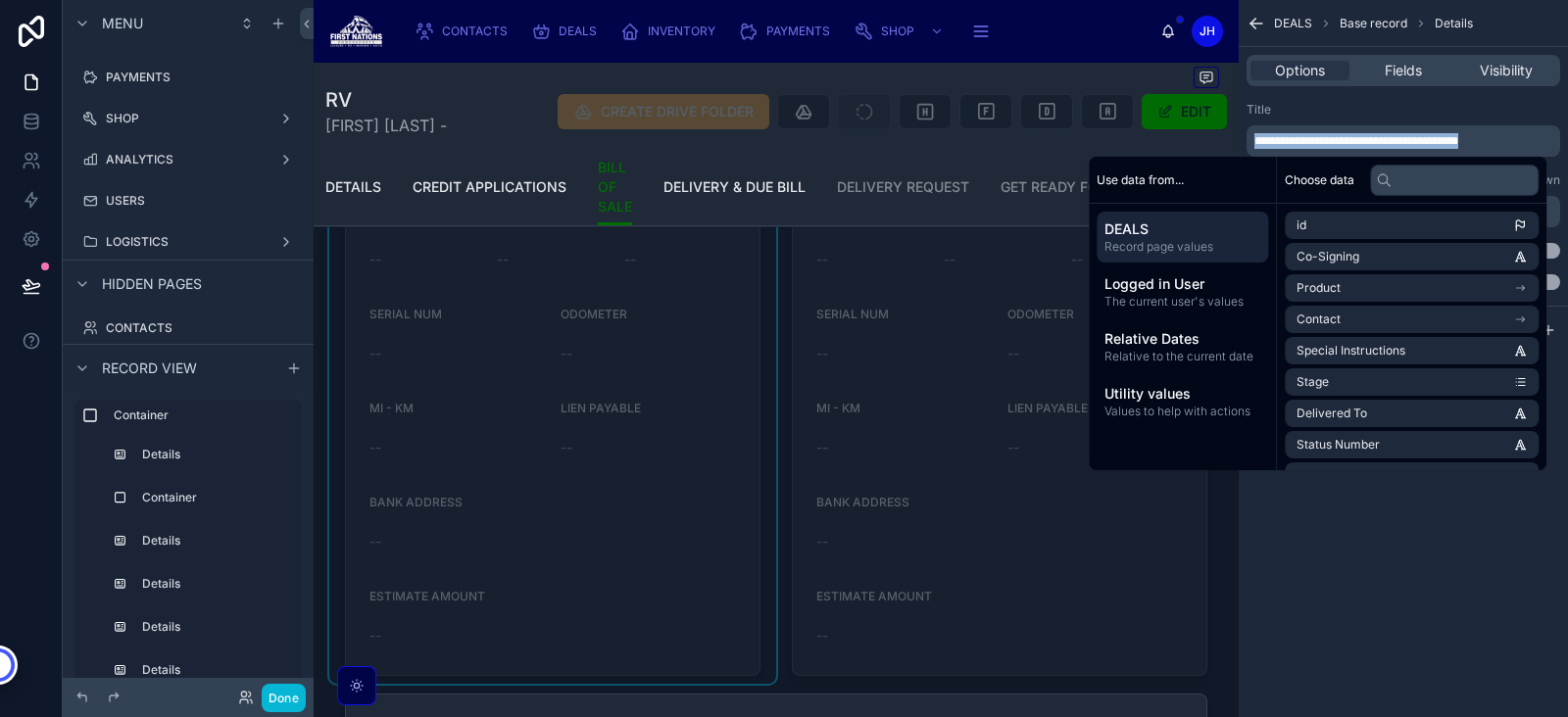 copy on "**********" 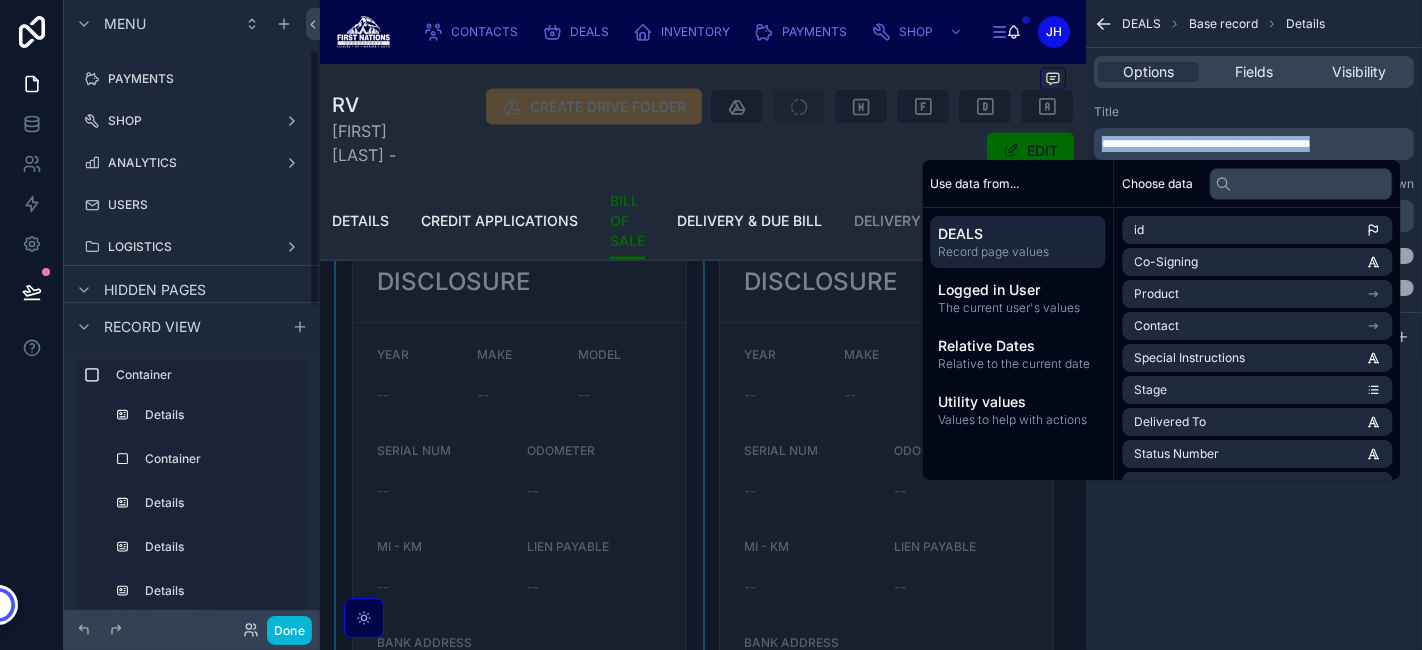 scroll, scrollTop: 120, scrollLeft: 0, axis: vertical 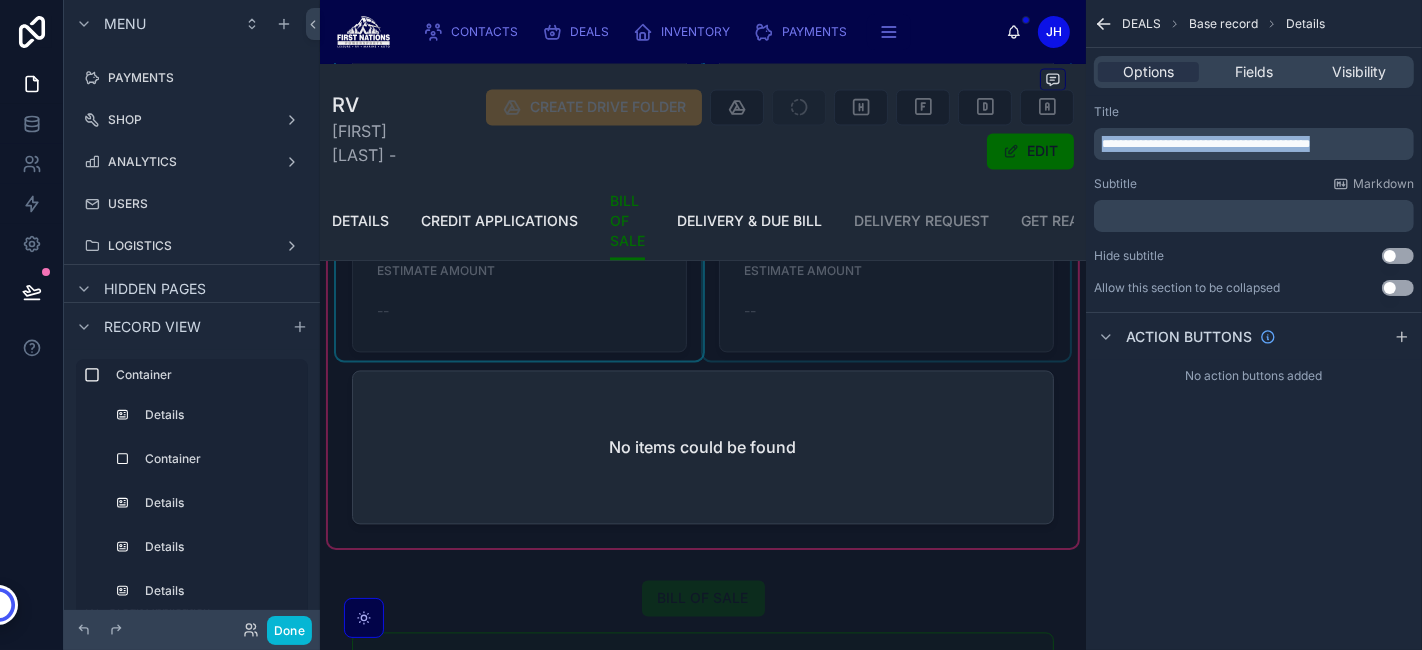 click at bounding box center (703, 450) 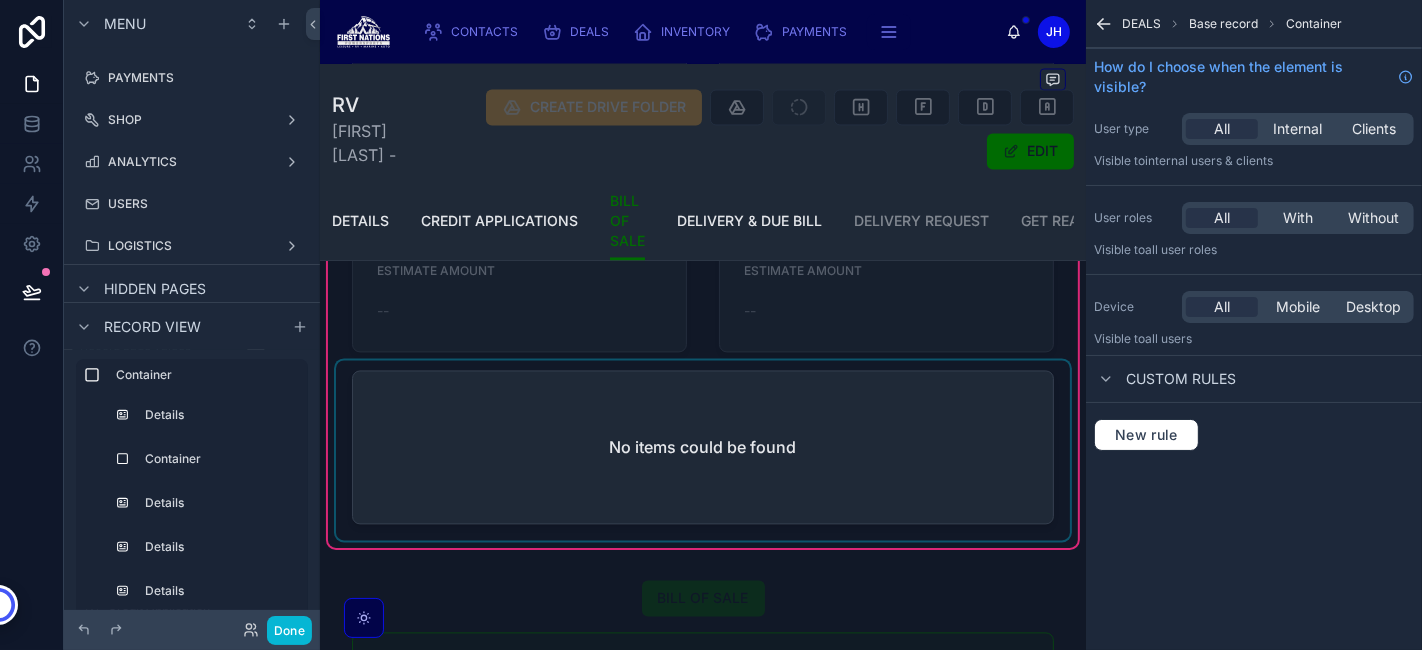 click at bounding box center (703, 450) 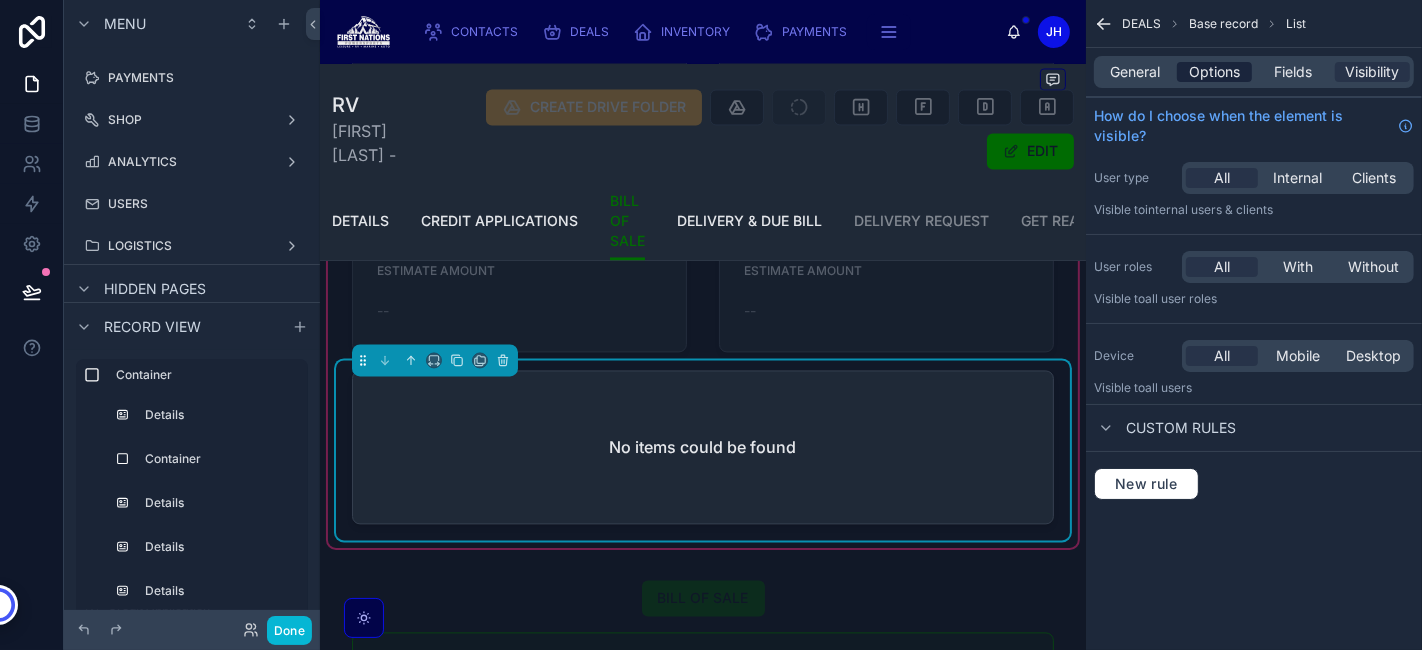 click on "Options" at bounding box center [1214, 72] 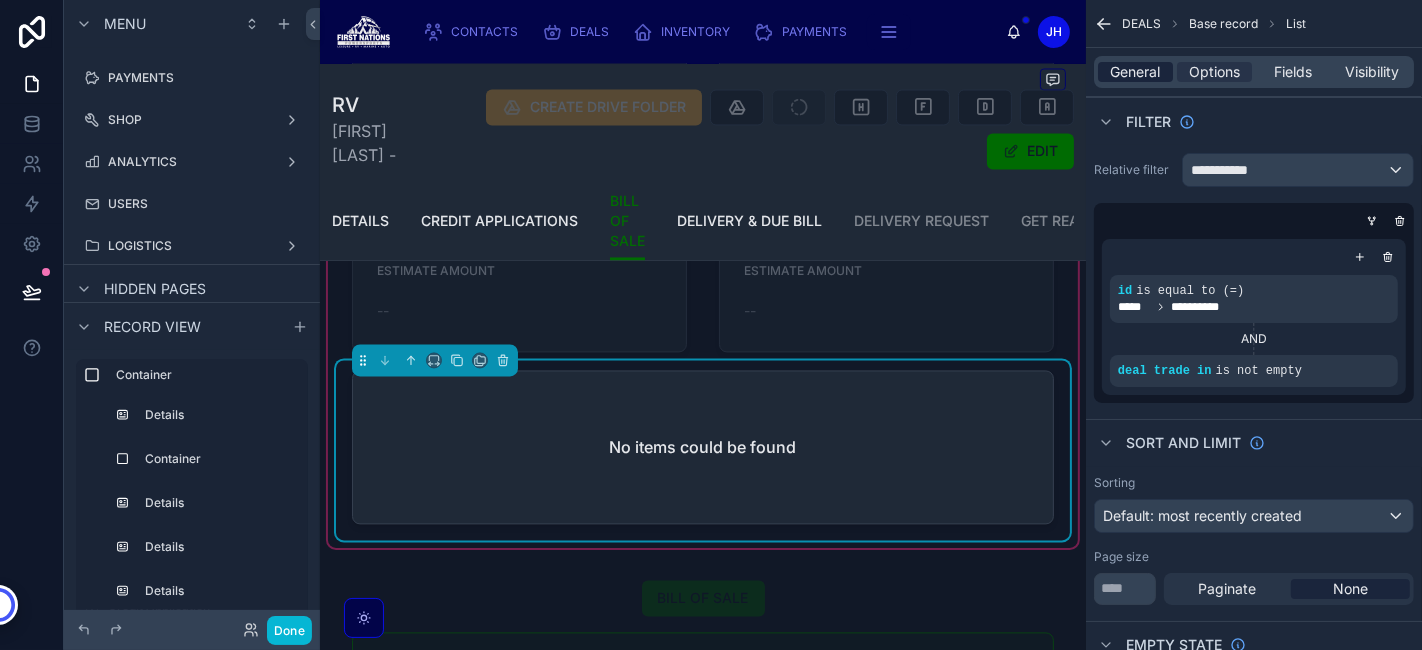 click on "General" at bounding box center (1136, 72) 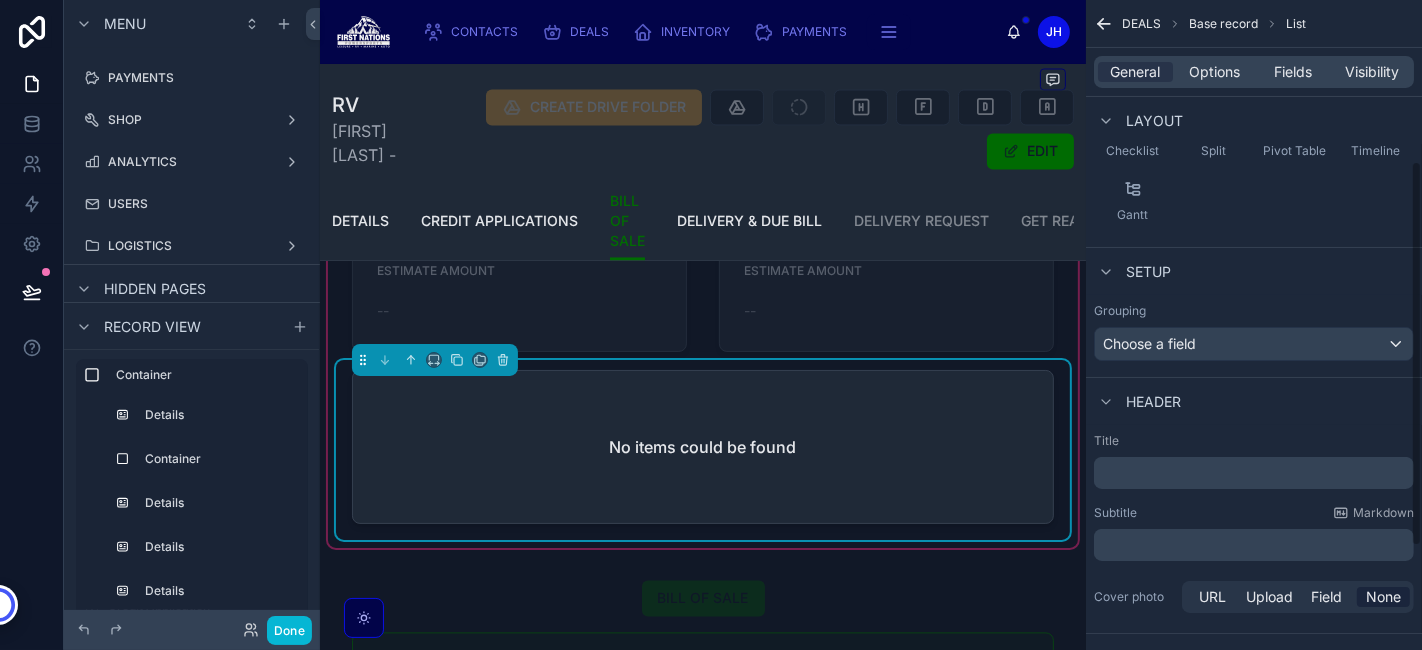 scroll, scrollTop: 446, scrollLeft: 0, axis: vertical 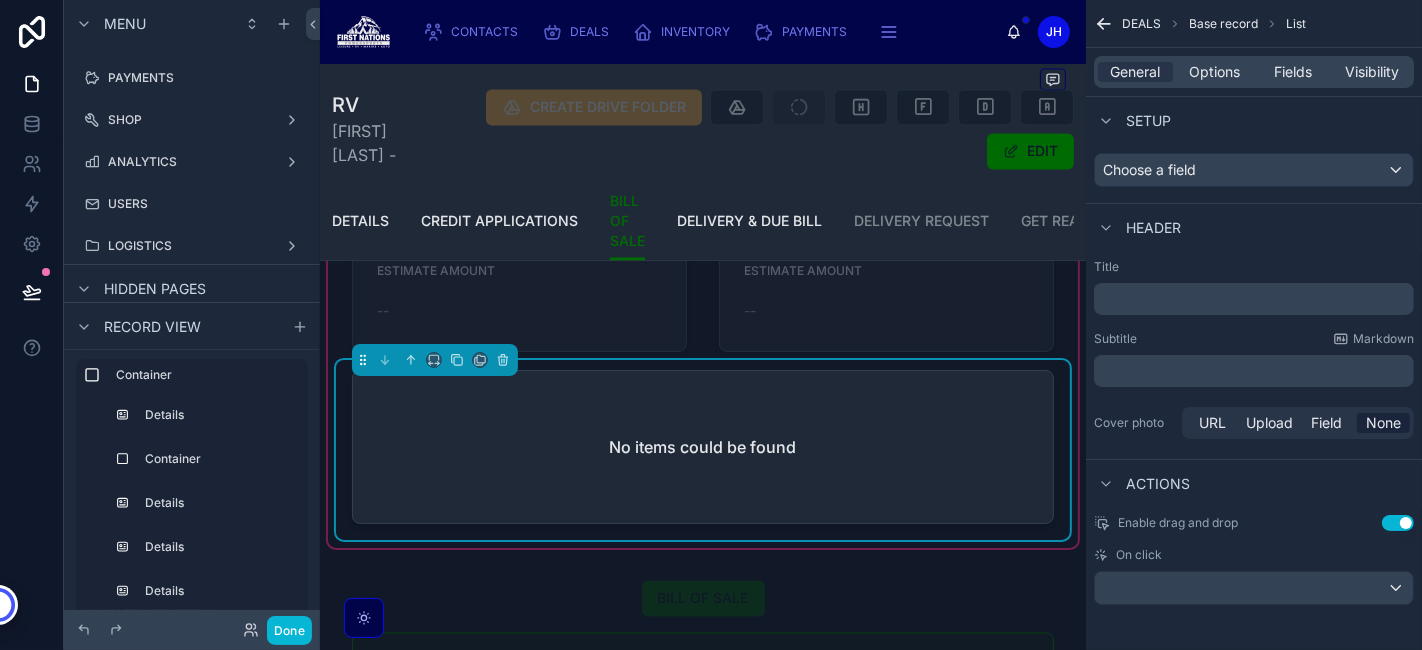 drag, startPoint x: 1159, startPoint y: 285, endPoint x: 1145, endPoint y: 295, distance: 17.20465 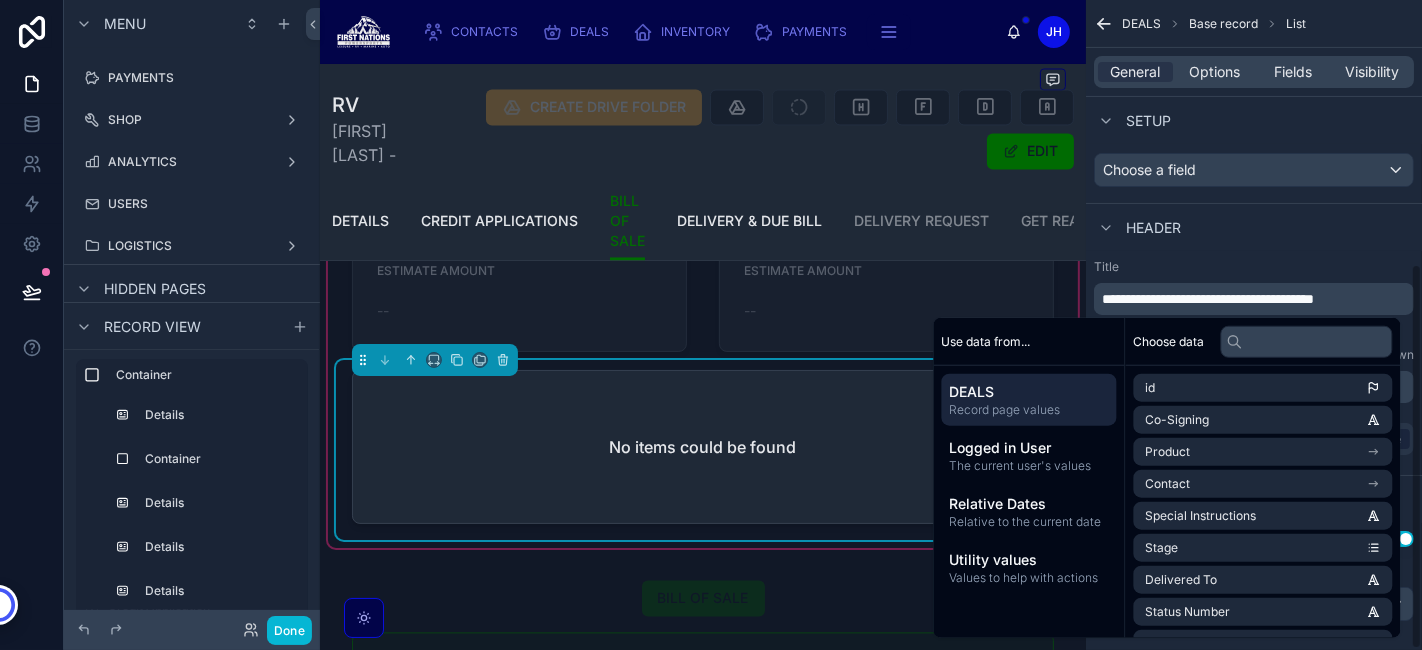 scroll, scrollTop: 0, scrollLeft: 0, axis: both 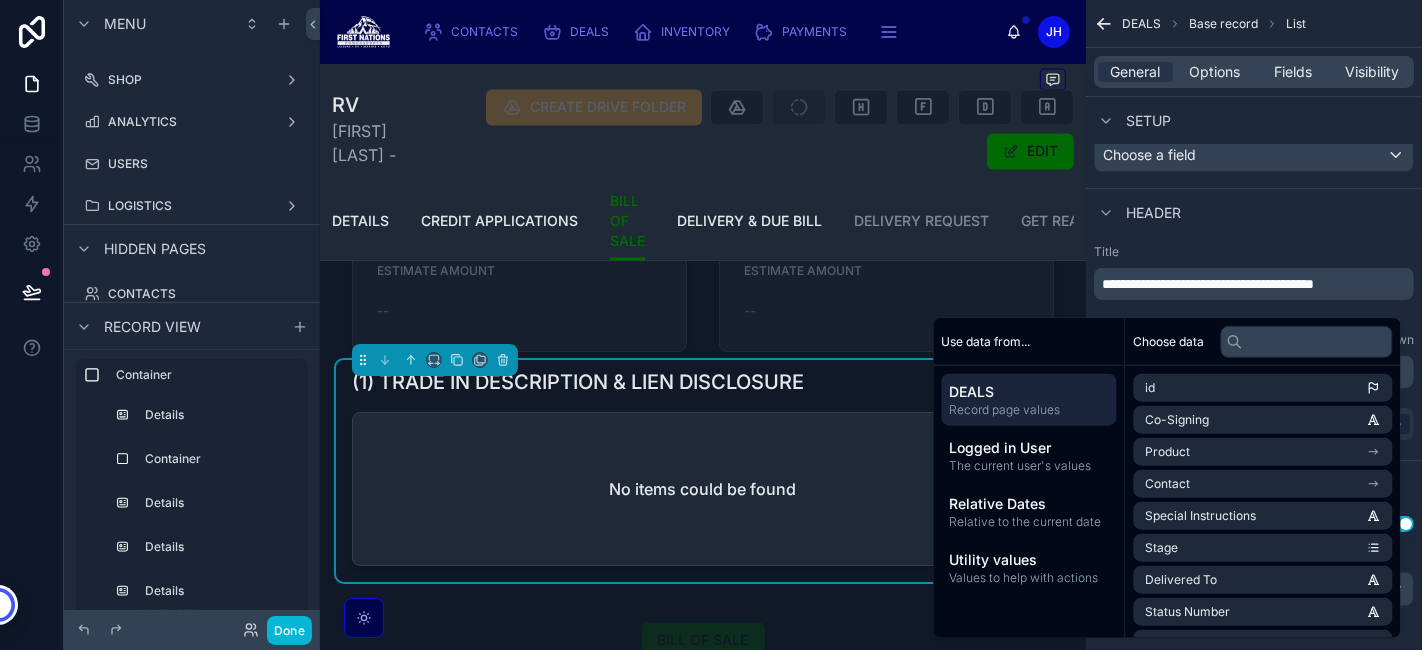 click on "**********" at bounding box center [1254, 280] 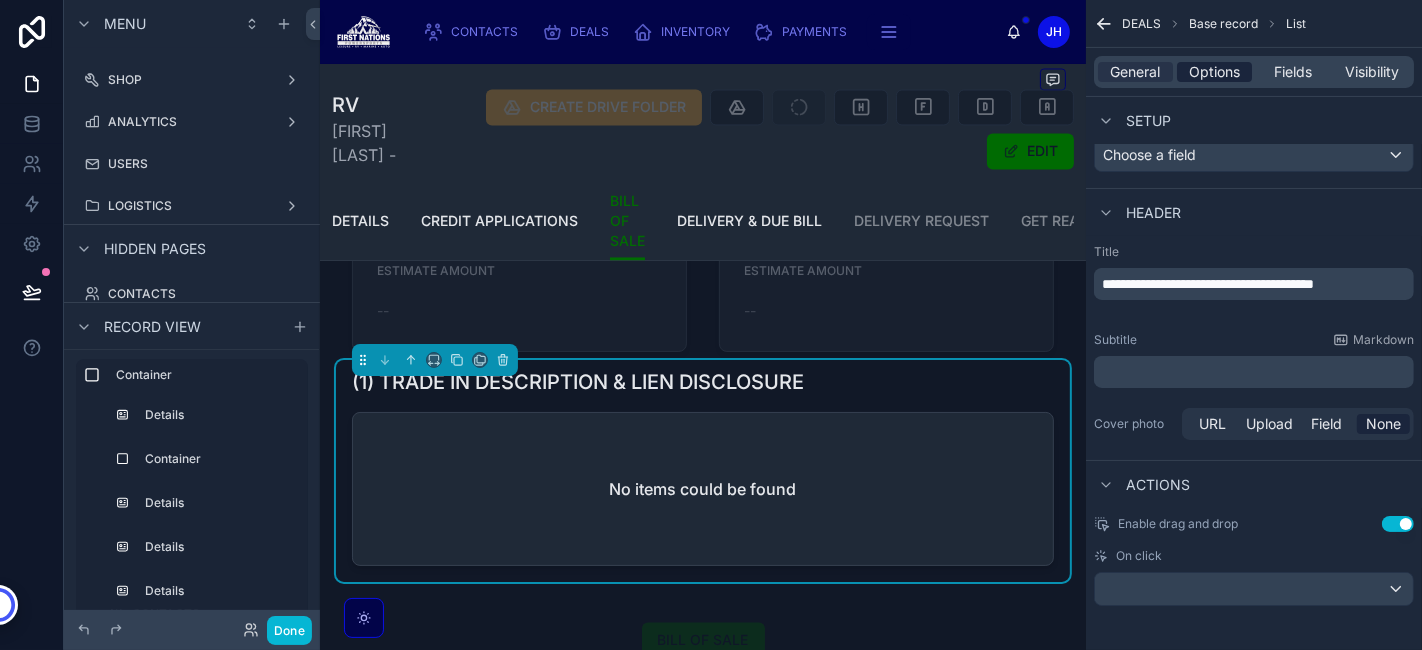 click on "Options" at bounding box center [1214, 72] 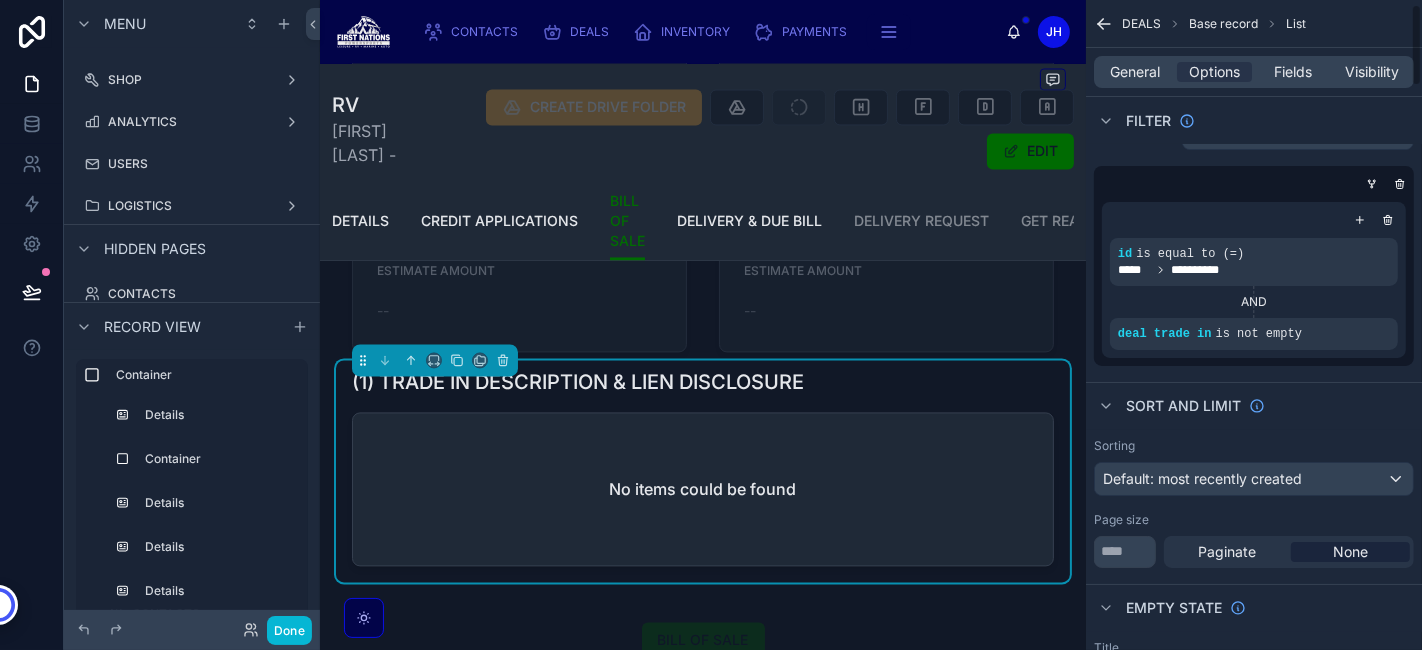 scroll, scrollTop: 0, scrollLeft: 0, axis: both 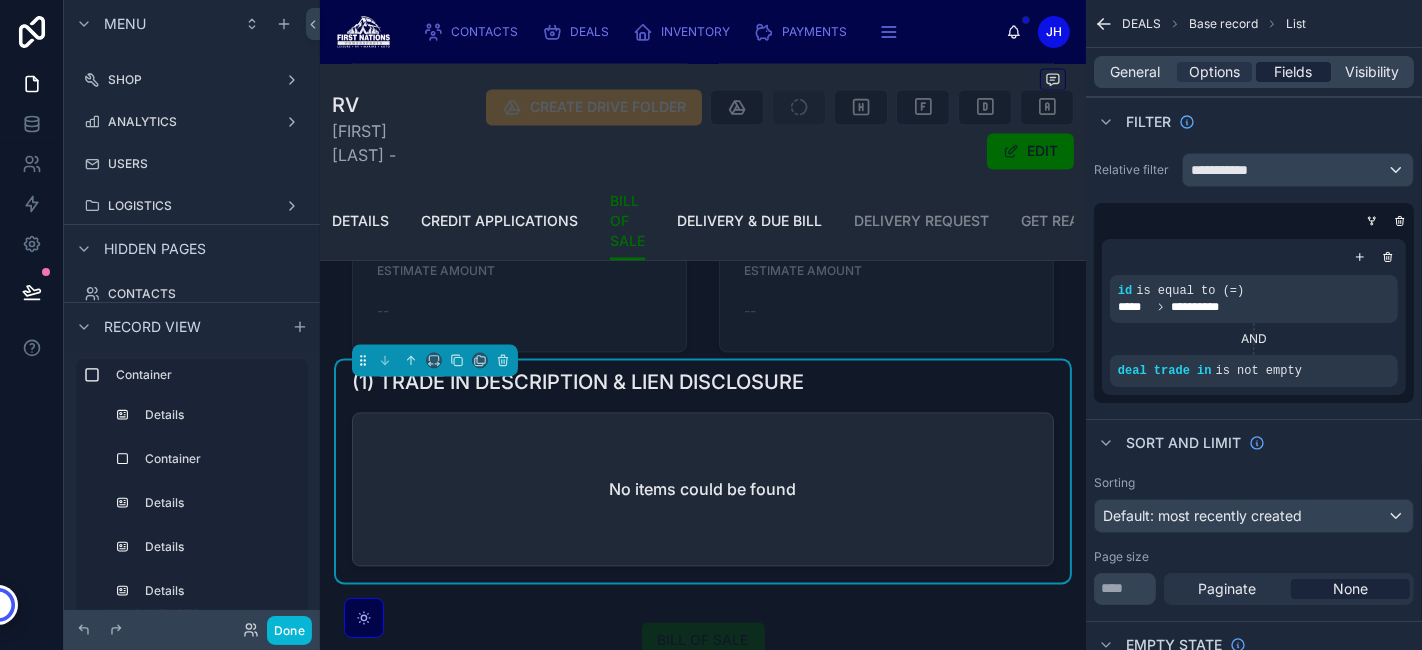 click on "Fields" at bounding box center [1294, 72] 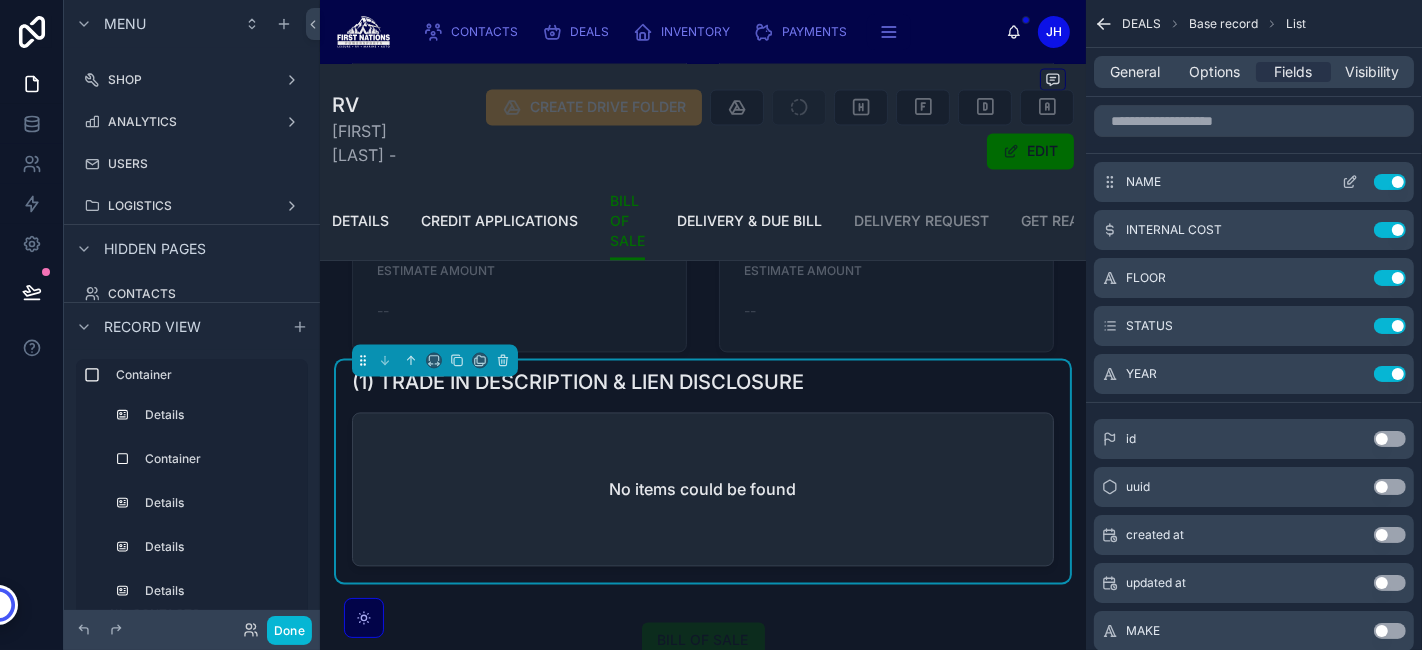 click on "Use setting" at bounding box center (1390, 182) 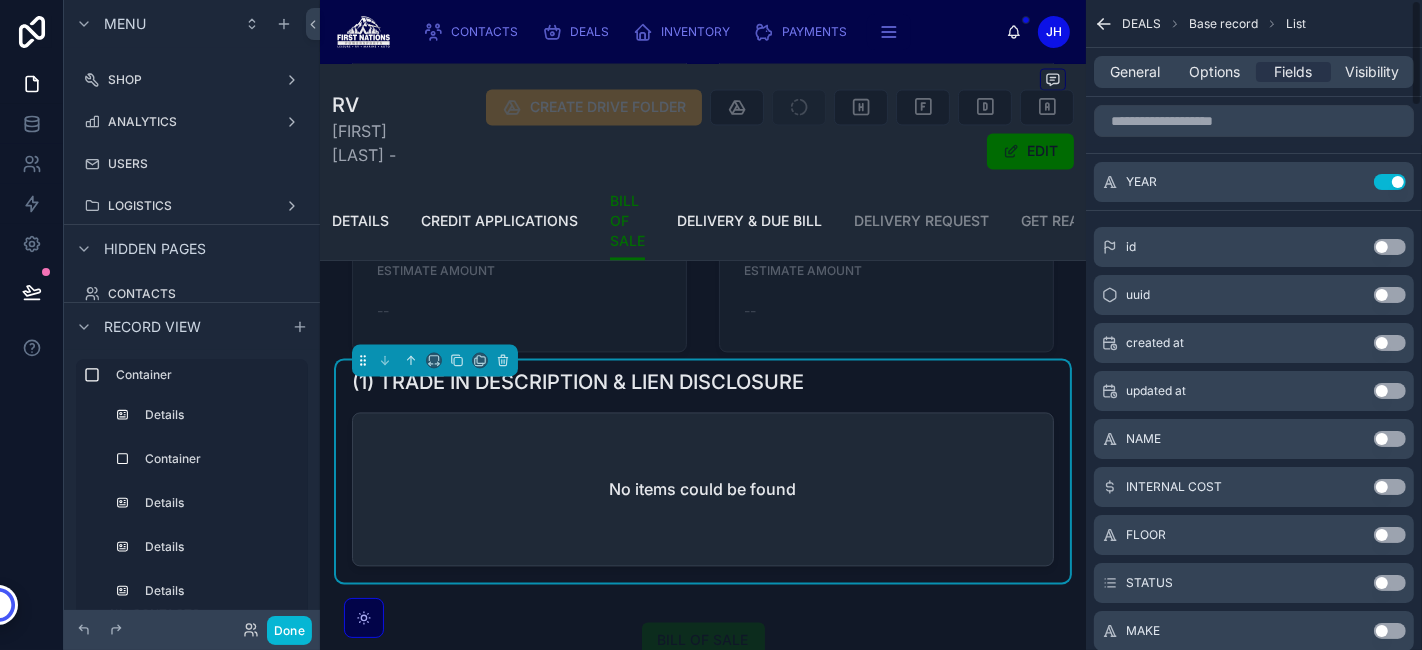click on "Use setting" at bounding box center (1390, 182) 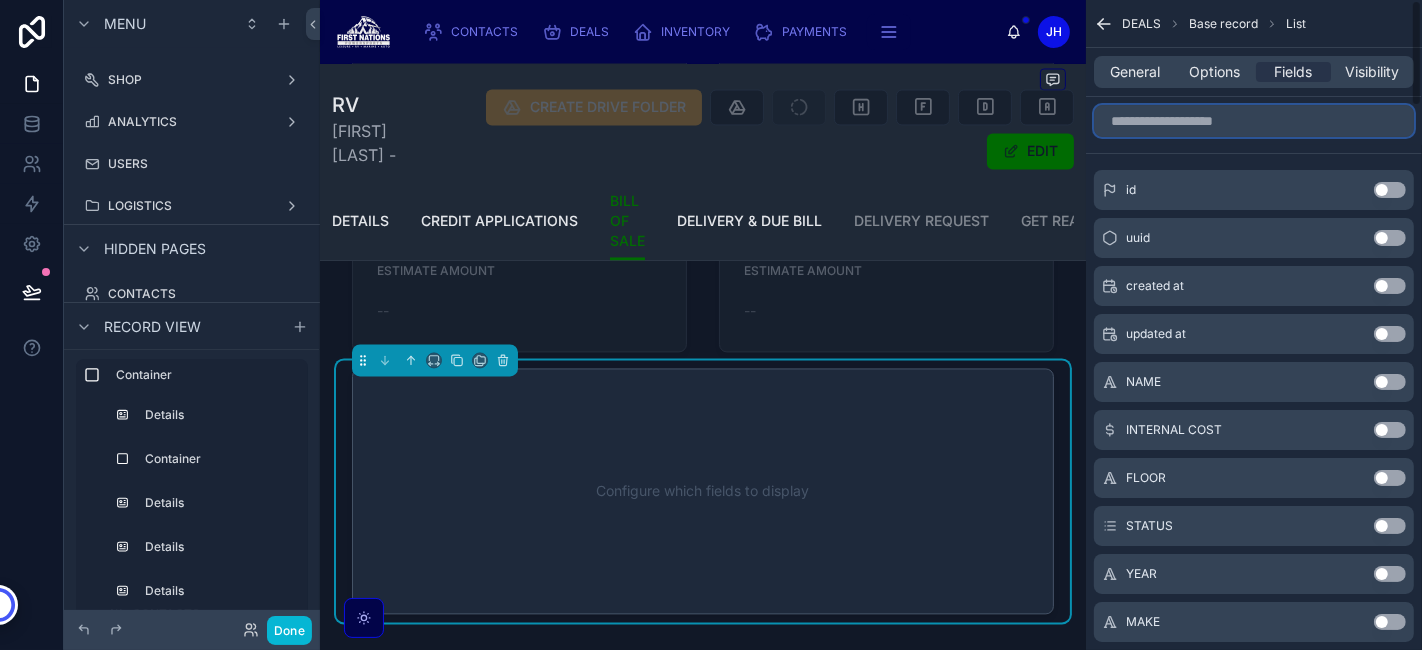 click at bounding box center (1254, 121) 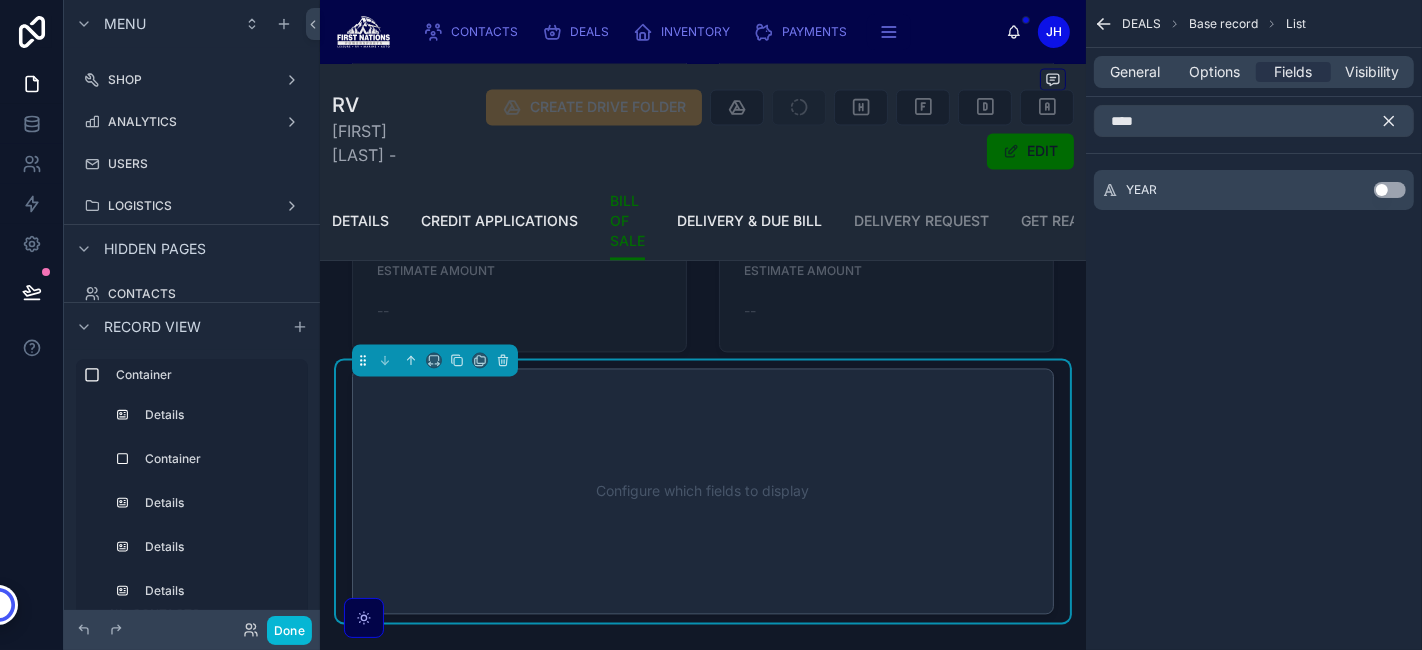 click on "Use setting" at bounding box center (1390, 190) 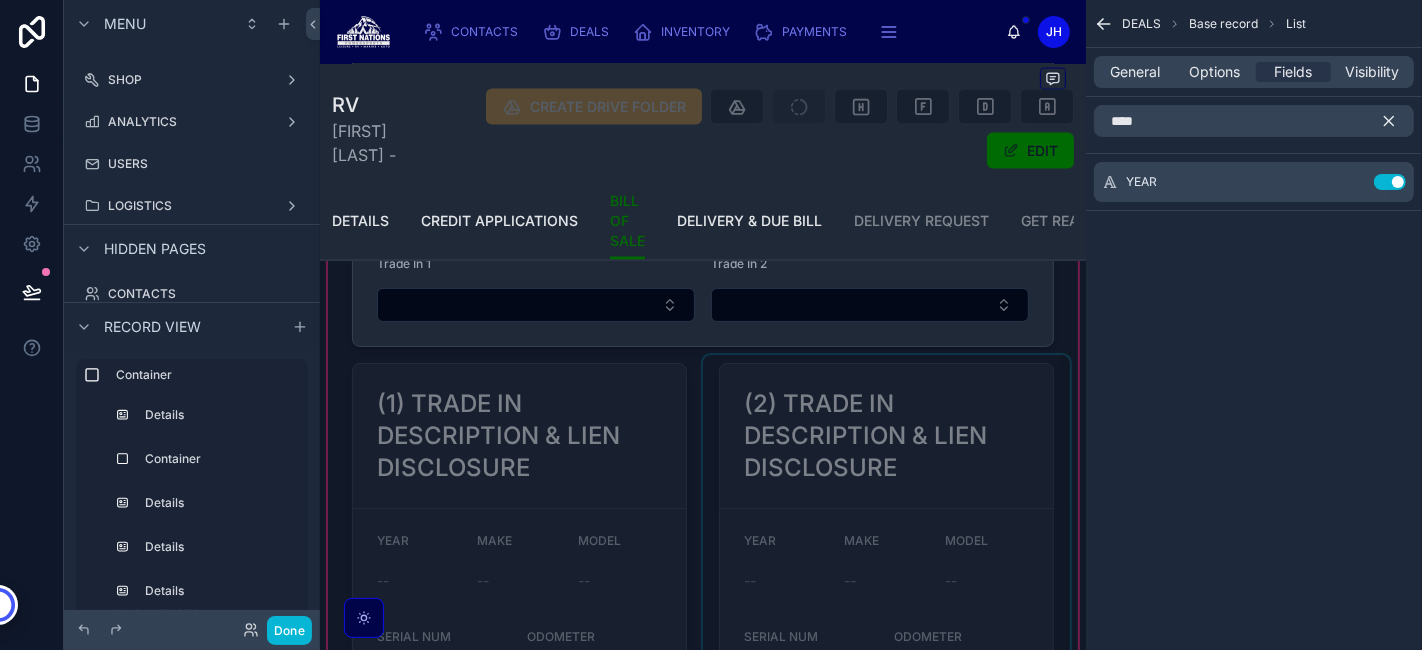 scroll, scrollTop: 2848, scrollLeft: 0, axis: vertical 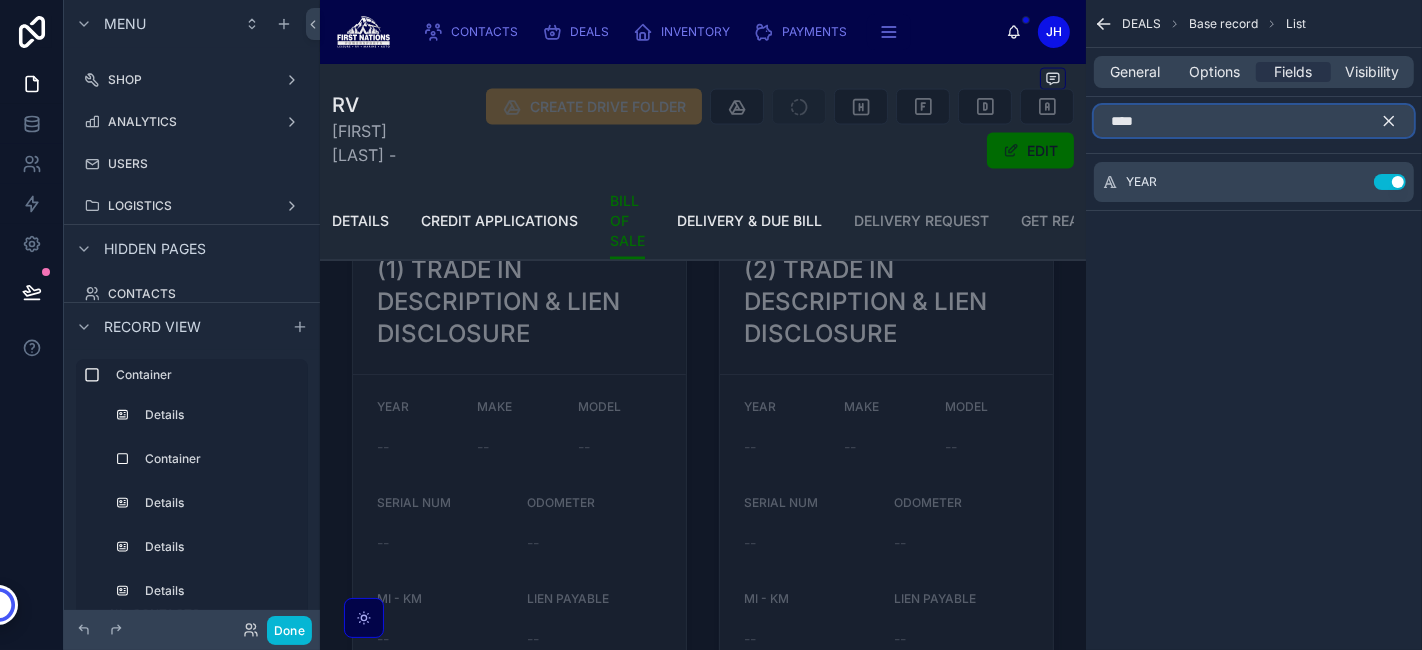 click on "****" at bounding box center [1254, 121] 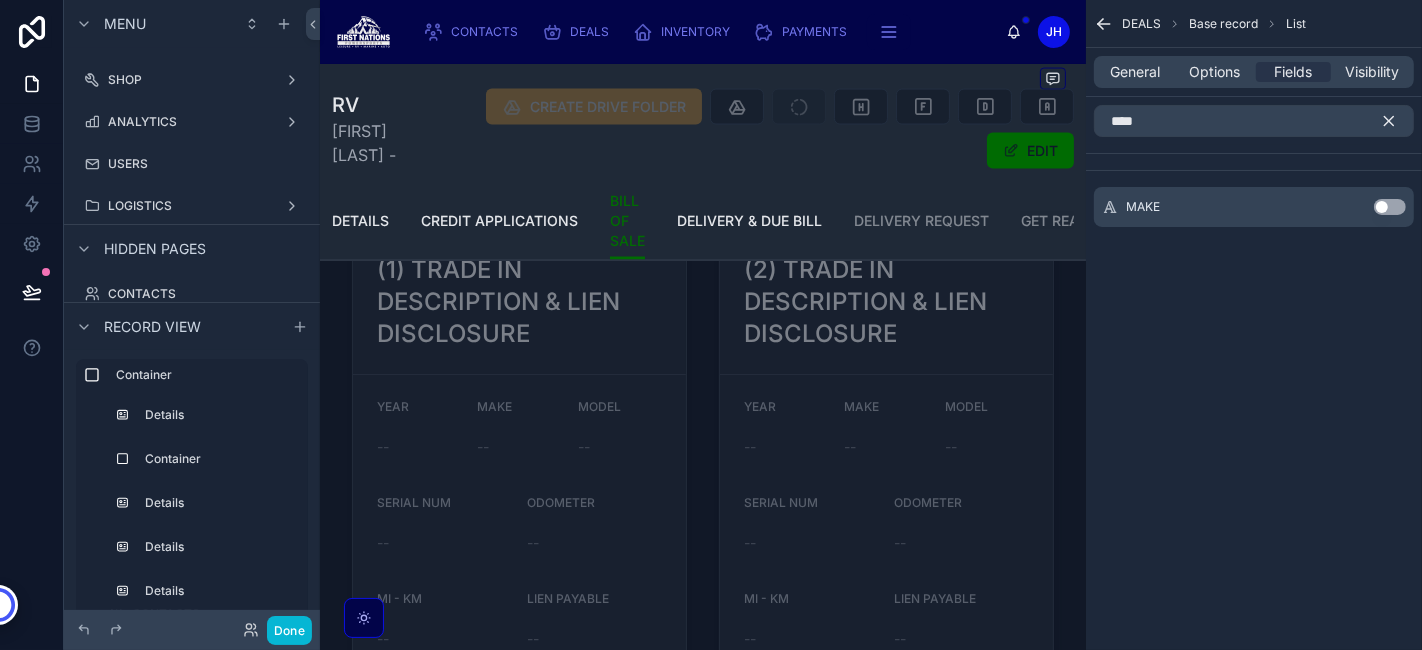click on "Use setting" at bounding box center [1390, 207] 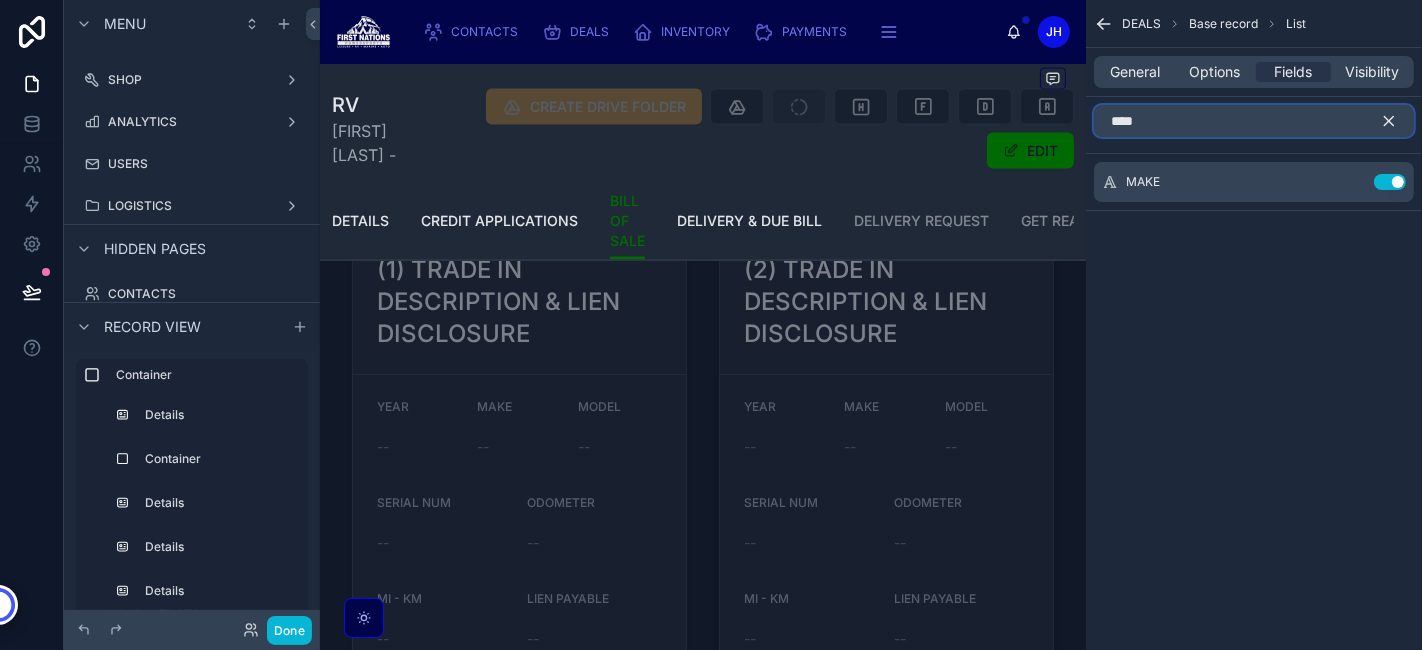 click on "****" at bounding box center (1254, 121) 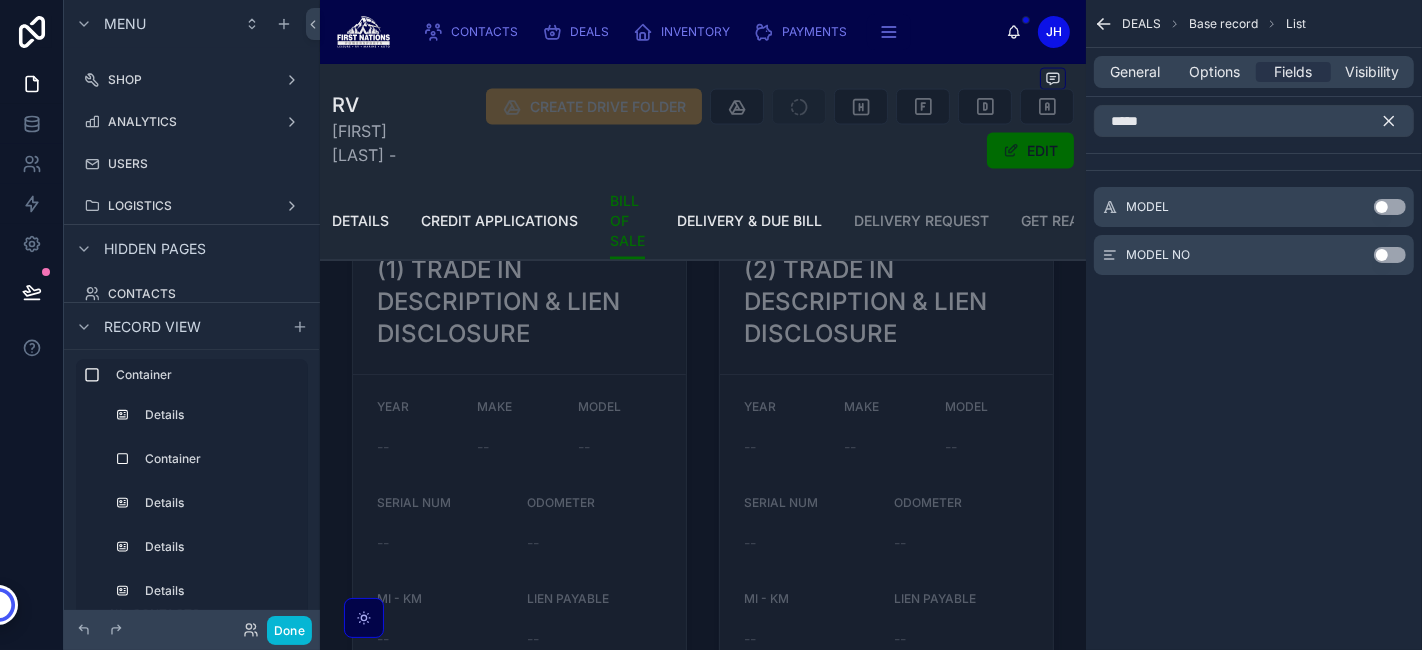 click on "Use setting" at bounding box center [1390, 207] 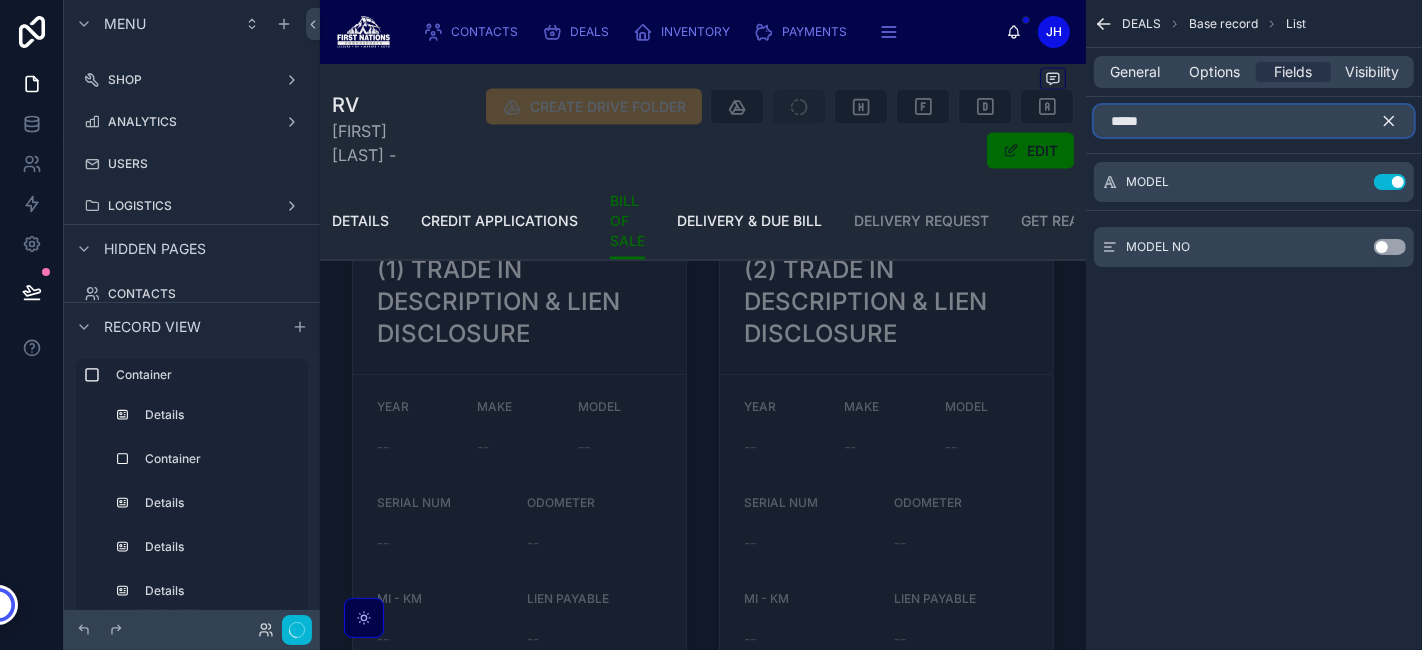 click on "*****" at bounding box center [1254, 121] 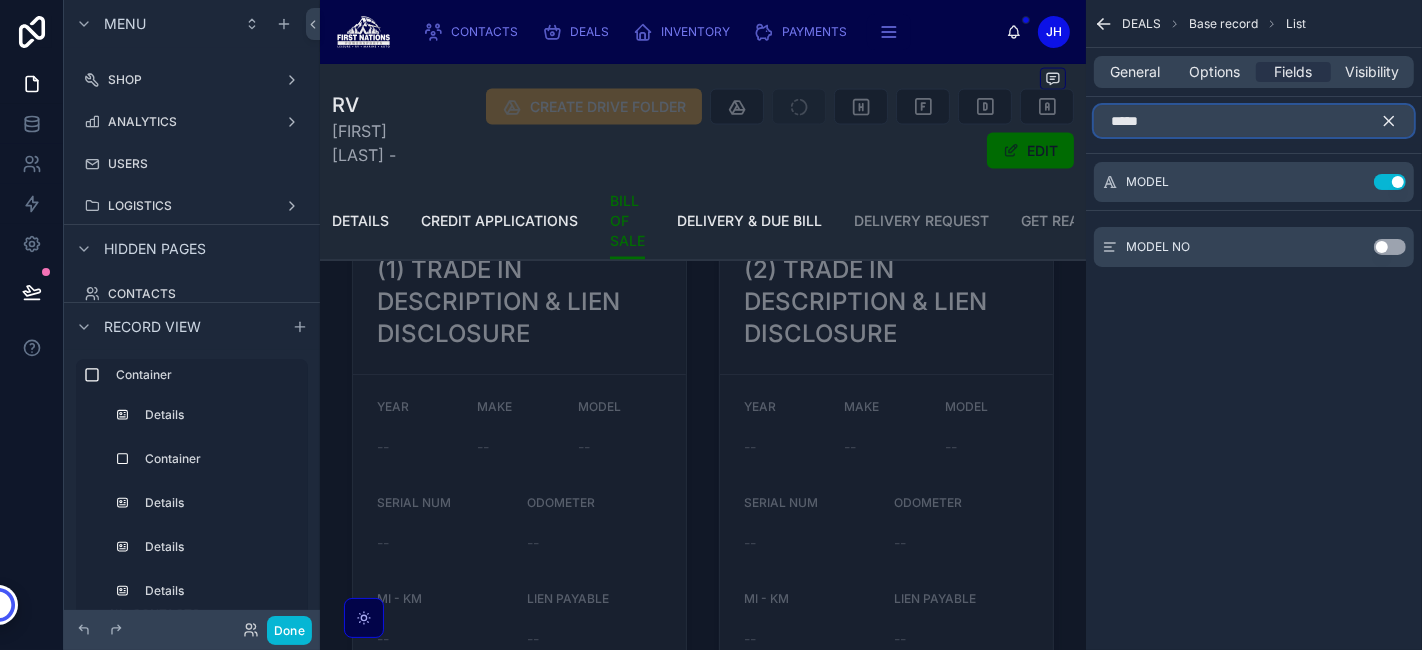 click on "*****" at bounding box center [1254, 121] 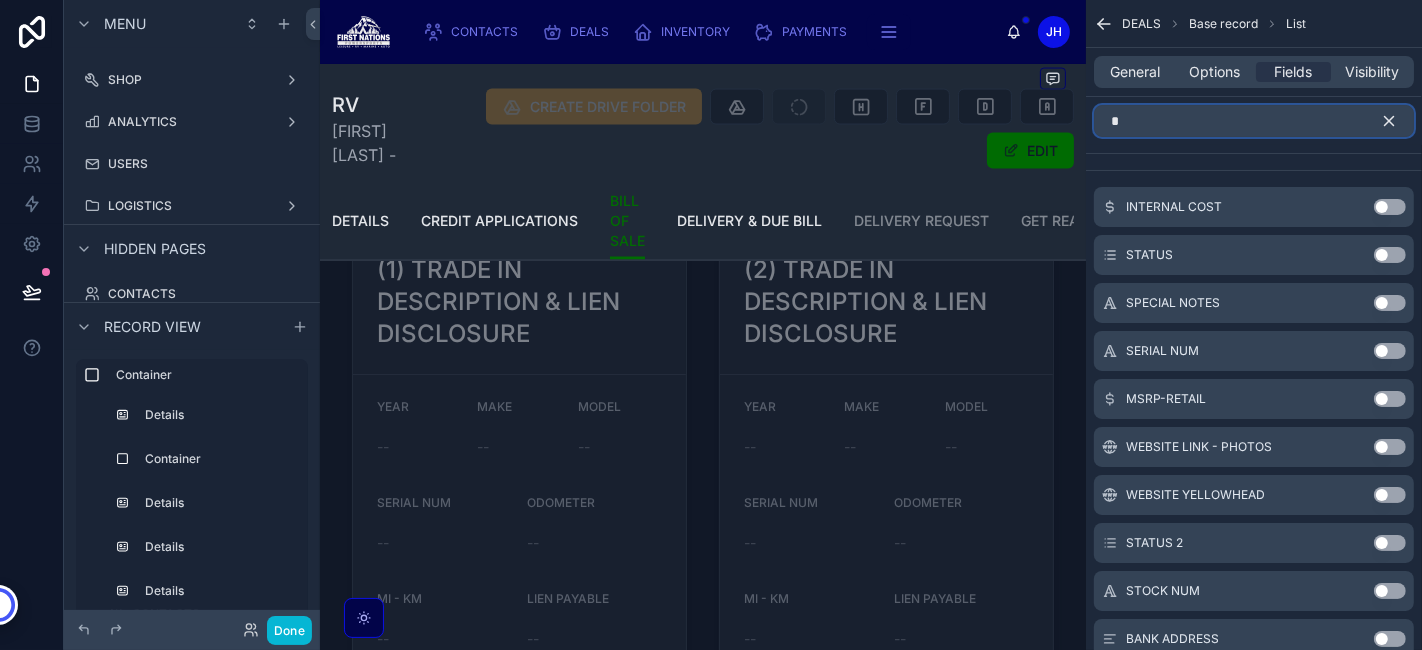 click on "*" at bounding box center [1254, 121] 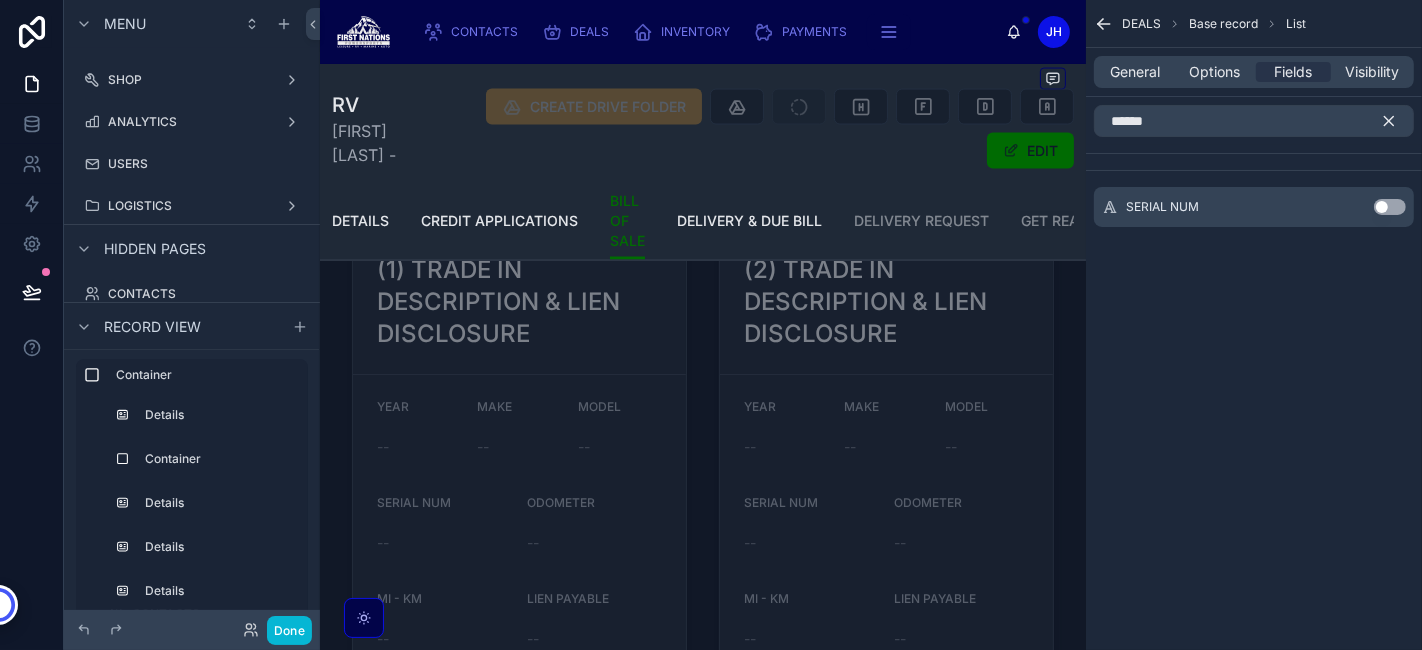 click on "Use setting" at bounding box center [1390, 207] 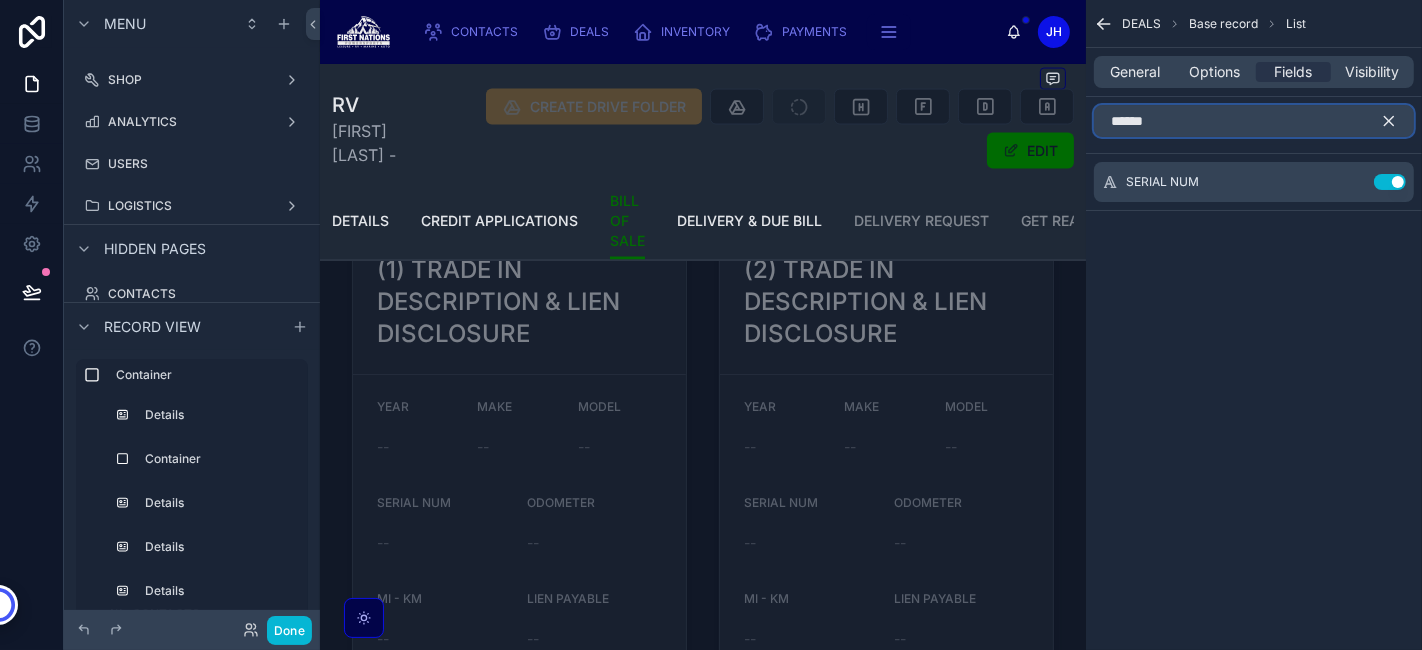 click on "******" at bounding box center (1254, 121) 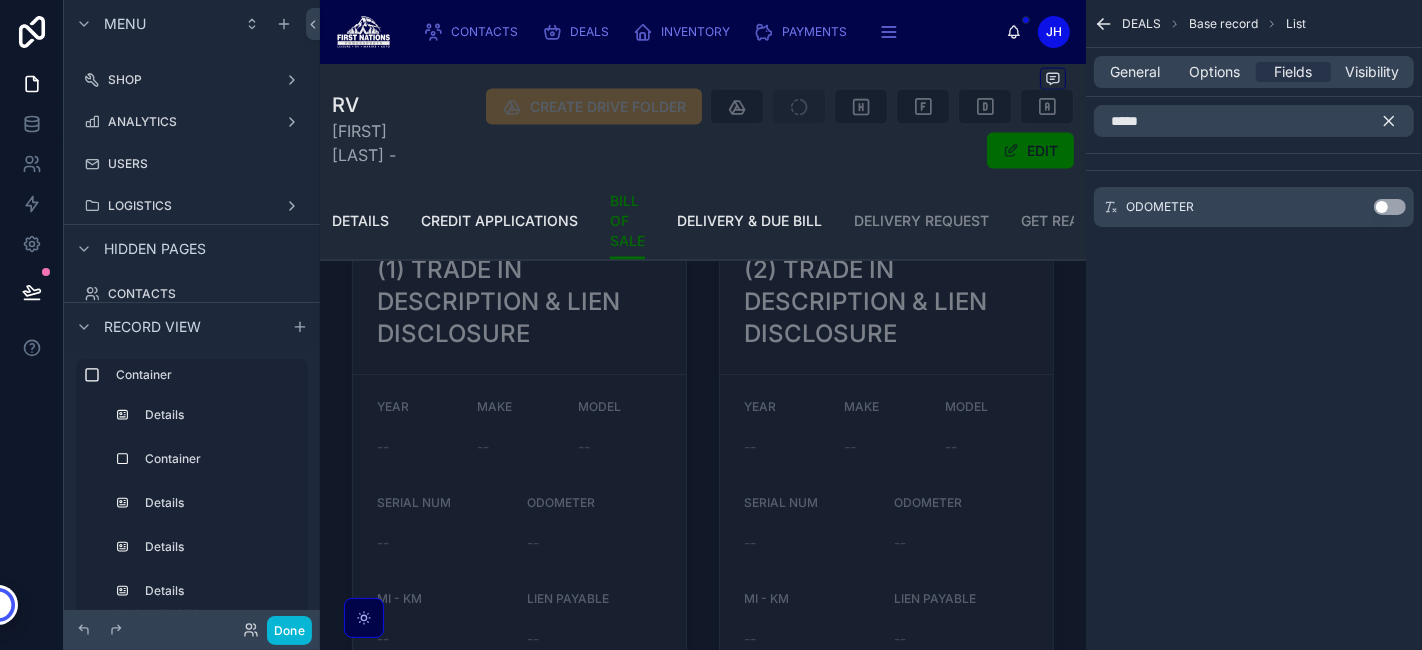 click on "Use setting" at bounding box center [1390, 207] 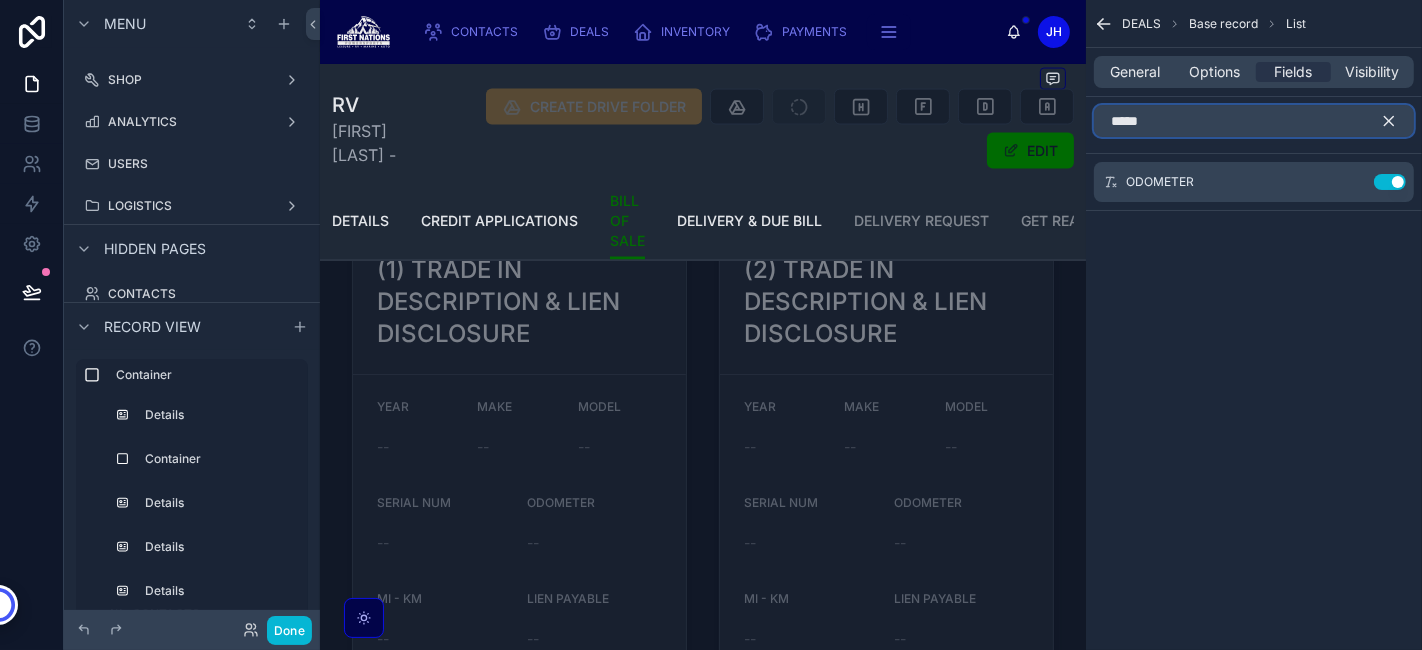 click on "*****" at bounding box center (1254, 121) 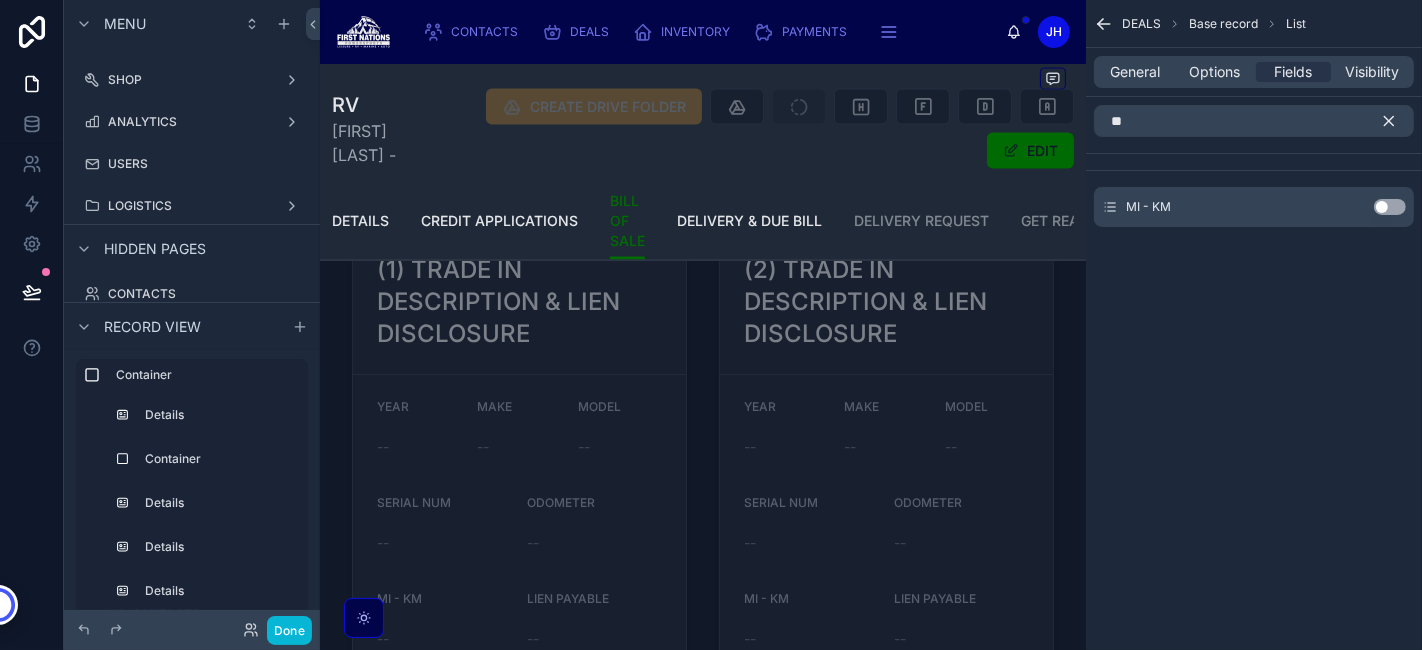 drag, startPoint x: 1397, startPoint y: 197, endPoint x: 1388, endPoint y: 202, distance: 10.29563 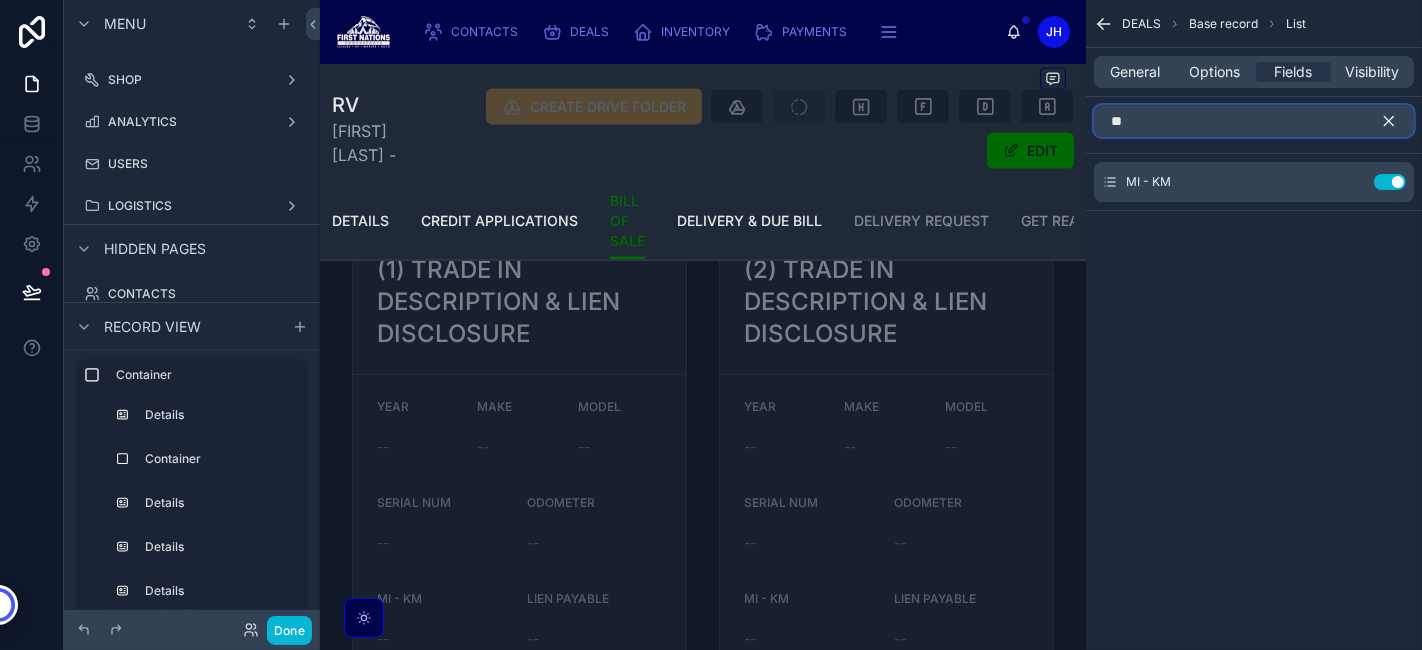 click on "**" at bounding box center [1254, 121] 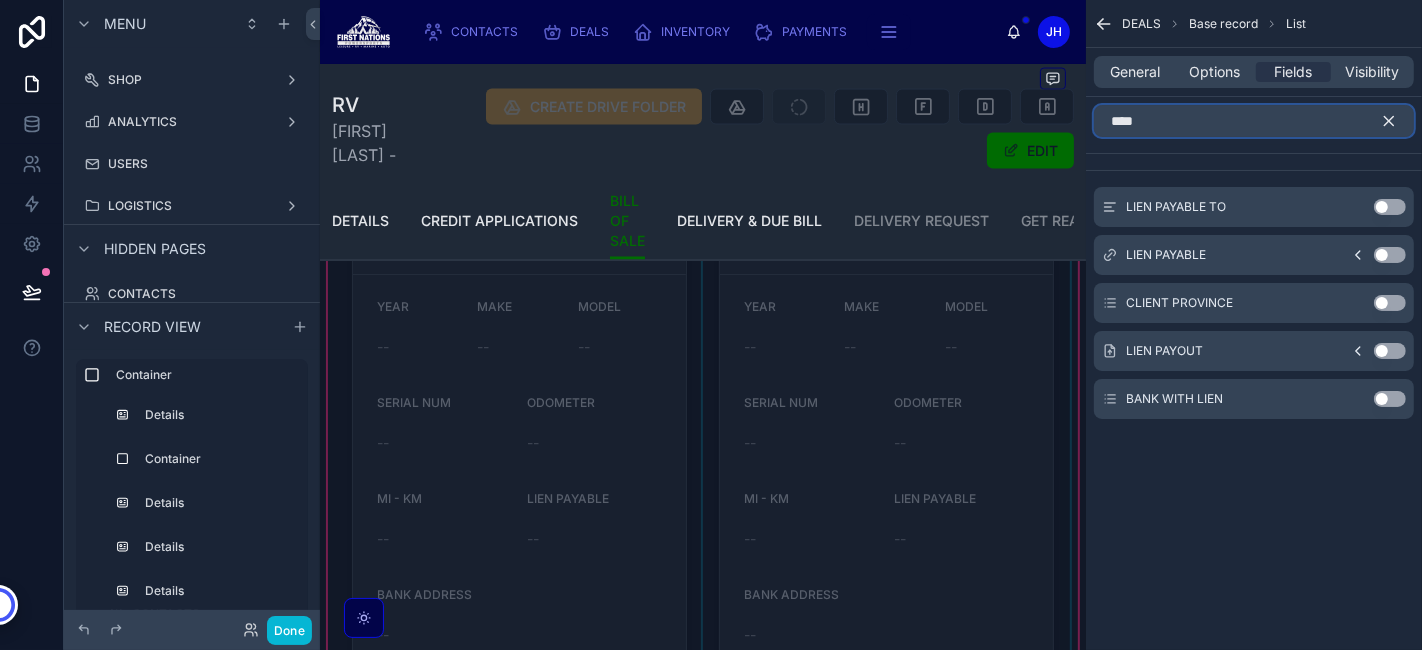 scroll, scrollTop: 2950, scrollLeft: 0, axis: vertical 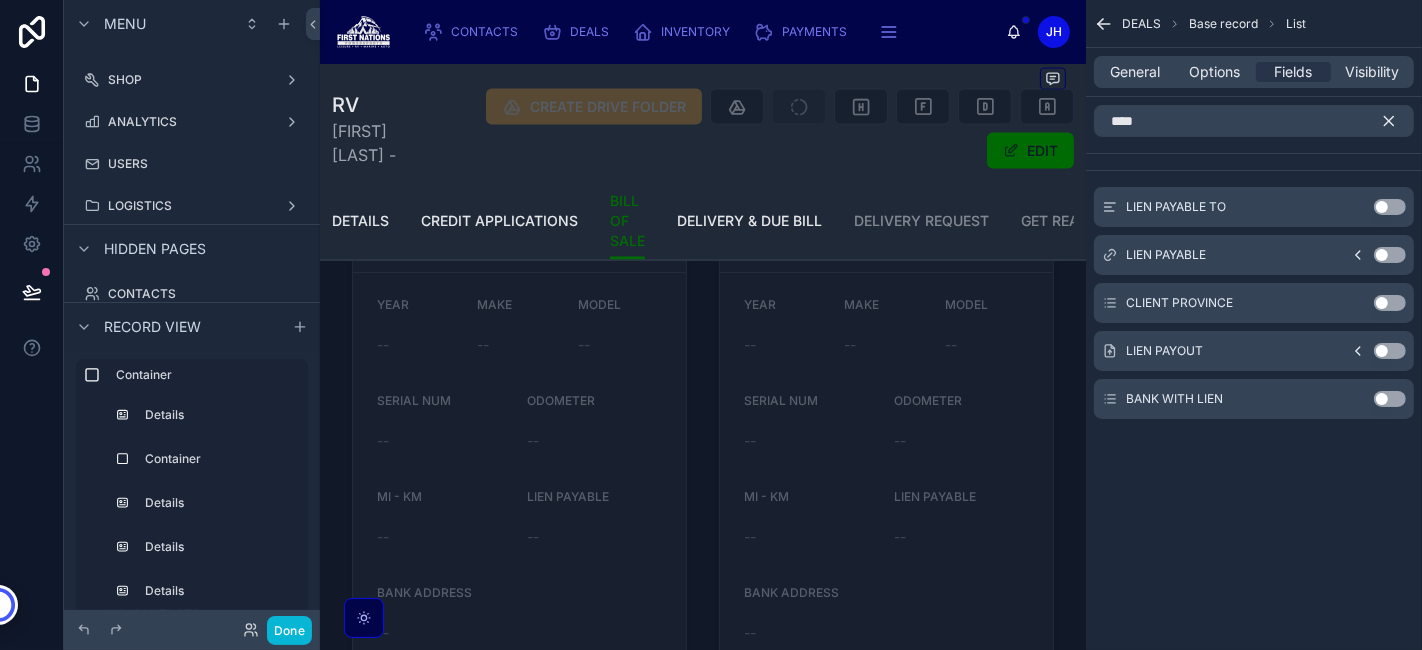 click 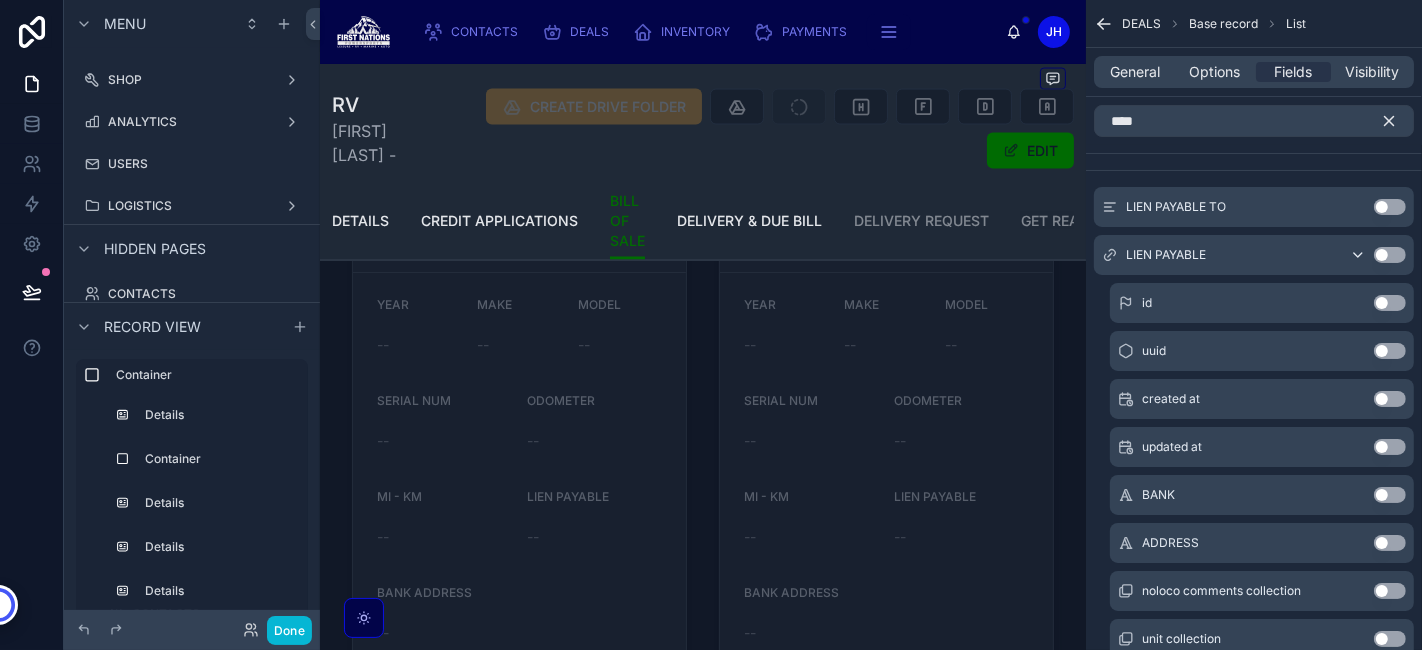 click 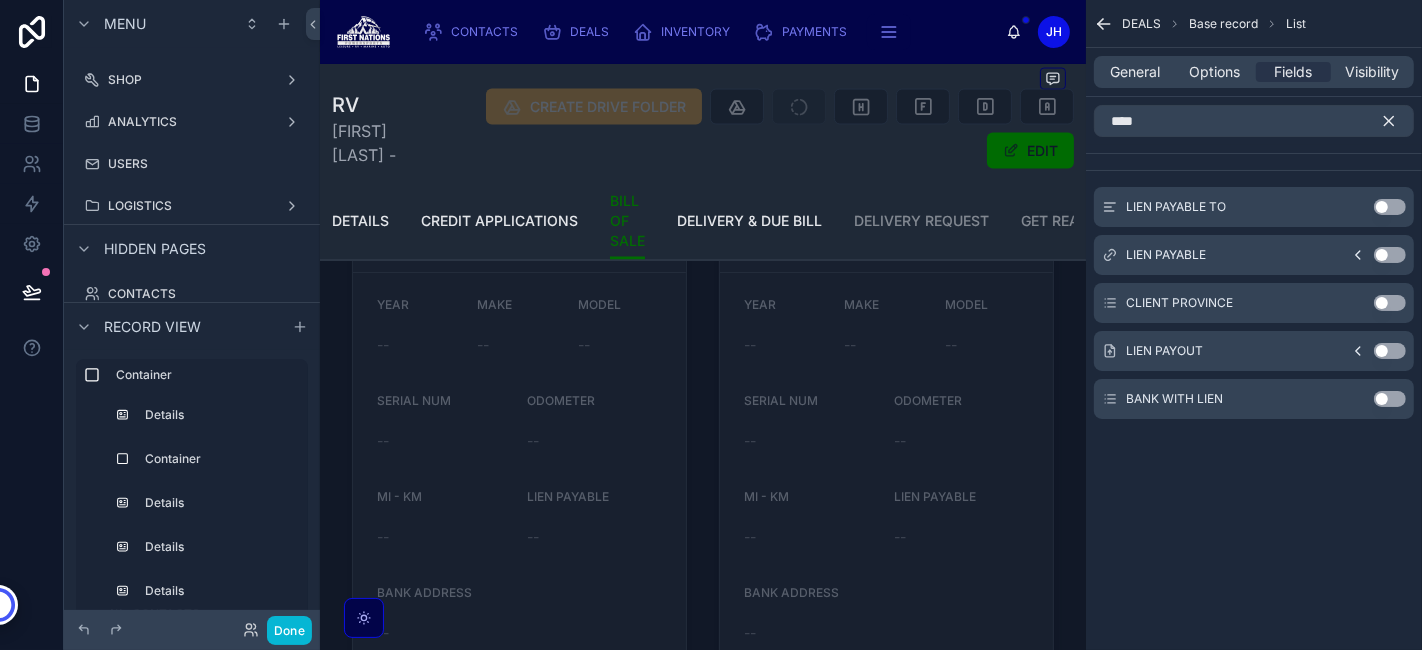 click on "Use setting" at bounding box center [1390, 255] 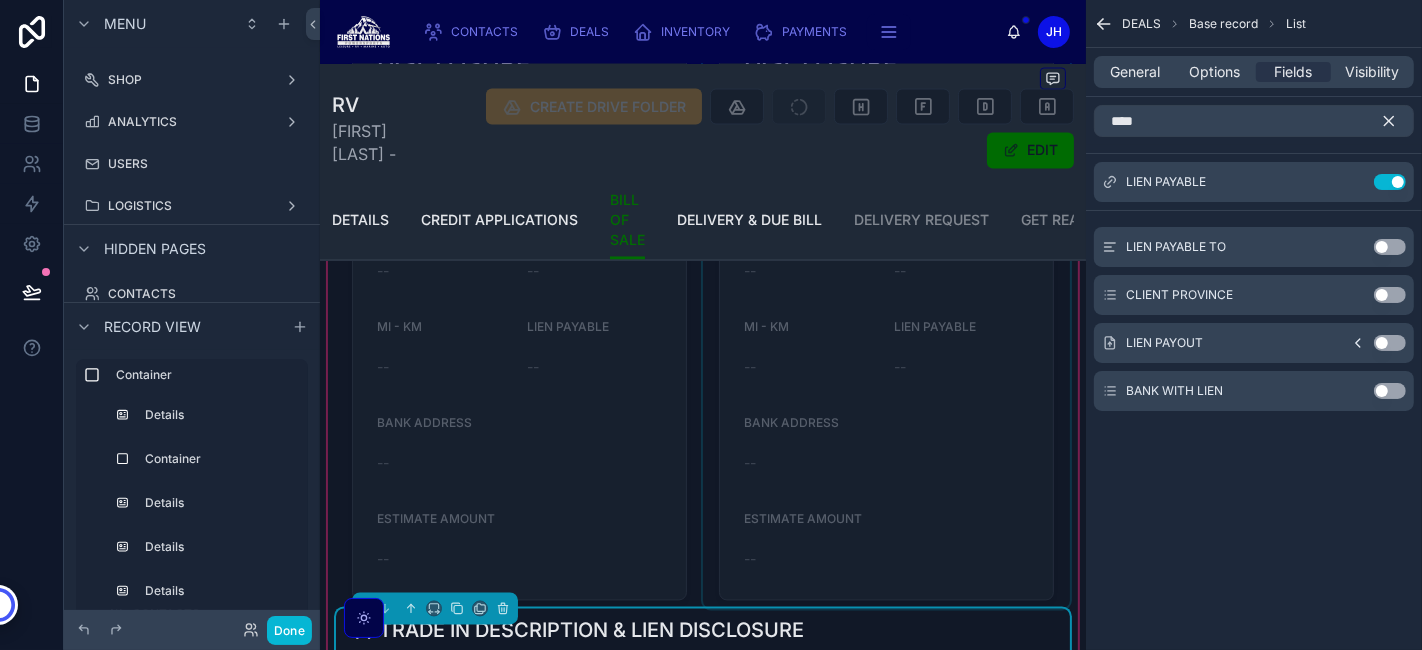 scroll, scrollTop: 3120, scrollLeft: 0, axis: vertical 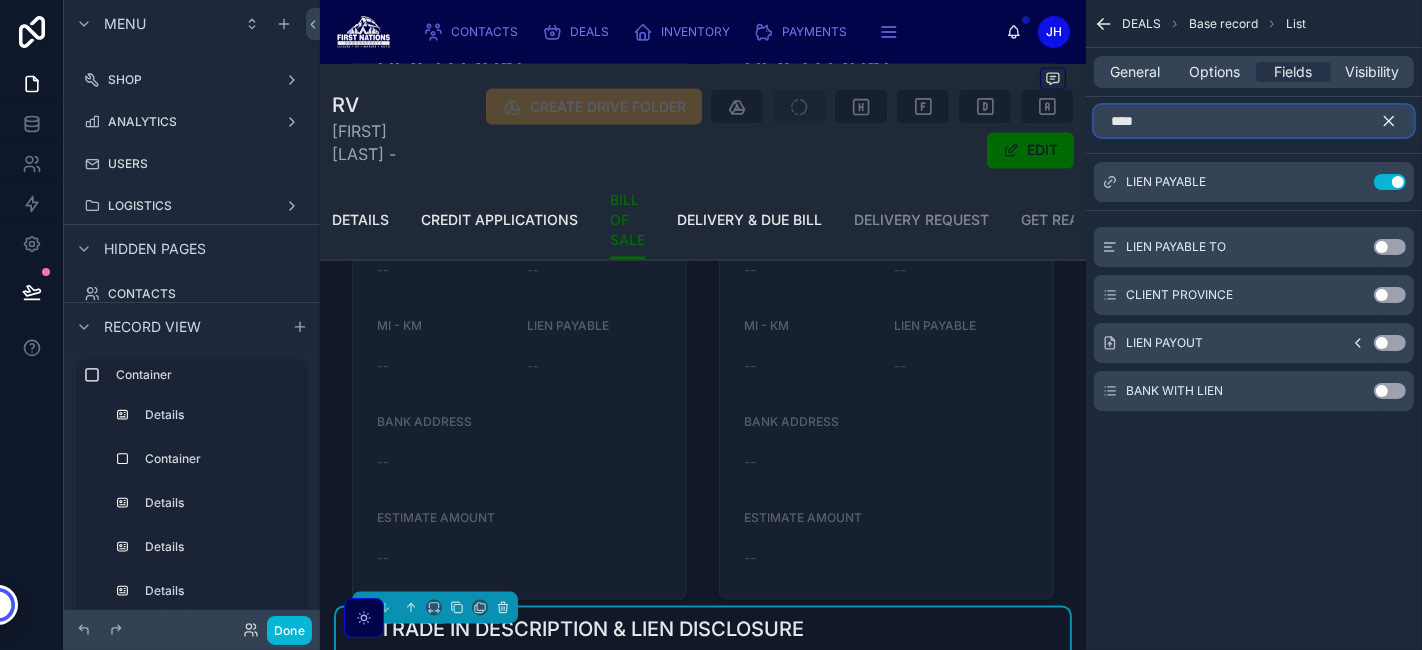 click on "****" at bounding box center (1254, 121) 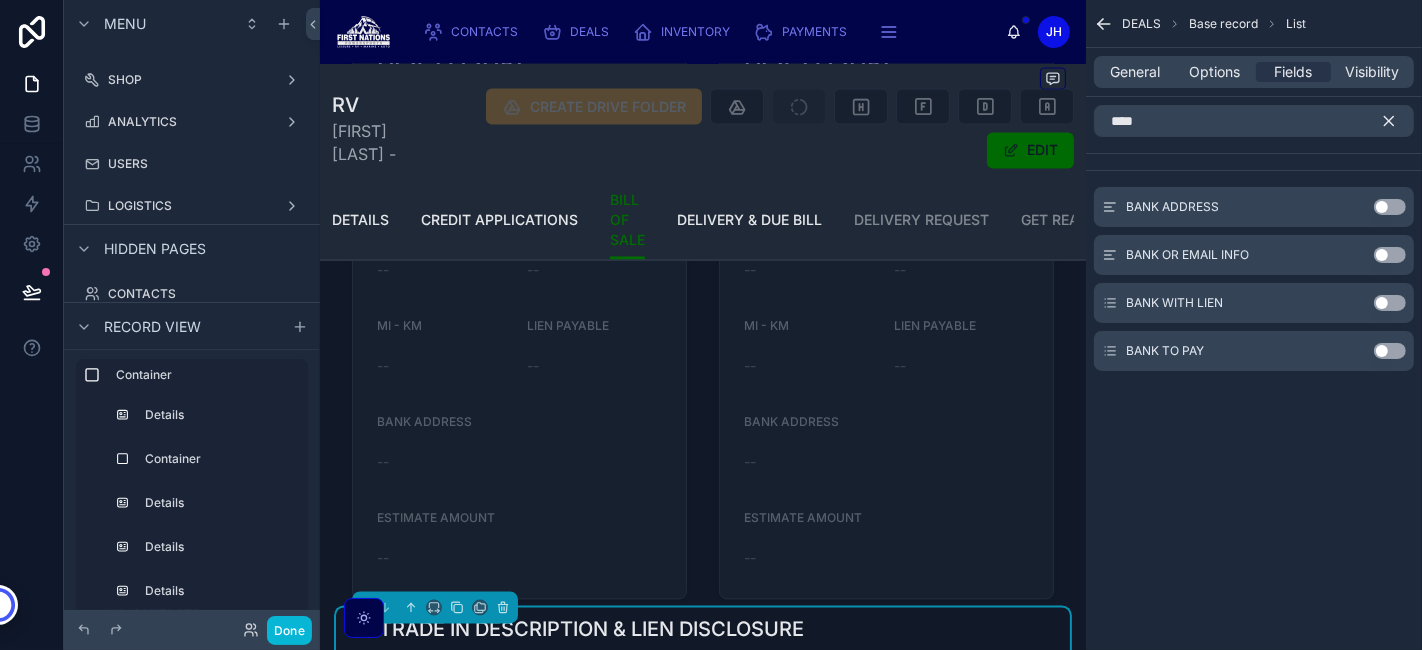 click on "Use setting" at bounding box center [1390, 207] 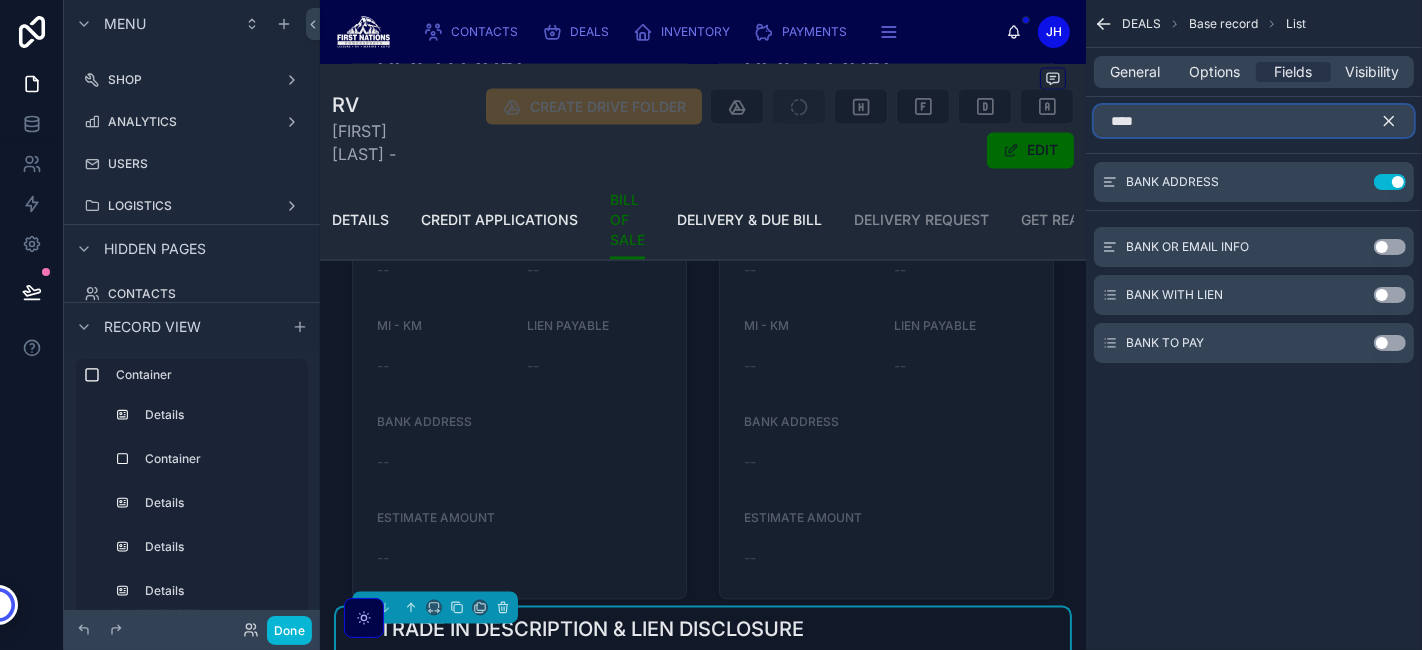 click on "****" at bounding box center (1254, 121) 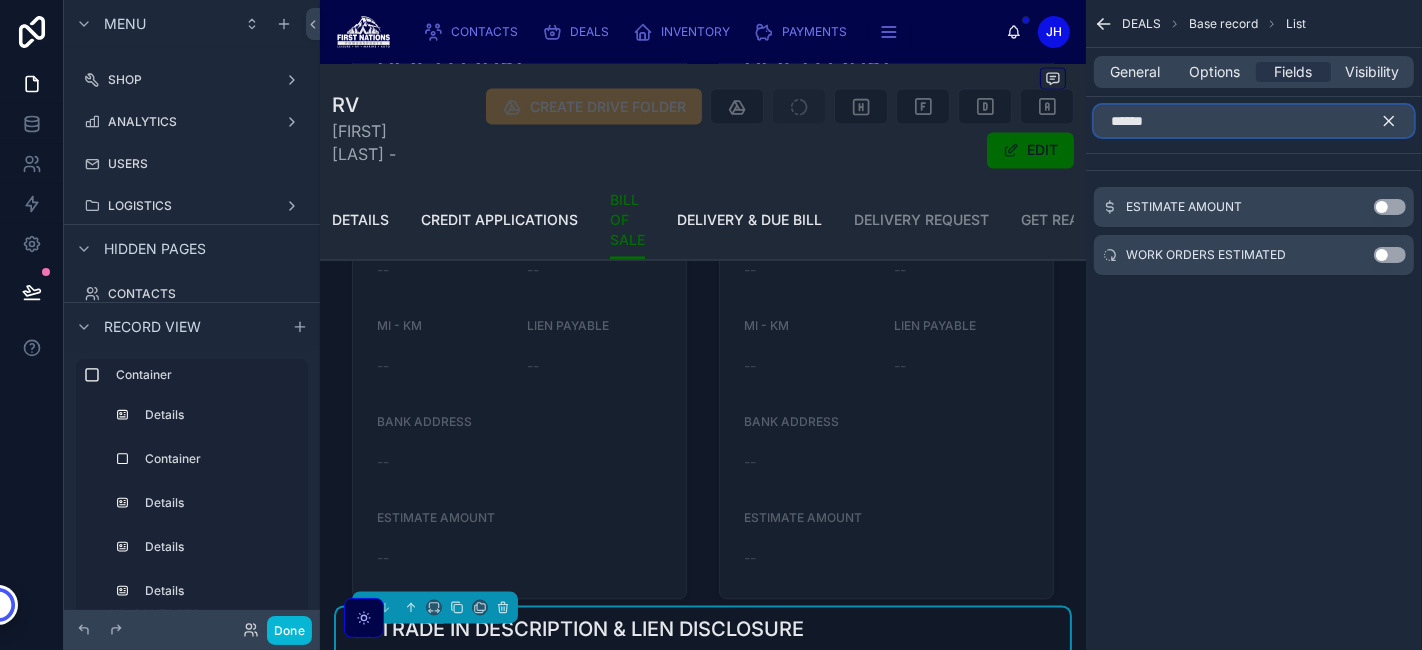 type on "******" 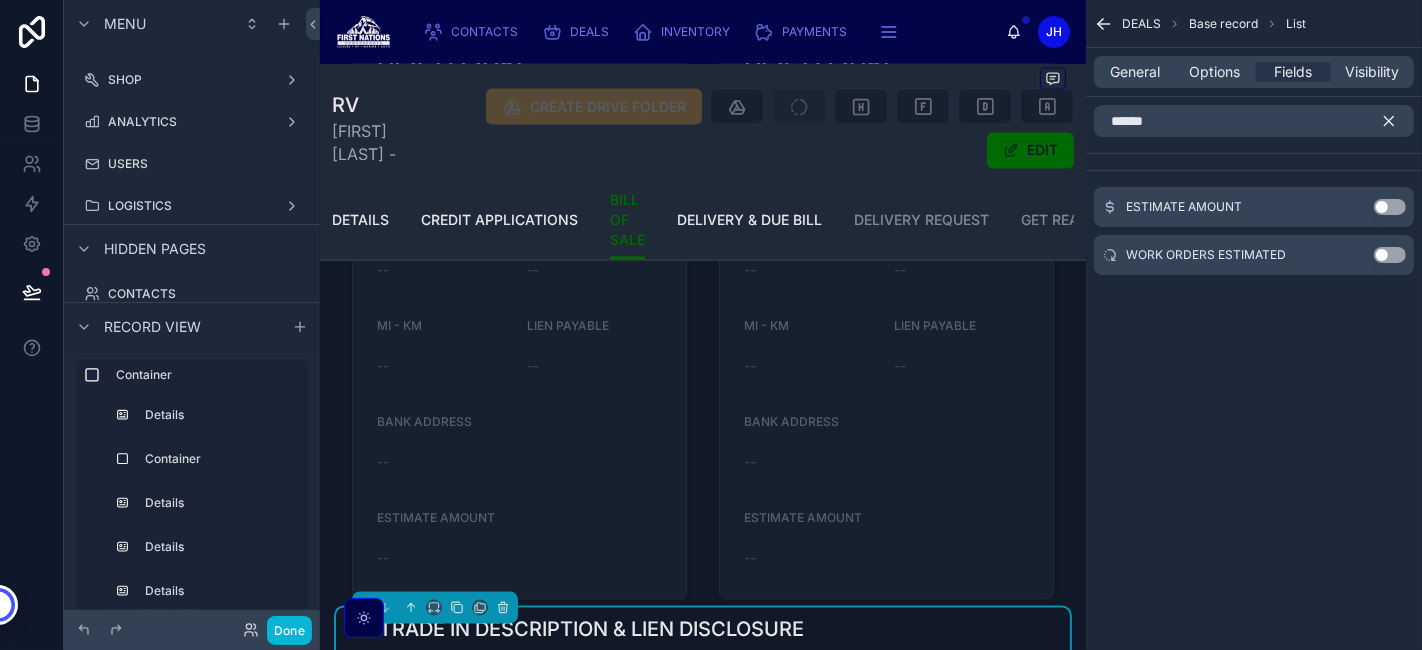 click on "Use setting" at bounding box center (1390, 207) 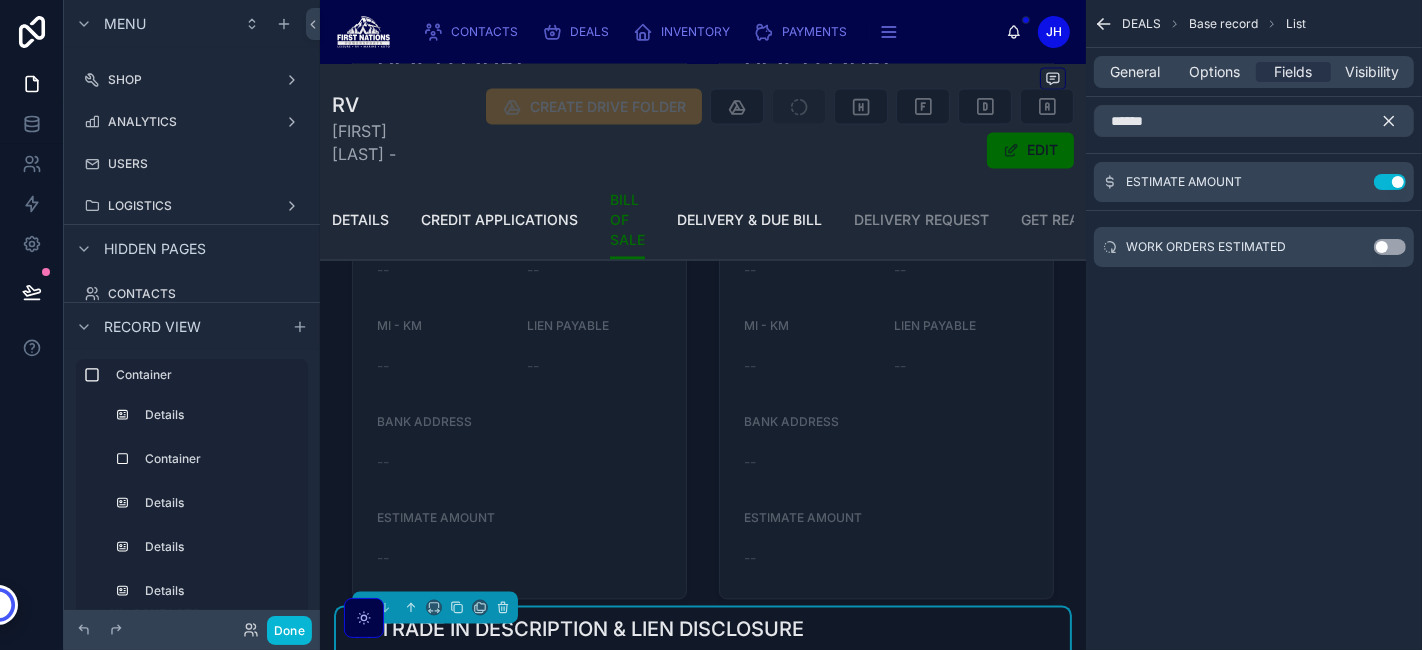 click at bounding box center (1397, 121) 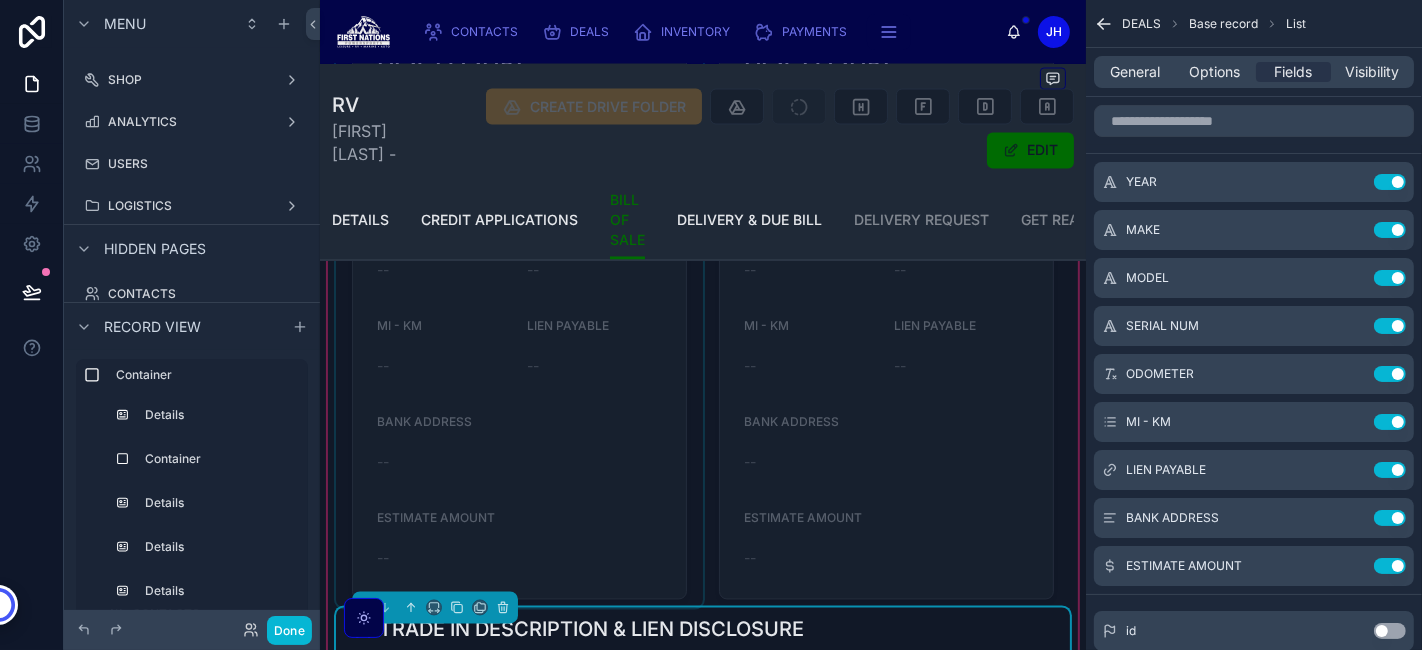 click at bounding box center (519, 278) 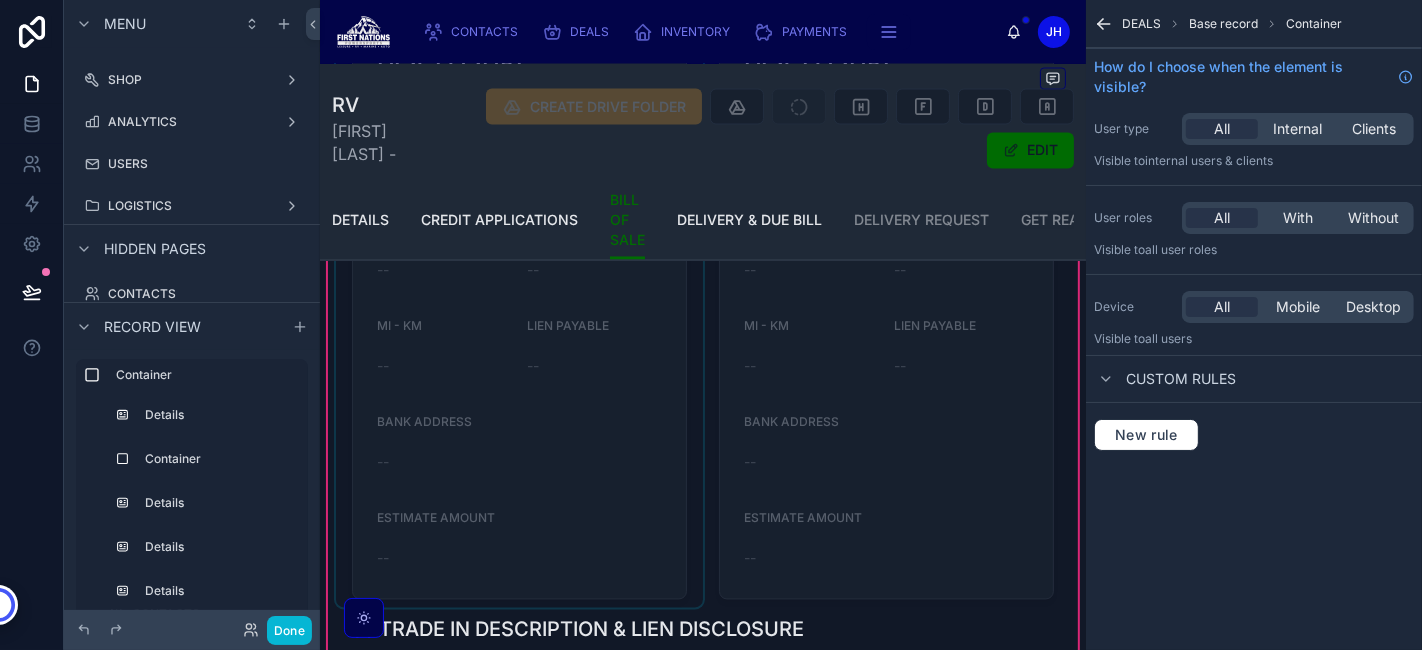 click at bounding box center [519, 278] 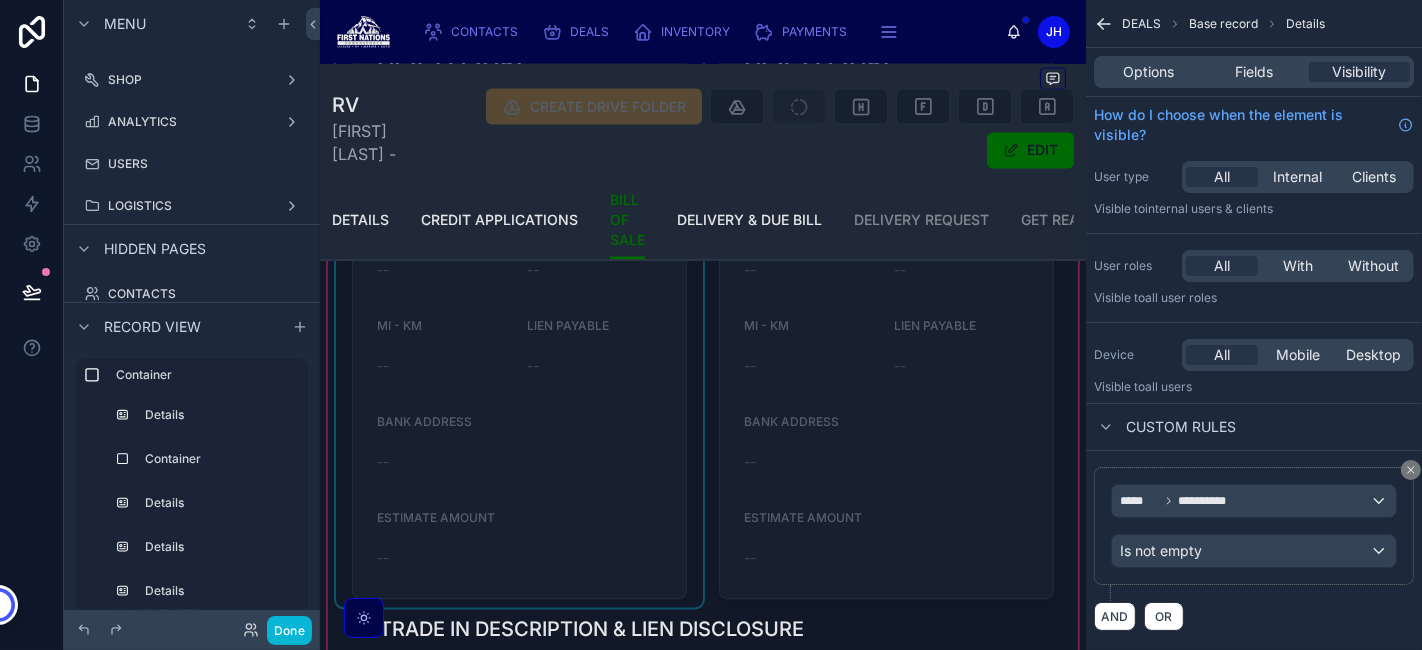 click on "Options Fields Visibility" at bounding box center [1254, 72] 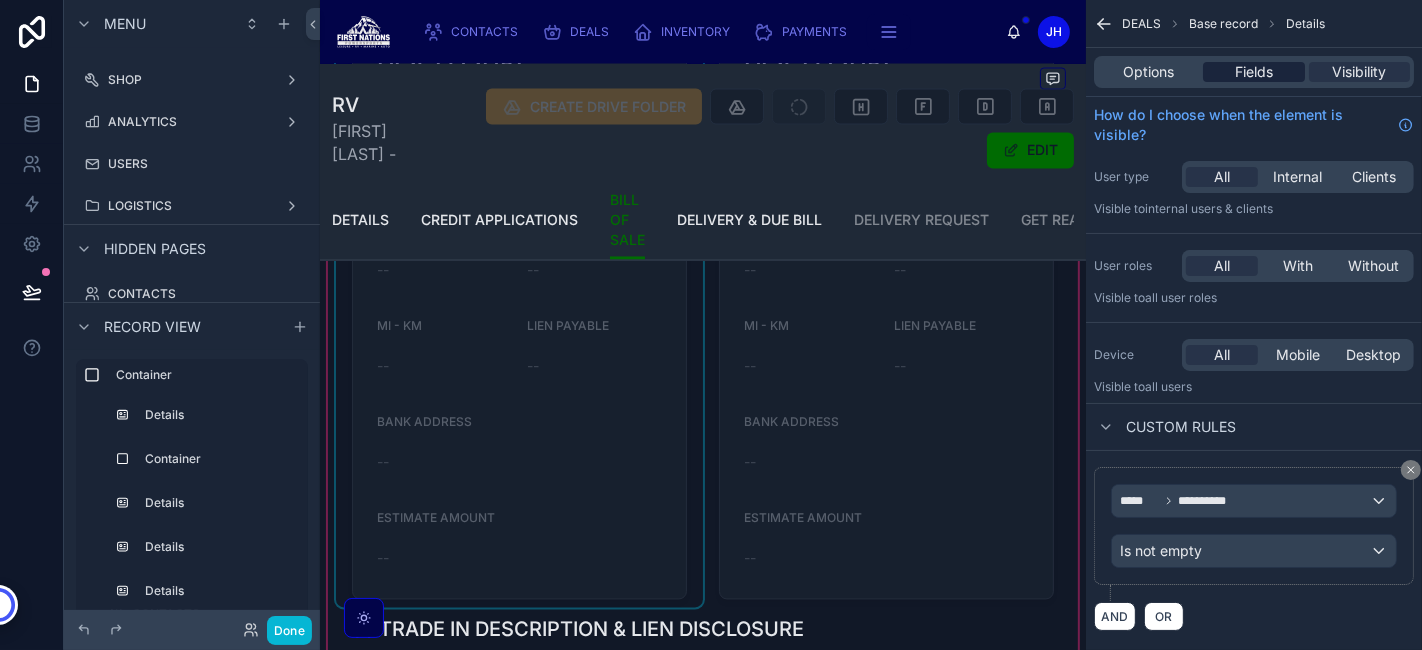 click on "Fields" at bounding box center [1254, 72] 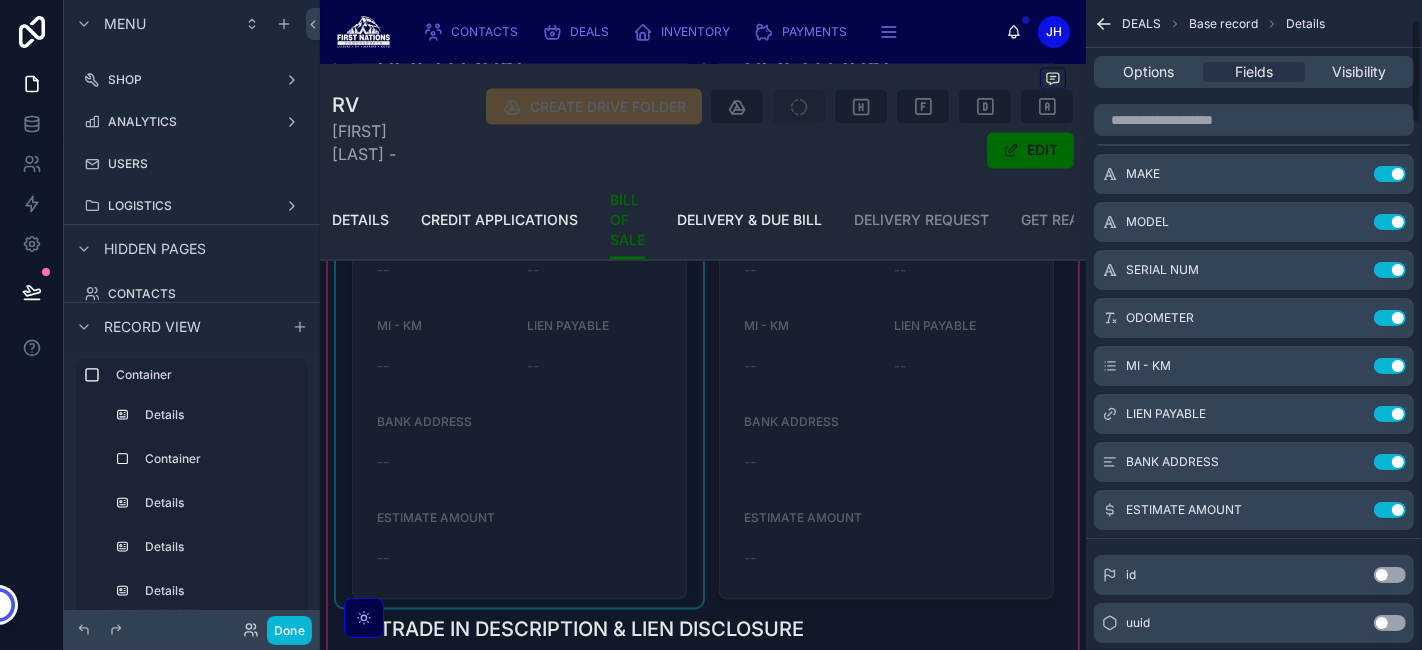 scroll, scrollTop: 121, scrollLeft: 0, axis: vertical 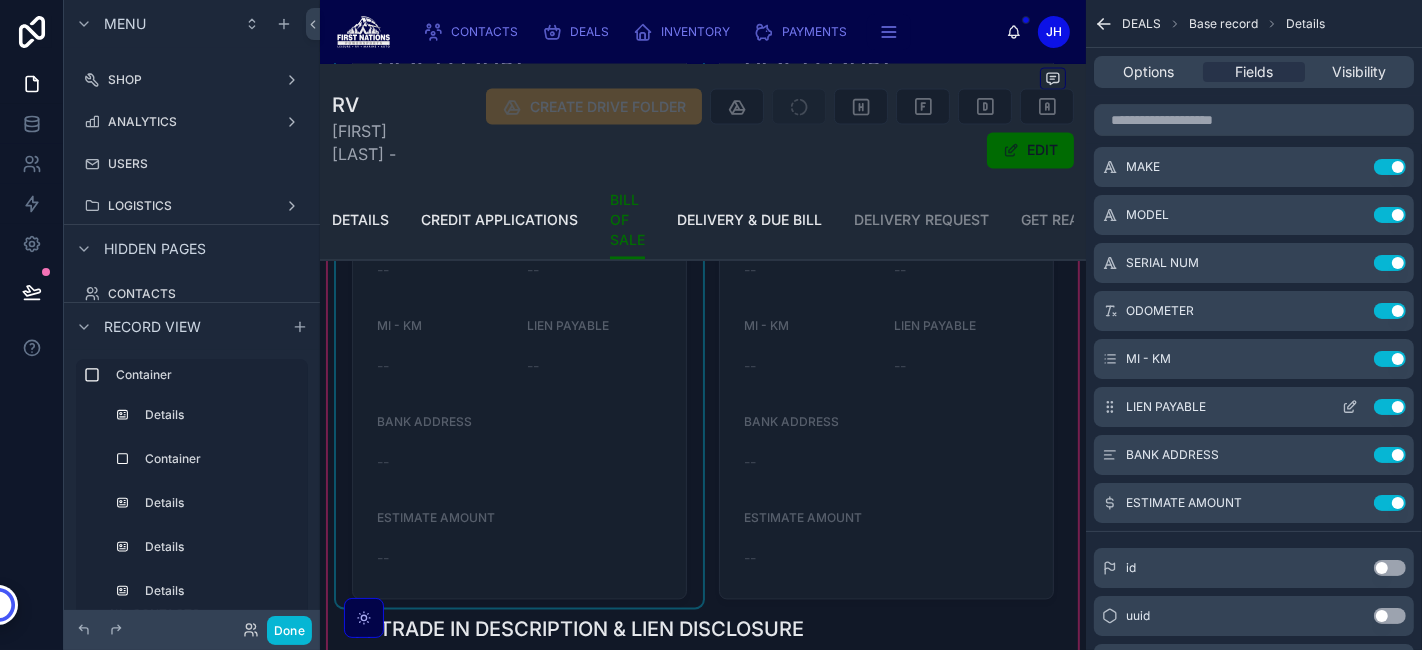 click at bounding box center [1350, 407] 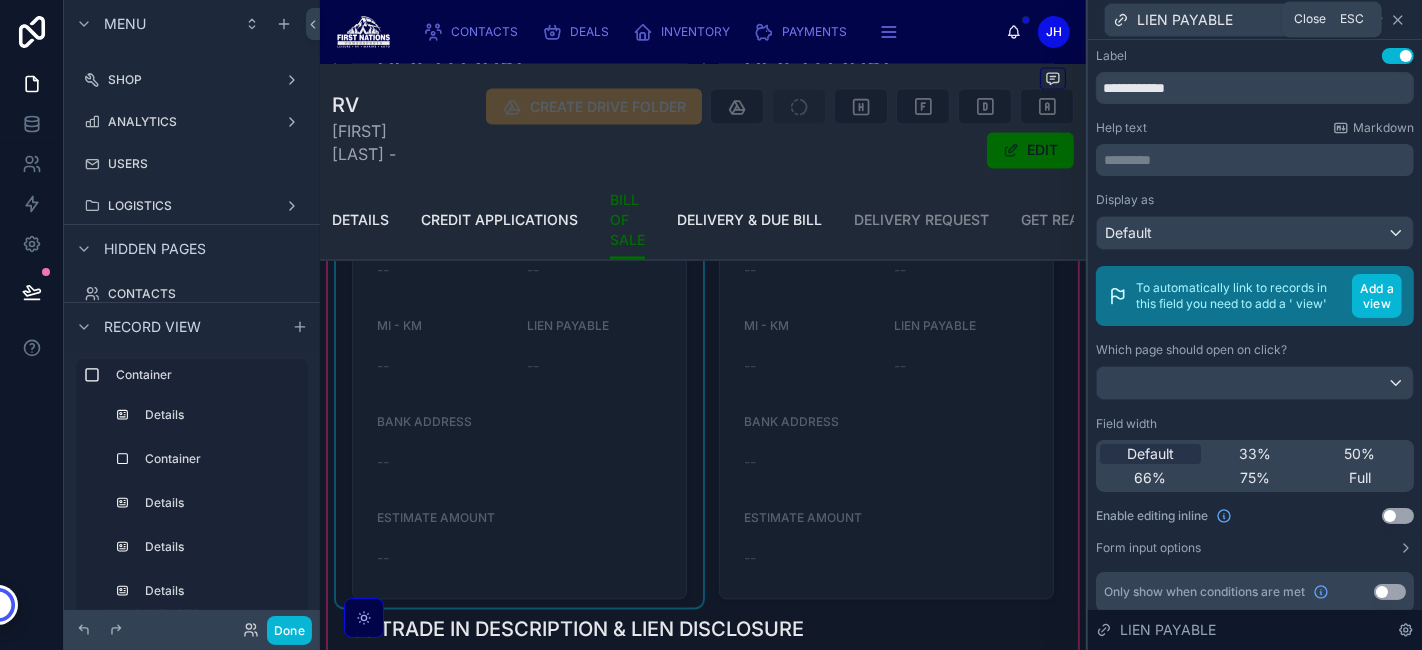 click 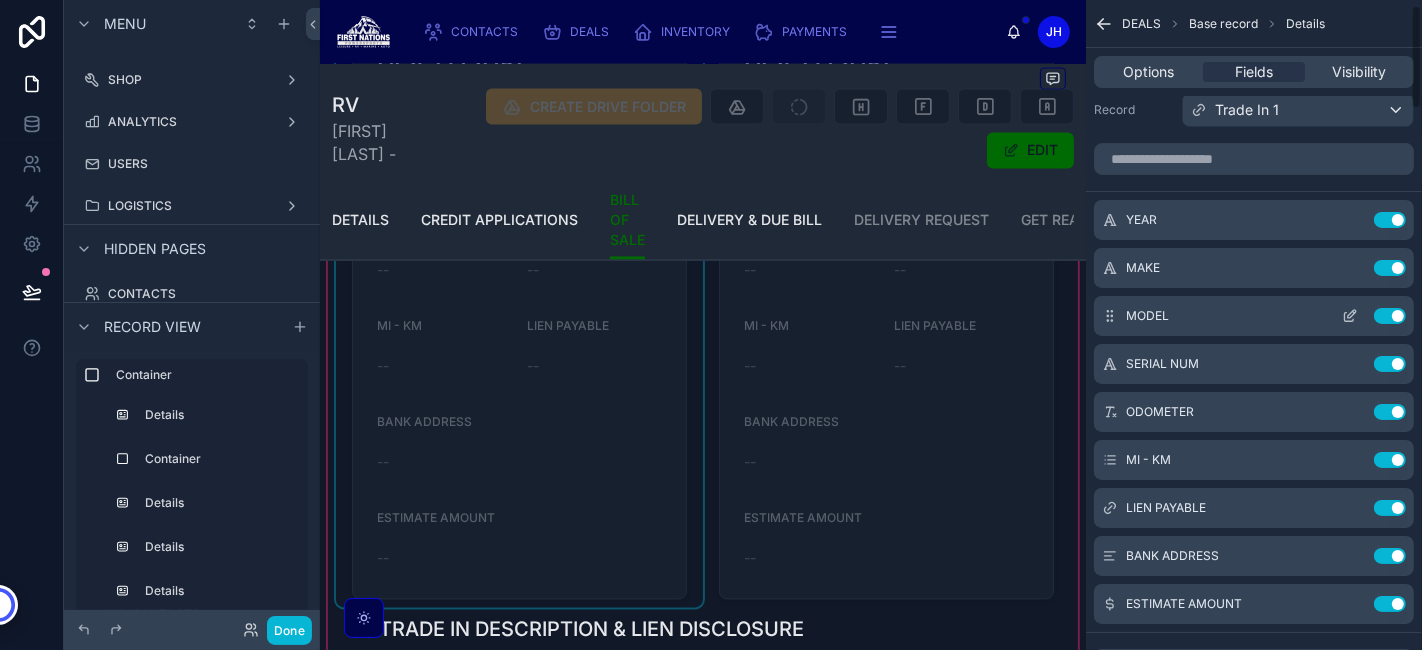 scroll, scrollTop: 0, scrollLeft: 0, axis: both 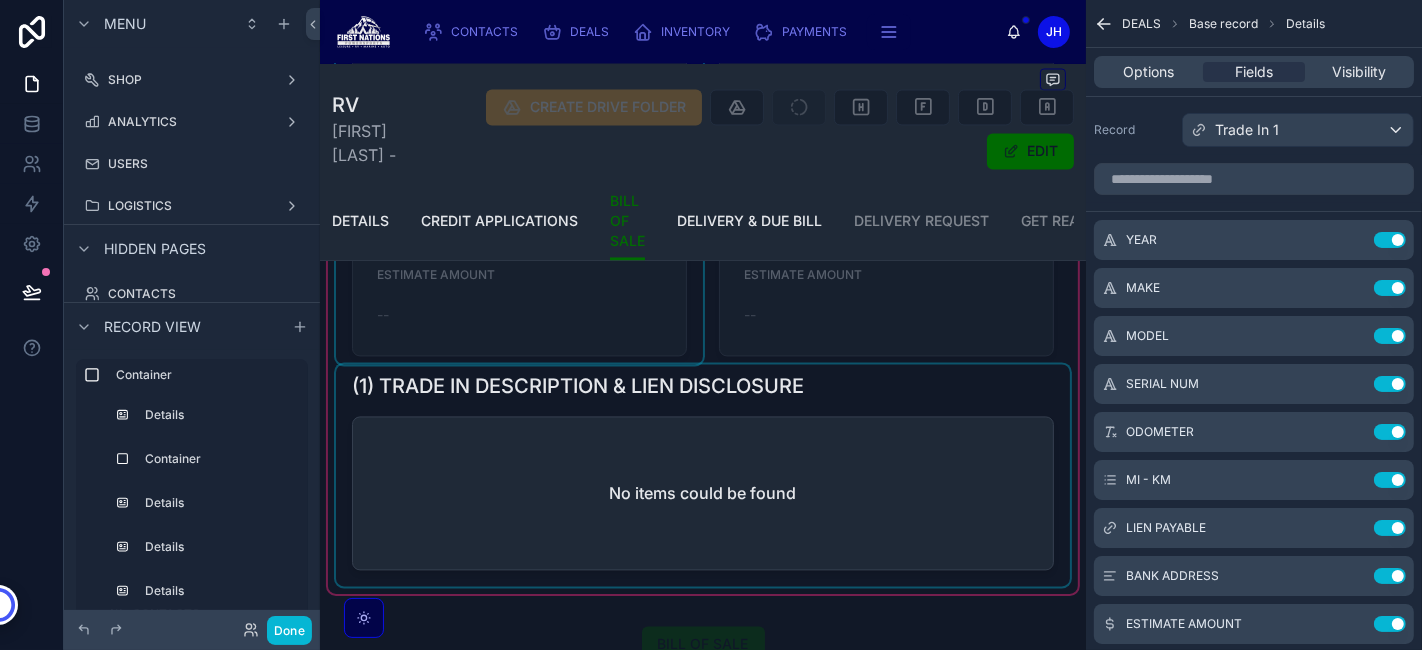 click at bounding box center [703, 475] 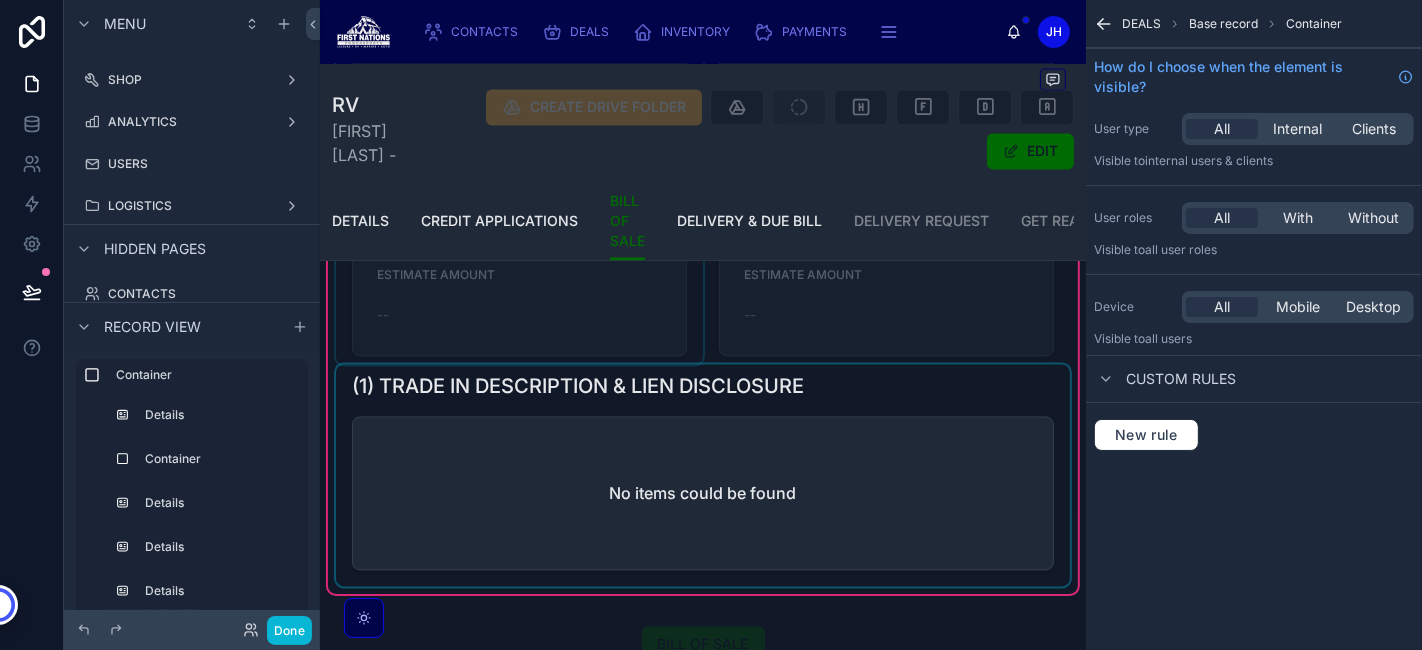 click at bounding box center [703, 475] 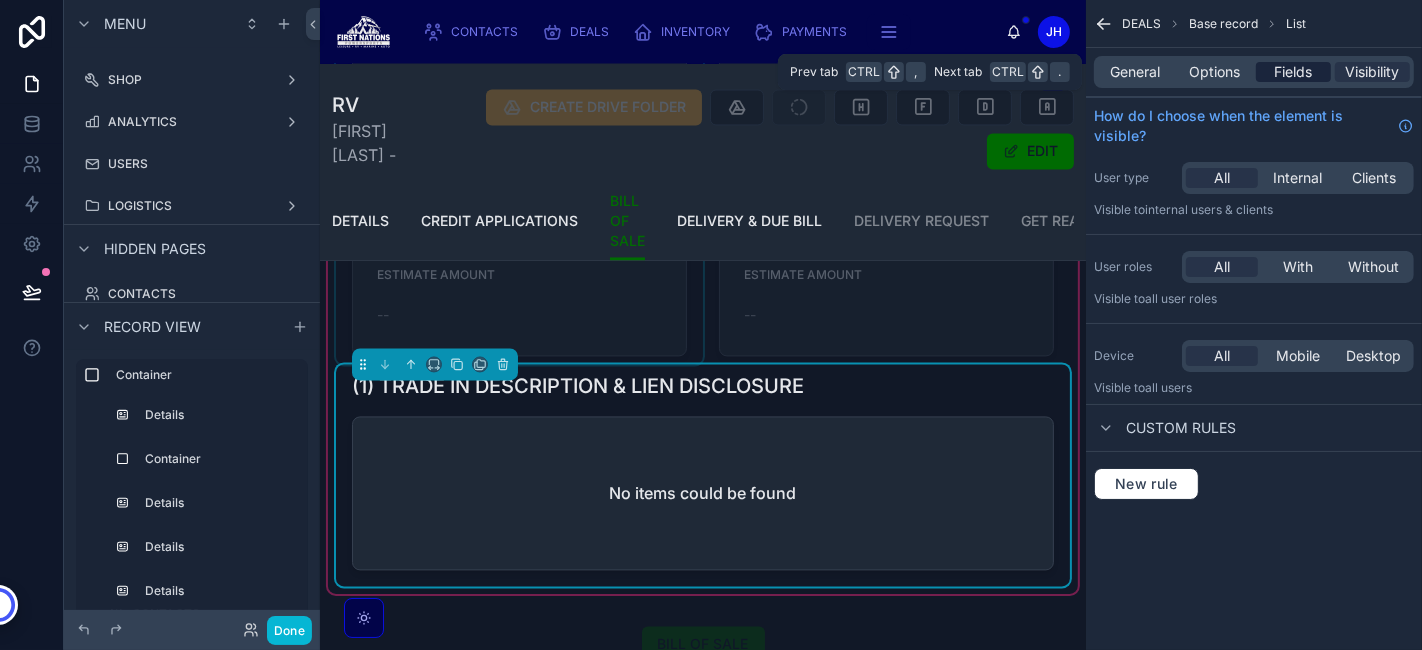 click on "Fields" at bounding box center (1294, 72) 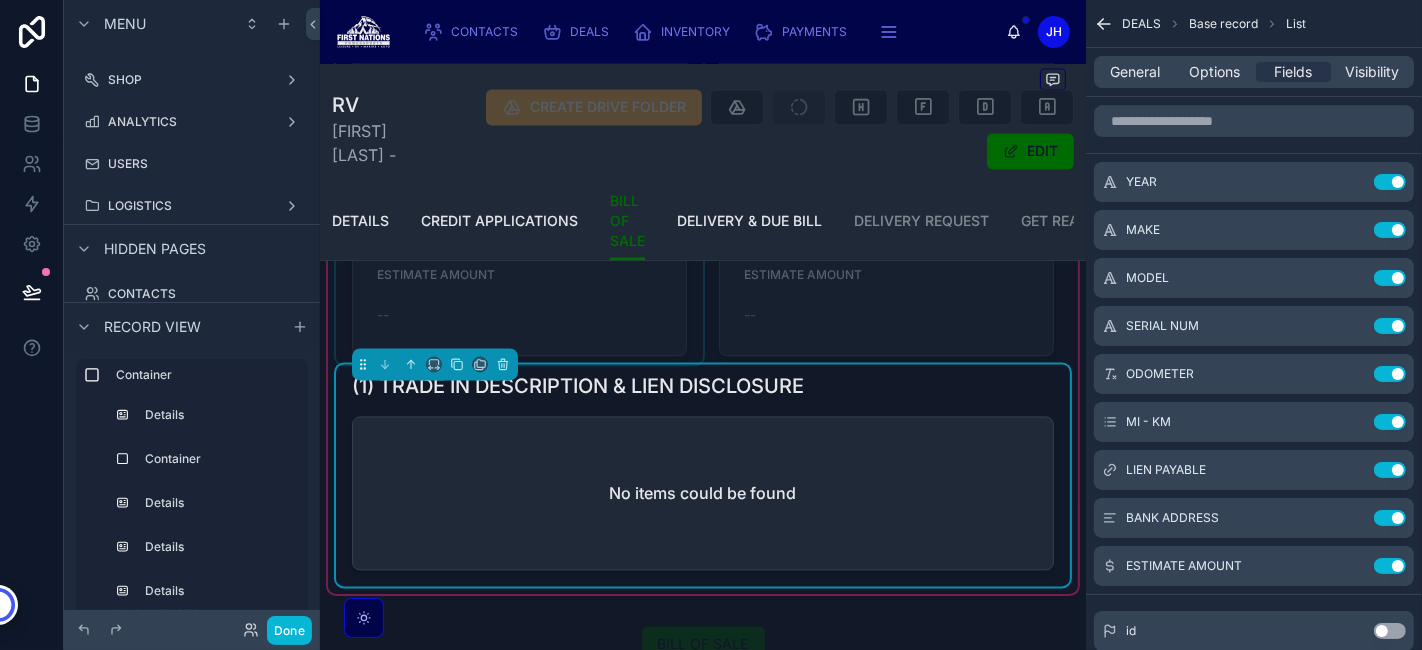 scroll, scrollTop: 3308, scrollLeft: 0, axis: vertical 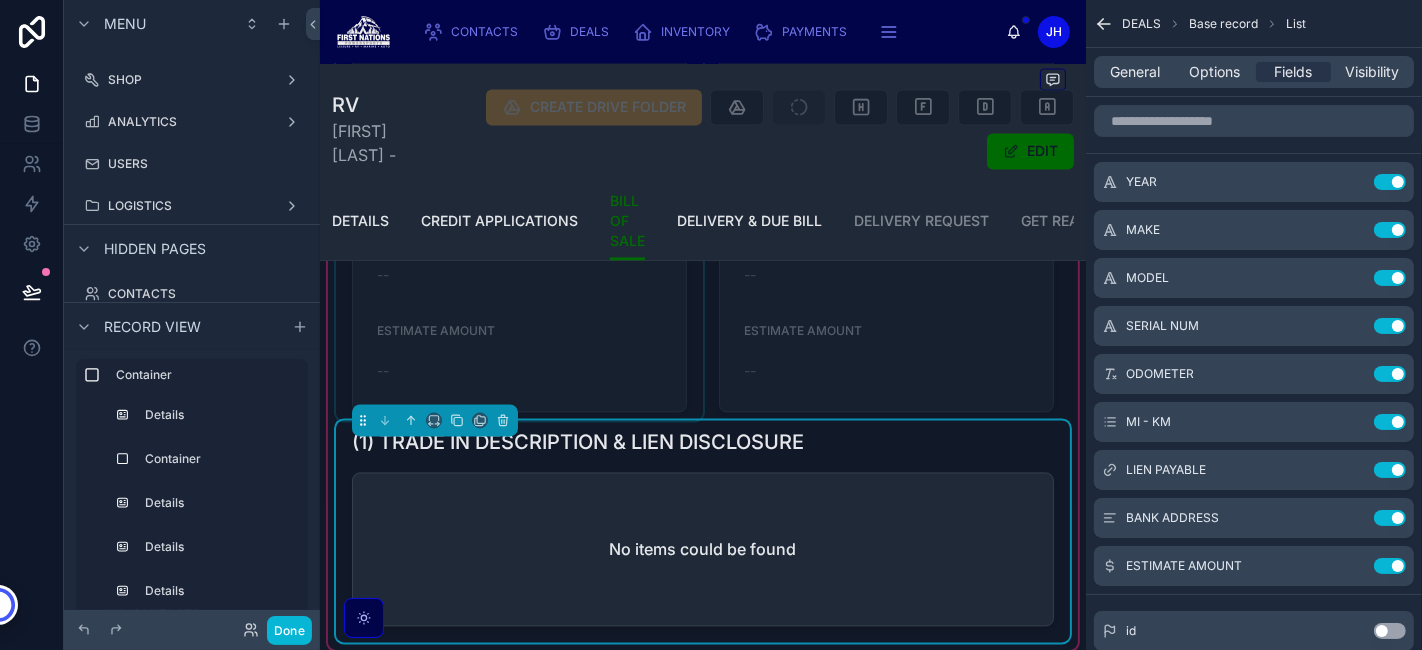 click on "No items could be found" at bounding box center (703, 549) 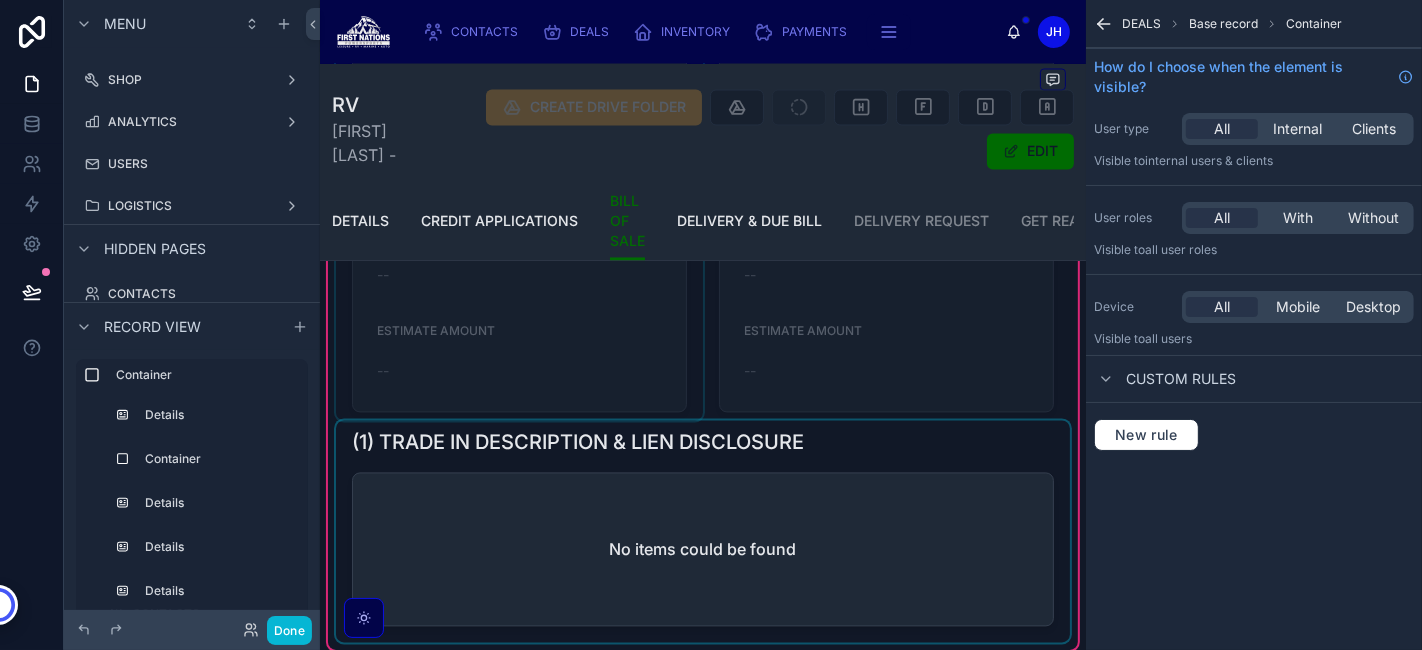 click at bounding box center [703, 531] 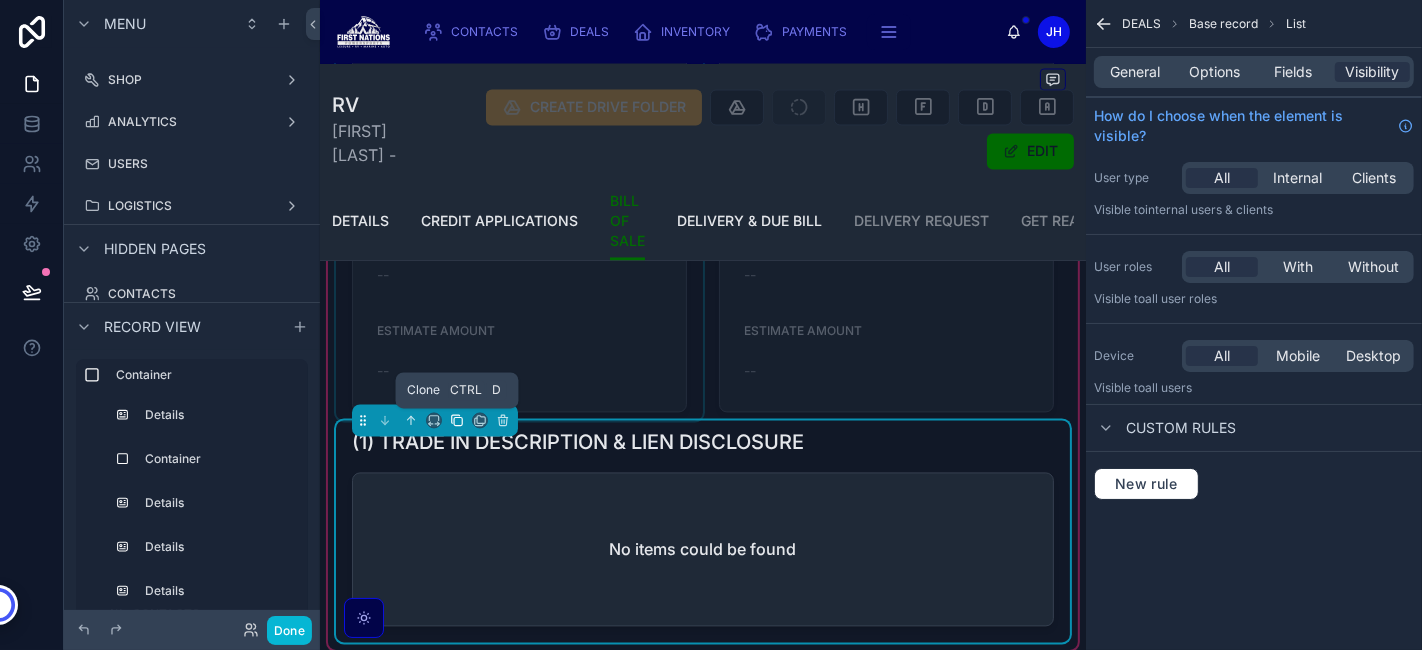 click 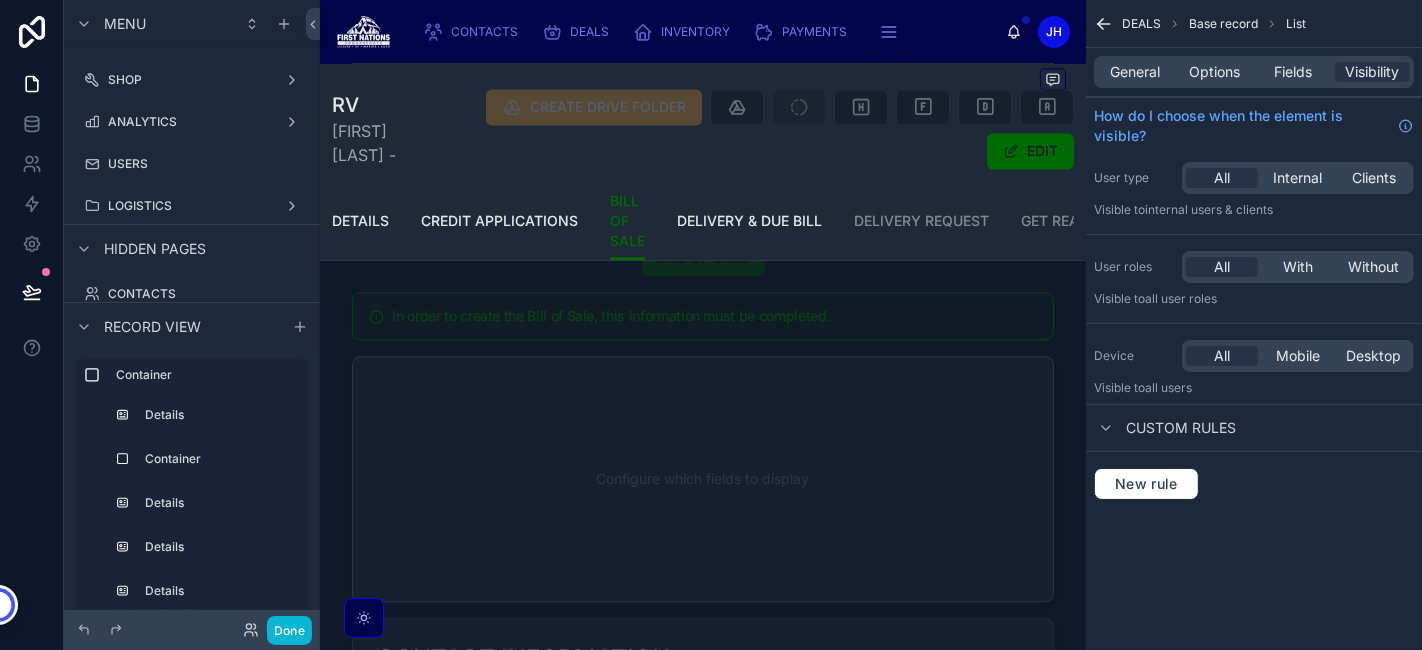 scroll, scrollTop: 3752, scrollLeft: 0, axis: vertical 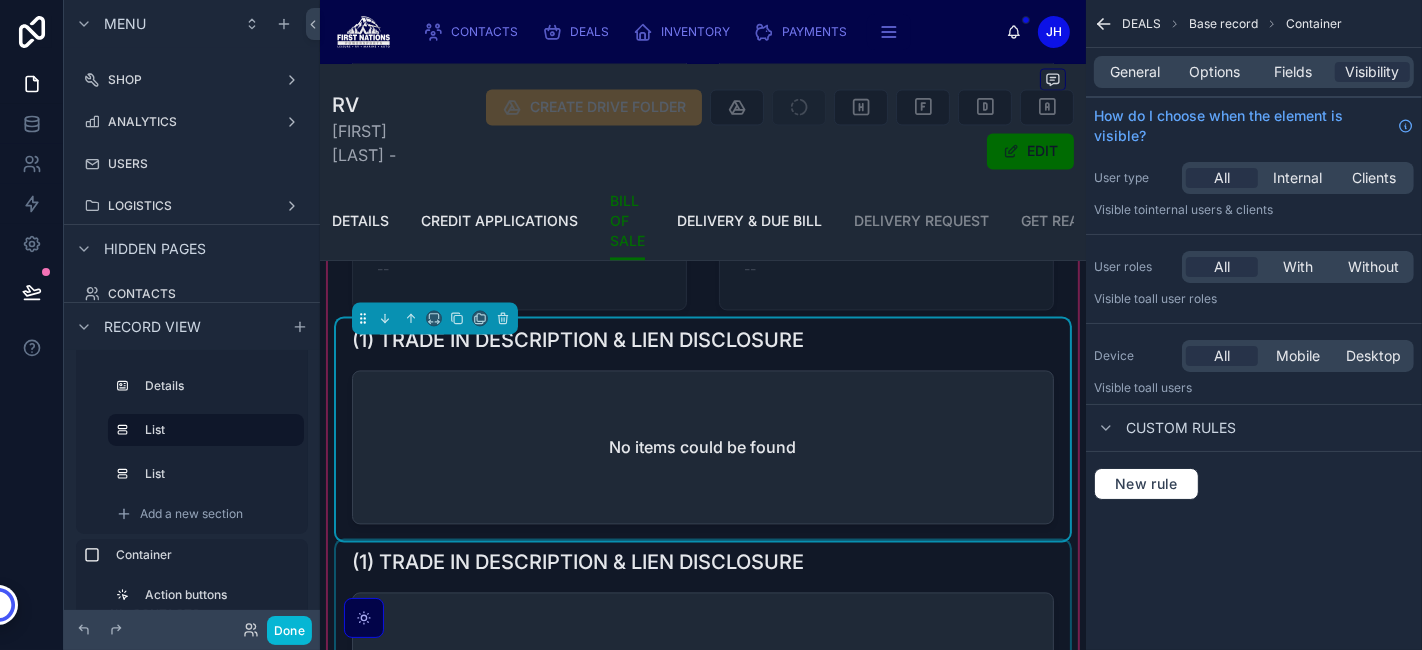 click at bounding box center (703, 651) 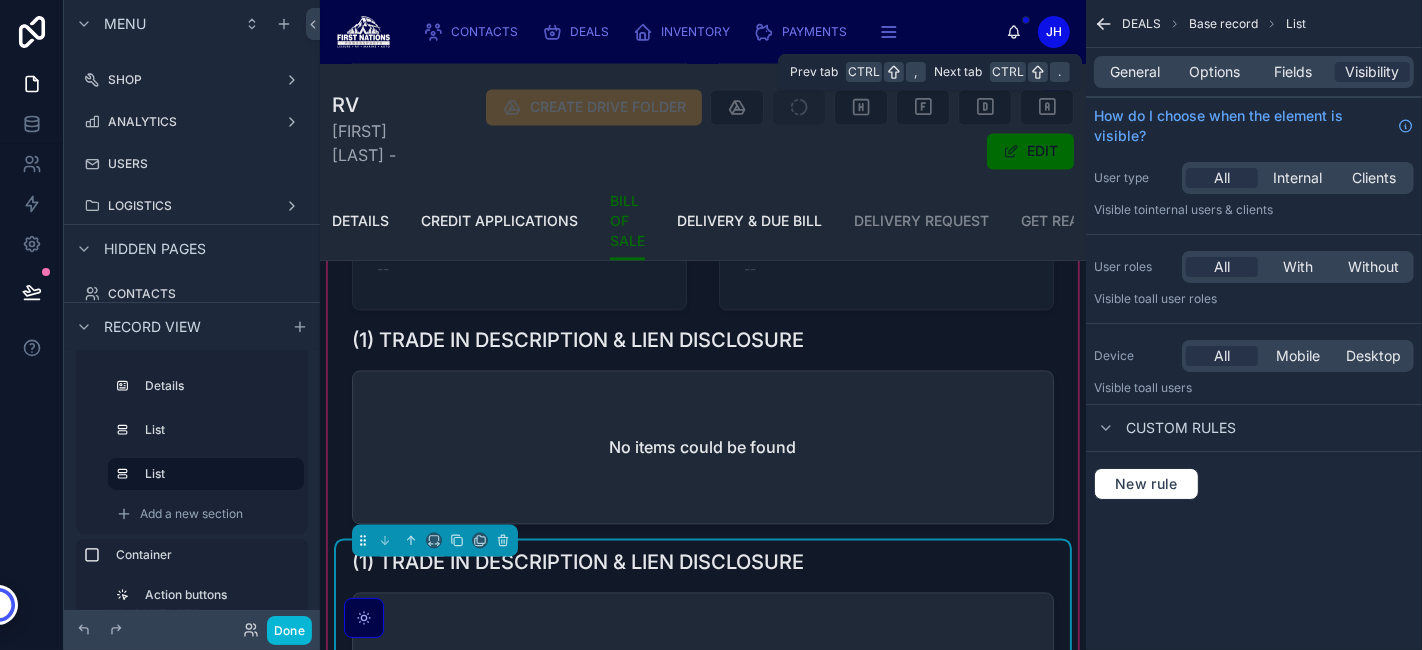 click on "General Options Fields Visibility" at bounding box center [1254, 72] 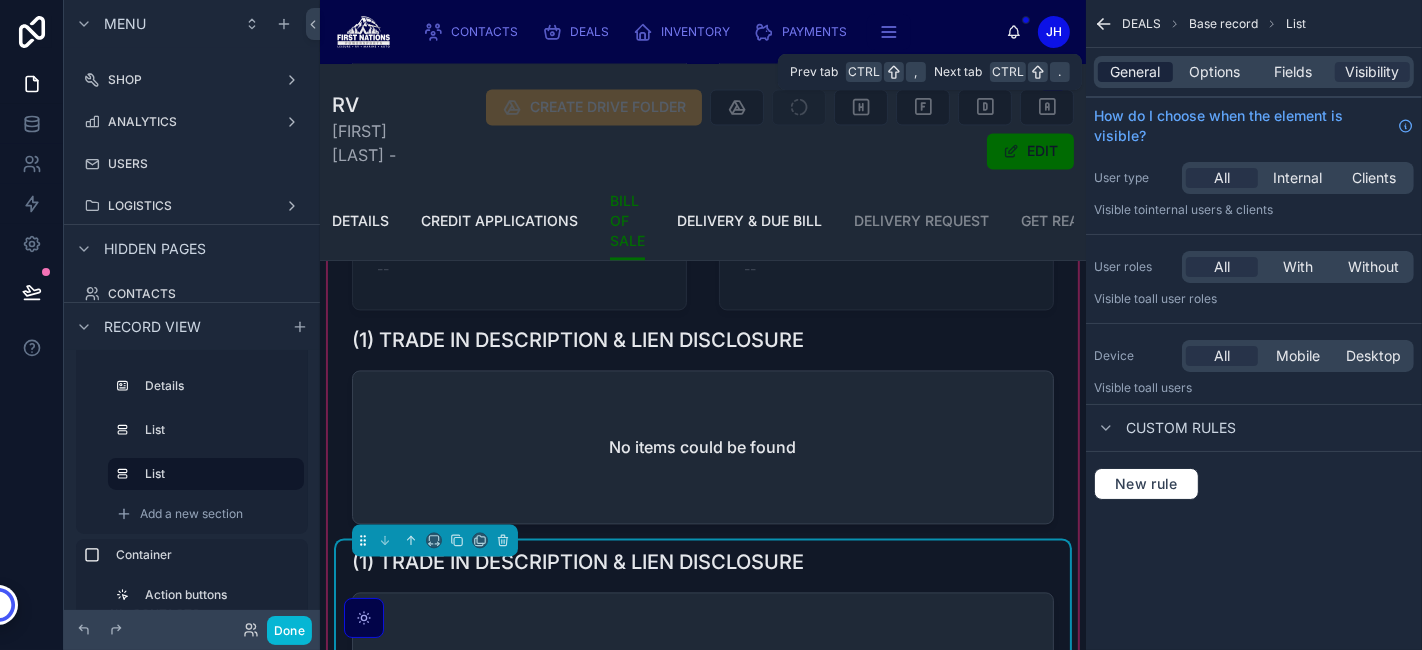 click on "General" at bounding box center (1136, 72) 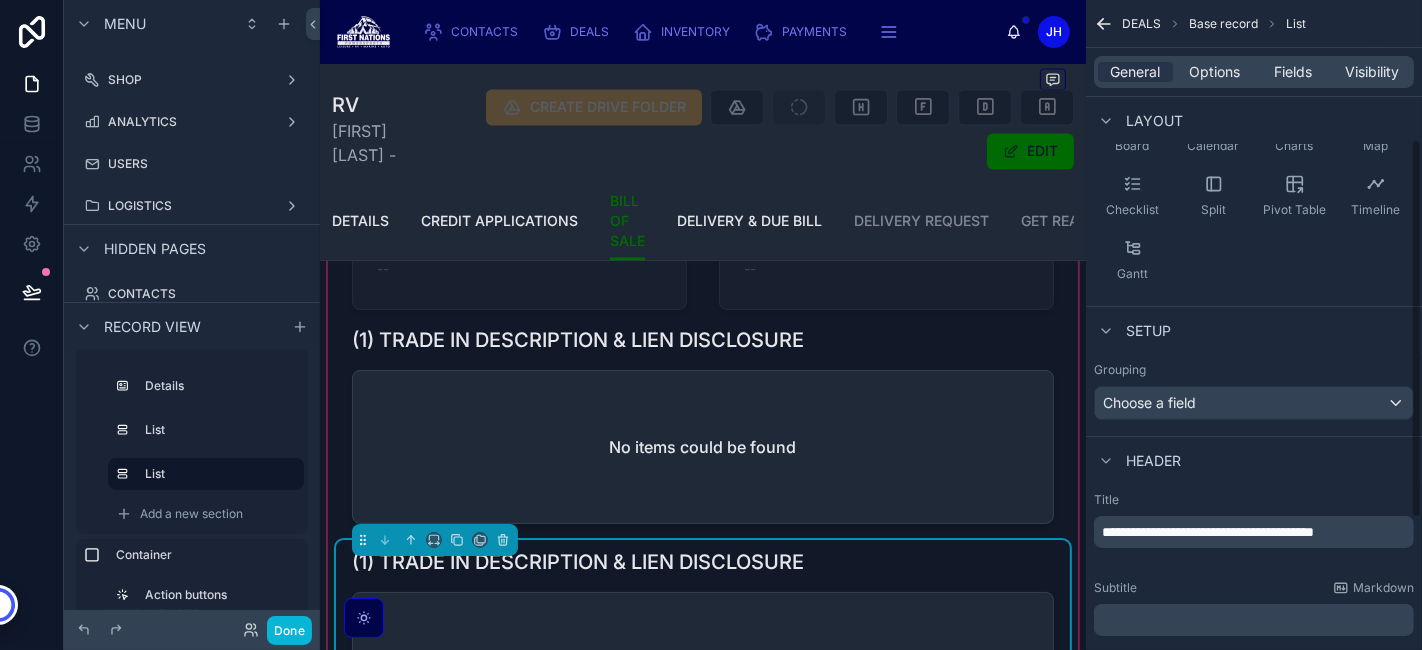 scroll, scrollTop: 334, scrollLeft: 0, axis: vertical 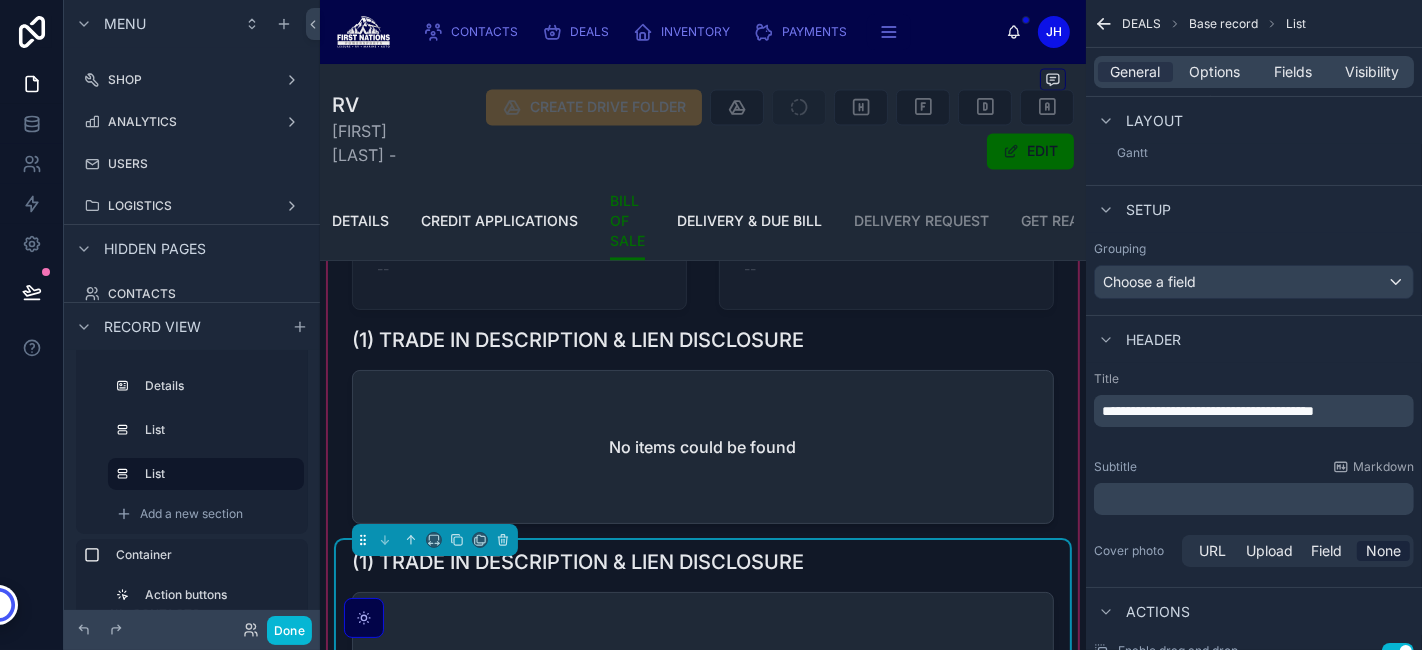 click on "**********" at bounding box center [1208, 411] 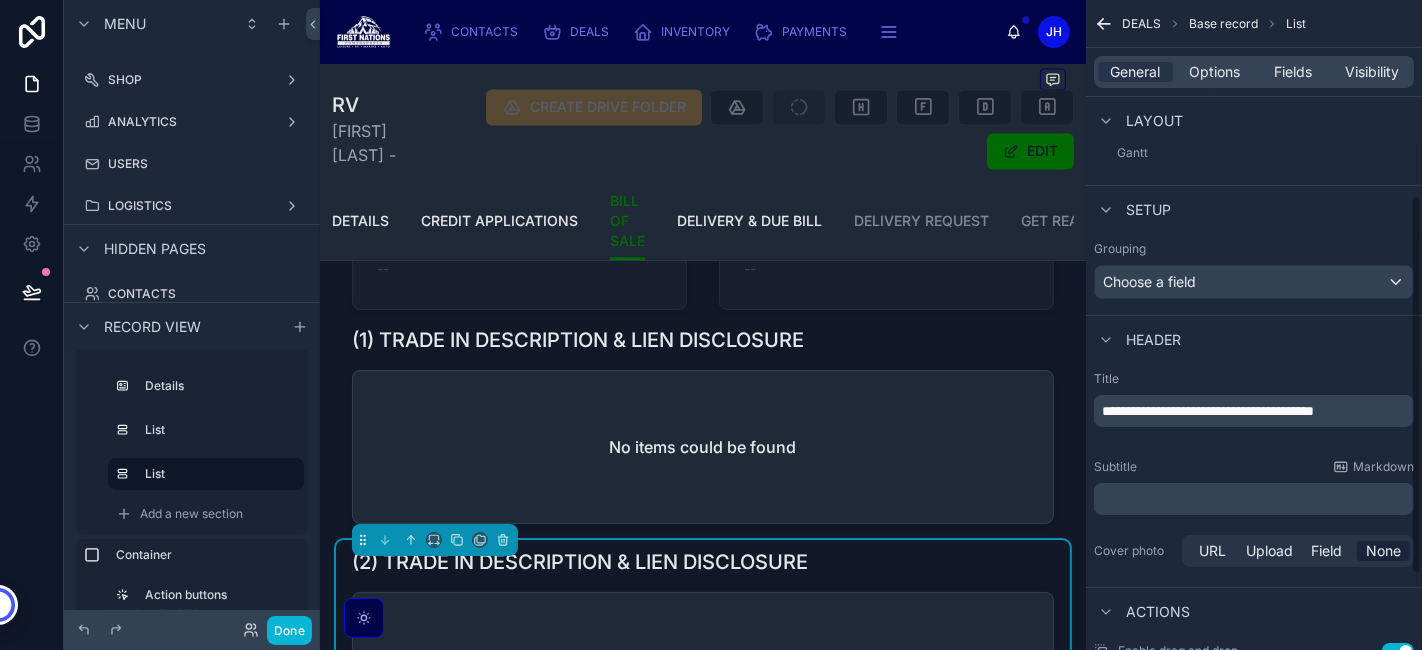 click on "**********" at bounding box center (1254, 411) 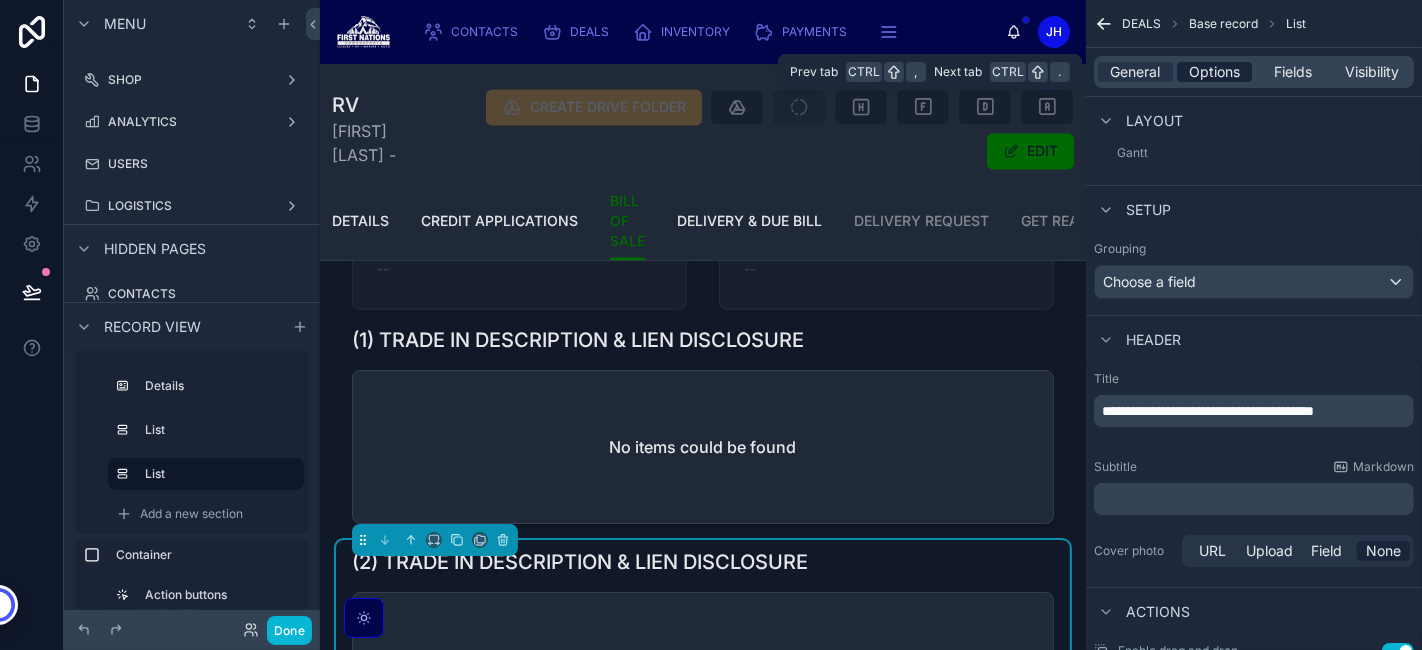 click on "Options" at bounding box center (1214, 72) 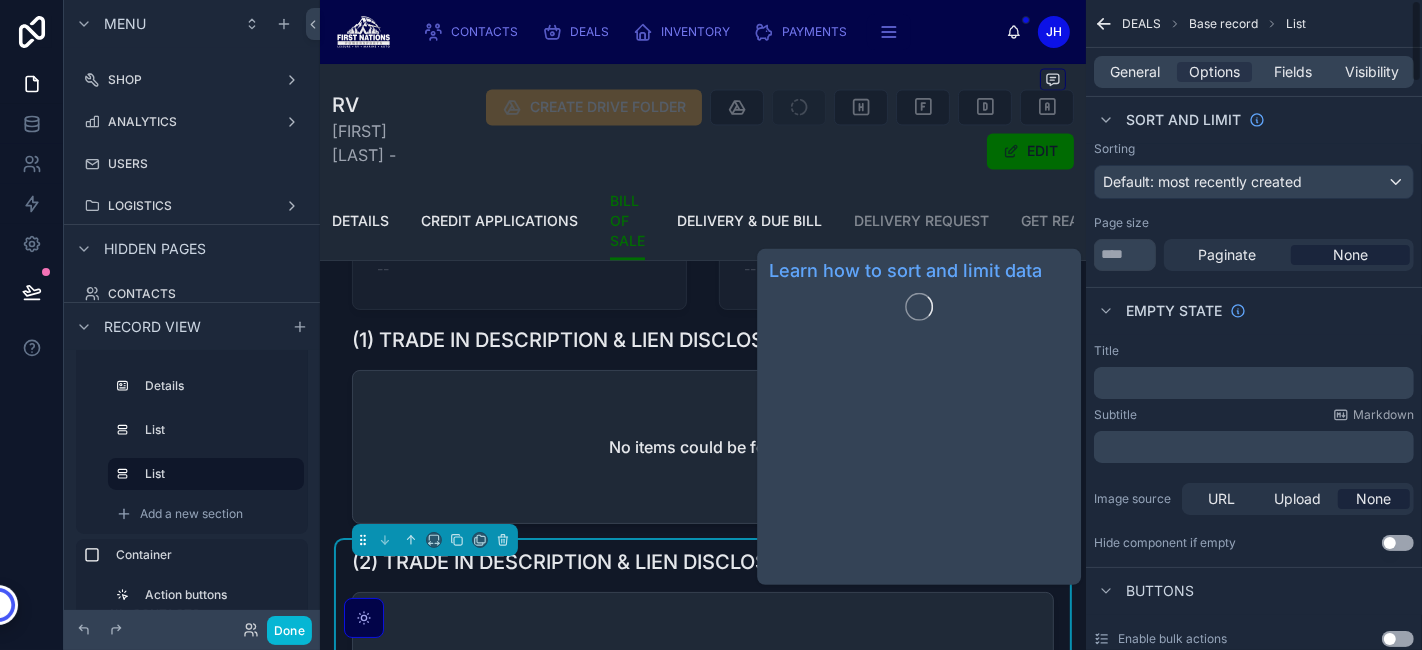 scroll, scrollTop: 0, scrollLeft: 0, axis: both 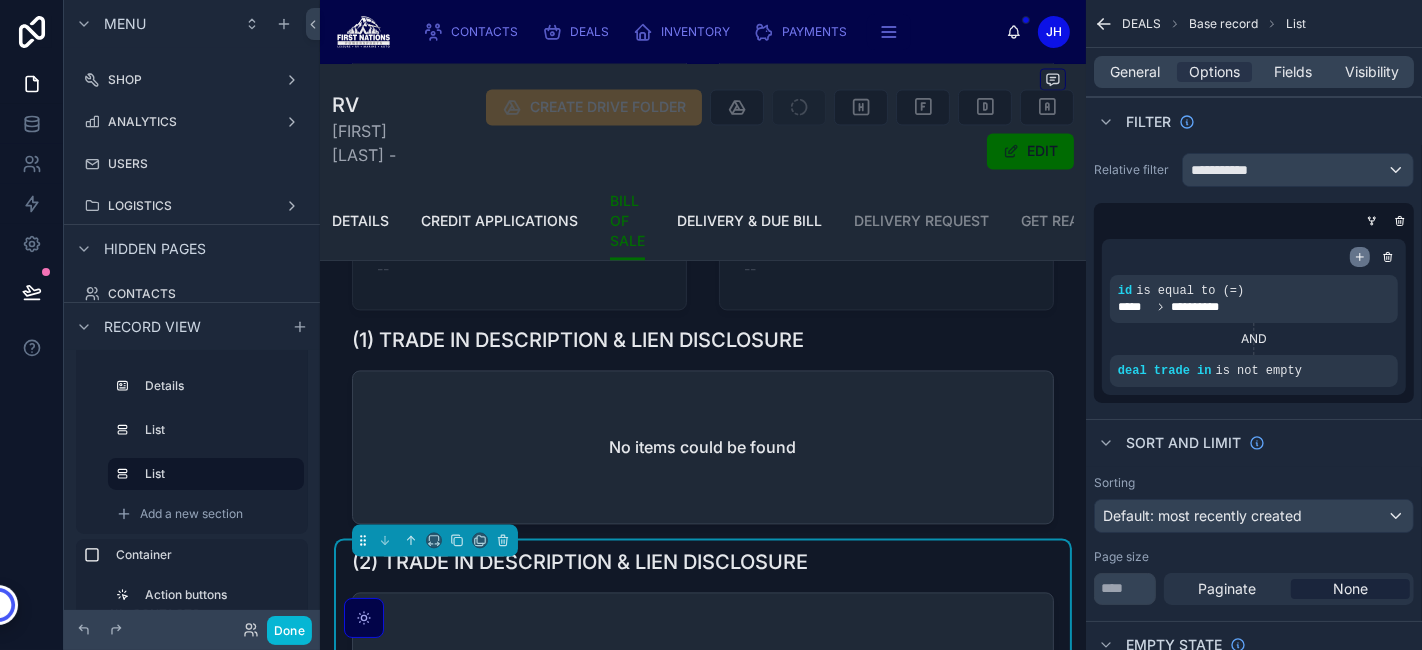 drag, startPoint x: 1235, startPoint y: 281, endPoint x: 1365, endPoint y: 264, distance: 131.10683 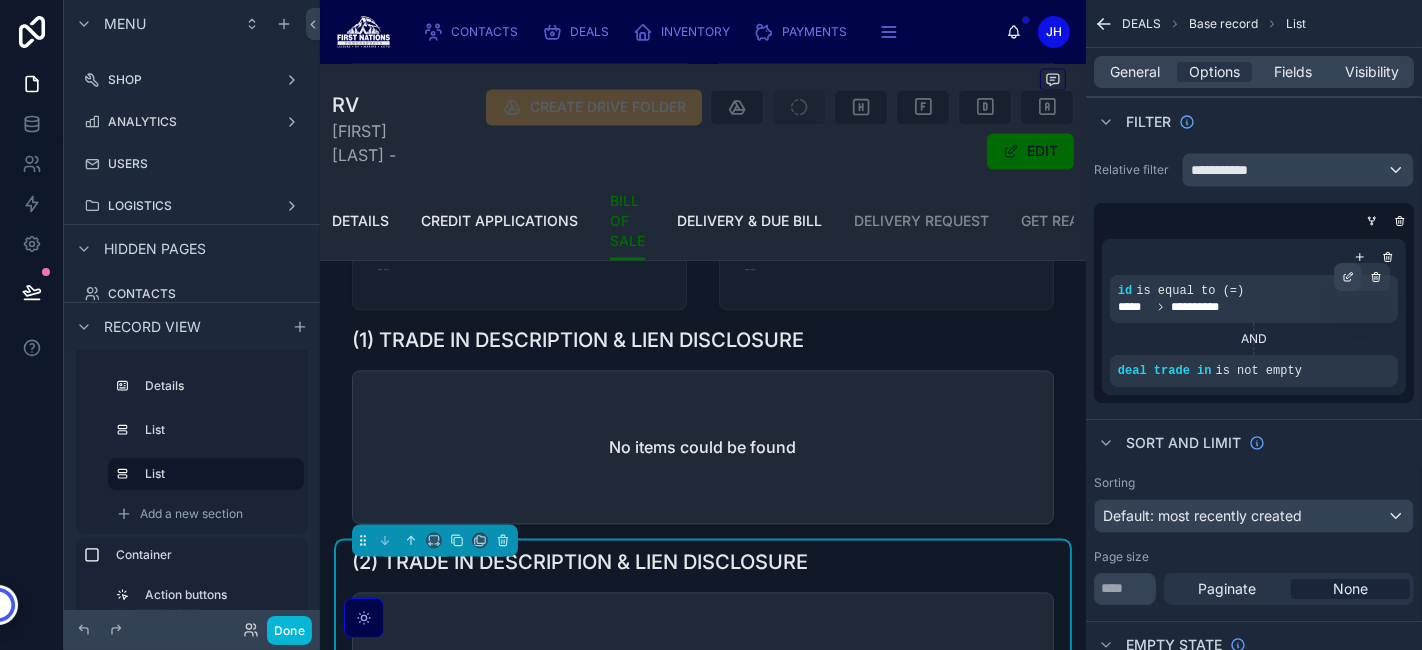 click 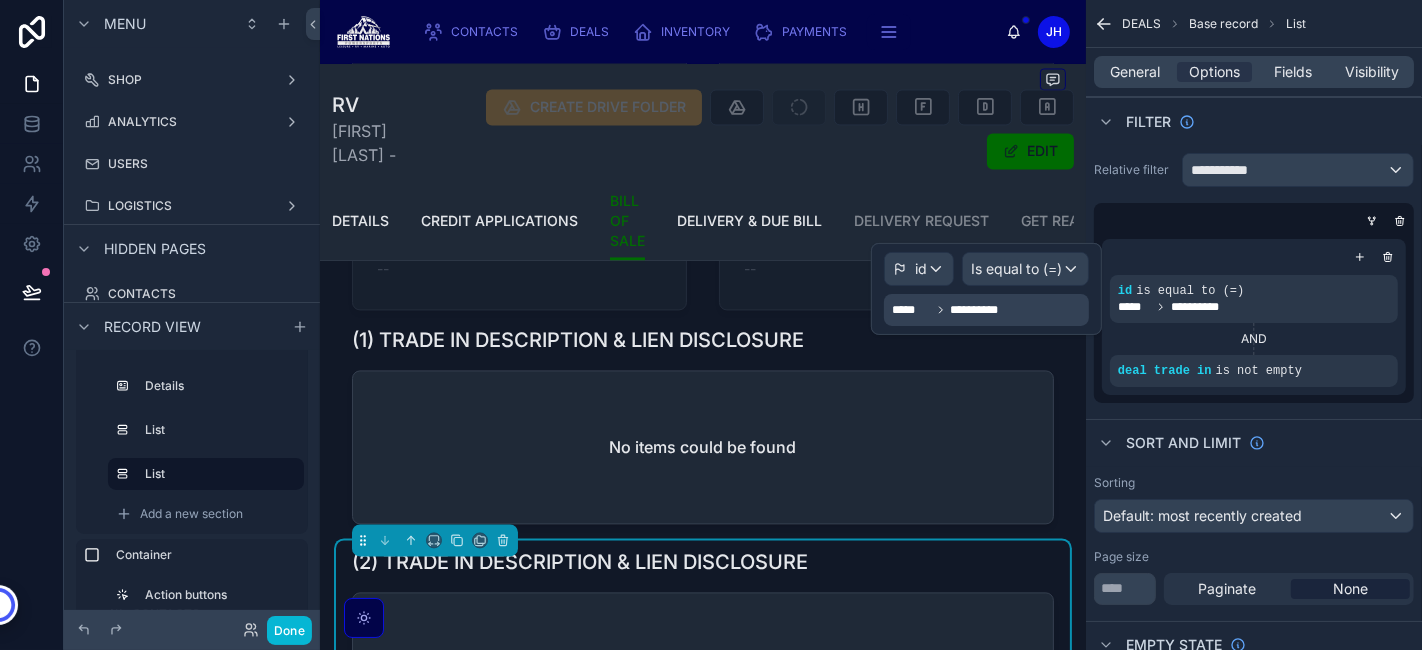 click on "**********" at bounding box center [986, 310] 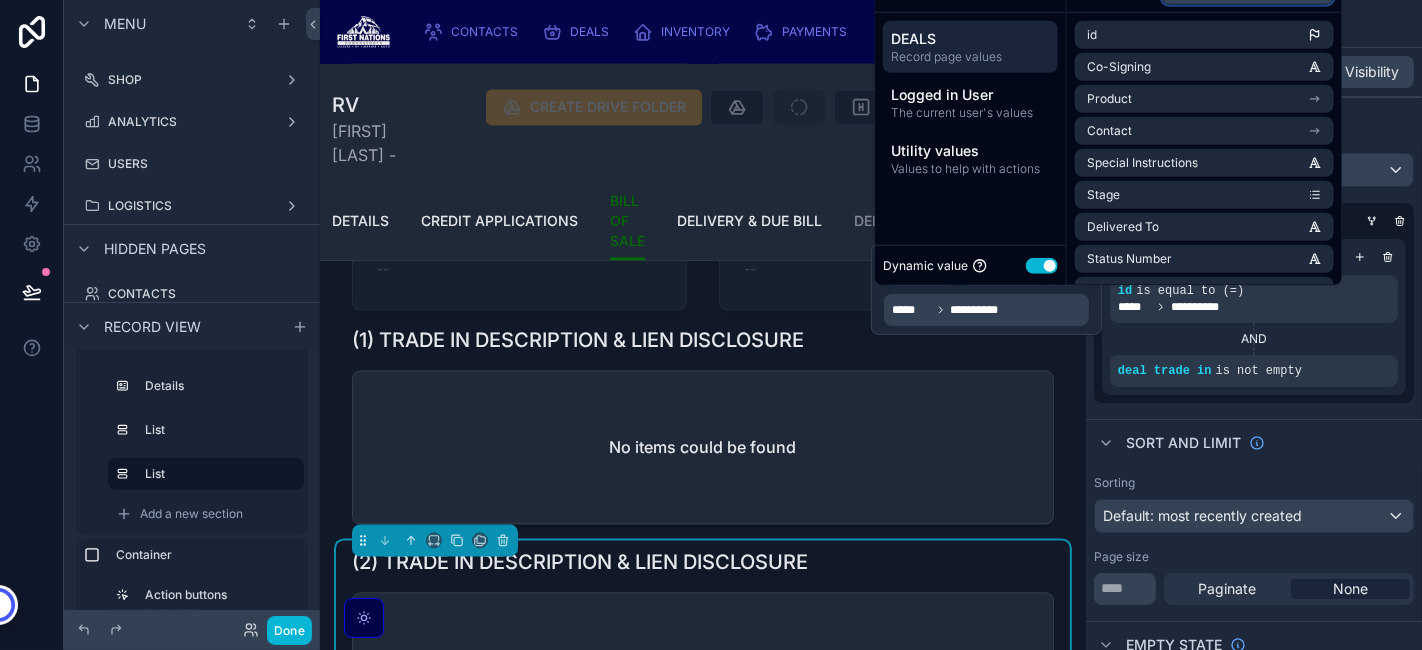 click at bounding box center (1248, -12) 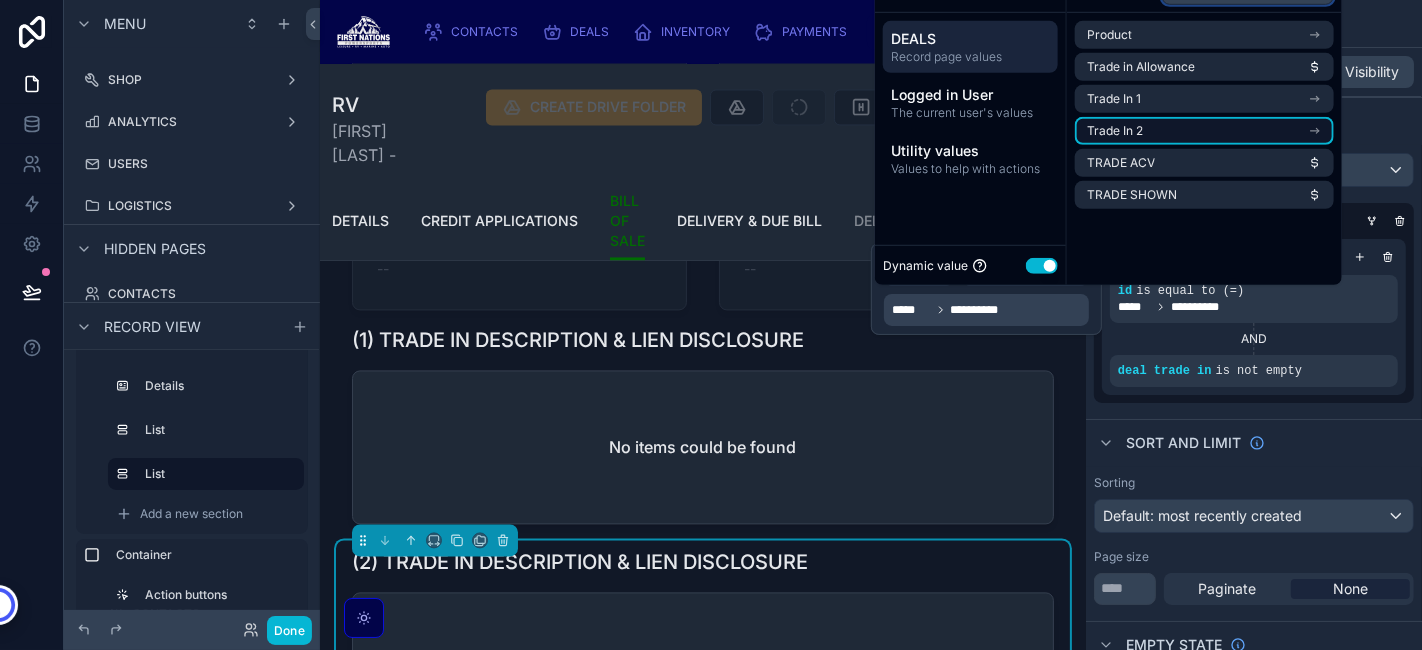 type on "*****" 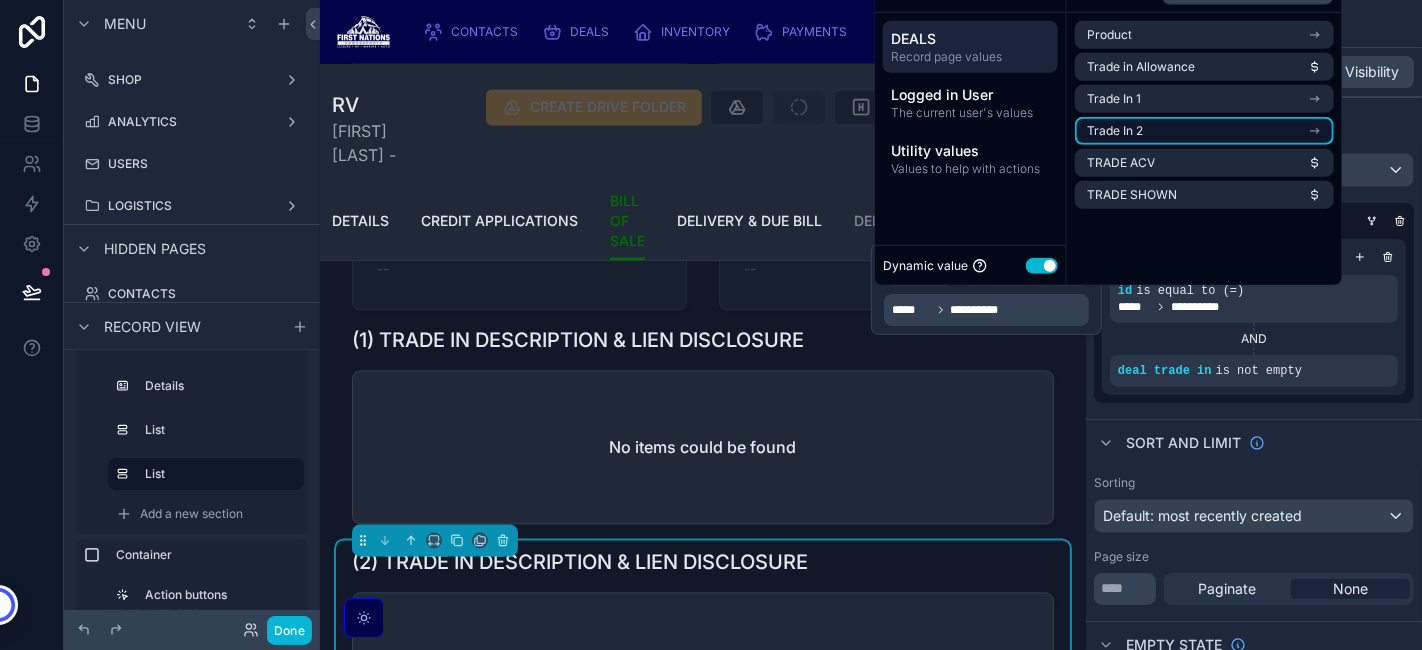 click on "Trade In 2" at bounding box center [1204, 131] 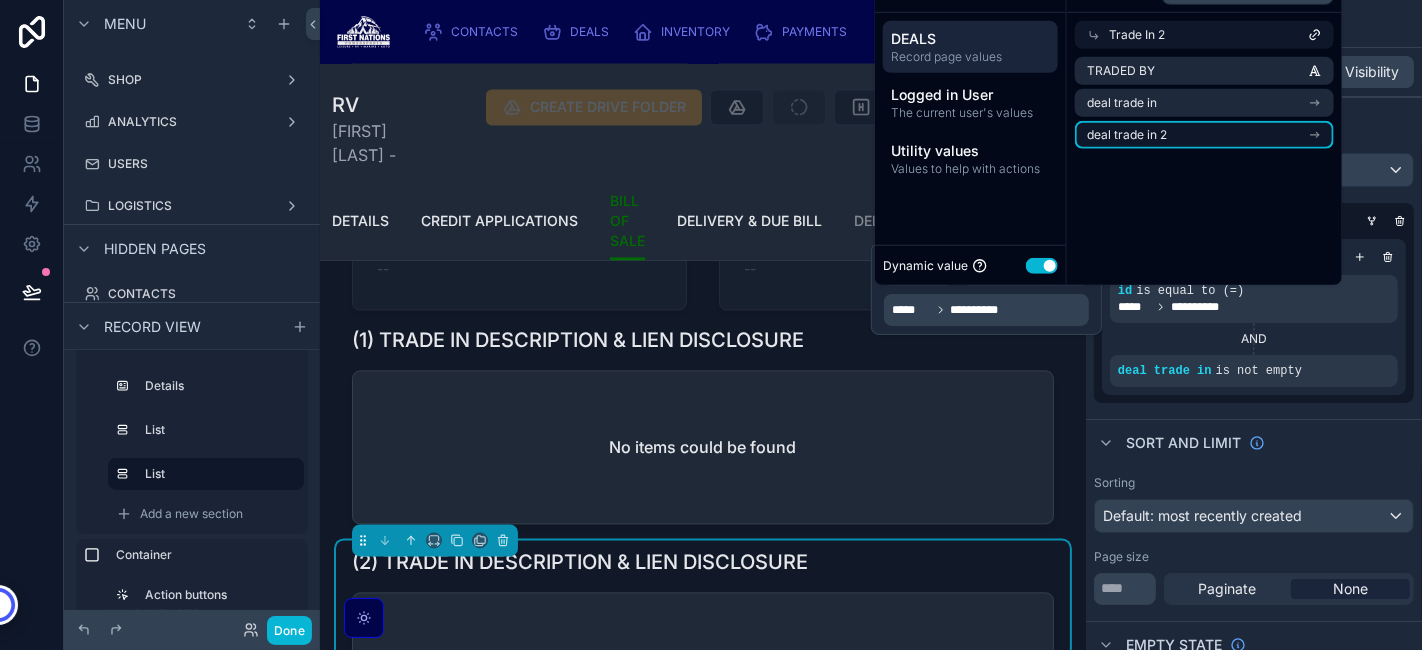 click on "deal trade in 2" at bounding box center (1204, 135) 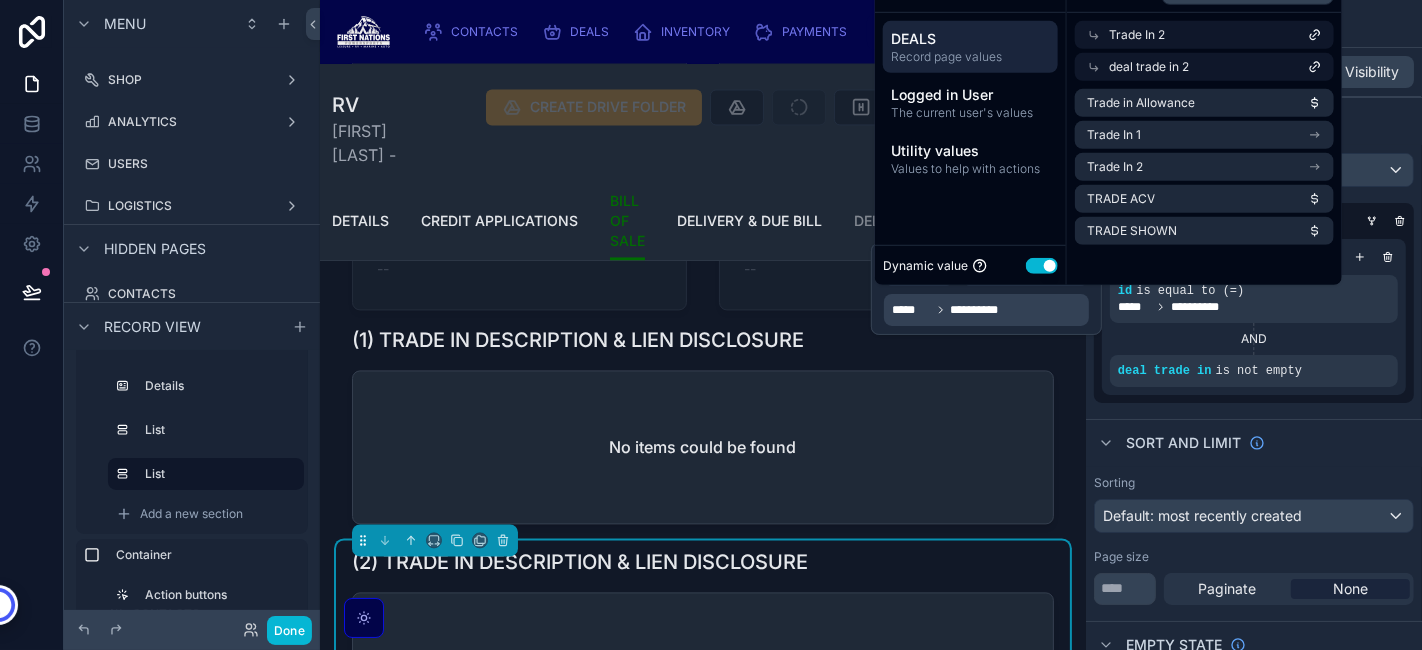 click on "Trade In 2" at bounding box center (1137, 35) 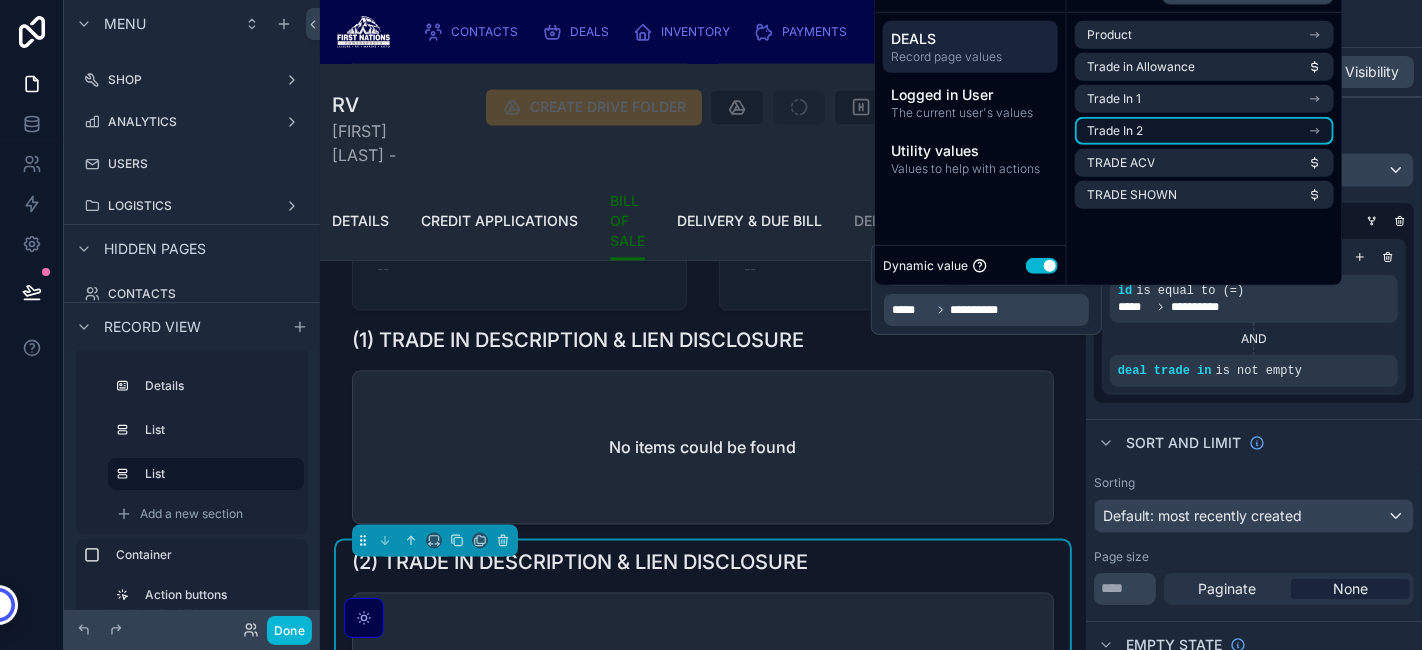 click on "Trade In 2" at bounding box center (1204, 131) 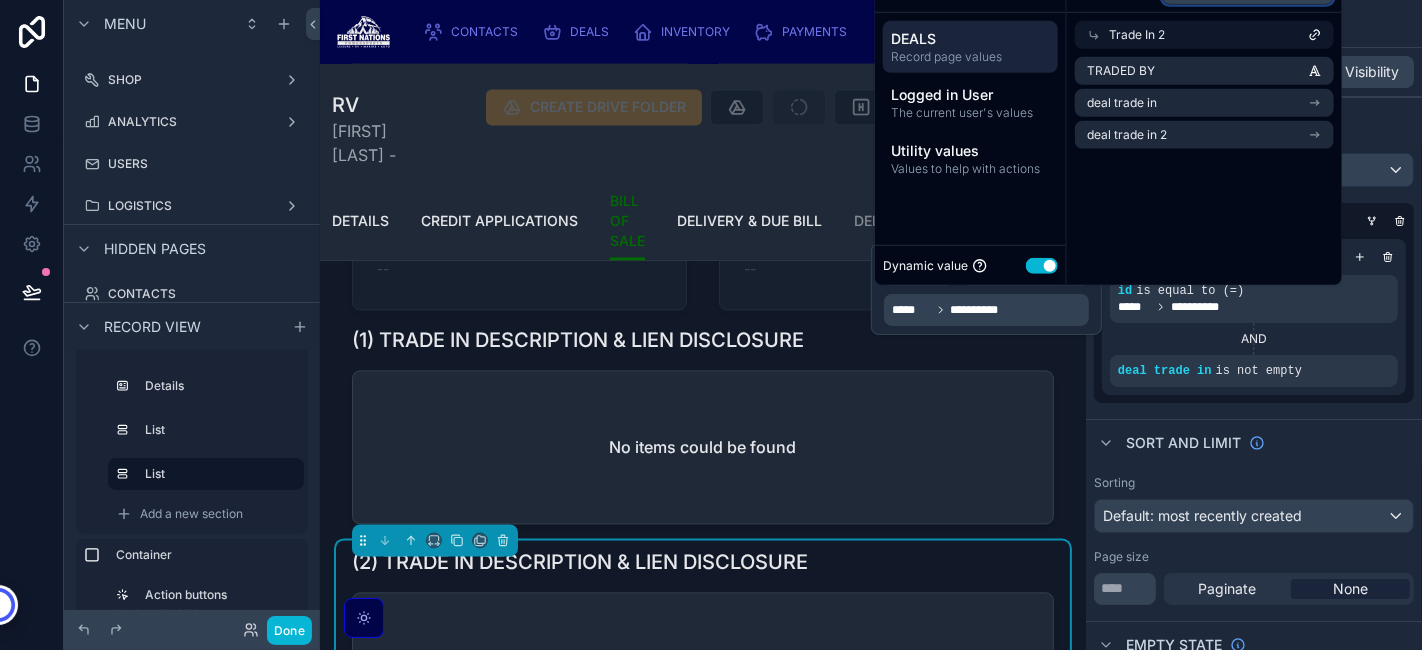 click on "*****" at bounding box center (1248, -12) 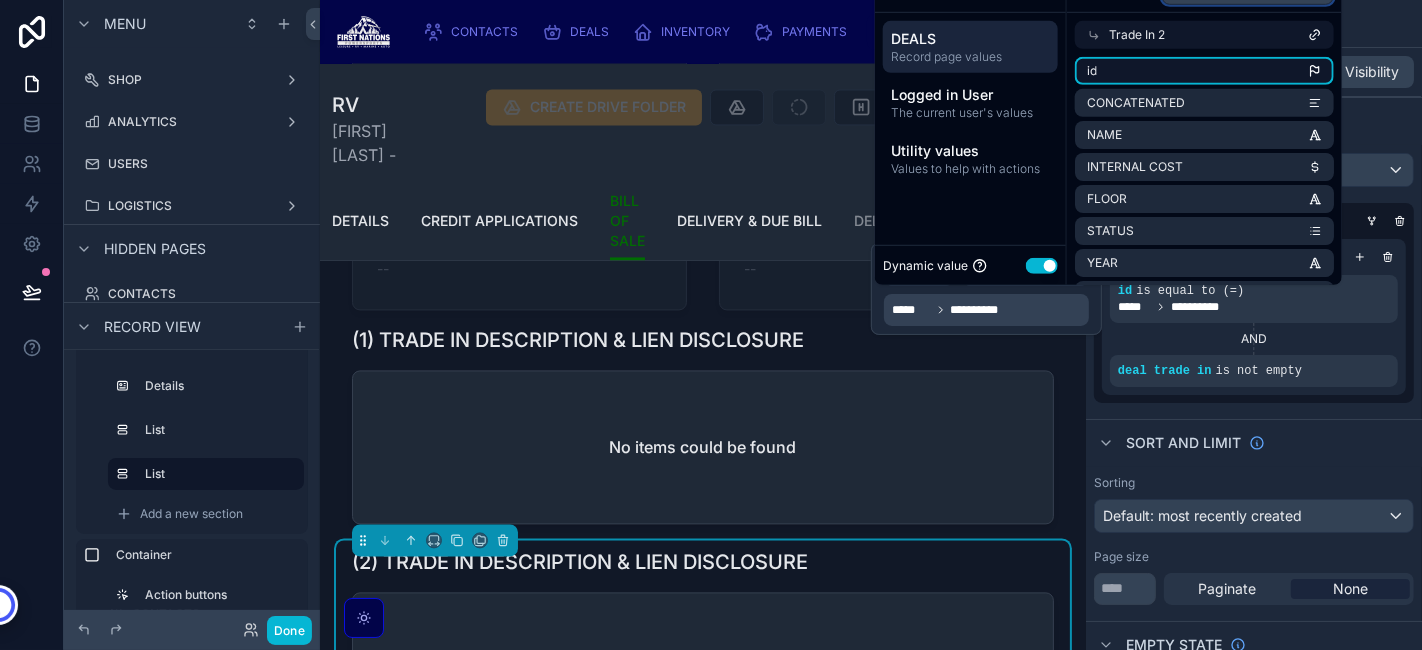 type 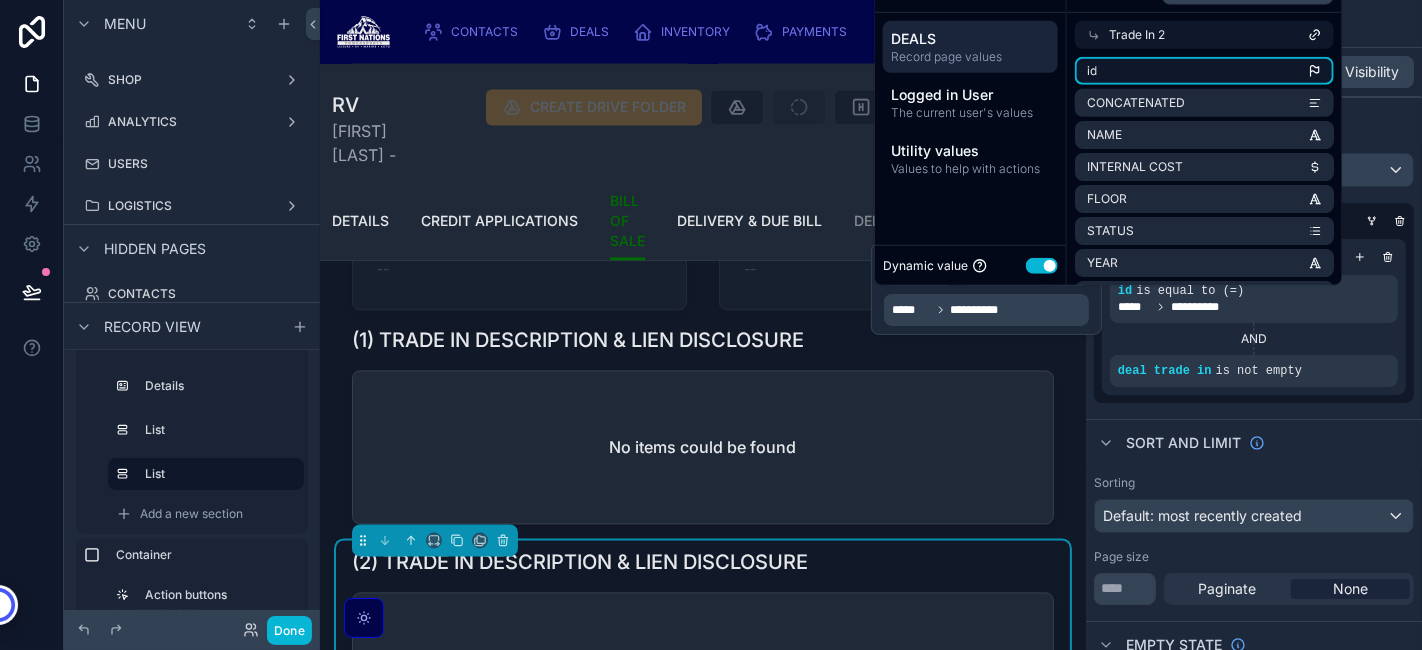 click on "id" at bounding box center [1204, 71] 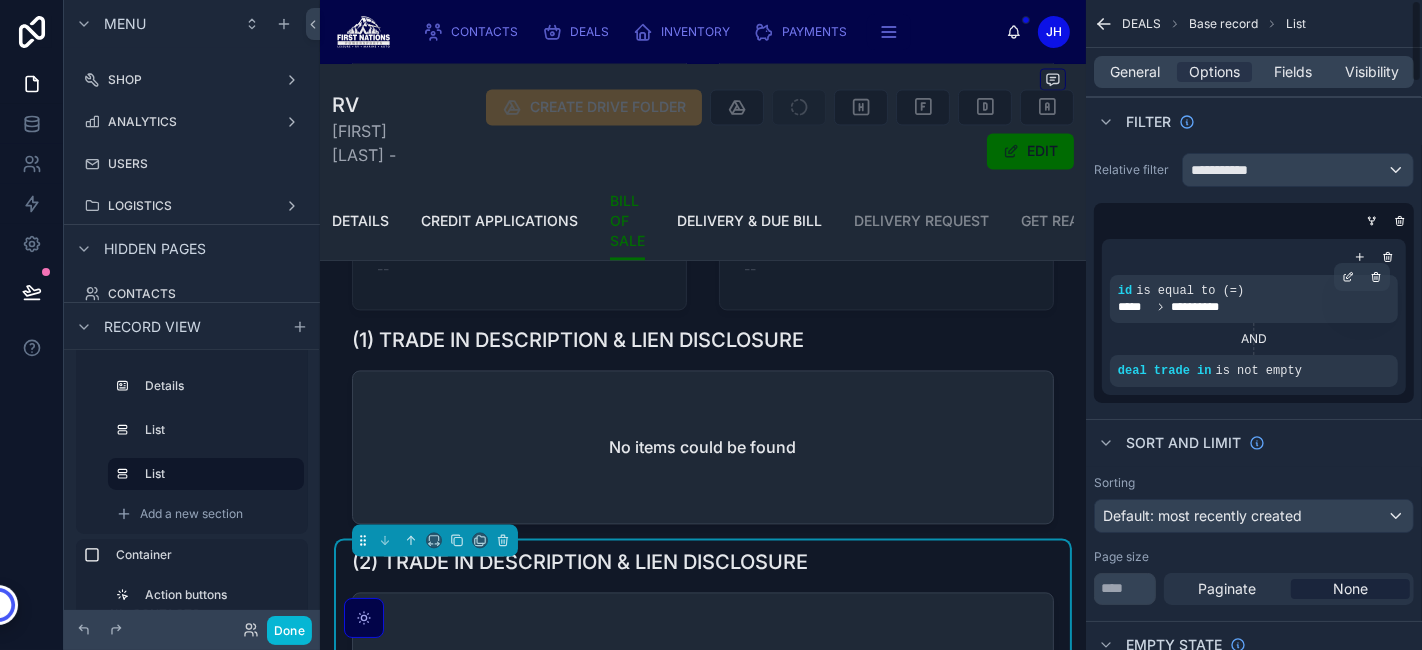 click on "**********" at bounding box center (1254, 299) 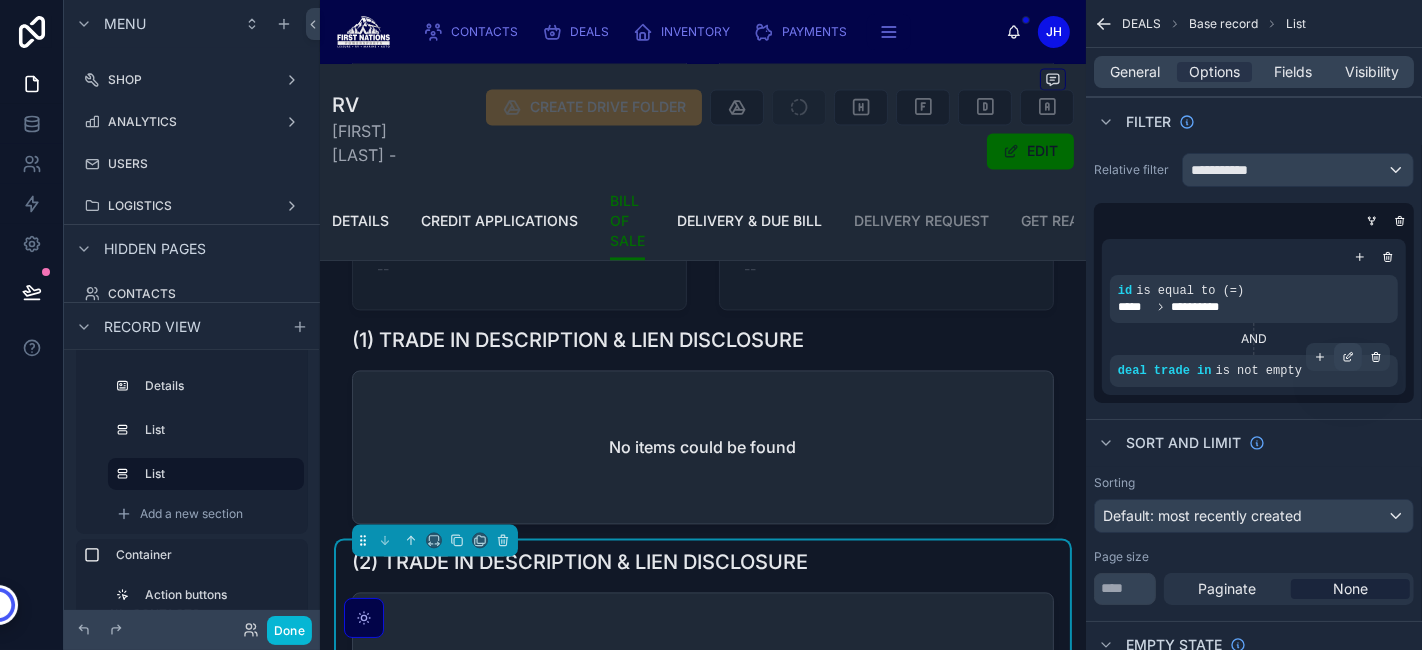 click 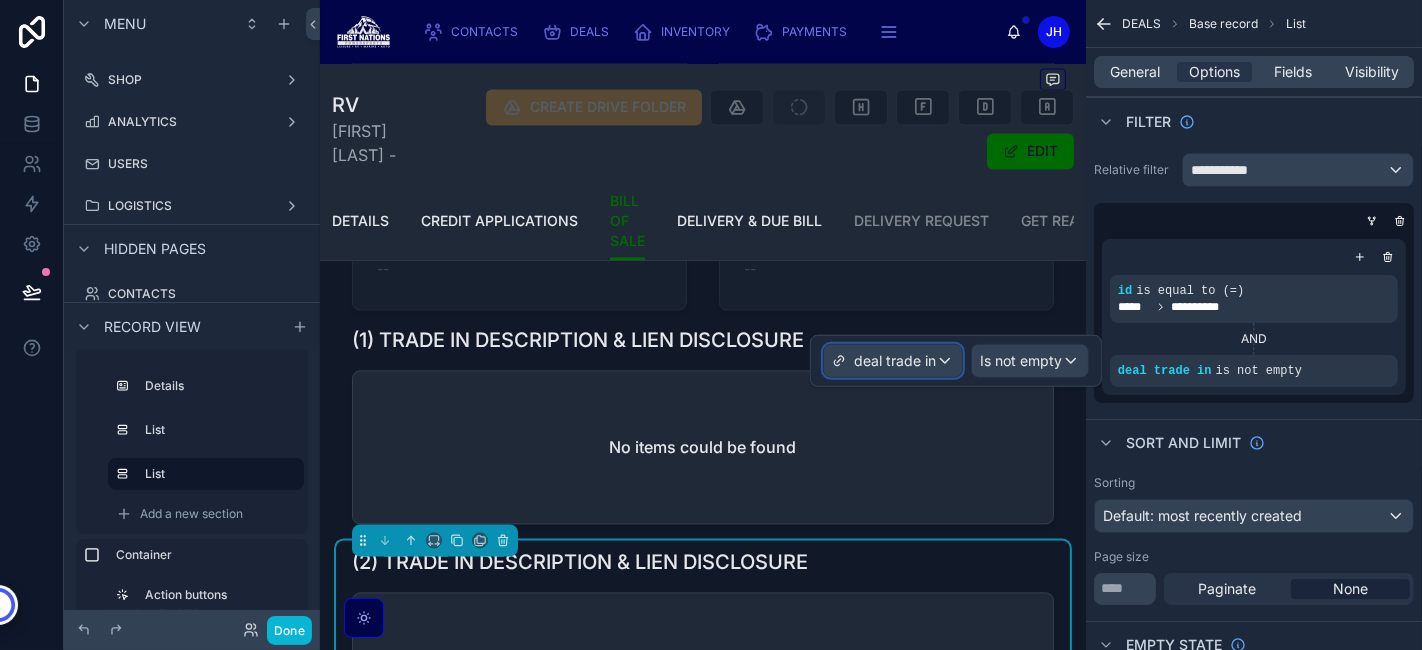 click on "deal trade in" at bounding box center [895, 361] 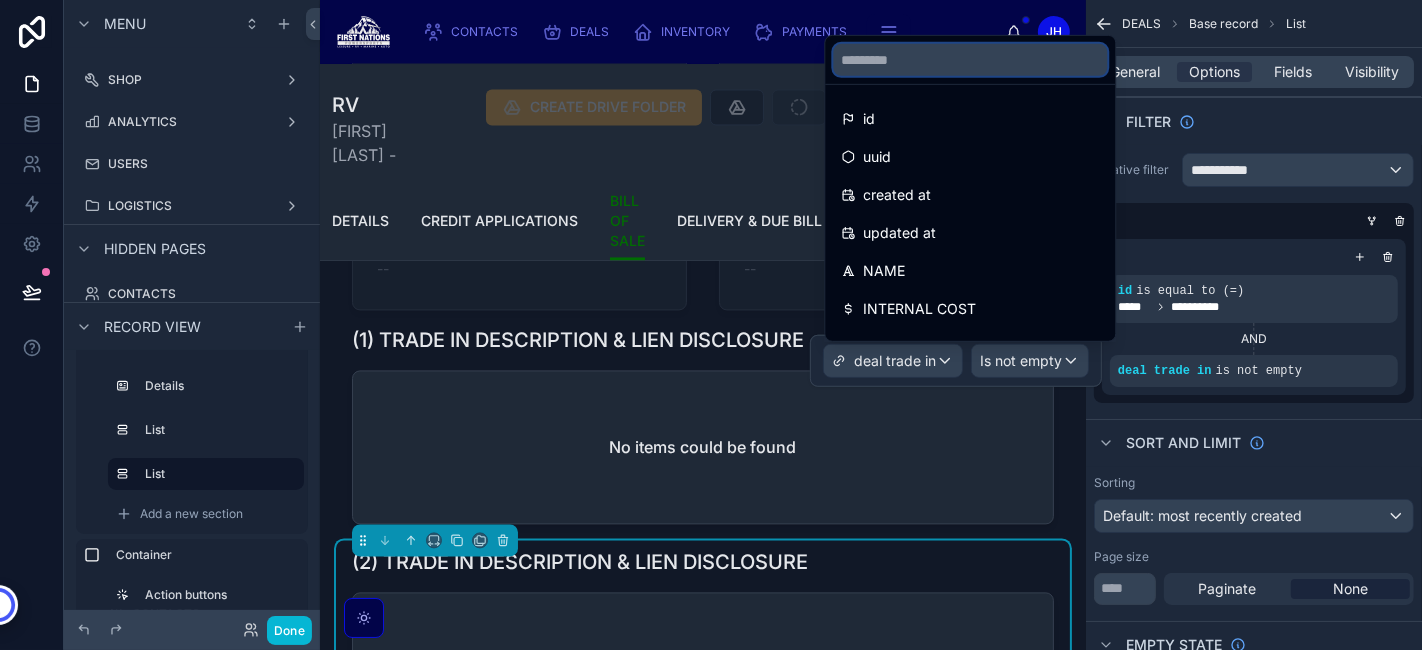 click at bounding box center [970, 60] 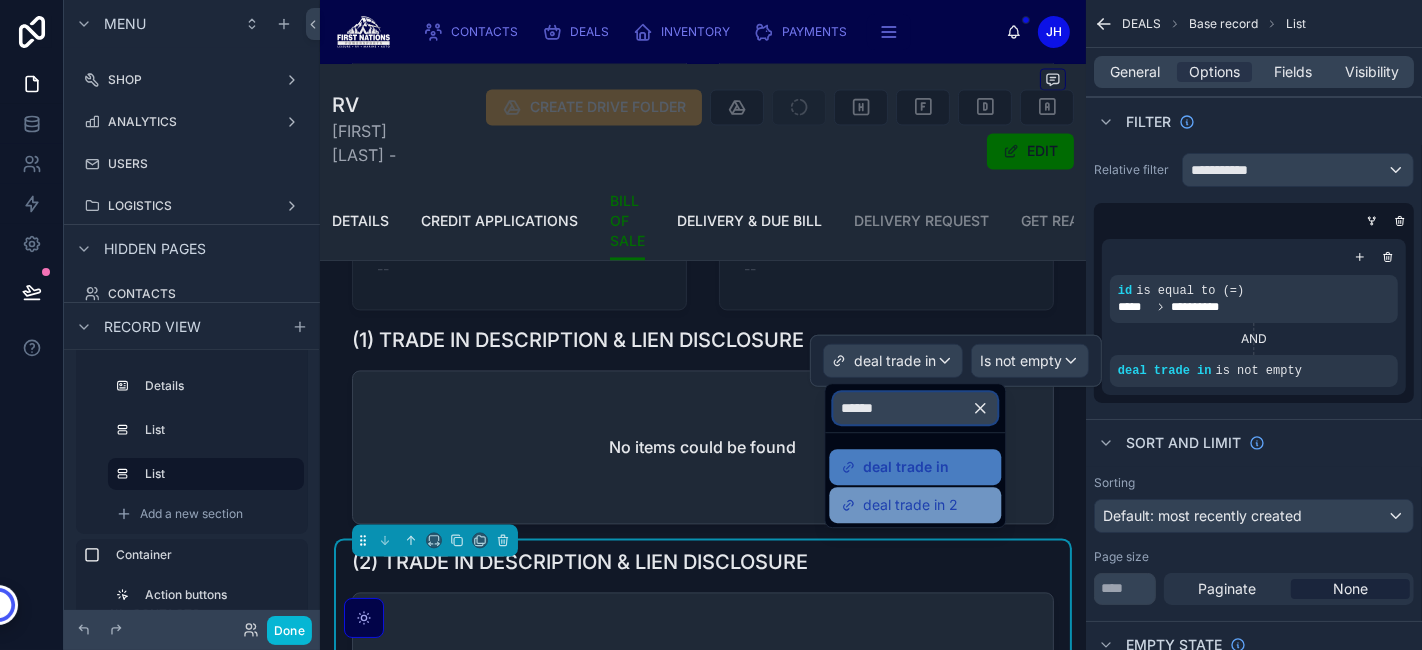 type on "******" 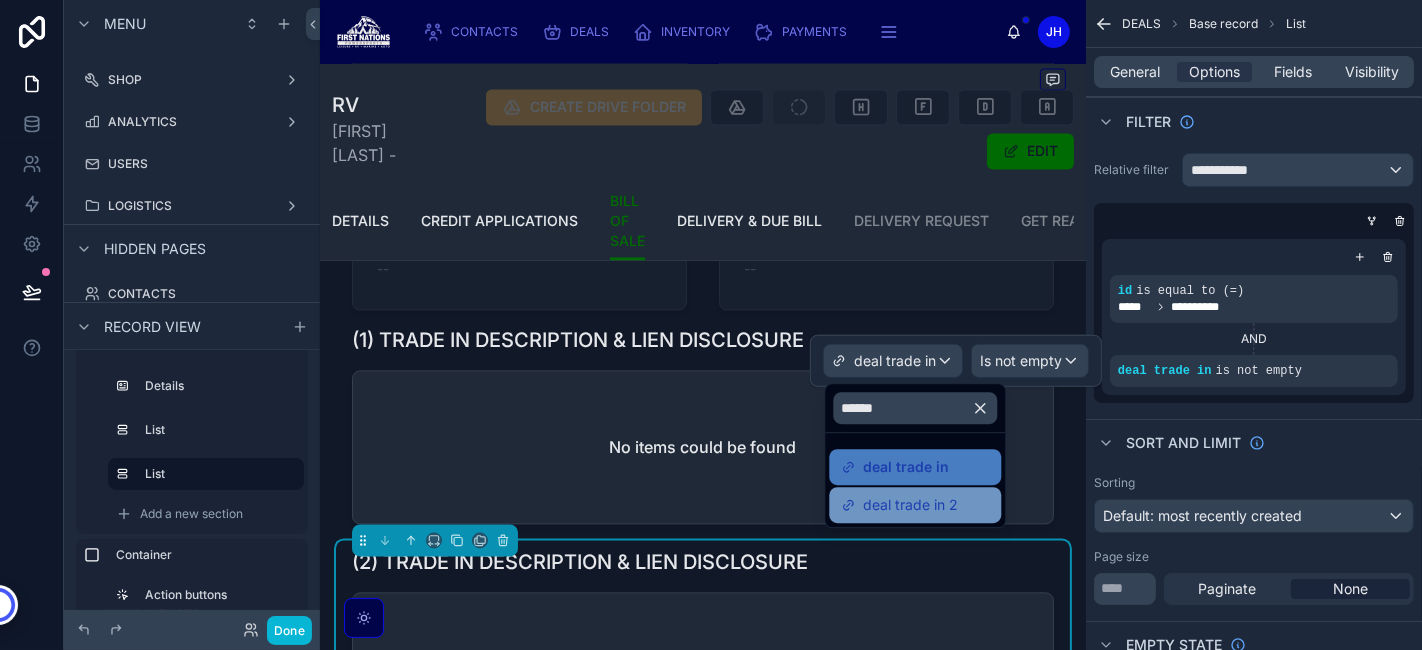 click on "deal trade in 2" at bounding box center [915, 505] 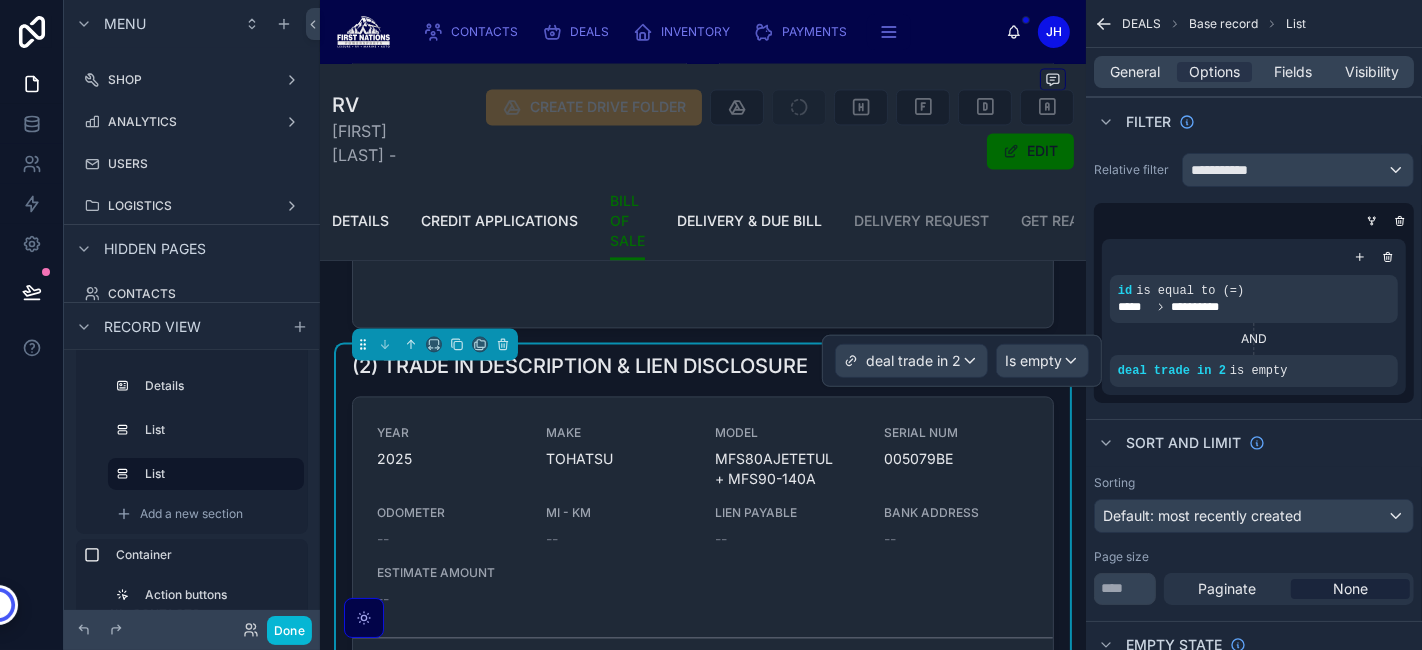 scroll, scrollTop: 3610, scrollLeft: 0, axis: vertical 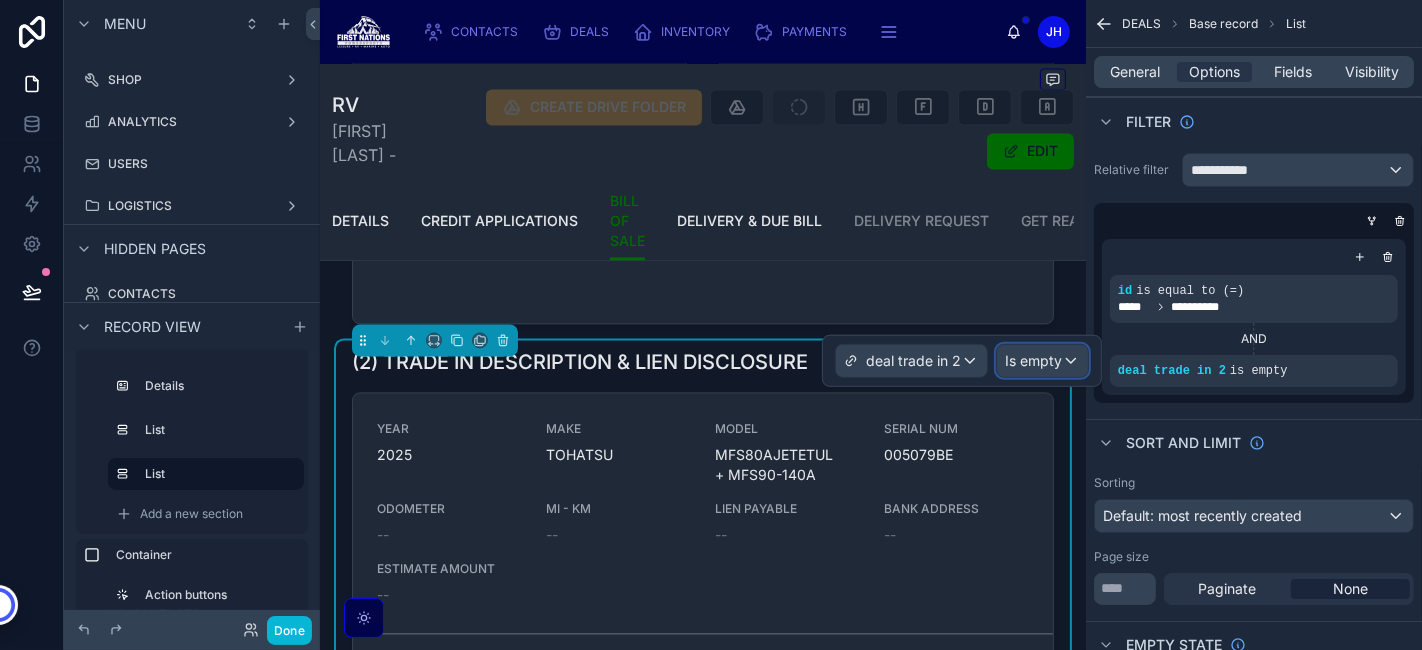 click on "Is empty" at bounding box center [1033, 361] 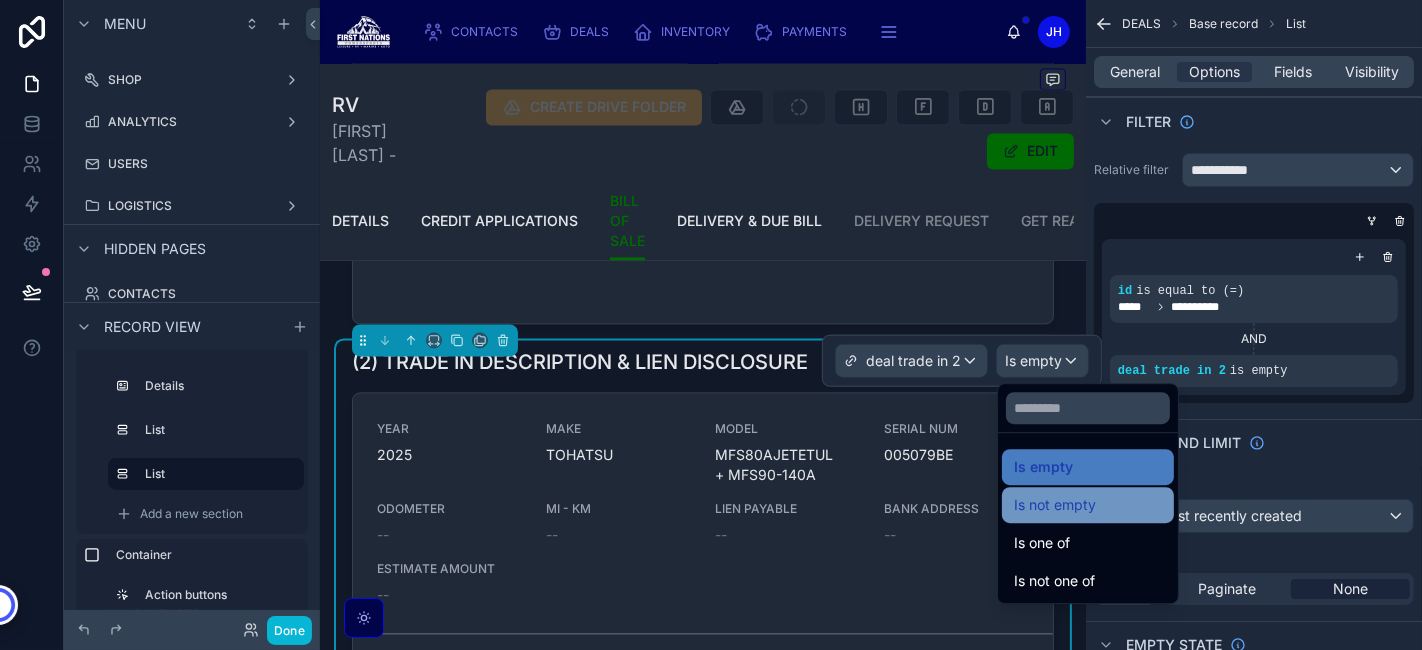 click on "Is not empty" at bounding box center (1055, 505) 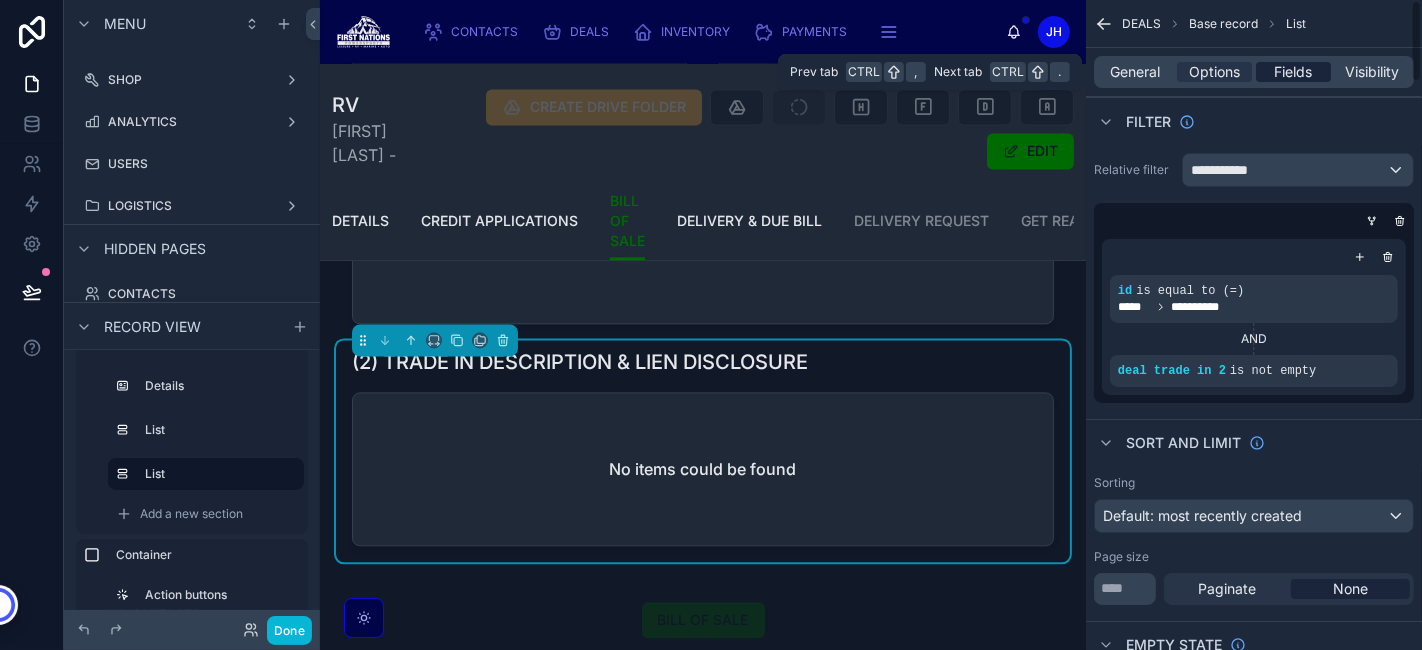 click on "Fields" at bounding box center [1294, 72] 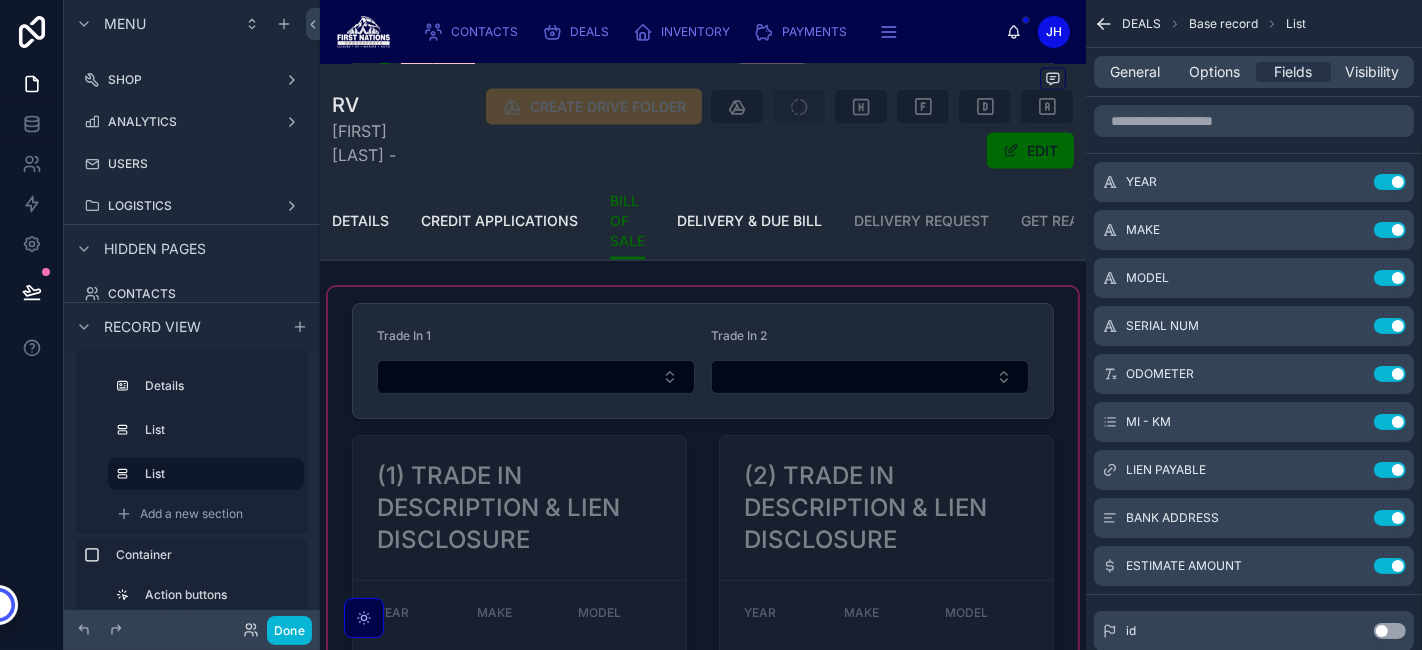 scroll, scrollTop: 2632, scrollLeft: 0, axis: vertical 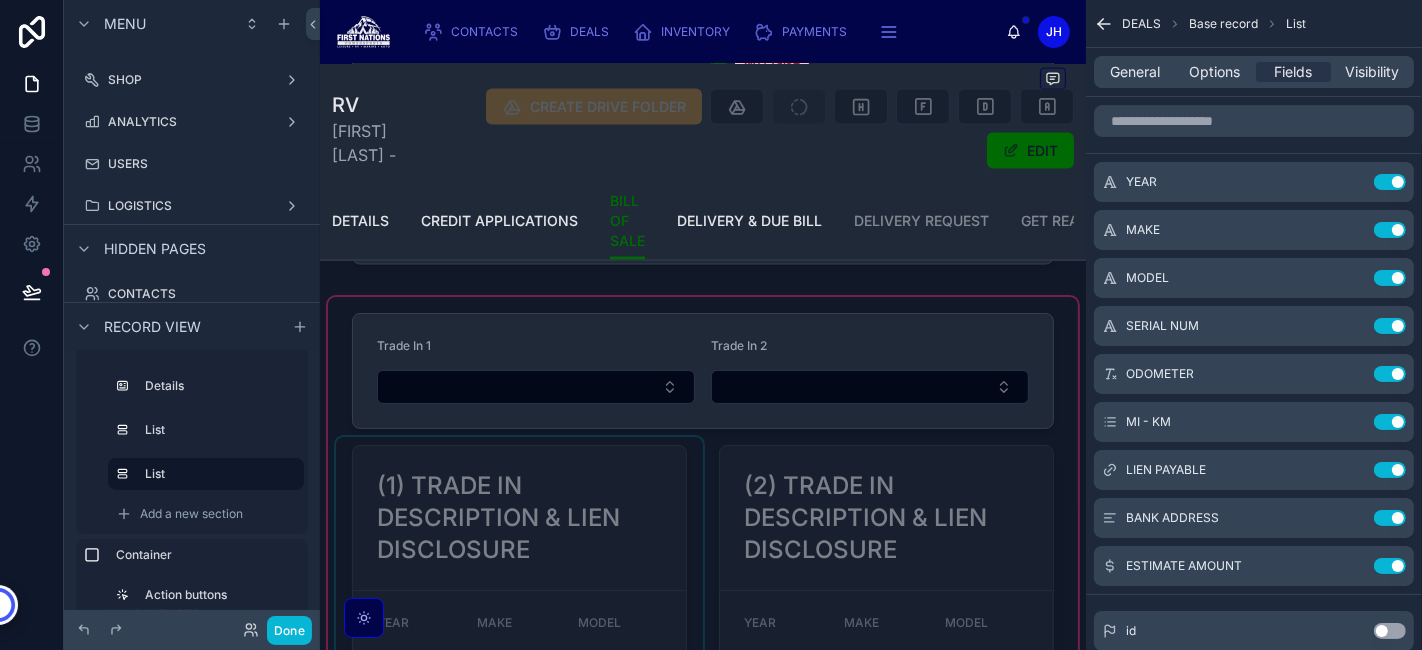 click at bounding box center (519, 766) 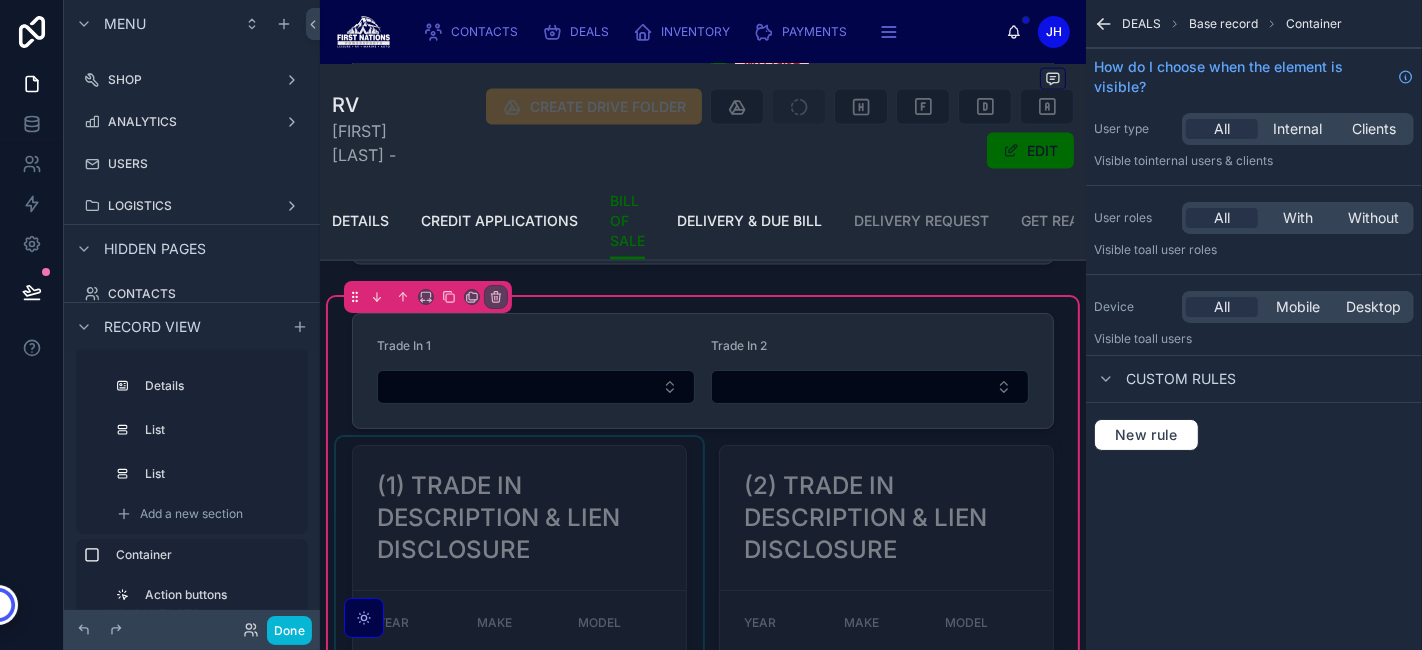 click at bounding box center [519, 766] 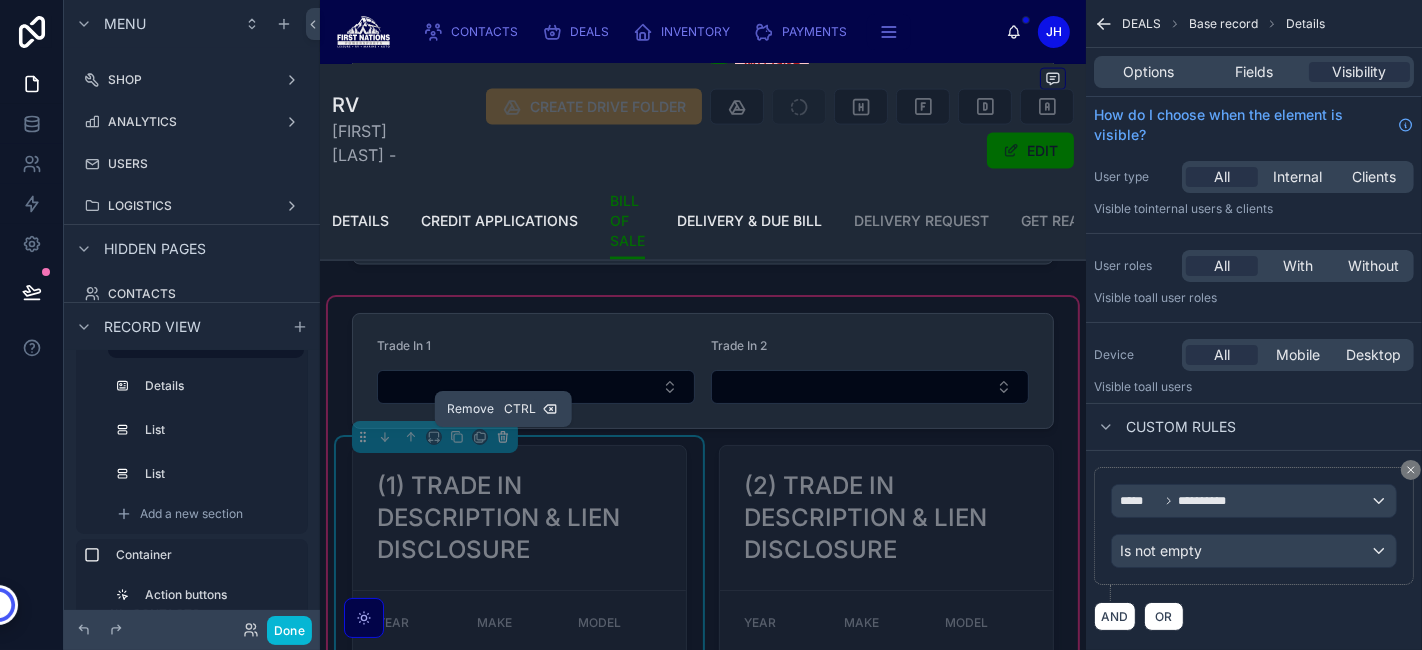 click at bounding box center [503, 437] 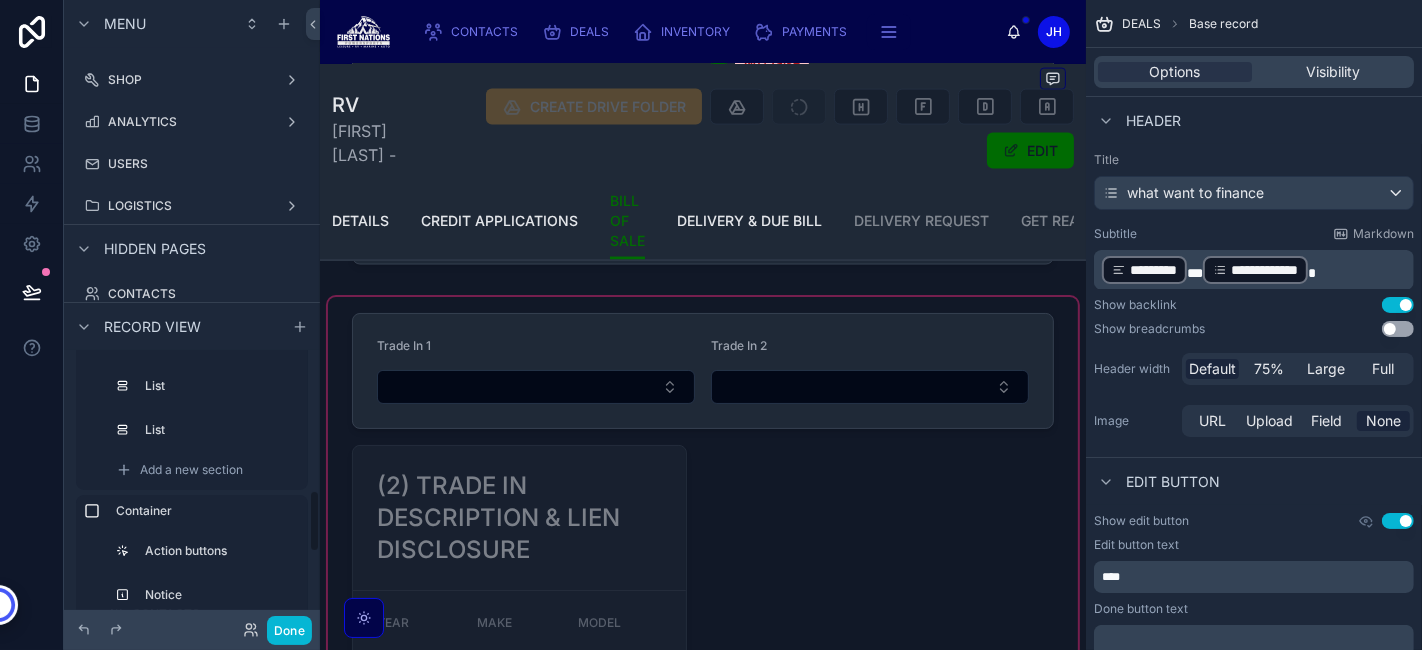 scroll, scrollTop: 589, scrollLeft: 0, axis: vertical 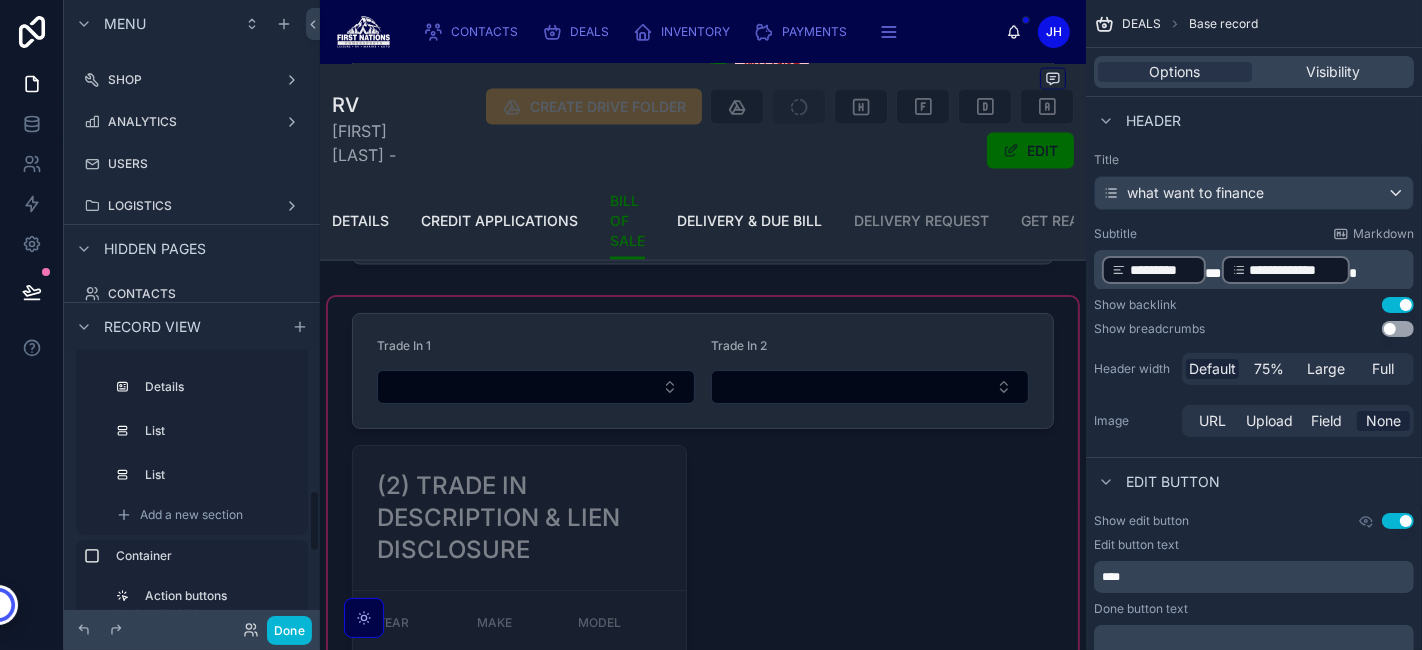 click at bounding box center (703, 922) 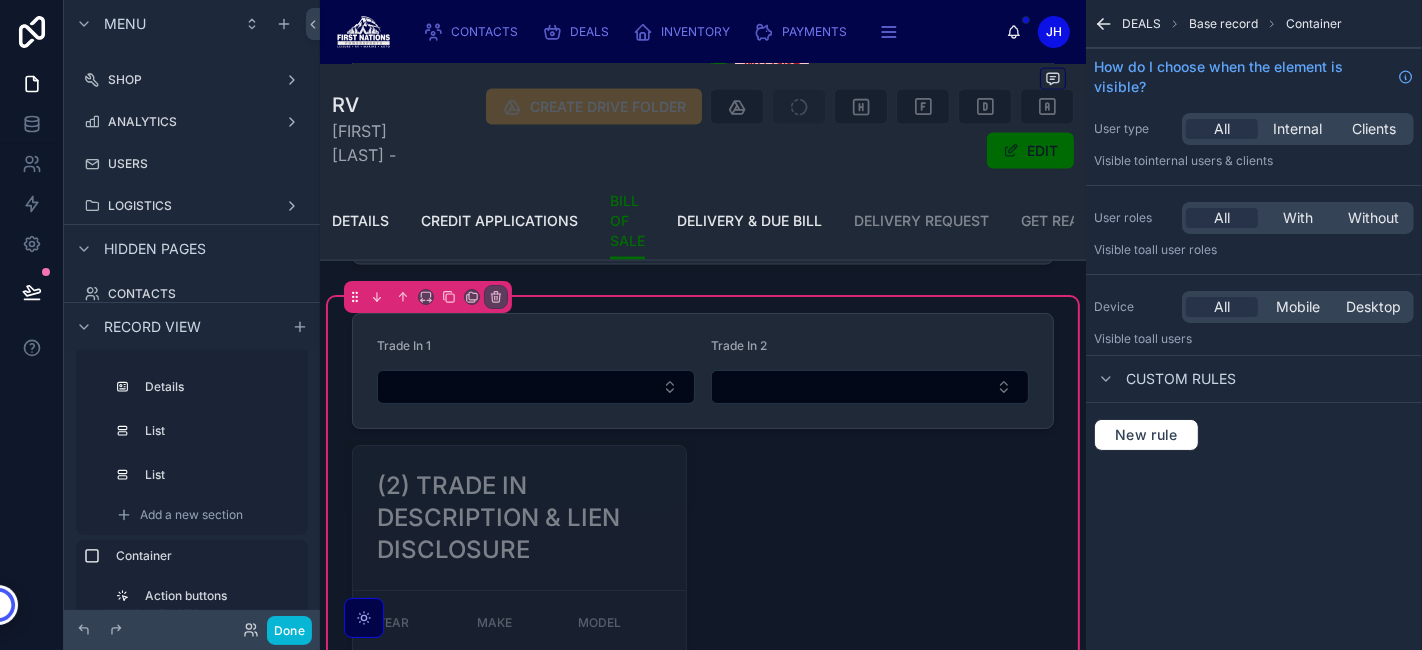 click at bounding box center [519, 766] 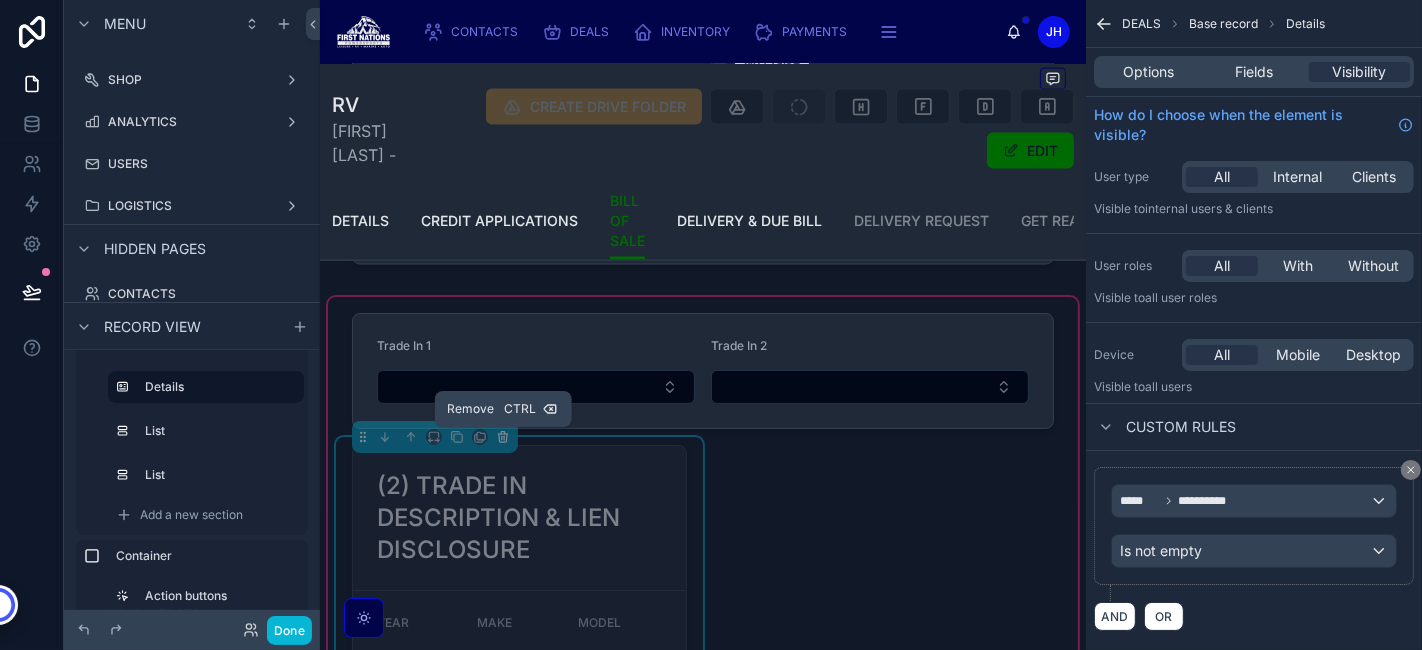 click at bounding box center (503, 437) 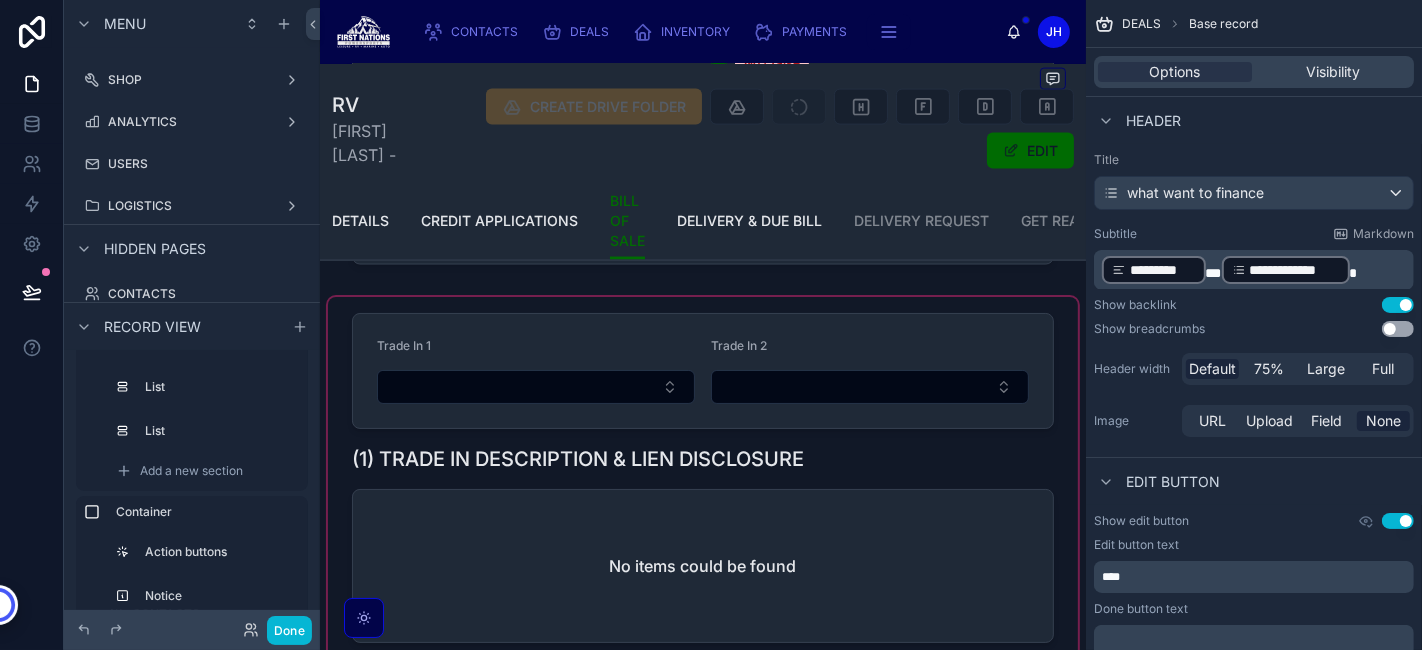 click at bounding box center (703, 593) 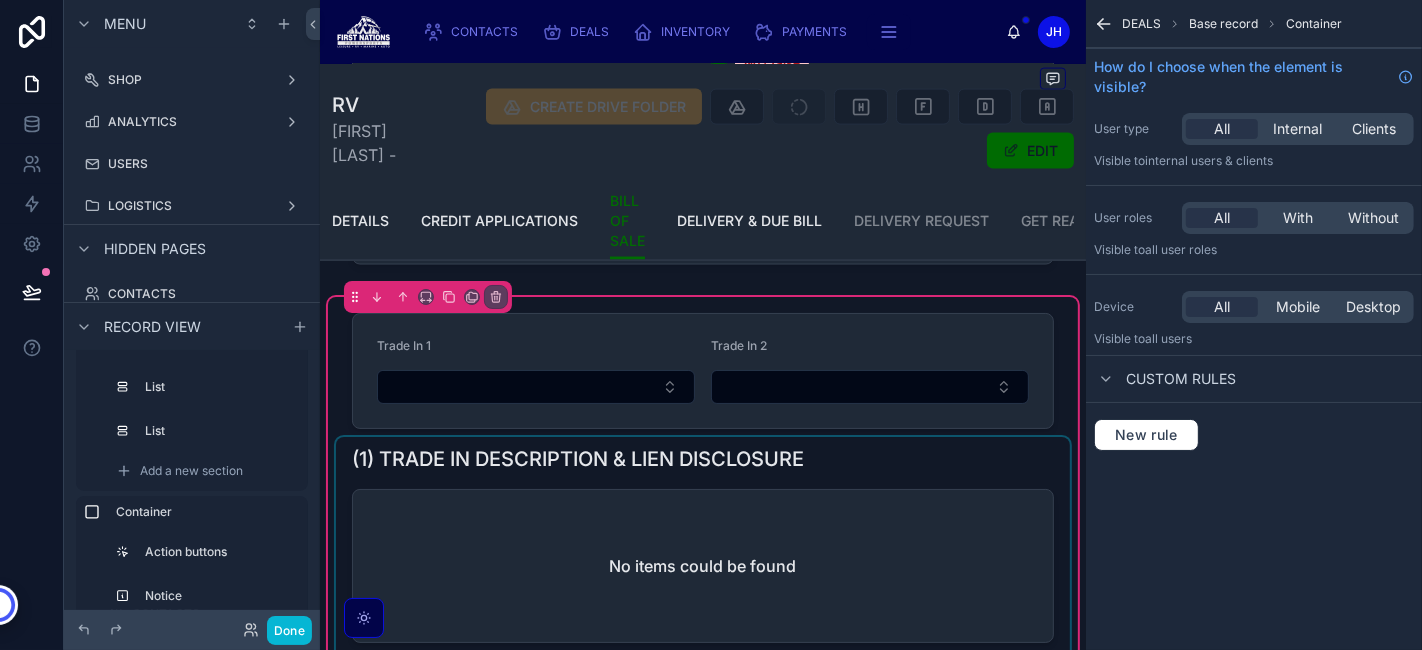 click at bounding box center (703, 548) 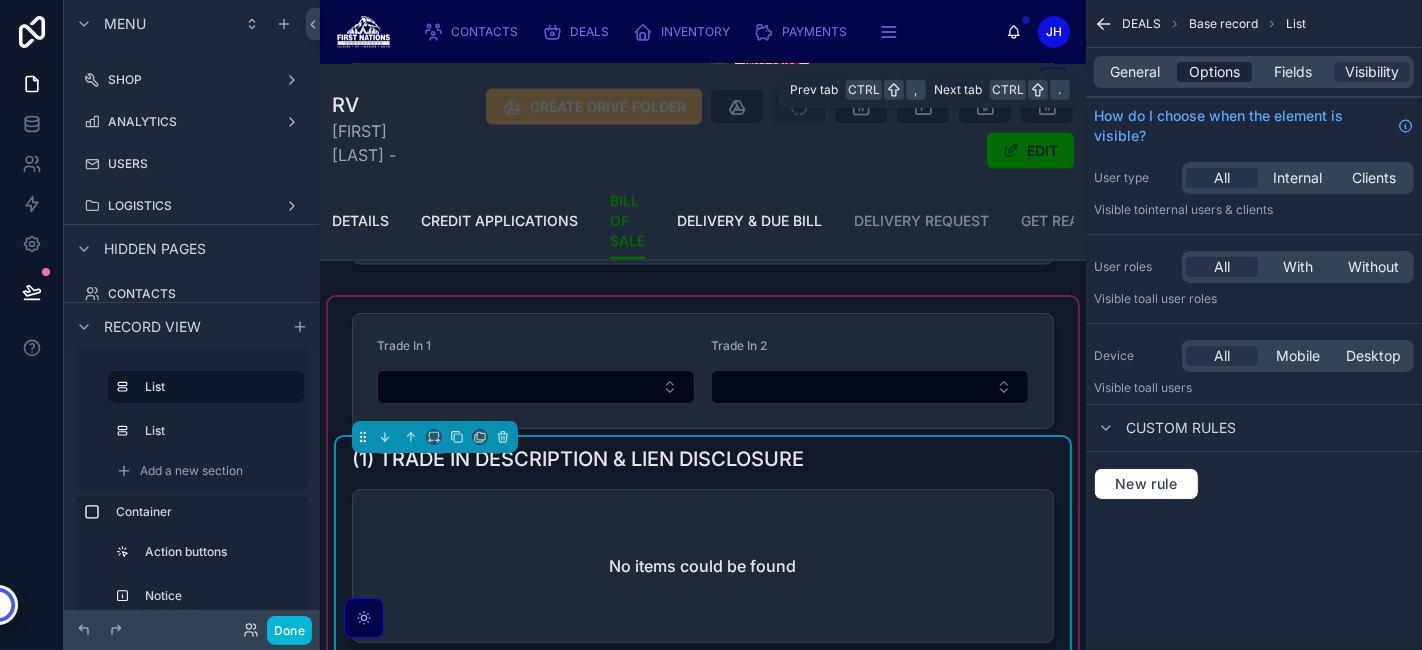 click on "Options" at bounding box center [1214, 72] 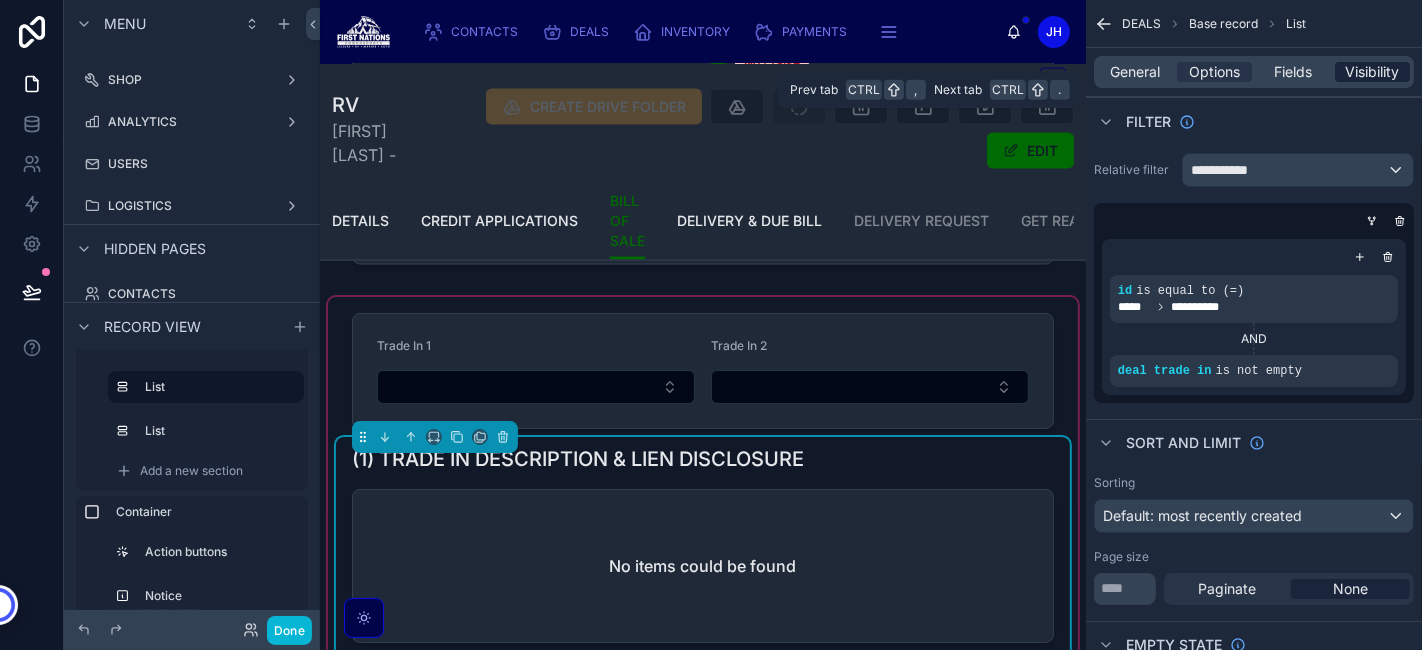 click on "Visibility" at bounding box center (1373, 72) 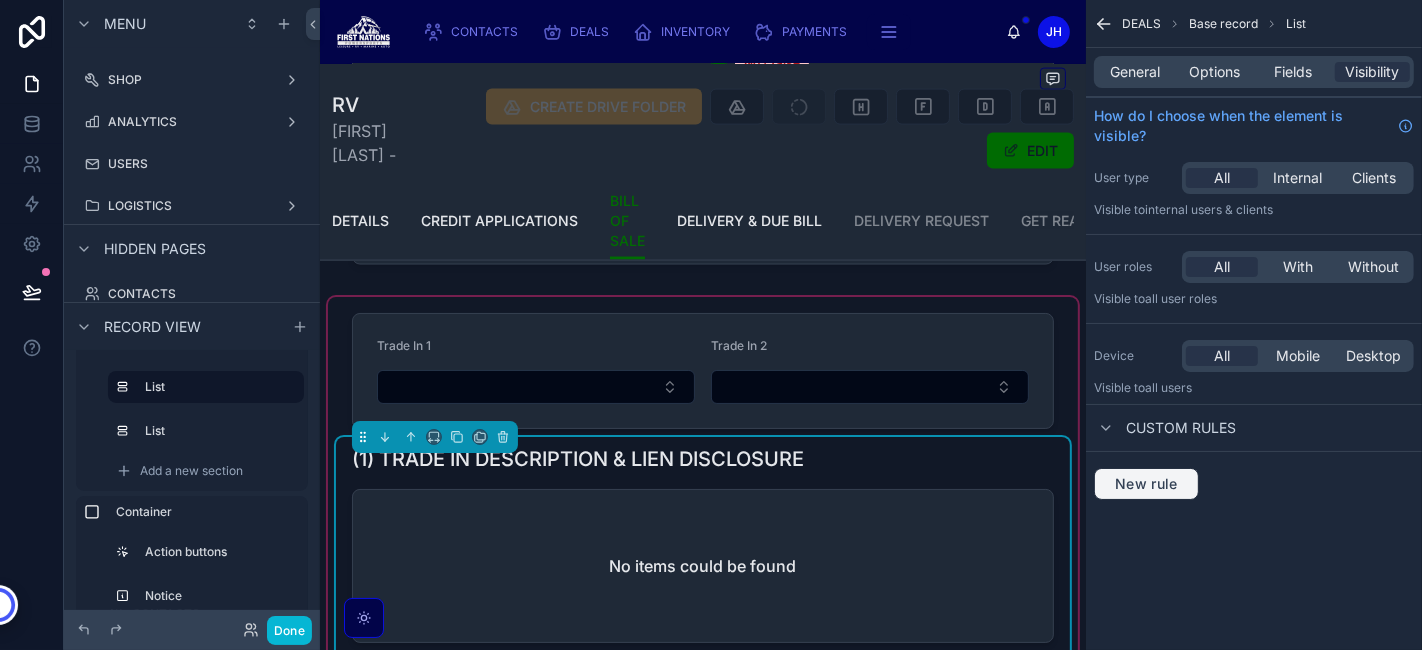 click on "New rule" at bounding box center [1146, 484] 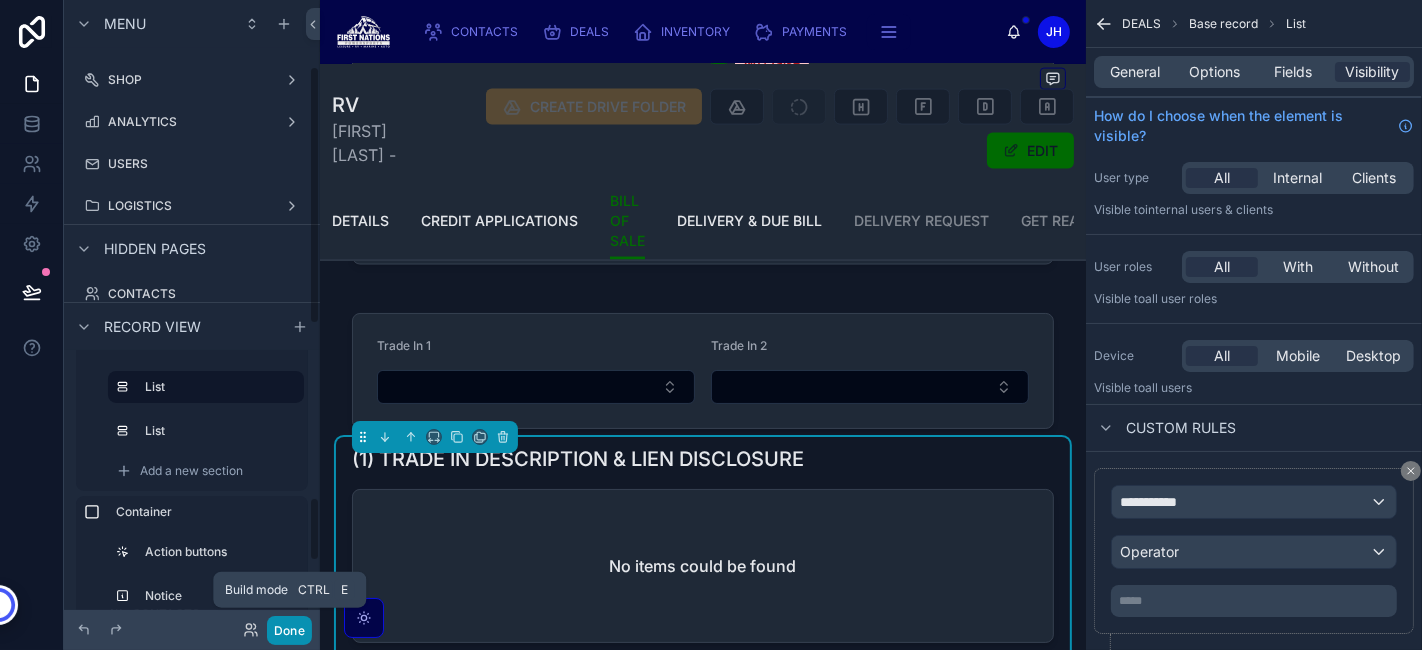 click on "Done" at bounding box center (289, 630) 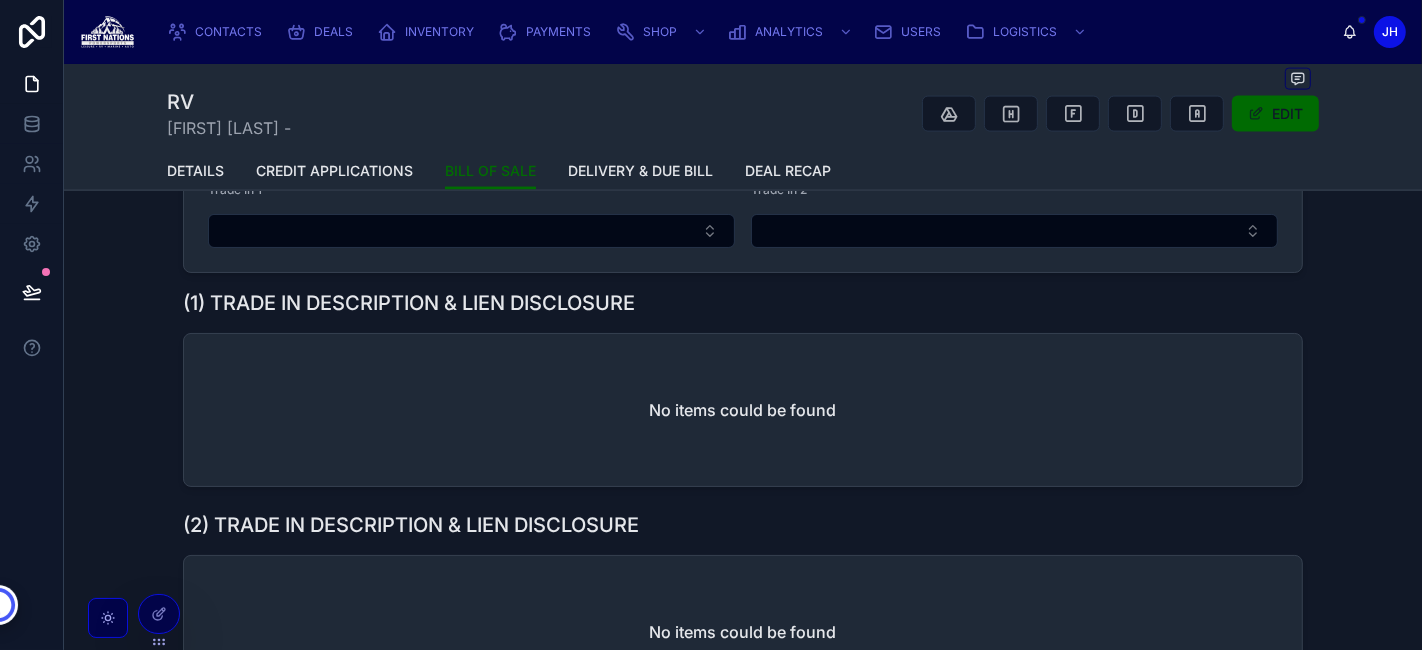 scroll, scrollTop: 2708, scrollLeft: 0, axis: vertical 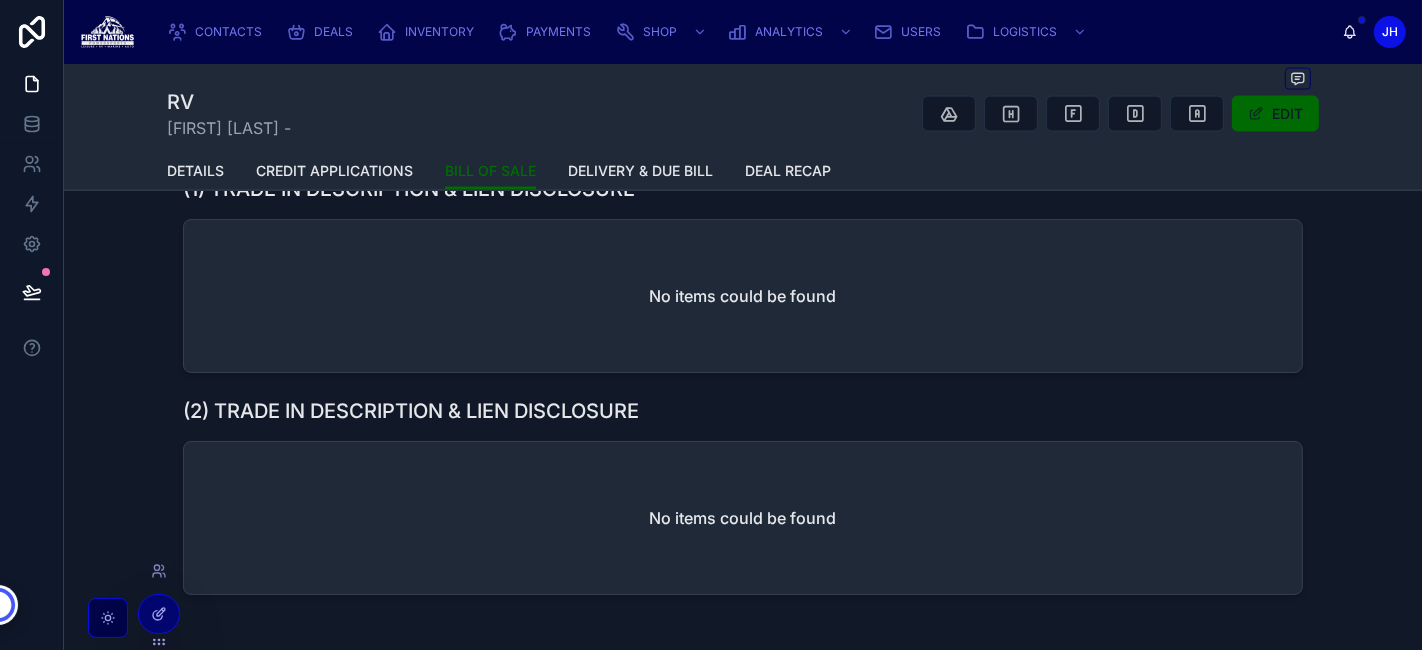 click 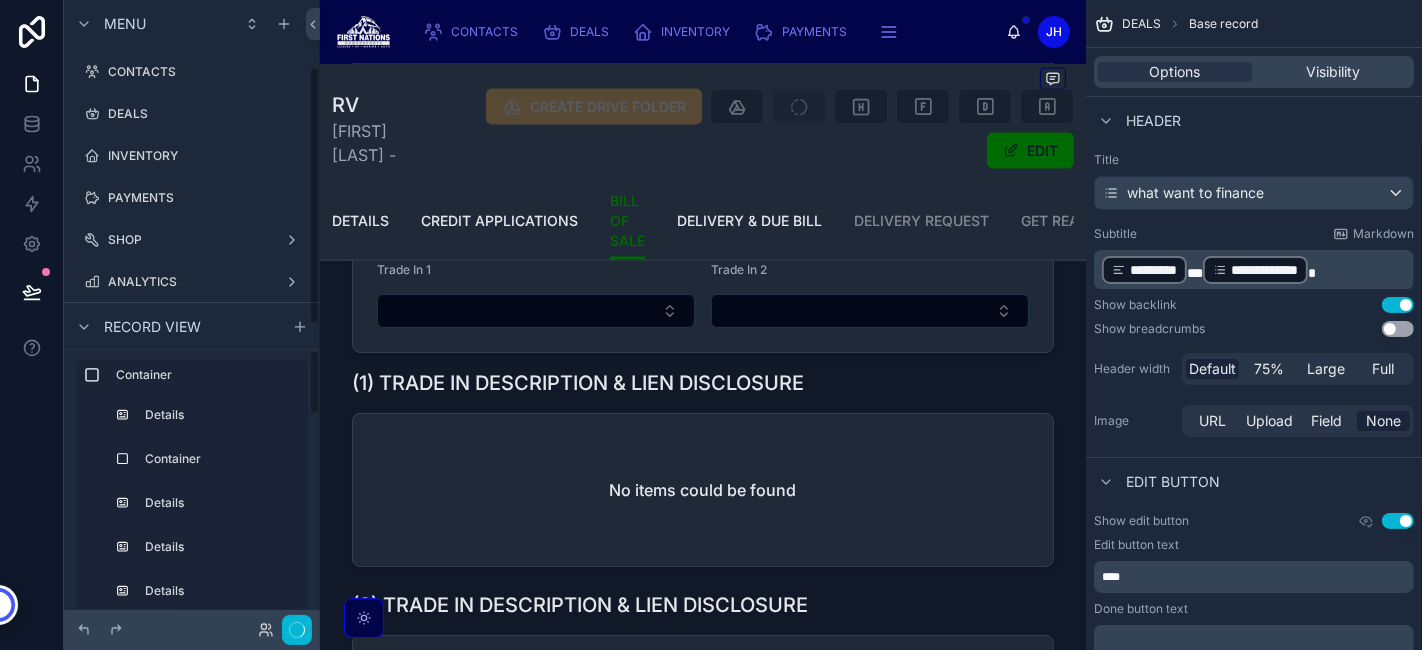 scroll, scrollTop: 160, scrollLeft: 0, axis: vertical 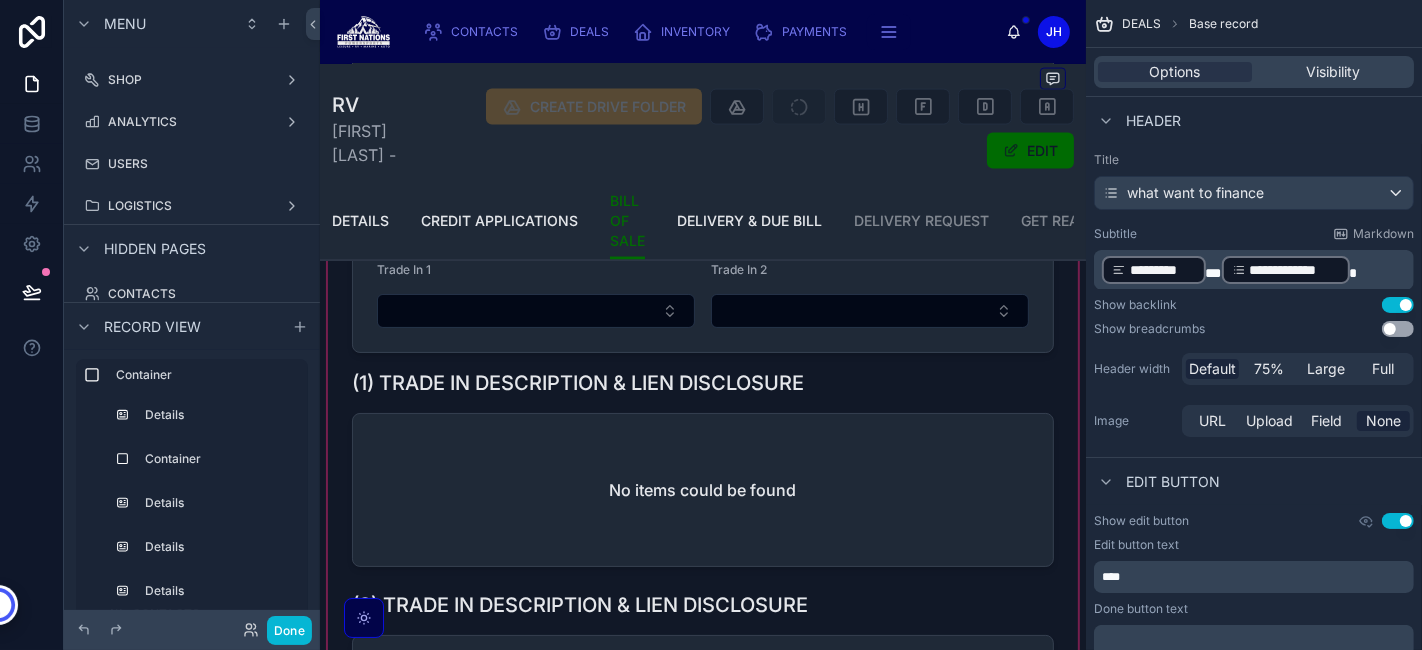 click at bounding box center [703, 517] 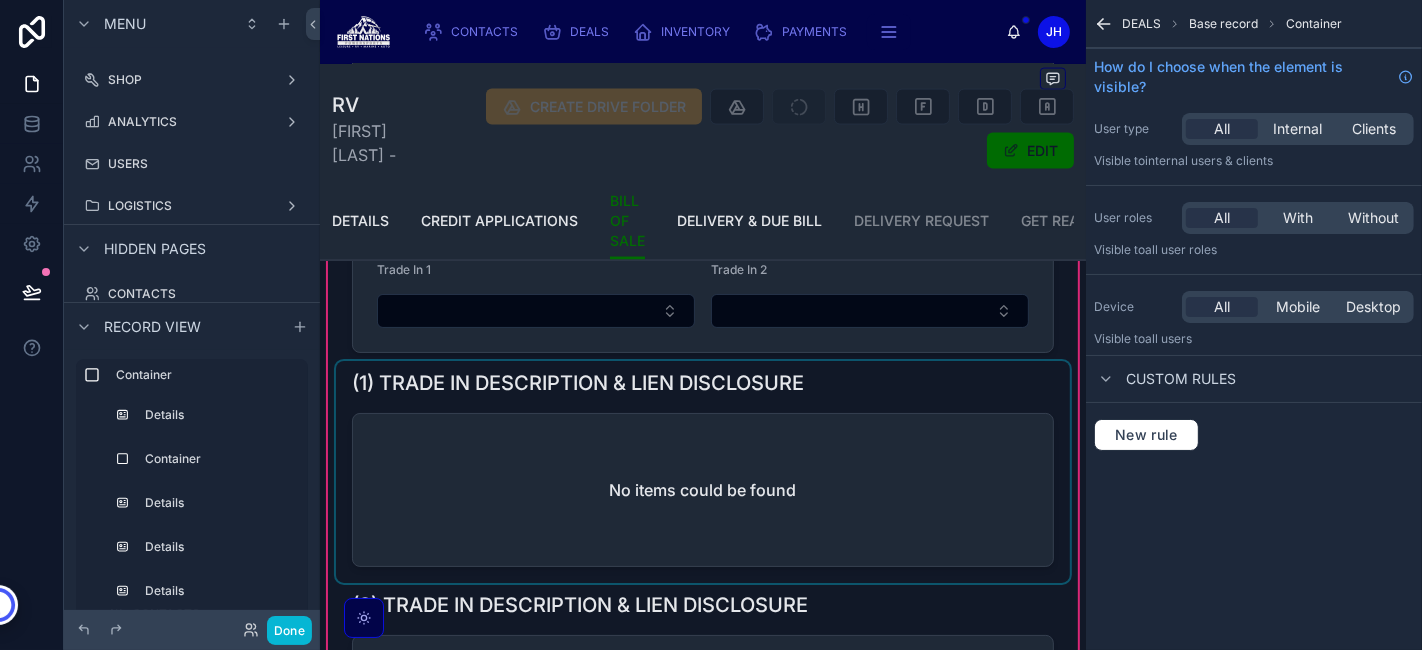 click at bounding box center (703, 472) 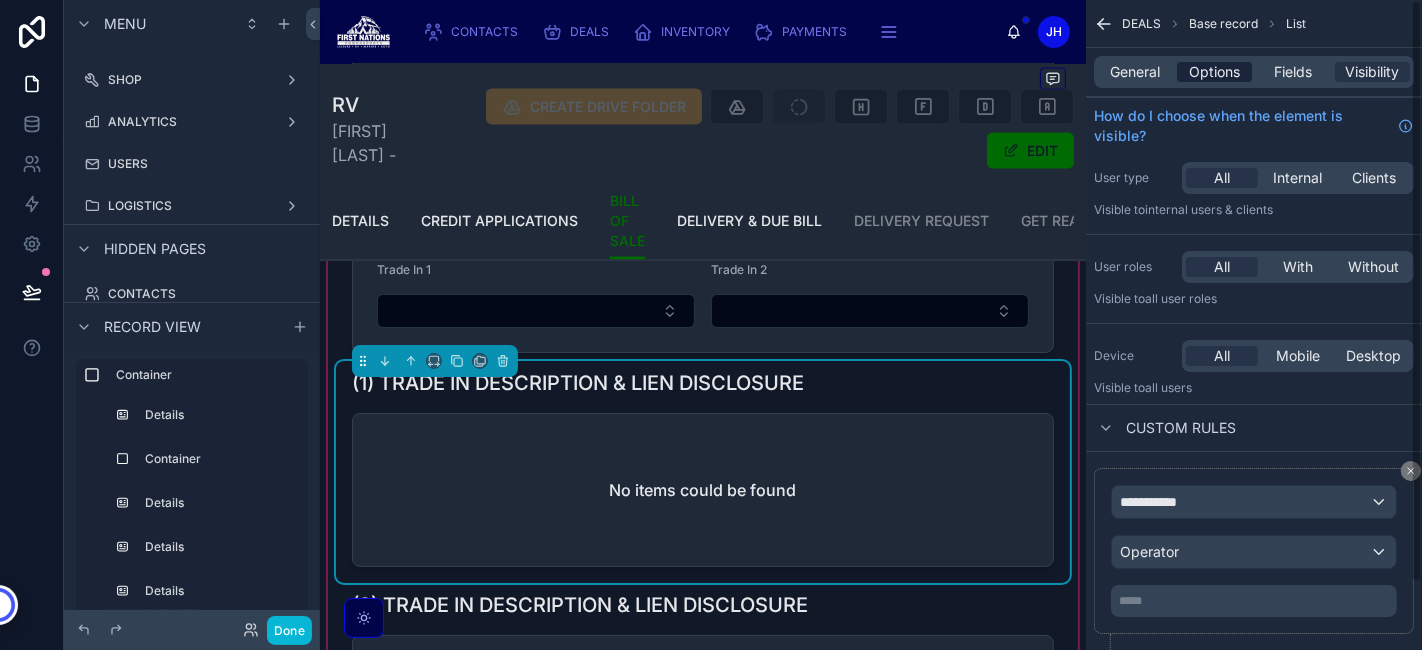 click on "Options" at bounding box center [1214, 72] 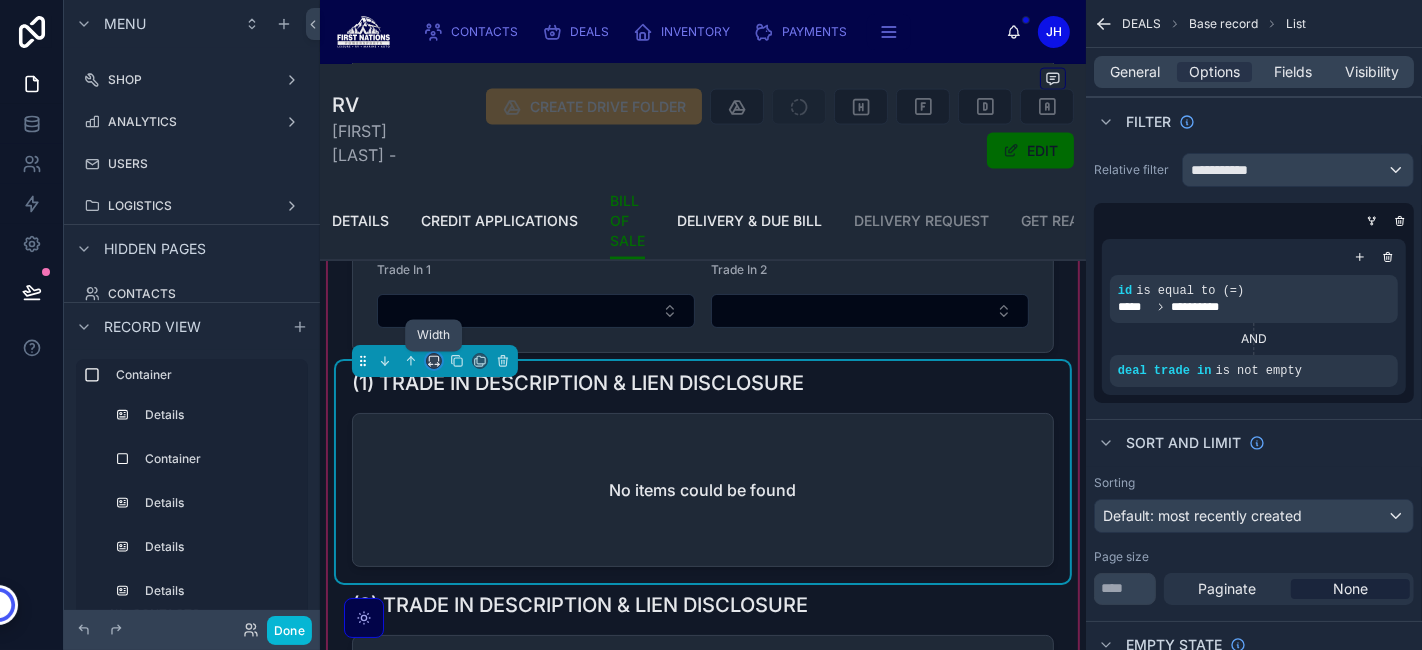 click 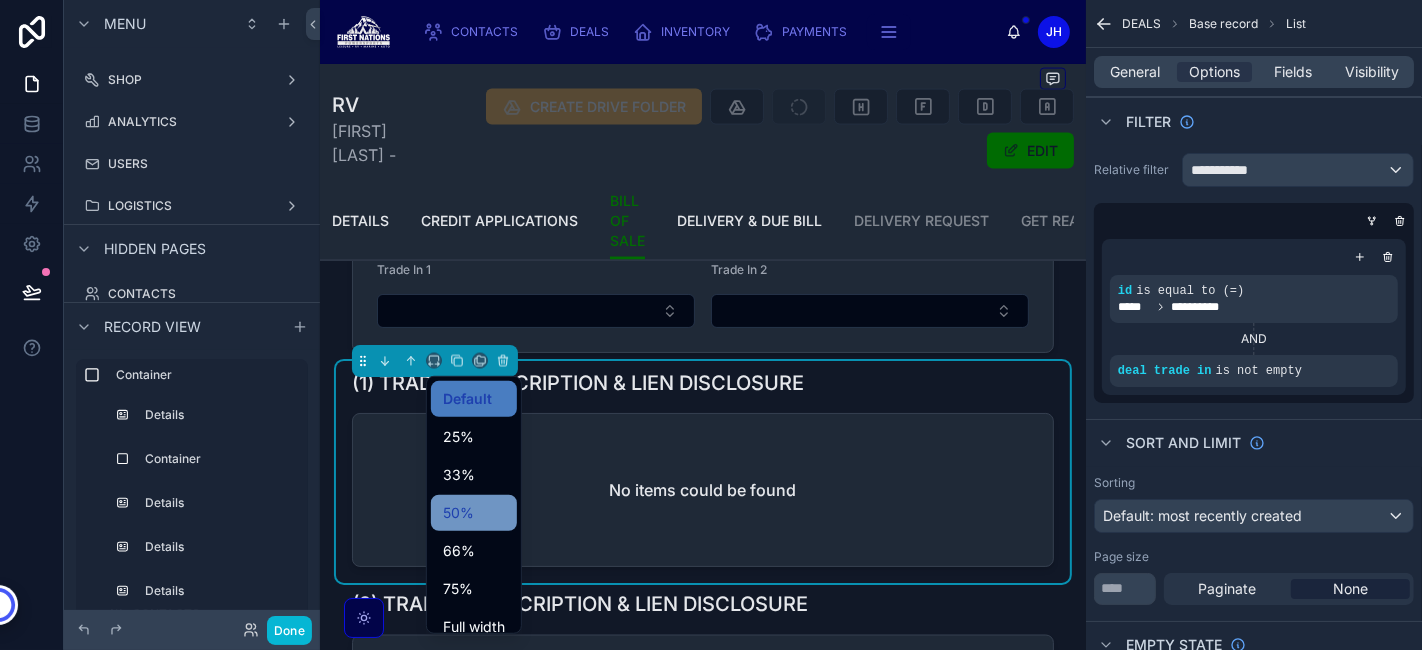 click on "50%" at bounding box center [474, 513] 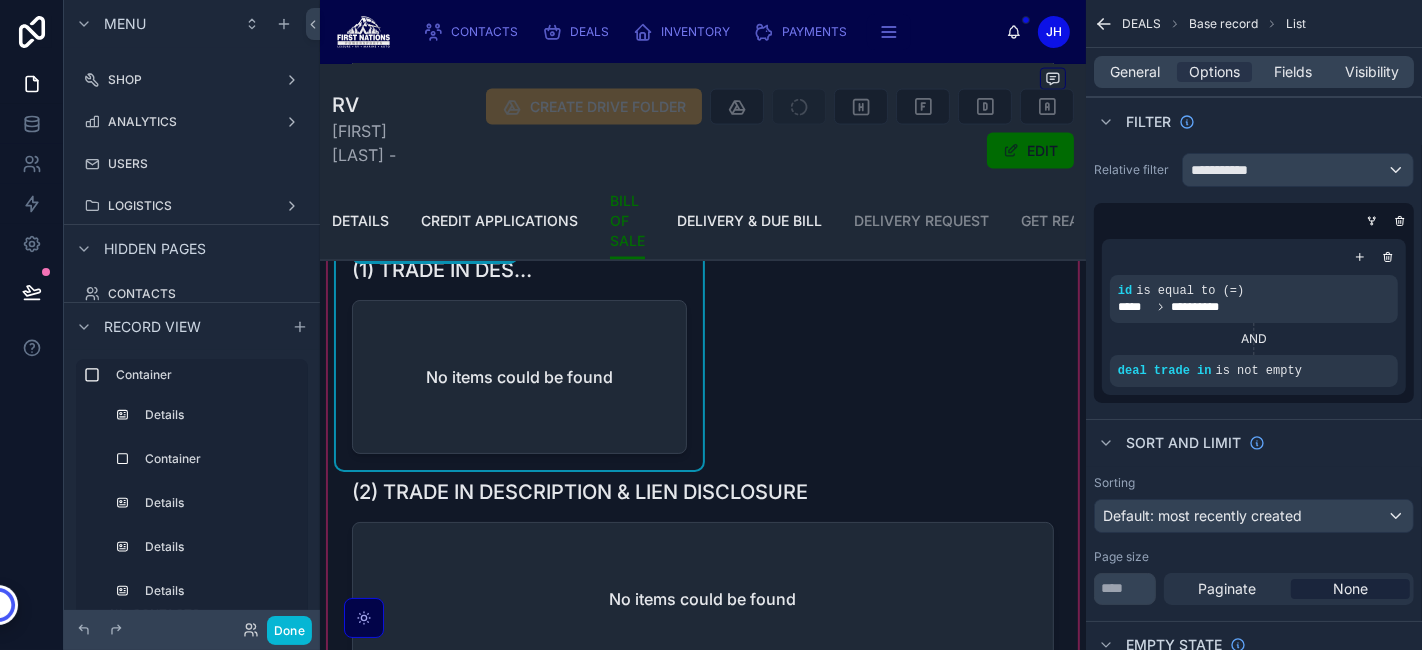 scroll, scrollTop: 2823, scrollLeft: 0, axis: vertical 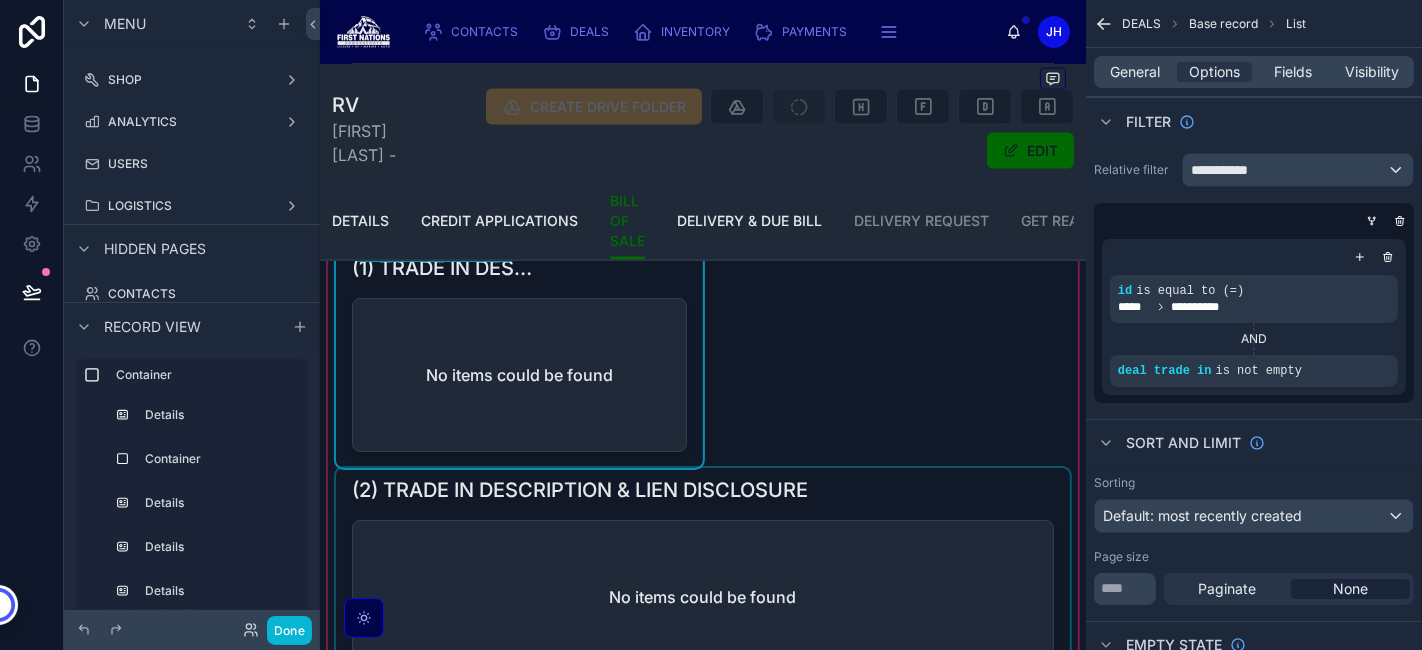 click at bounding box center [703, 579] 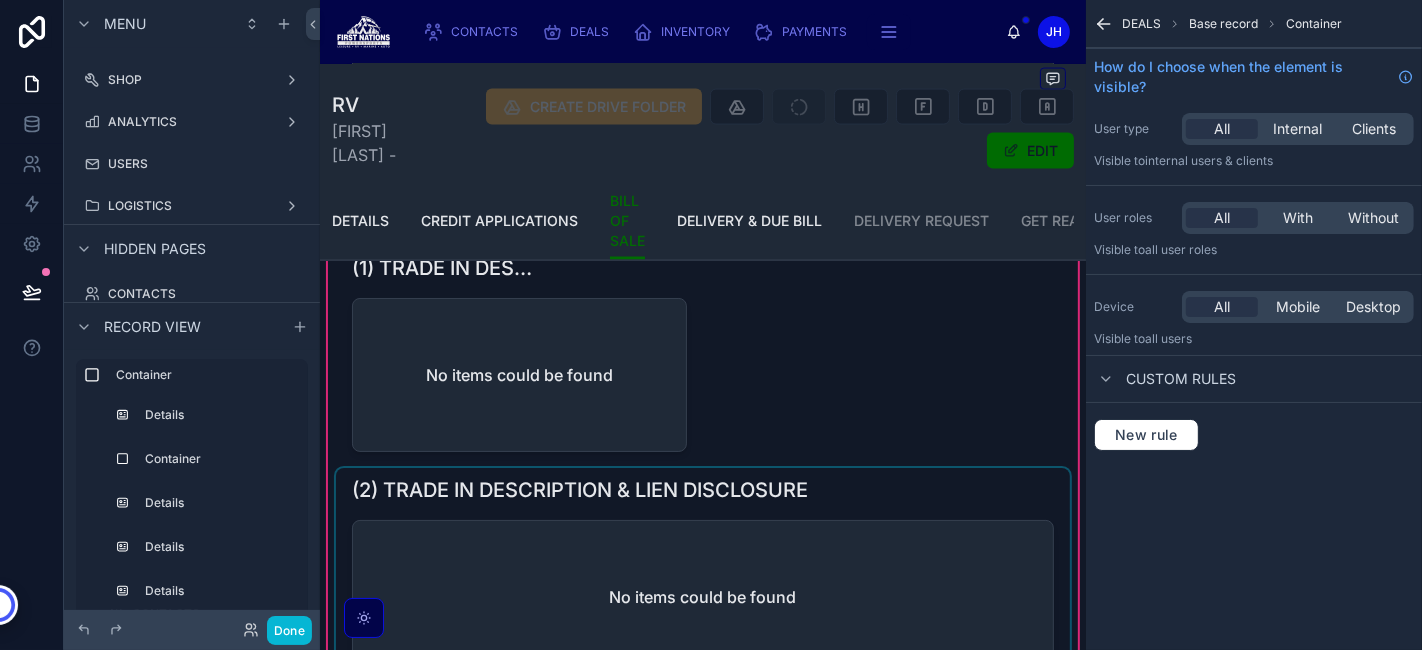 click at bounding box center (703, 579) 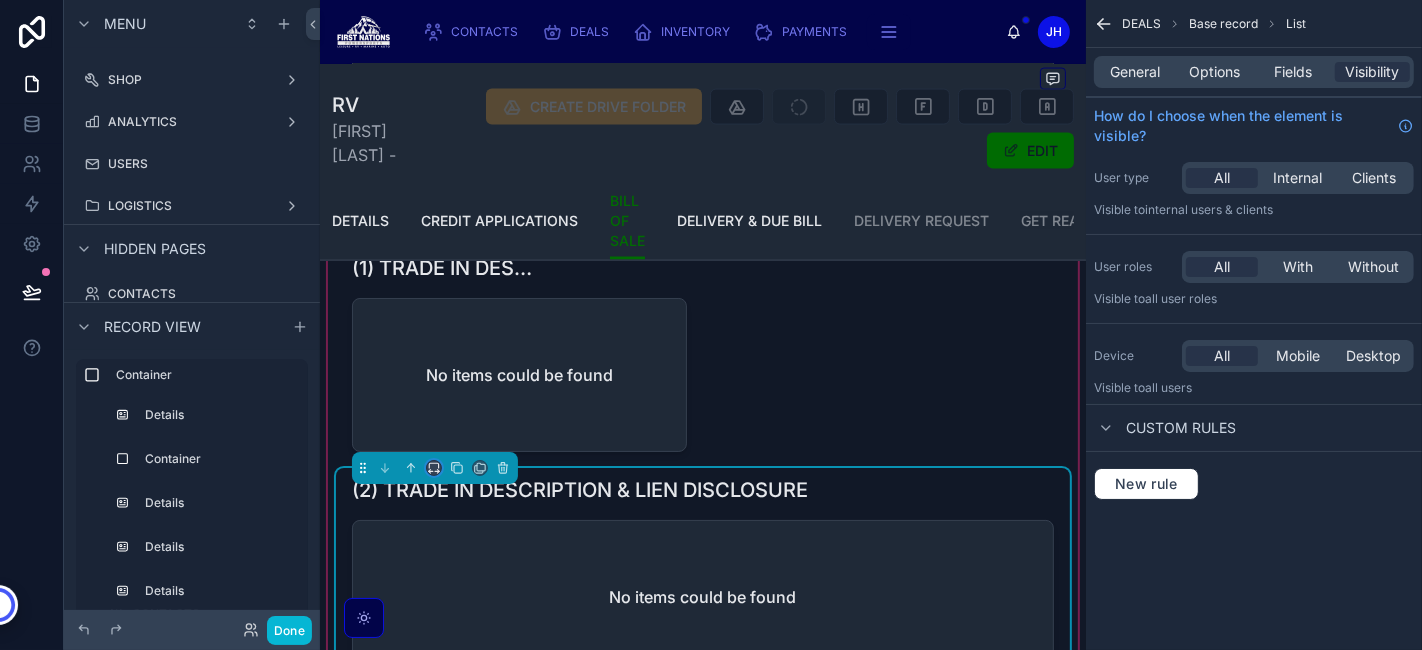 click at bounding box center [434, 468] 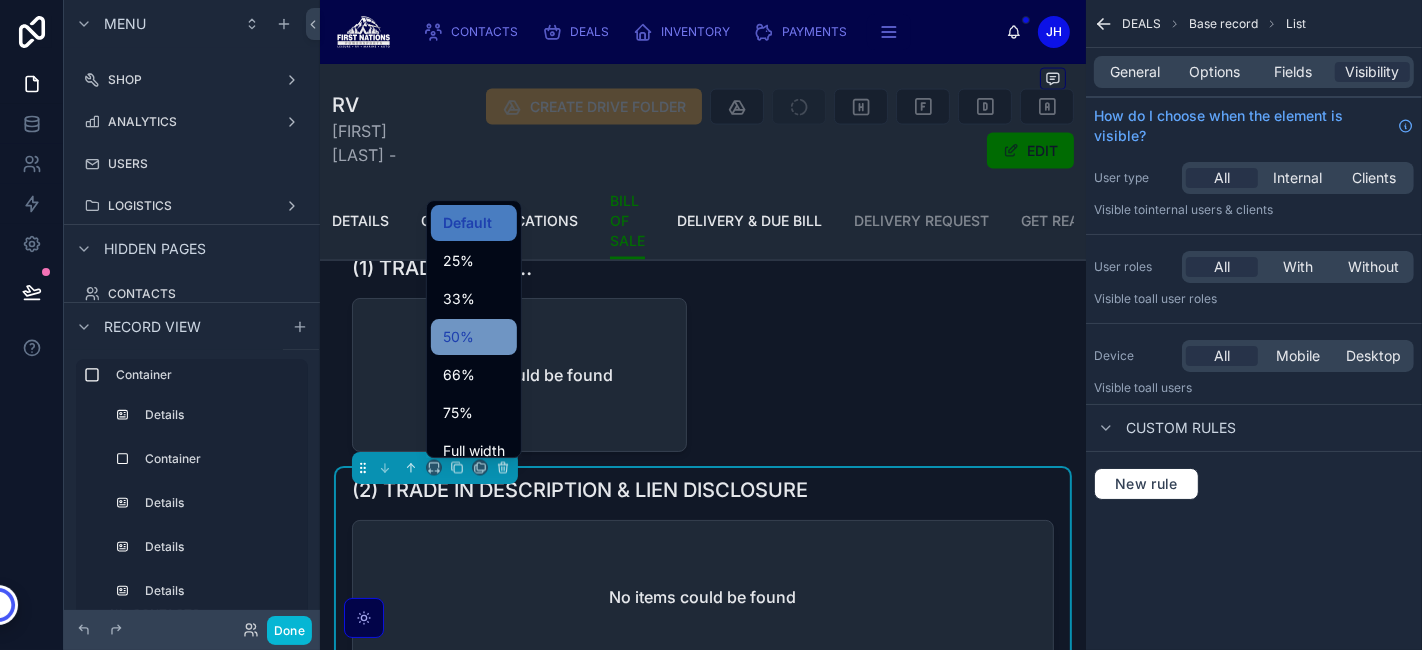 click on "50%" at bounding box center (474, 337) 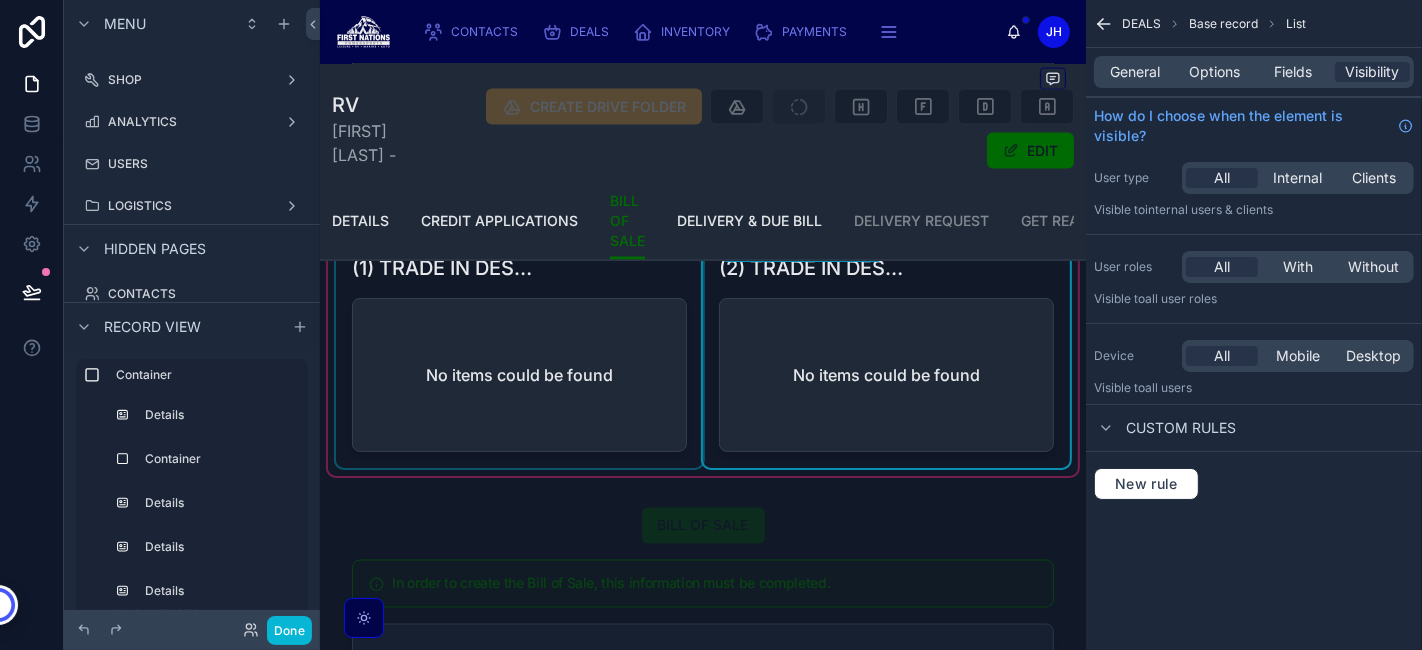 scroll, scrollTop: 2553, scrollLeft: 0, axis: vertical 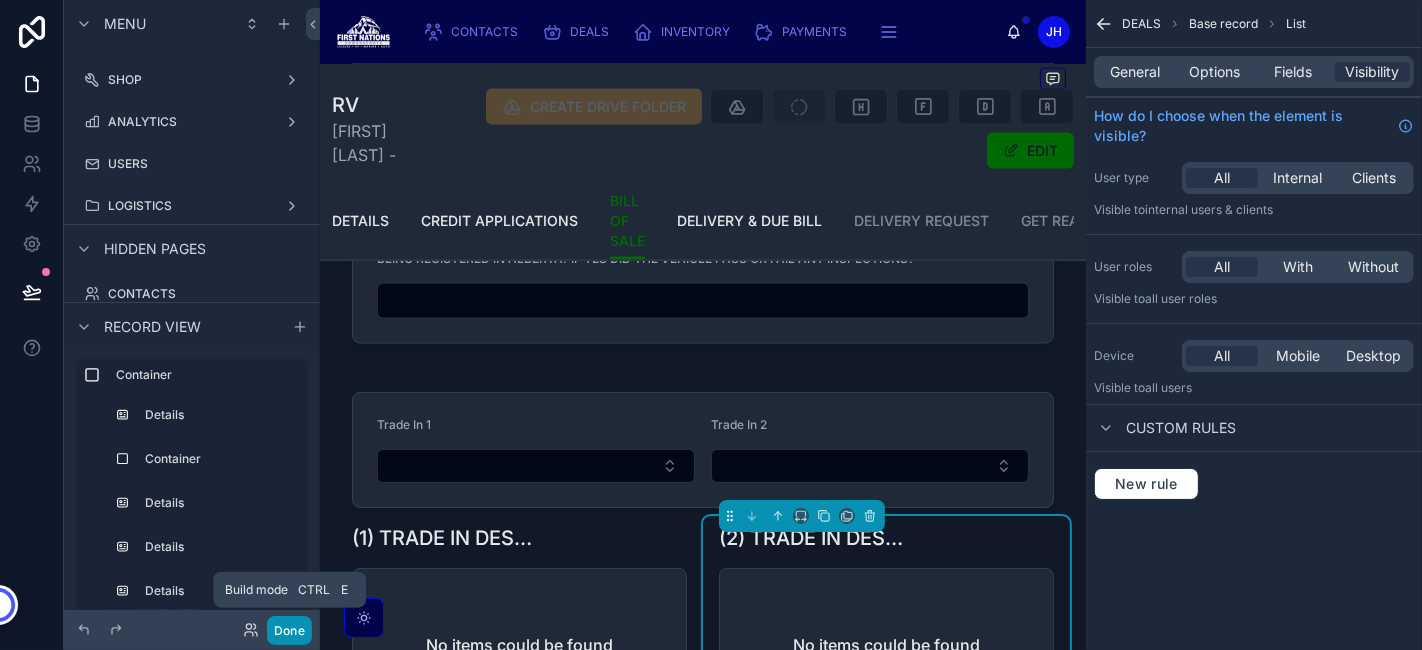 click on "Done" at bounding box center (289, 630) 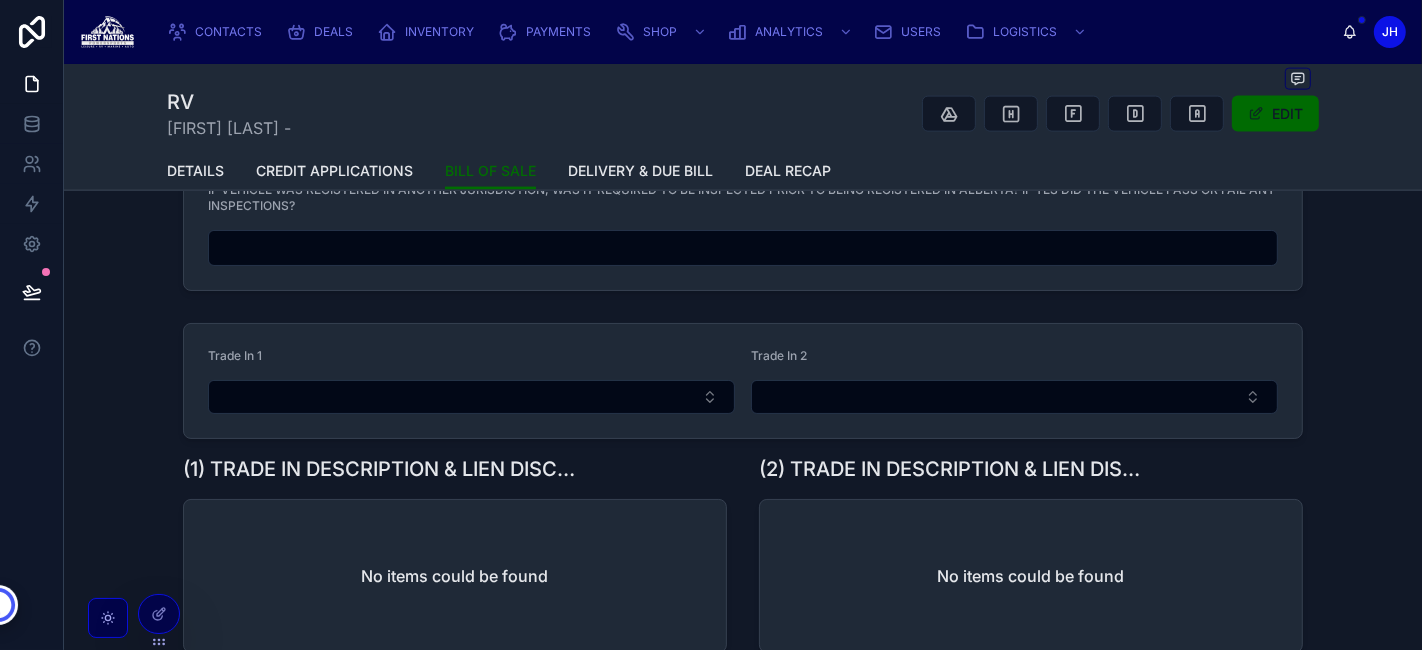 scroll, scrollTop: 2426, scrollLeft: 0, axis: vertical 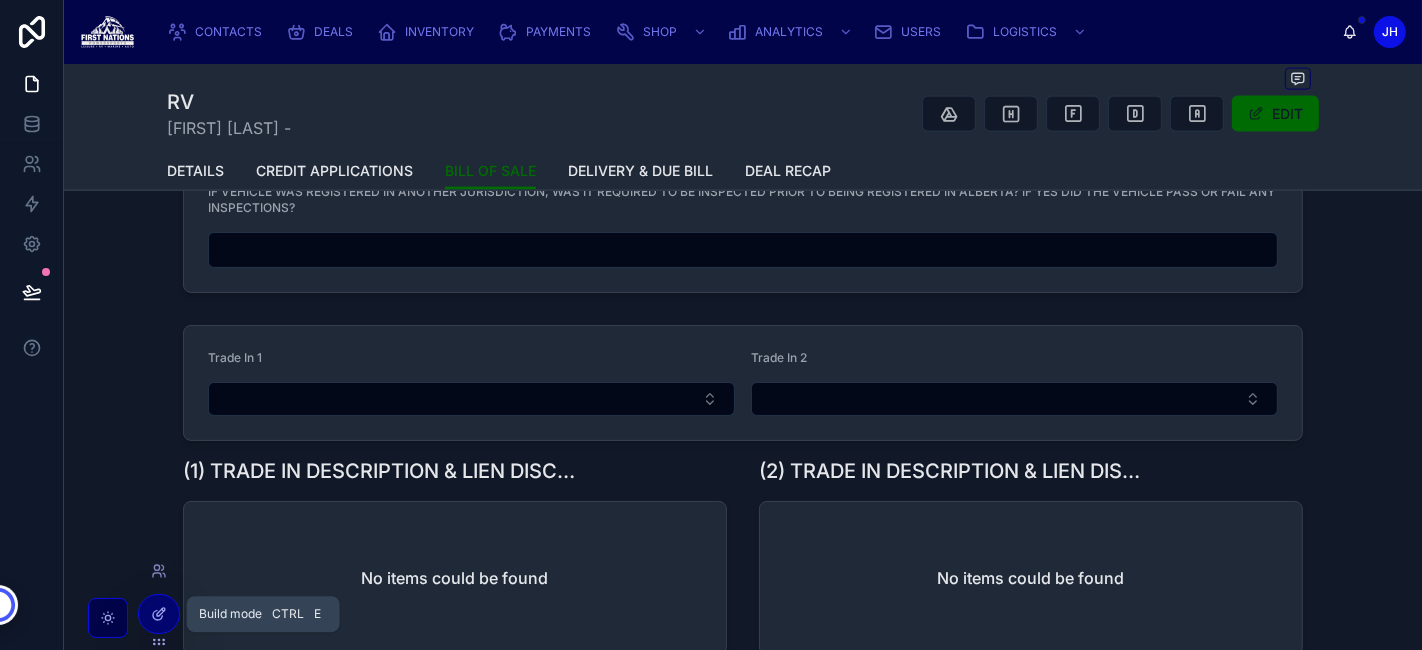 click 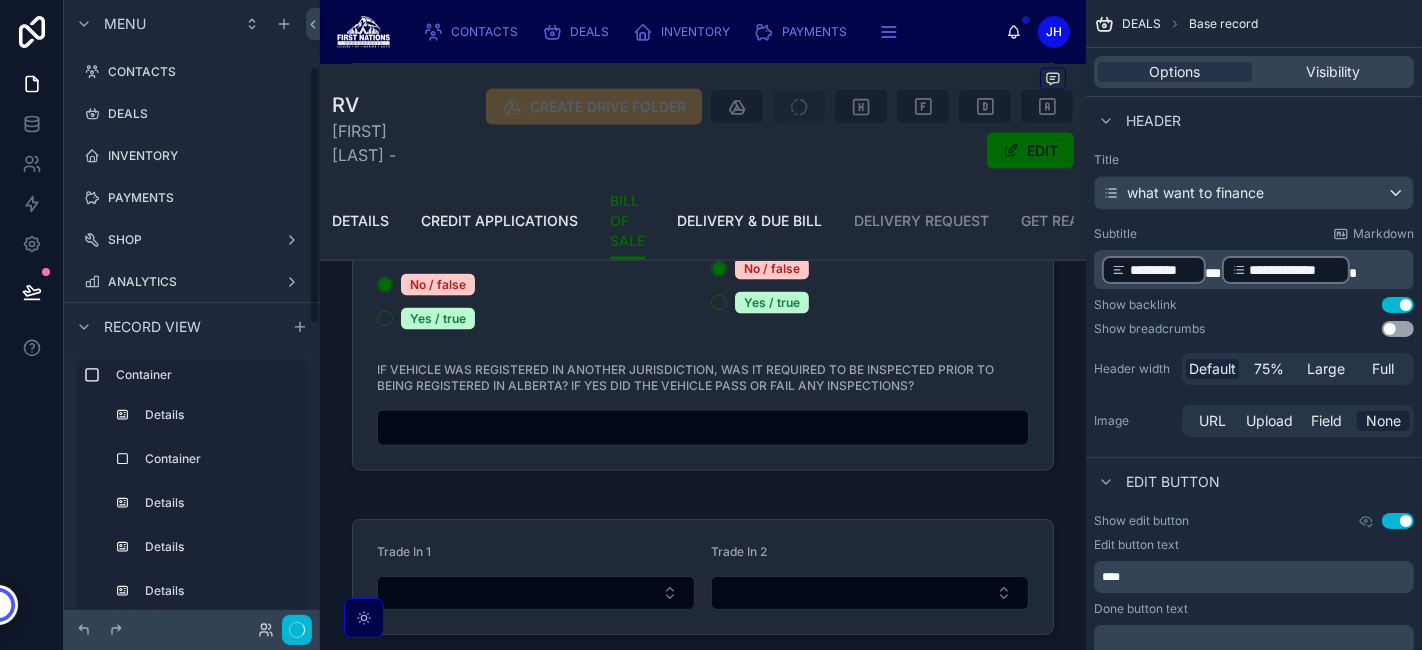 scroll, scrollTop: 160, scrollLeft: 0, axis: vertical 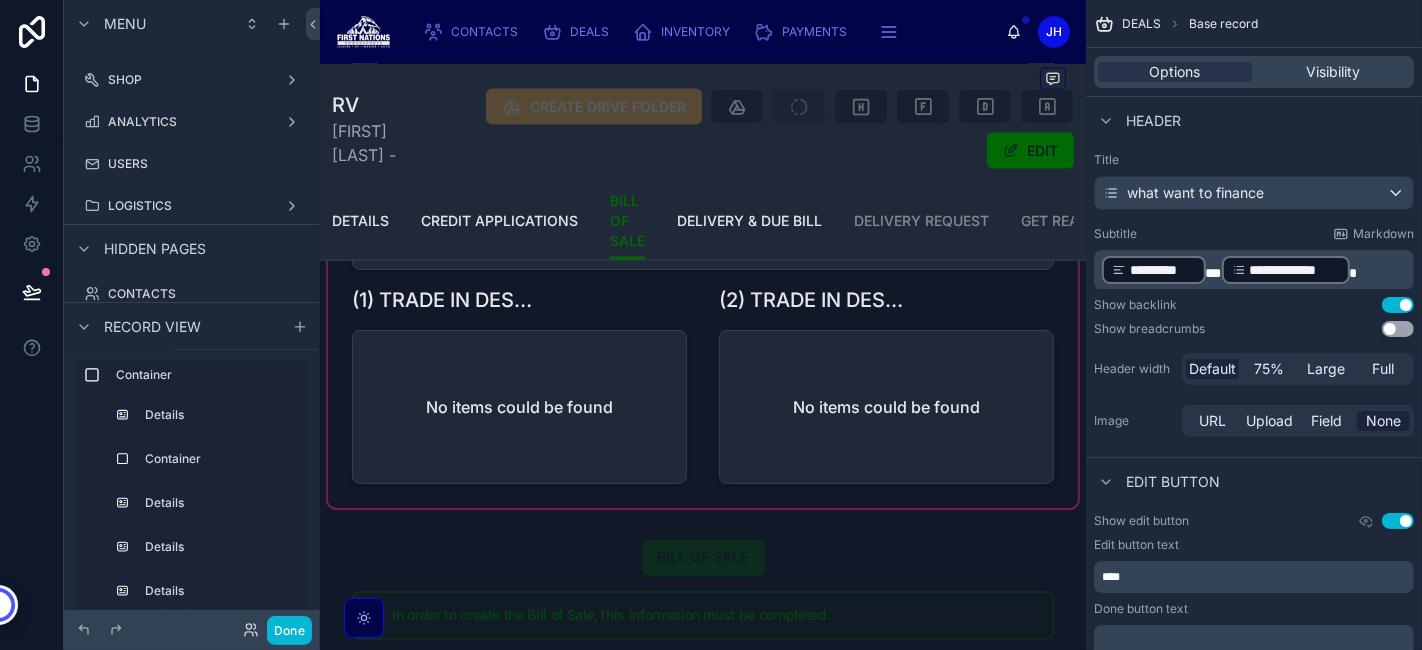click at bounding box center [703, 323] 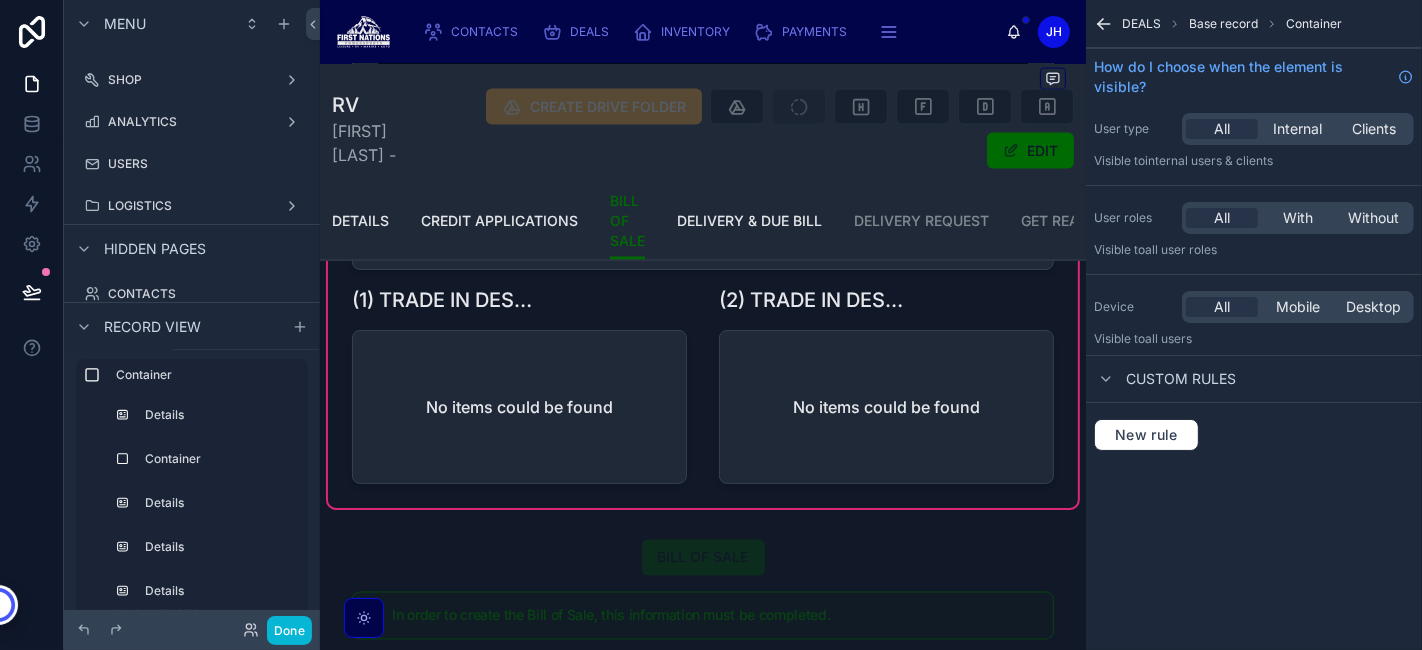 click at bounding box center [519, 389] 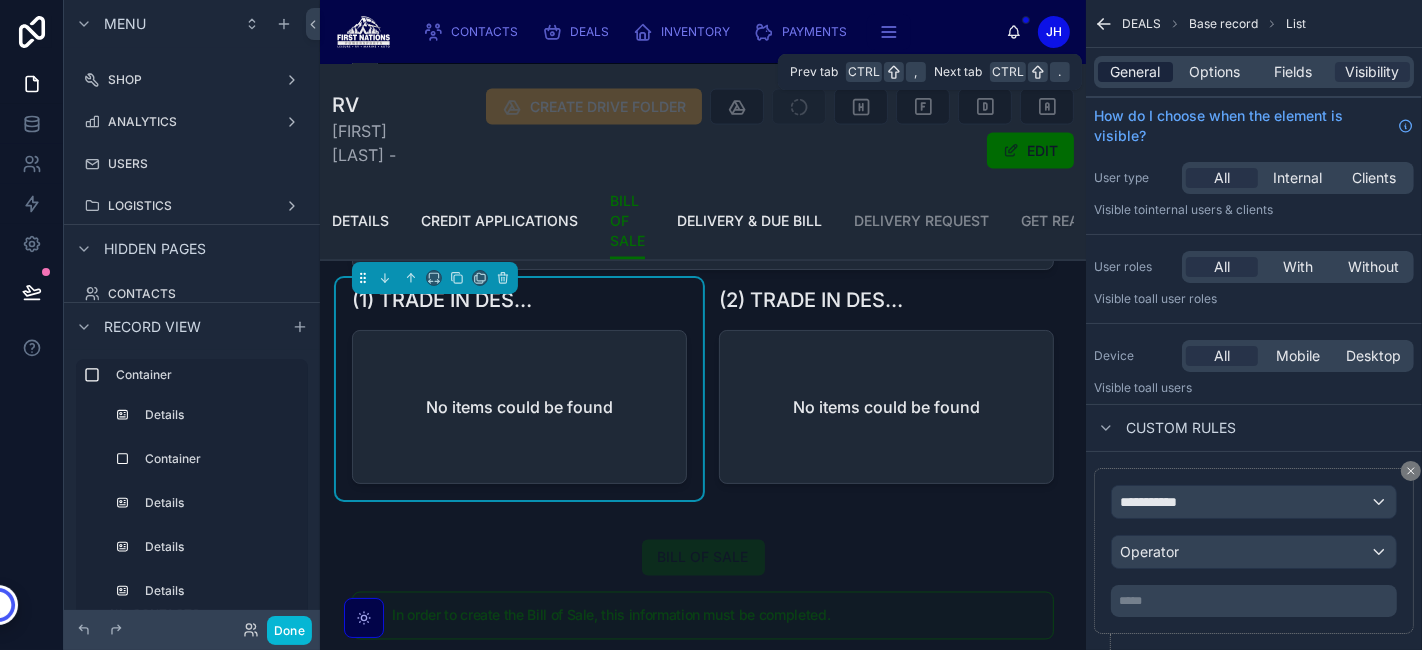 click on "General" at bounding box center [1135, 72] 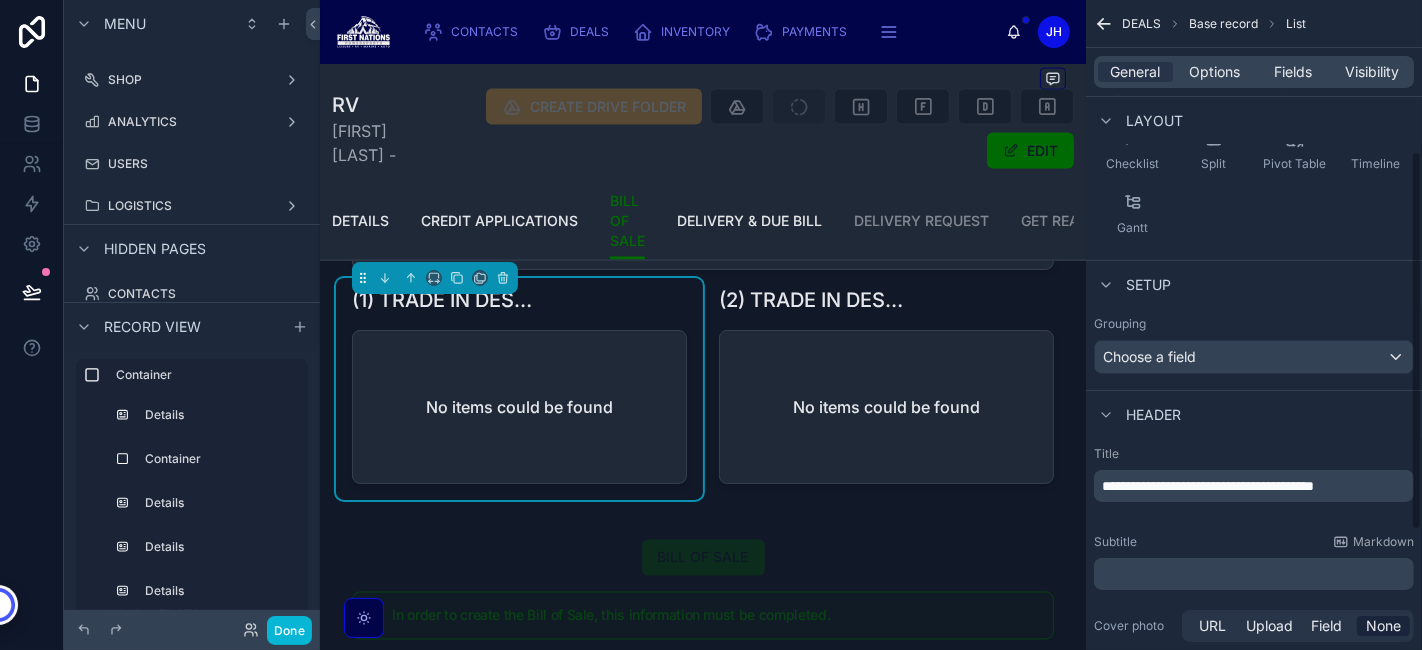 scroll, scrollTop: 397, scrollLeft: 0, axis: vertical 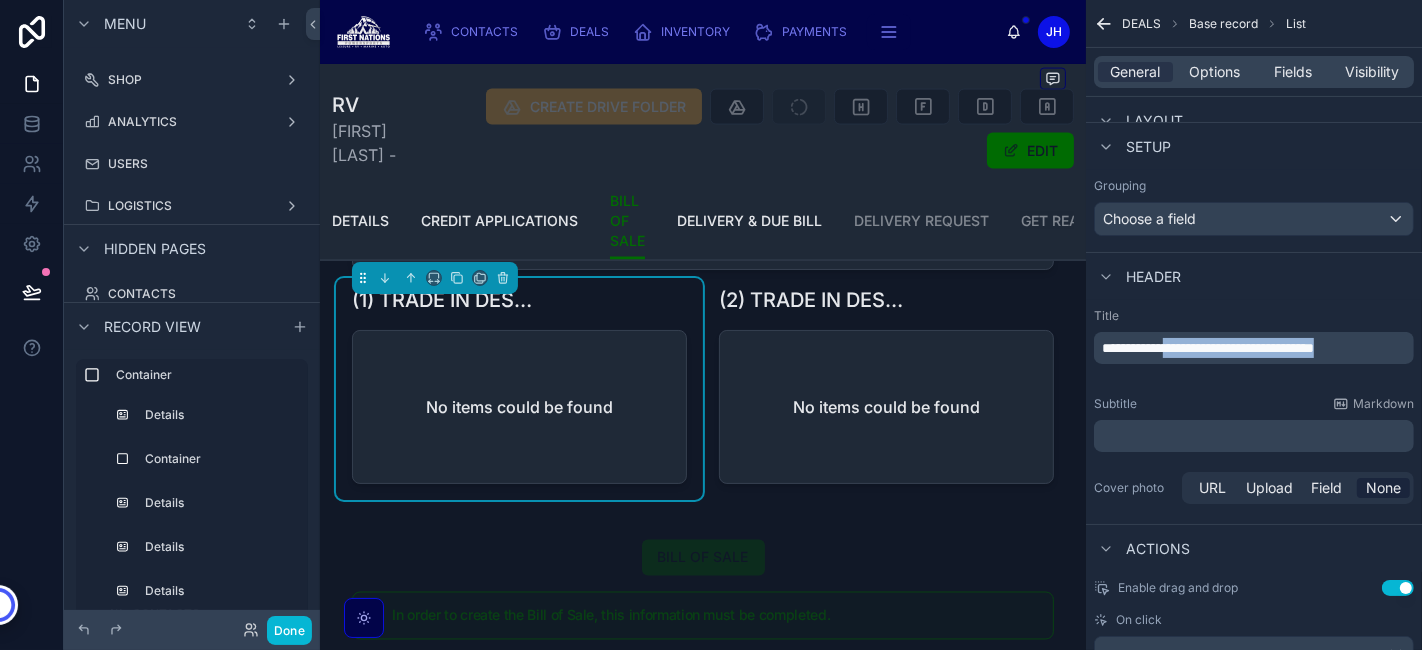 drag, startPoint x: 1188, startPoint y: 348, endPoint x: 1212, endPoint y: 379, distance: 39.20459 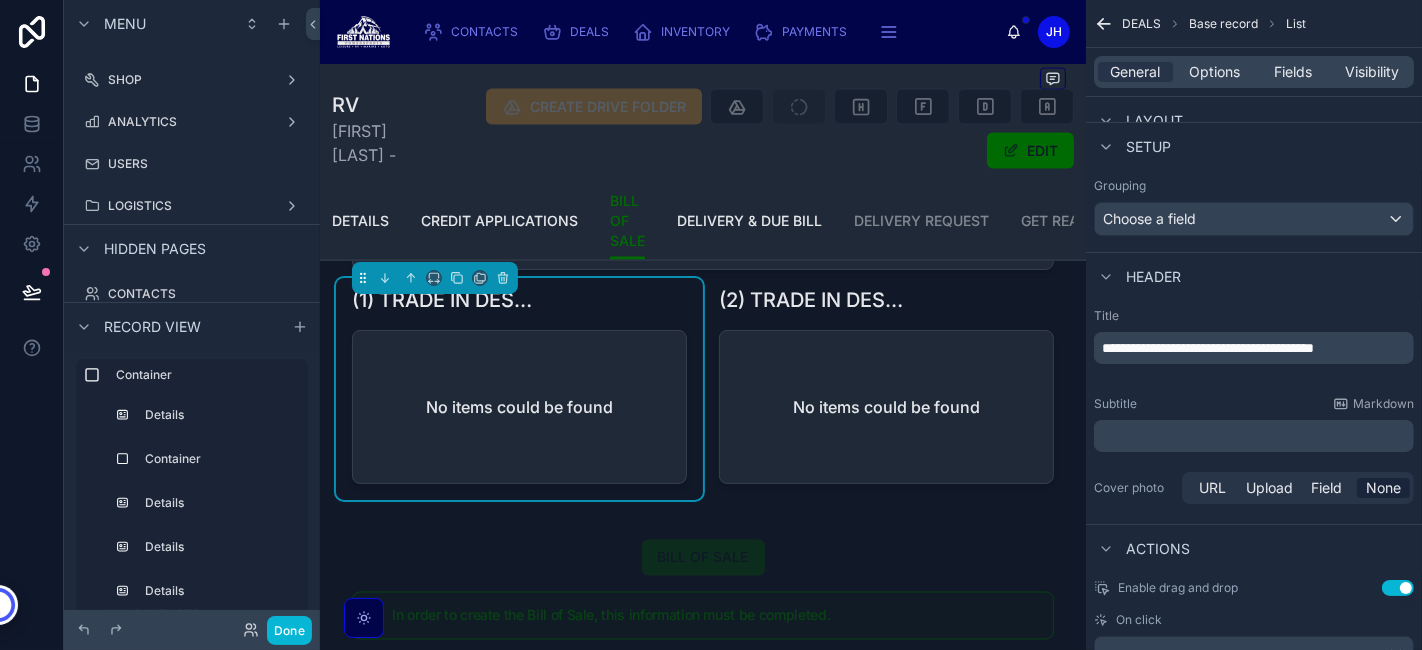 scroll, scrollTop: 398, scrollLeft: 0, axis: vertical 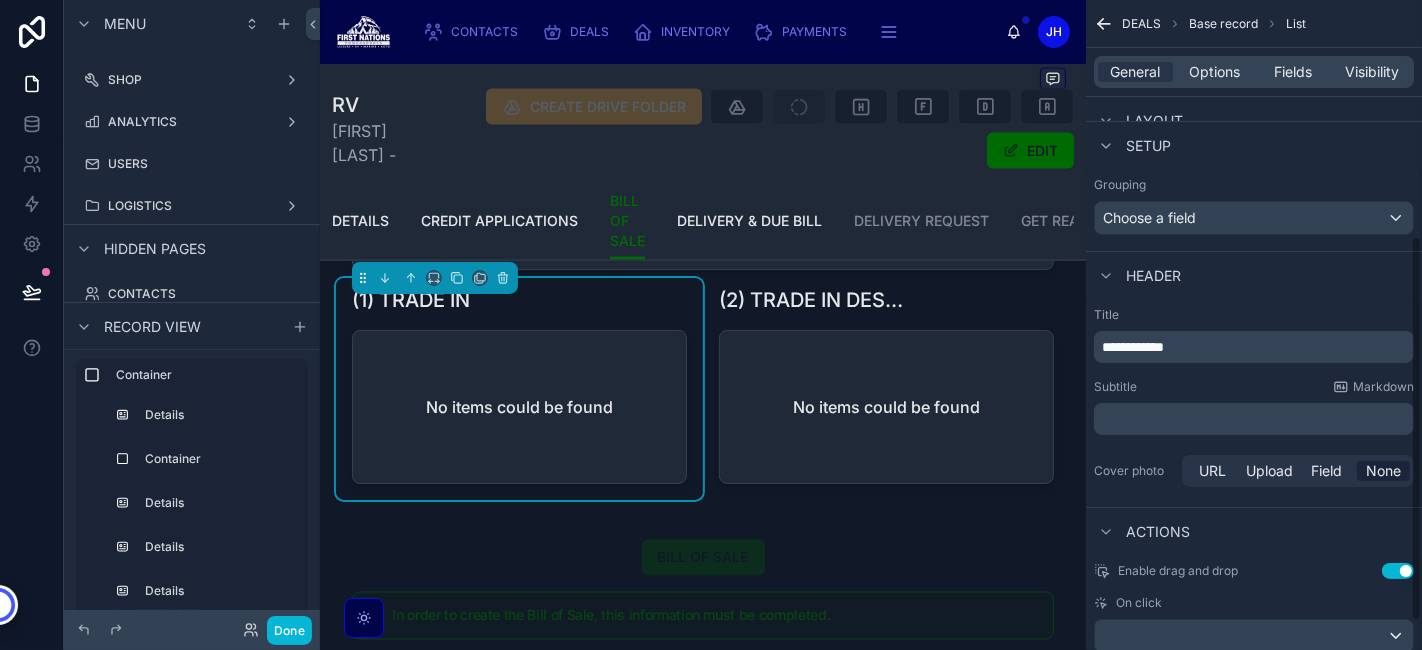 click on "﻿" at bounding box center (1256, 419) 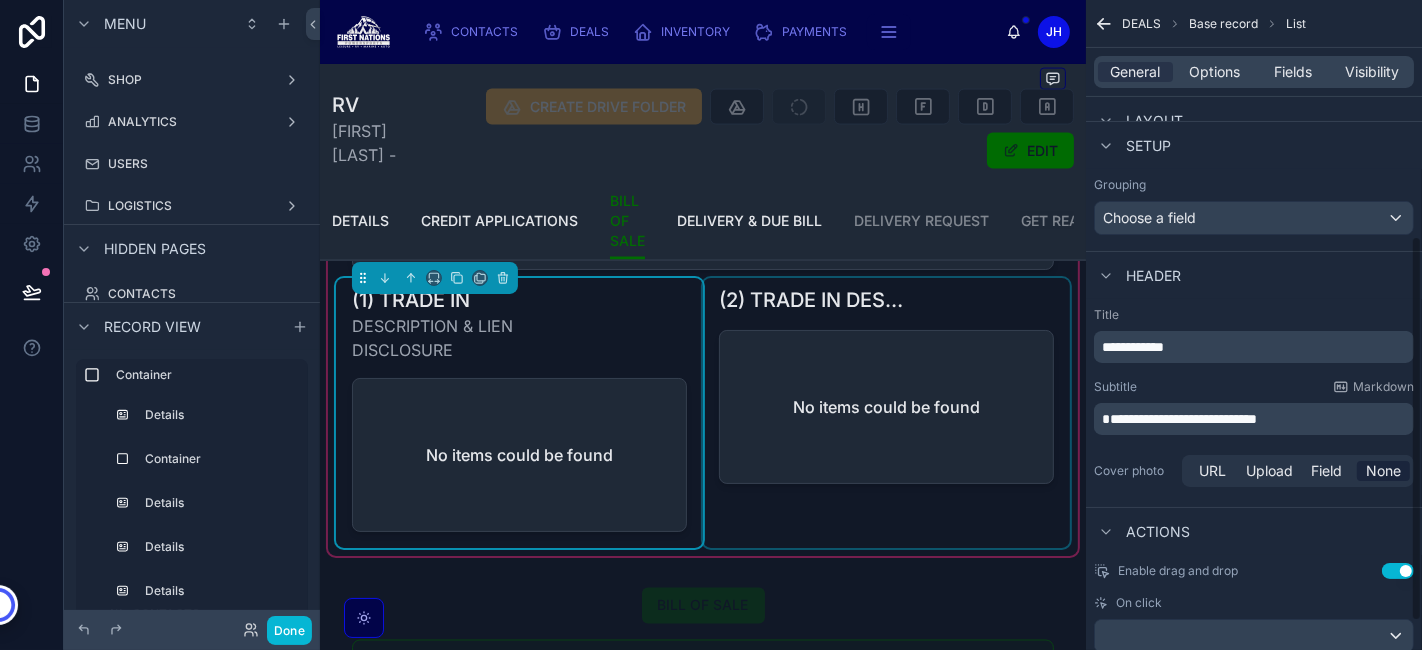 click at bounding box center (886, 413) 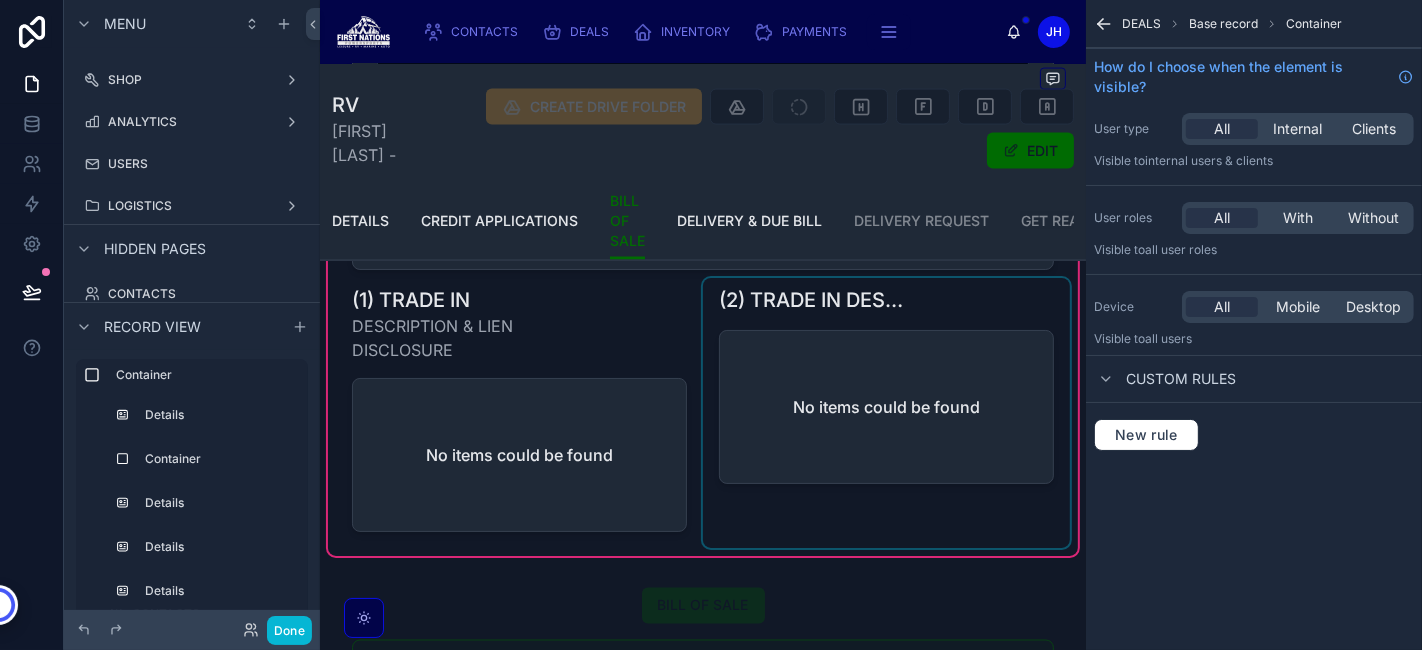 scroll, scrollTop: 0, scrollLeft: 0, axis: both 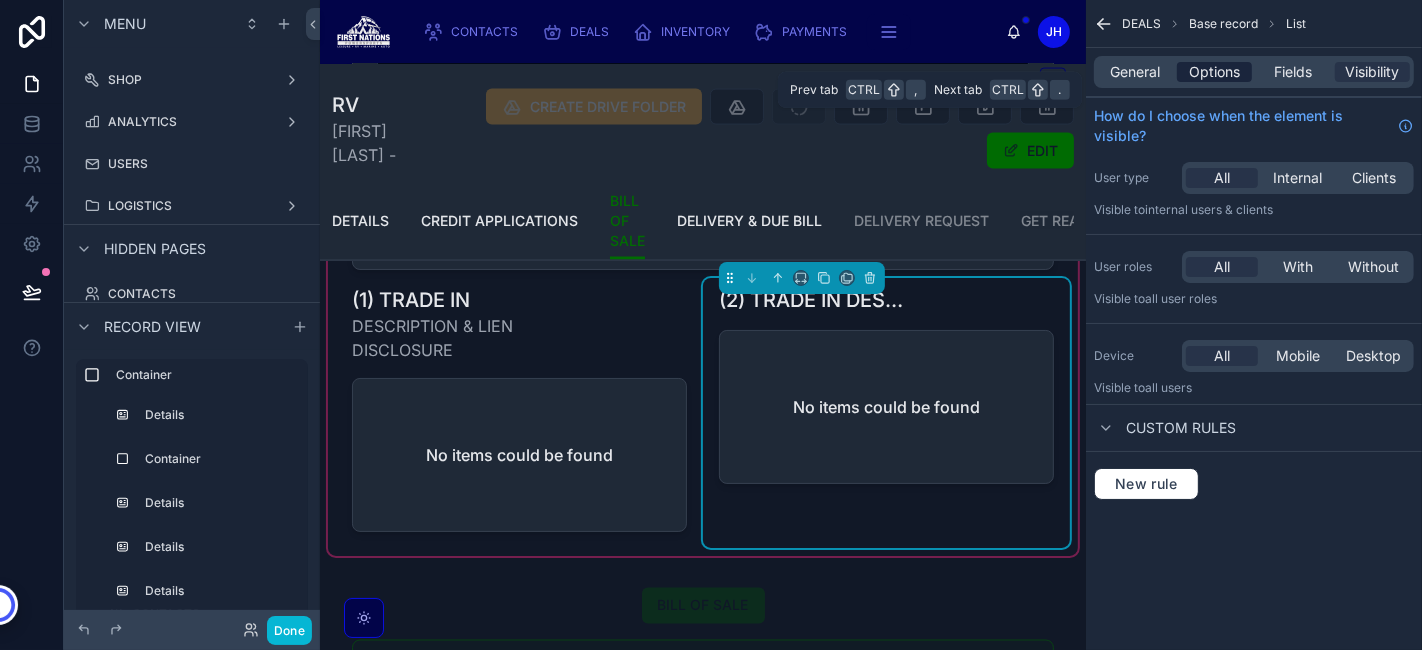 click on "Options" at bounding box center [1214, 72] 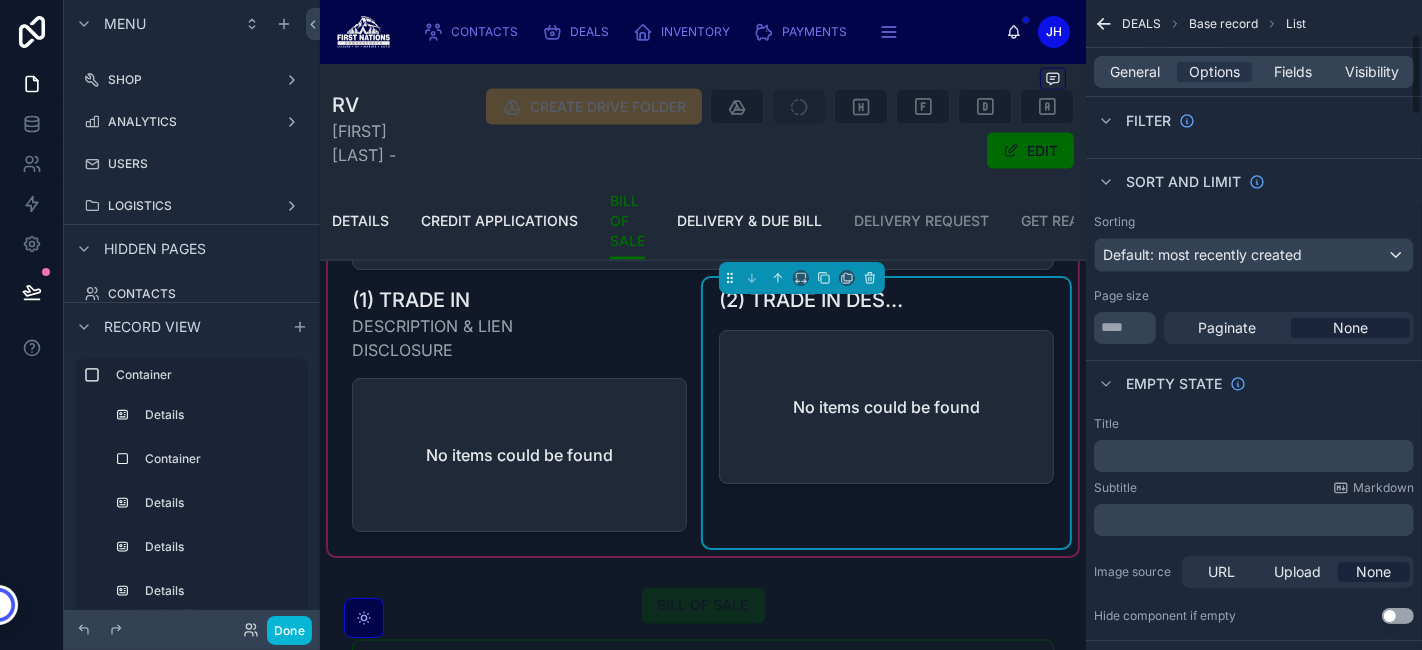 scroll, scrollTop: 262, scrollLeft: 0, axis: vertical 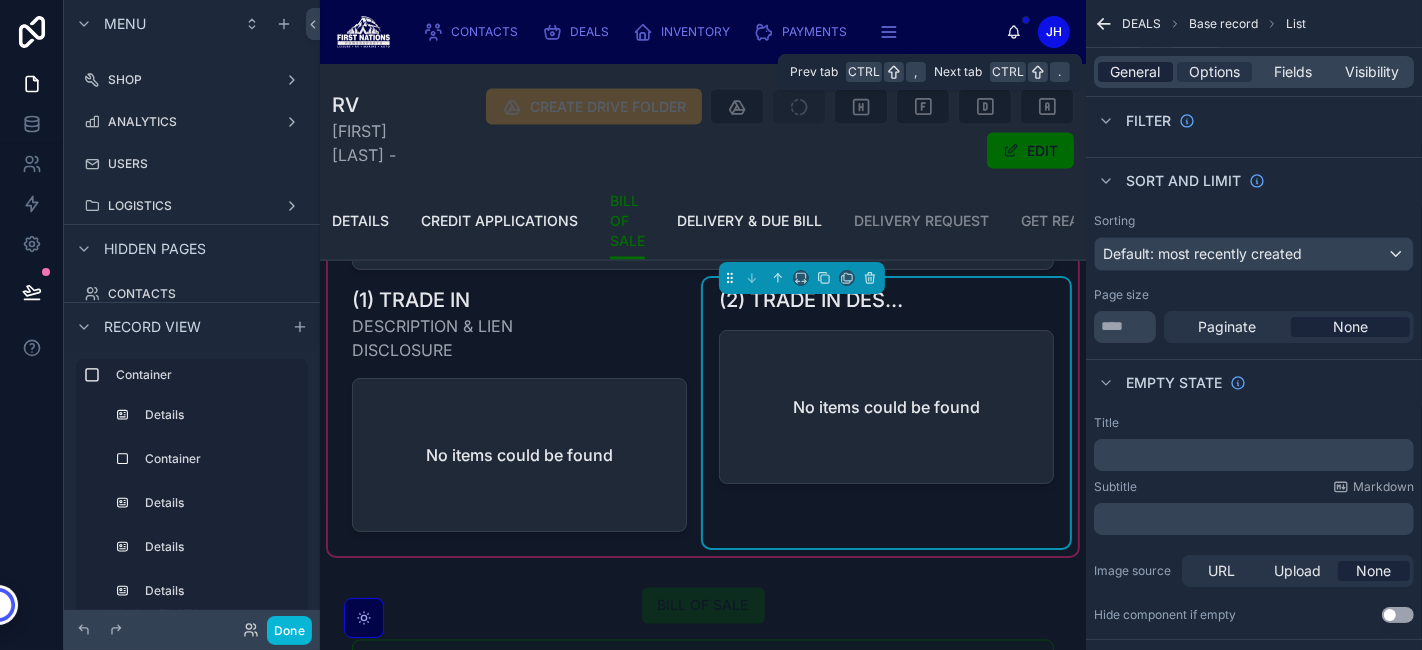 click on "General" at bounding box center (1136, 72) 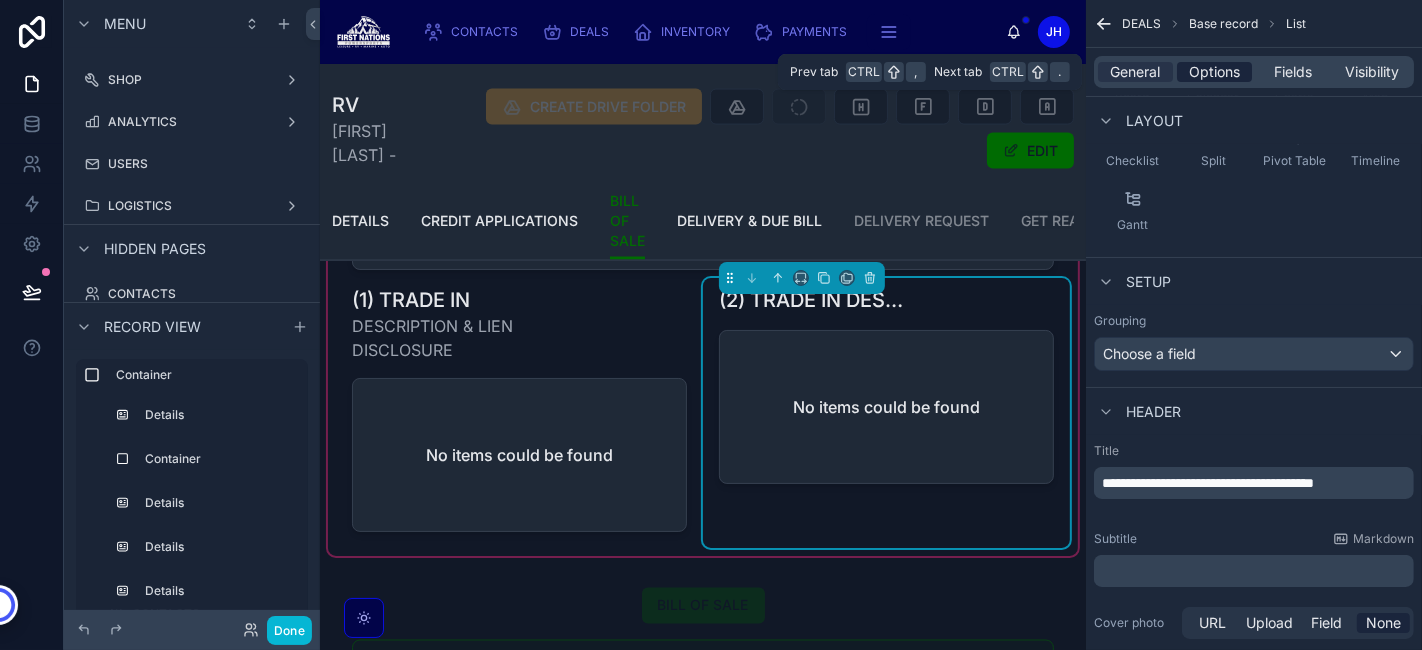 click on "Options" at bounding box center [1214, 72] 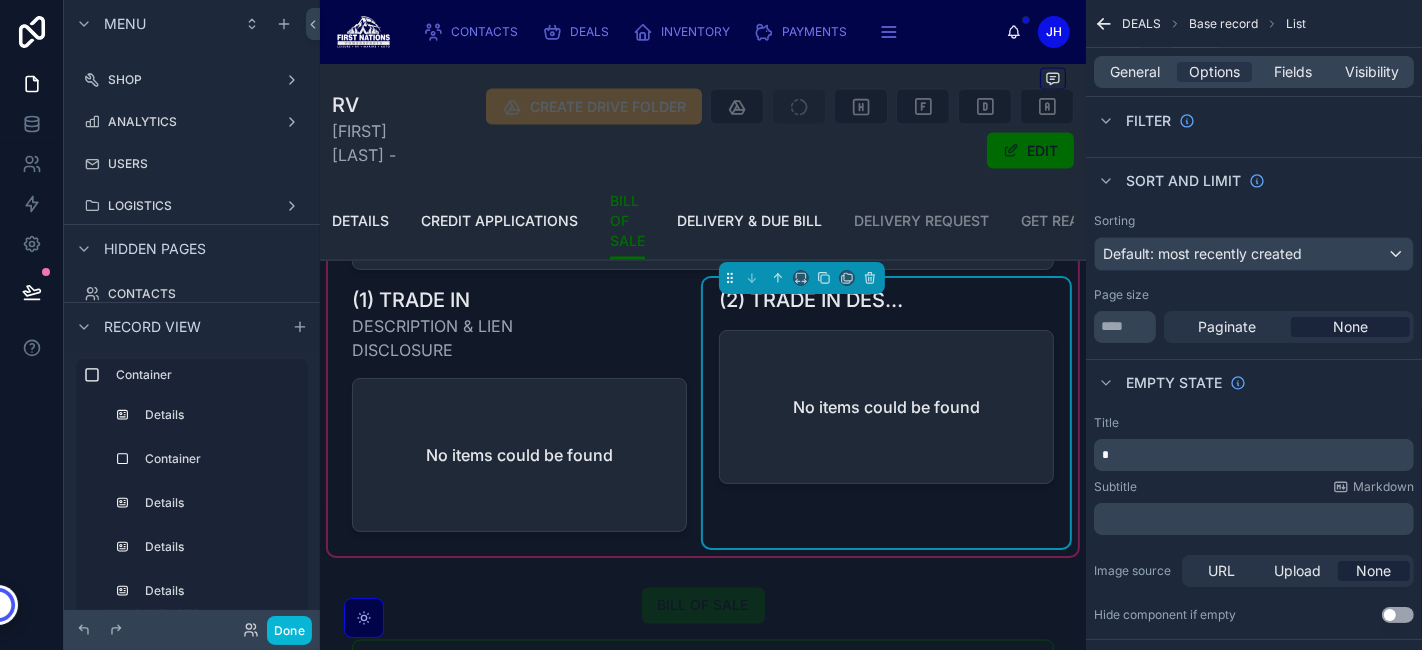 click on "*" at bounding box center (1256, 455) 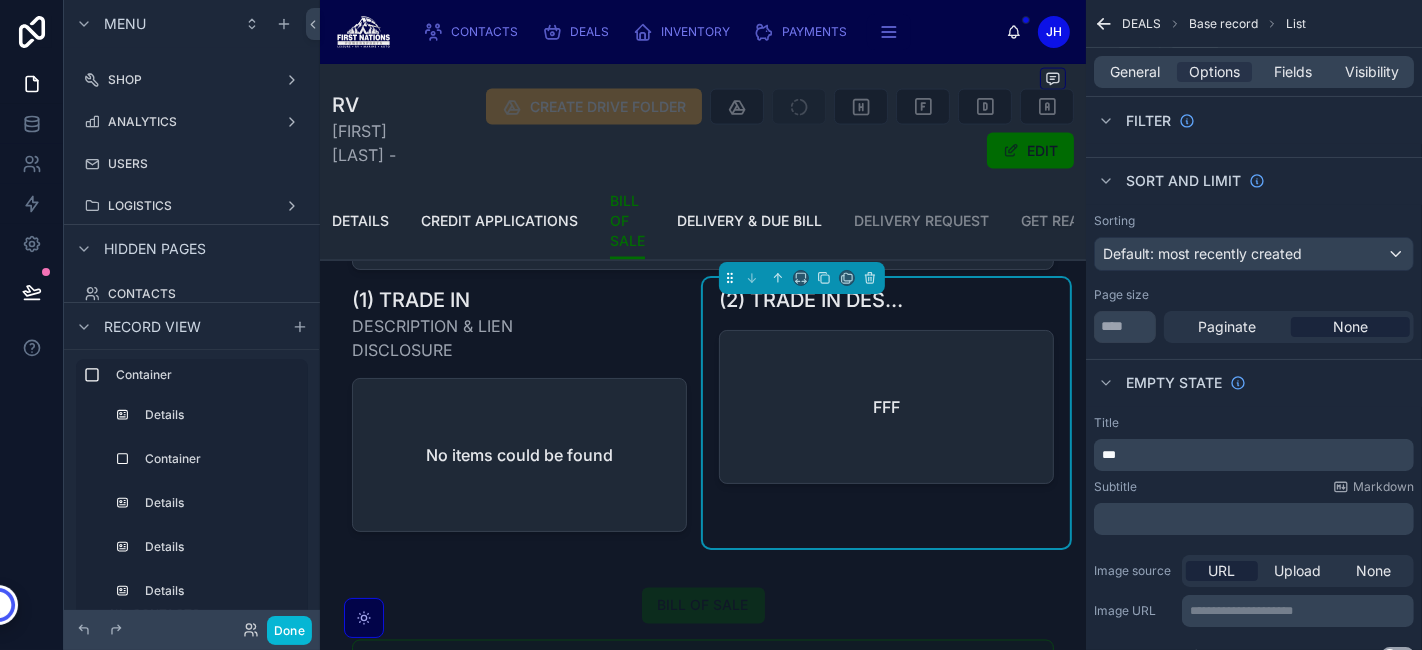 click on "**********" at bounding box center (1254, 539) 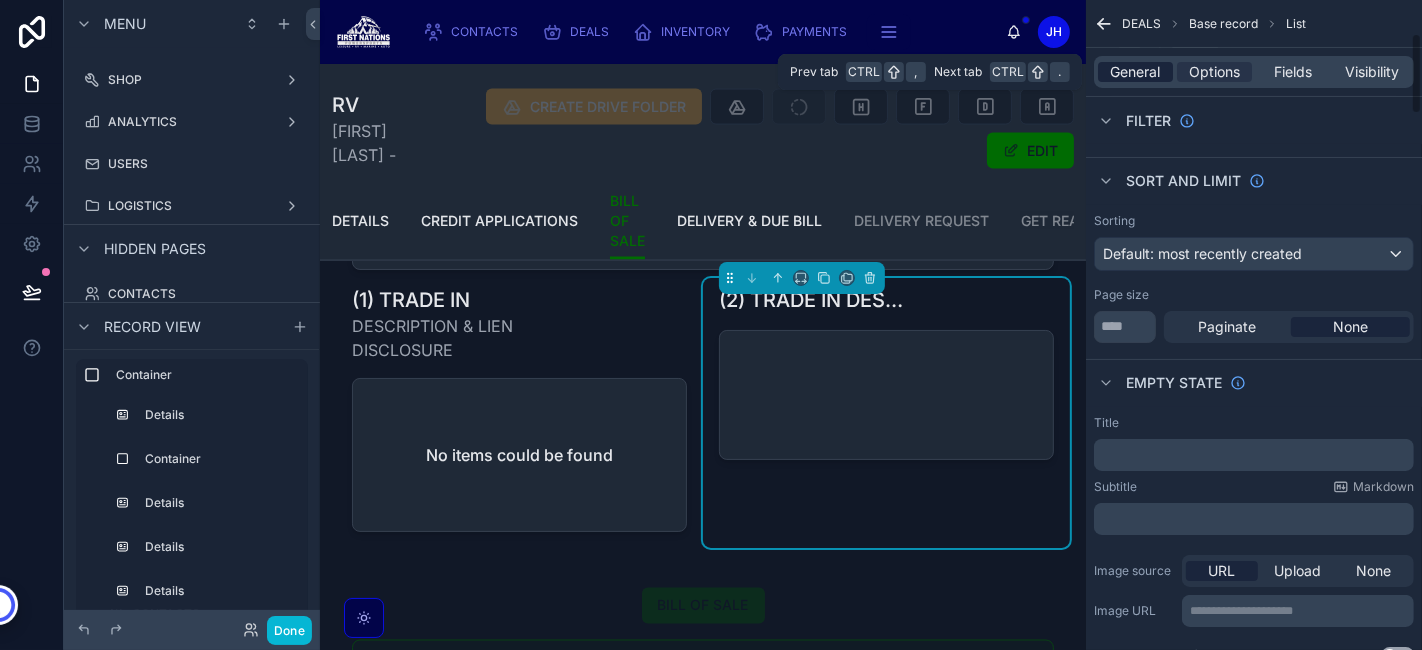 click on "General" at bounding box center [1136, 72] 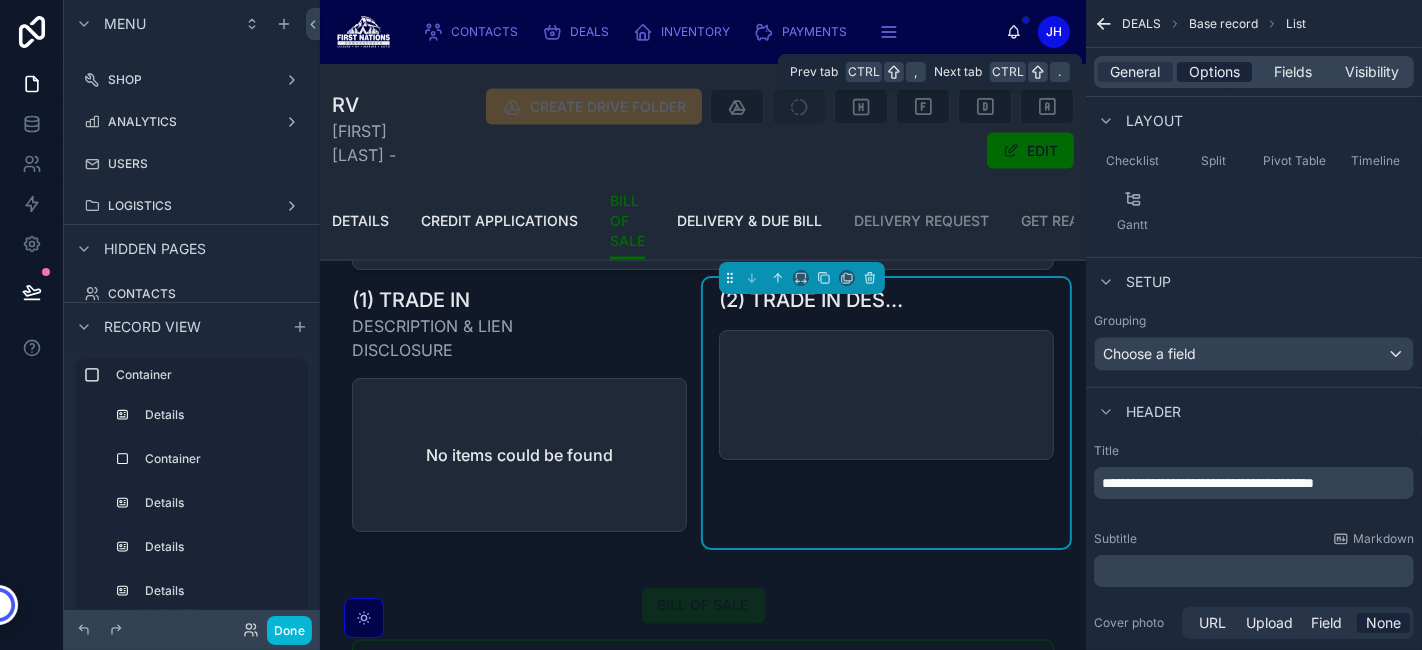 click on "Options" at bounding box center (1214, 72) 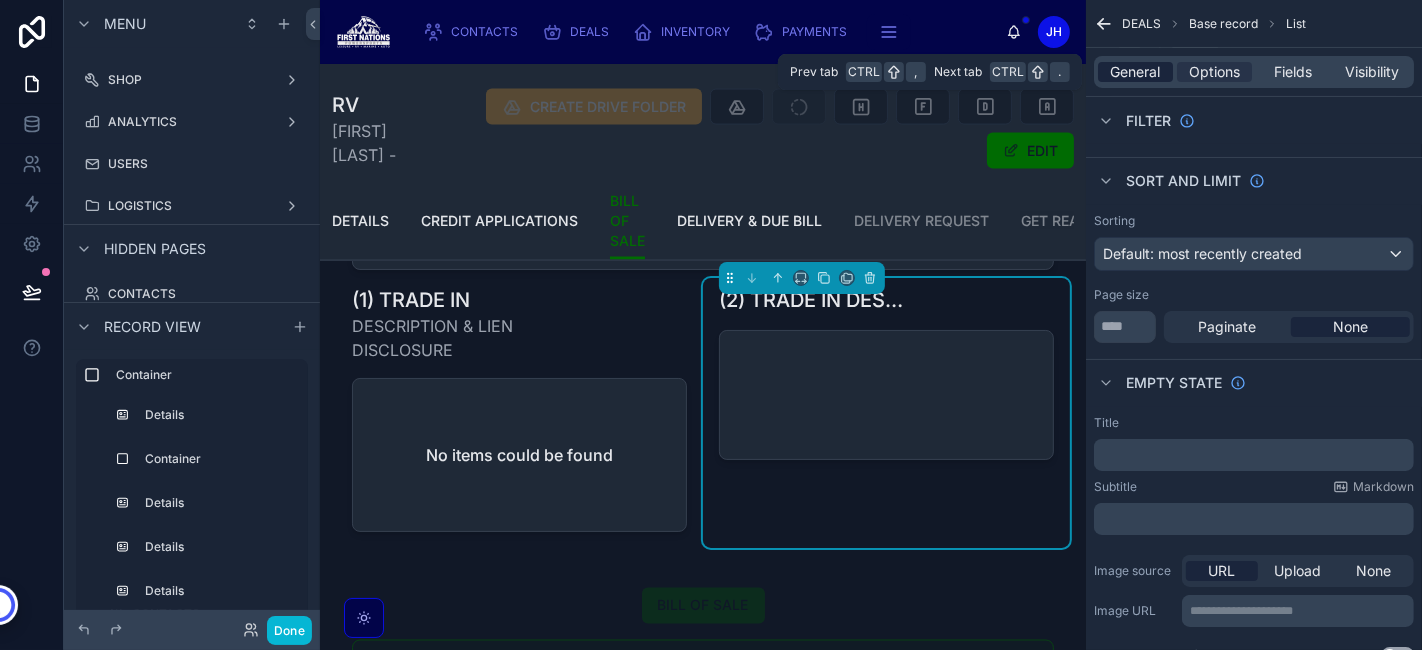 click on "General" at bounding box center [1136, 72] 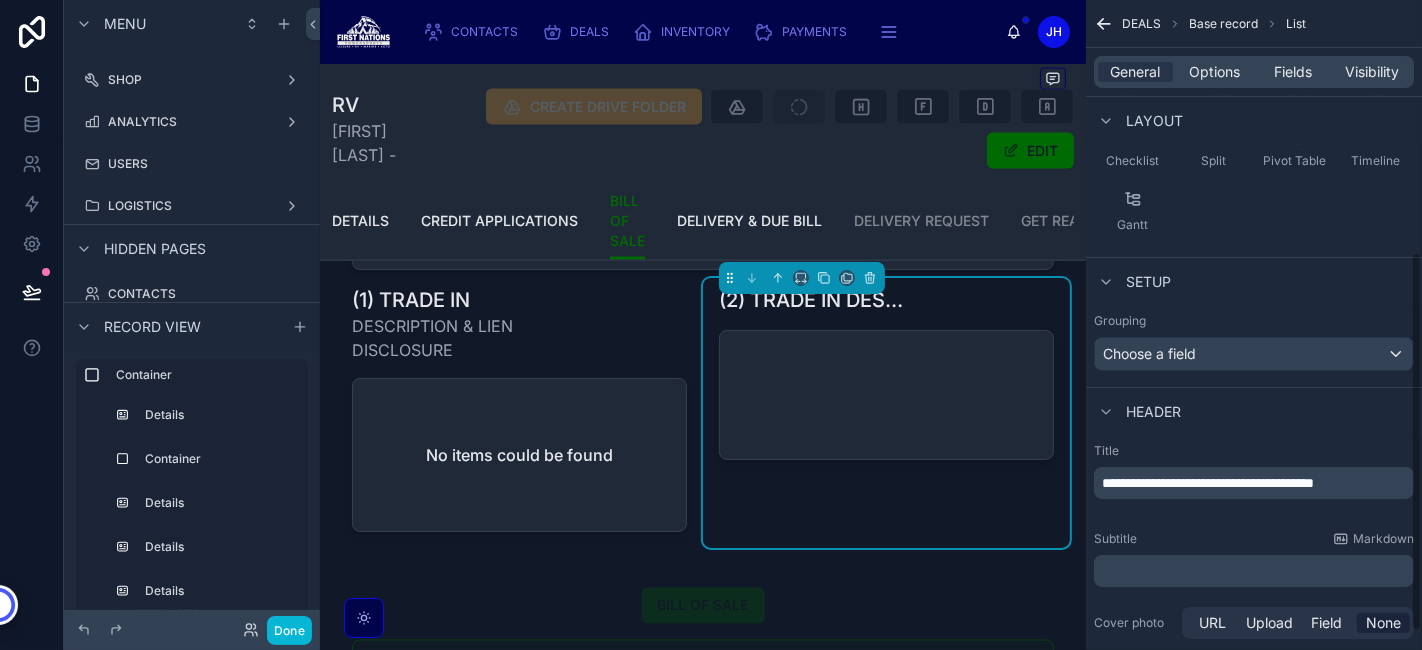 scroll, scrollTop: 462, scrollLeft: 0, axis: vertical 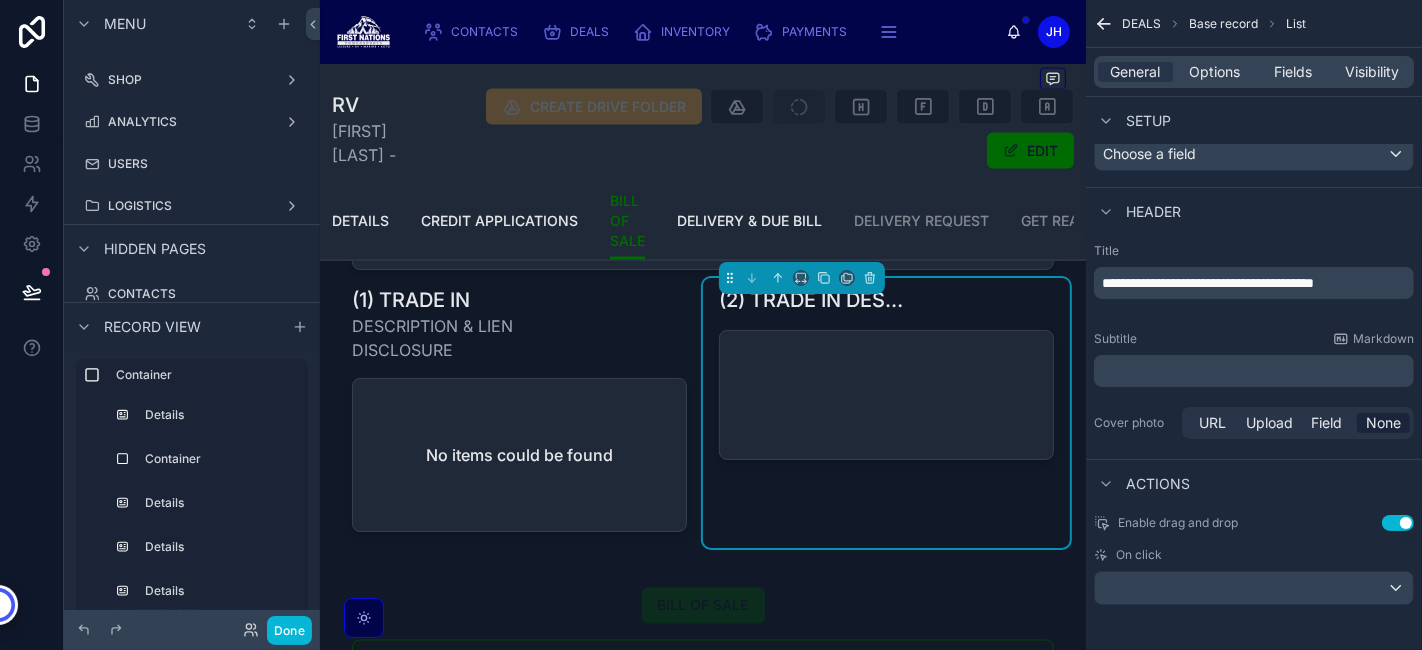 click on "**********" at bounding box center [1208, 283] 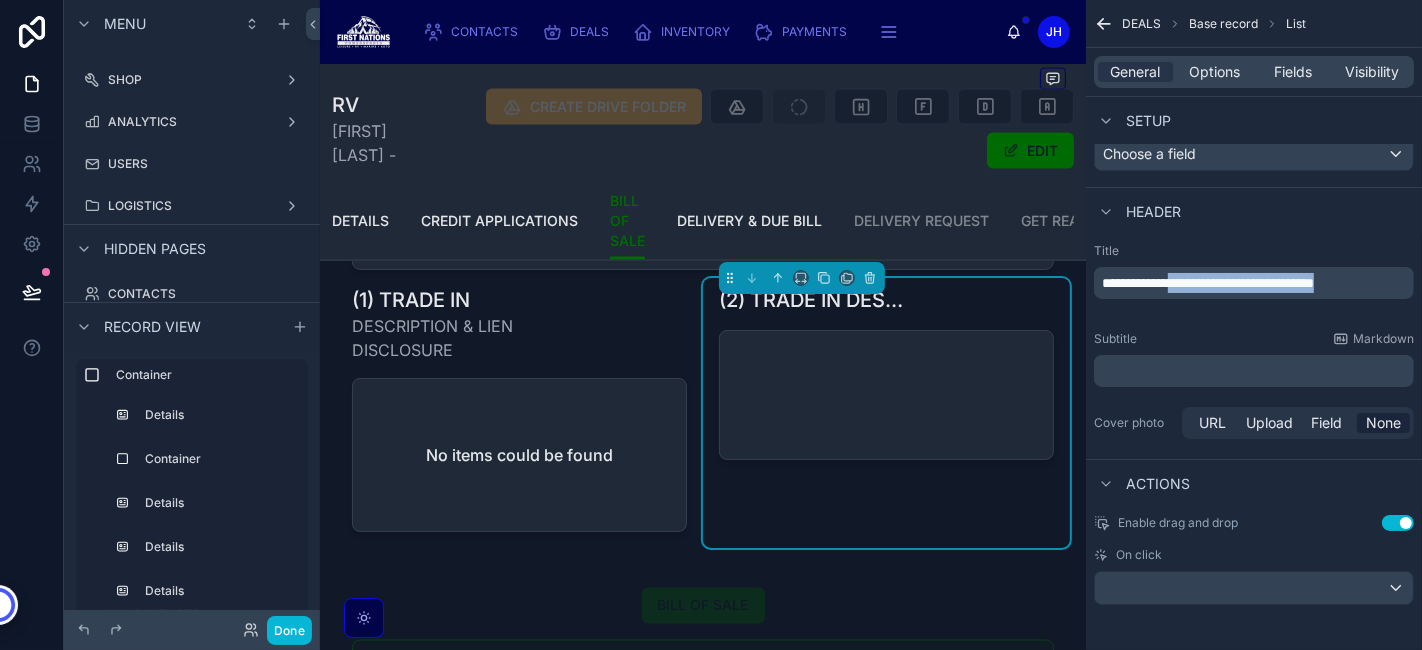 drag, startPoint x: 1191, startPoint y: 282, endPoint x: 1217, endPoint y: 315, distance: 42.0119 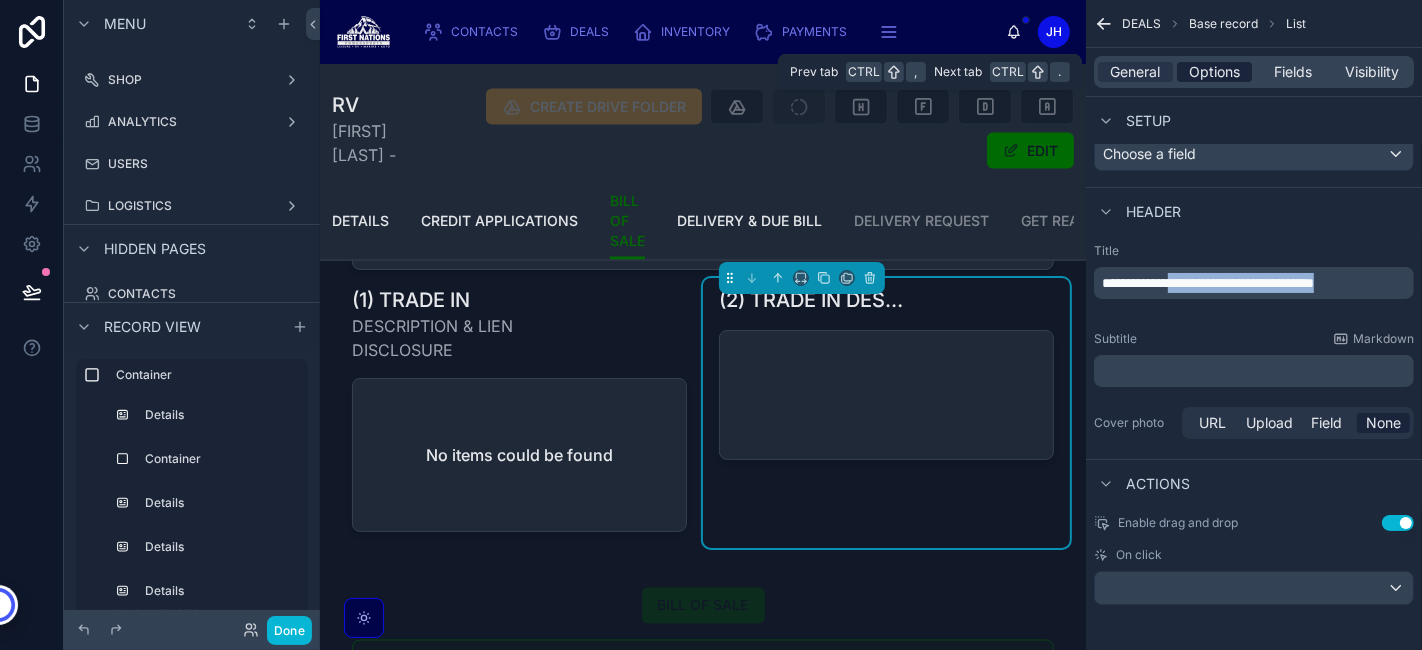click on "Options" at bounding box center (1214, 72) 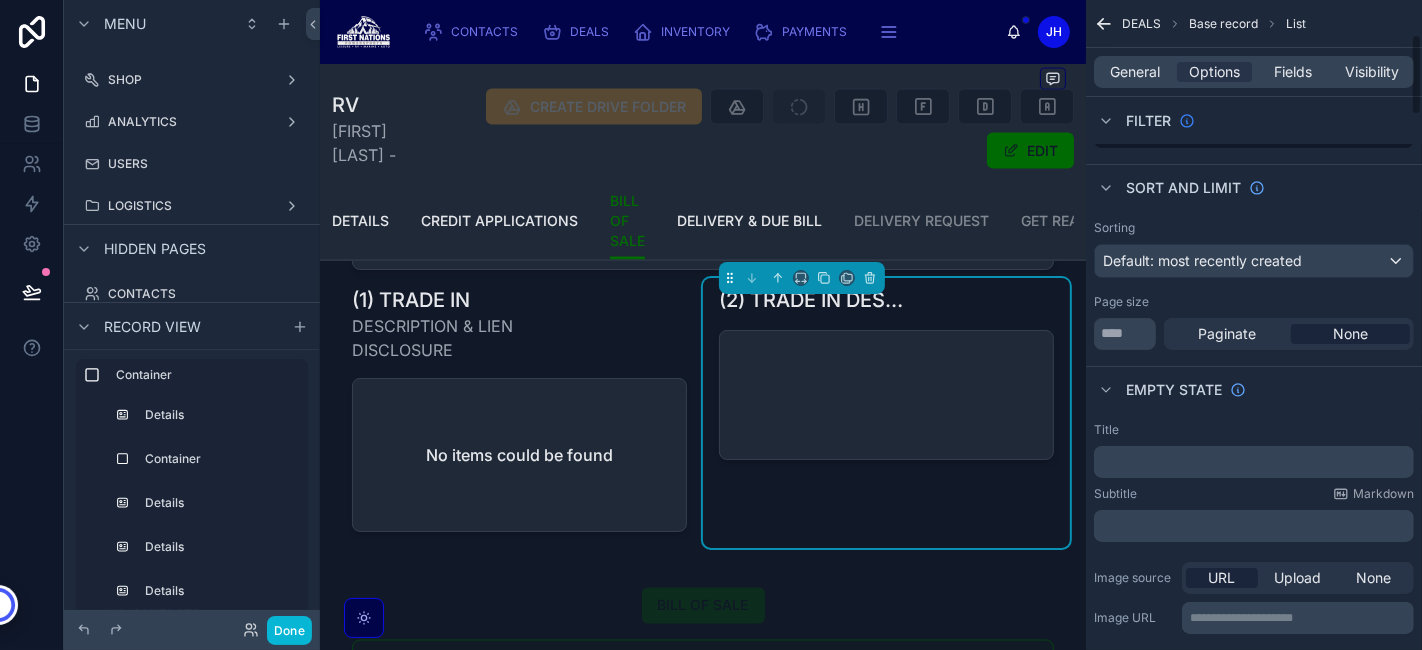 scroll, scrollTop: 243, scrollLeft: 0, axis: vertical 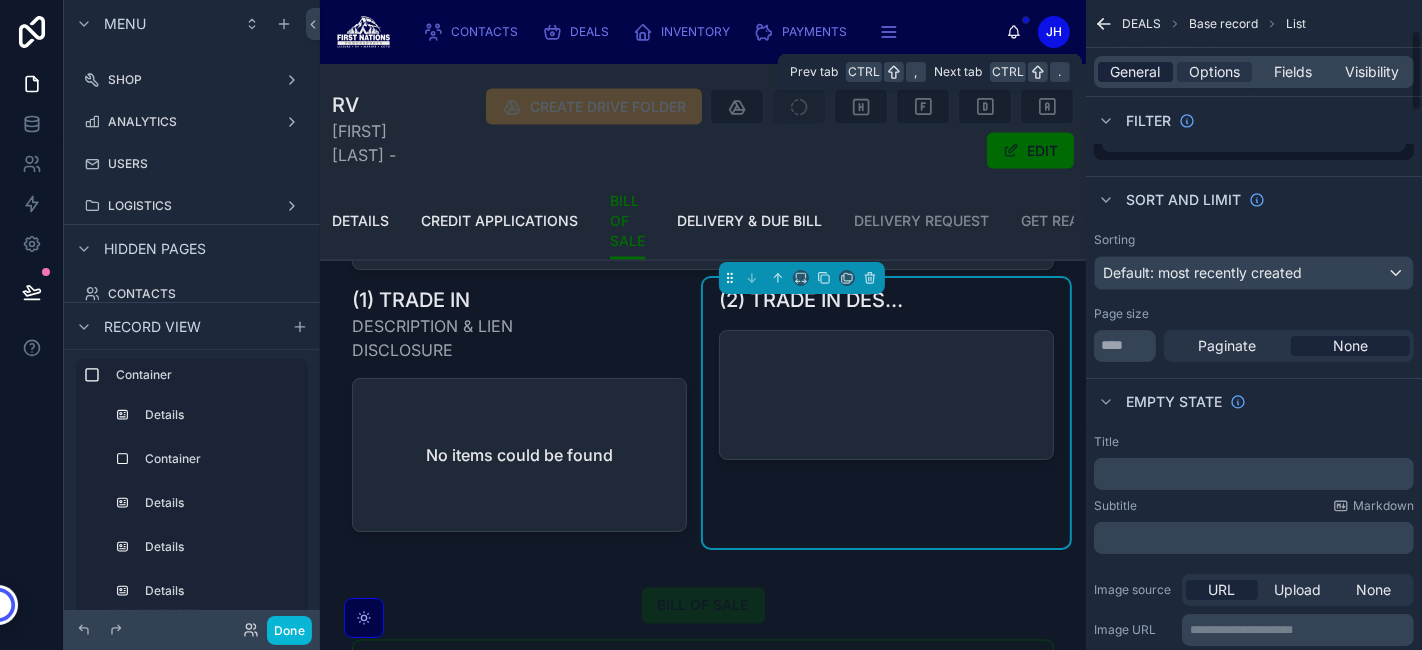 click on "General" at bounding box center [1136, 72] 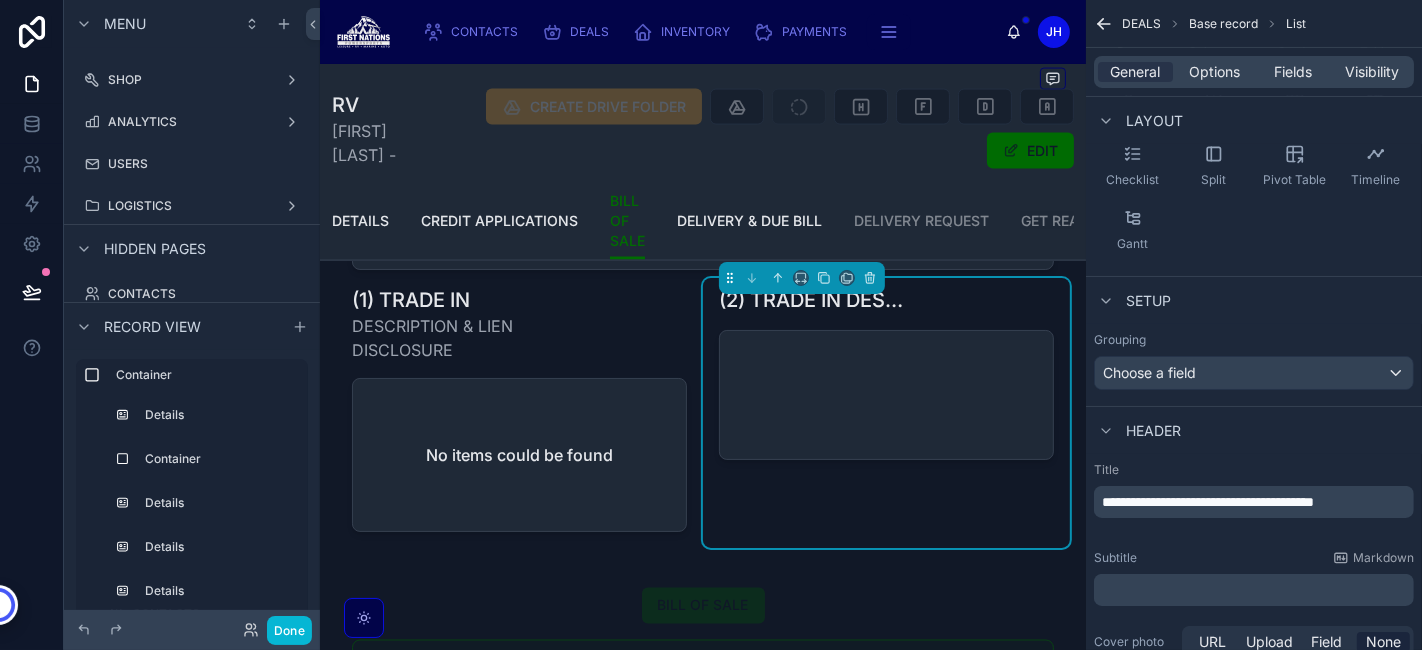 click on "﻿" at bounding box center (1256, 590) 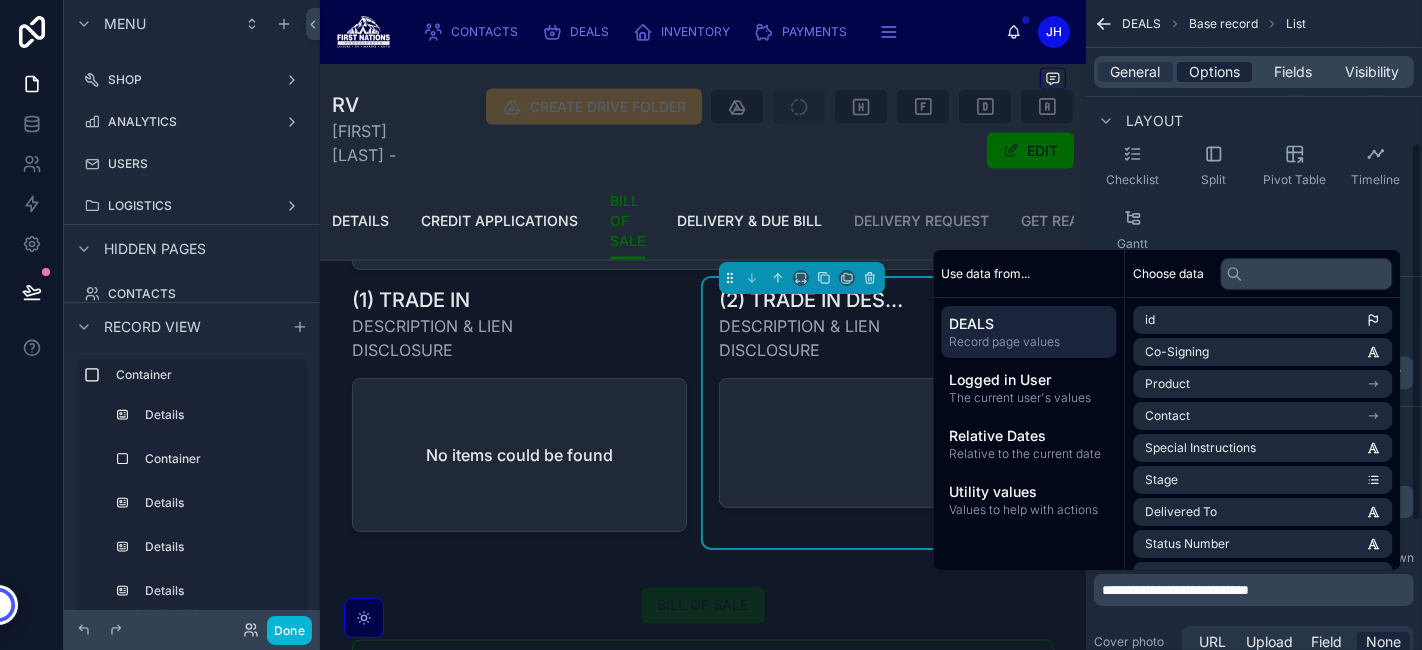 click on "Options" at bounding box center [1214, 72] 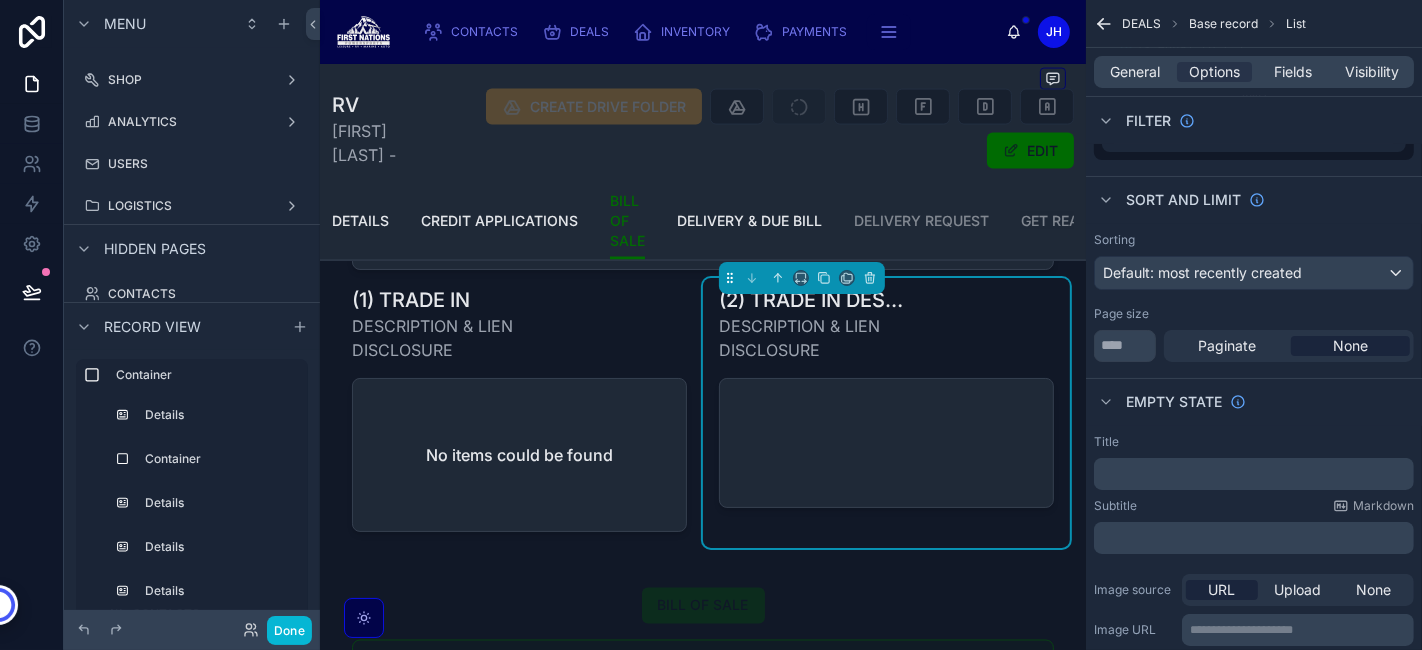 click on "﻿" at bounding box center (1256, 474) 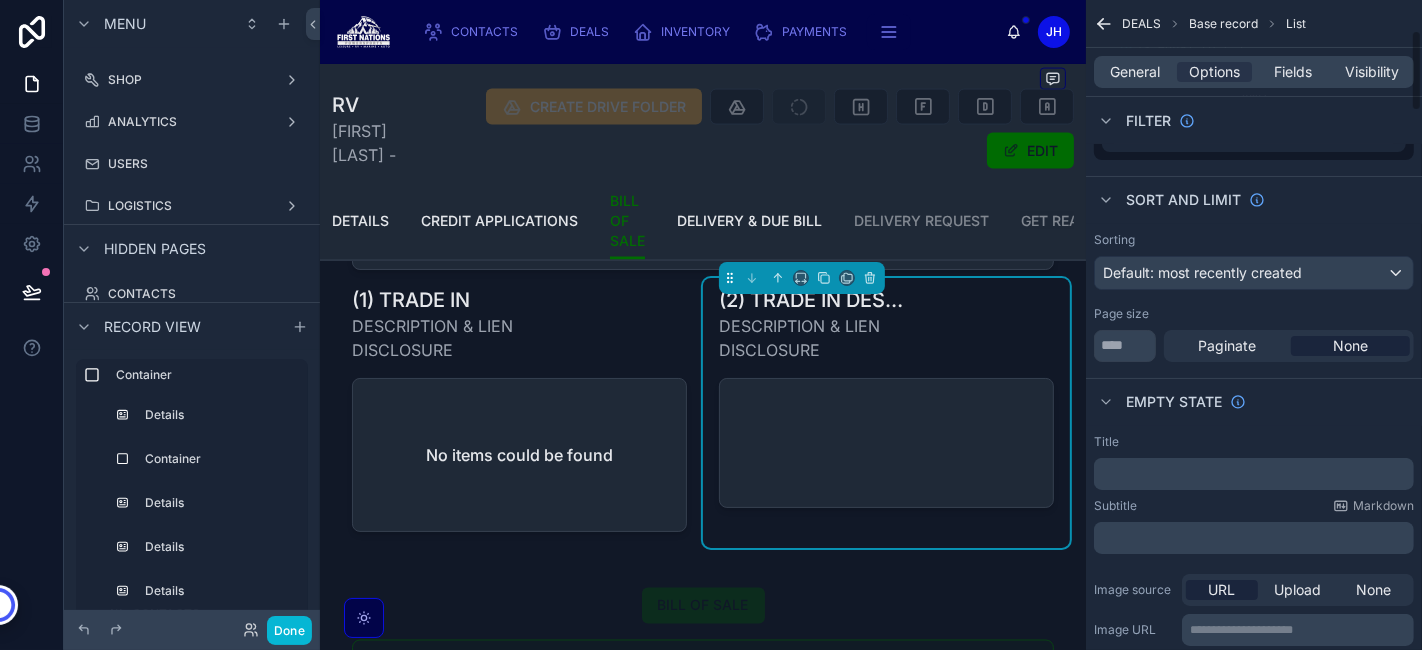 click on "**********" at bounding box center [1254, 558] 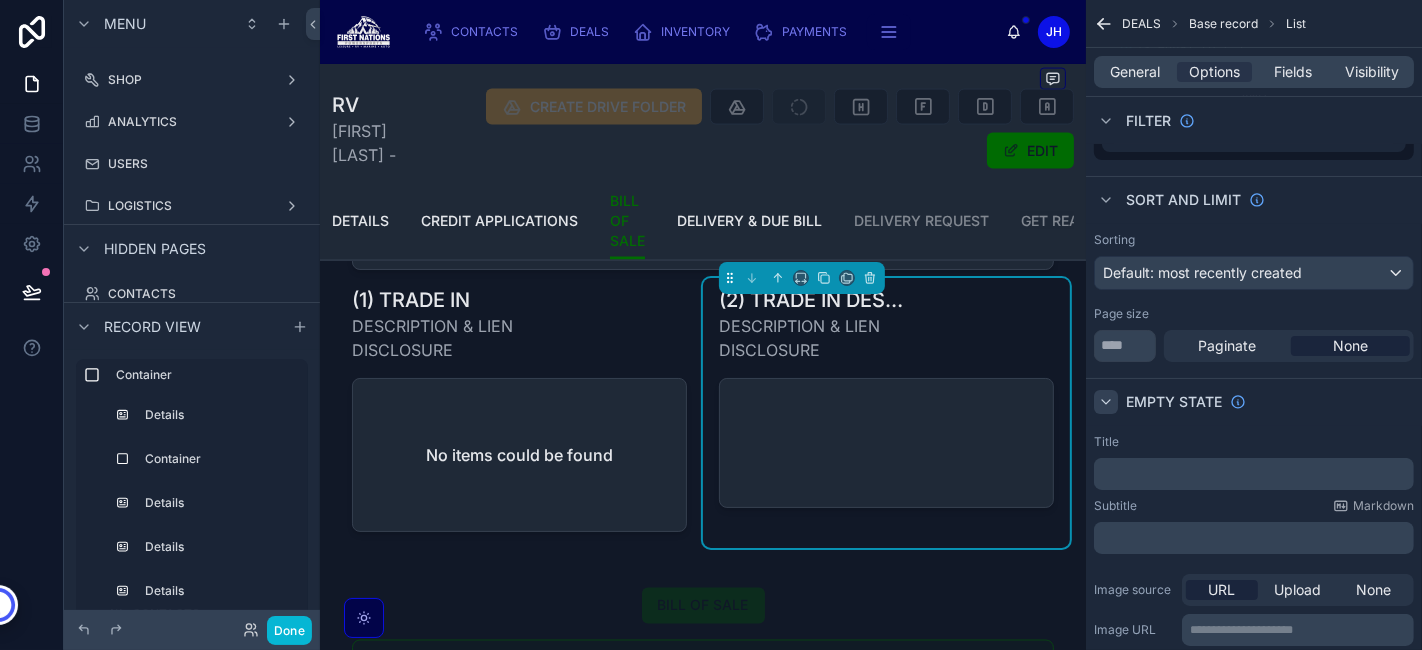 click at bounding box center [1106, 402] 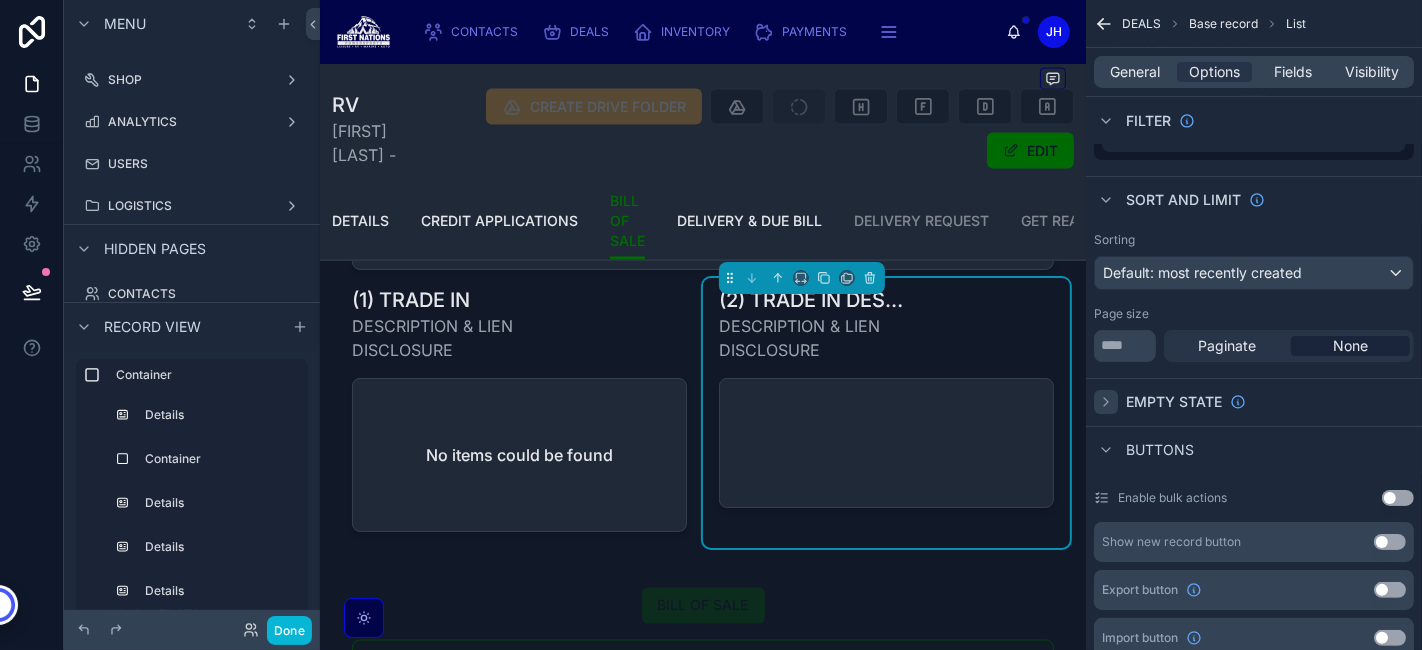 click at bounding box center (1106, 402) 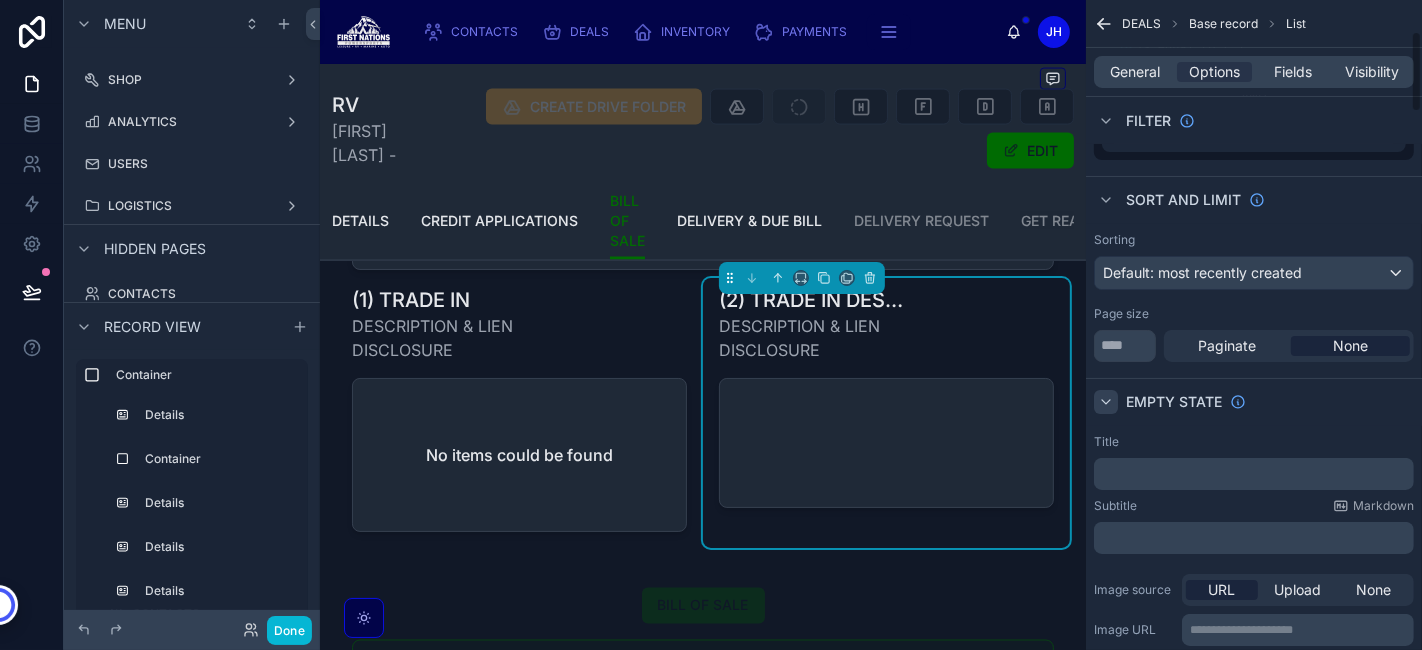 scroll, scrollTop: 280, scrollLeft: 0, axis: vertical 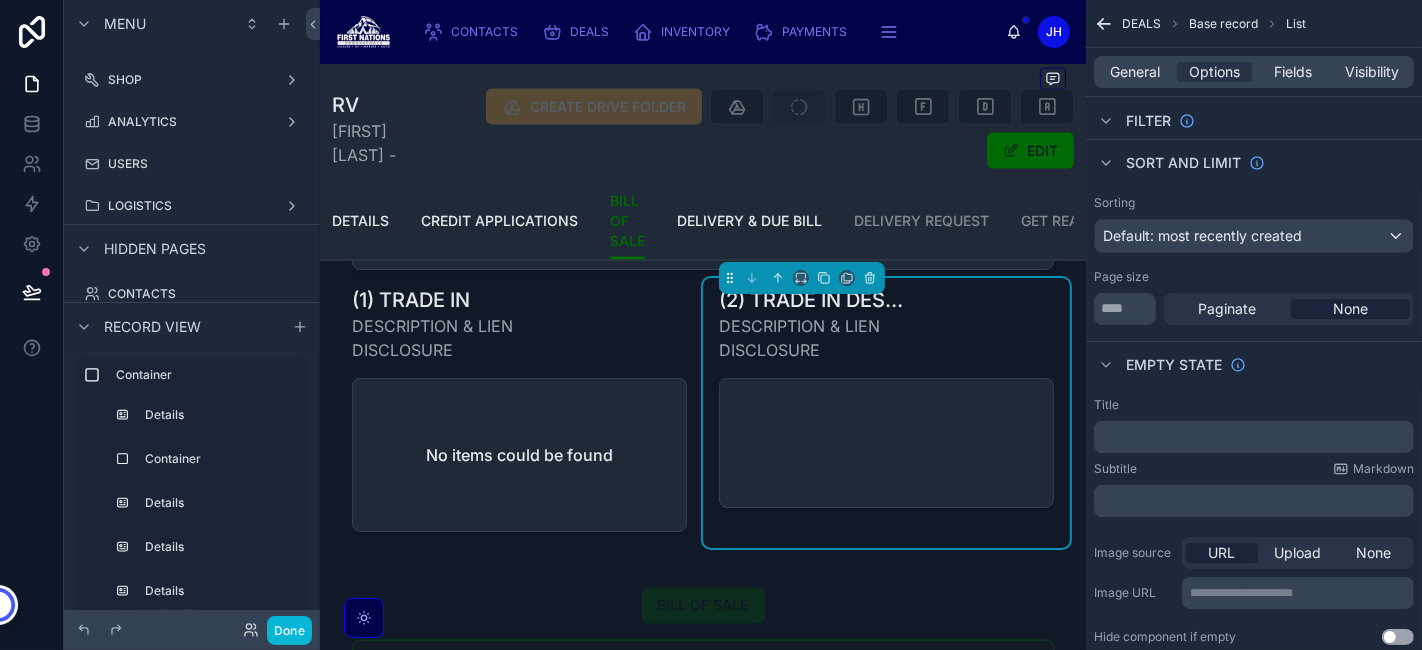 click on "﻿" at bounding box center (1256, 437) 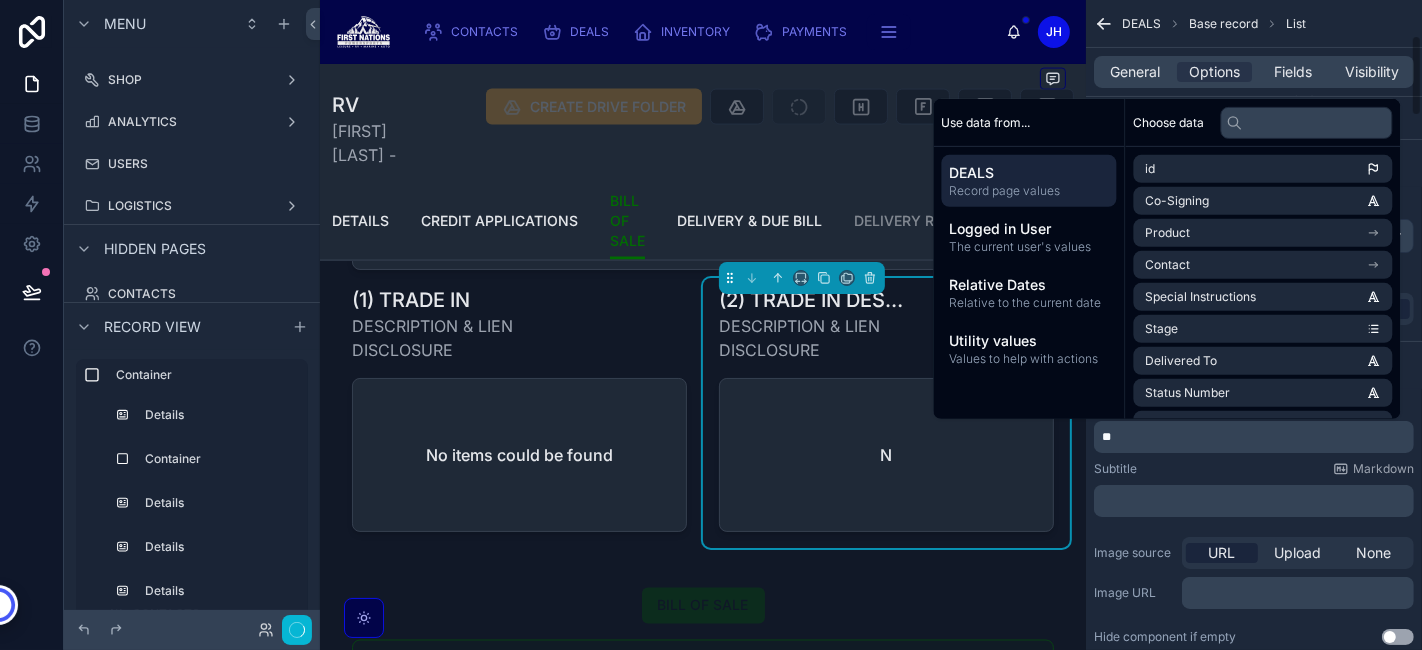 type 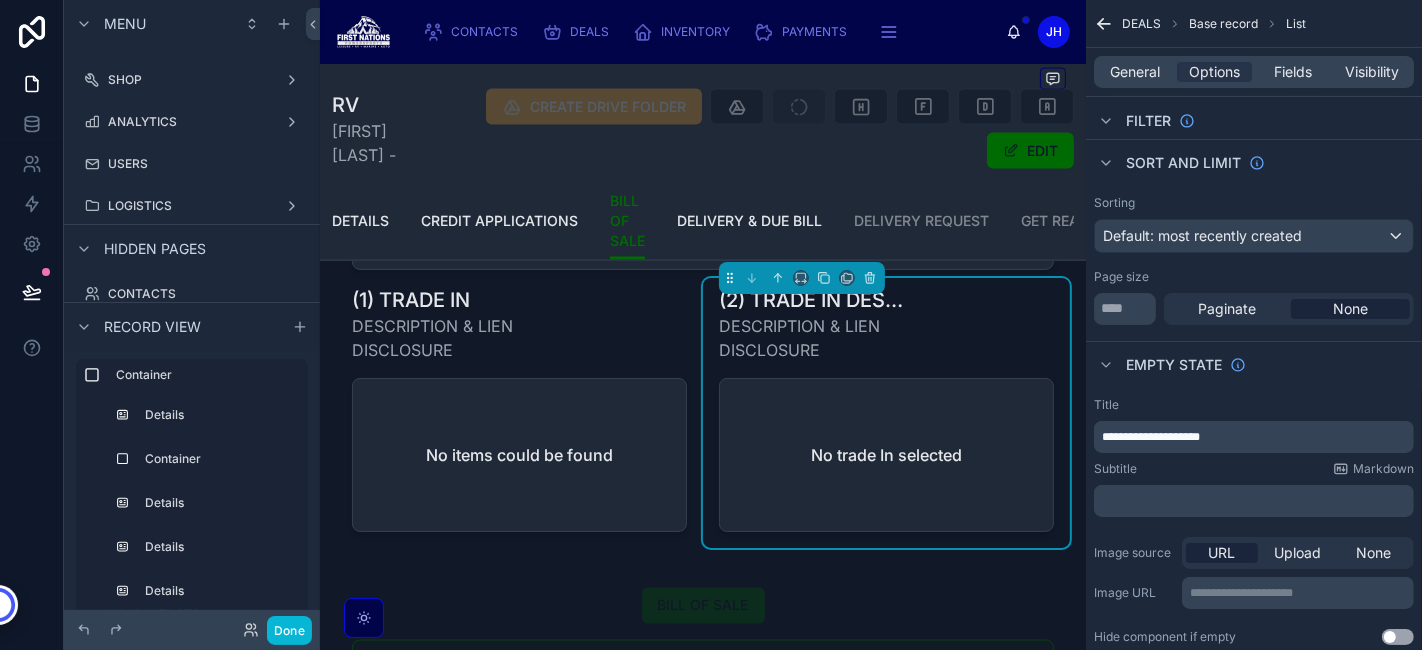 click on "**********" at bounding box center [1151, 437] 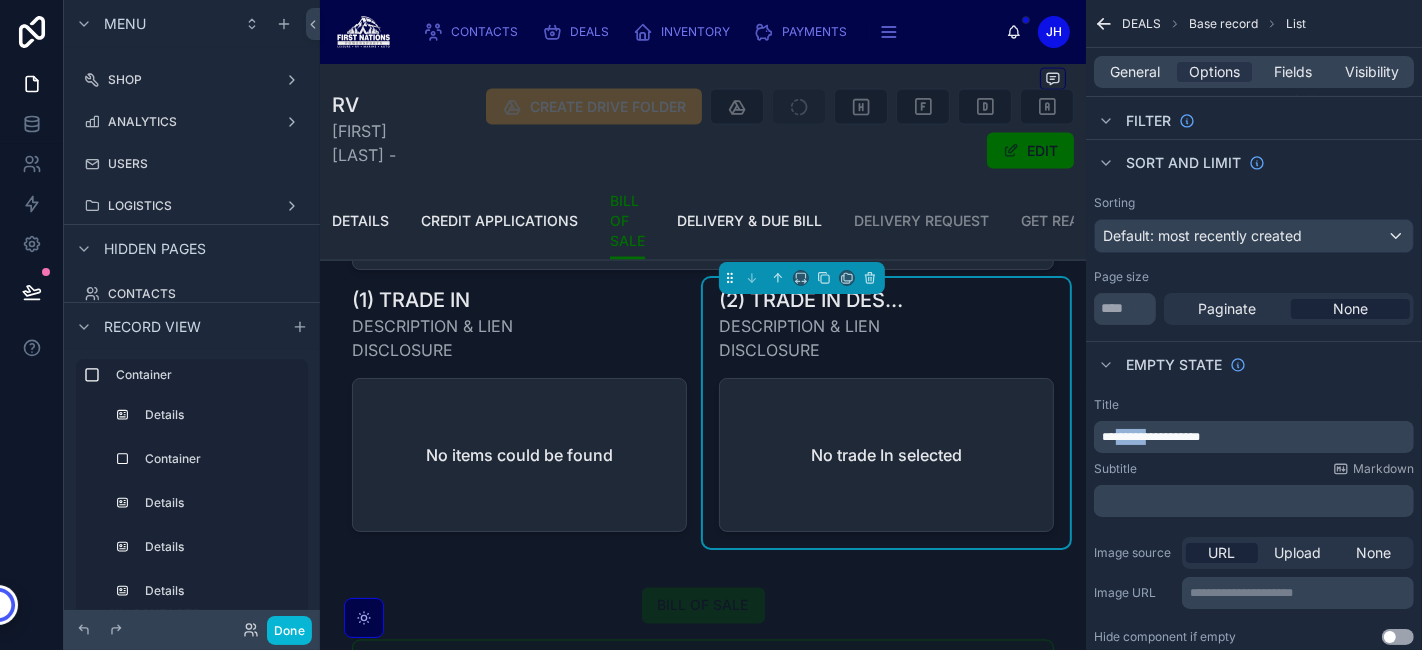 click on "**********" at bounding box center [1151, 437] 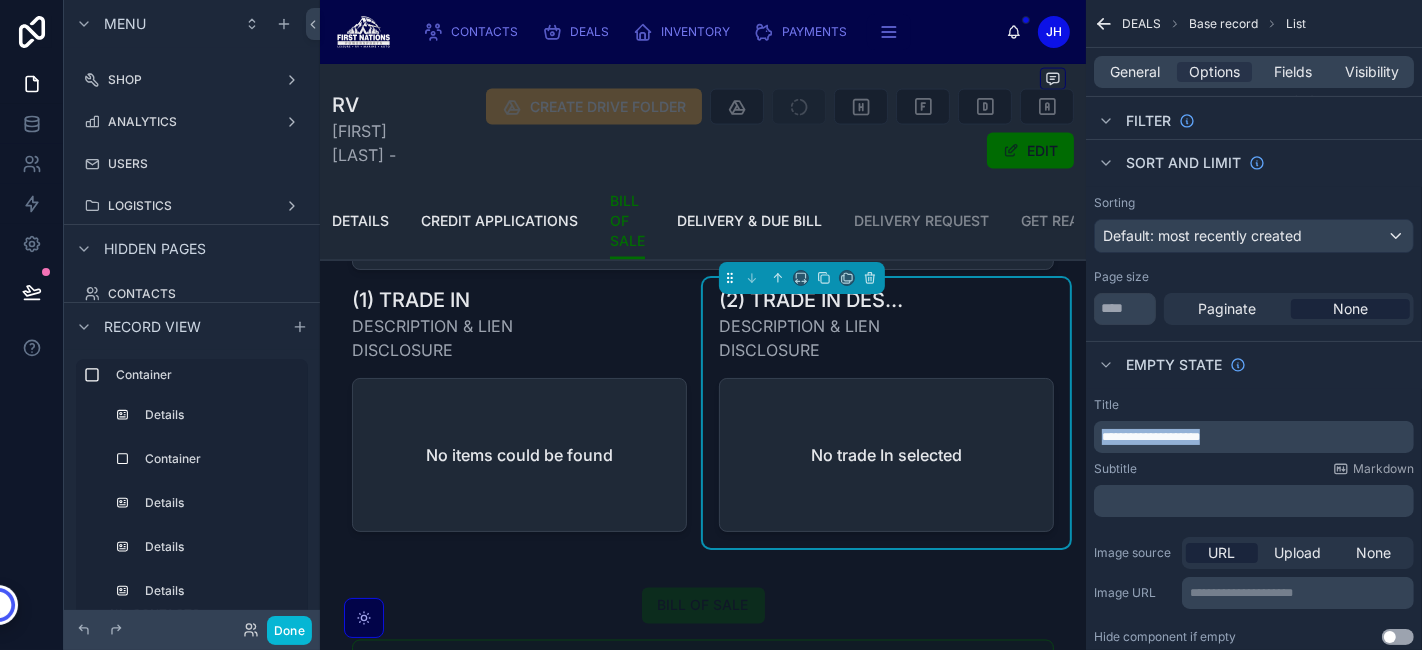 click on "**********" at bounding box center [1151, 437] 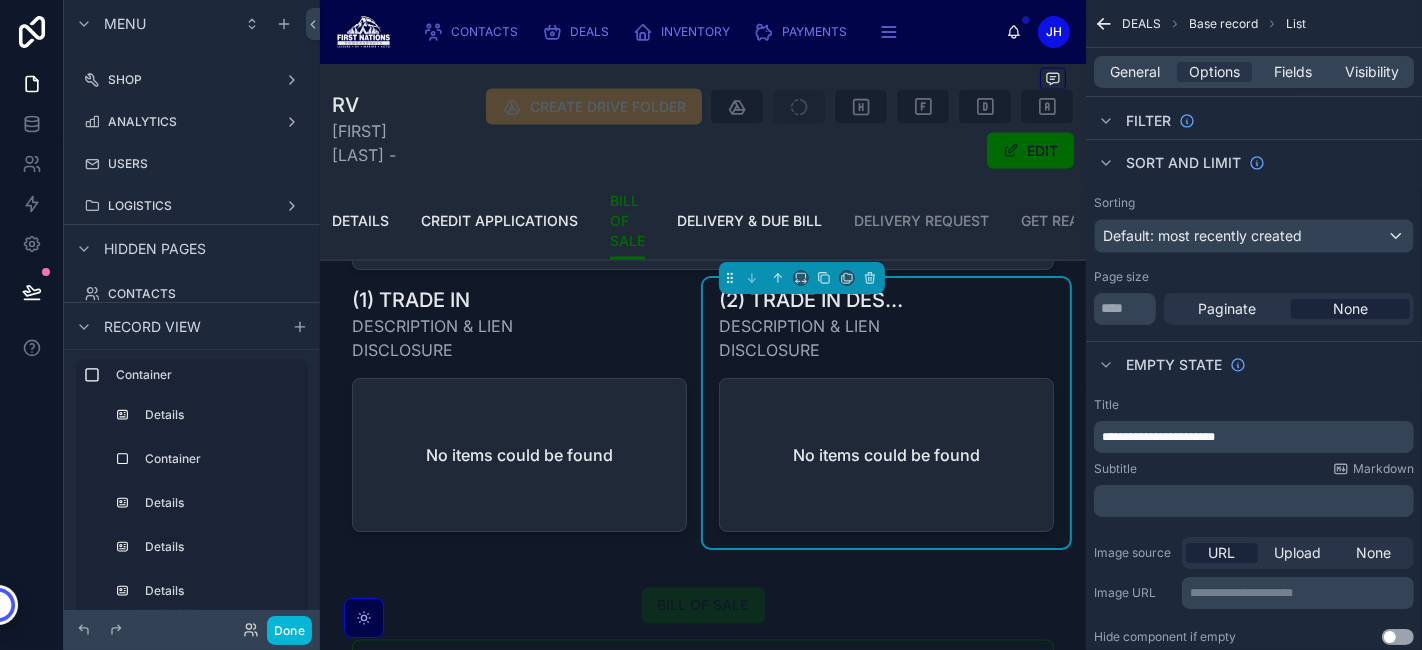 click on "Subtitle Markdown" at bounding box center (1254, 469) 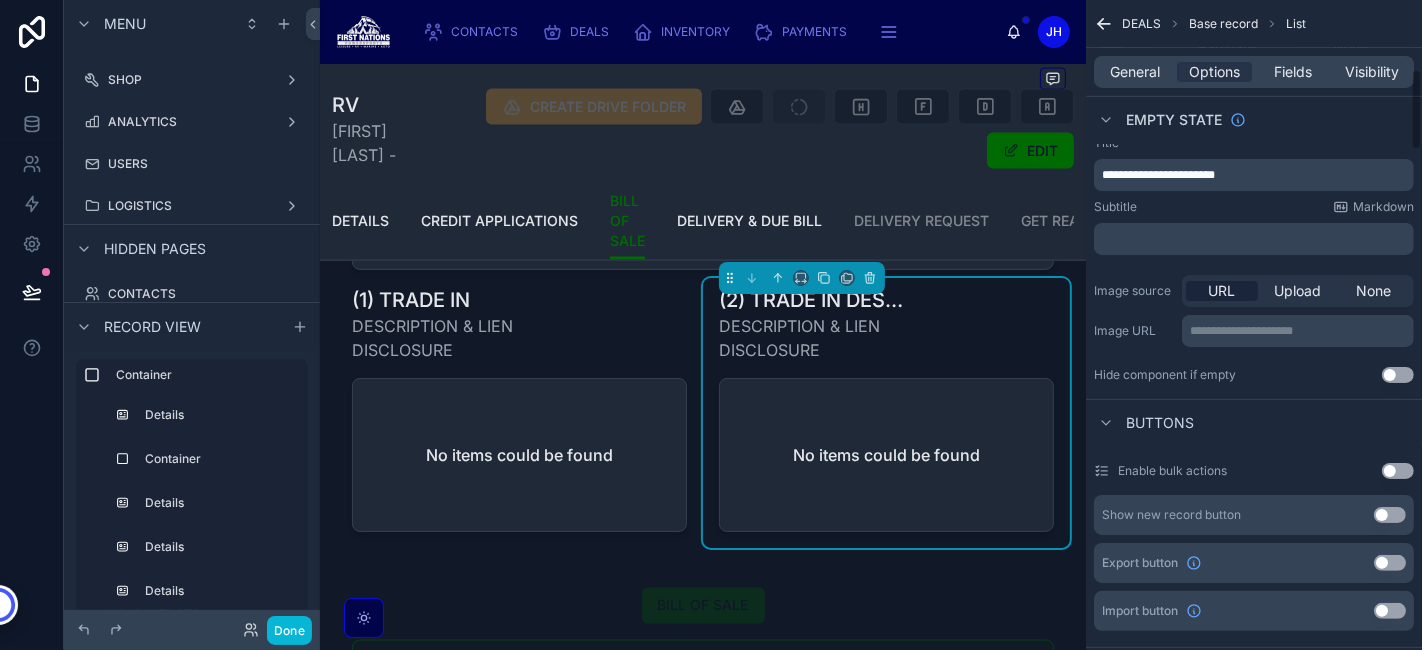 scroll, scrollTop: 566, scrollLeft: 0, axis: vertical 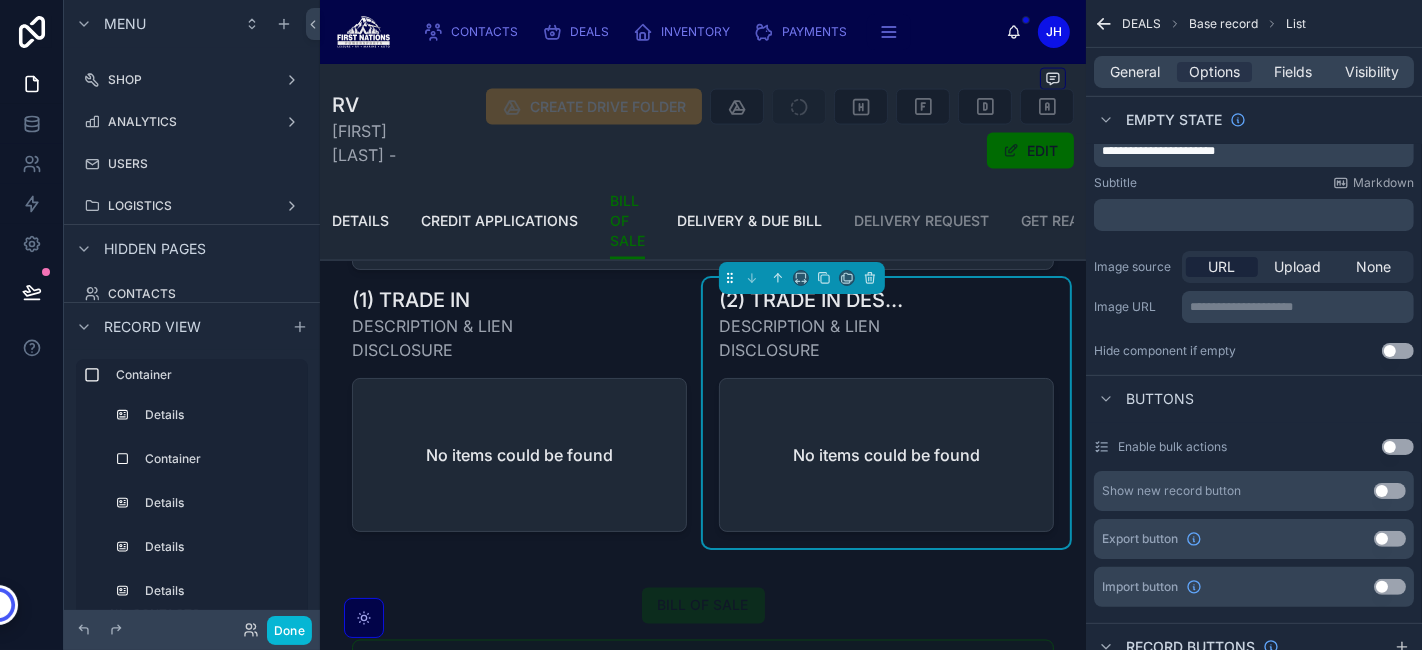 click on "Use setting" at bounding box center [1398, 351] 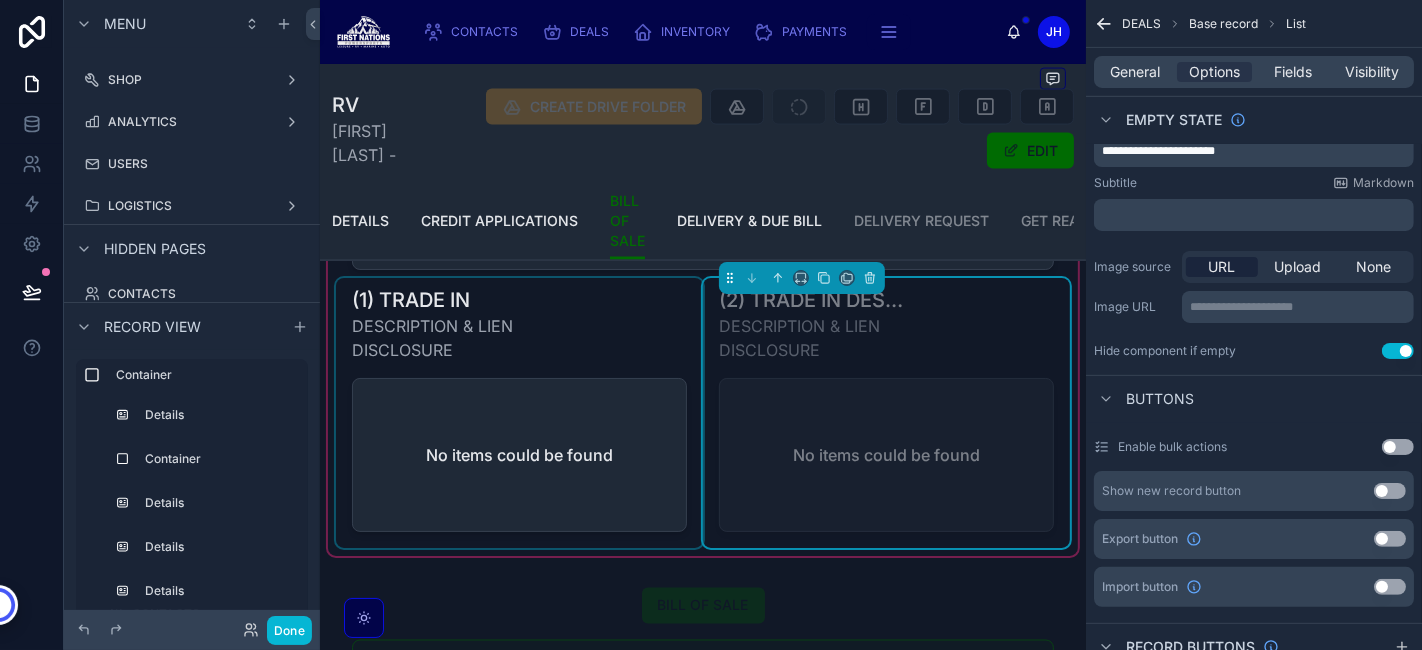 click at bounding box center [519, 413] 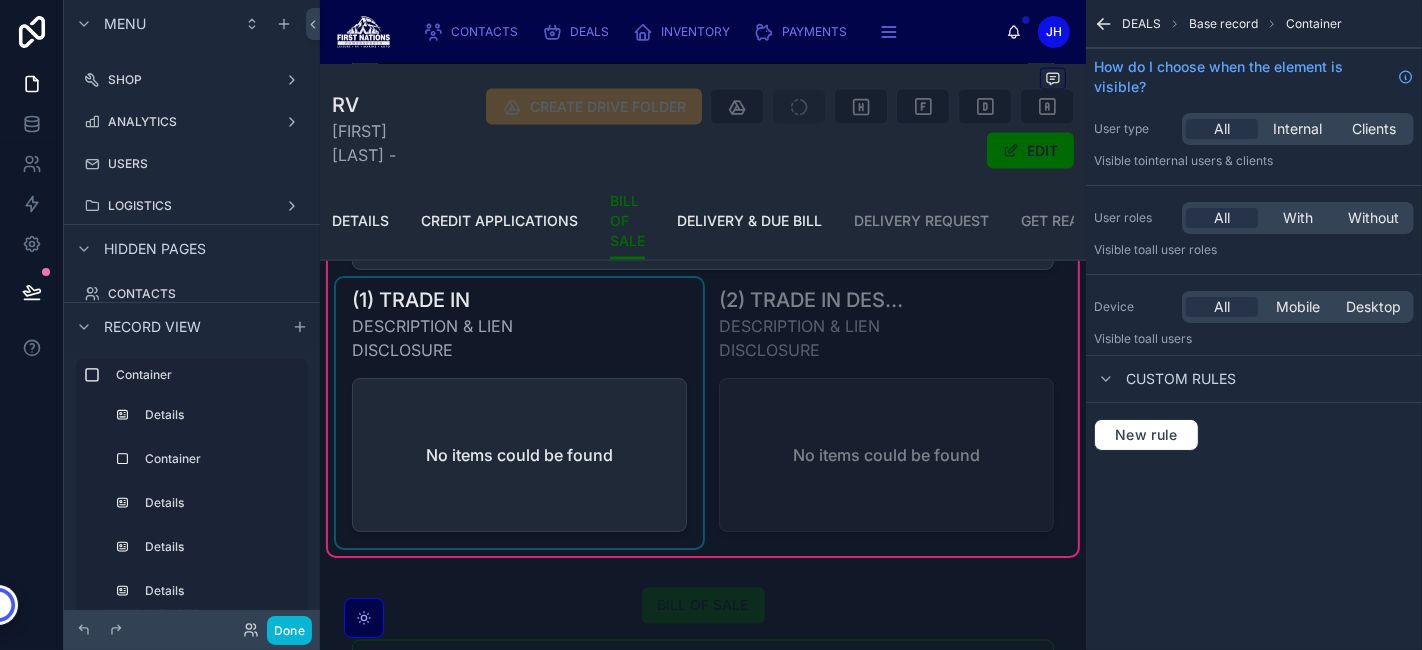 scroll, scrollTop: 0, scrollLeft: 0, axis: both 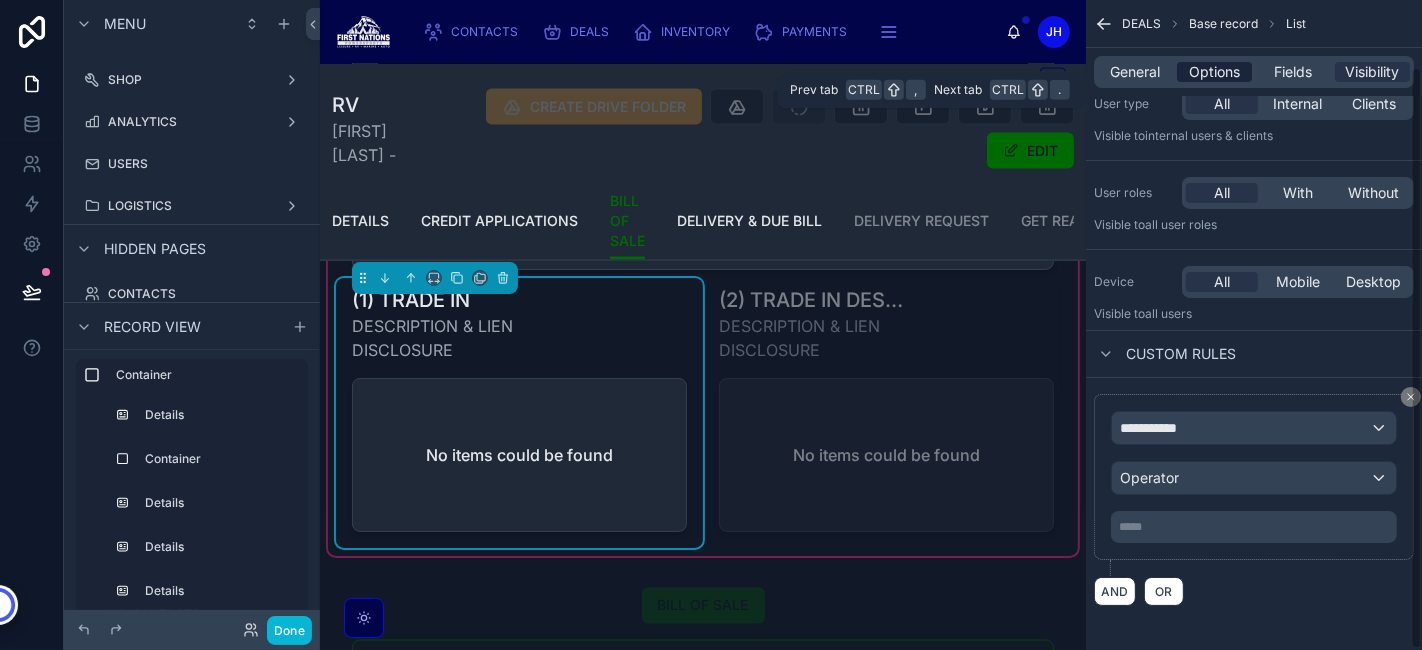 click on "Options" at bounding box center (1214, 72) 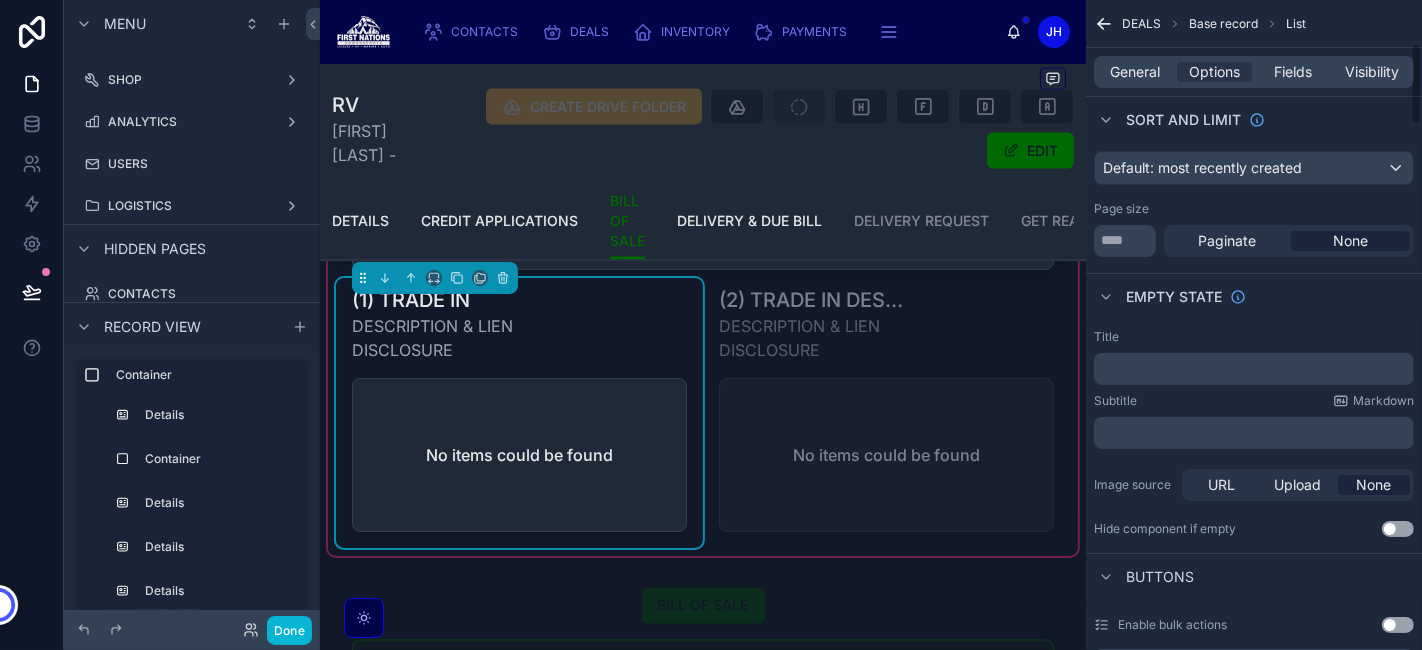scroll, scrollTop: 346, scrollLeft: 0, axis: vertical 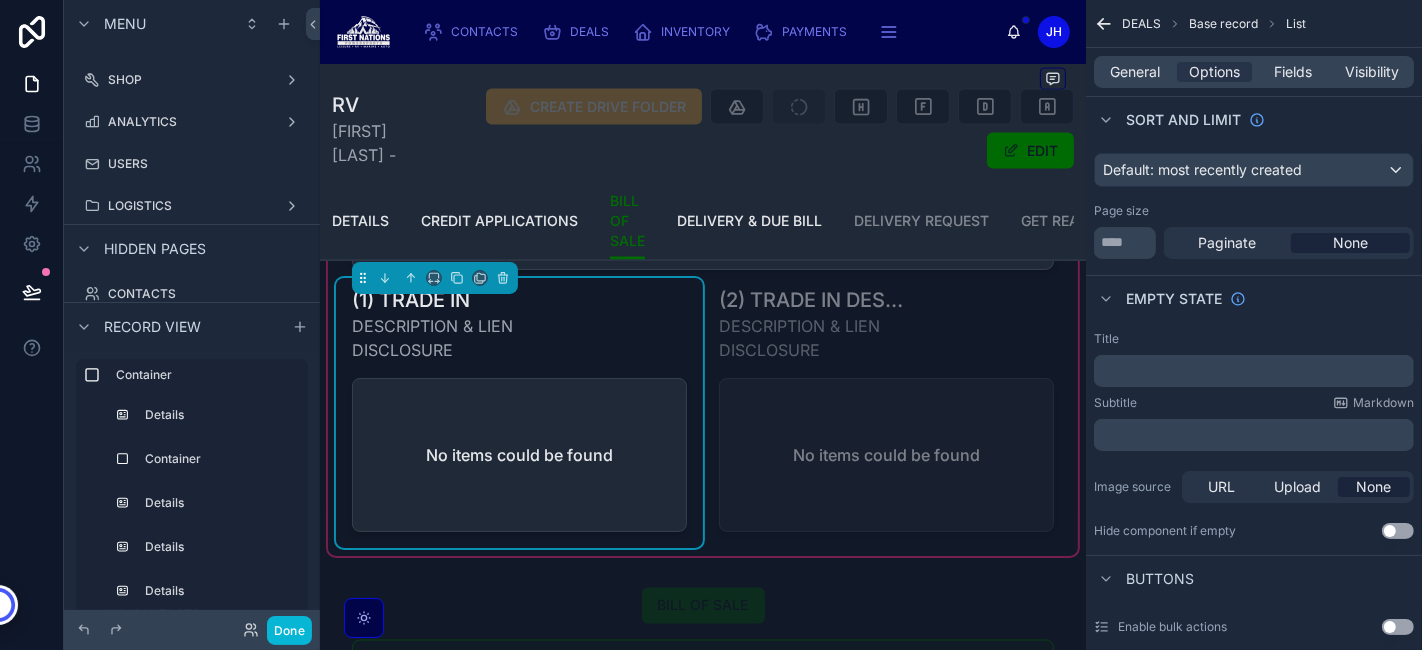 click on "Use setting" at bounding box center [1398, 531] 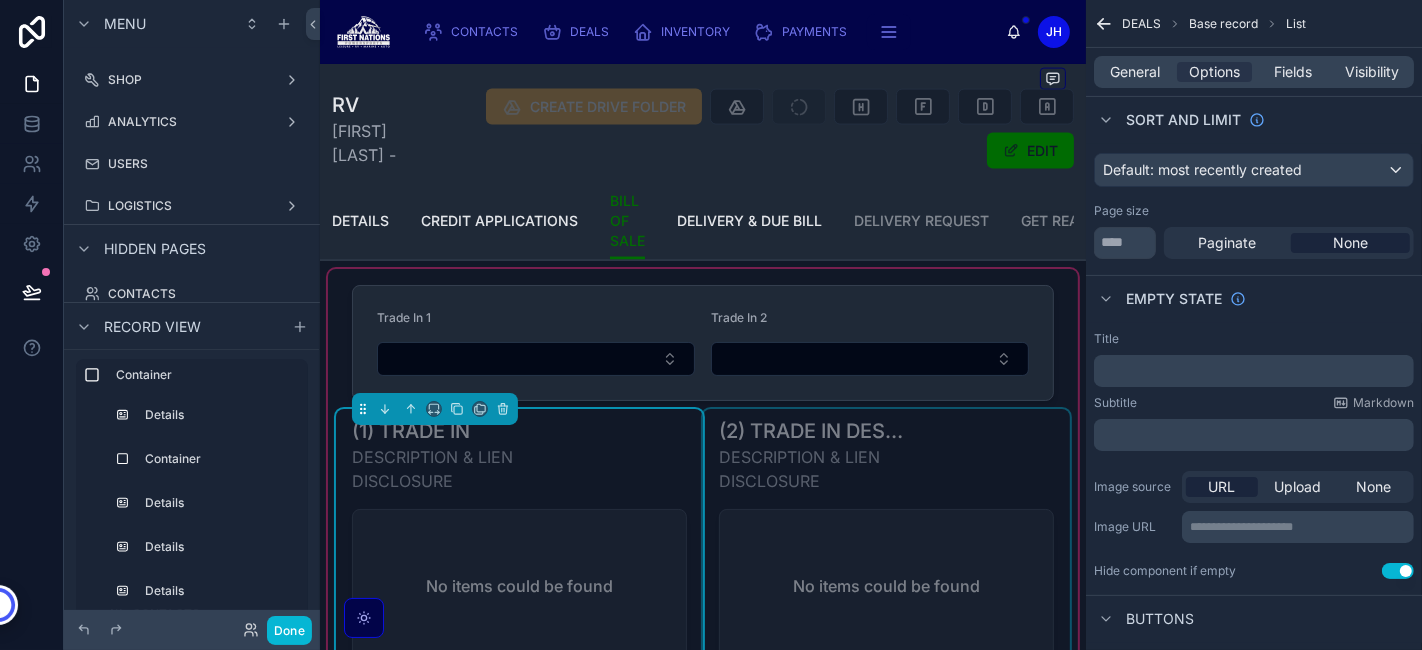 scroll, scrollTop: 2555, scrollLeft: 0, axis: vertical 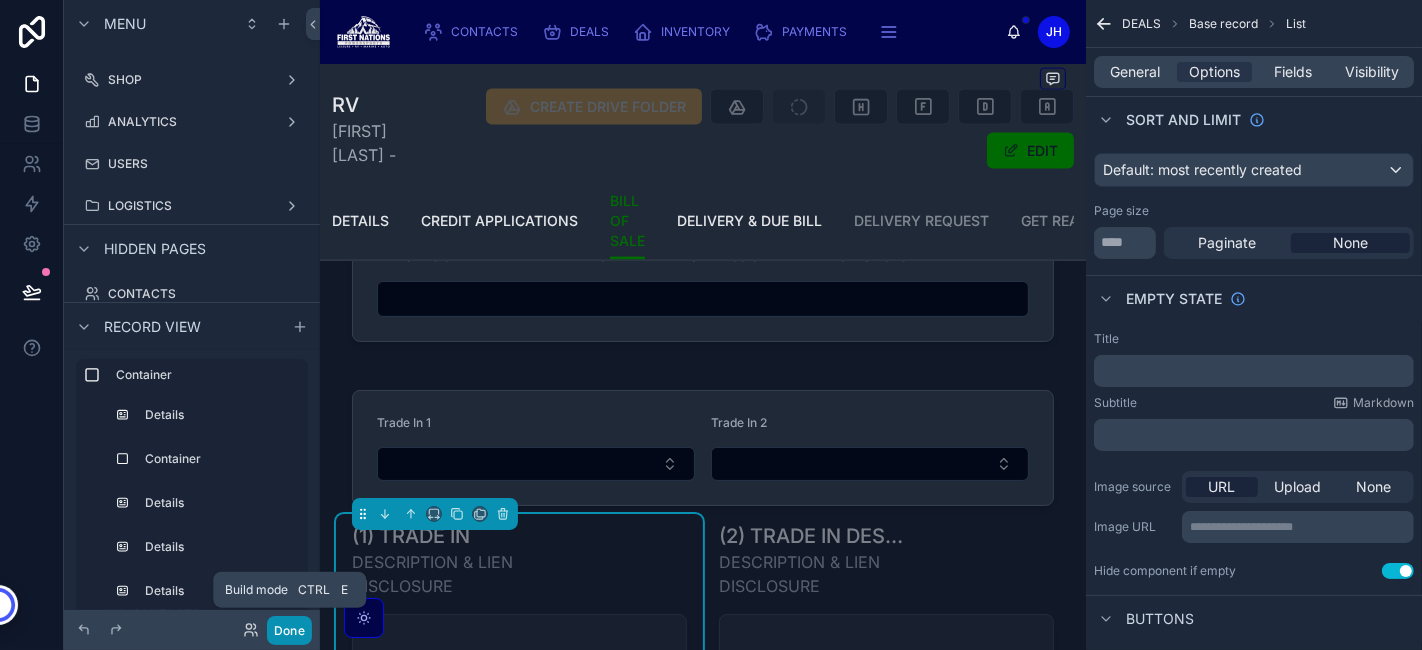 click on "Done" at bounding box center [289, 630] 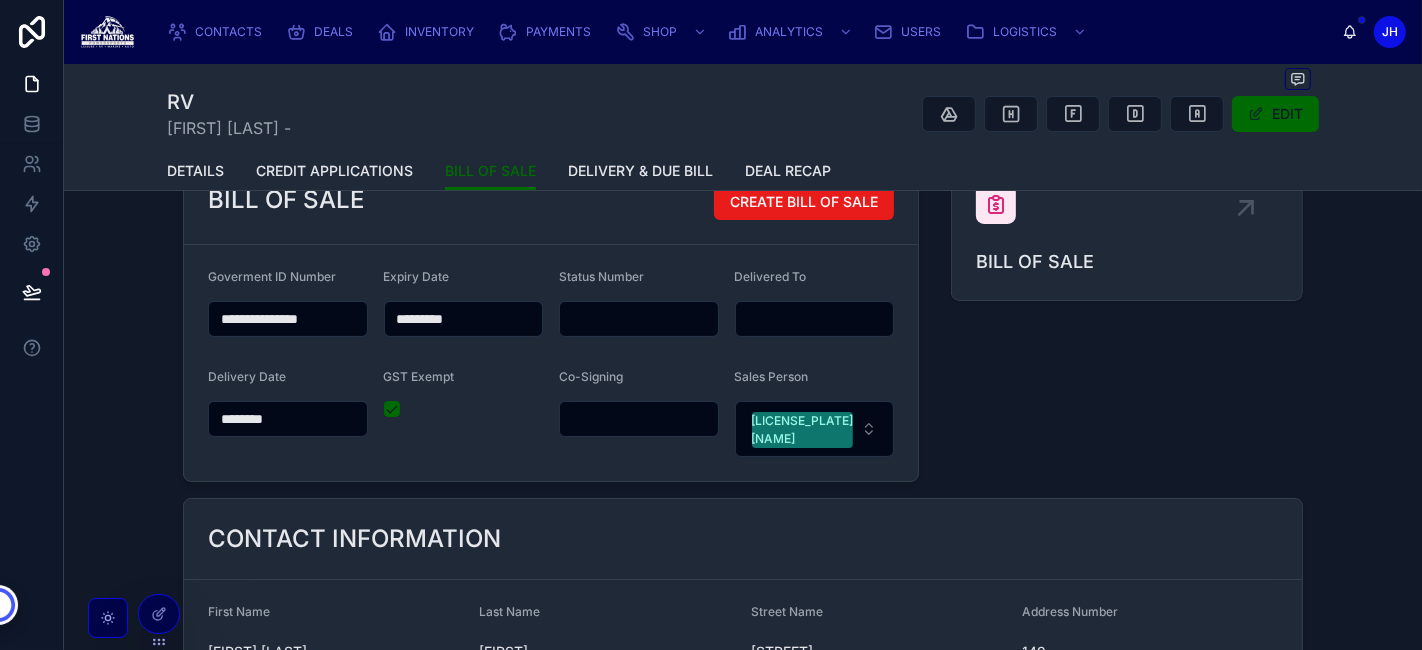 scroll, scrollTop: 8, scrollLeft: 0, axis: vertical 